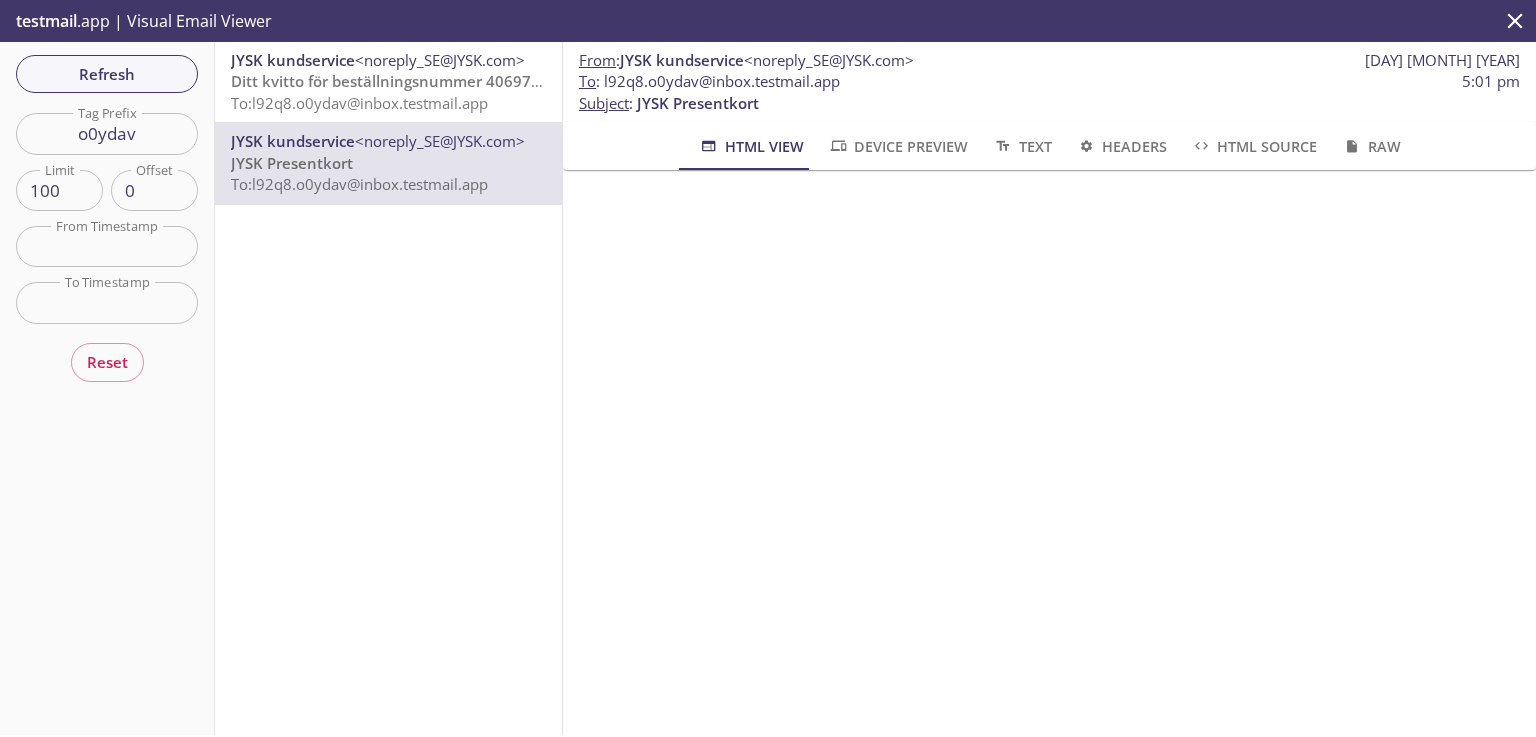 scroll, scrollTop: 0, scrollLeft: 0, axis: both 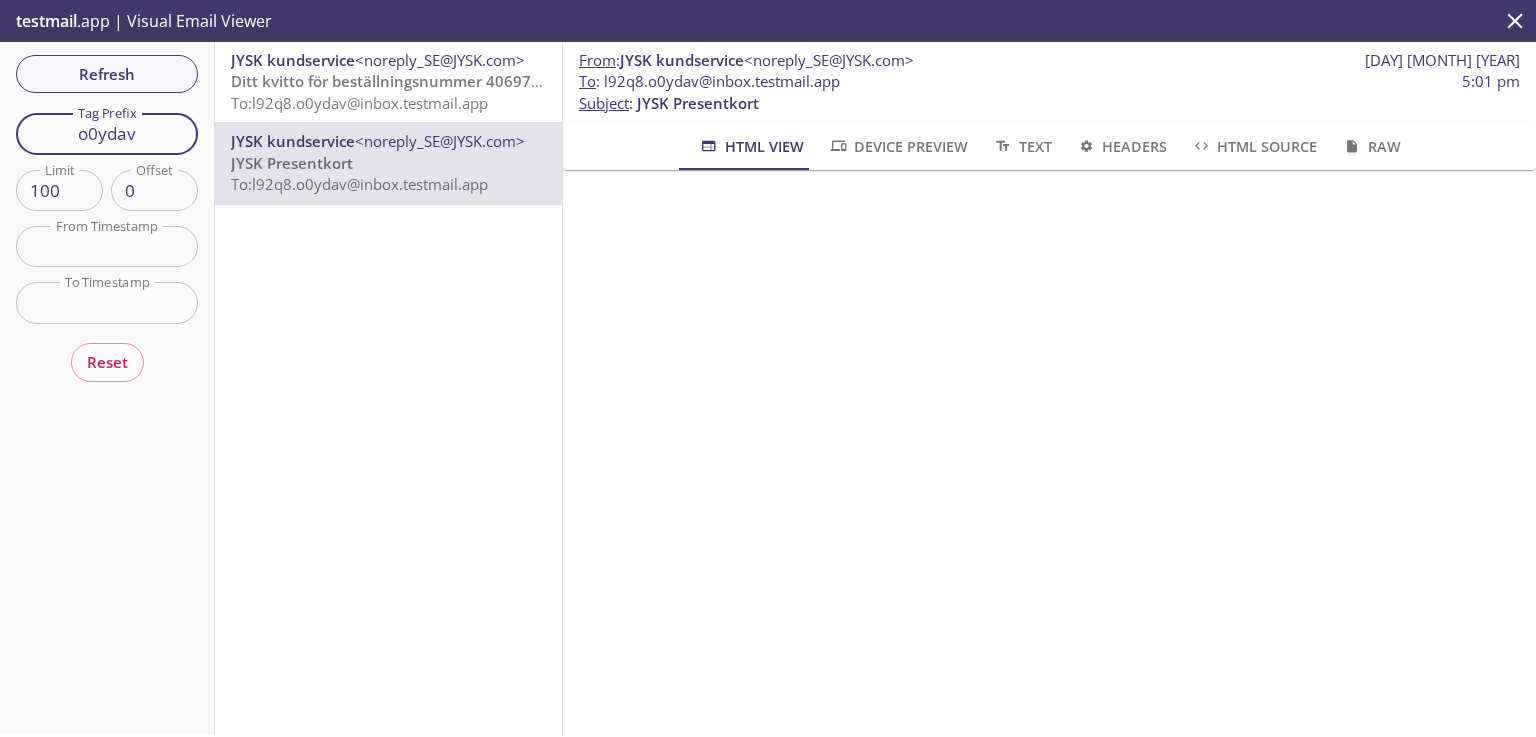 drag, startPoint x: 148, startPoint y: 130, endPoint x: 32, endPoint y: 131, distance: 116.00431 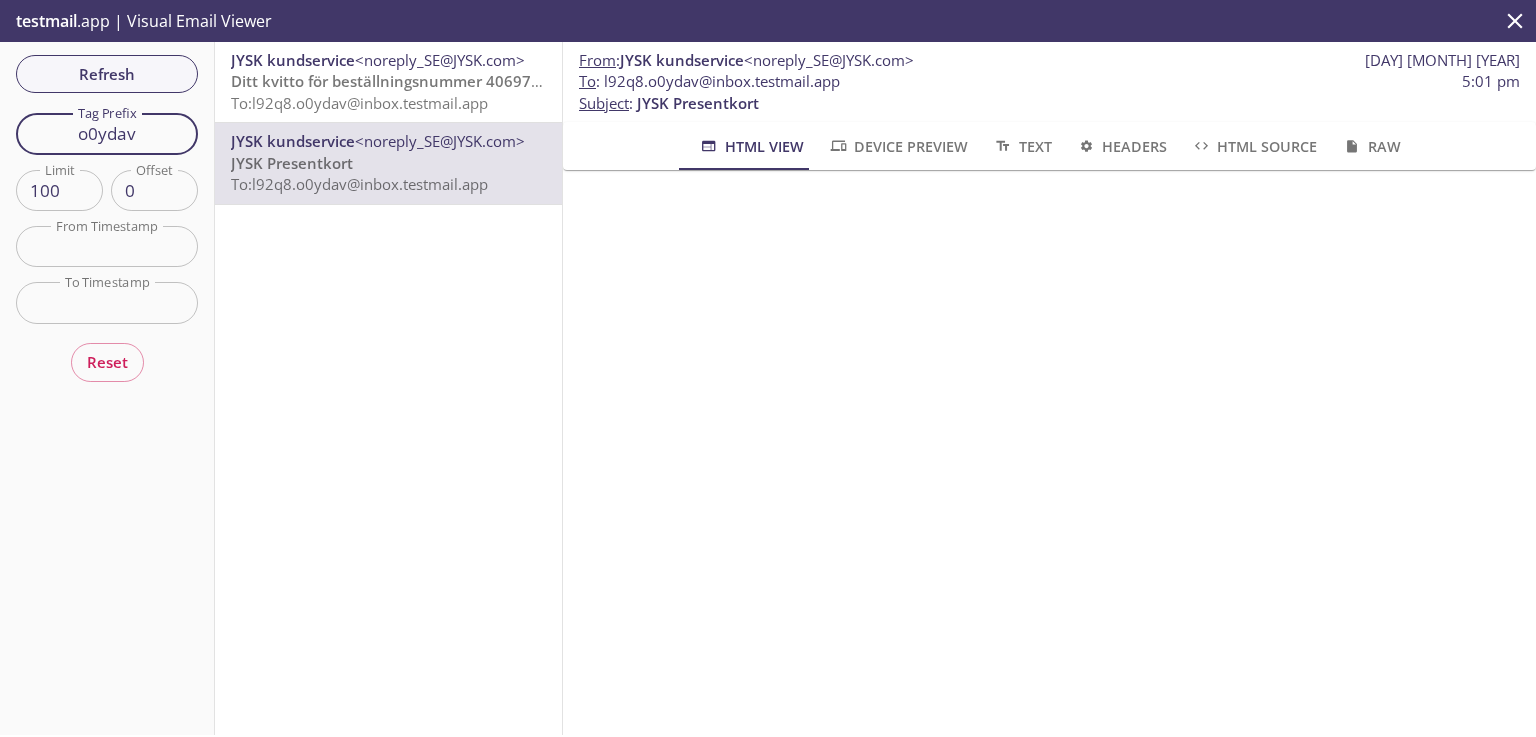 click on "o0ydav" at bounding box center (107, 133) 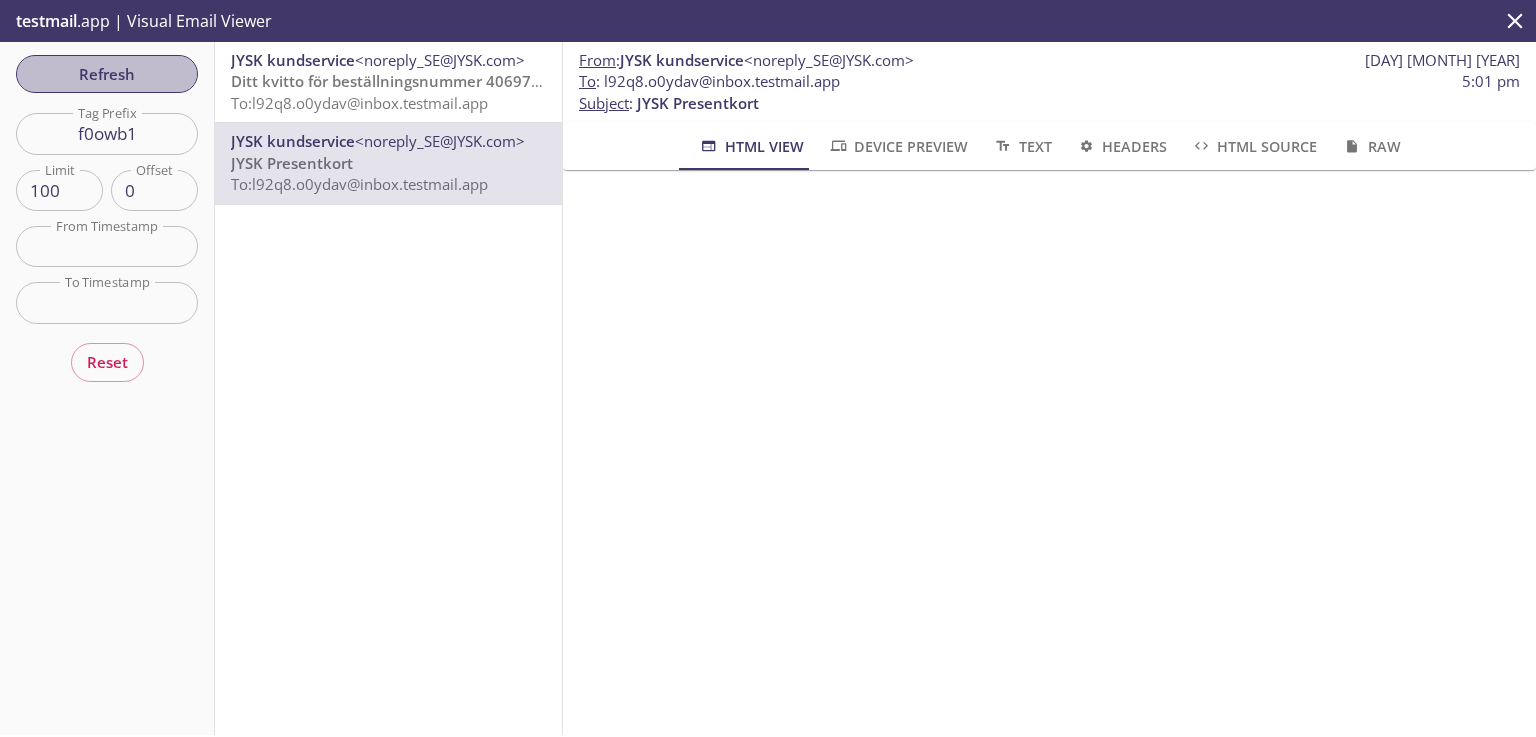 click on "Refresh Filters Tag Prefix f0owb1 Tag Prefix Limit 100 Limit Offset 0 Offset From Timestamp From Timestamp To Timestamp To Timestamp Reset" at bounding box center [107, 388] 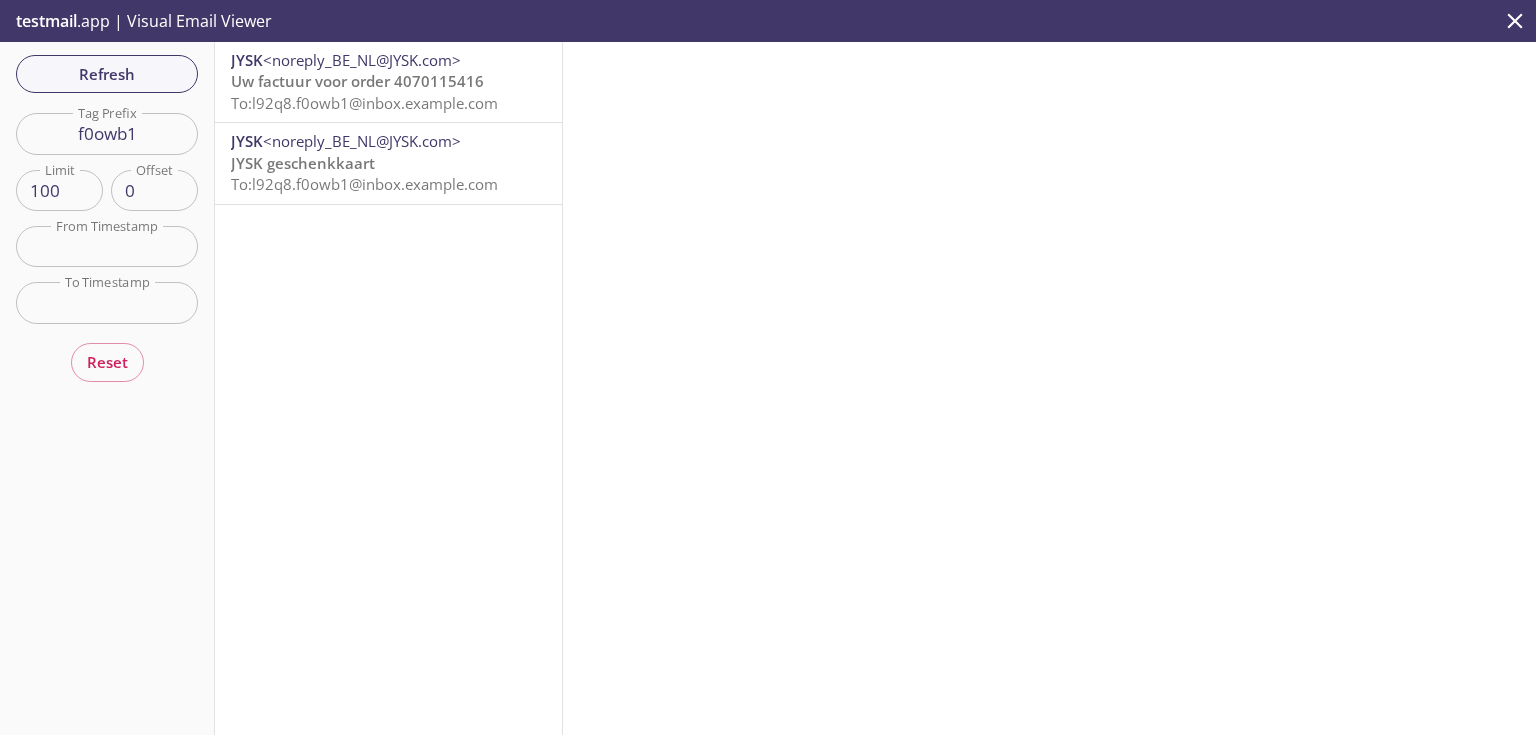 click on "JYSK geschenkkaart" at bounding box center [303, 163] 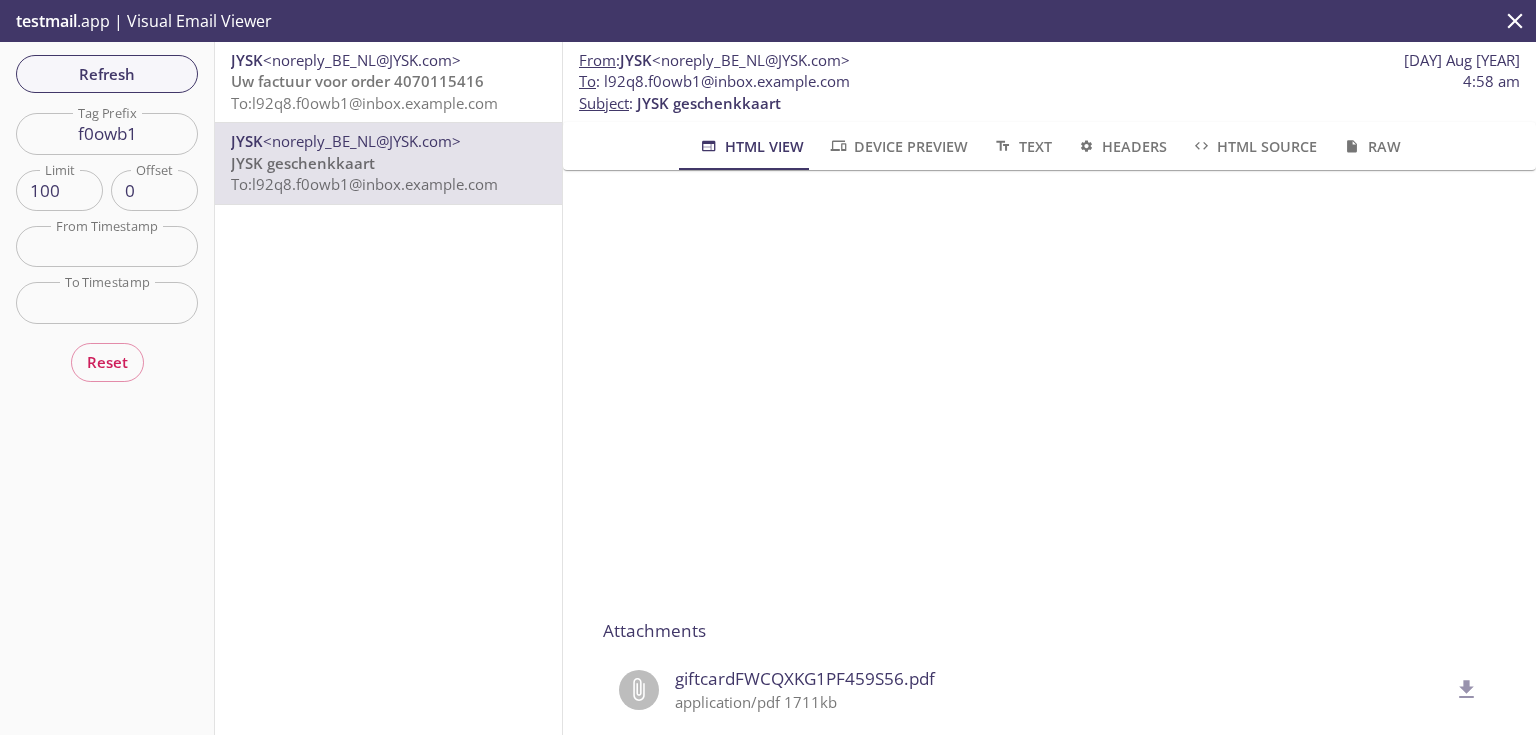scroll, scrollTop: 320, scrollLeft: 0, axis: vertical 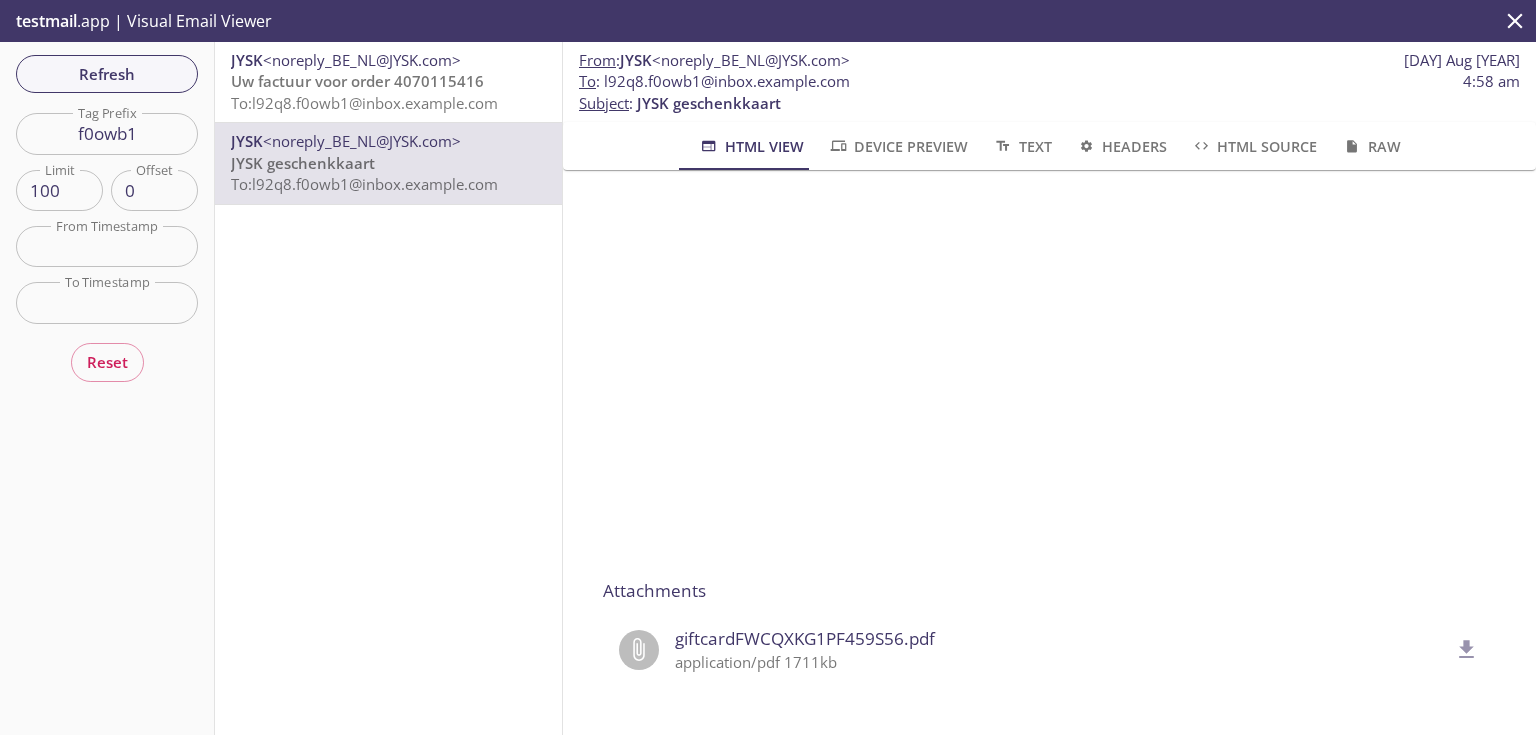 click 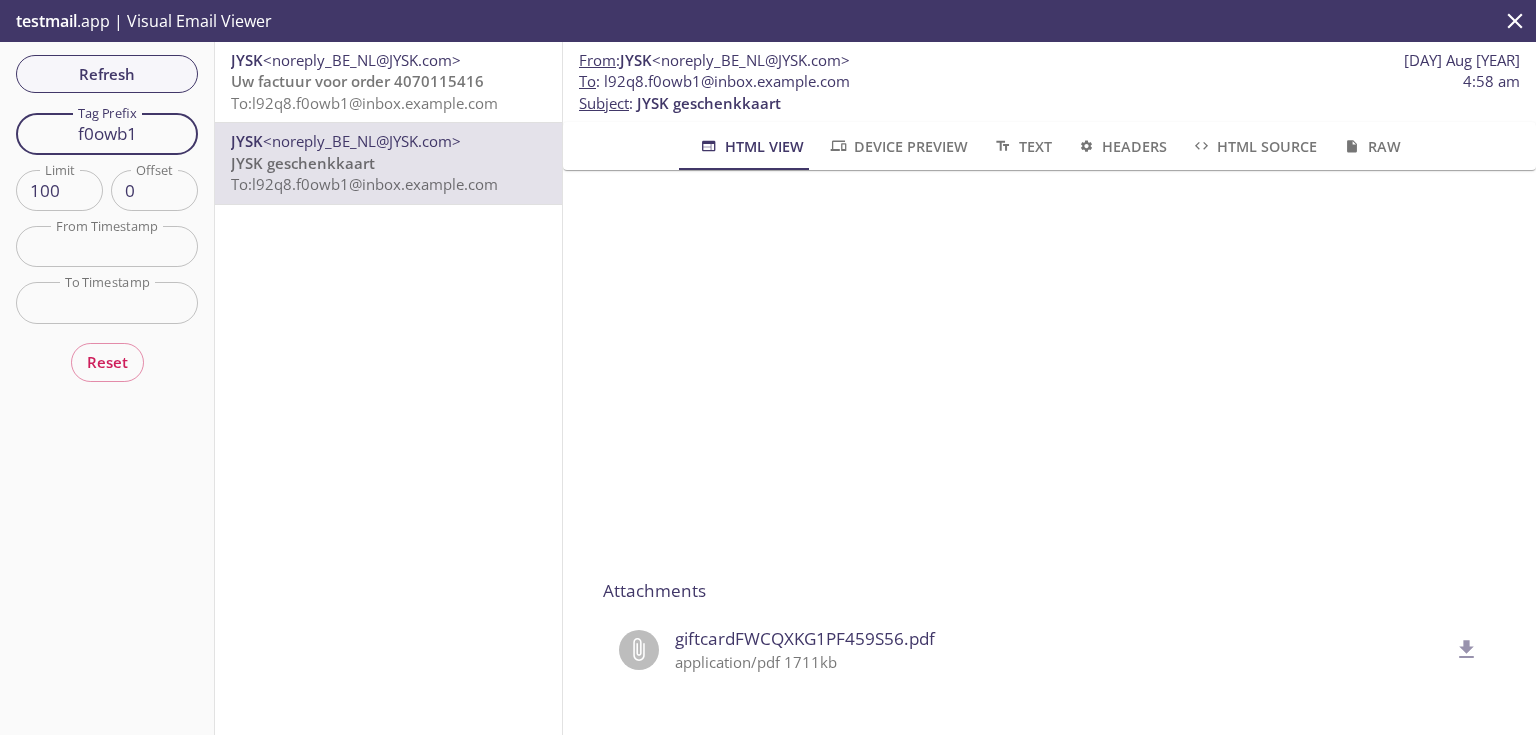 drag, startPoint x: 146, startPoint y: 128, endPoint x: 31, endPoint y: 140, distance: 115.62439 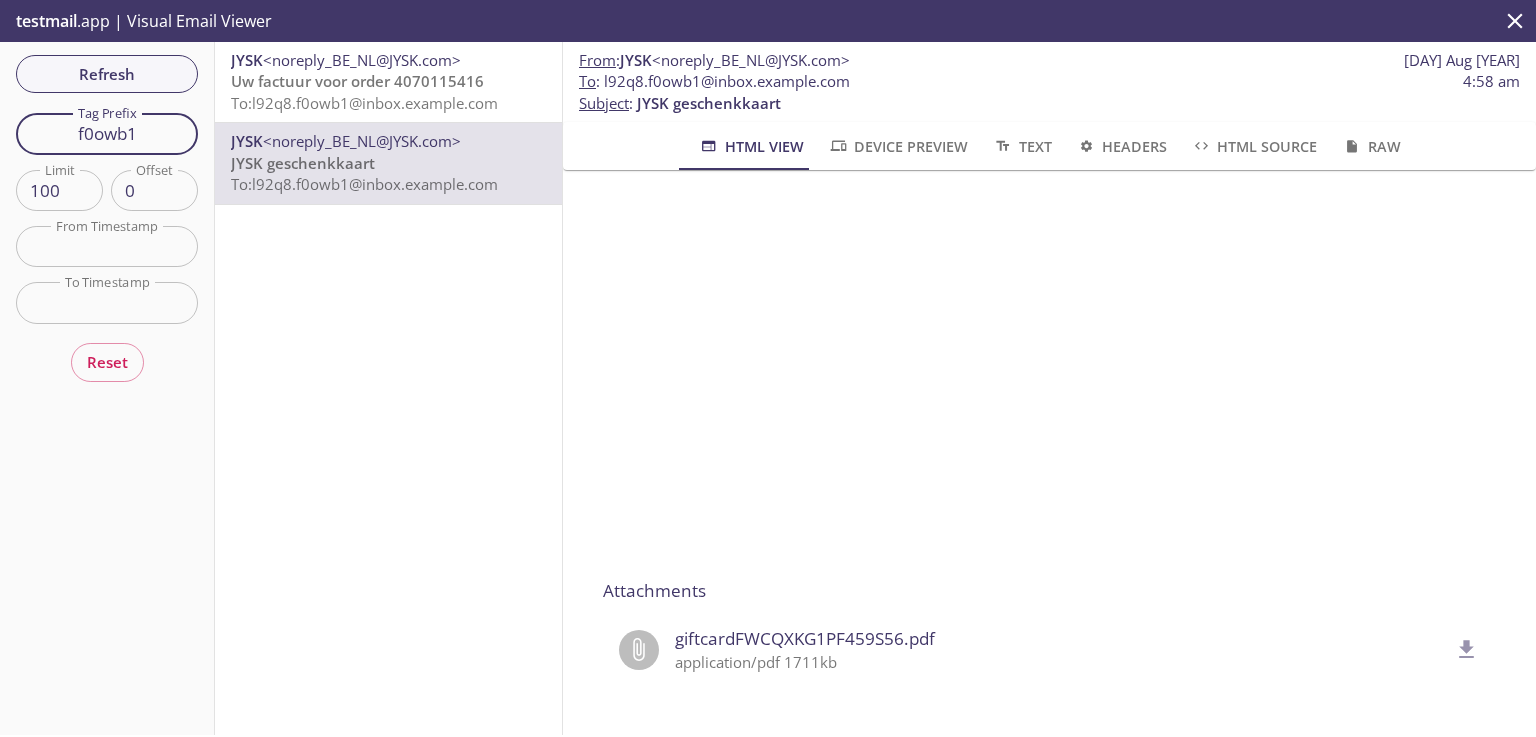 click on "f0owb1" at bounding box center [107, 133] 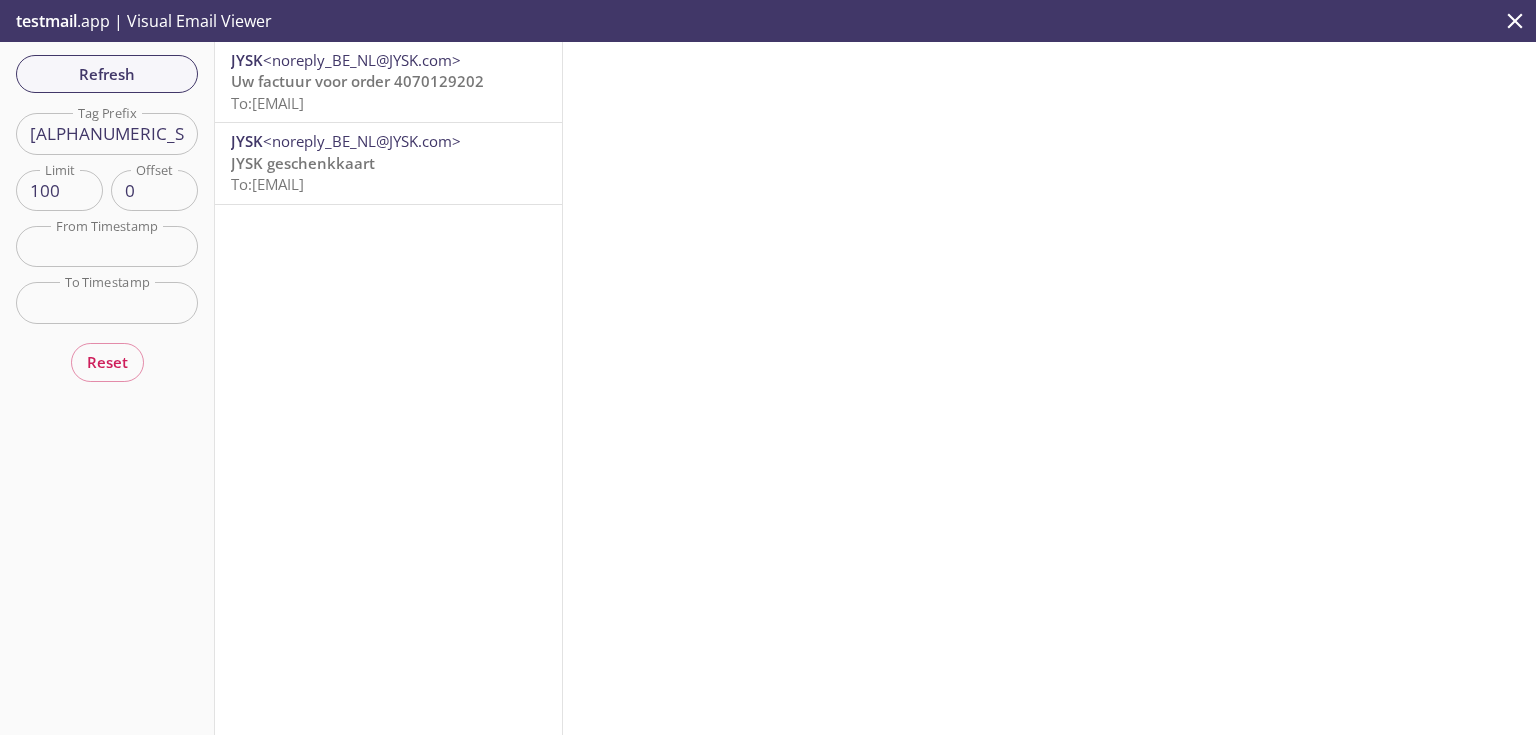 click on "JYSK geschenkkaart" at bounding box center (303, 163) 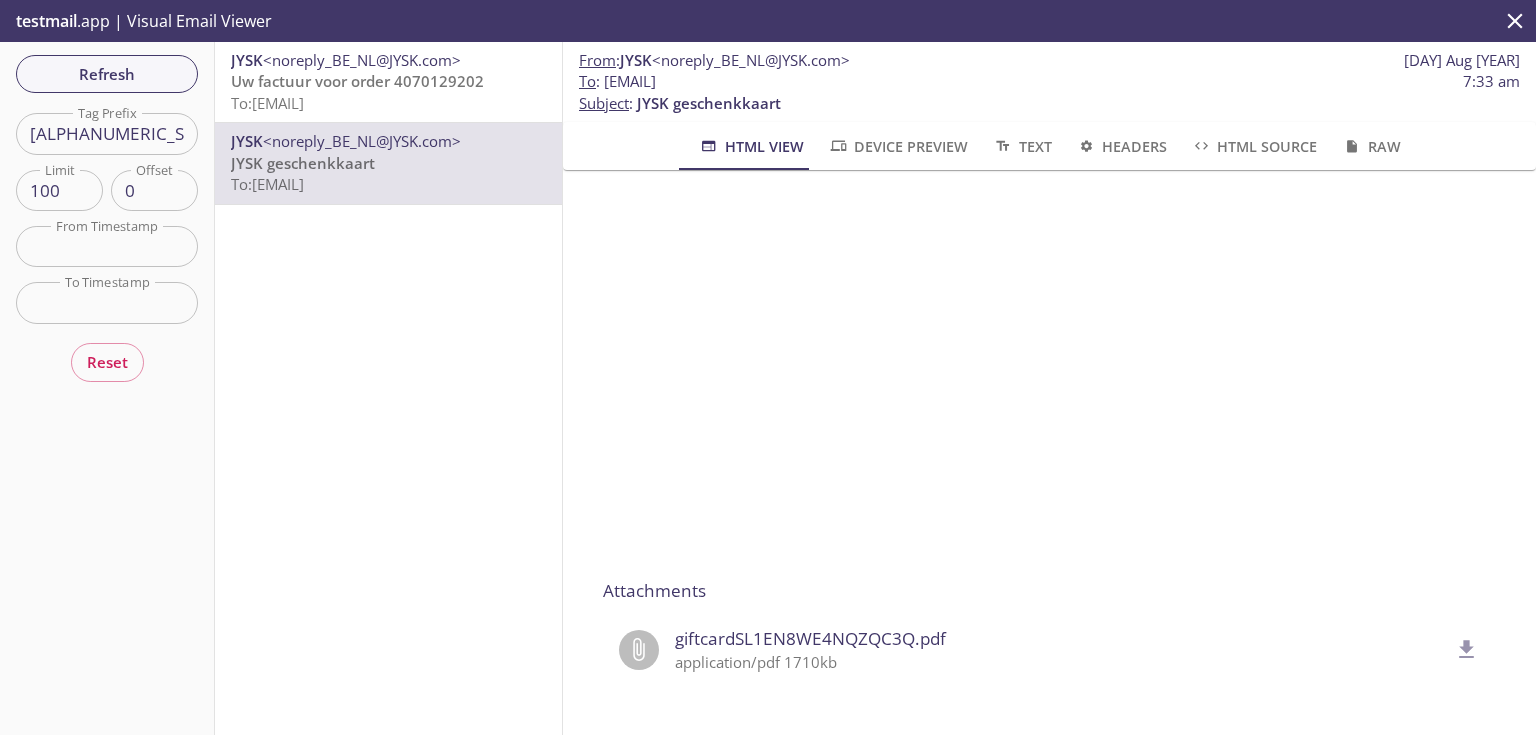 scroll, scrollTop: 320, scrollLeft: 0, axis: vertical 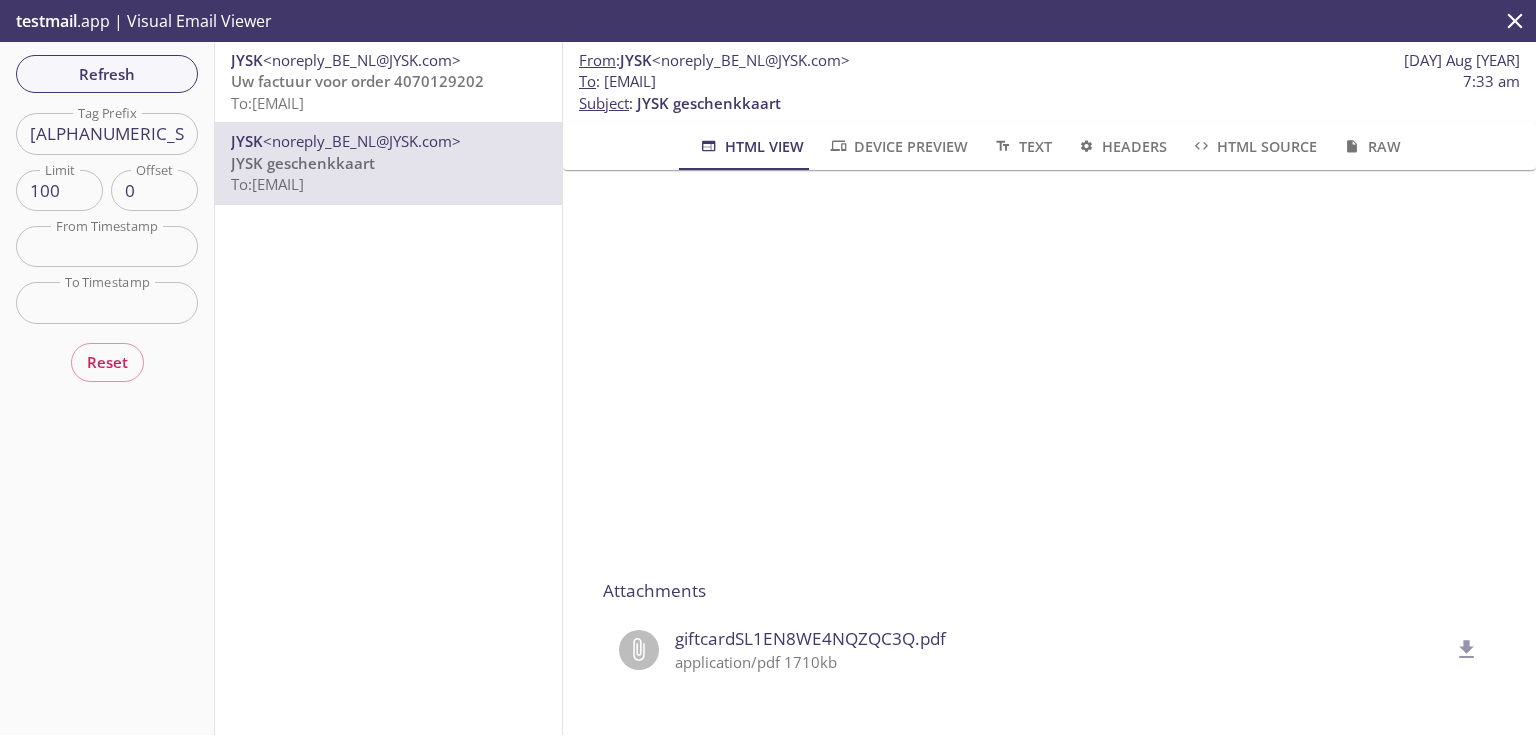 click 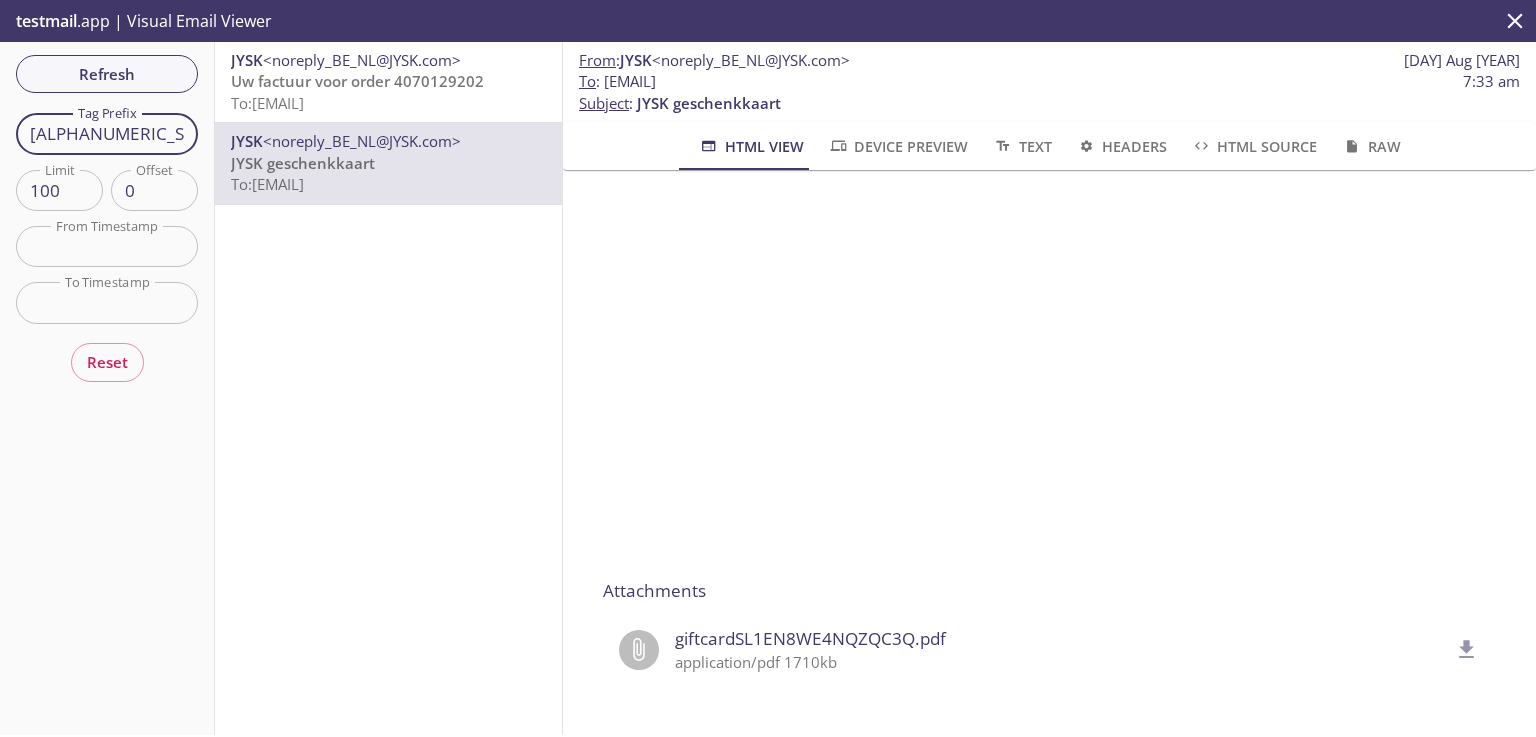 drag, startPoint x: 147, startPoint y: 129, endPoint x: 52, endPoint y: 128, distance: 95.005264 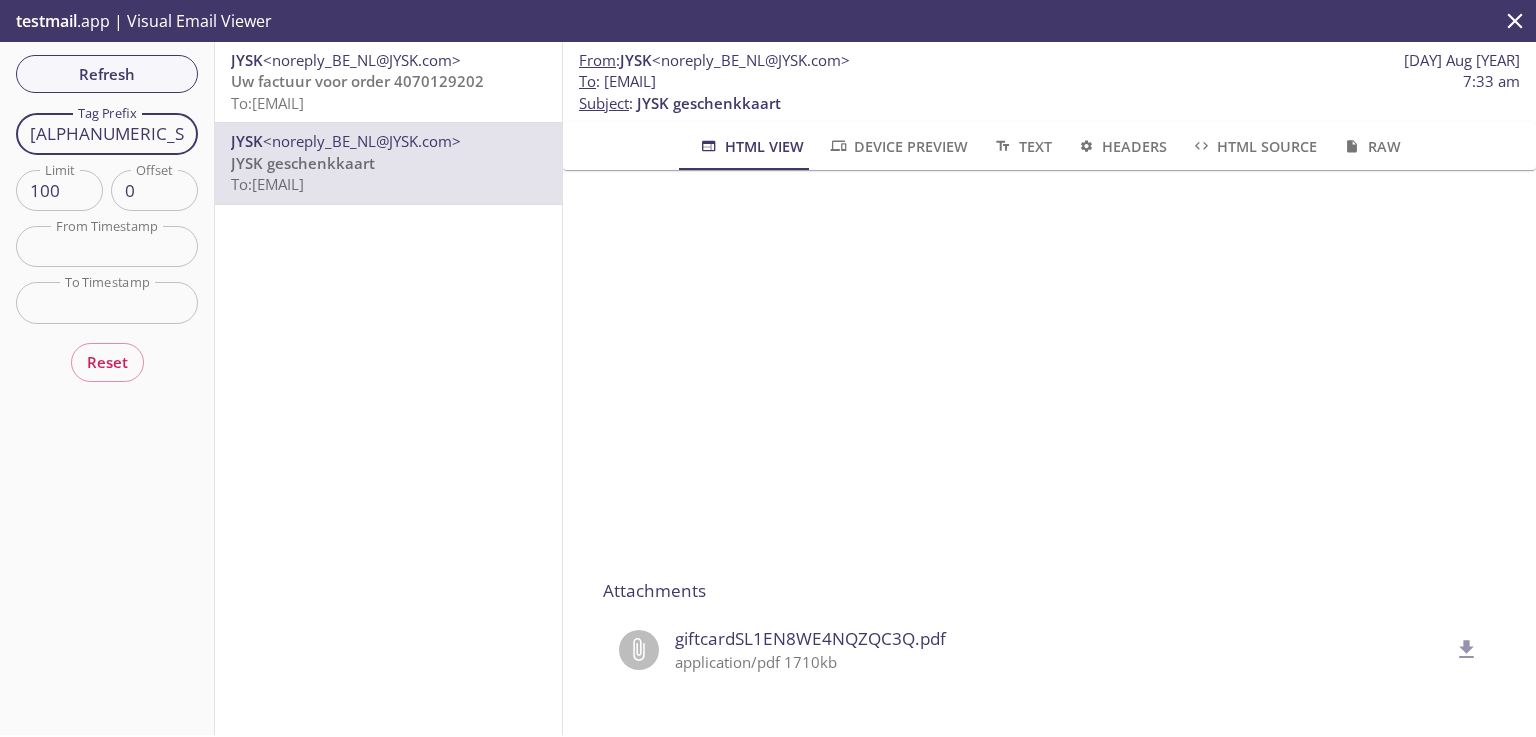 click on "[ALPHANUMERIC_STRING]" at bounding box center (107, 133) 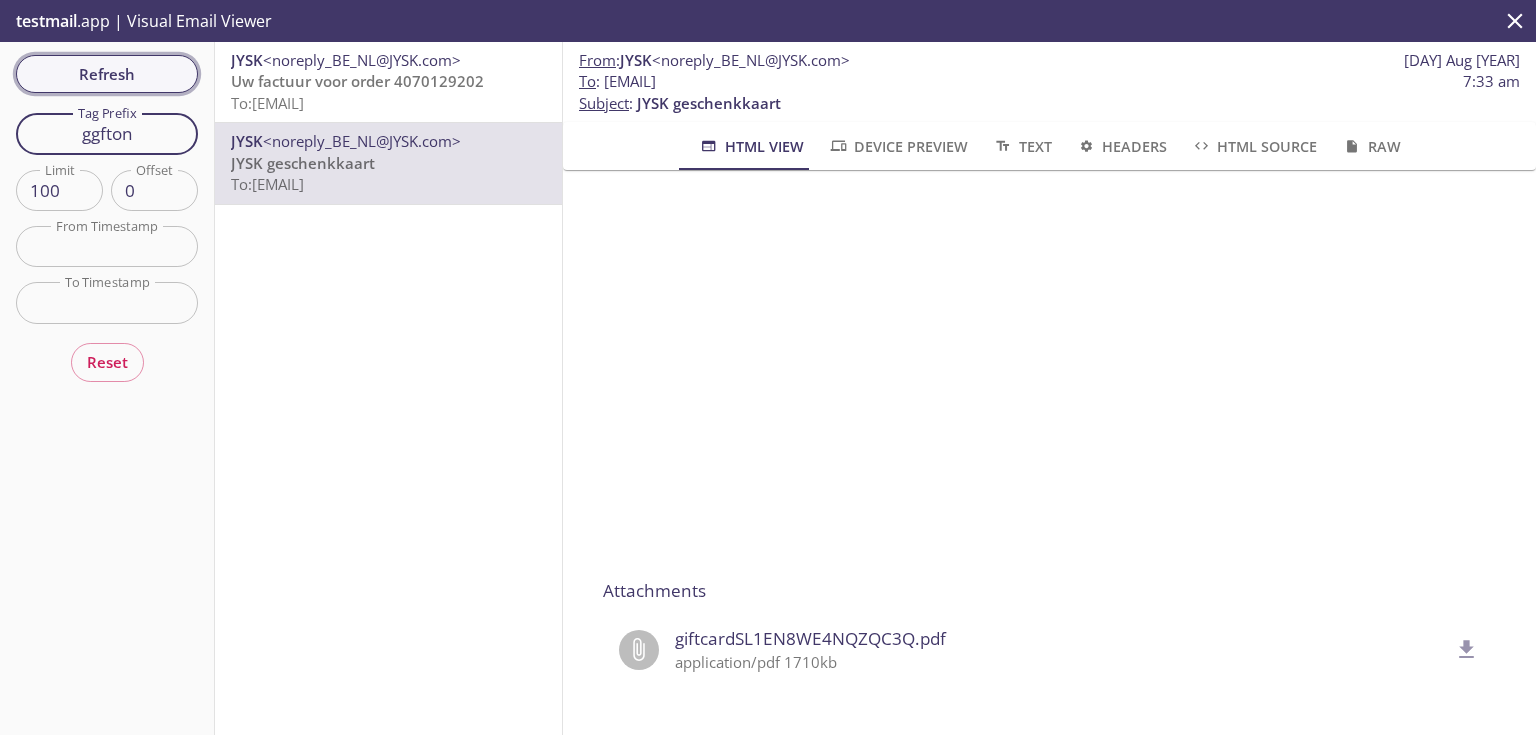 click on "Refresh" at bounding box center [107, 74] 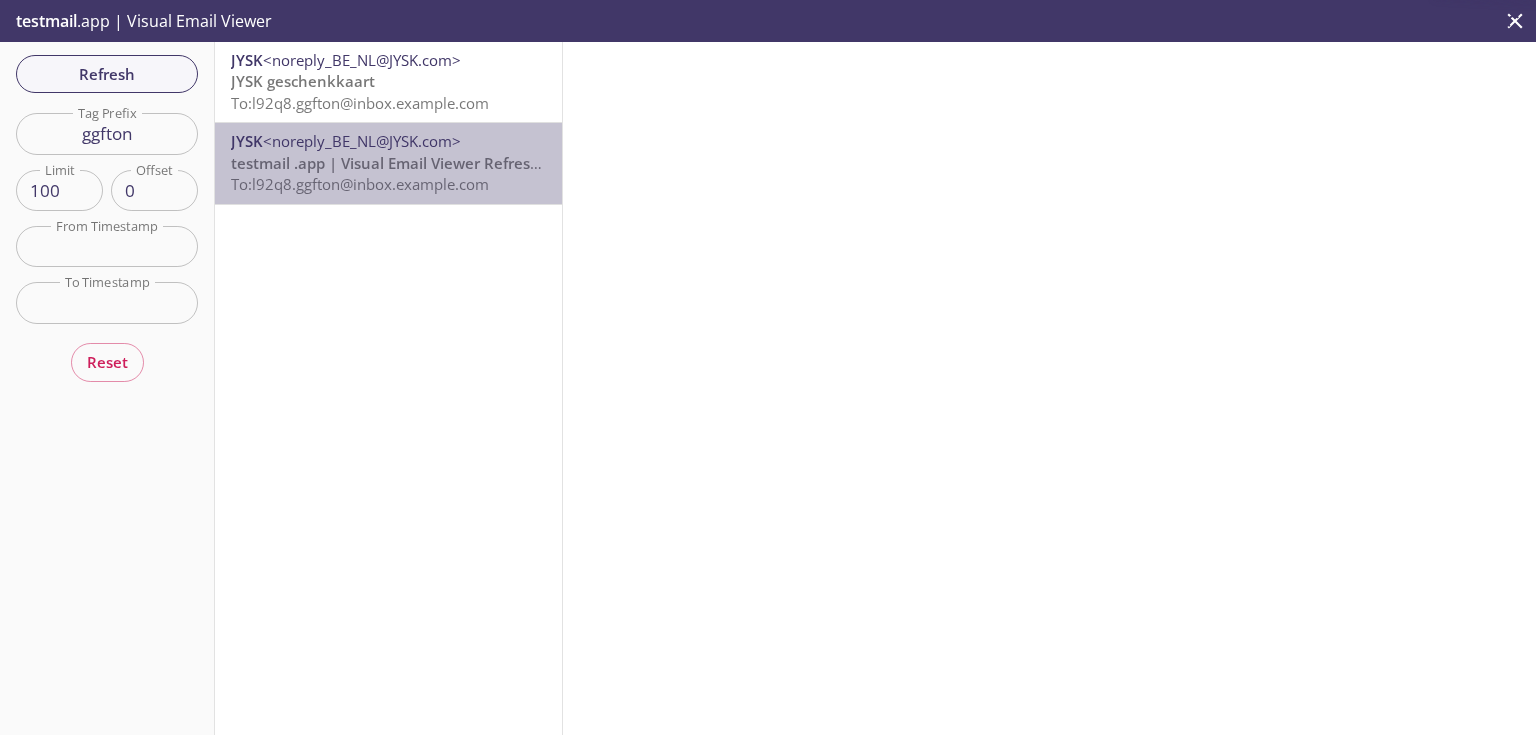click on "testmail .app | Visual Email Viewer Refresh Filters Tag Prefix ydzm9a Tag Prefix Limit 100 Limit Offset 0 Offset From Timestamp From Timestamp To Timestamp To Timestamp Reset JYSK  <noreply_BE_NL@JYSK.com> Uw factuur voor order 4070091324 To:  l92q8.o0astm@example.com JYSK  <noreply_BE_NL@JYSK.com> JYSK geschenkkaart To:  l92q8.o0astm@example.com From :    JYSK  <noreply_BE_NL@JYSK.com> 3 Aug 2025   To :   l92q8.o0astm@example.com 7:42 pm Subject :   JYSK geschenkkaart HTML View Device Preview Text Headers HTML Source Raw Attachments giftcardQ37RL9ZEHHNMV8U1.pdf application/pdf 1711kb" at bounding box center [2475, 163] 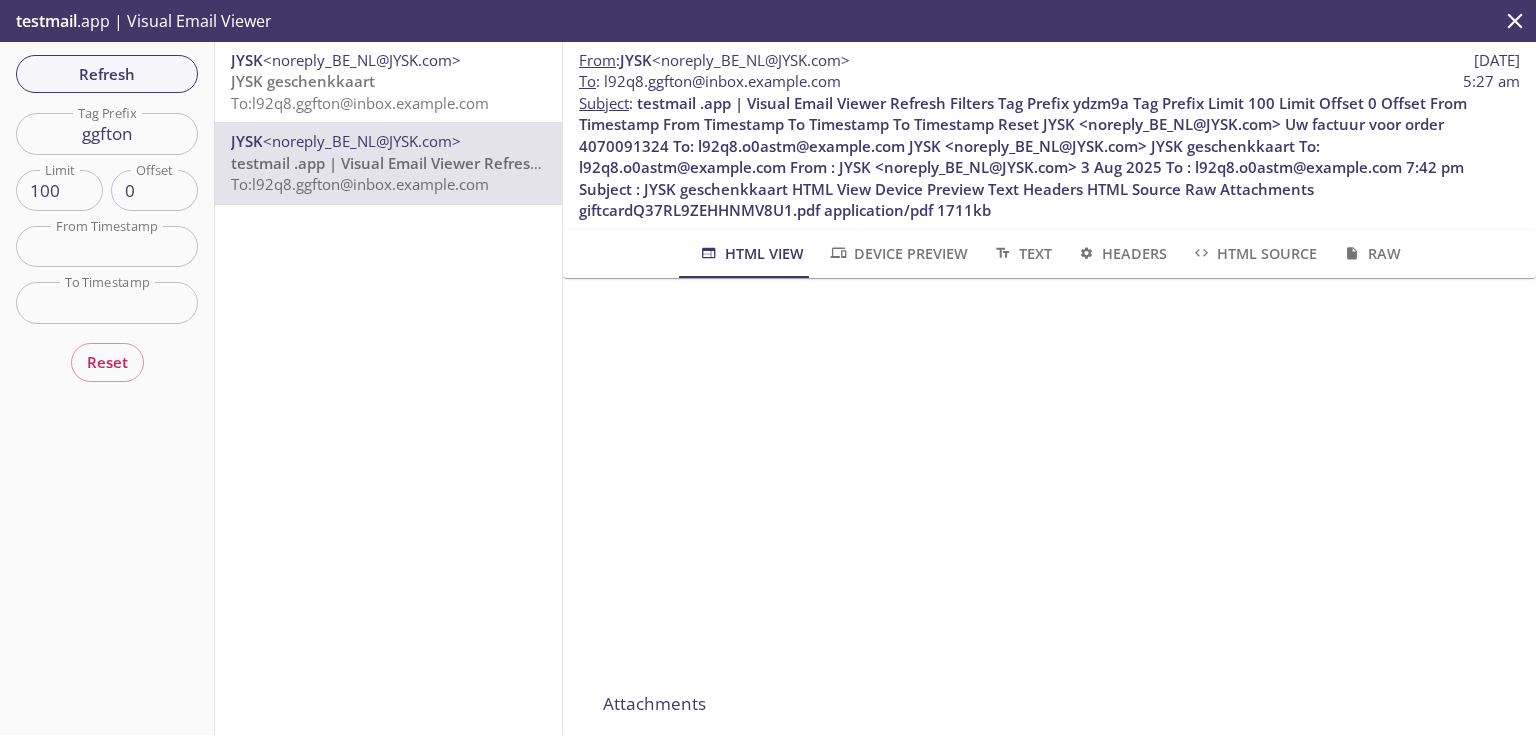 scroll, scrollTop: 683, scrollLeft: 0, axis: vertical 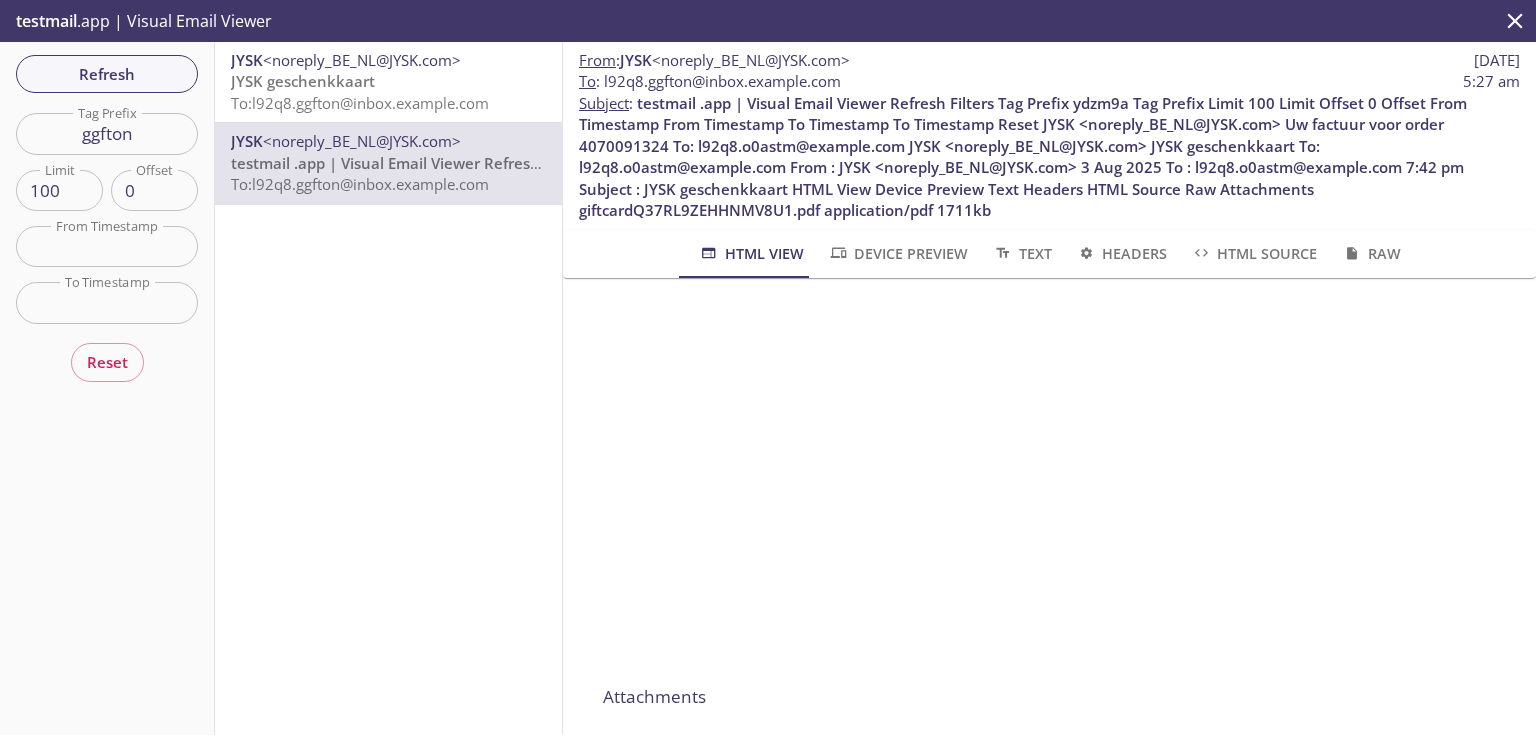 drag, startPoint x: 1491, startPoint y: 633, endPoint x: 1498, endPoint y: 653, distance: 21.189621 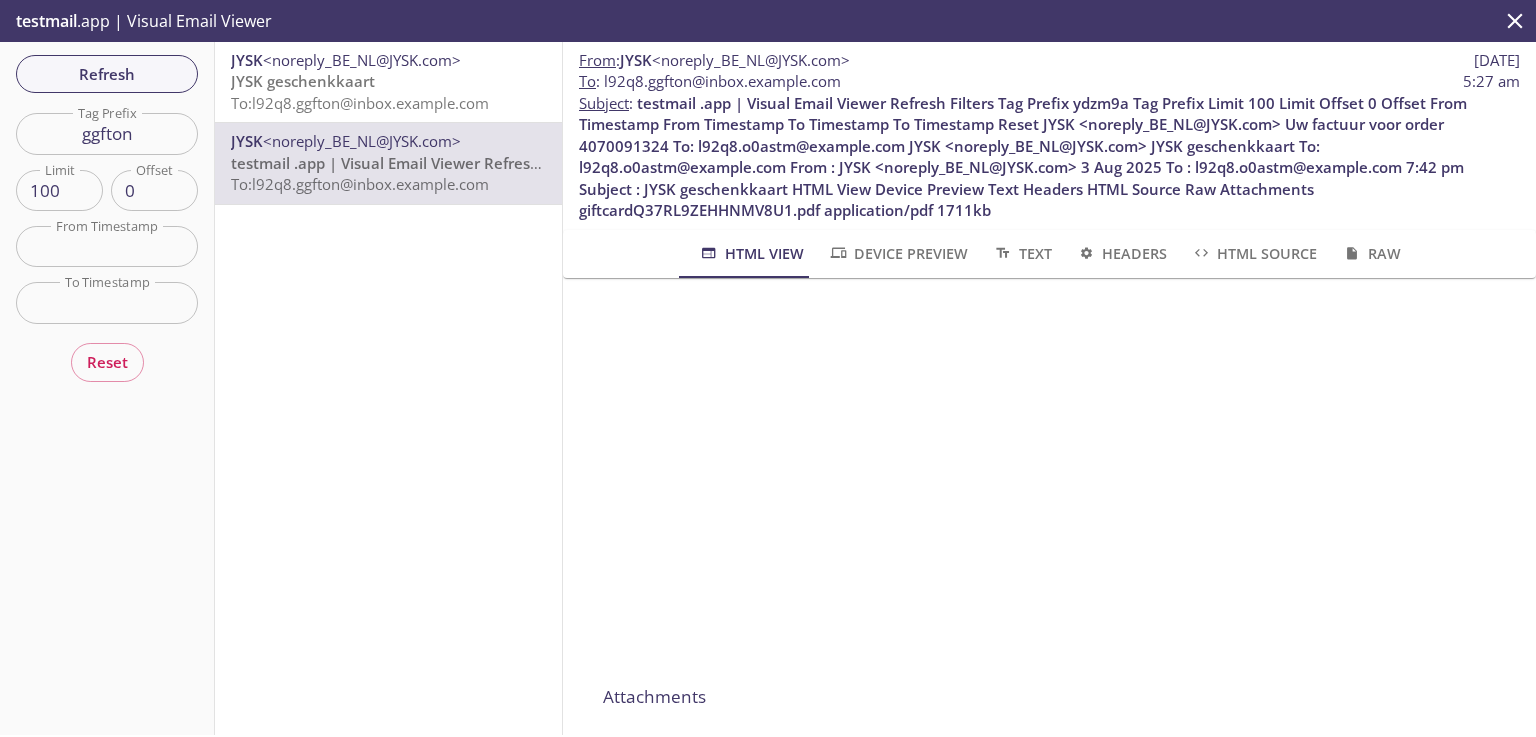 click on "Attachments Retourformulier_JYSK_JBE-NL.pdf application/pdf 82kb Factuur-bestelling-0607949532.pdf application/pdf 73kb" at bounding box center [1049, 255] 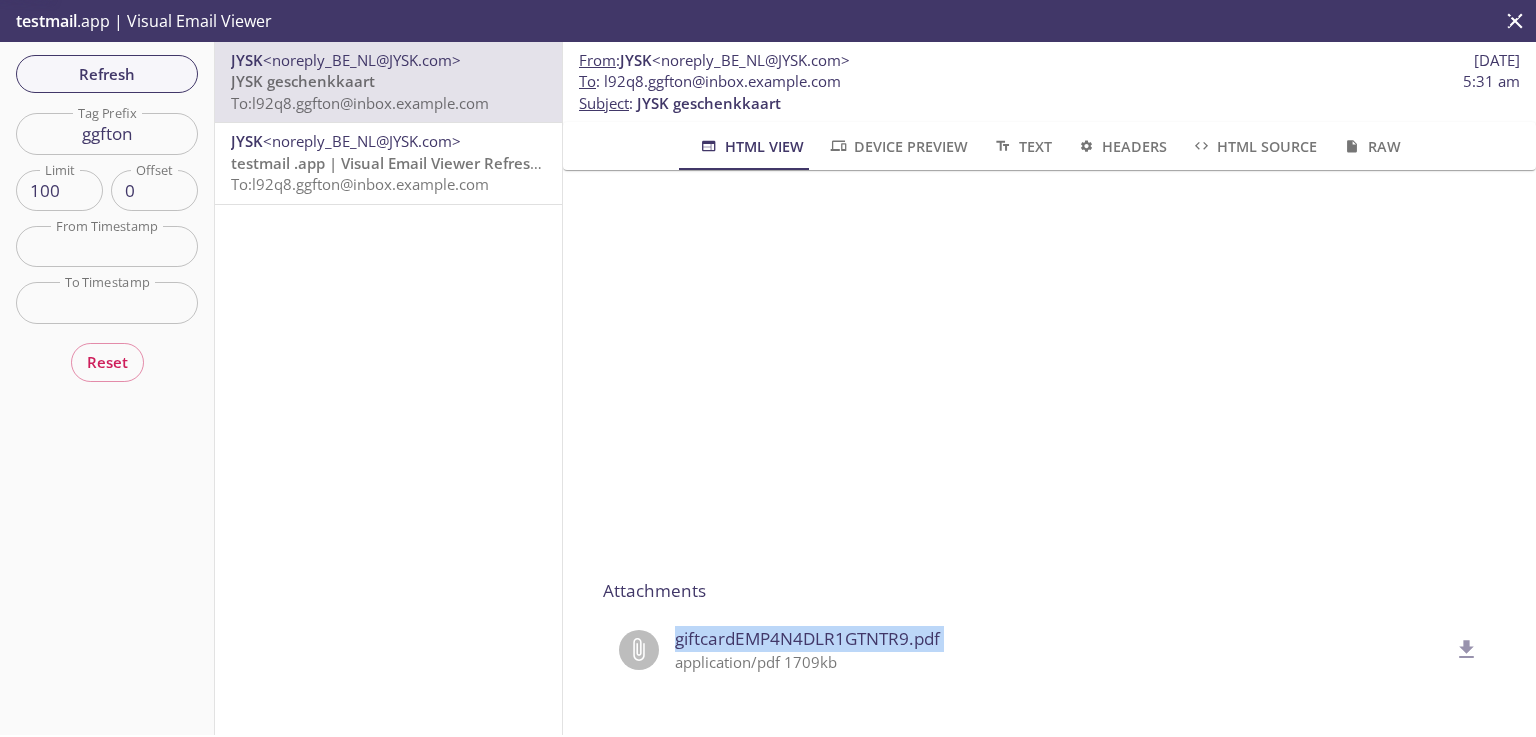 scroll, scrollTop: 320, scrollLeft: 0, axis: vertical 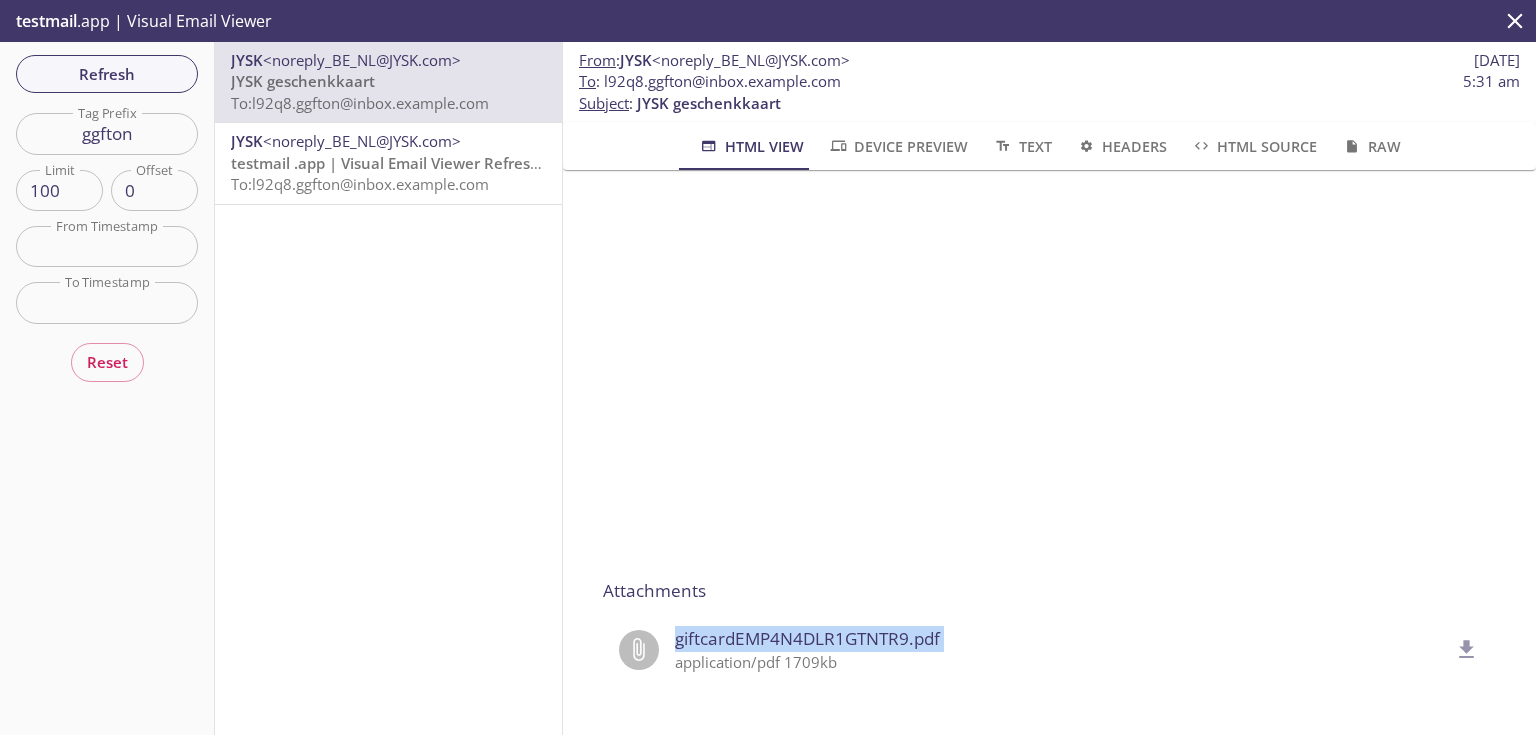 click 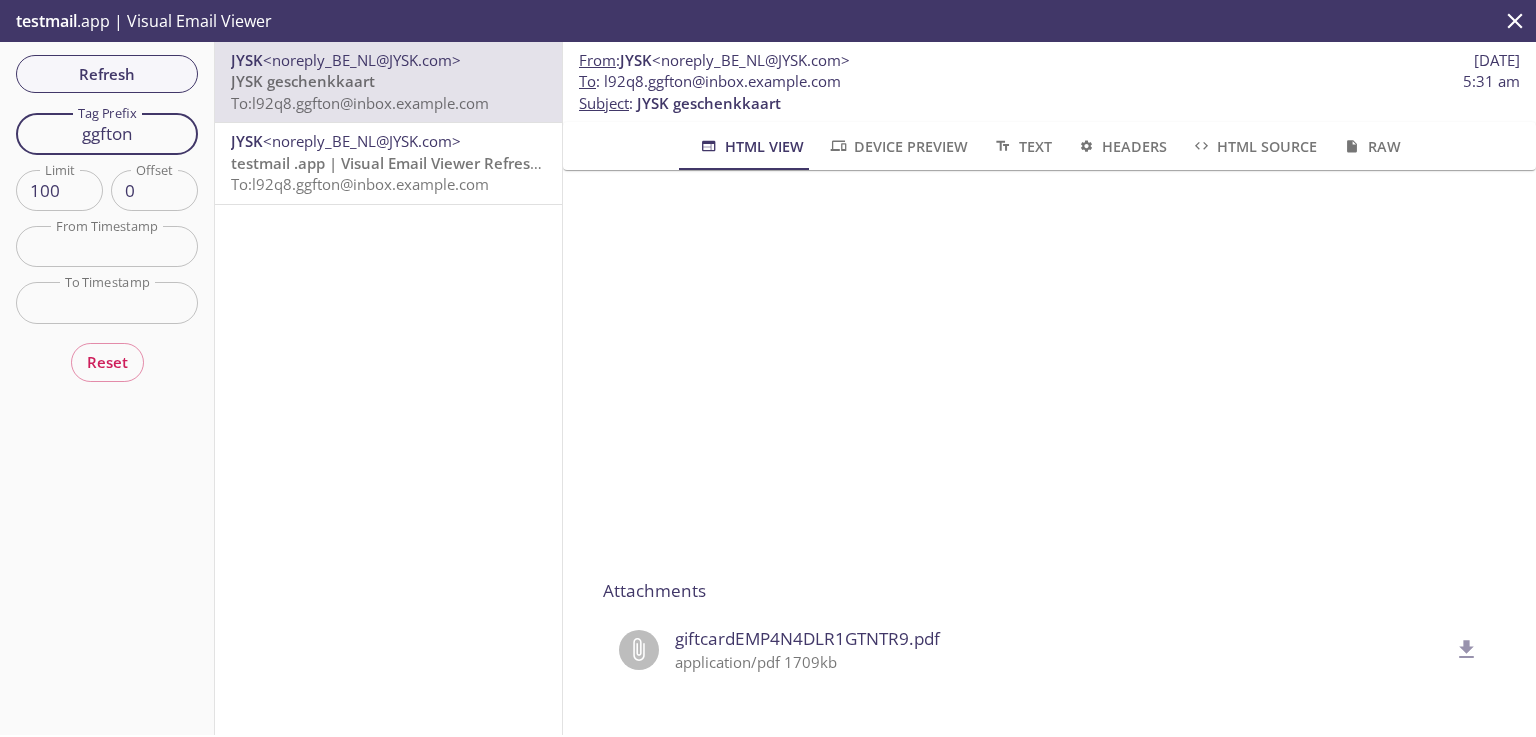 drag, startPoint x: 146, startPoint y: 137, endPoint x: 49, endPoint y: 127, distance: 97.5141 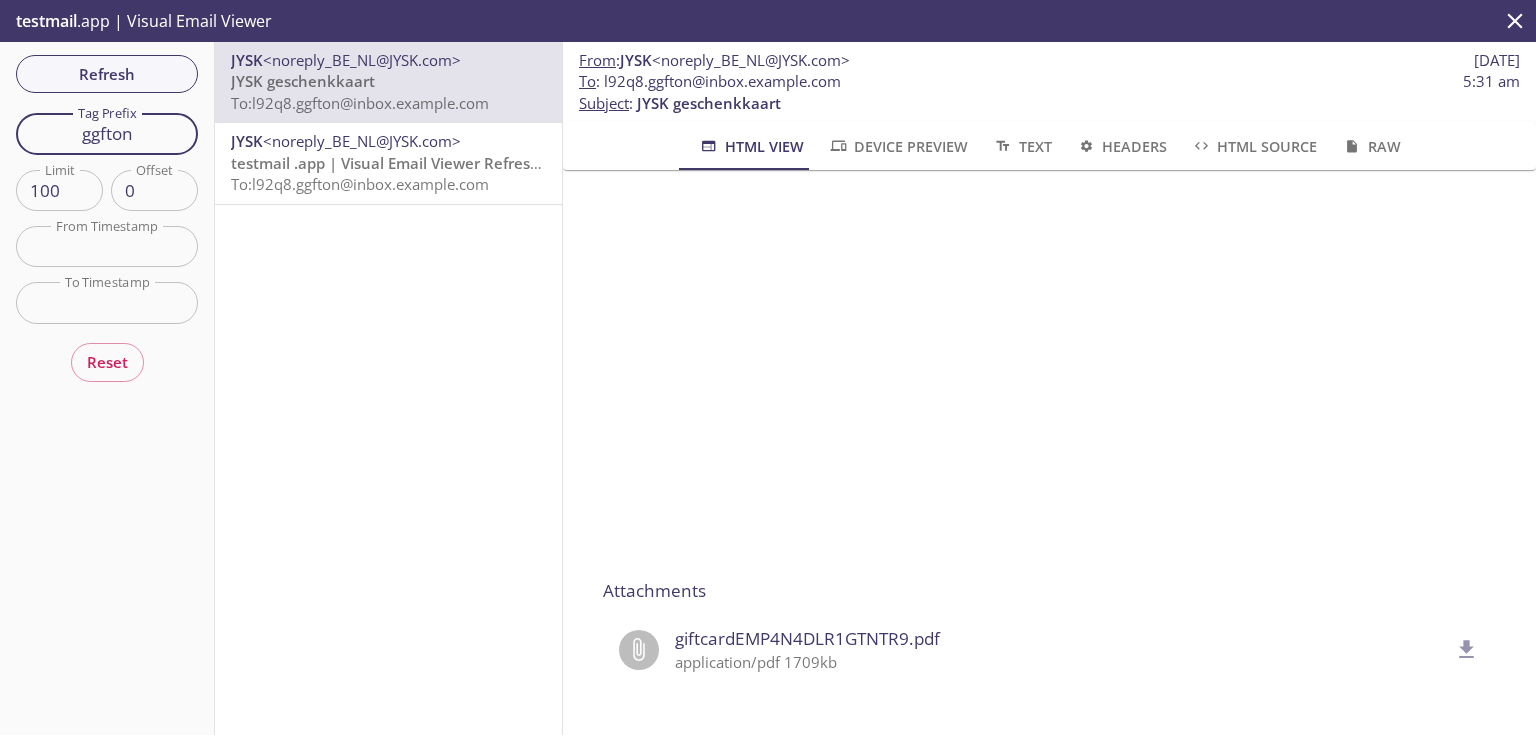 click on "ggfton" at bounding box center (107, 133) 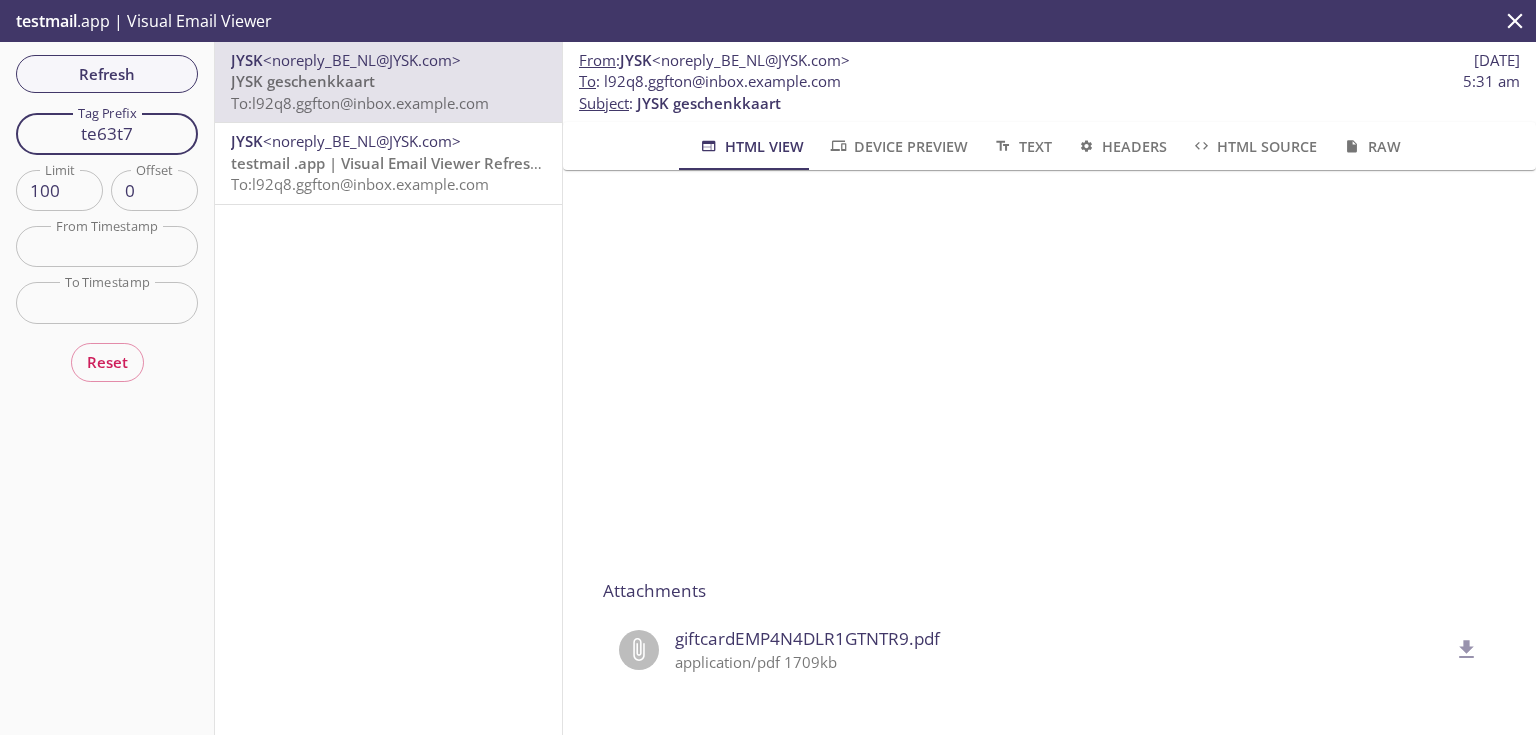 click on "Refresh" at bounding box center [107, 74] 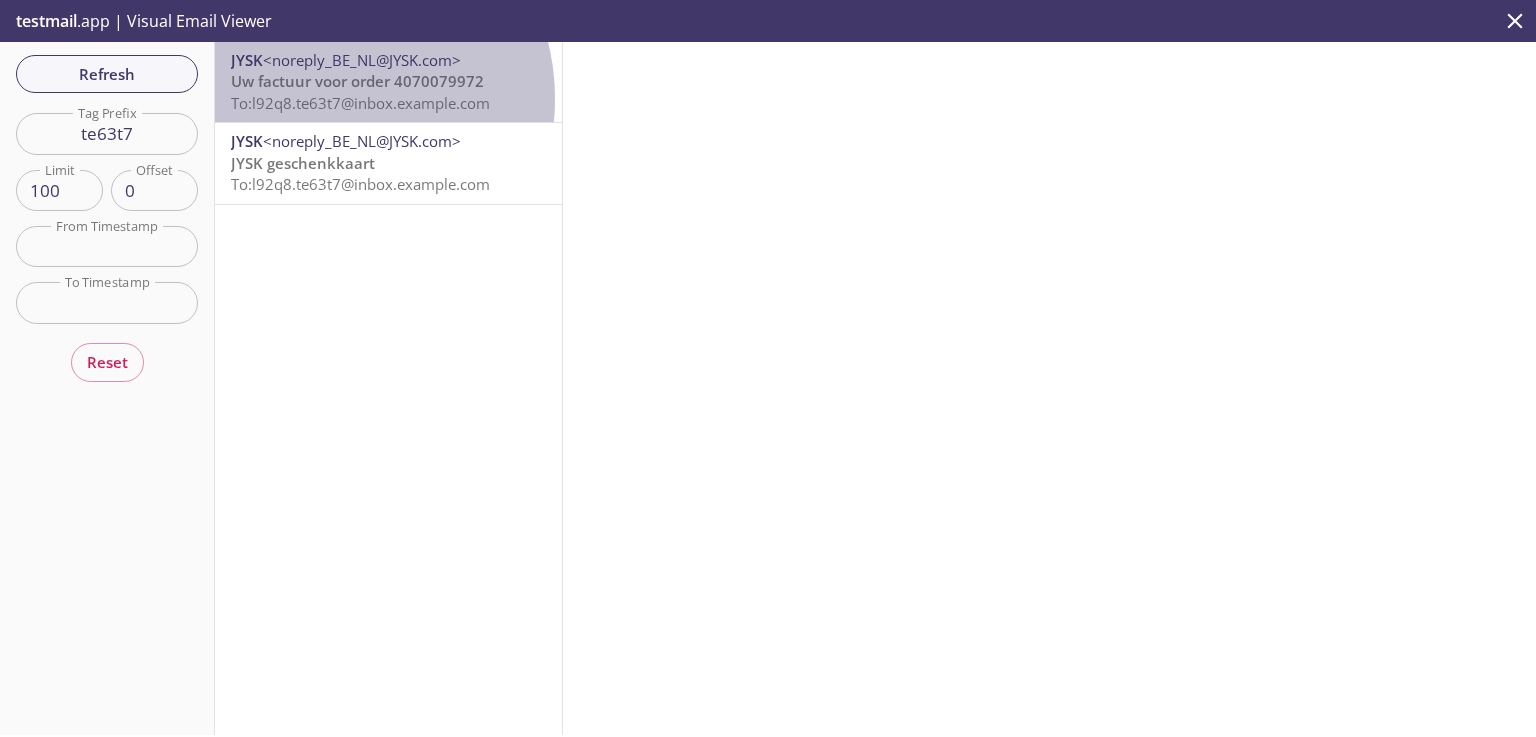 click on "To:  l92q8.te63t7@inbox.testmail.app" at bounding box center [360, 103] 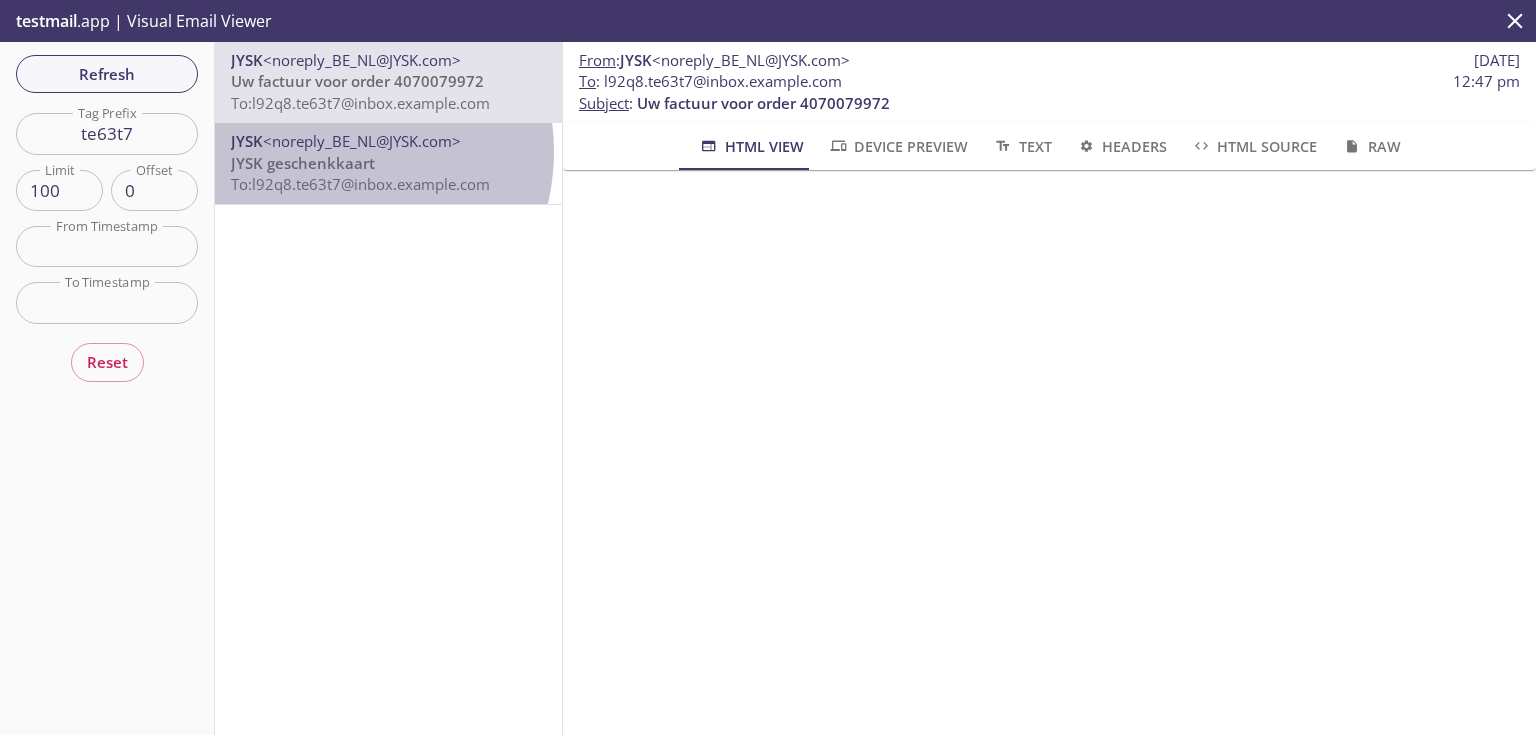 click on "<noreply_BE_NL@JYSK.com>" at bounding box center [362, 141] 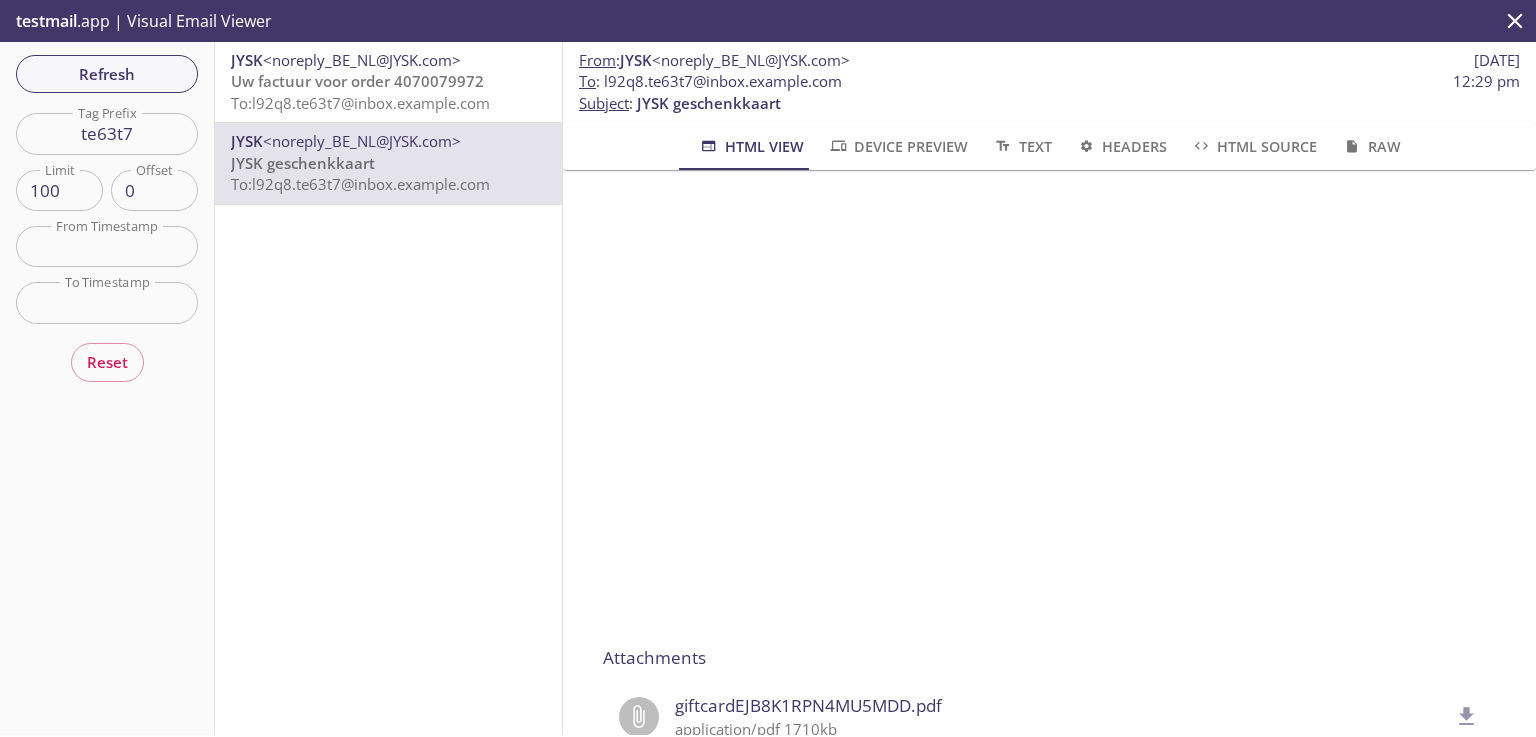 scroll, scrollTop: 320, scrollLeft: 0, axis: vertical 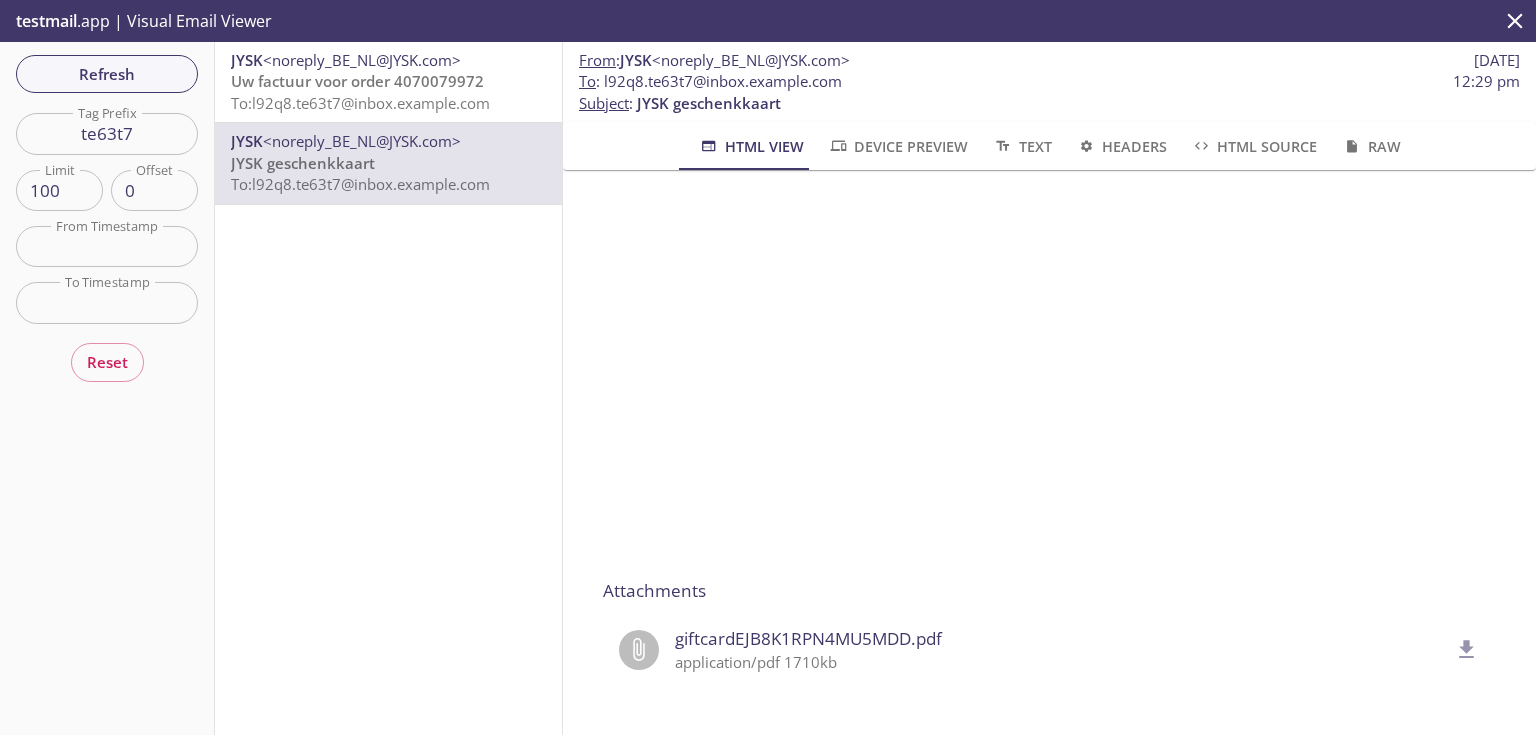 click 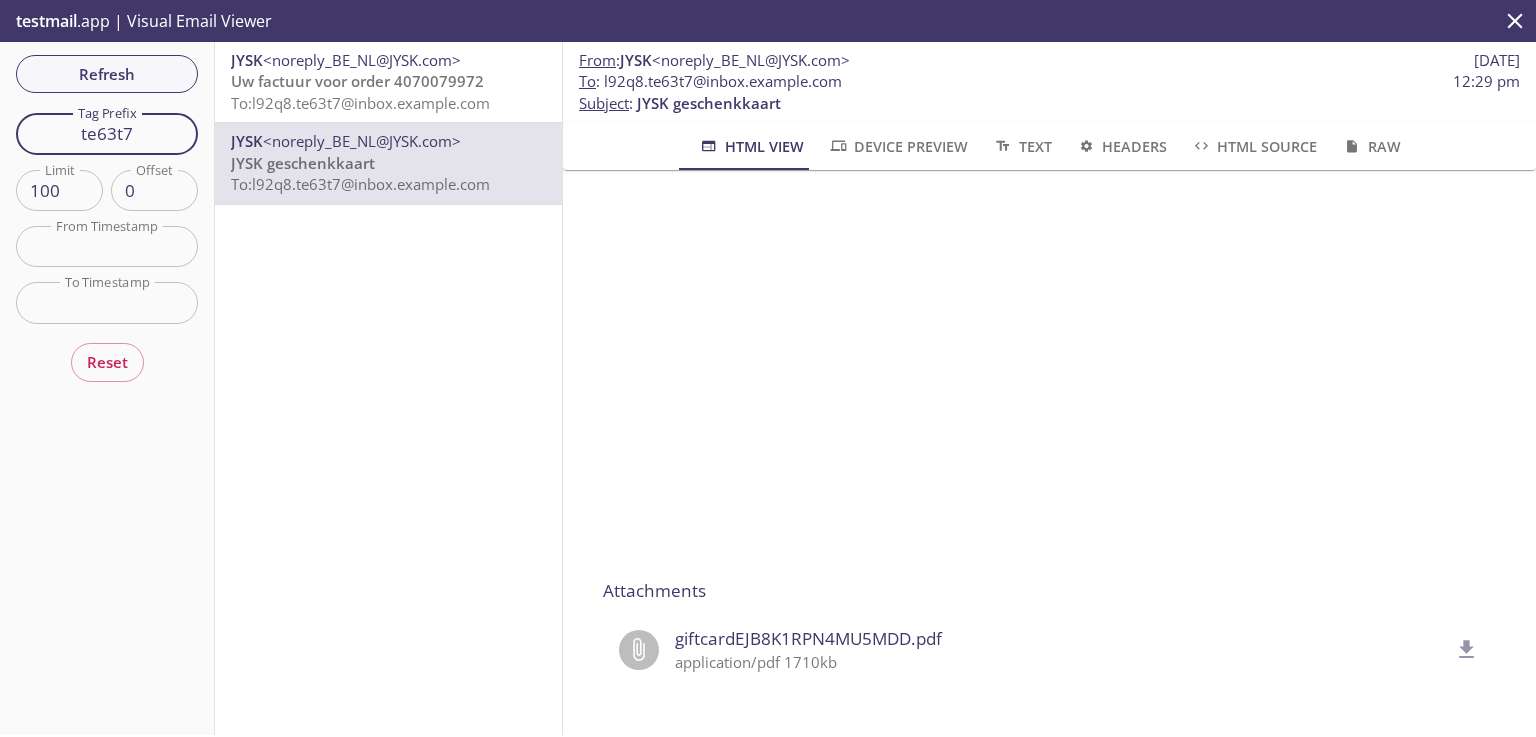 drag, startPoint x: 144, startPoint y: 127, endPoint x: 68, endPoint y: 126, distance: 76.00658 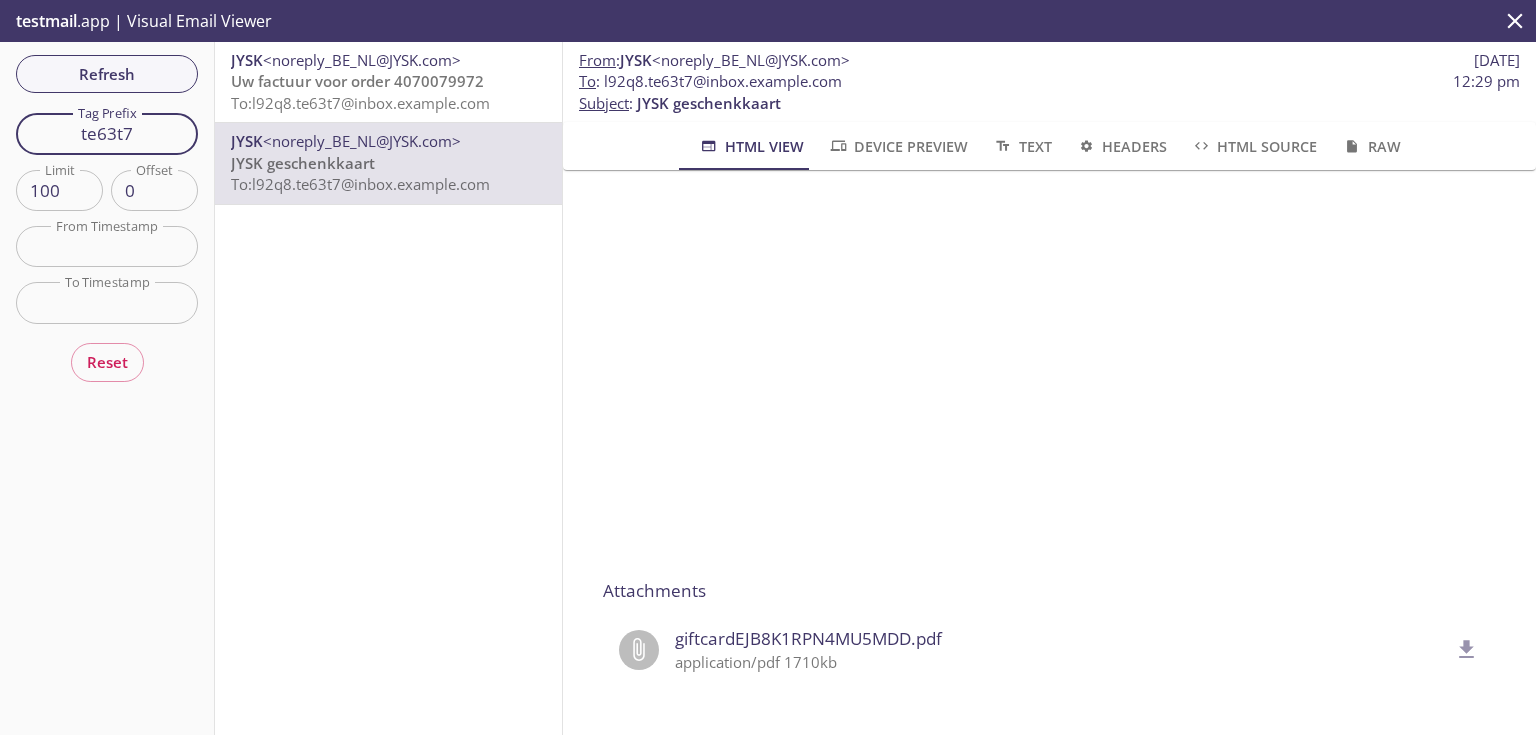 click on "te63t7" at bounding box center (107, 133) 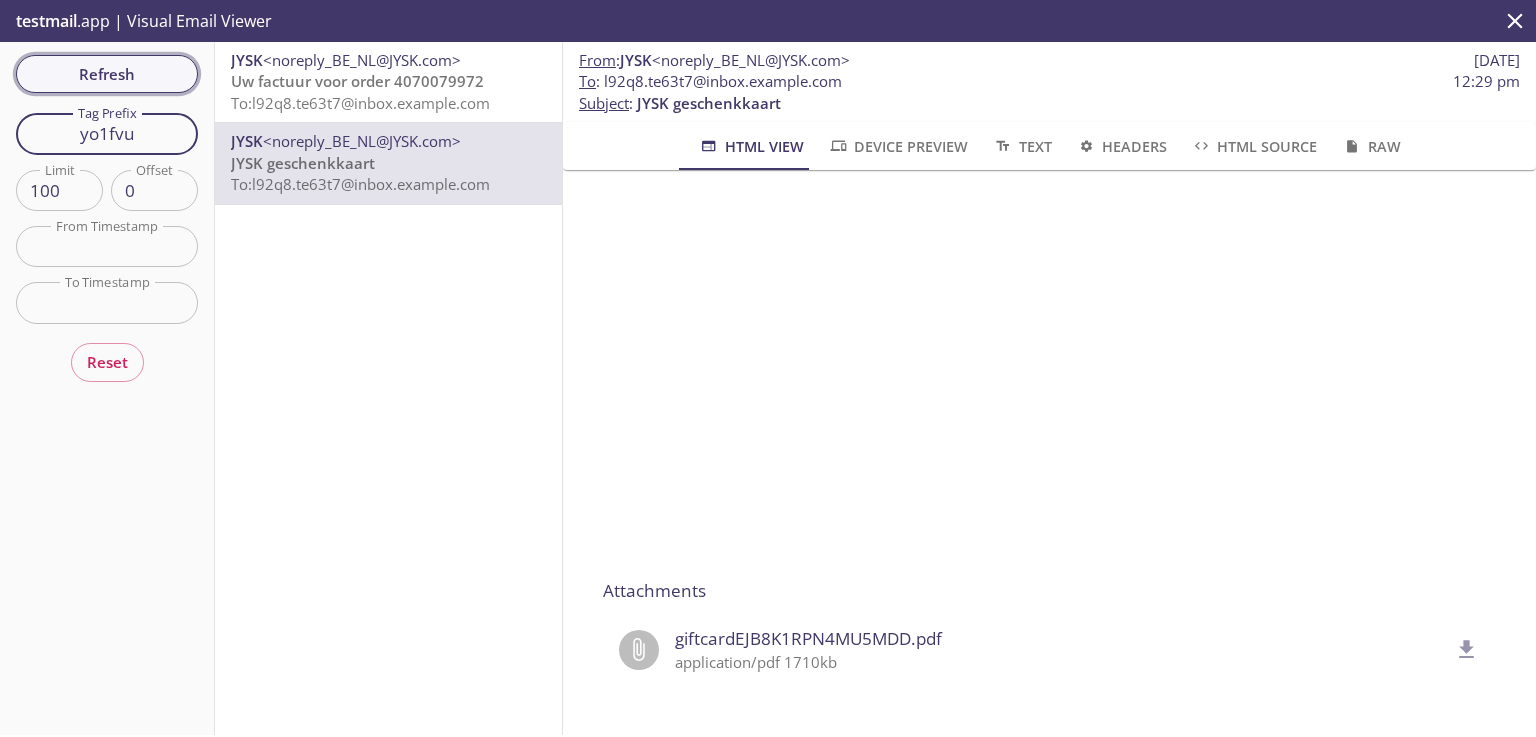 click on "Refresh" at bounding box center (107, 74) 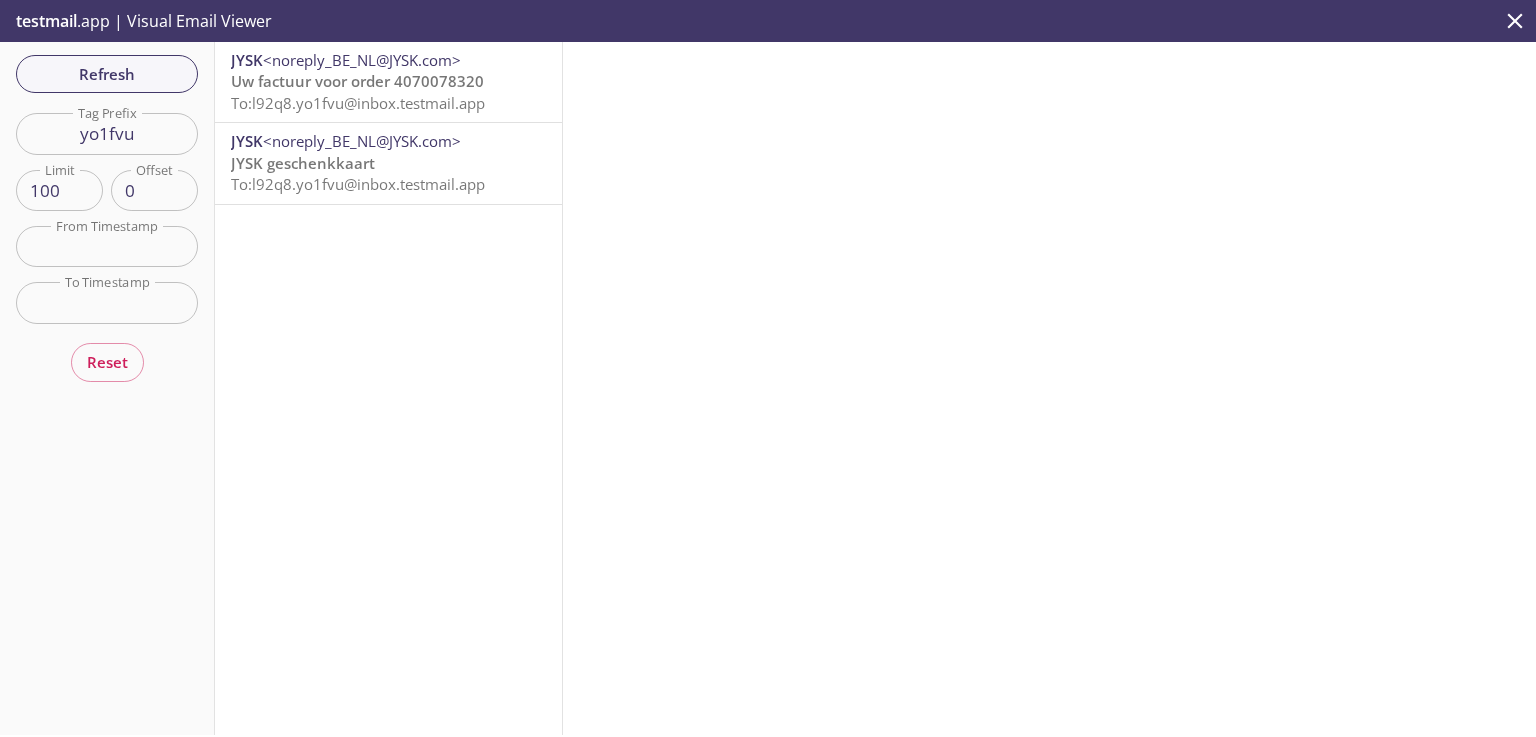 click on "JYSK  <noreply_BE_NL@JYSK.com> JYSK geschenkkaart To:  l92q8.yo1fvu@example.com" at bounding box center (388, 163) 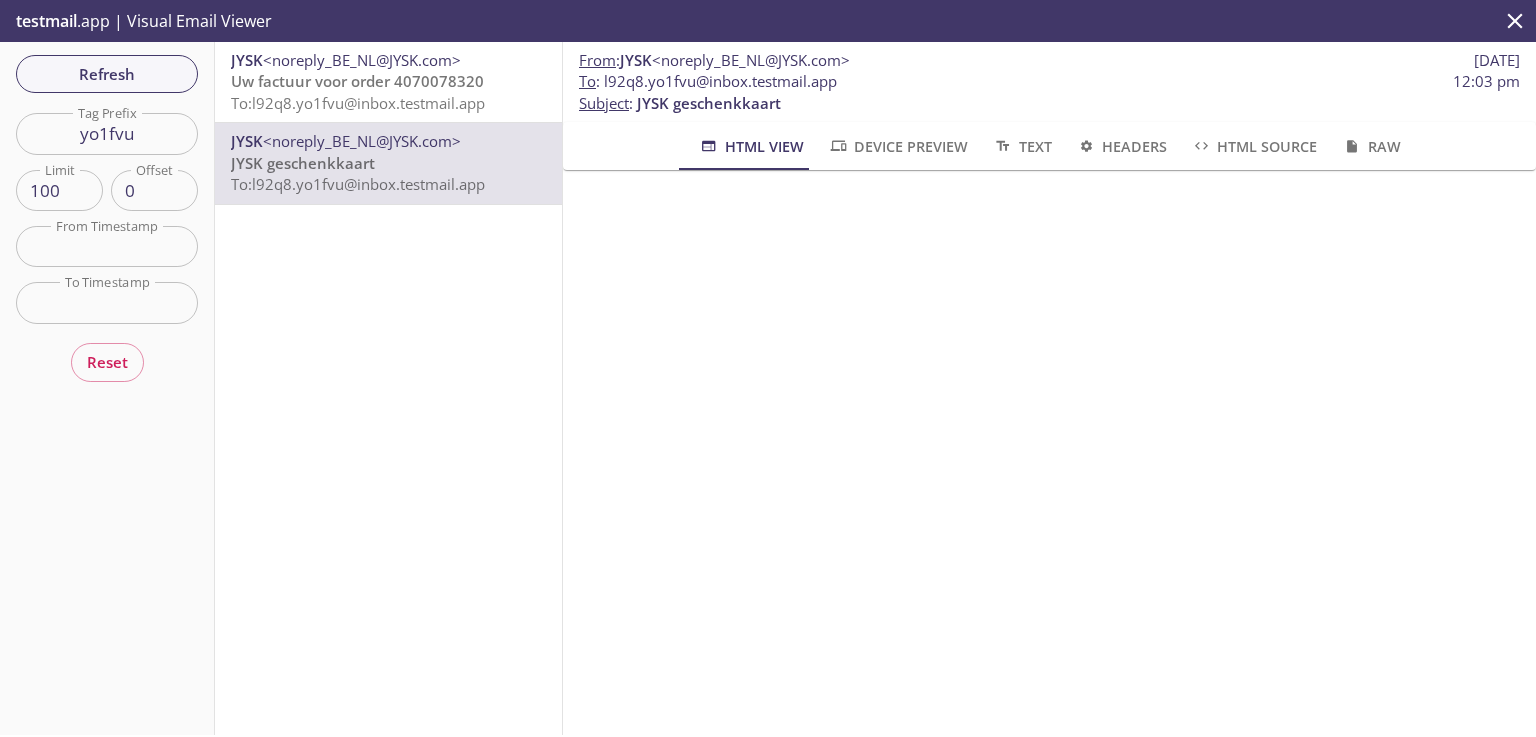 drag, startPoint x: 1502, startPoint y: 384, endPoint x: 1507, endPoint y: 540, distance: 156.08011 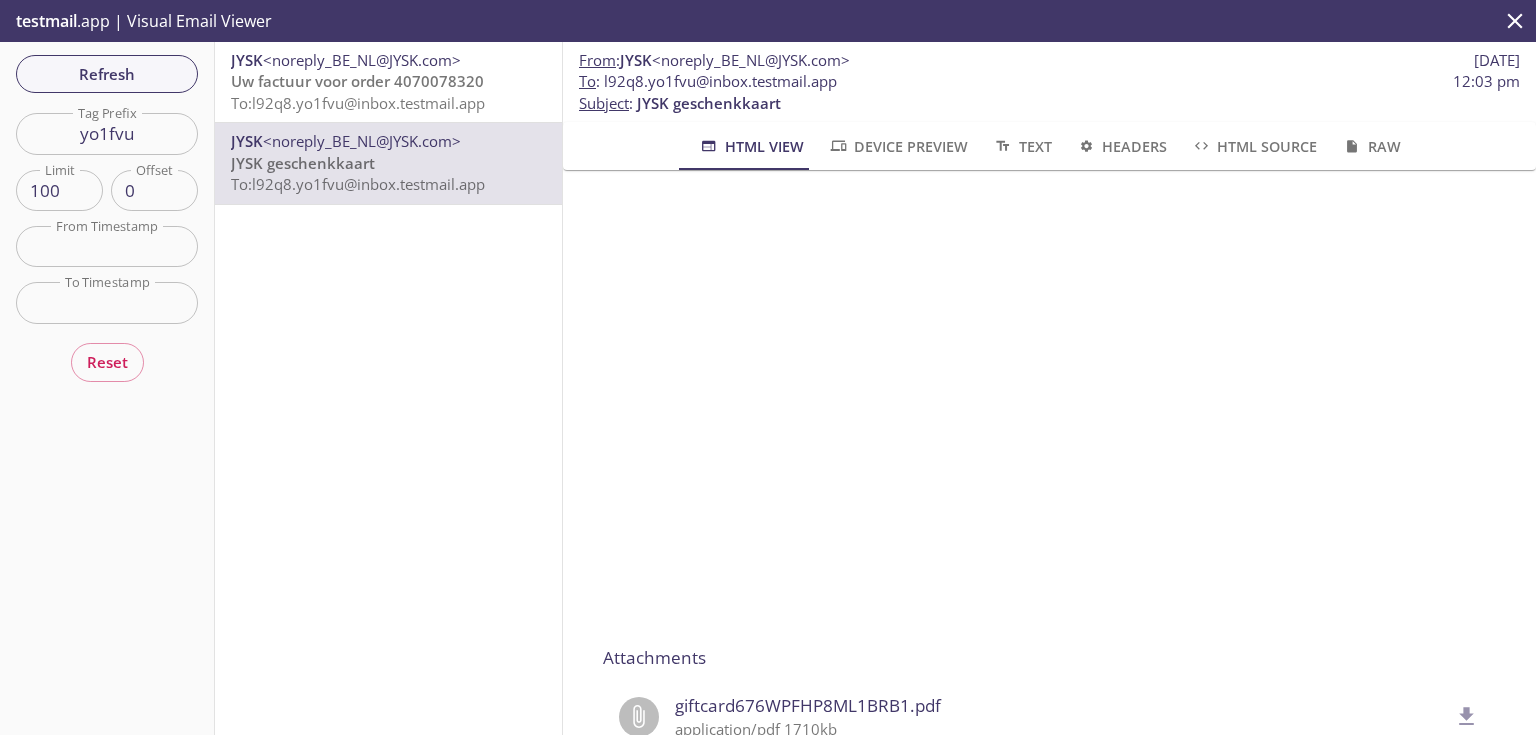 scroll, scrollTop: 245, scrollLeft: 0, axis: vertical 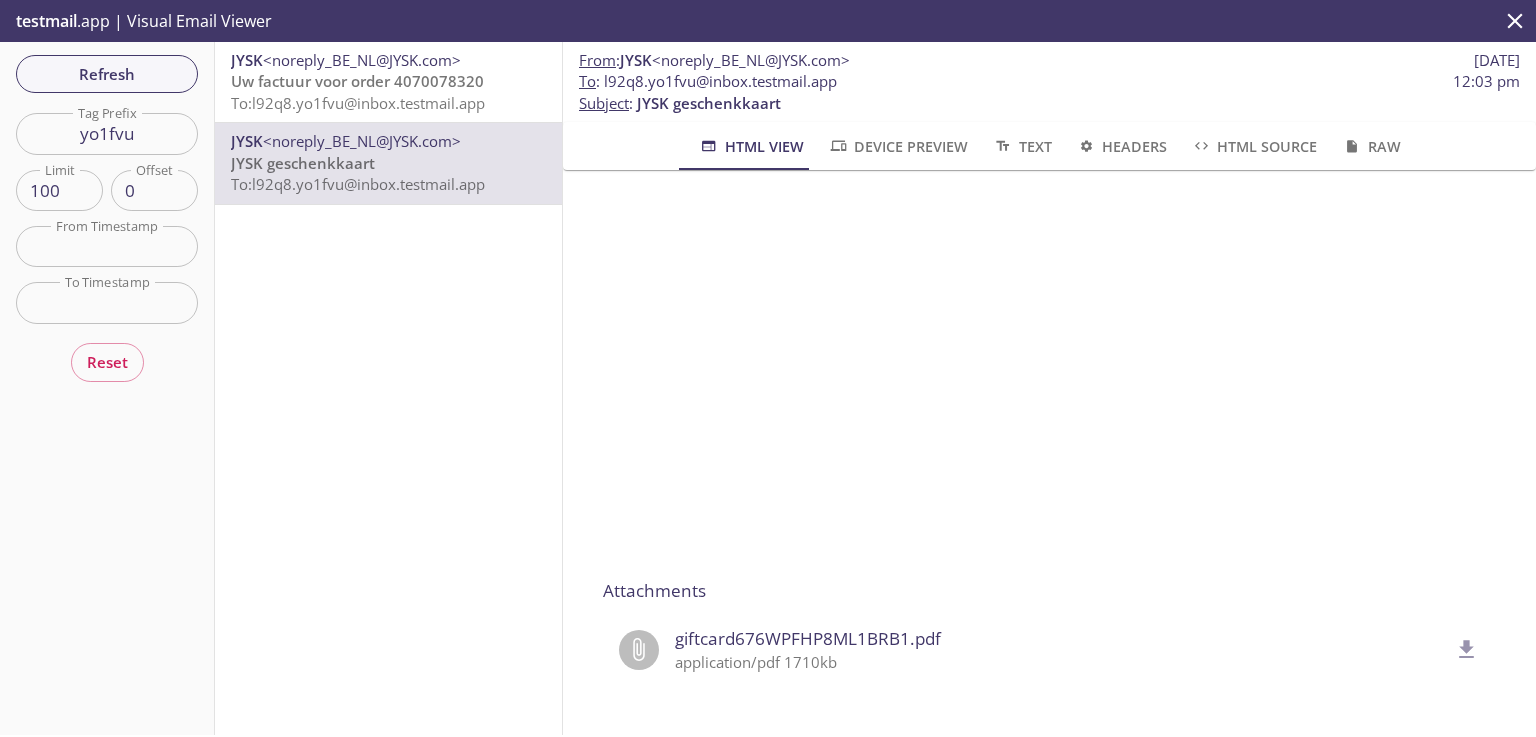 click at bounding box center (1467, 650) 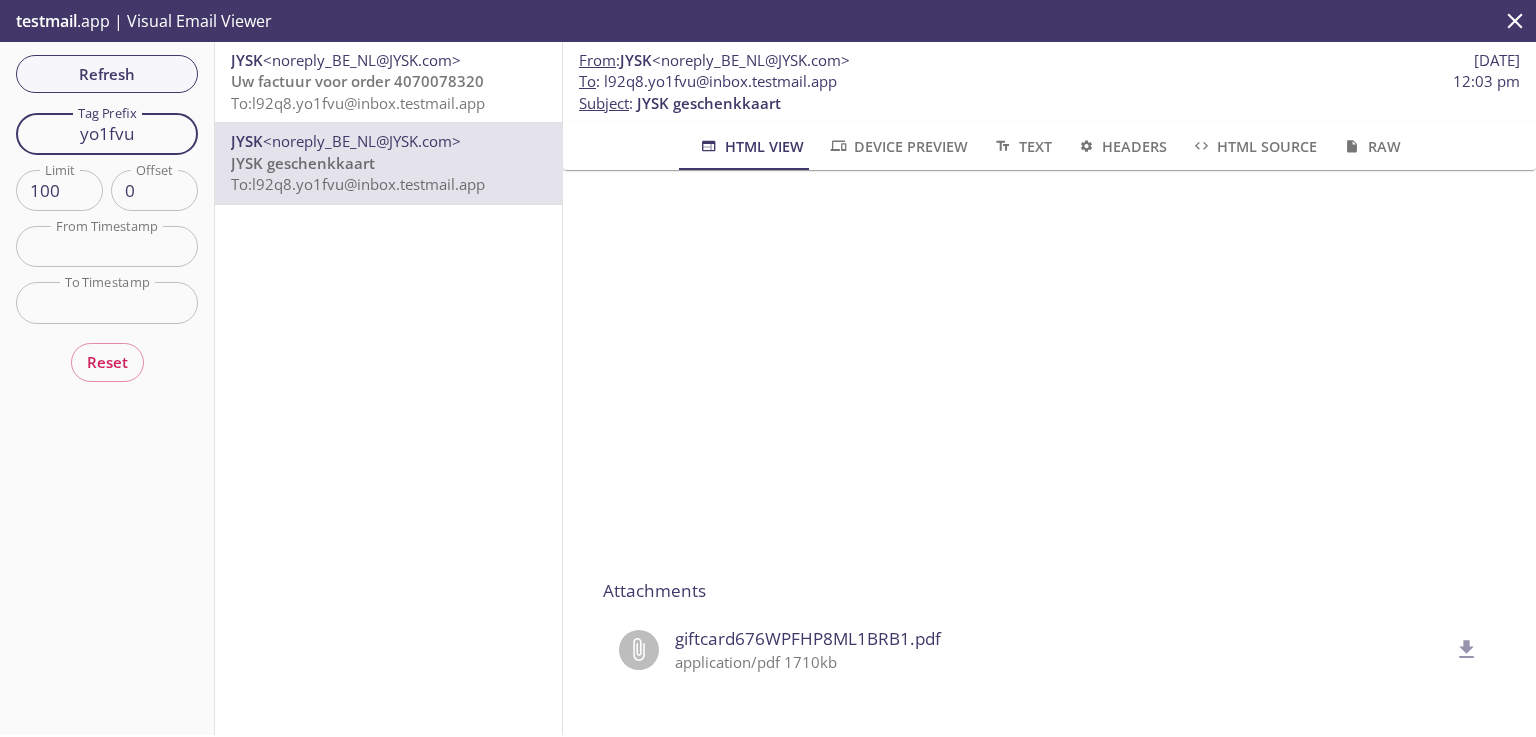 drag, startPoint x: 147, startPoint y: 133, endPoint x: 26, endPoint y: 135, distance: 121.016525 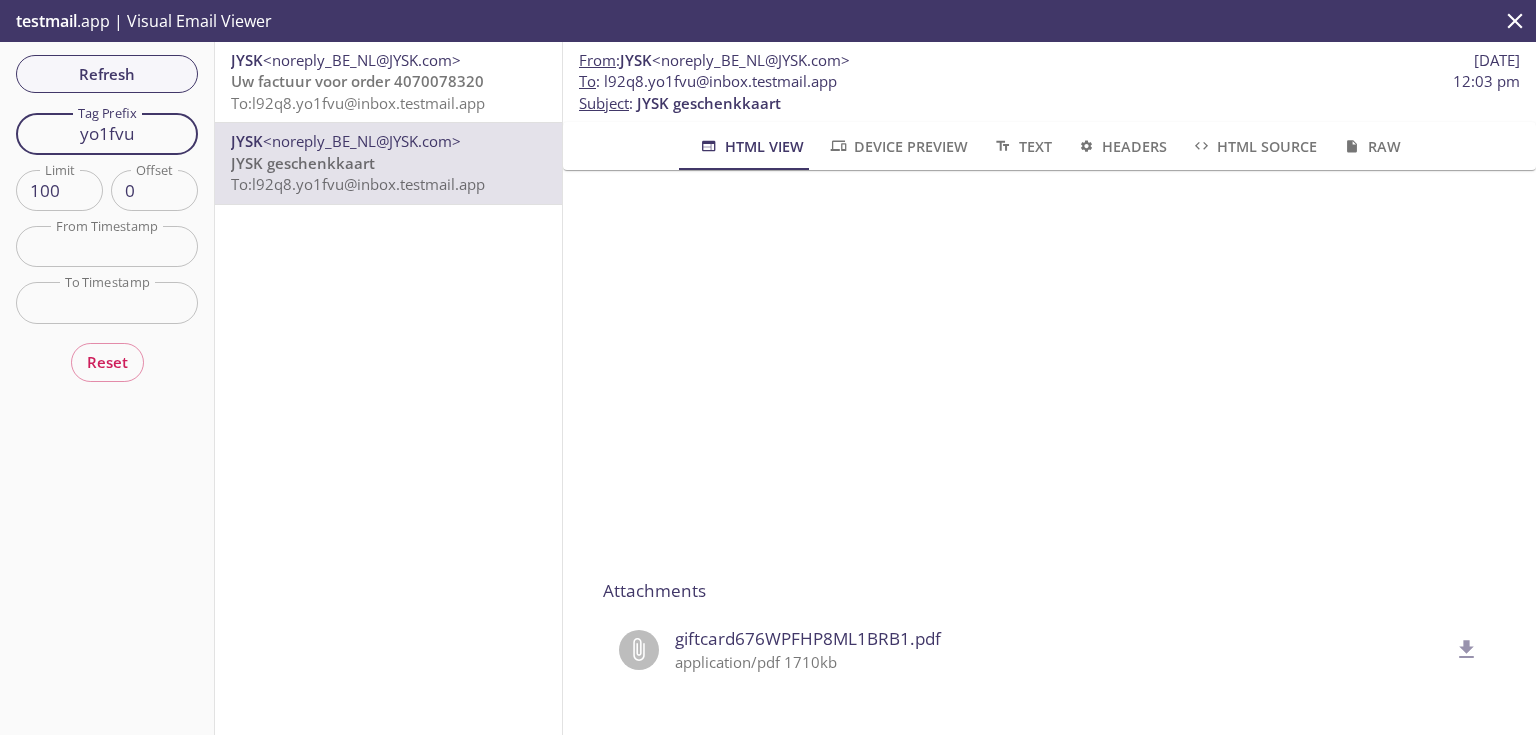 click on "yo1fvu" at bounding box center (107, 133) 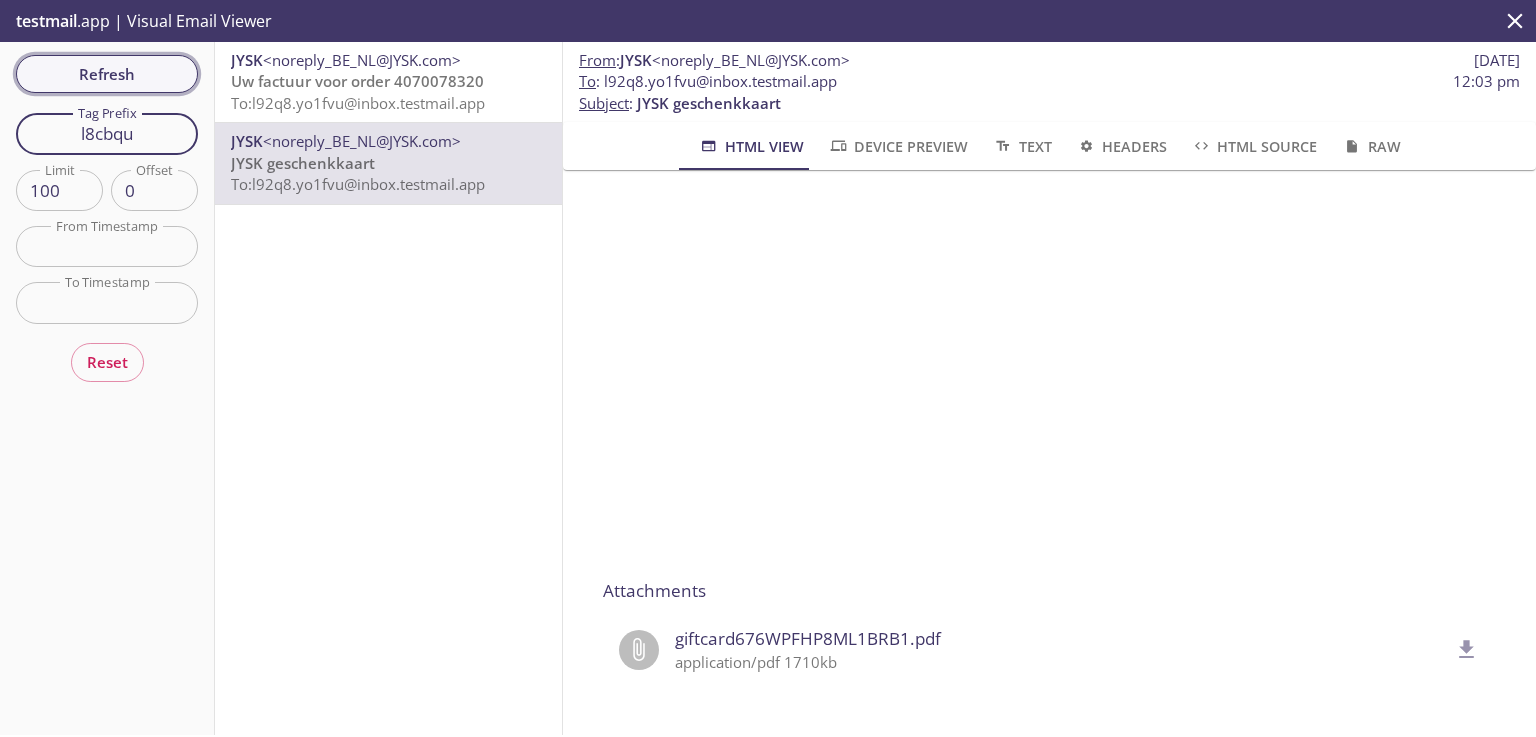 click on "Refresh" at bounding box center [107, 74] 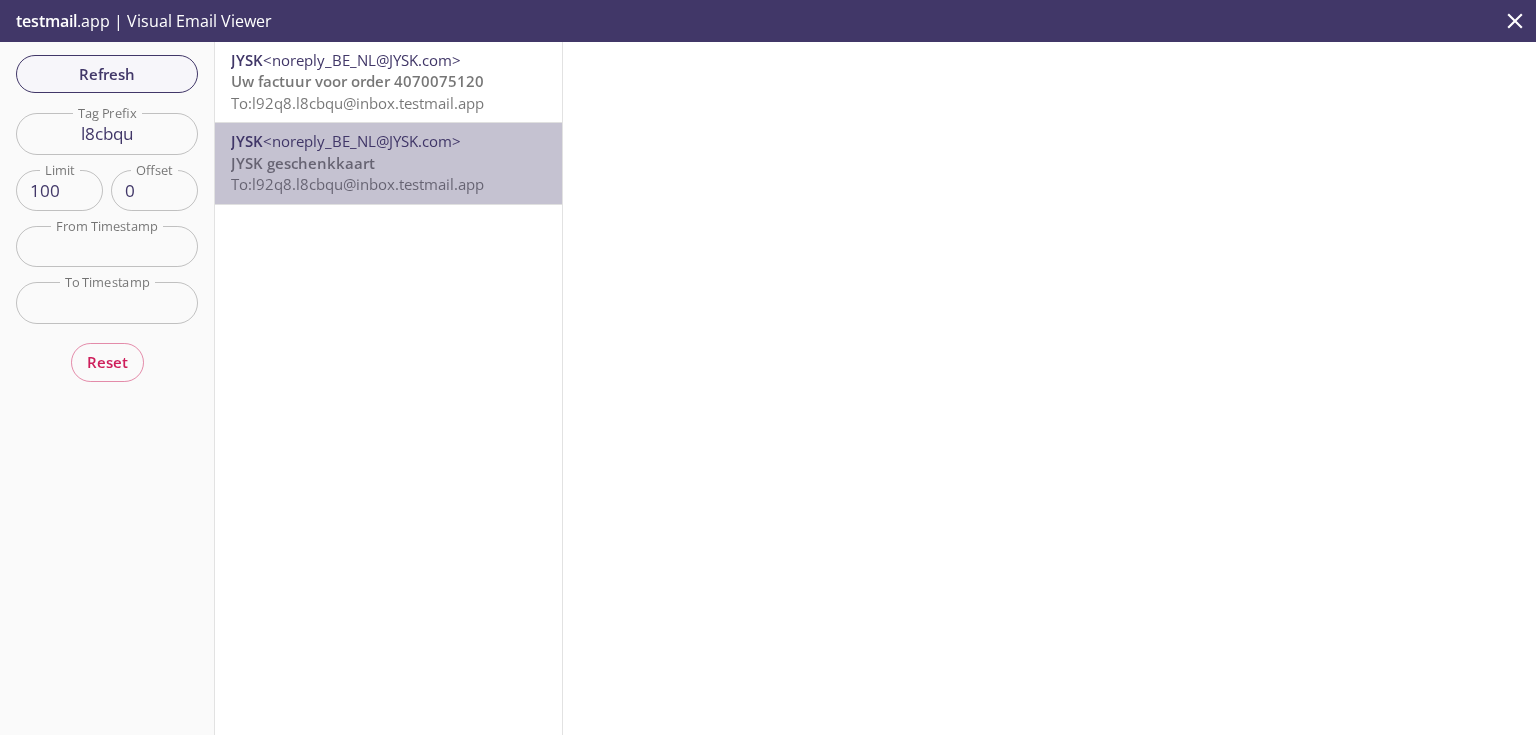 click on "JYSK geschenkkaart To:  l92q8.l8cbqu@inbox.testmail.app" at bounding box center [388, 174] 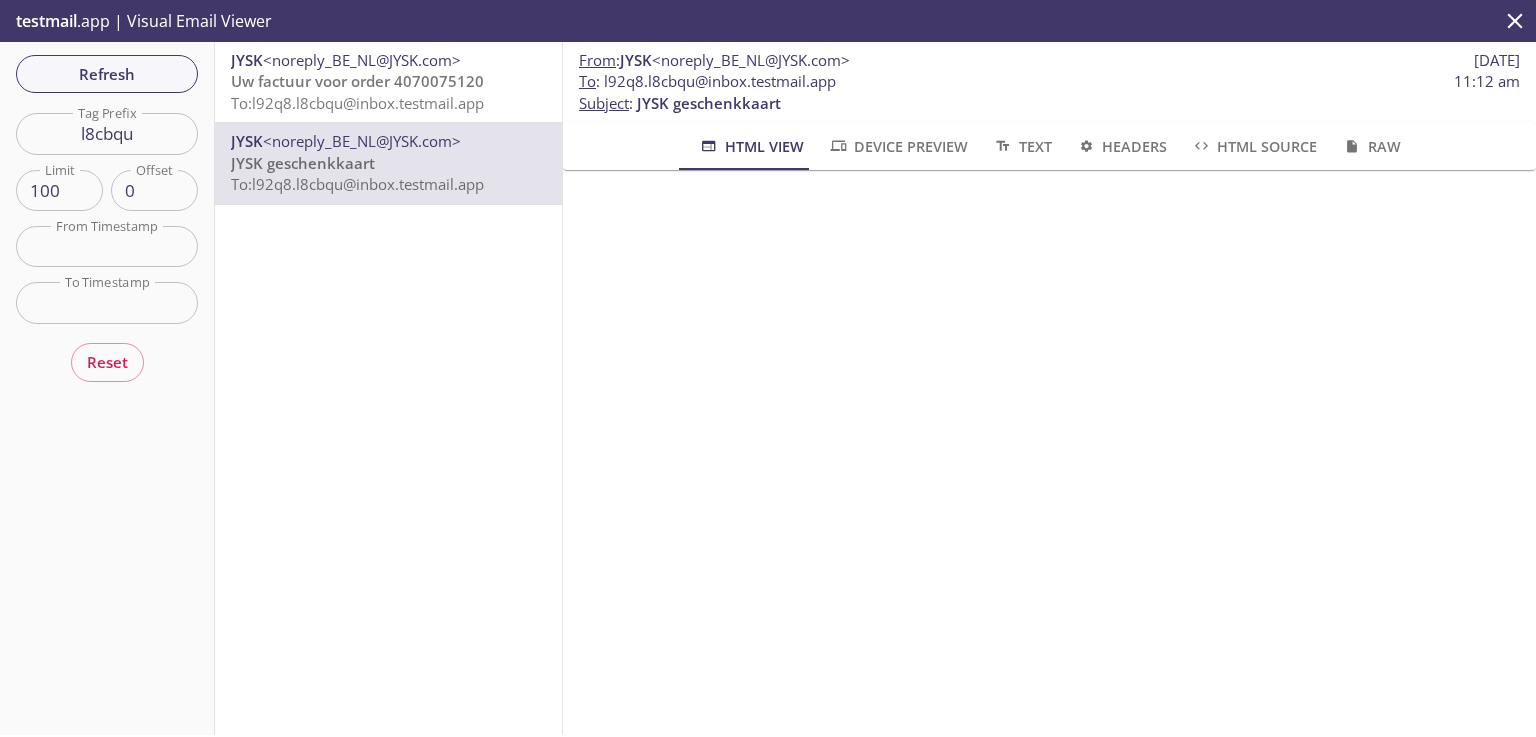 scroll, scrollTop: 320, scrollLeft: 0, axis: vertical 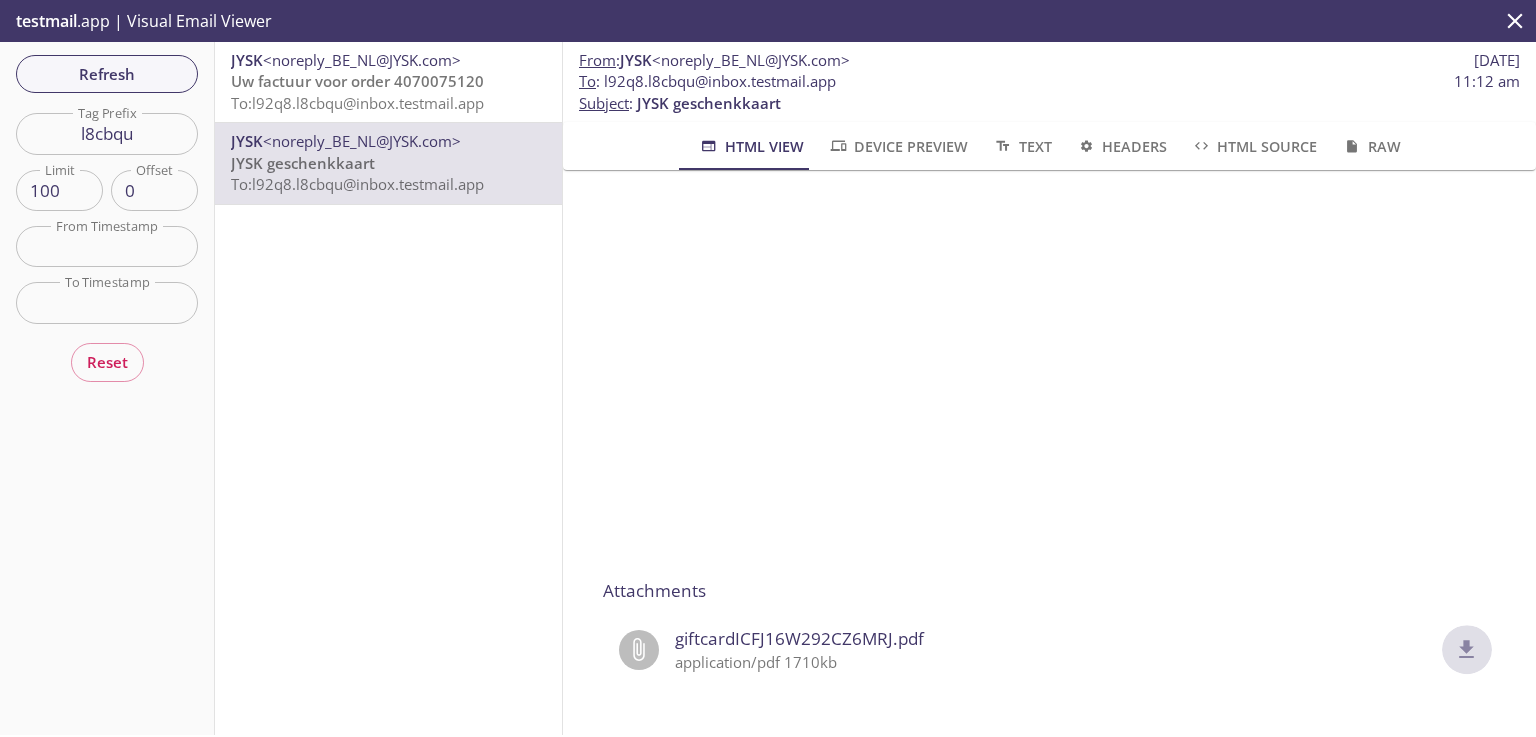 click 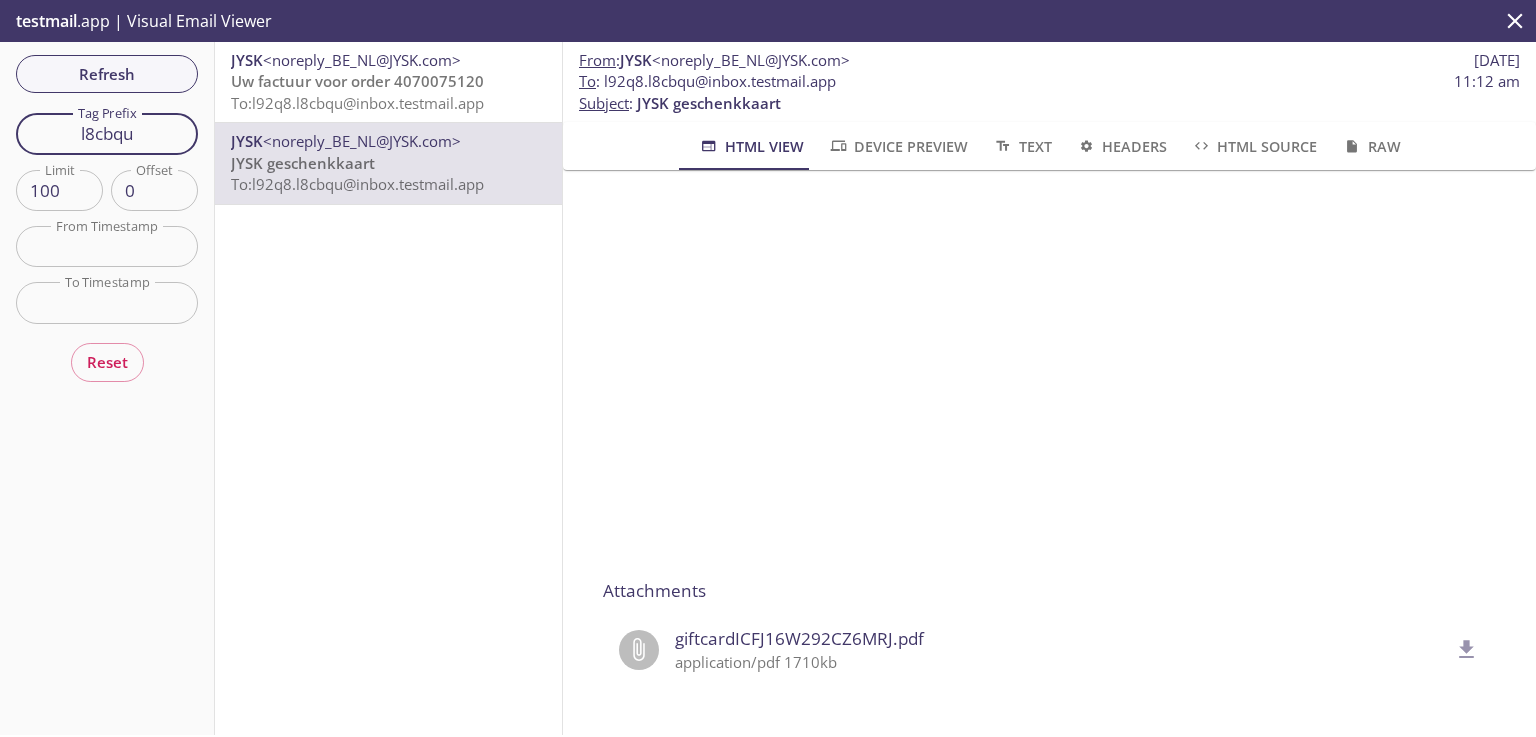 drag, startPoint x: 148, startPoint y: 134, endPoint x: 22, endPoint y: 147, distance: 126.66886 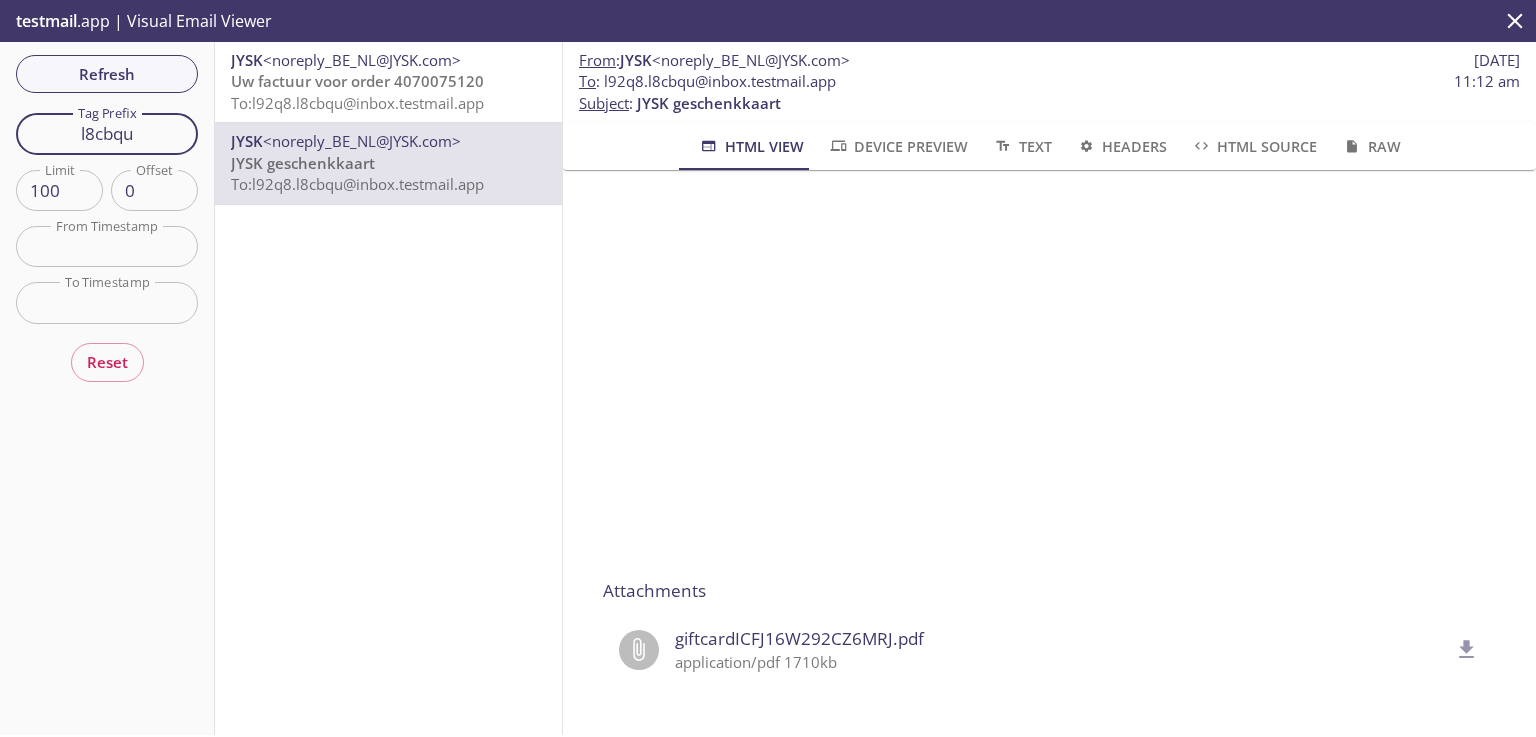 click on "l8cbqu" at bounding box center [107, 133] 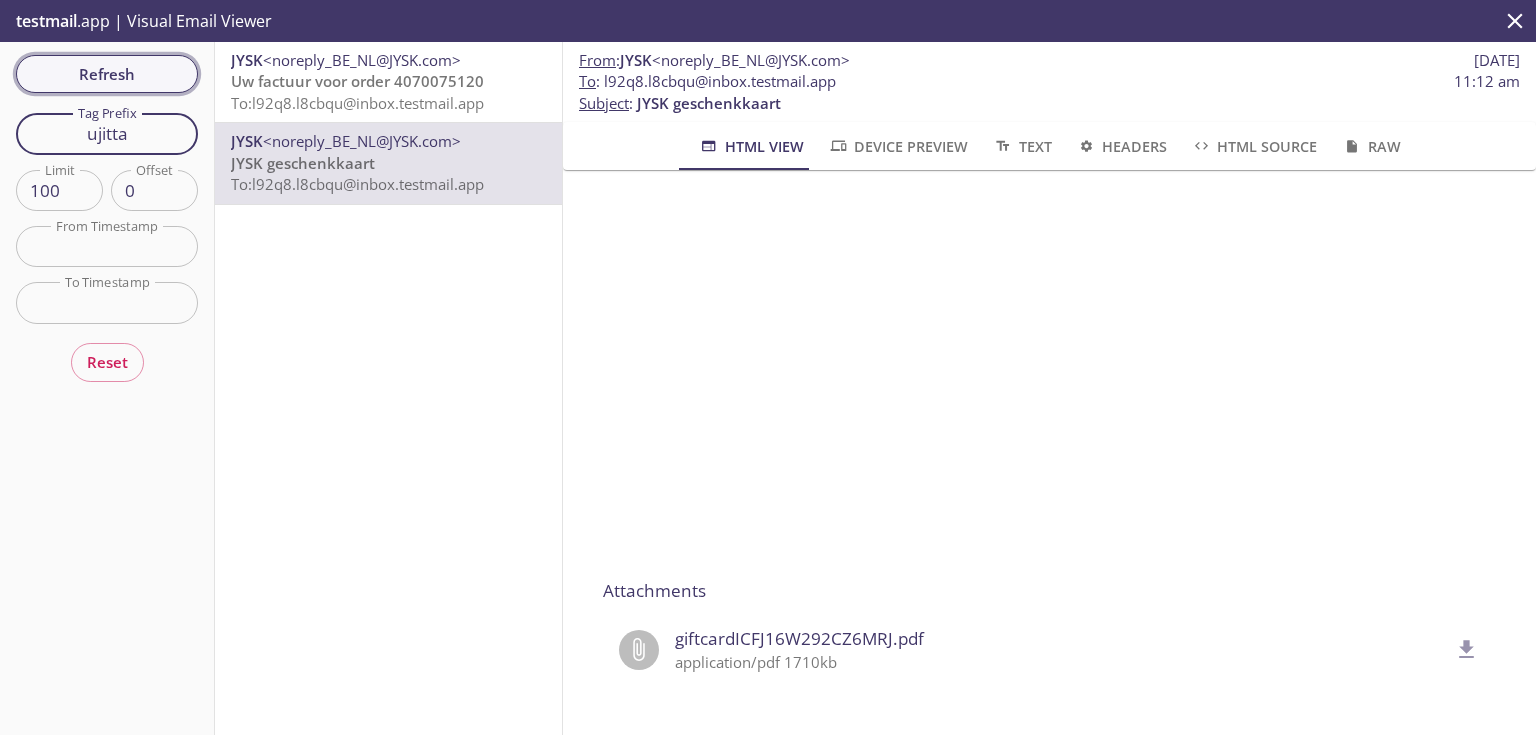 click on "Refresh" at bounding box center (107, 74) 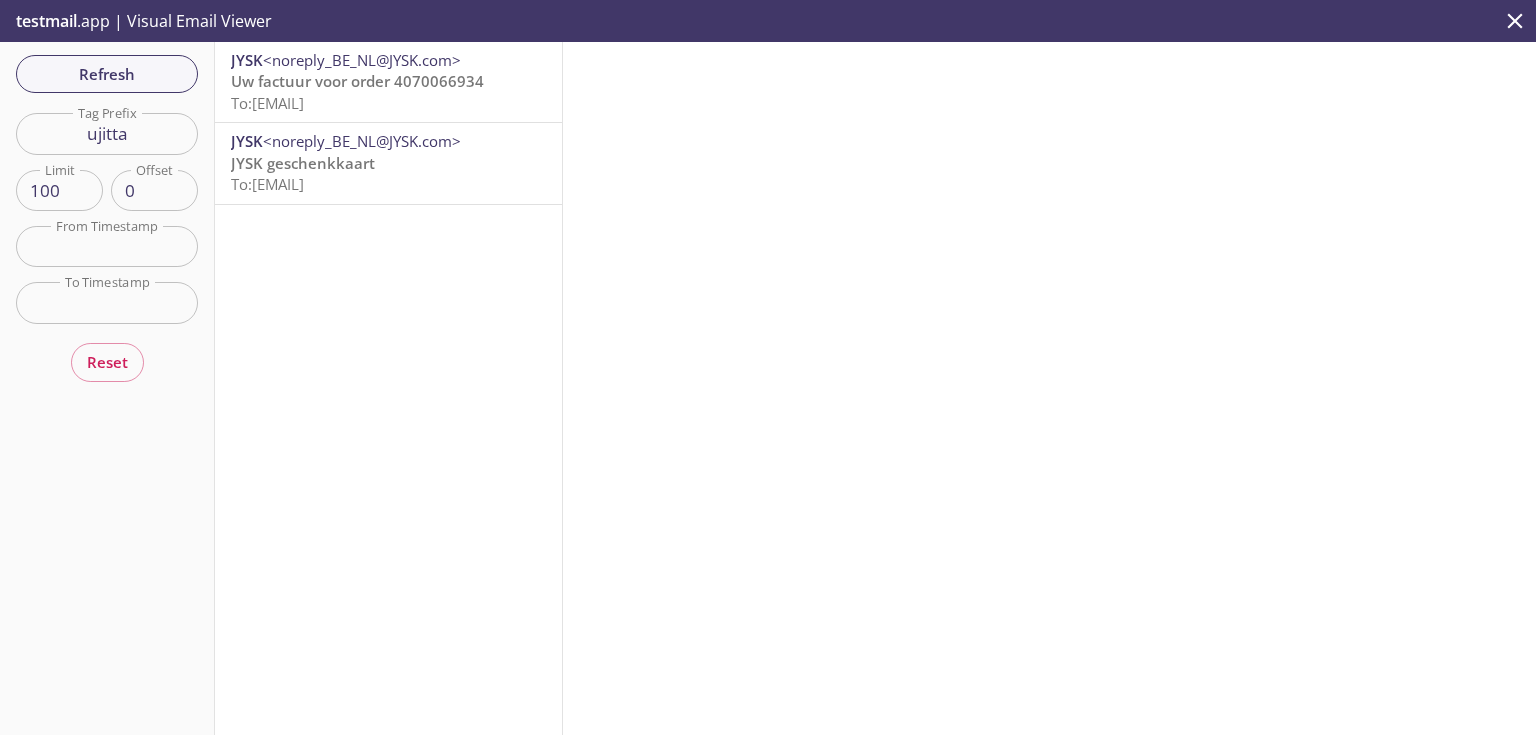 click on "JYSK geschenkkaart" at bounding box center [303, 163] 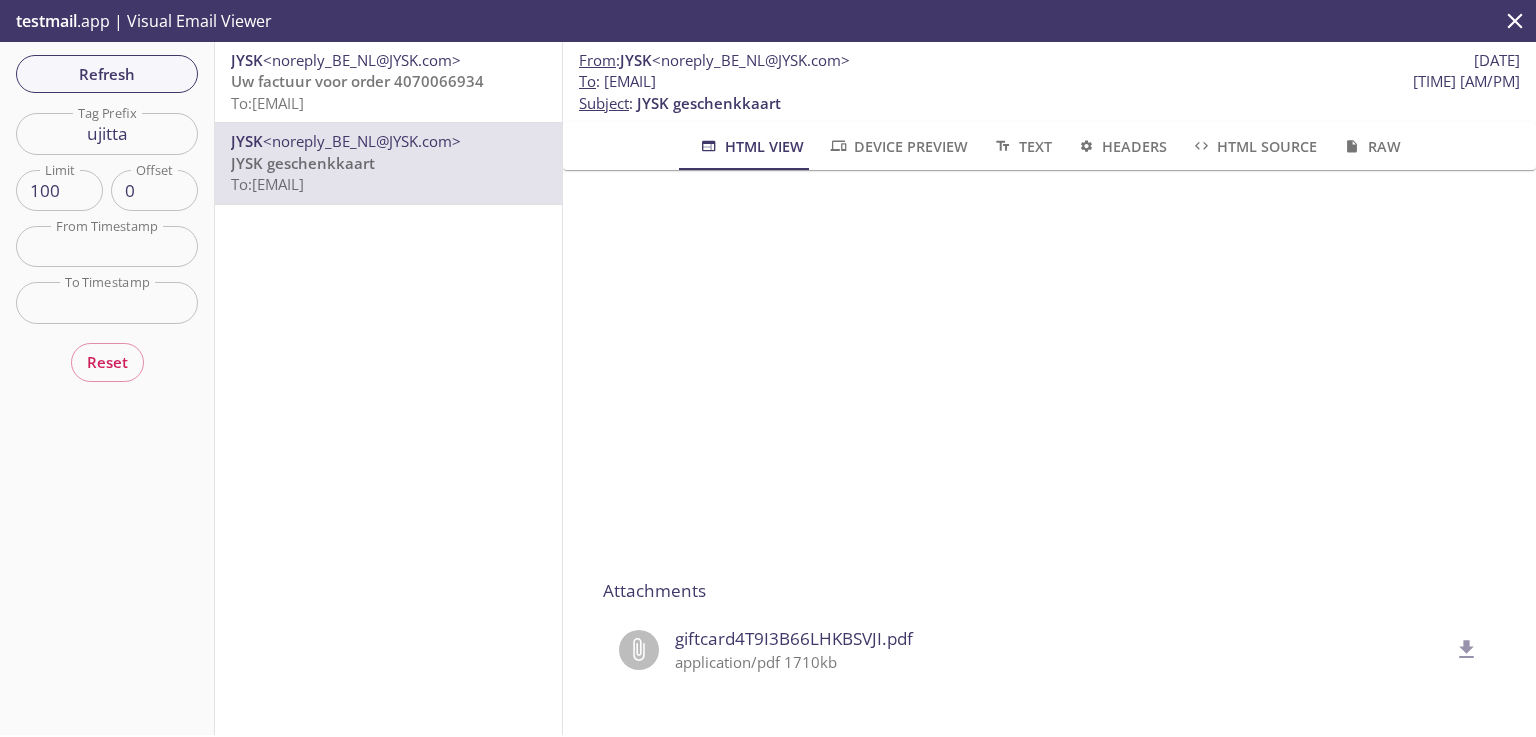 scroll, scrollTop: 320, scrollLeft: 0, axis: vertical 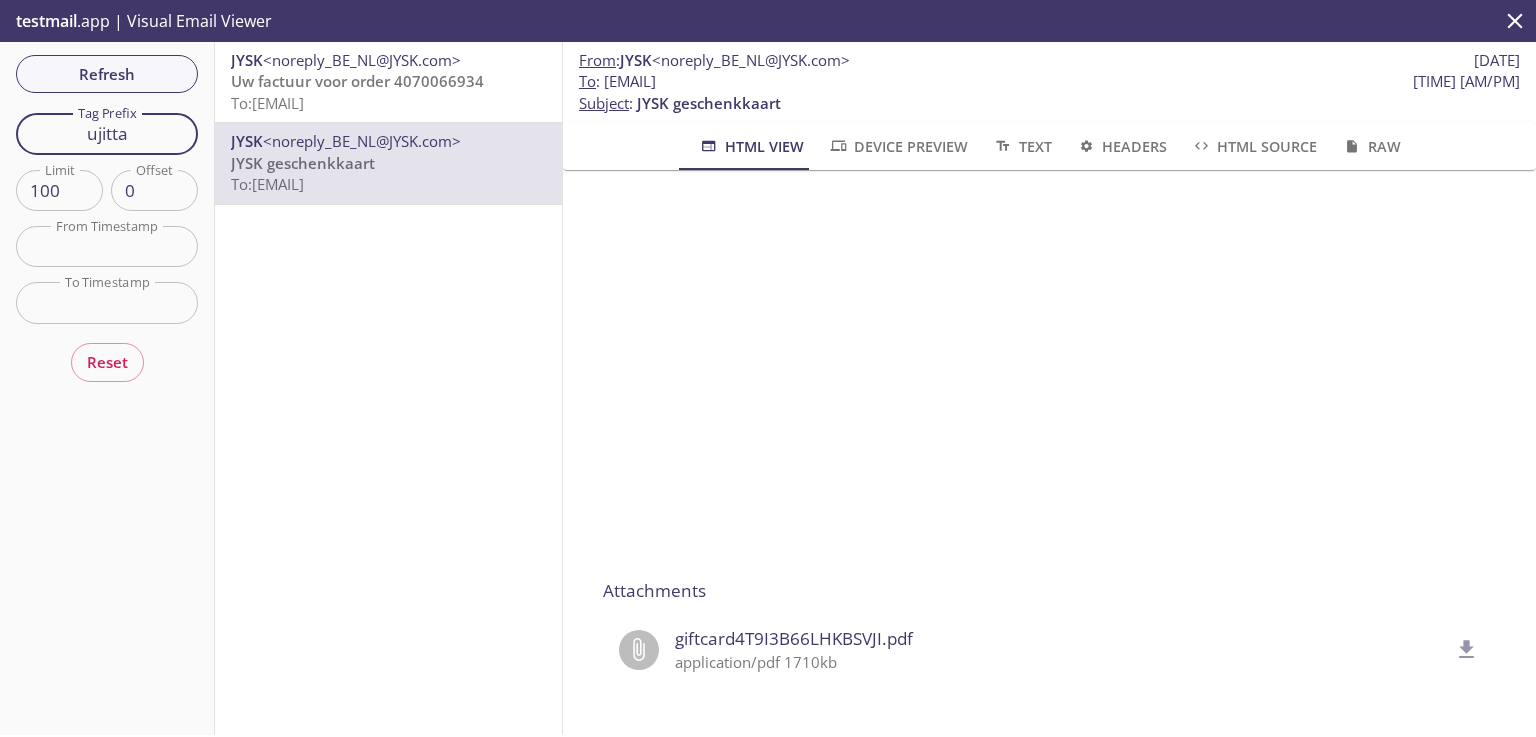 drag, startPoint x: 157, startPoint y: 141, endPoint x: 77, endPoint y: 128, distance: 81.04937 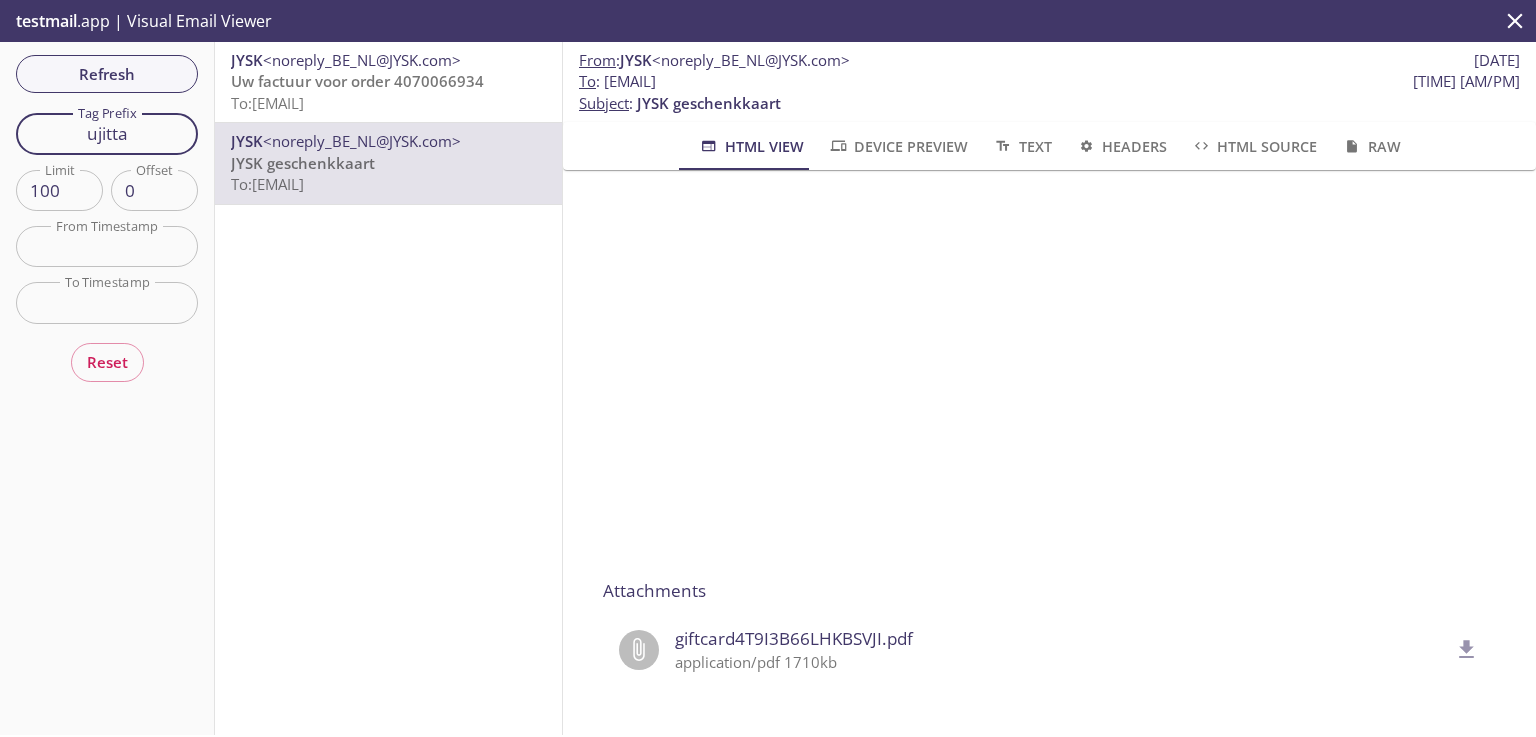 click on "ujitta" at bounding box center [107, 133] 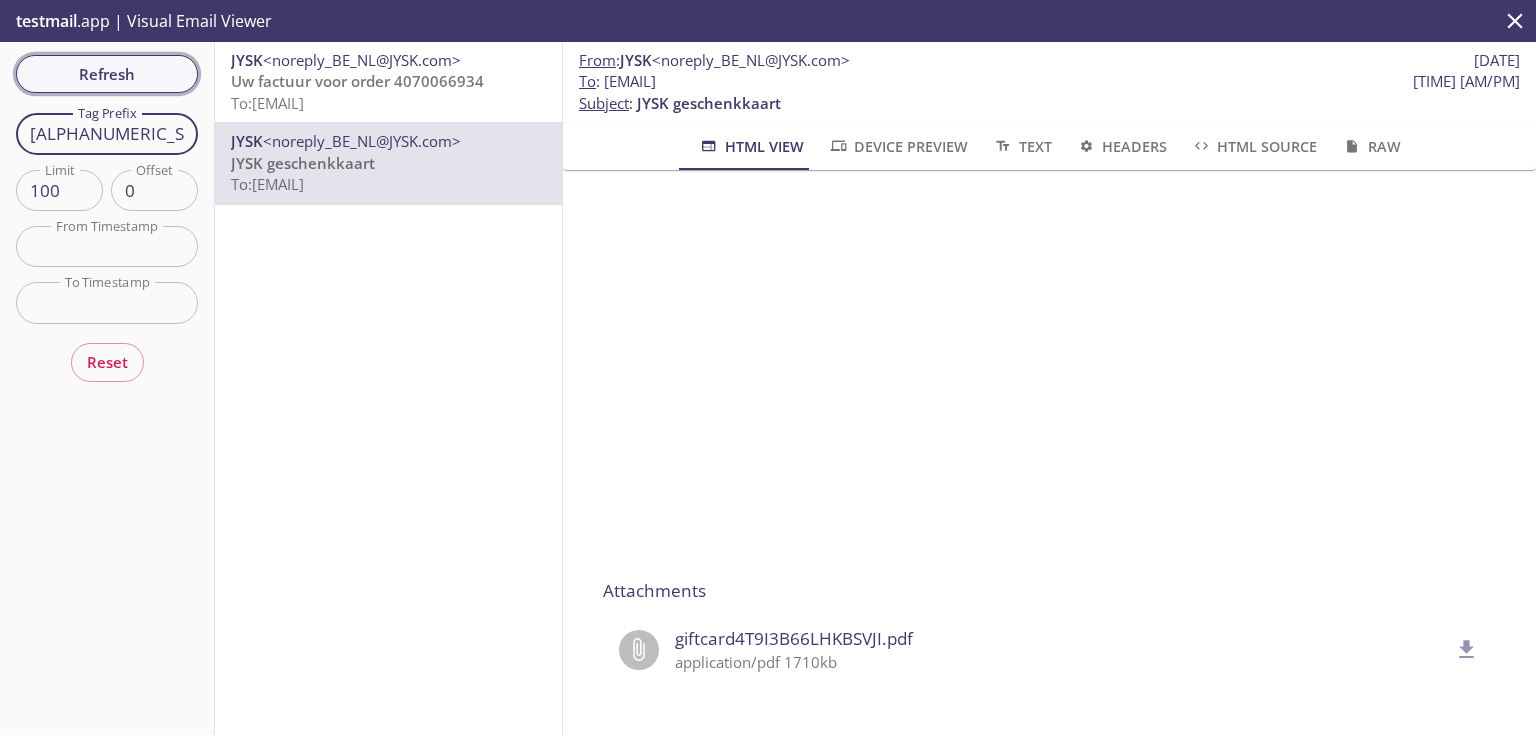 click on "Refresh" at bounding box center [107, 74] 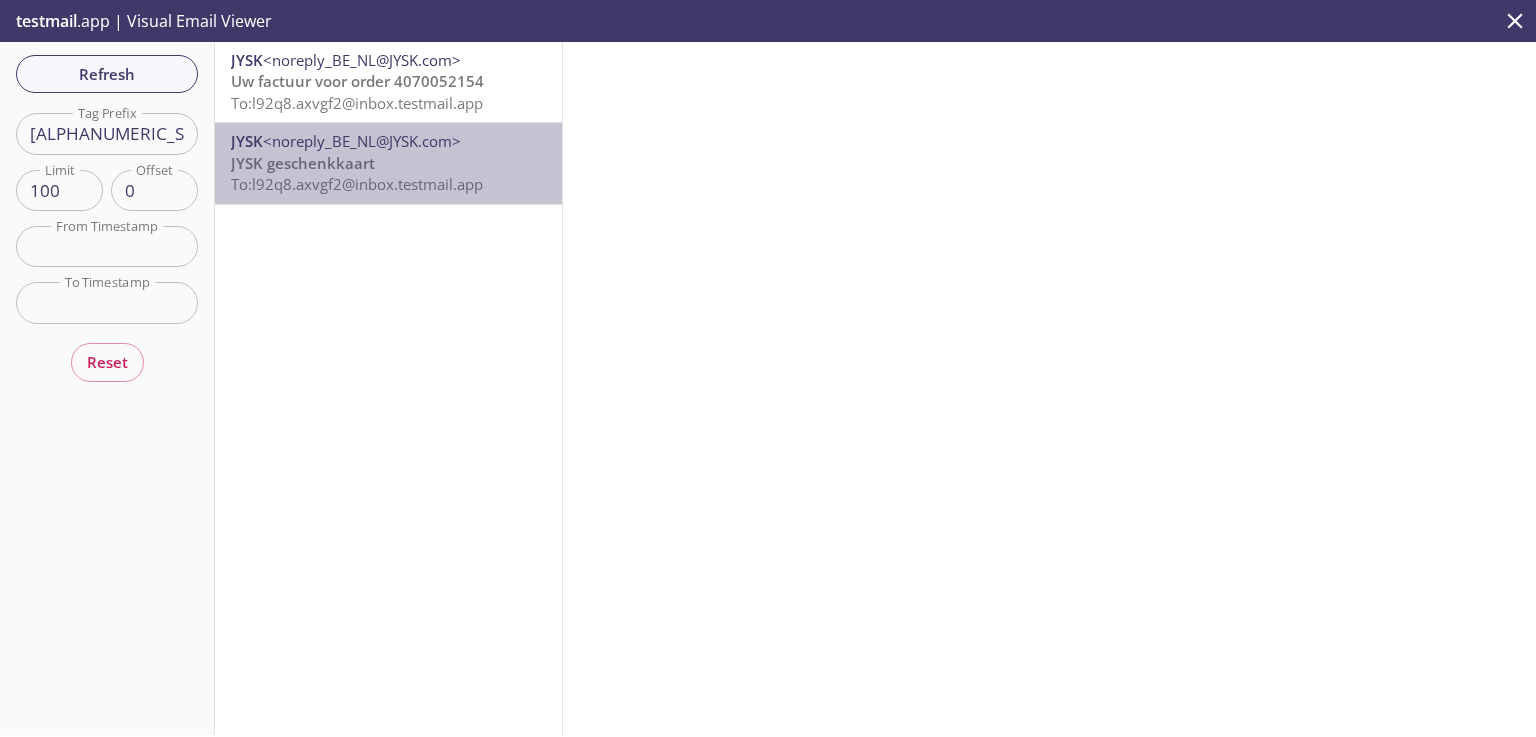 click on "JYSK  <noreply_BE_NL@JYSK.com> JYSK geschenkkaart To:  l92q8.axvgf2@inbox.testmail.app" at bounding box center [388, 163] 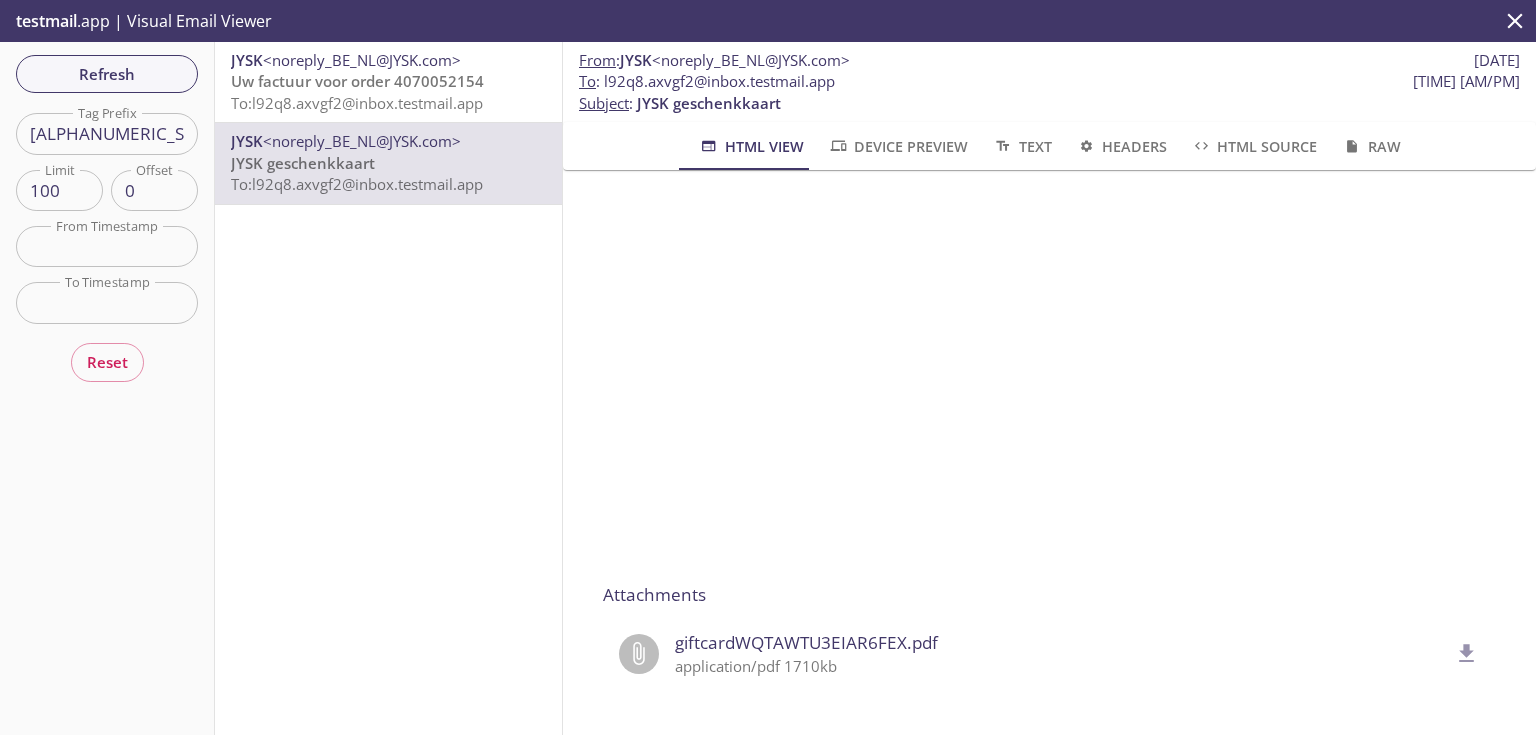 scroll, scrollTop: 320, scrollLeft: 0, axis: vertical 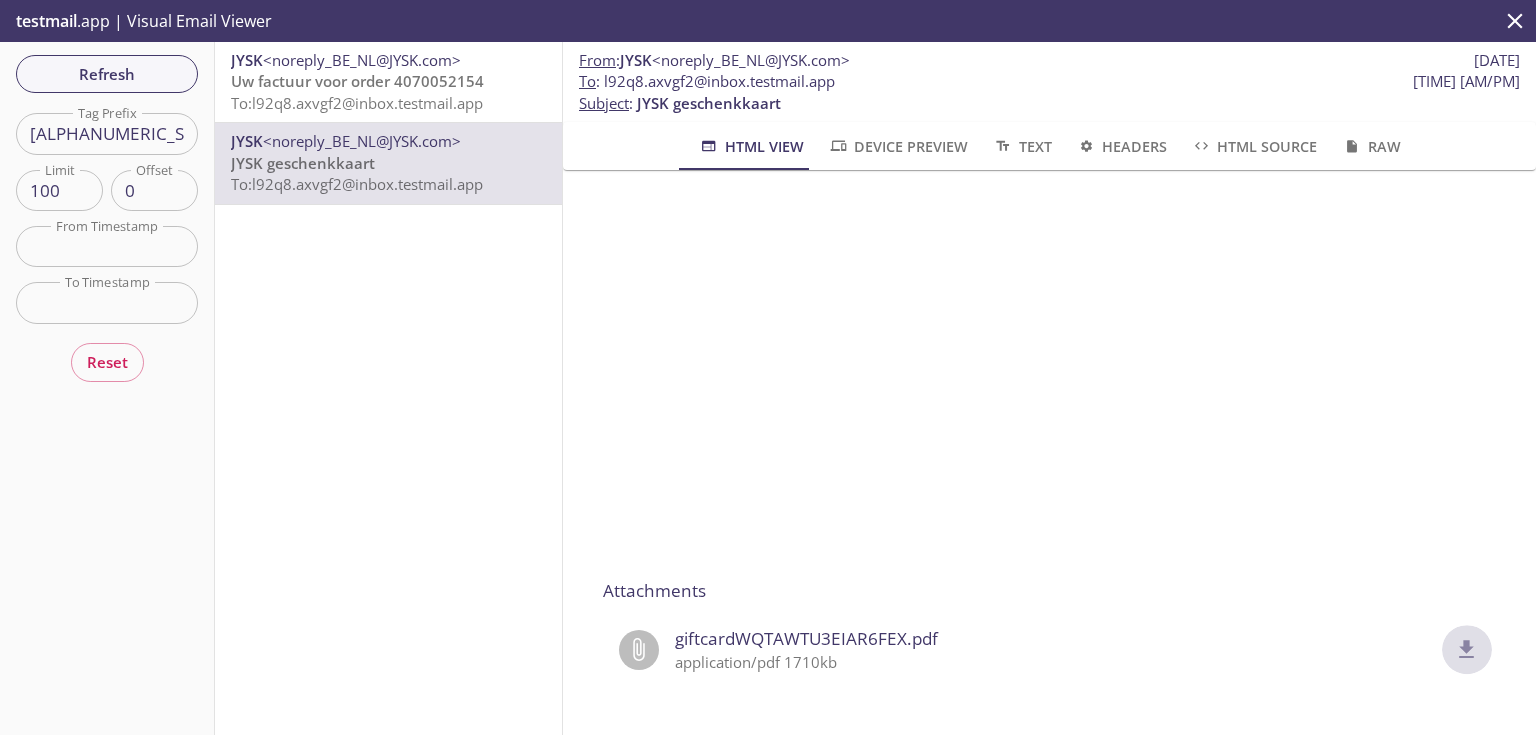 click 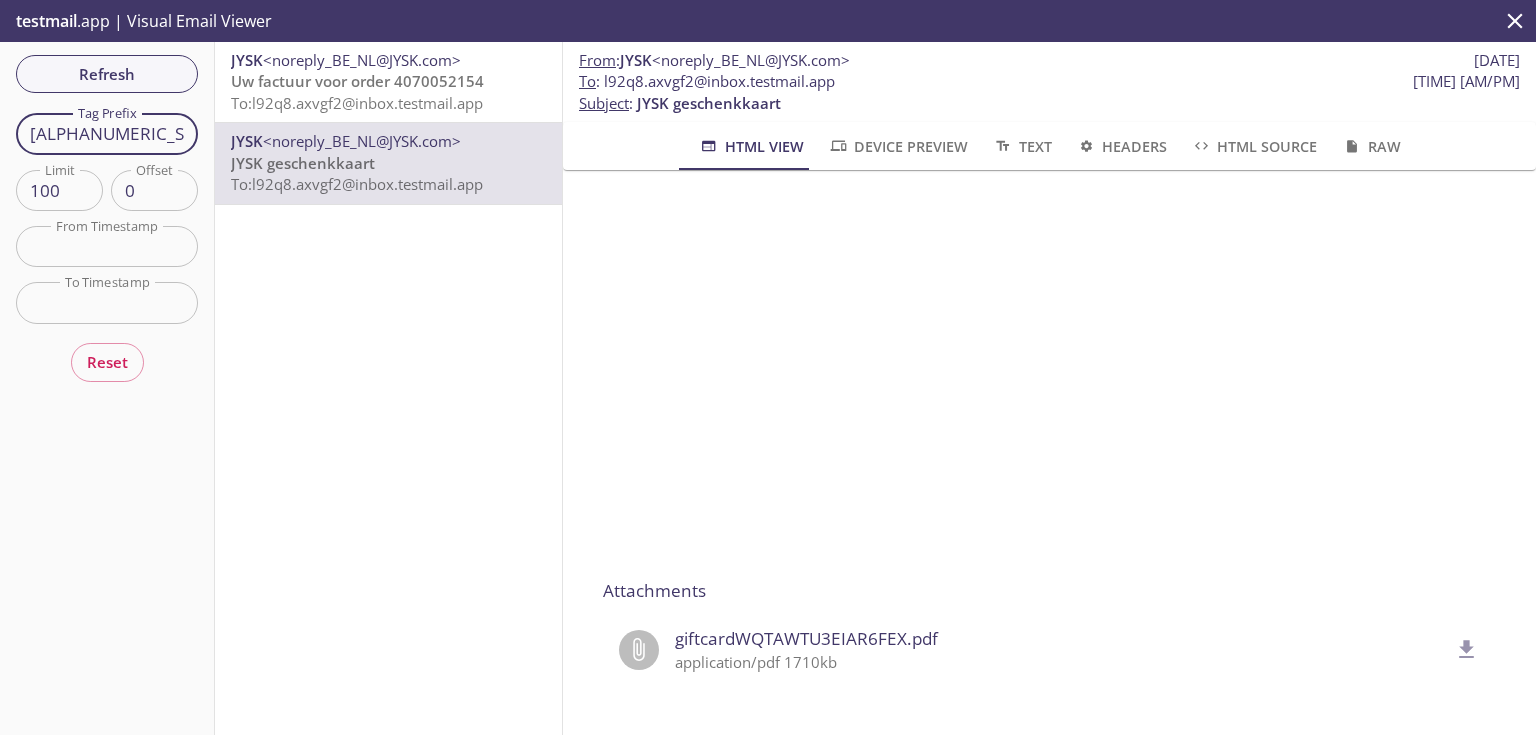 drag, startPoint x: 141, startPoint y: 131, endPoint x: 48, endPoint y: 128, distance: 93.04838 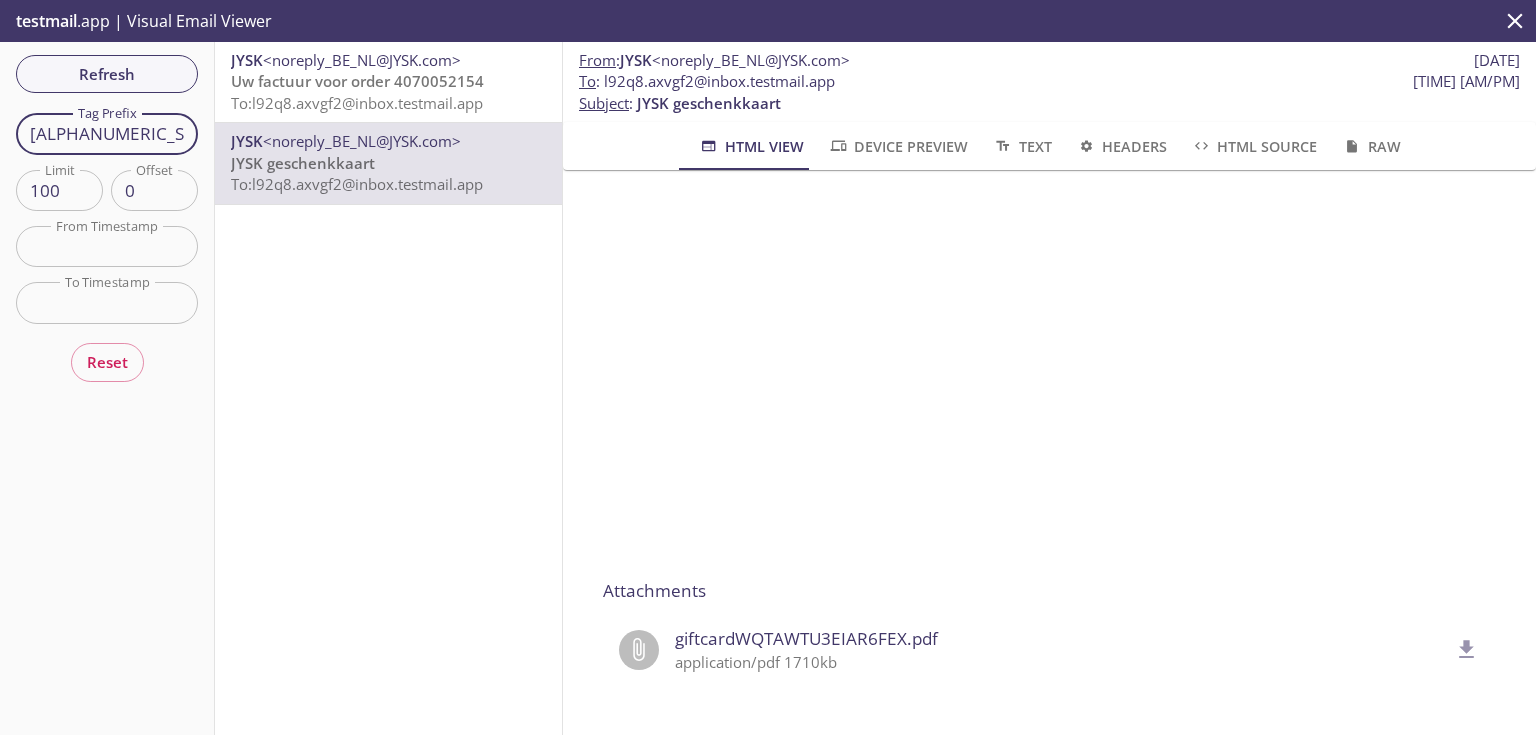 click on "[ALPHANUMERIC_STRING]" at bounding box center (107, 133) 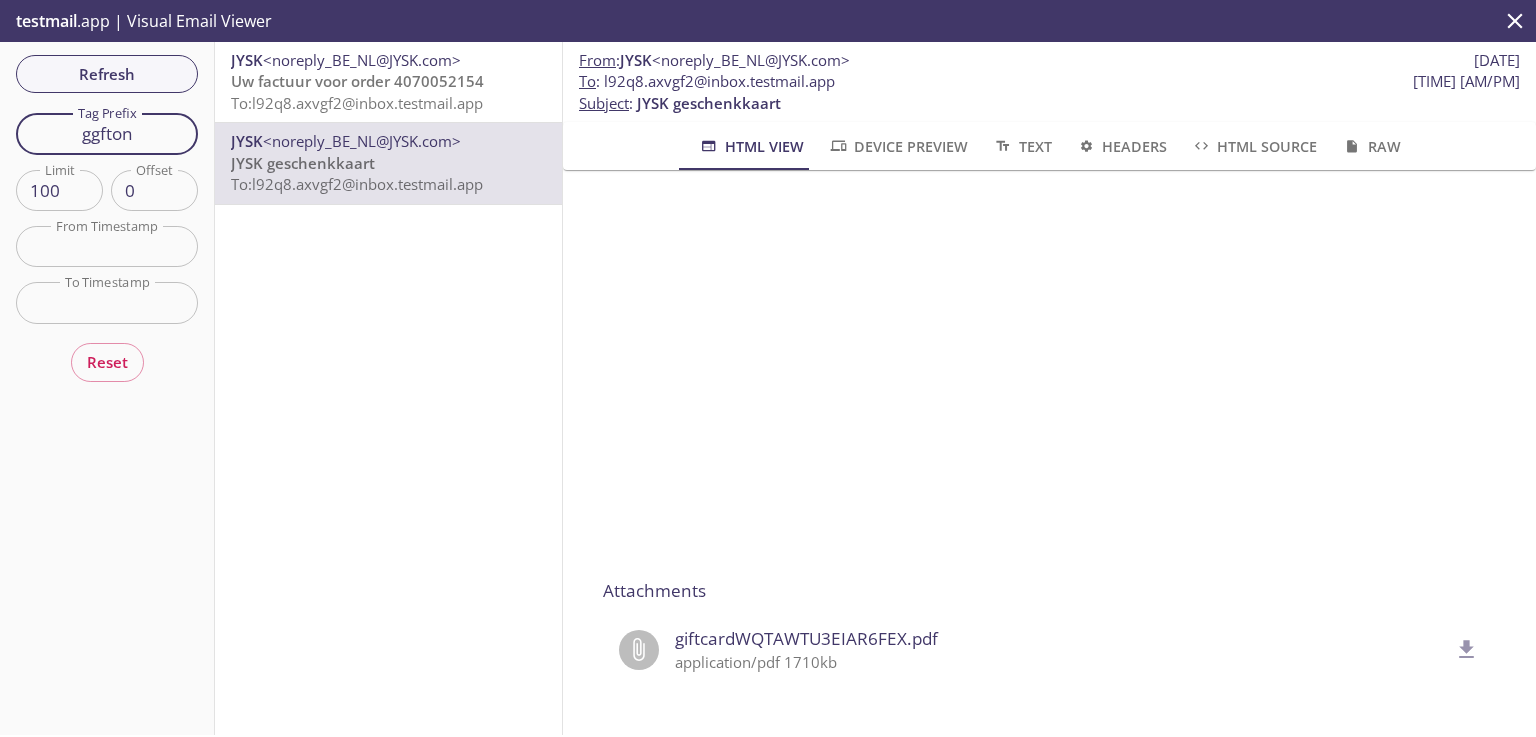 click on "Refresh Filters Tag Prefix ggfton Tag Prefix Limit 100 Limit Offset 0 Offset From Timestamp From Timestamp To Timestamp To Timestamp Reset" at bounding box center [107, 388] 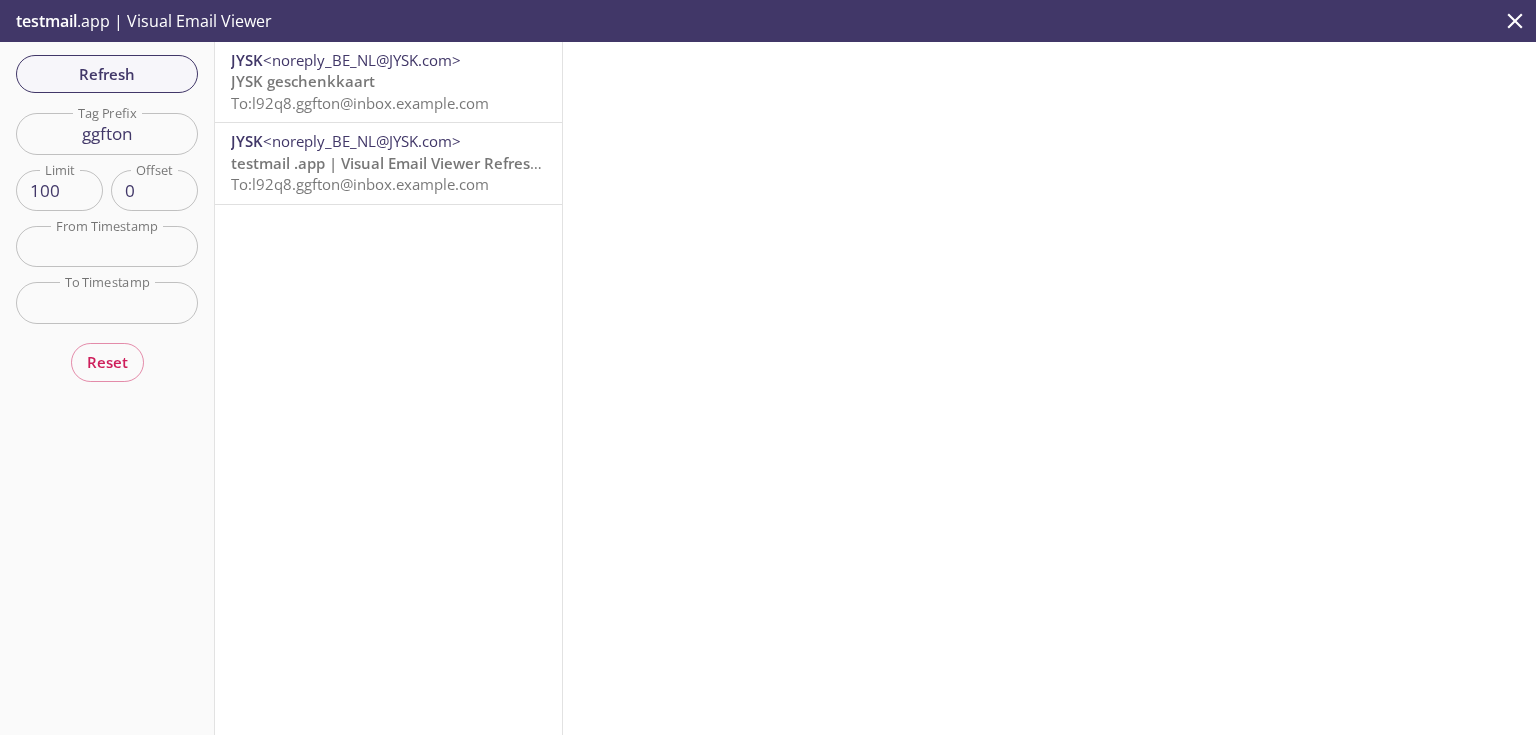click on "JYSK geschenkkaart" at bounding box center (303, 81) 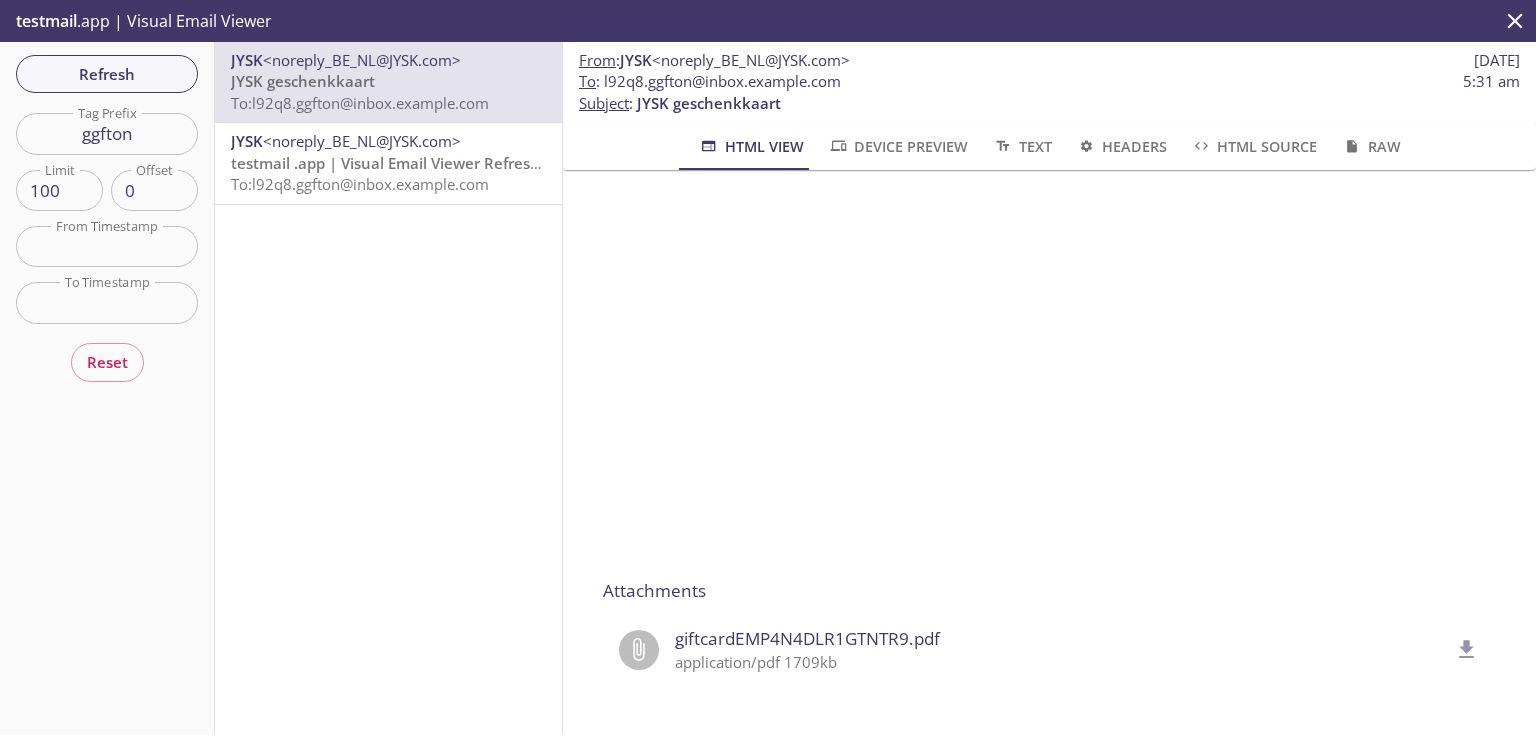 scroll, scrollTop: 320, scrollLeft: 0, axis: vertical 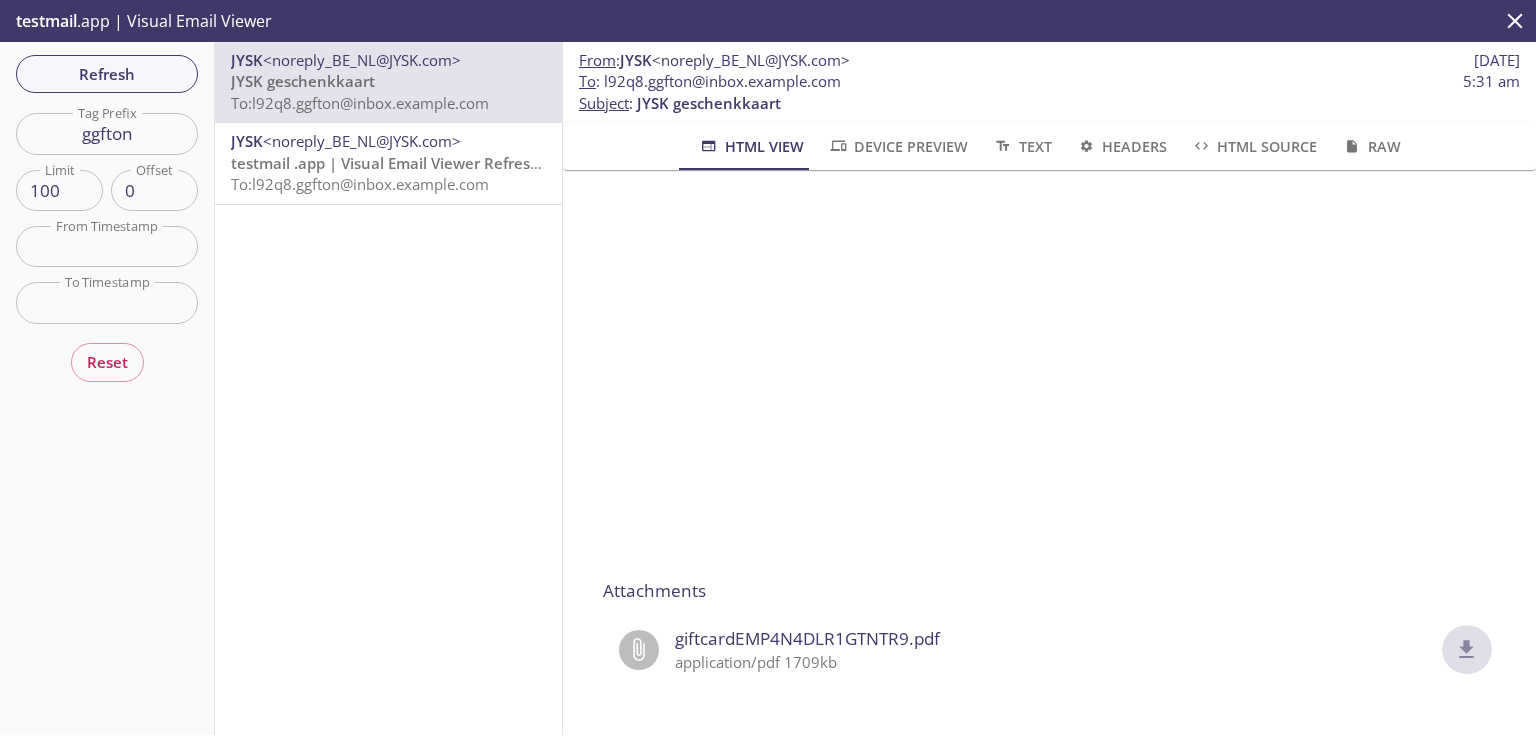 click 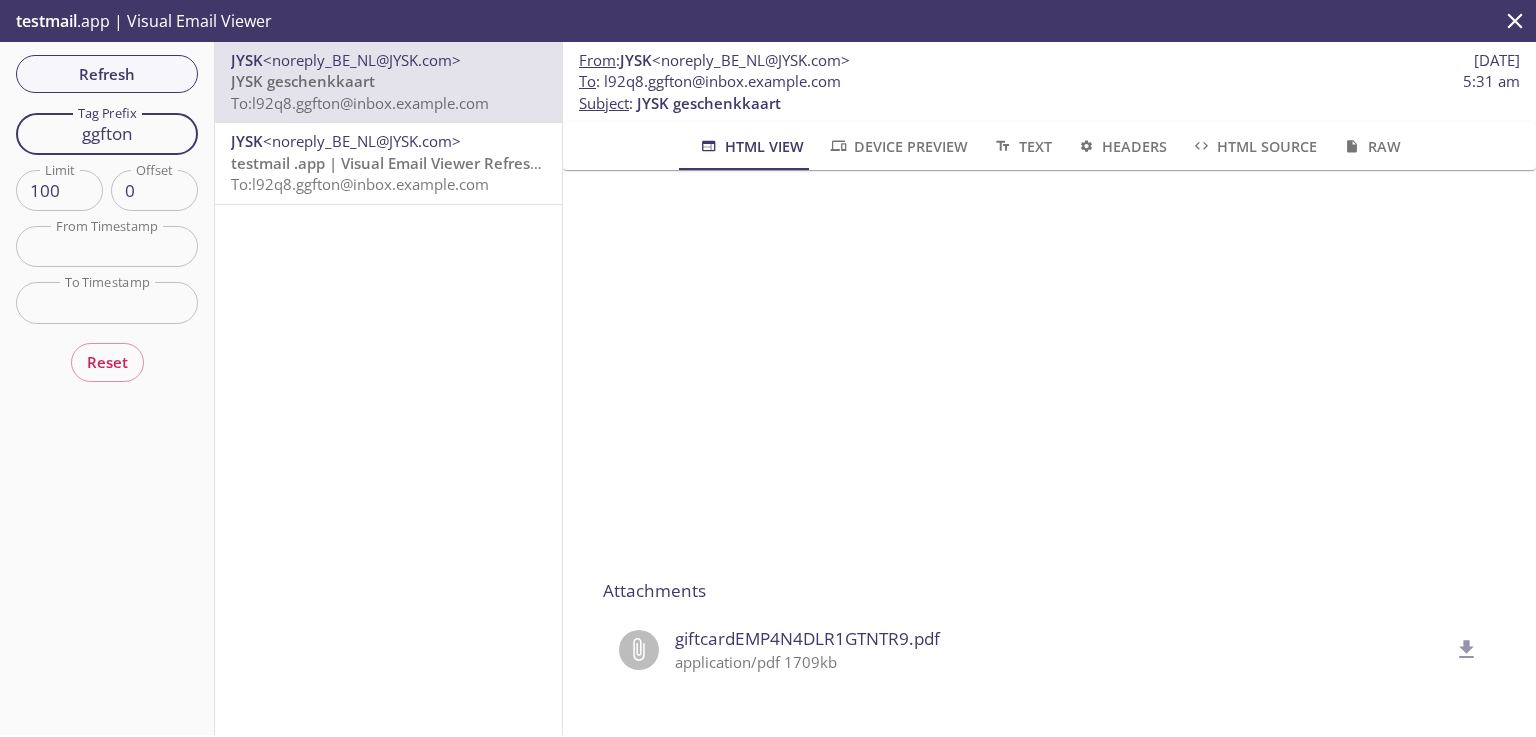 drag, startPoint x: 148, startPoint y: 130, endPoint x: 25, endPoint y: 135, distance: 123.101585 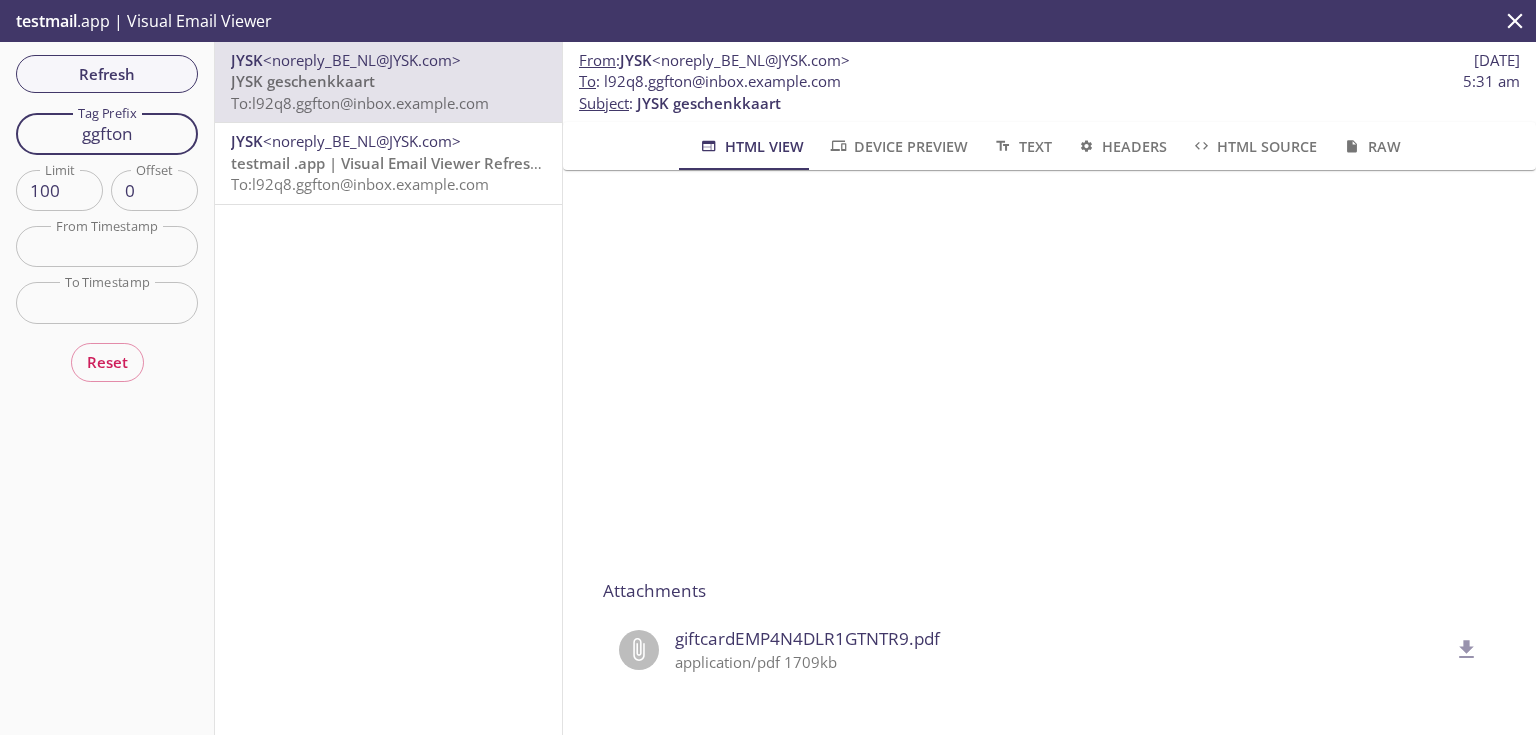 click on "ggfton" at bounding box center [107, 133] 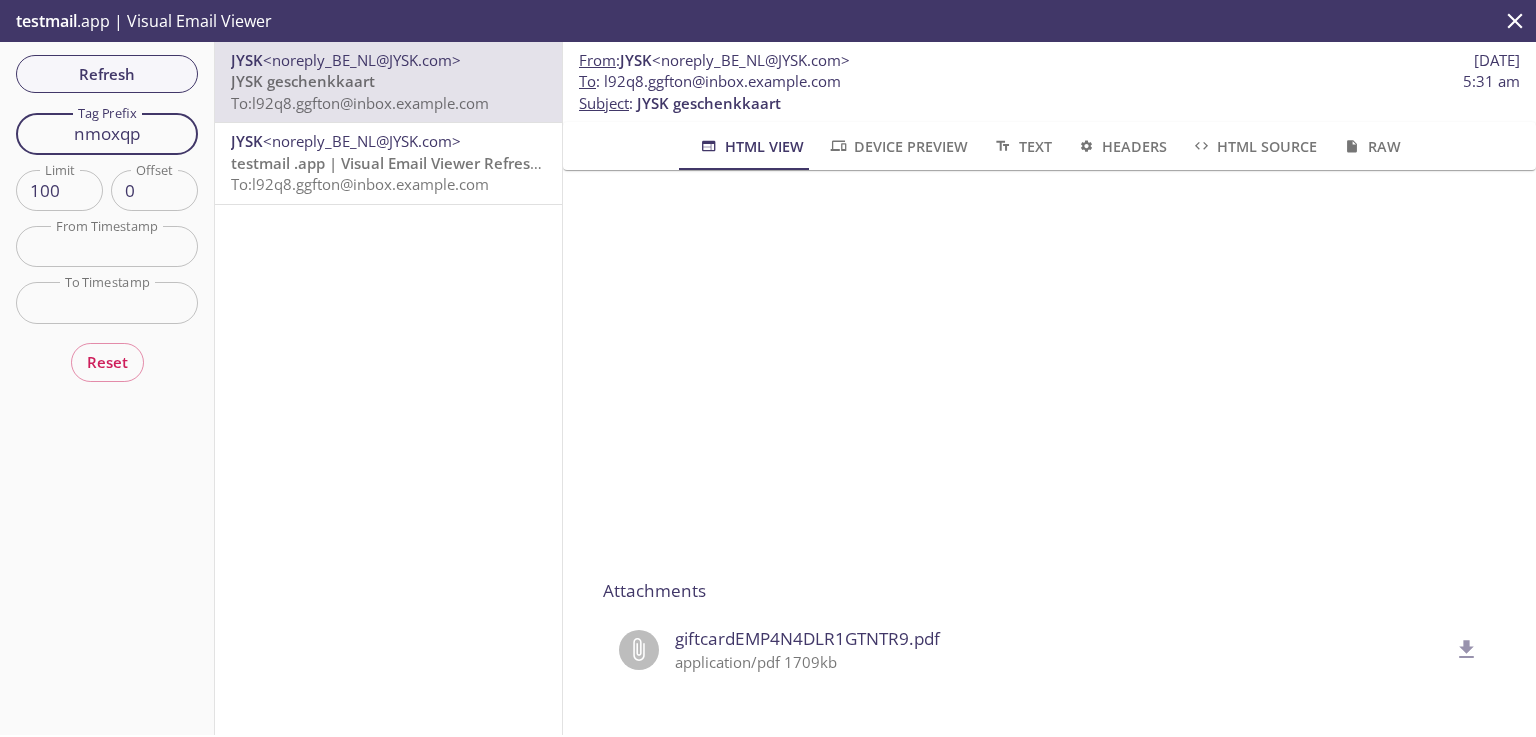 click on "Refresh" at bounding box center (107, 74) 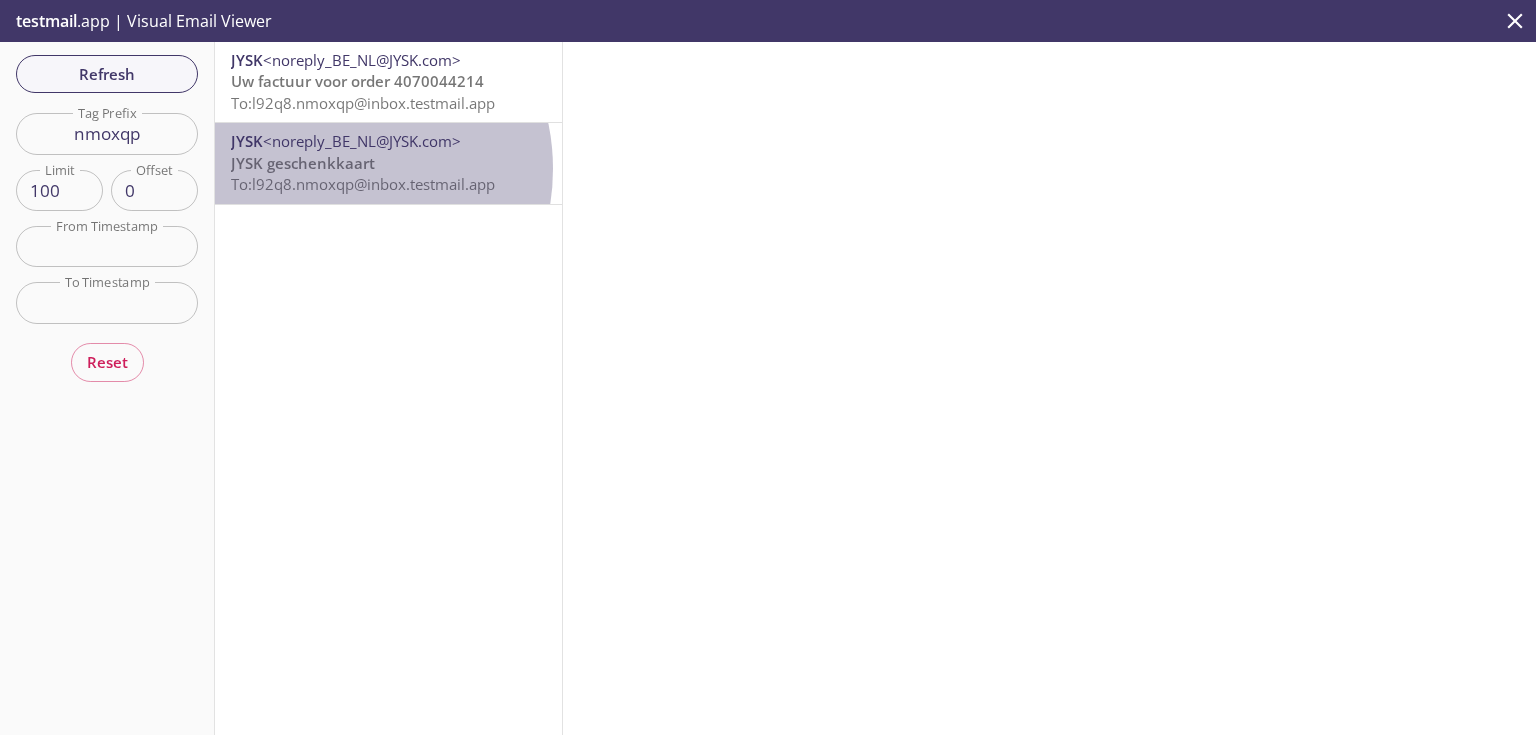 click on "JYSK geschenkkaart" at bounding box center [303, 163] 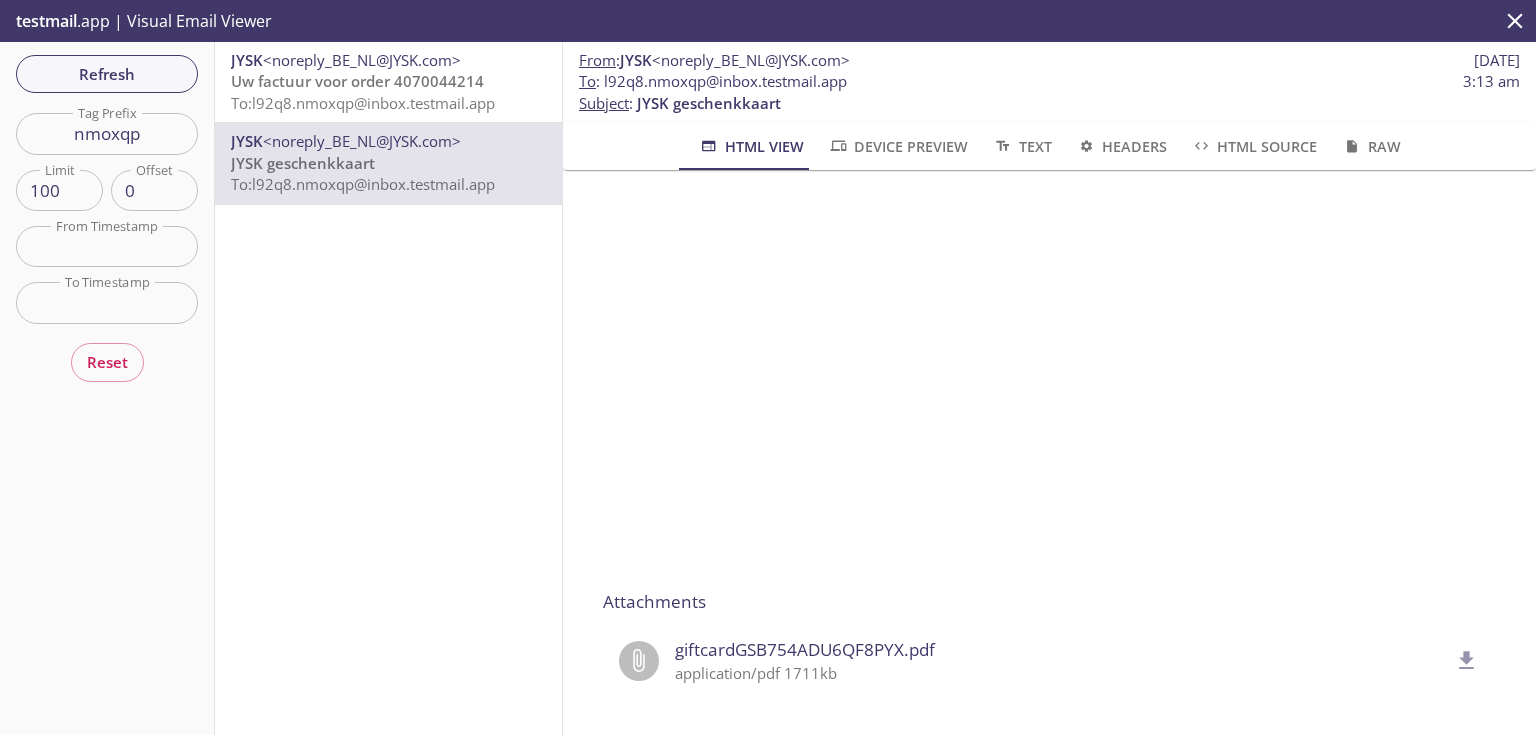 scroll, scrollTop: 320, scrollLeft: 0, axis: vertical 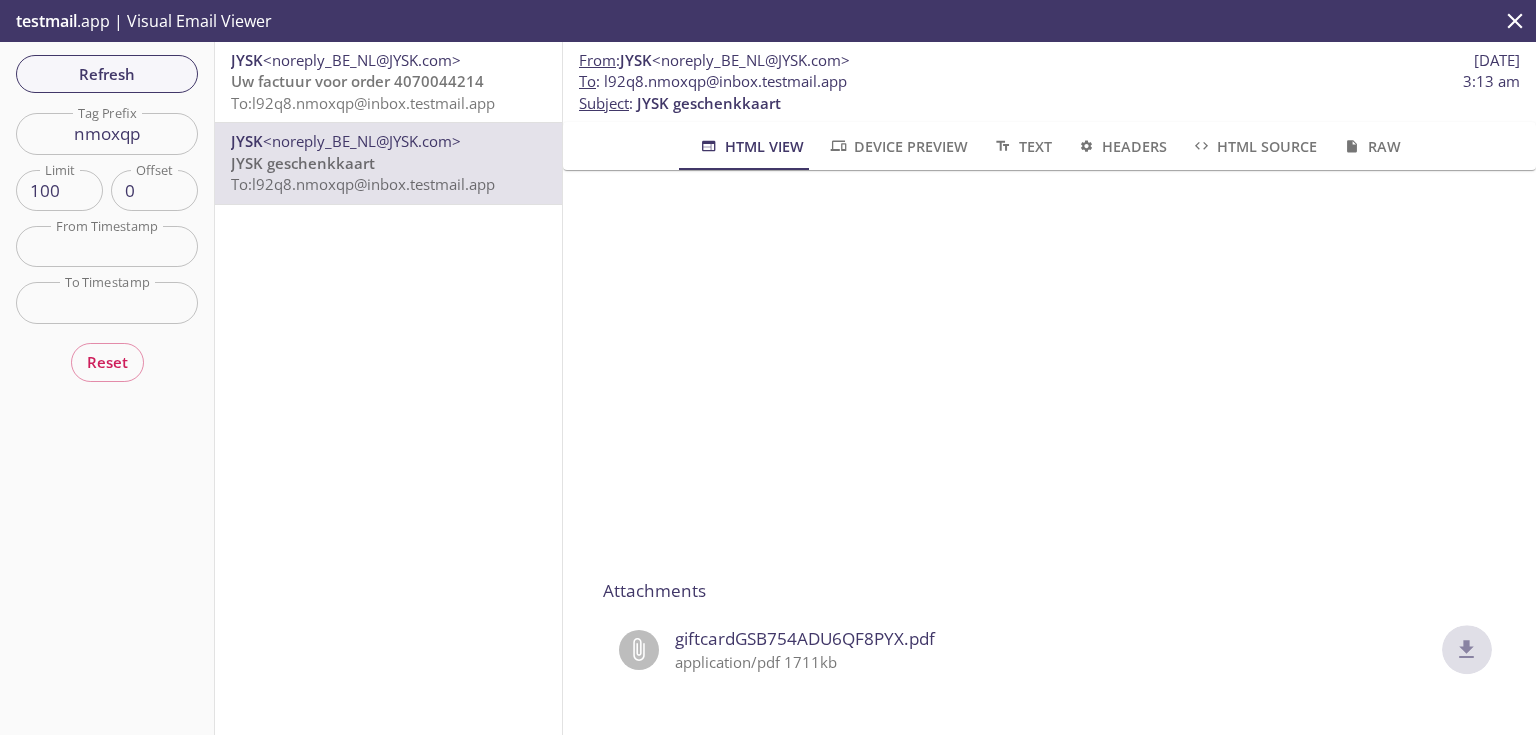 click 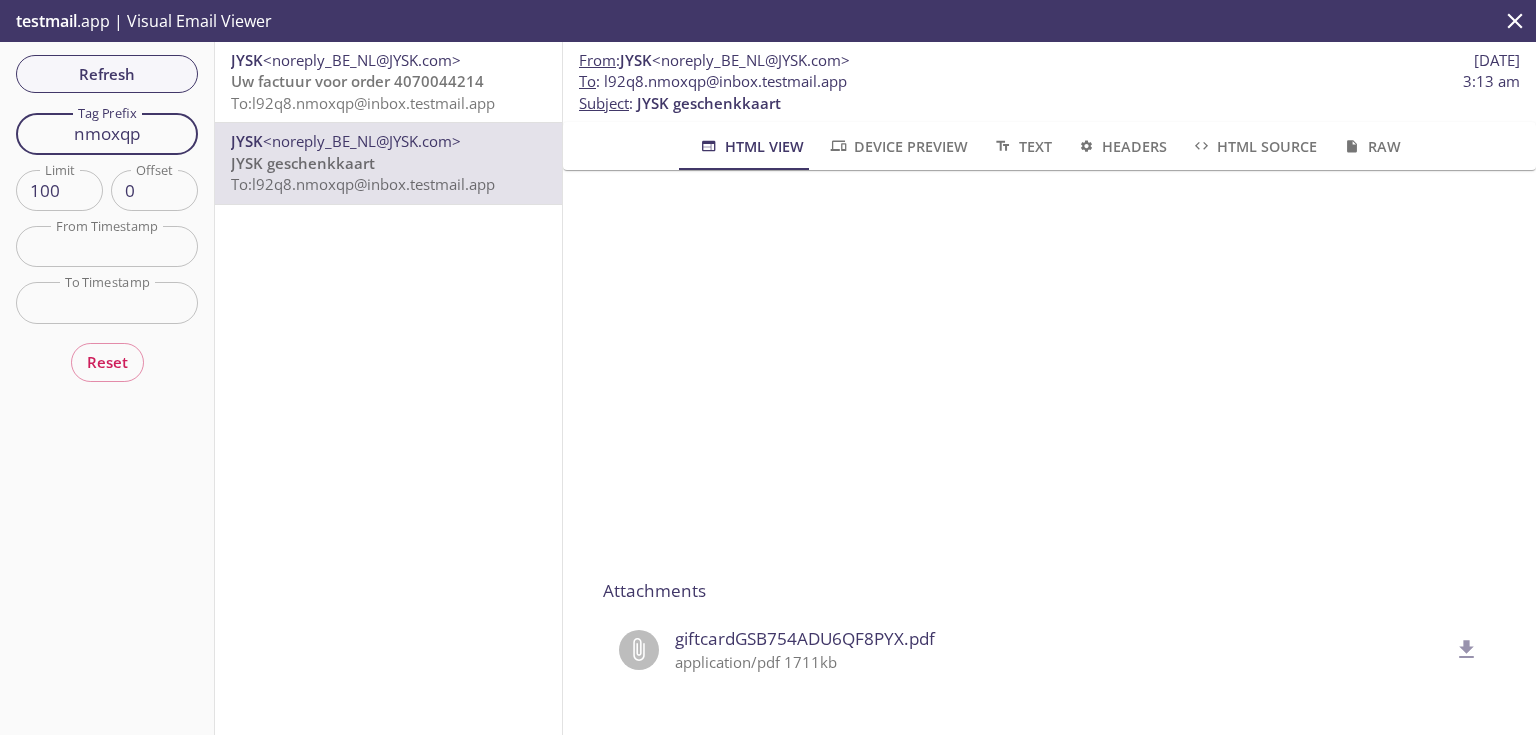 drag, startPoint x: 156, startPoint y: 129, endPoint x: 27, endPoint y: 115, distance: 129.75746 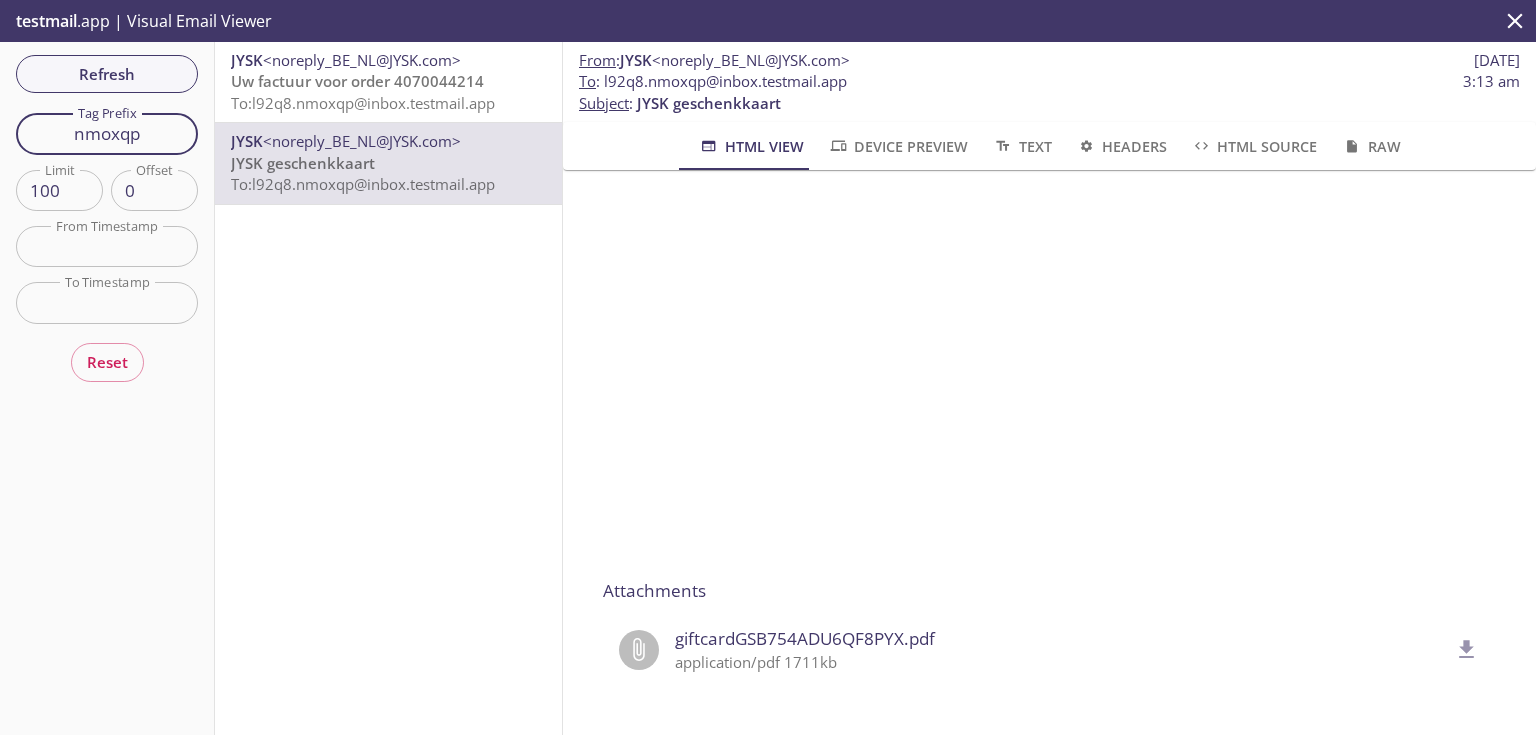 click on "nmoxqp" at bounding box center (107, 133) 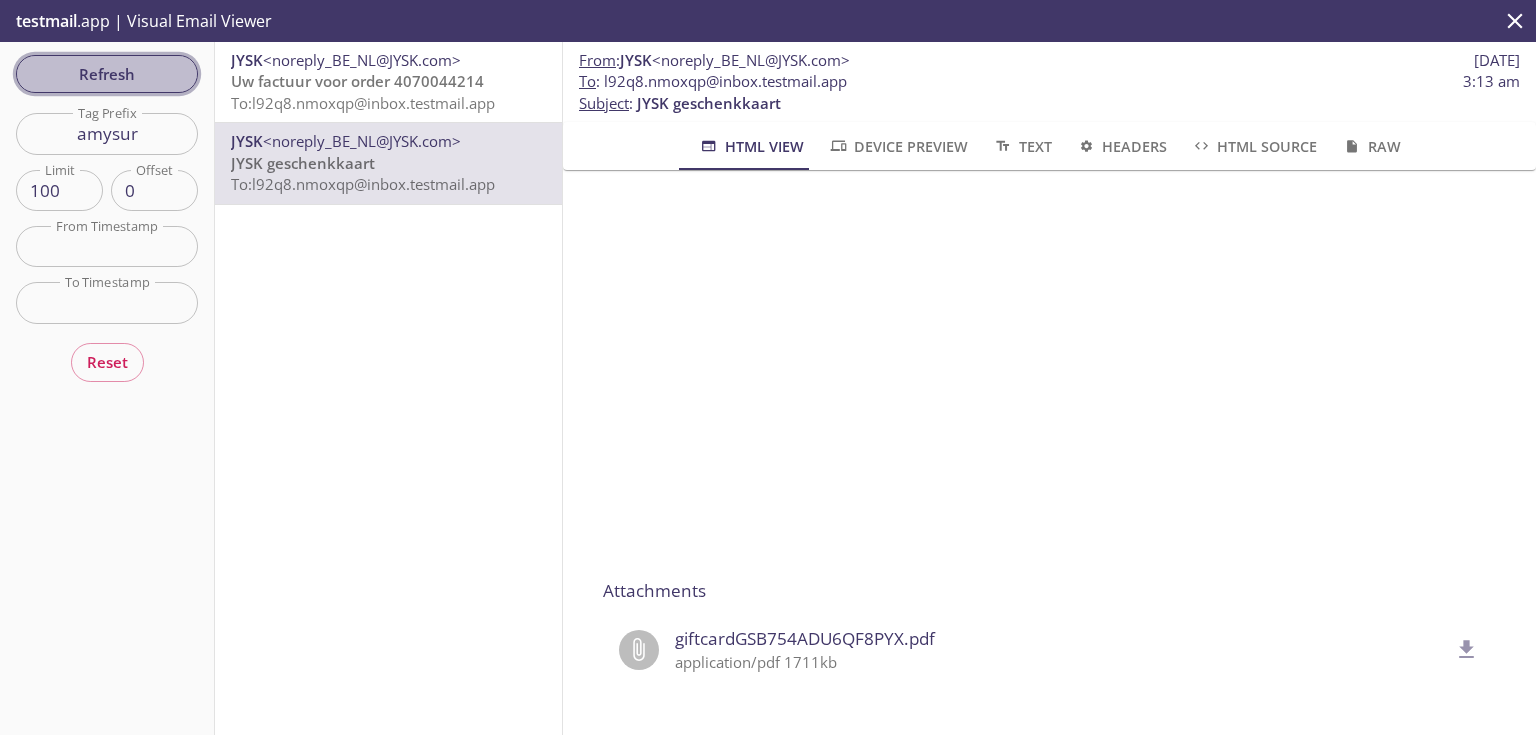 click on "Refresh" at bounding box center [107, 74] 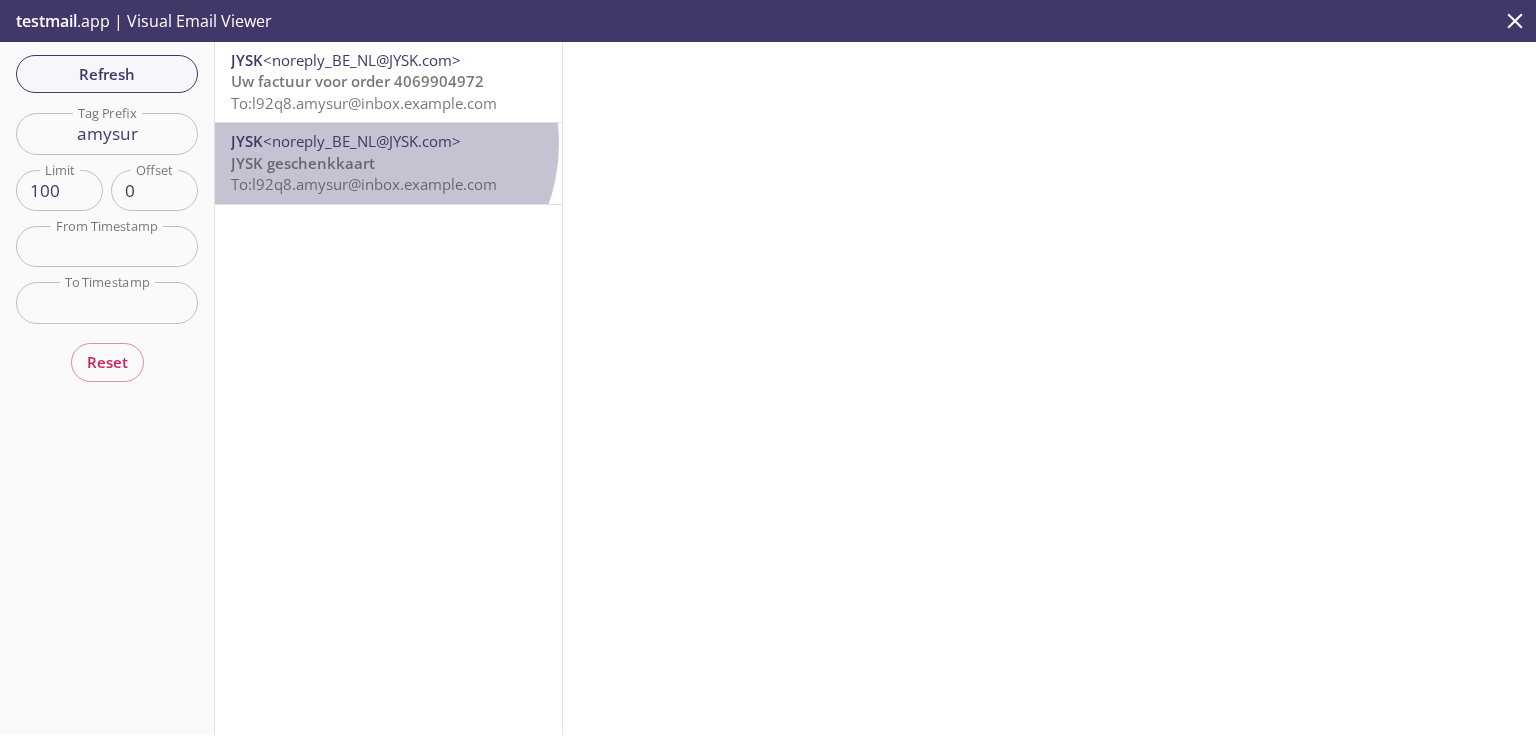 click on "<noreply_BE_NL@JYSK.com>" at bounding box center (362, 141) 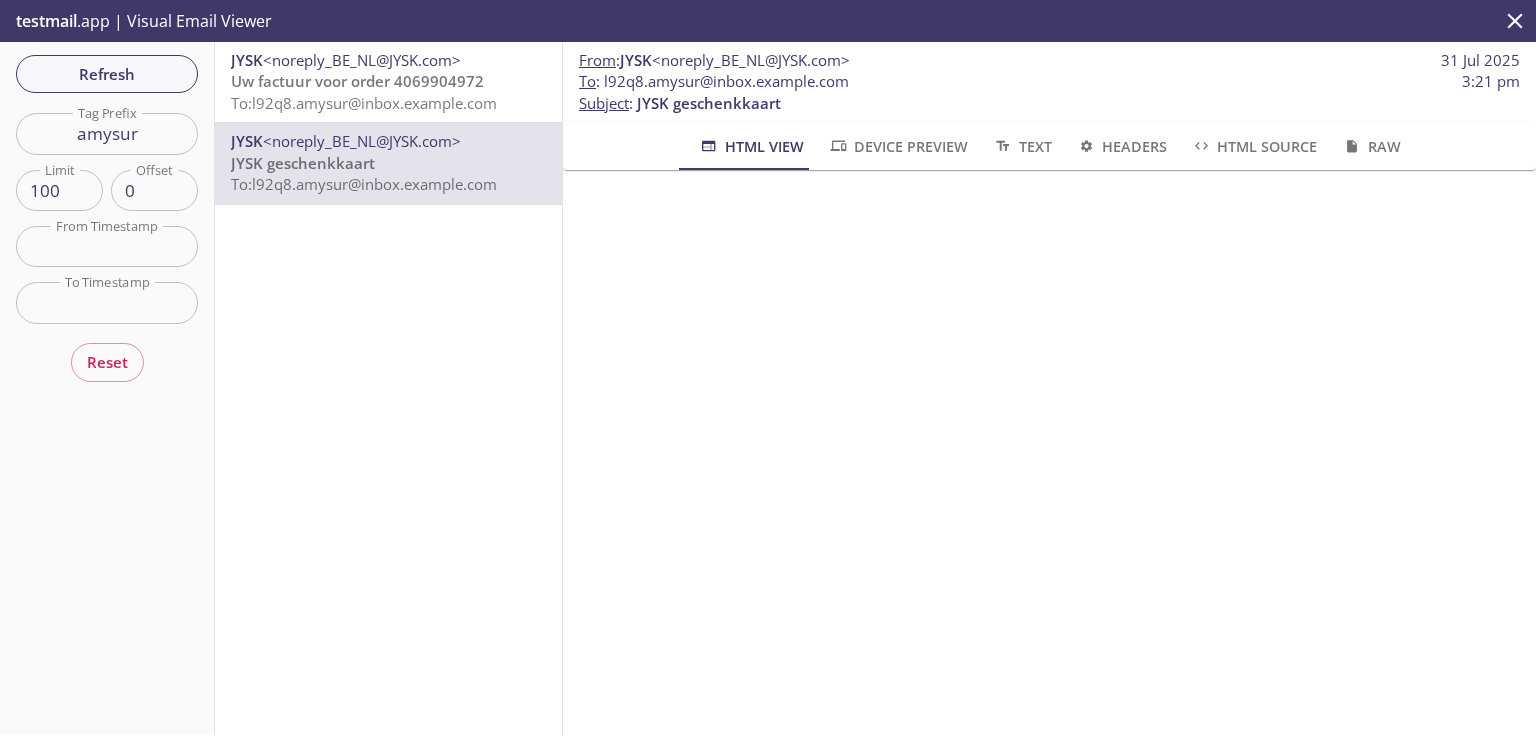 scroll, scrollTop: 320, scrollLeft: 0, axis: vertical 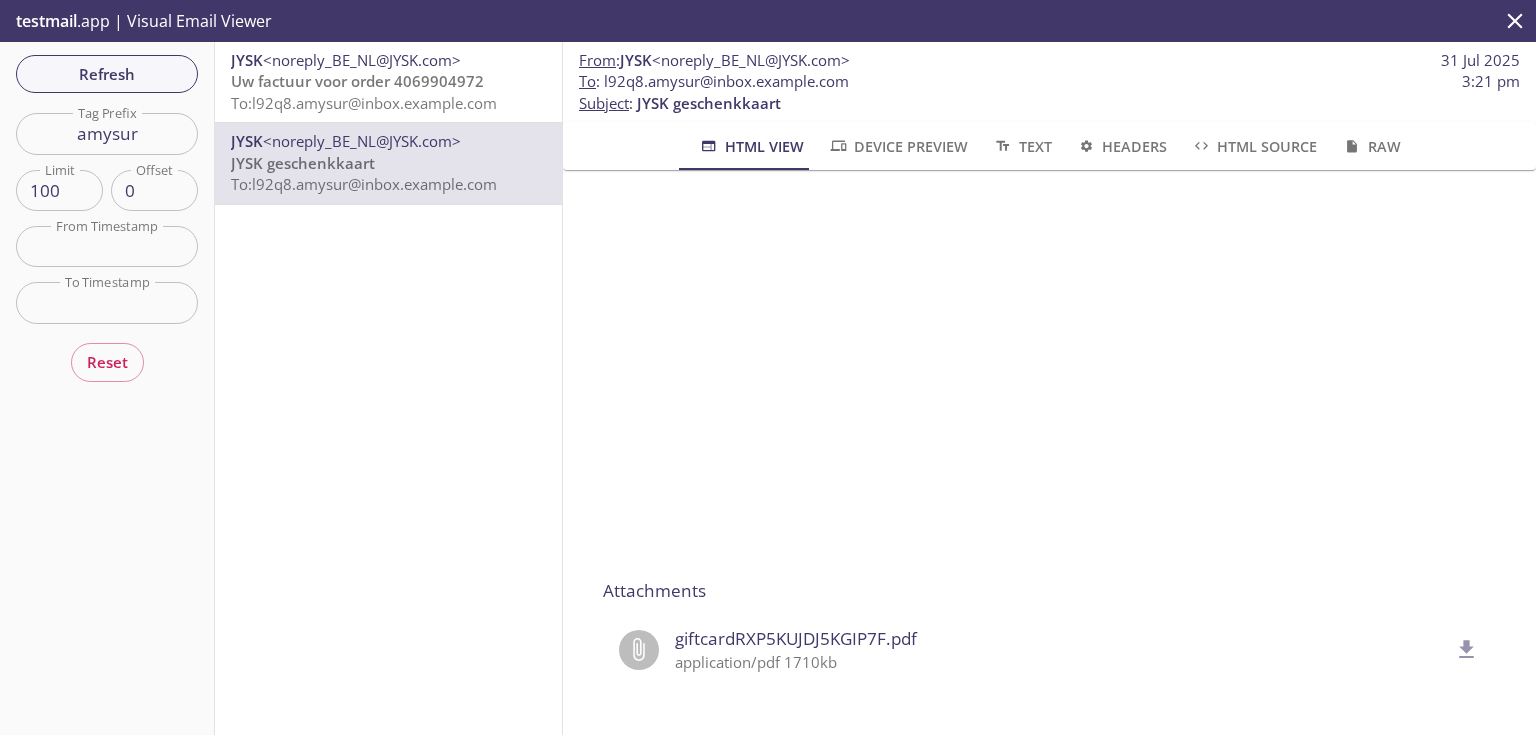 click 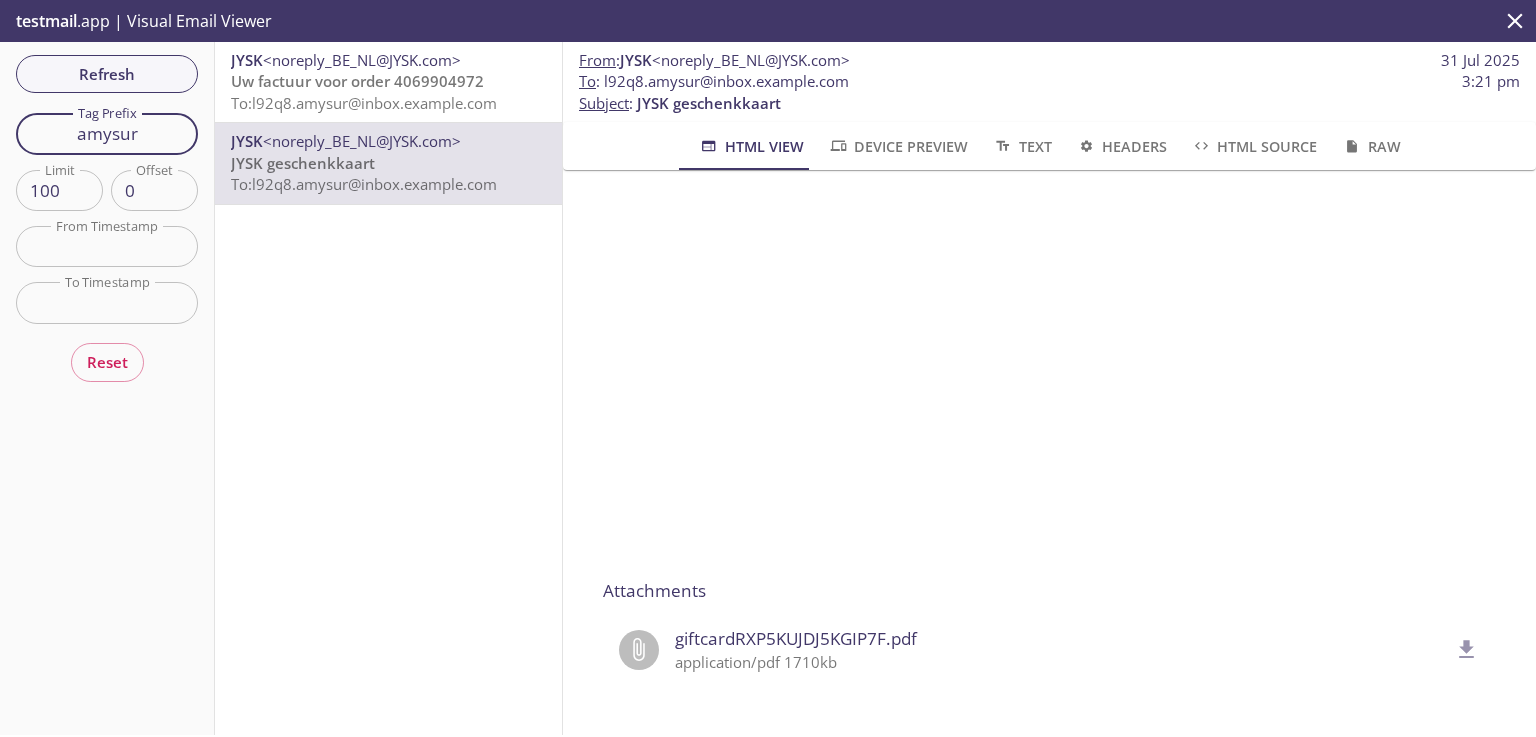 drag, startPoint x: 160, startPoint y: 125, endPoint x: 0, endPoint y: 116, distance: 160.25293 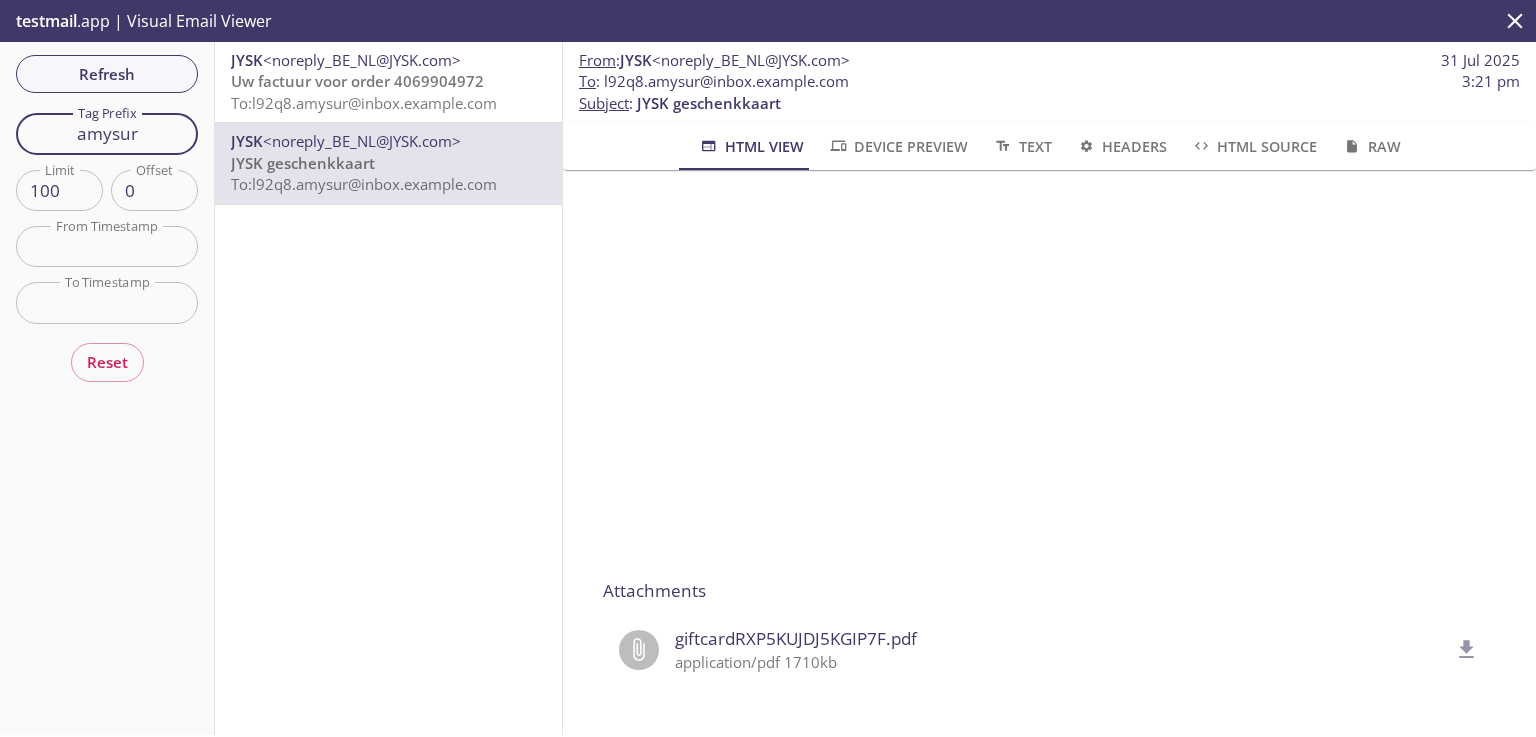 click on "Refresh Filters Tag Prefix amysur Tag Prefix Limit 100 Limit Offset 0 Offset From Timestamp From Timestamp To Timestamp To Timestamp Reset" at bounding box center [107, 388] 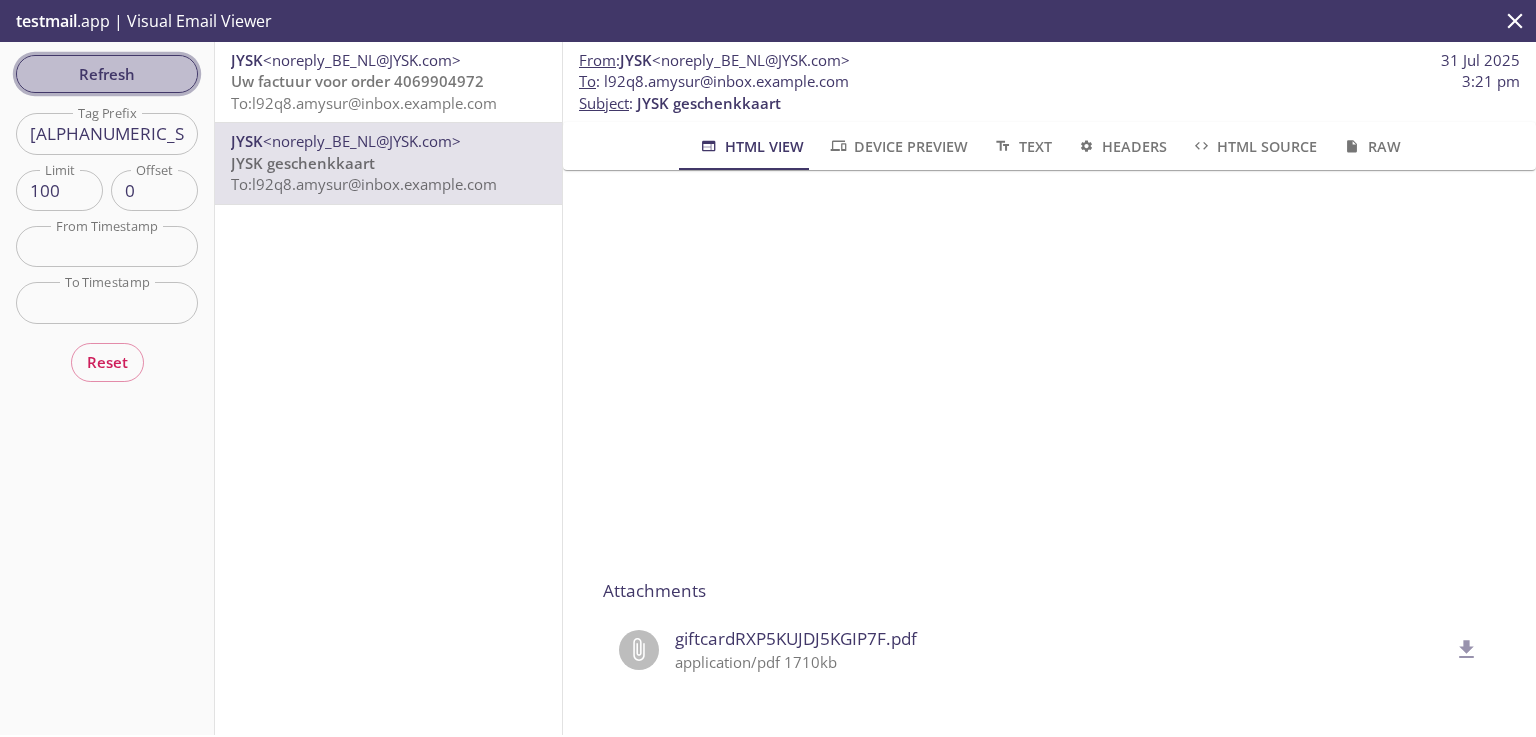 click on "Refresh" at bounding box center [107, 74] 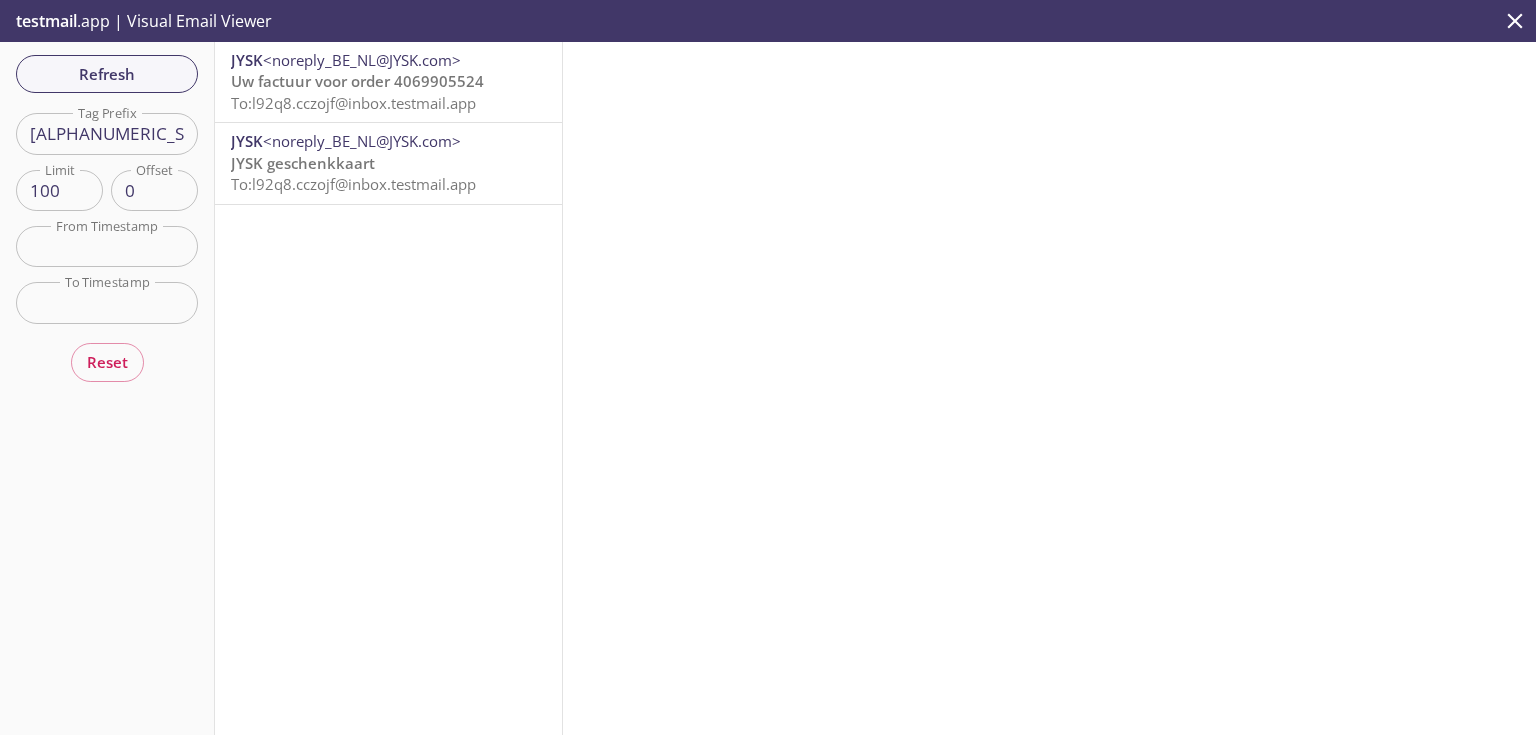 click on "Uw factuur voor order 4069905524" at bounding box center [357, 81] 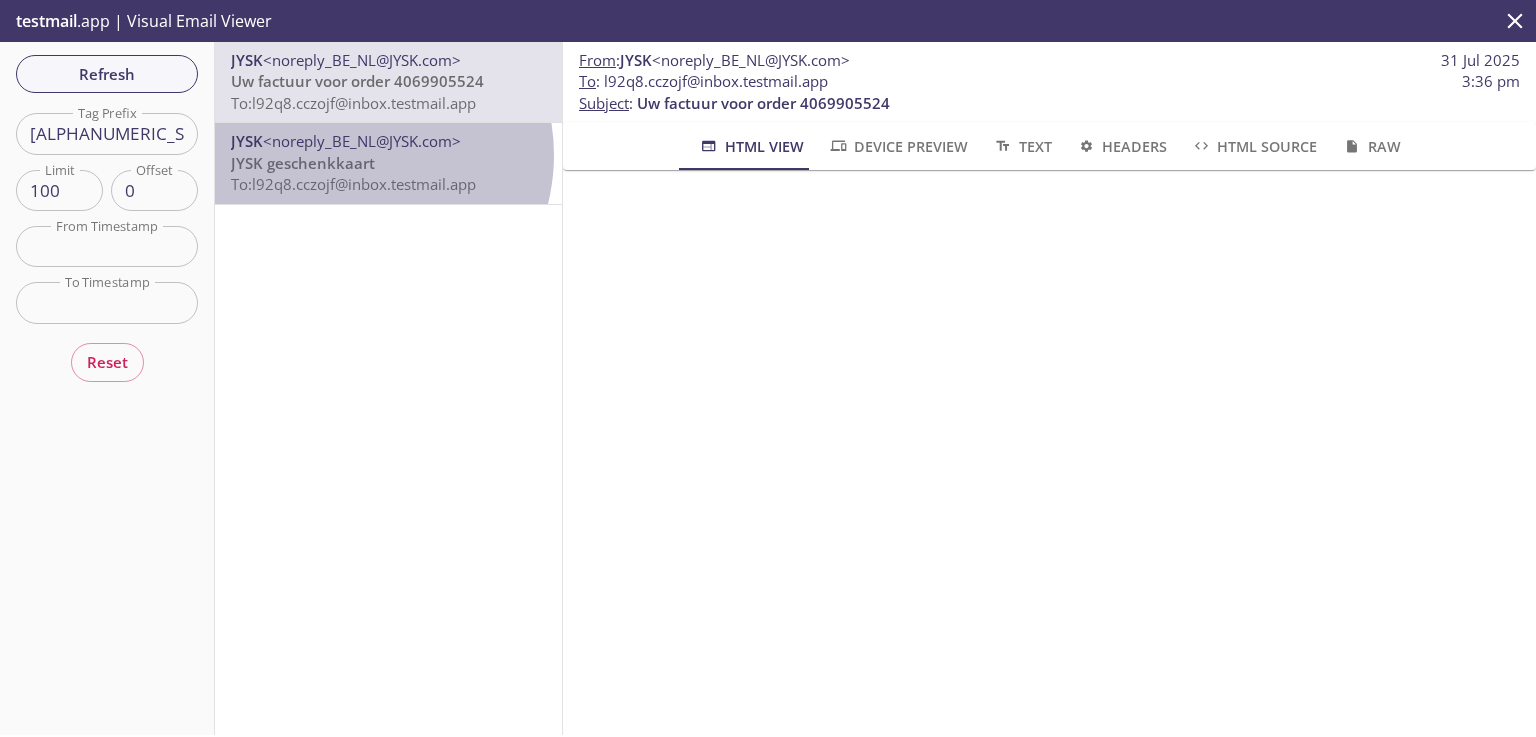click on "JYSK geschenkkaart" at bounding box center [303, 163] 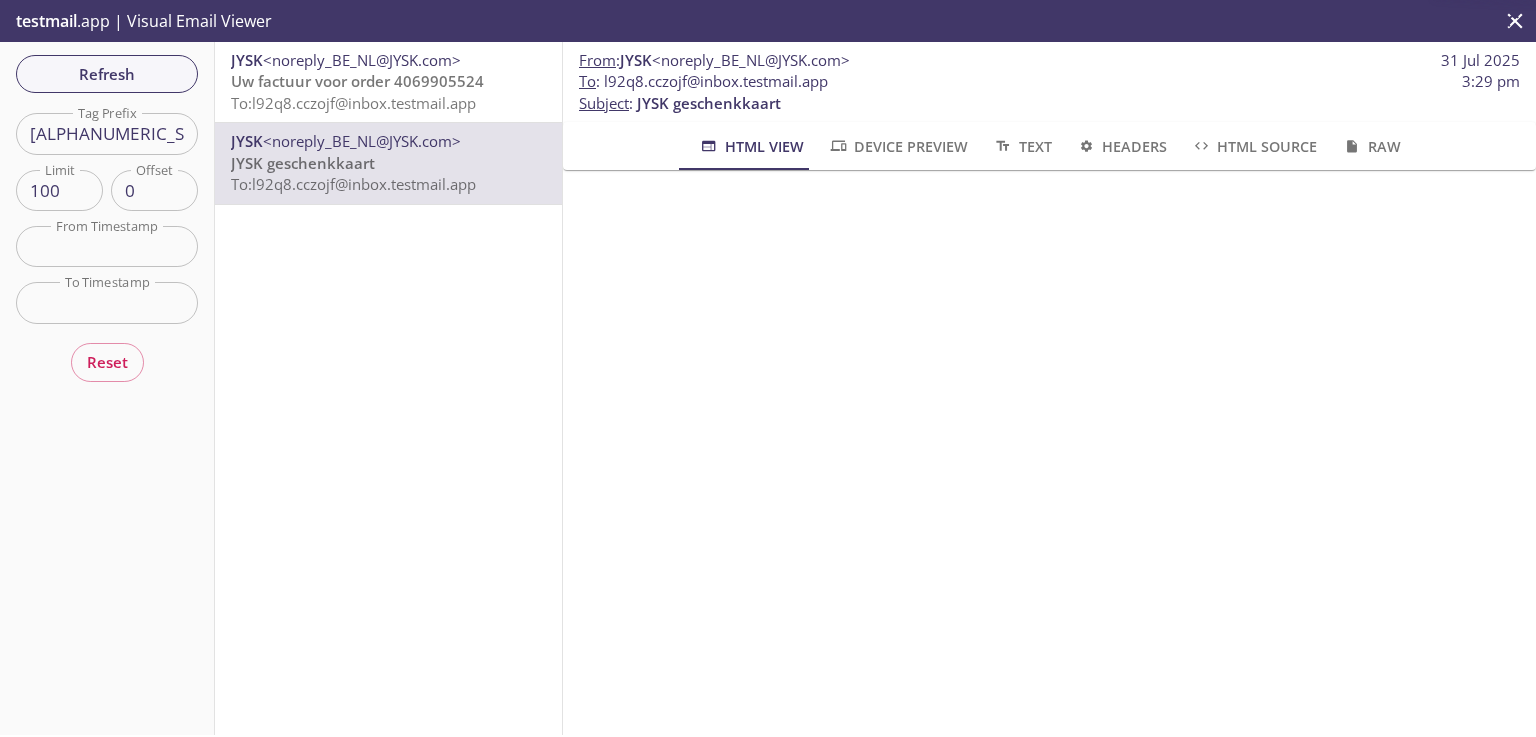 scroll, scrollTop: 320, scrollLeft: 0, axis: vertical 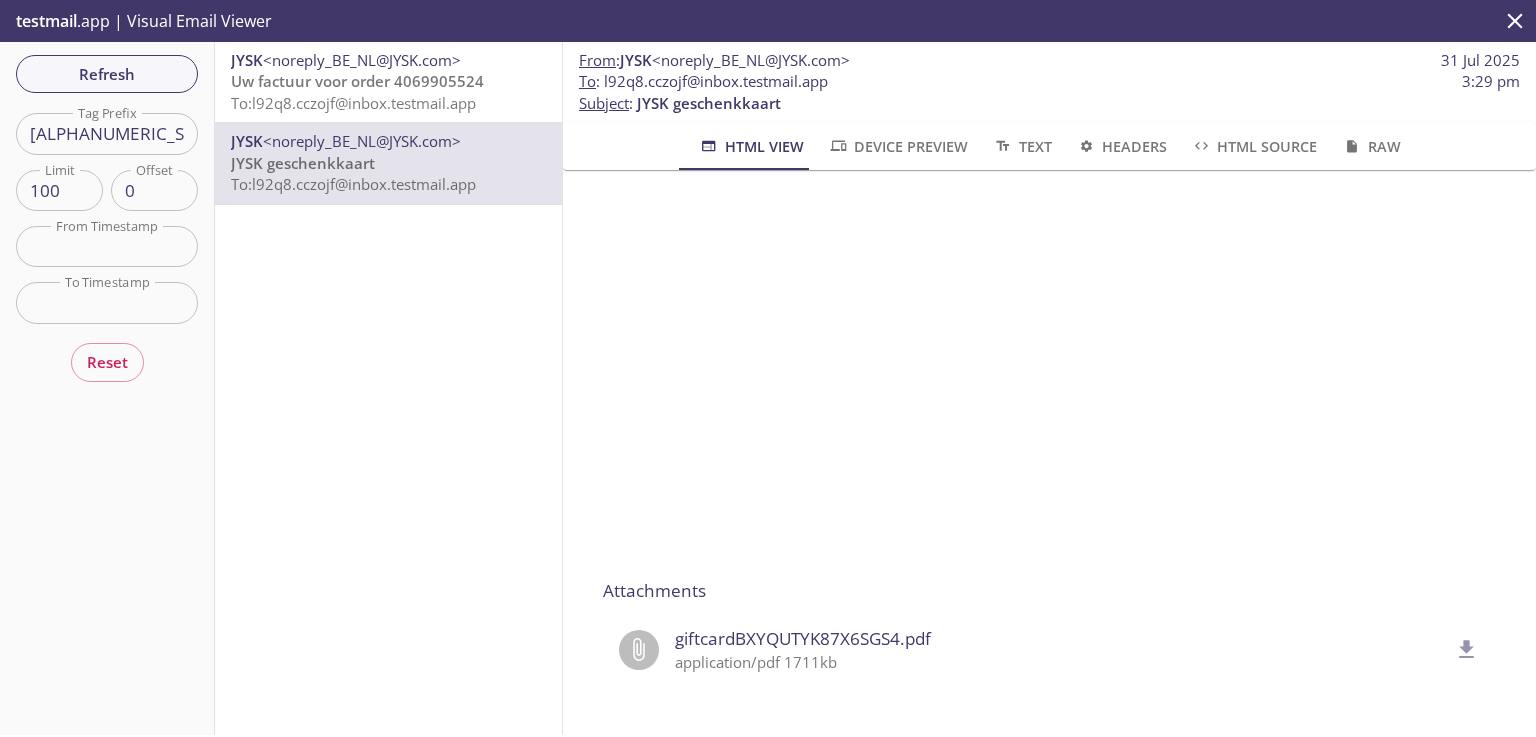 click 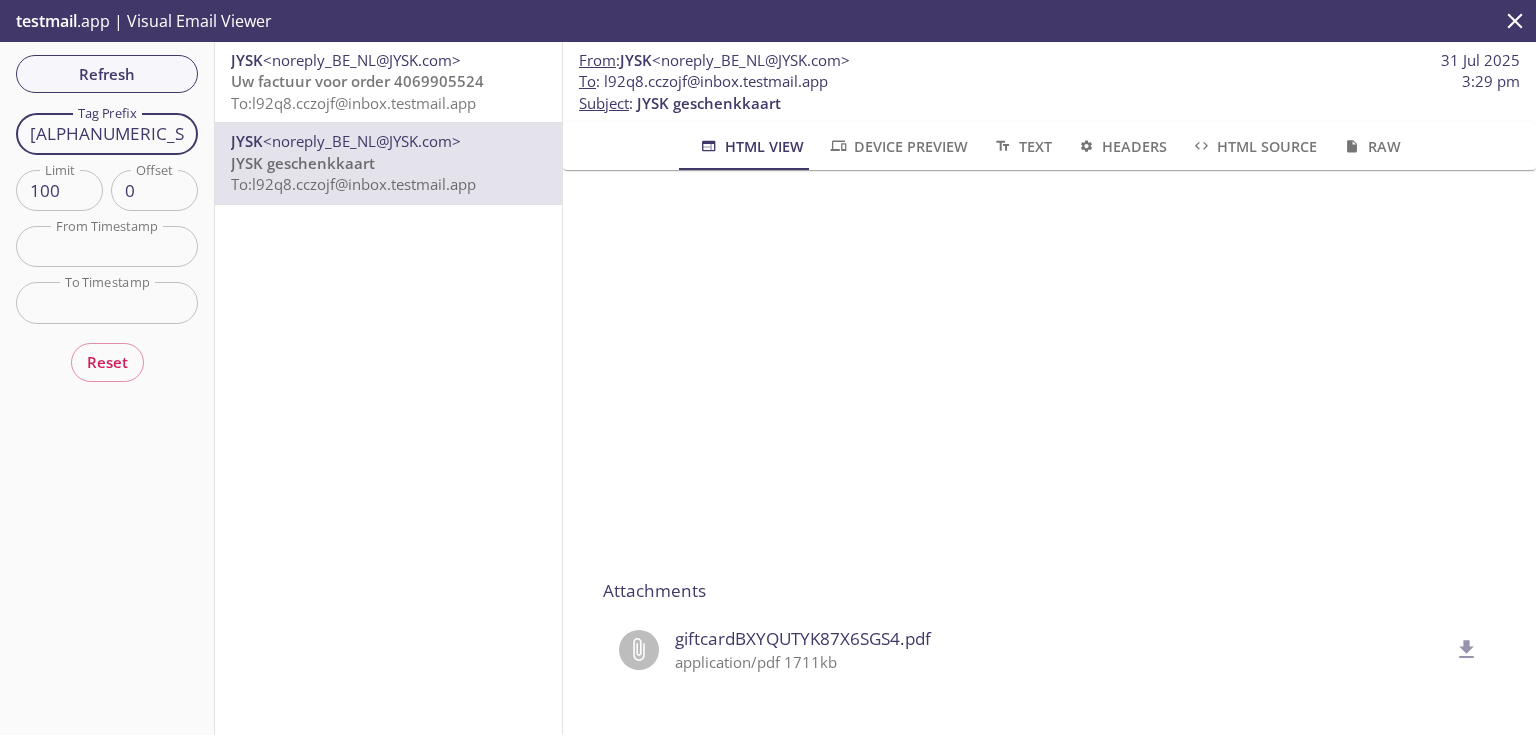 drag, startPoint x: 170, startPoint y: 137, endPoint x: 6, endPoint y: 117, distance: 165.21501 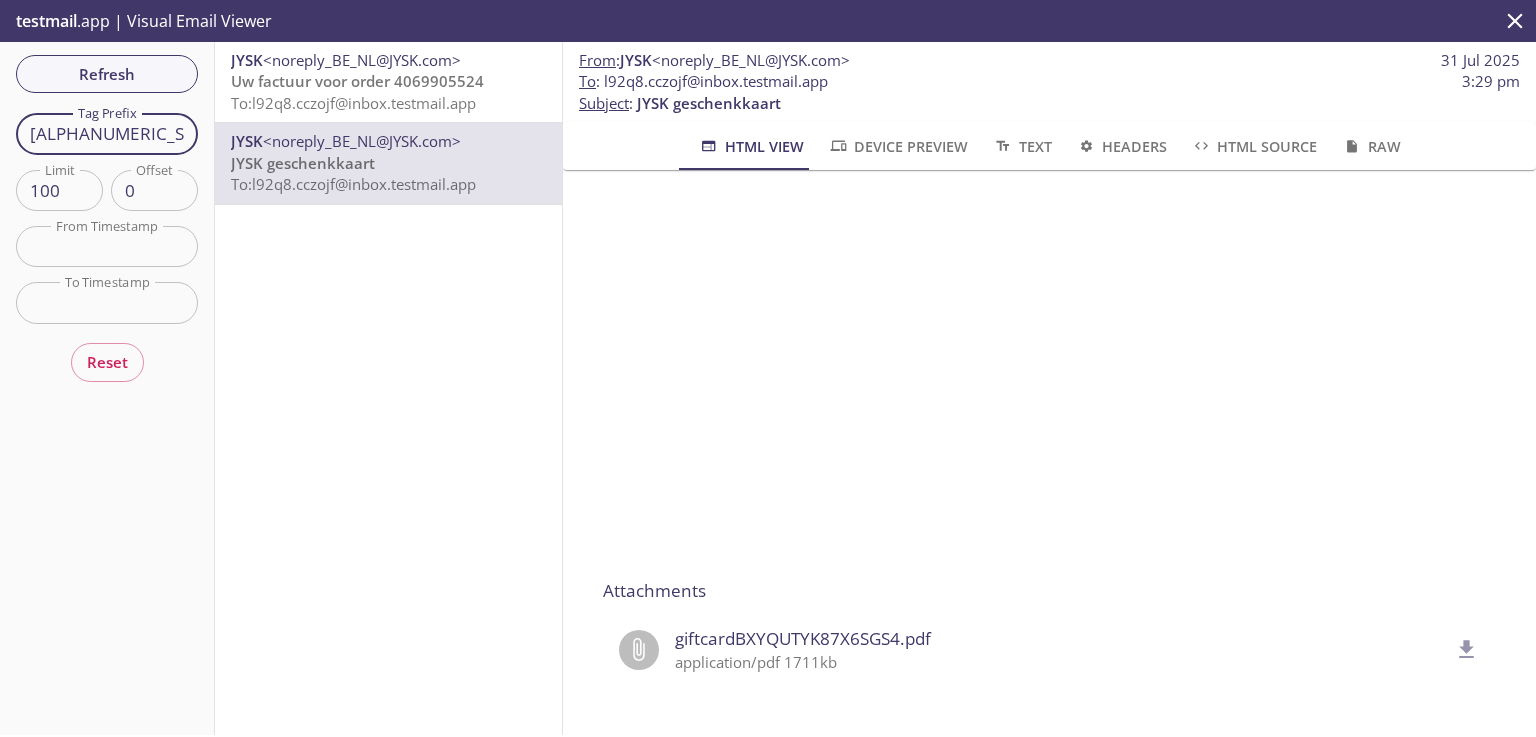 click on "Refresh Filters Tag Prefix cczojf Tag Prefix Limit 100 Limit Offset 0 Offset From Timestamp From Timestamp To Timestamp To Timestamp Reset" at bounding box center [107, 388] 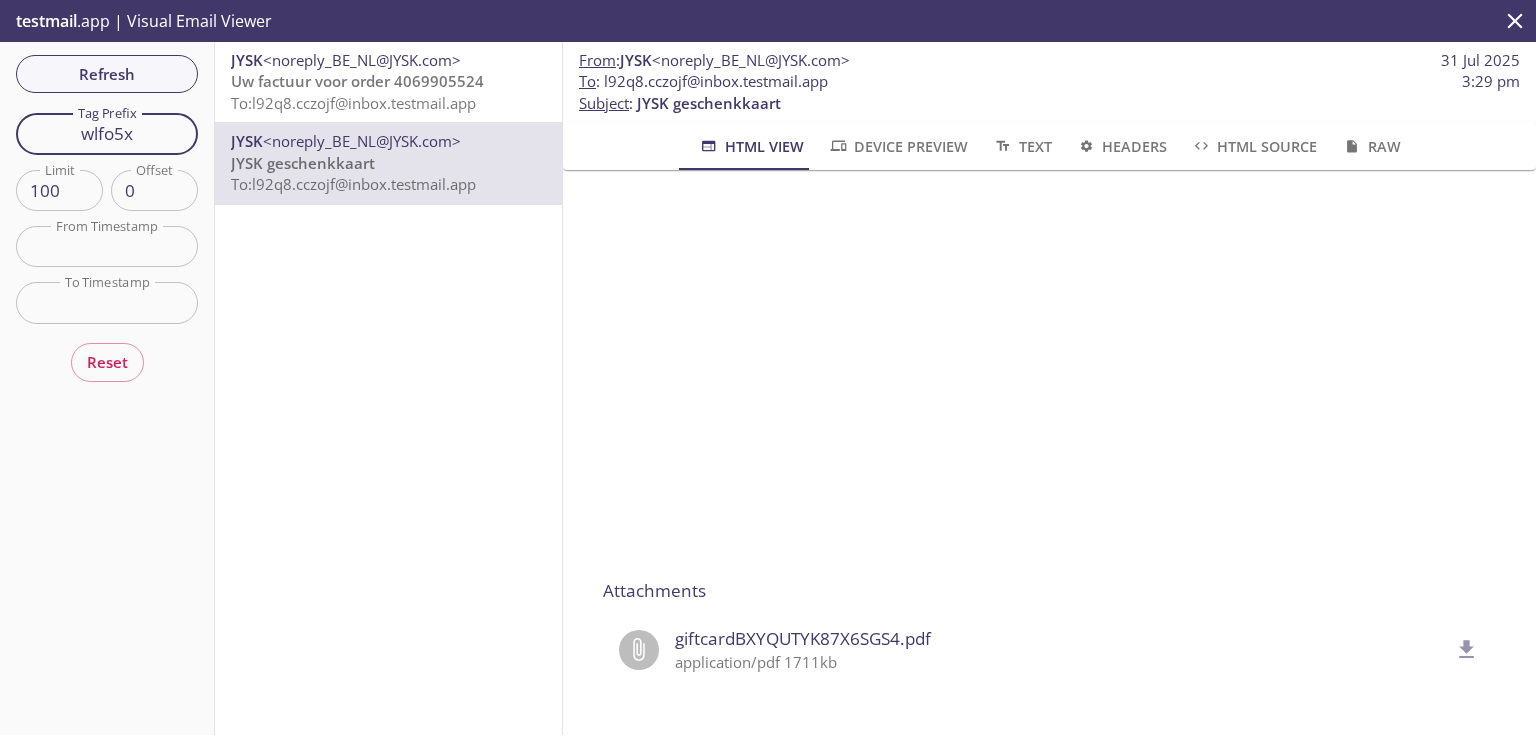 click on "Refresh" at bounding box center [107, 74] 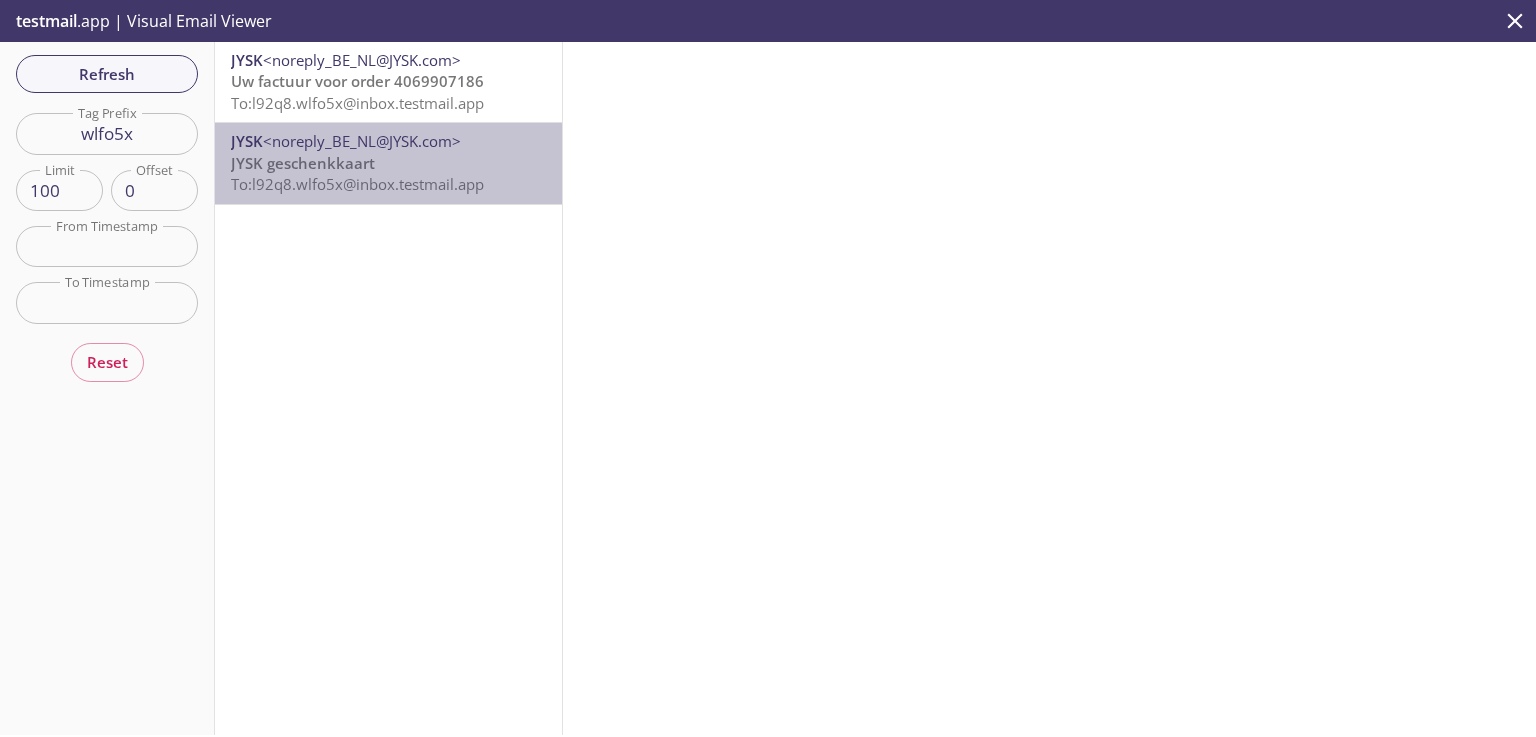 click on "JYSK geschenkkaart To:  [EMAIL]" at bounding box center [388, 174] 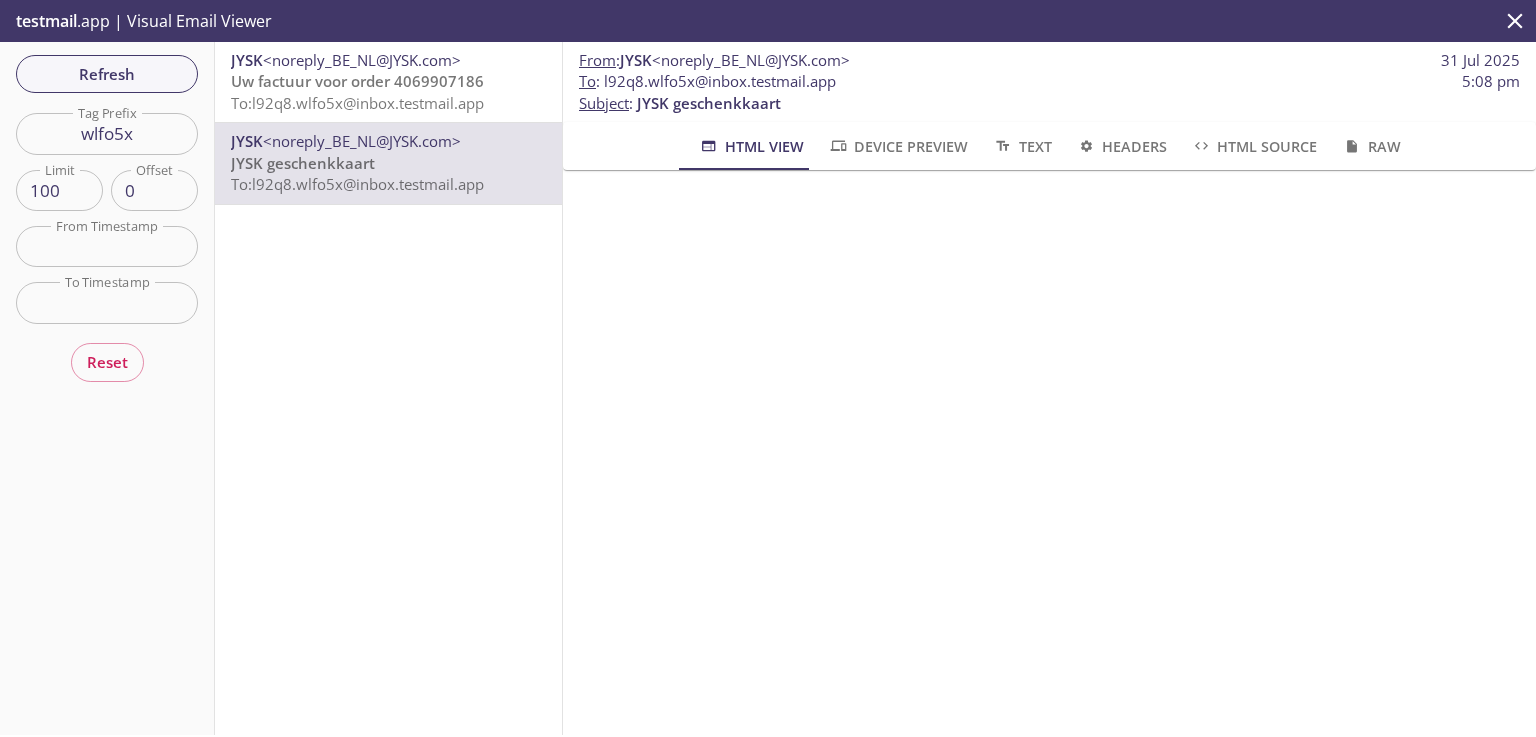 scroll, scrollTop: 320, scrollLeft: 0, axis: vertical 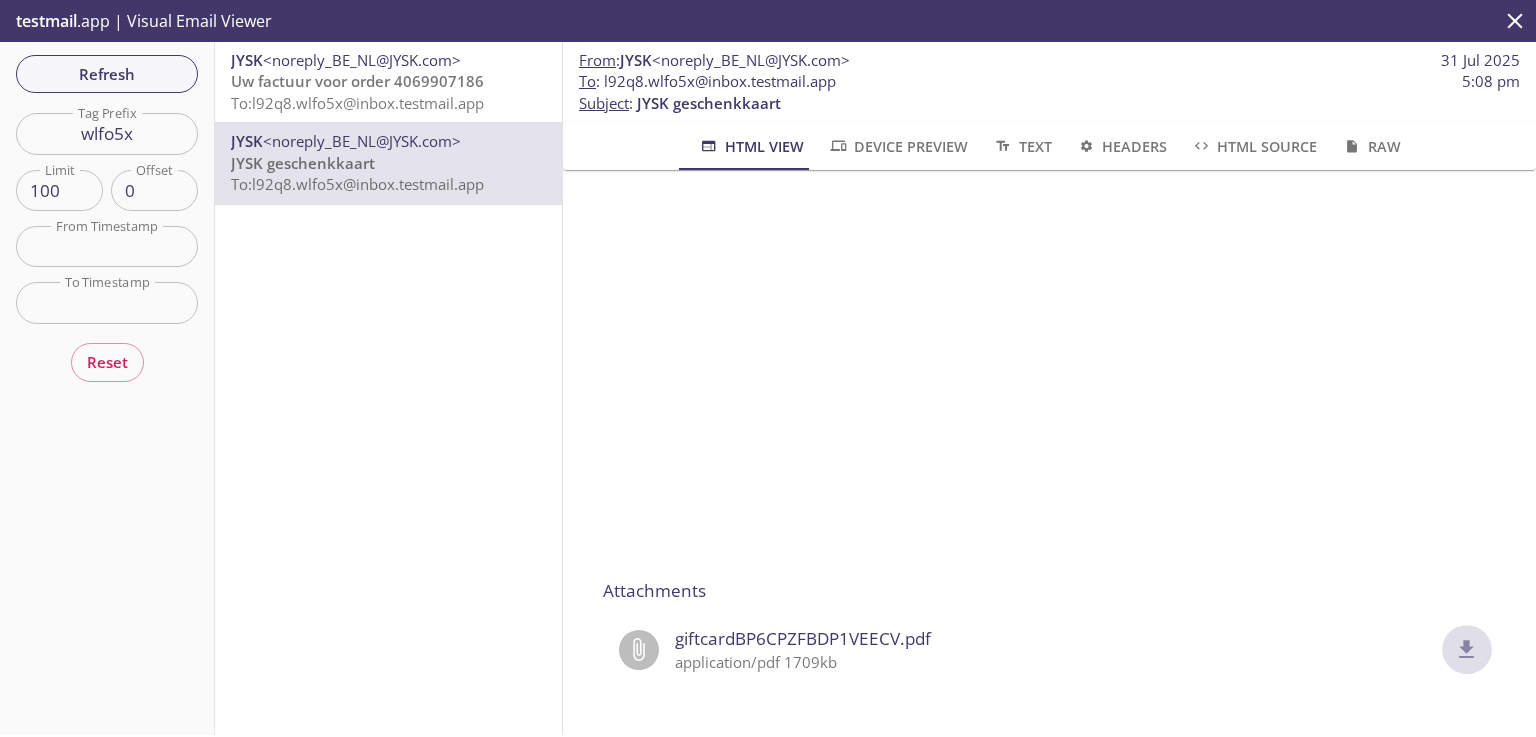click 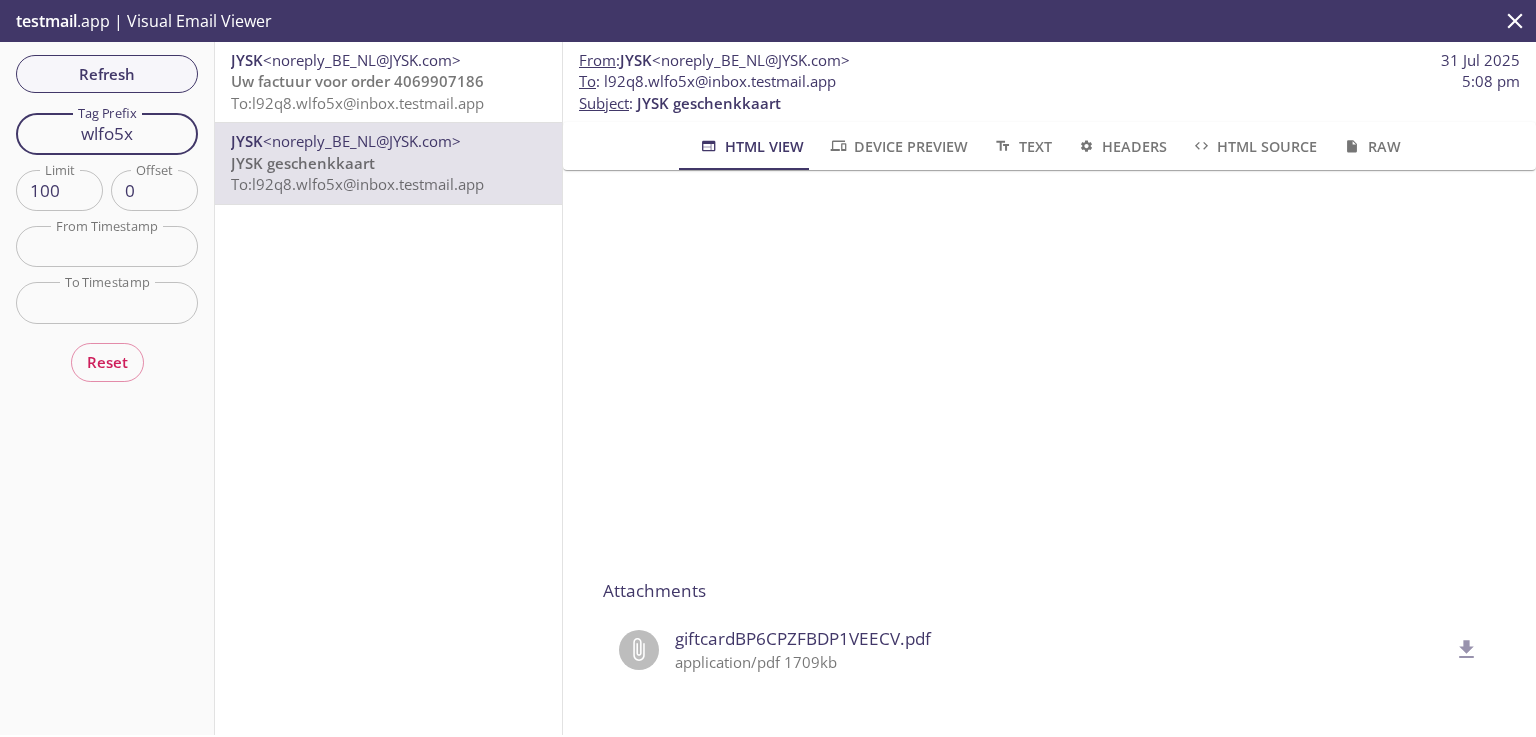 drag, startPoint x: 138, startPoint y: 138, endPoint x: 6, endPoint y: 121, distance: 133.0902 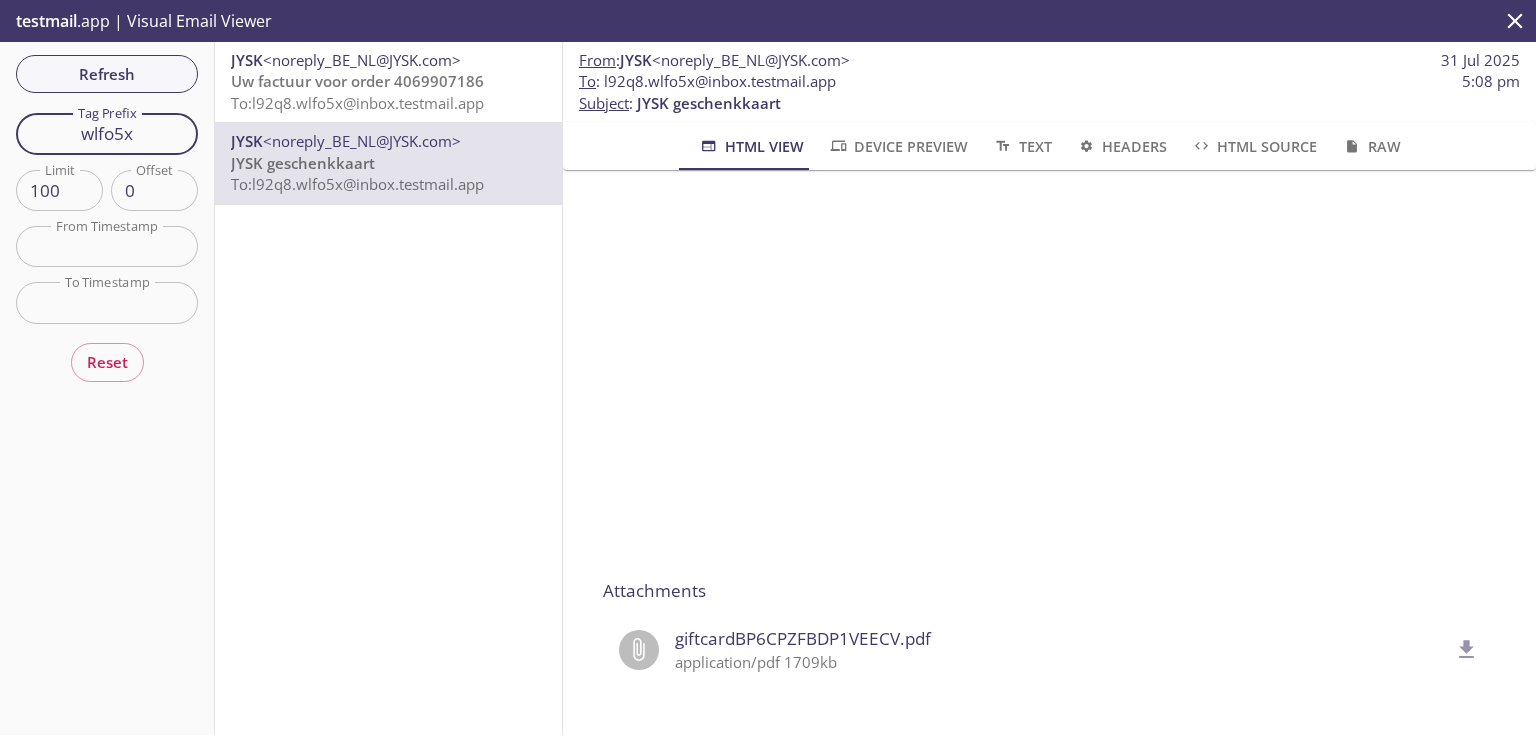 click on "Refresh Filters Tag Prefix wlfo5x Tag Prefix Limit 100 Limit Offset 0 Offset From Timestamp From Timestamp To Timestamp To Timestamp Reset" at bounding box center [107, 388] 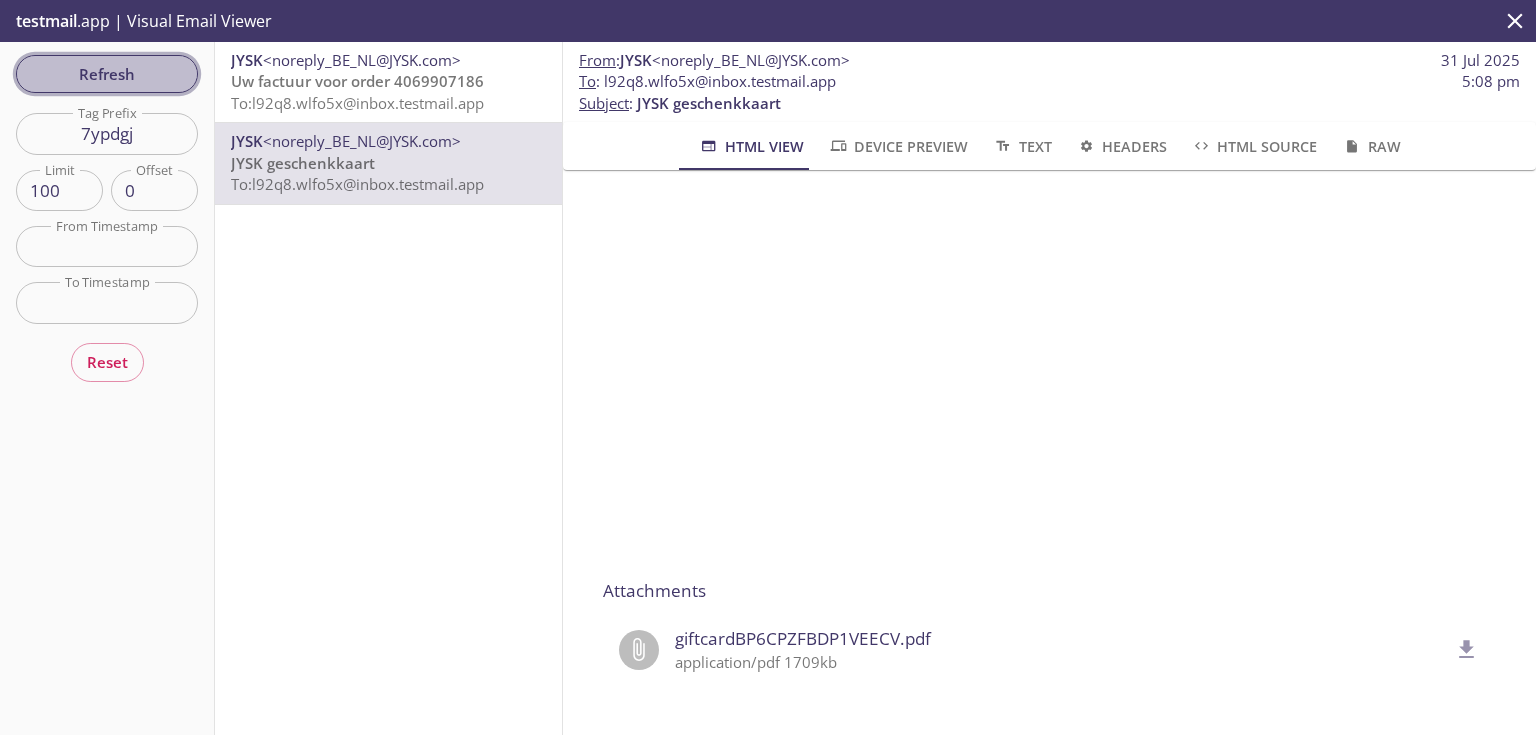 click on "Refresh" at bounding box center (107, 74) 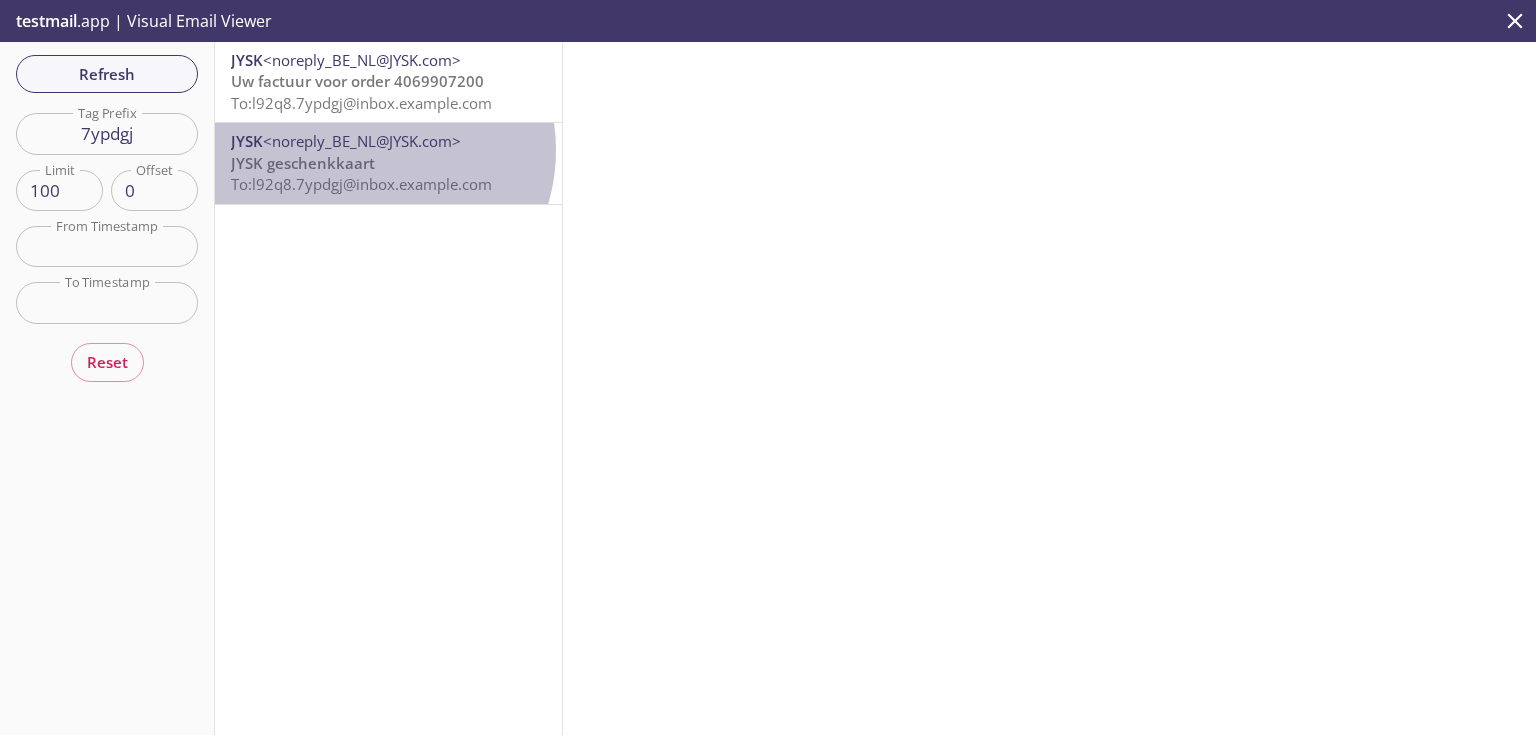 click on "<noreply_BE_NL@JYSK.com>" at bounding box center [362, 141] 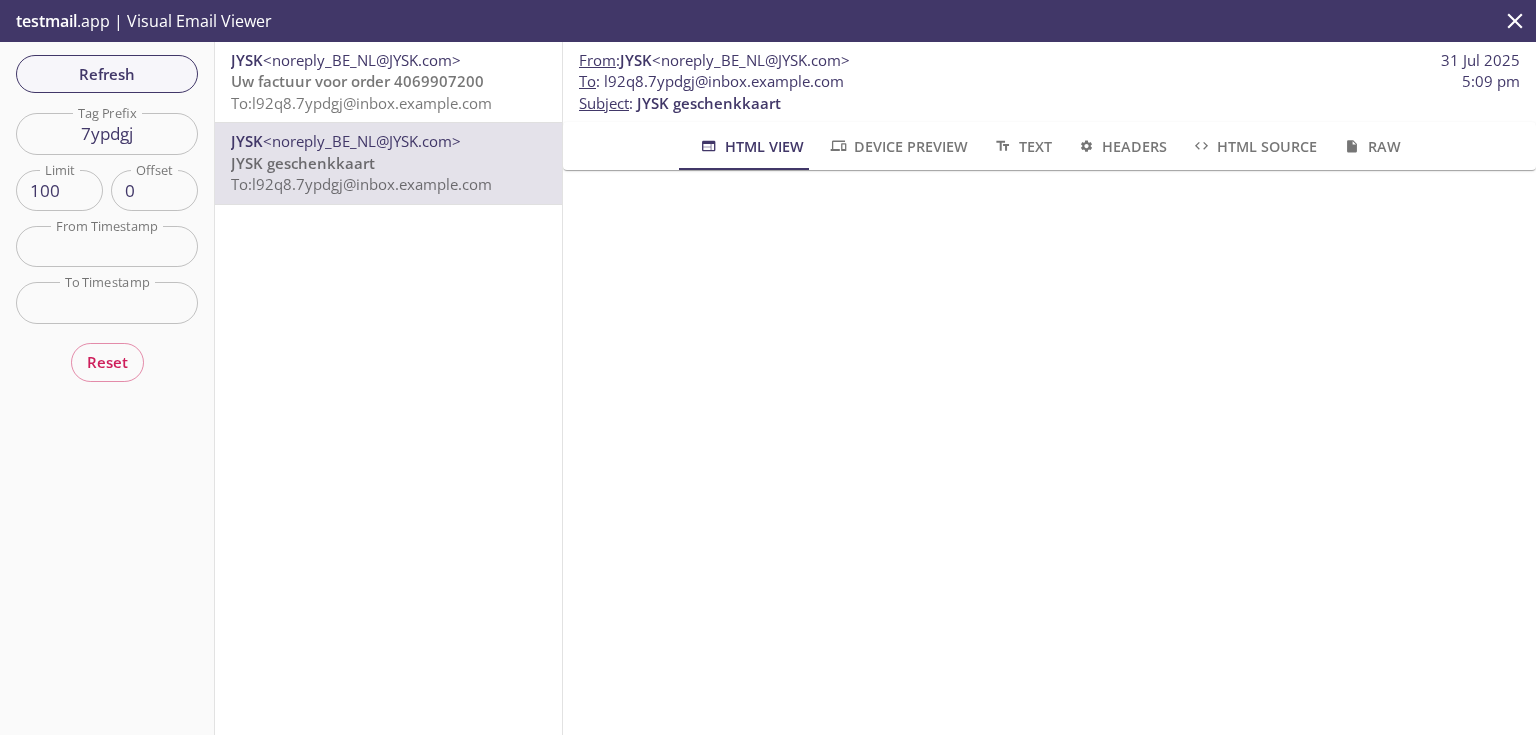 scroll, scrollTop: 320, scrollLeft: 0, axis: vertical 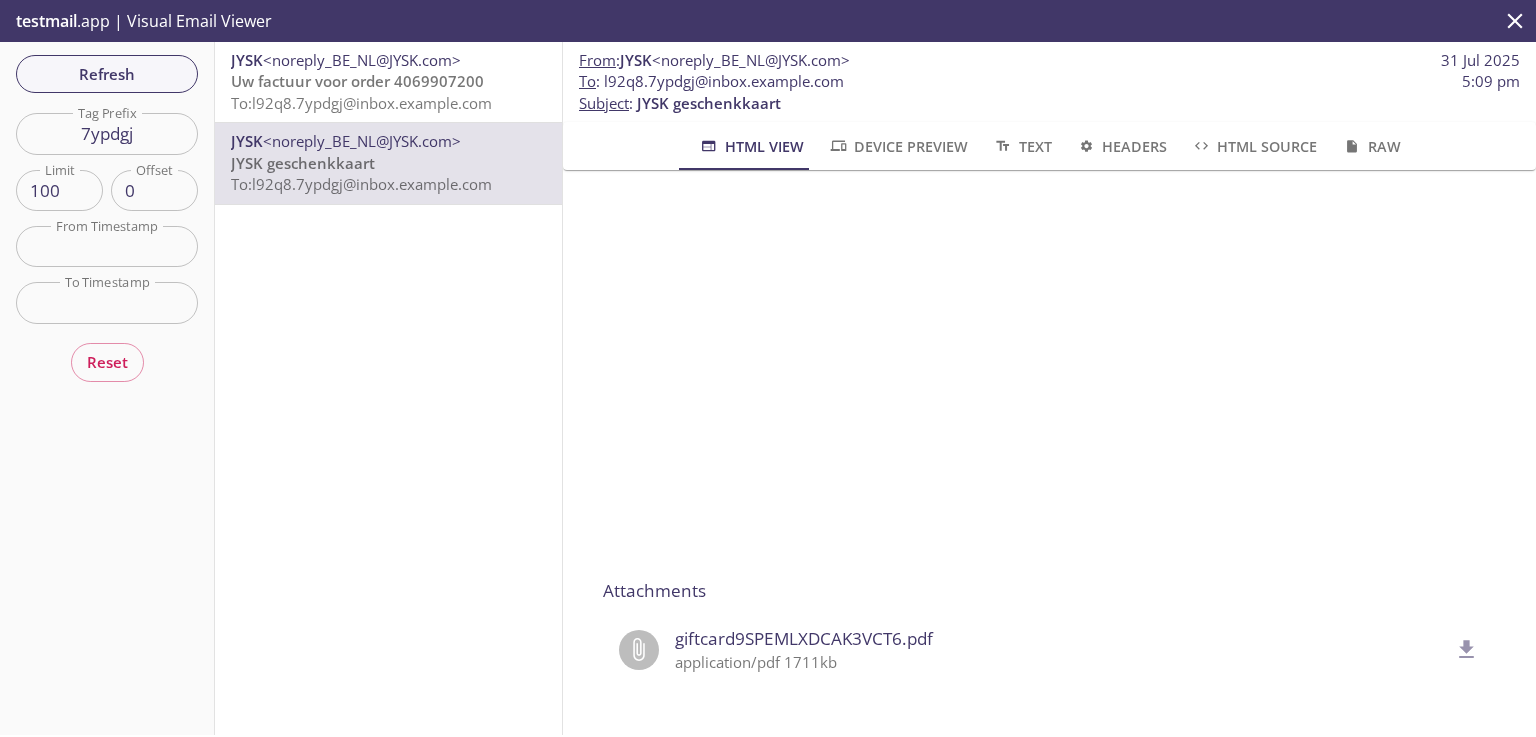 click 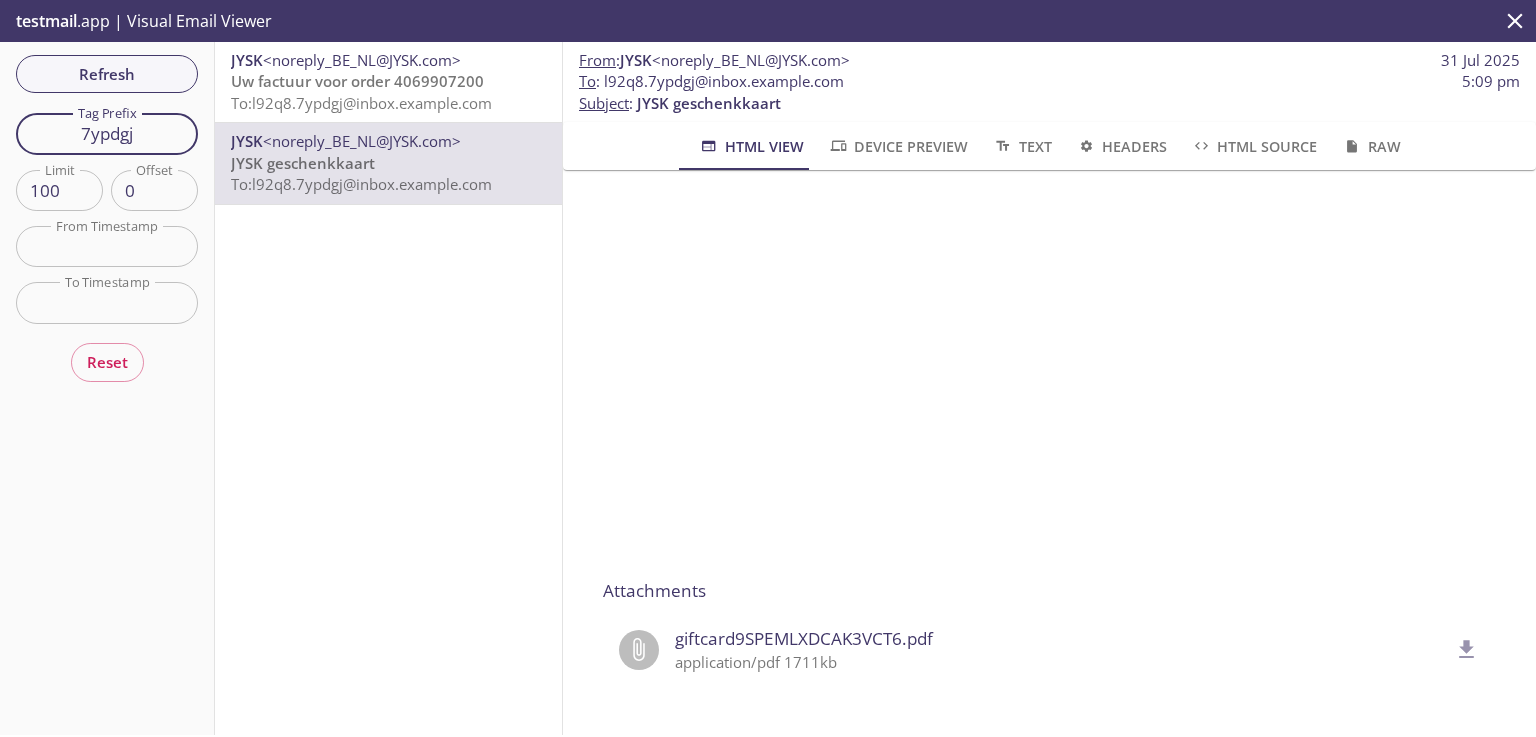 drag, startPoint x: 130, startPoint y: 132, endPoint x: 1, endPoint y: 116, distance: 129.98846 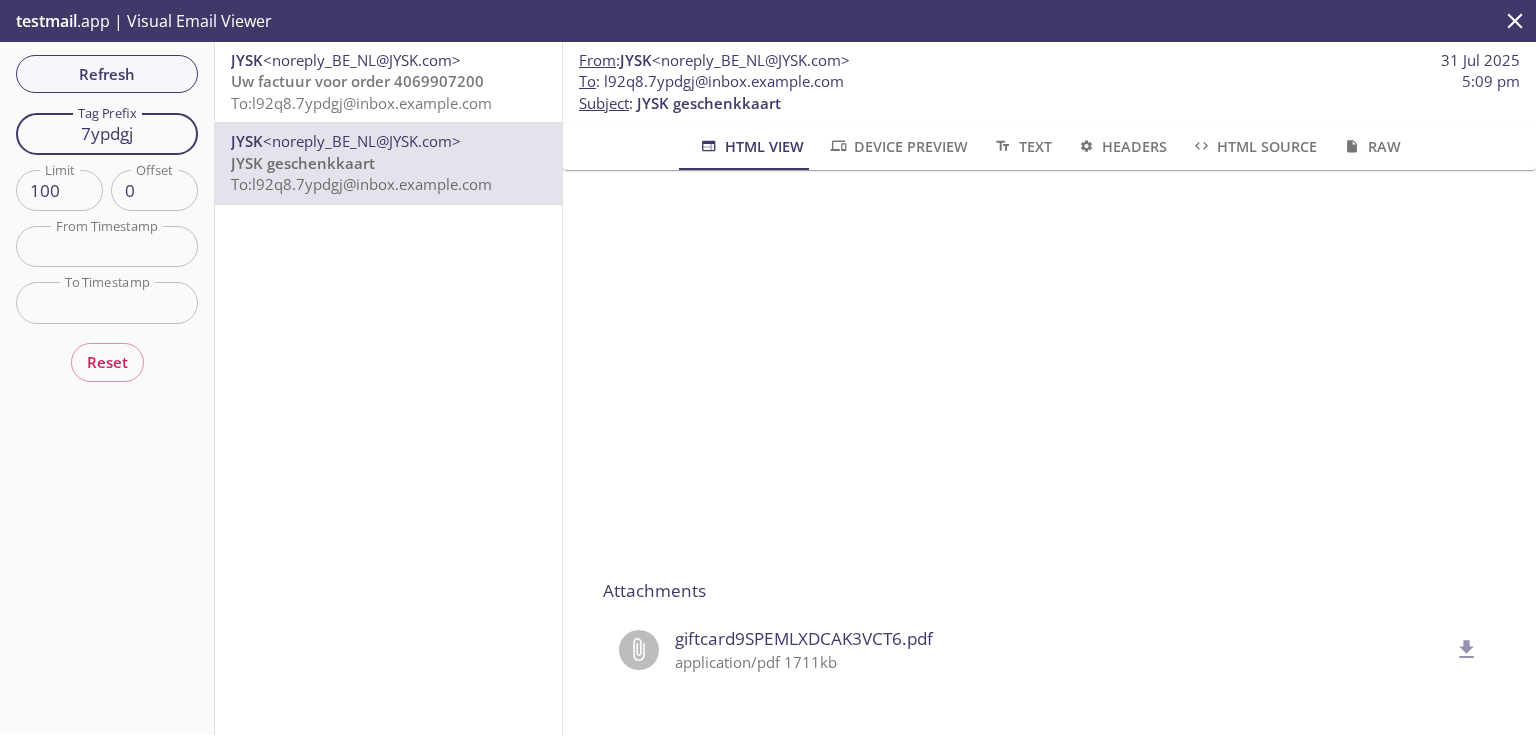 click on "Refresh Filters Tag Prefix 7ypdgj Tag Prefix Limit 100 Limit Offset 0 Offset From Timestamp From Timestamp To Timestamp To Timestamp Reset" at bounding box center (107, 388) 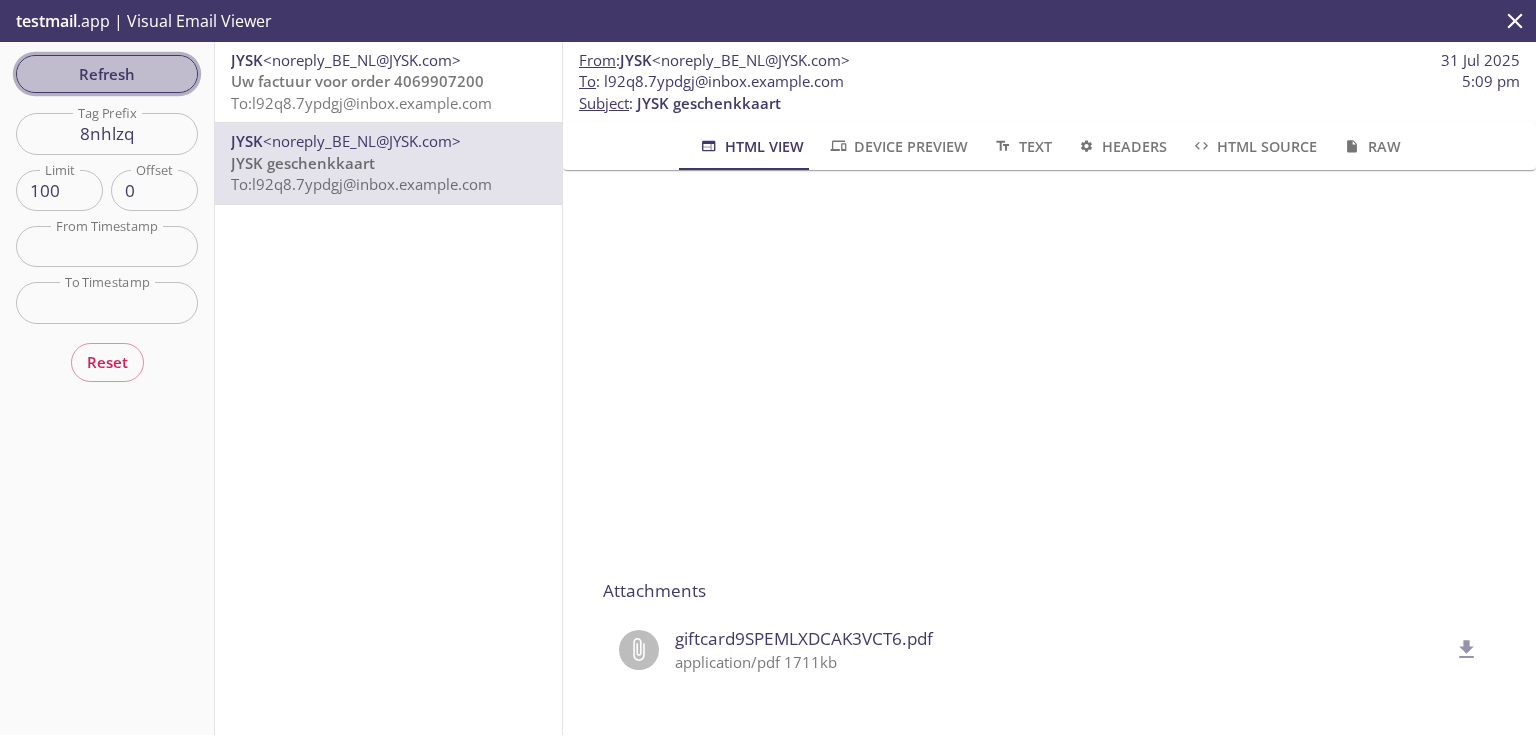 click on "Refresh" at bounding box center [107, 74] 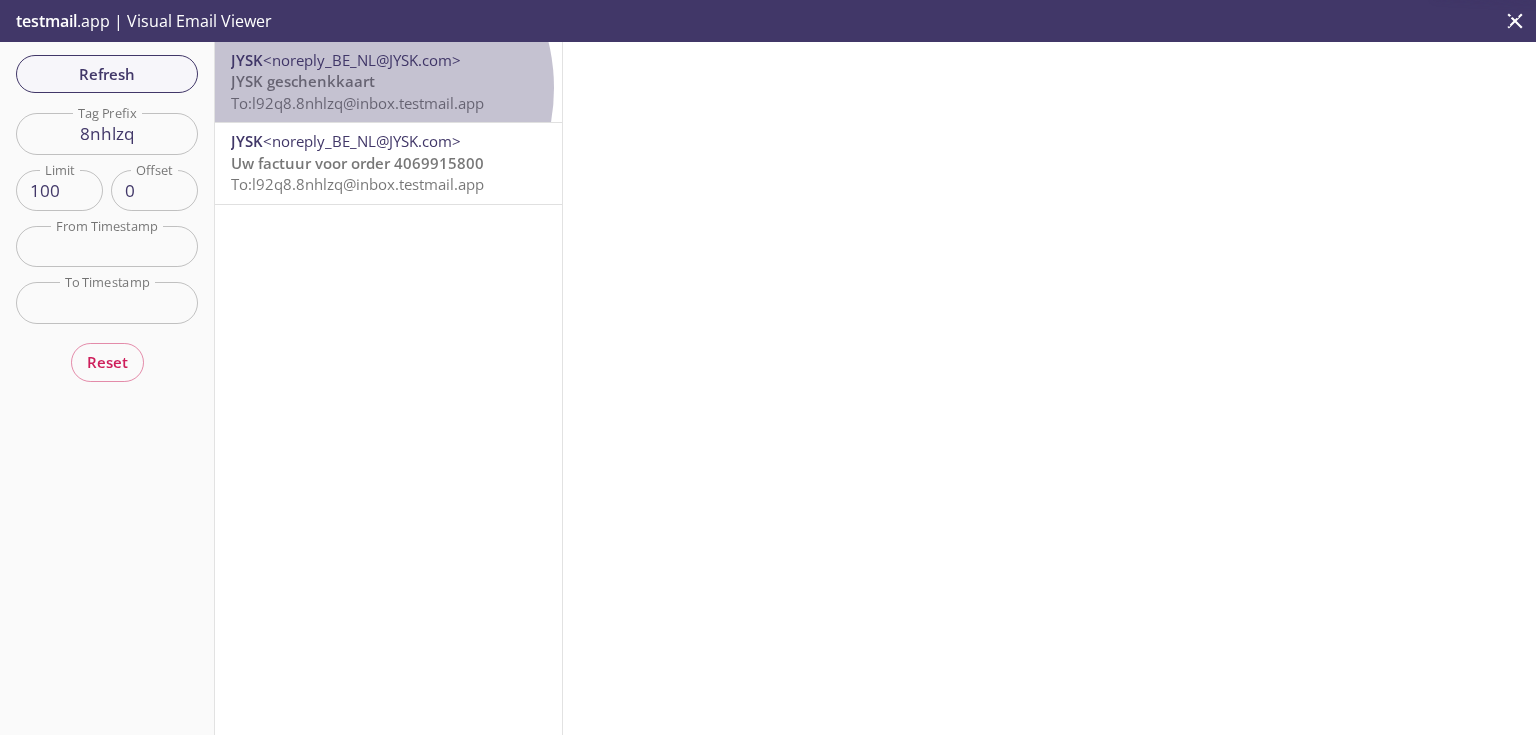 click on "JYSK geschenkkaart" at bounding box center (303, 81) 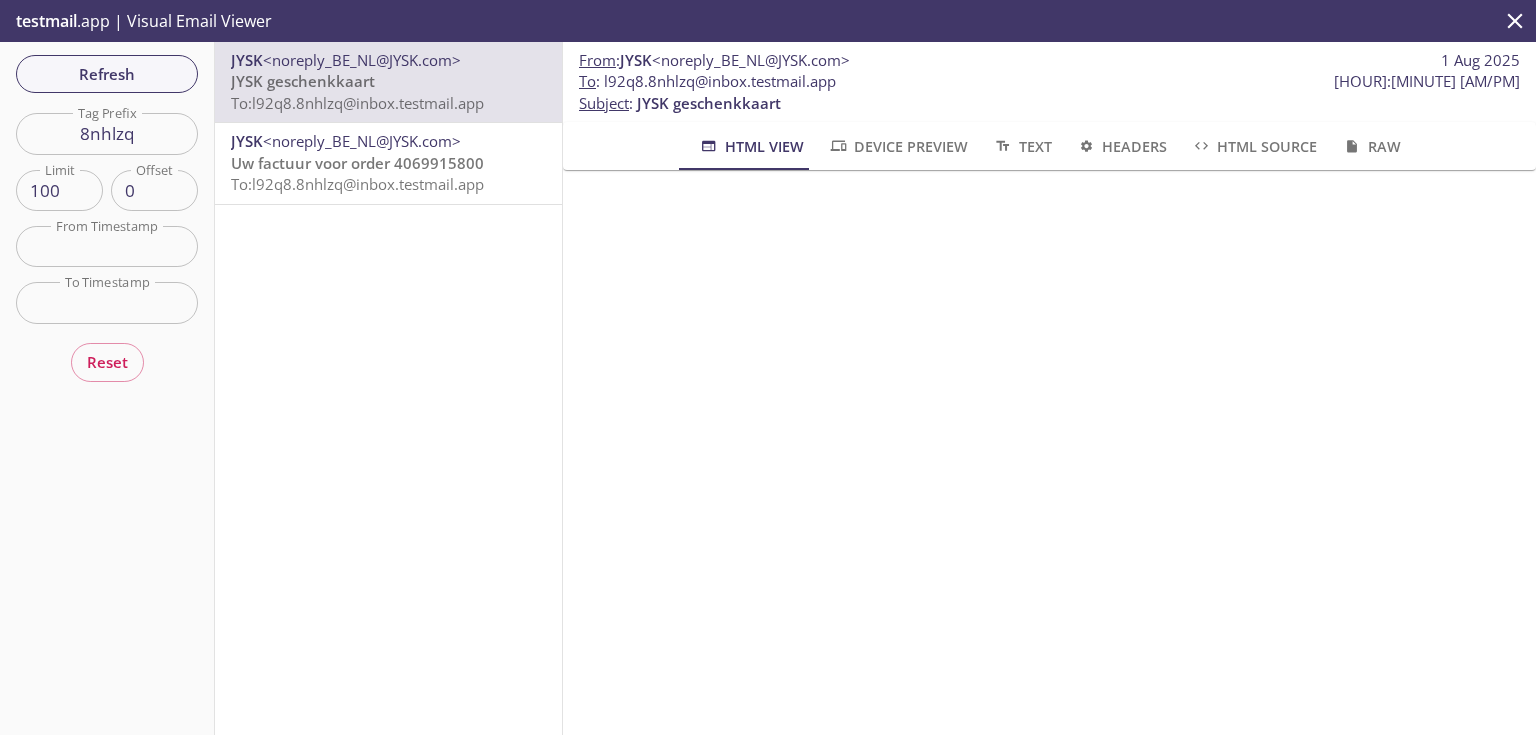 scroll, scrollTop: 320, scrollLeft: 0, axis: vertical 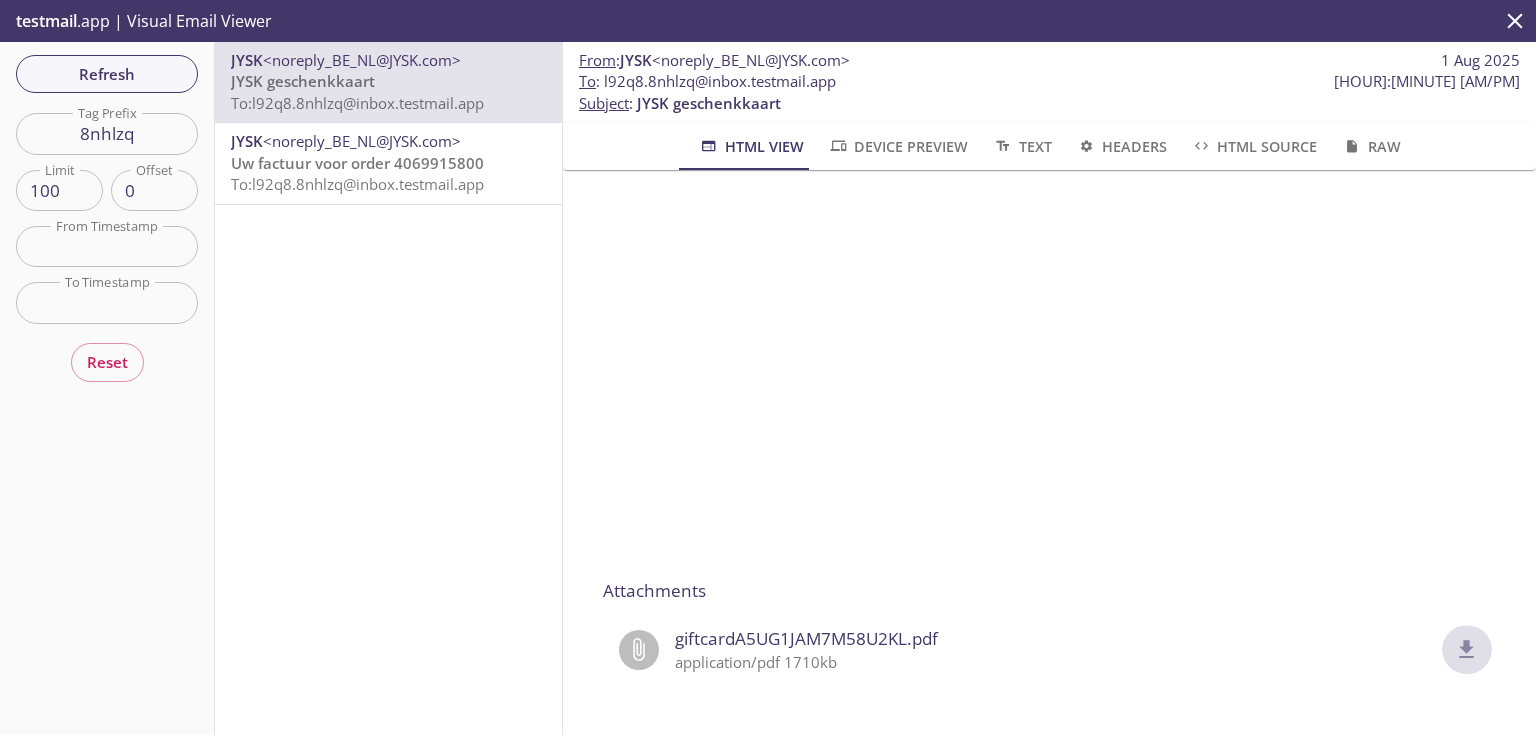 click 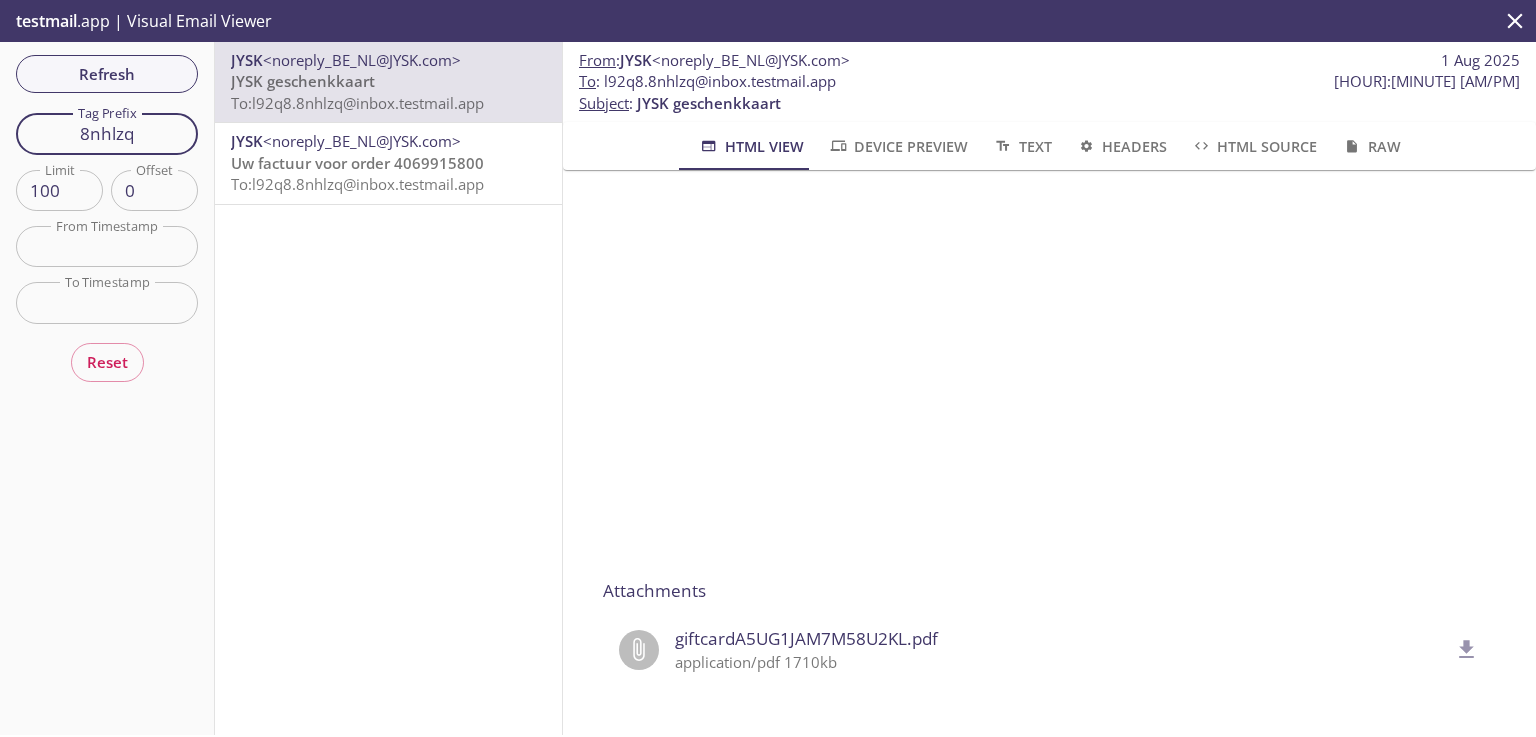 drag, startPoint x: 135, startPoint y: 127, endPoint x: 11, endPoint y: 126, distance: 124.004036 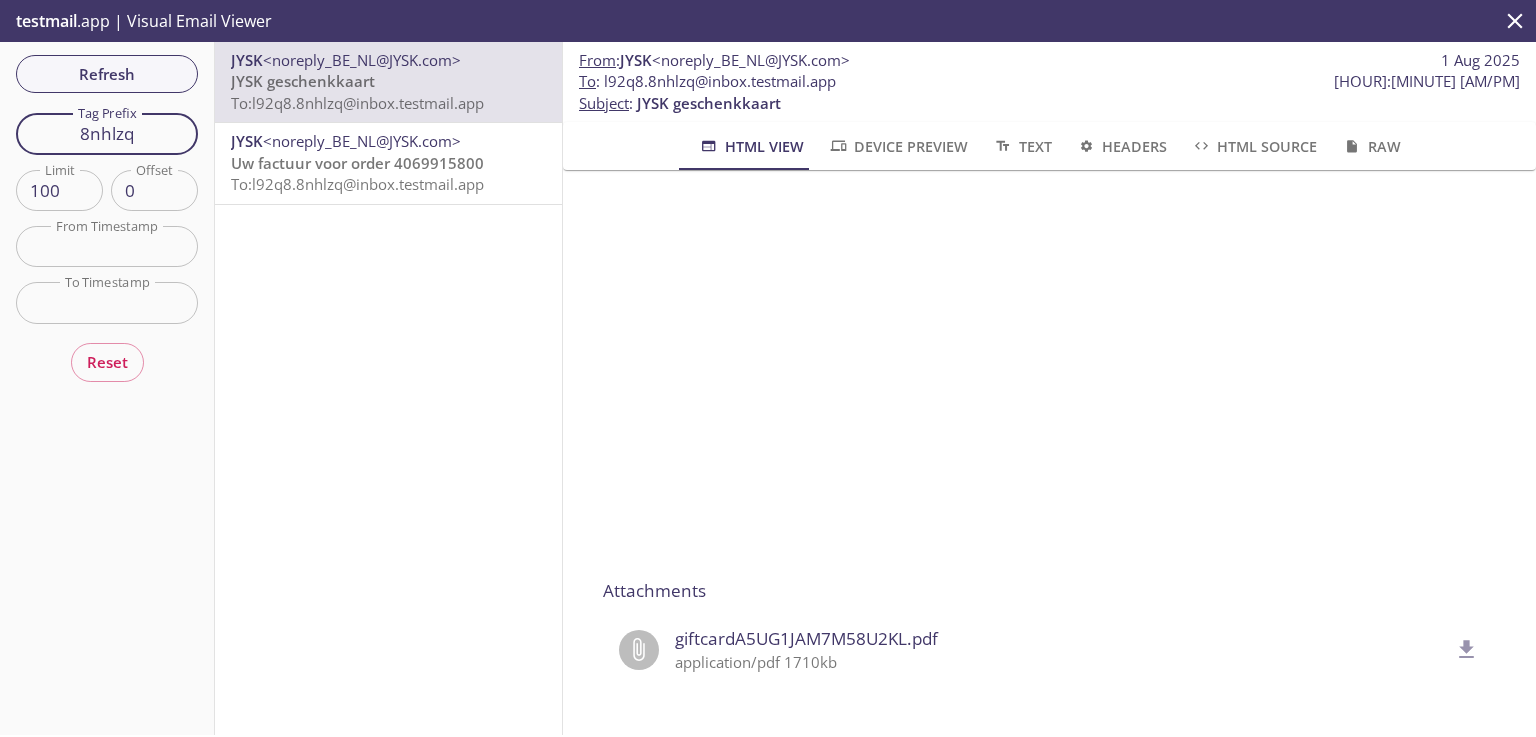 click on "Refresh Filters Tag Prefix 8nhlzq Tag Prefix Limit 100 Limit Offset 0 Offset From Timestamp From Timestamp To Timestamp To Timestamp Reset" at bounding box center (107, 388) 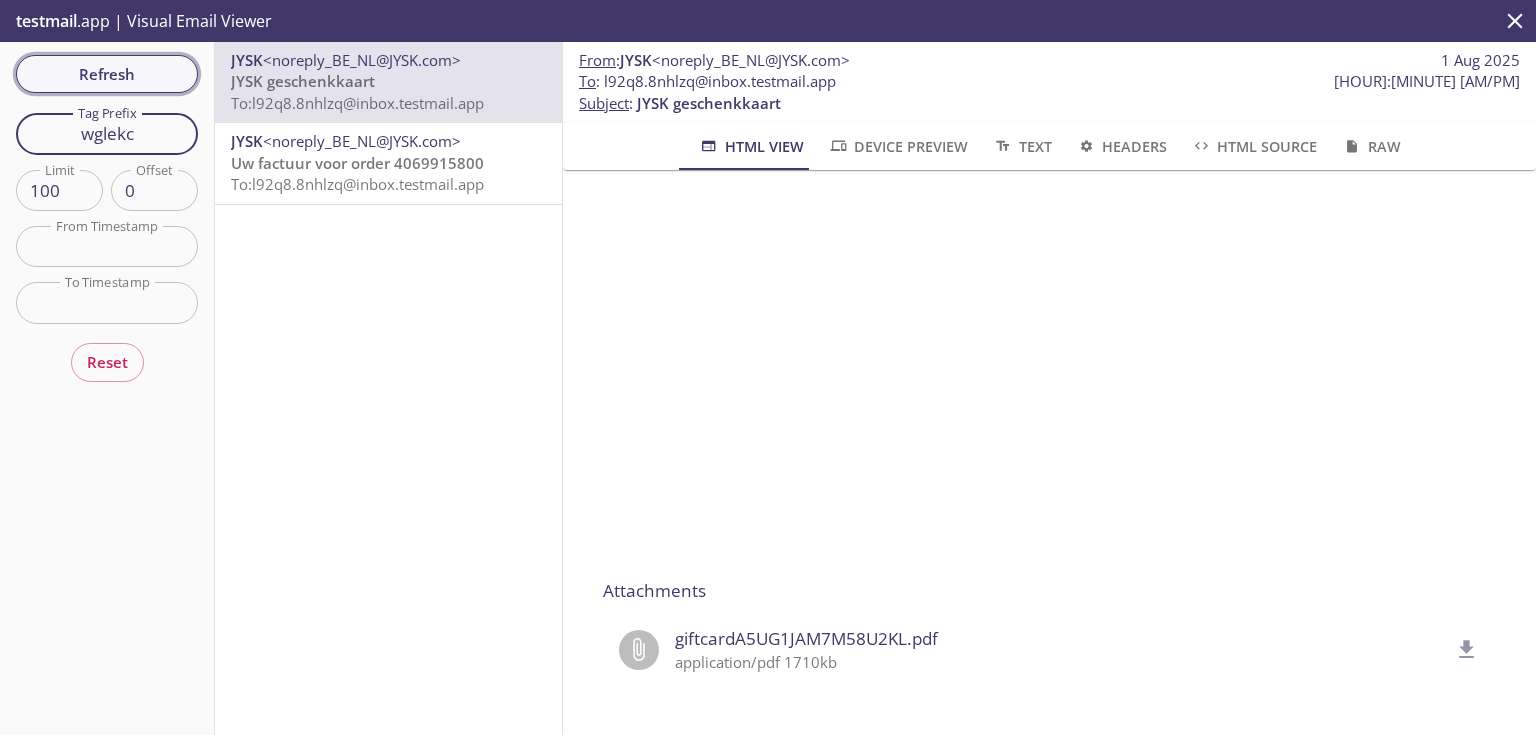 click on "Refresh" at bounding box center (107, 74) 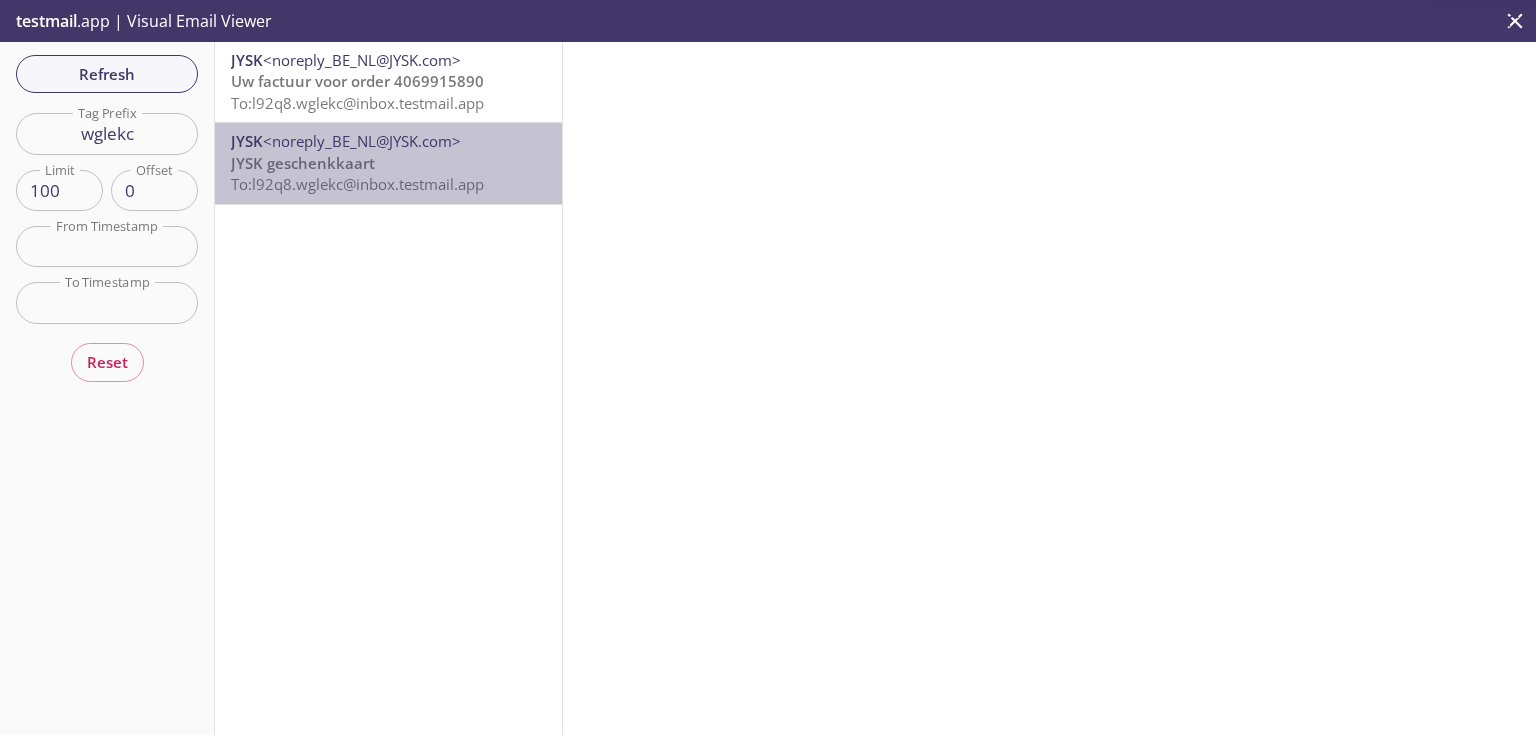 click on "JYSK geschenkkaart To:  l92q8.wglekc@inbox.testmail.app" at bounding box center (388, 174) 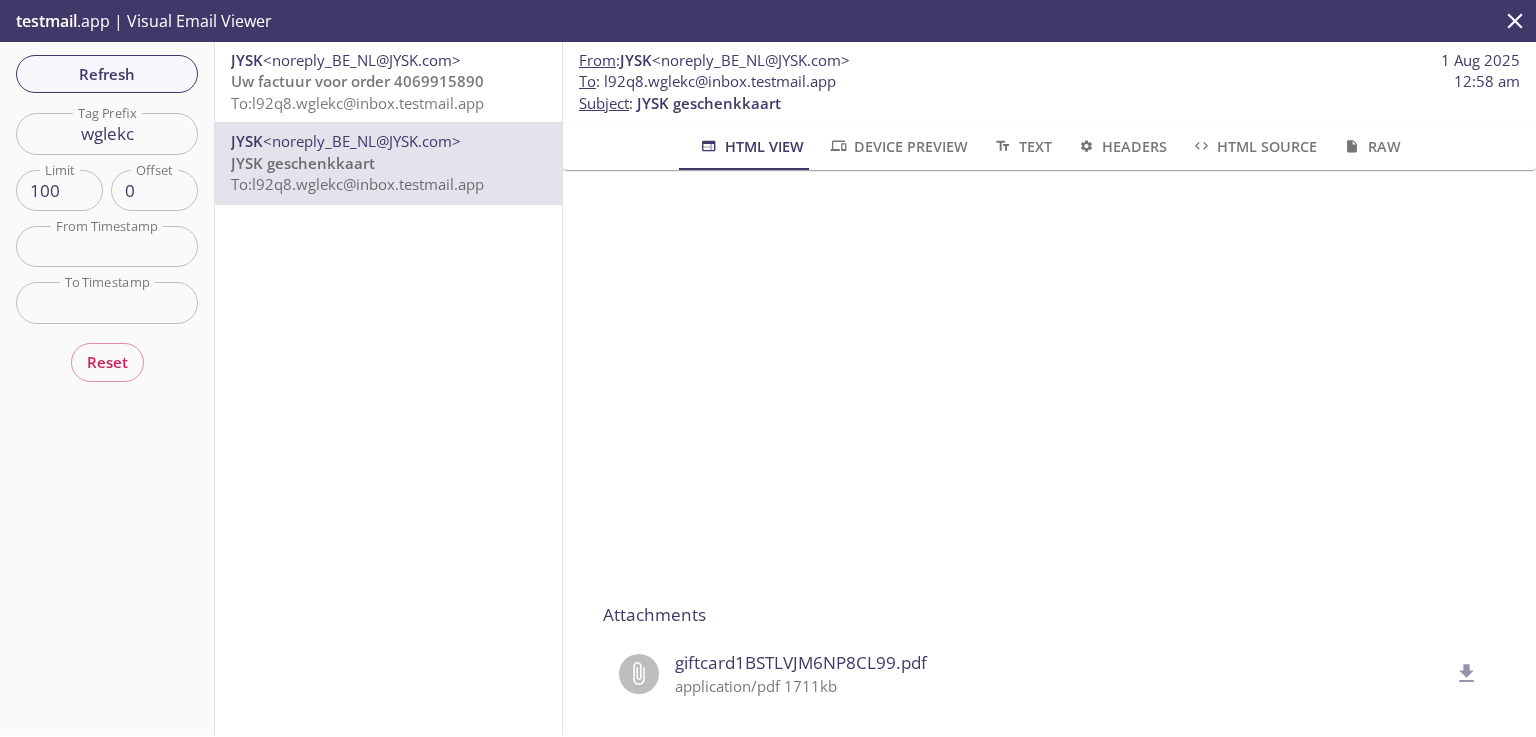 scroll, scrollTop: 320, scrollLeft: 0, axis: vertical 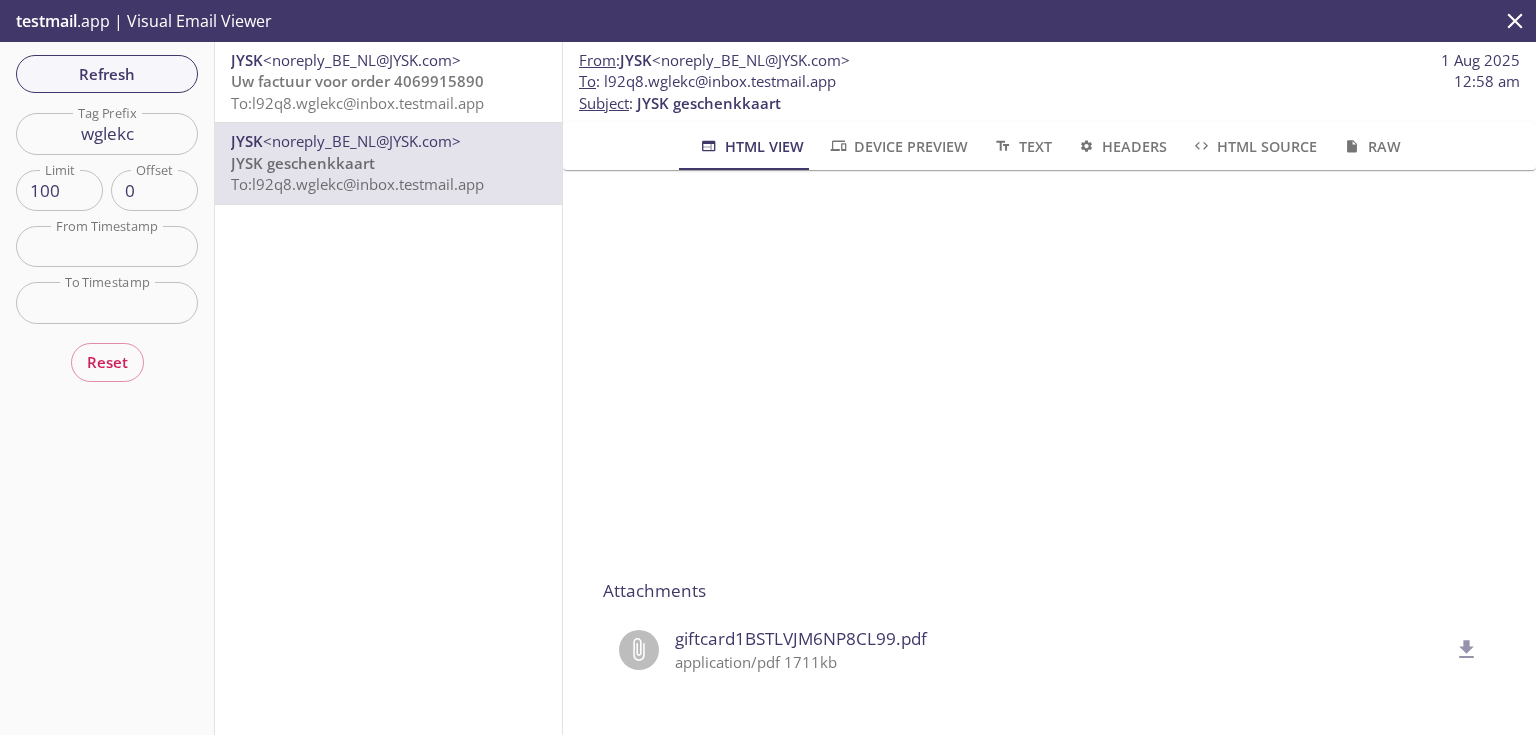 click 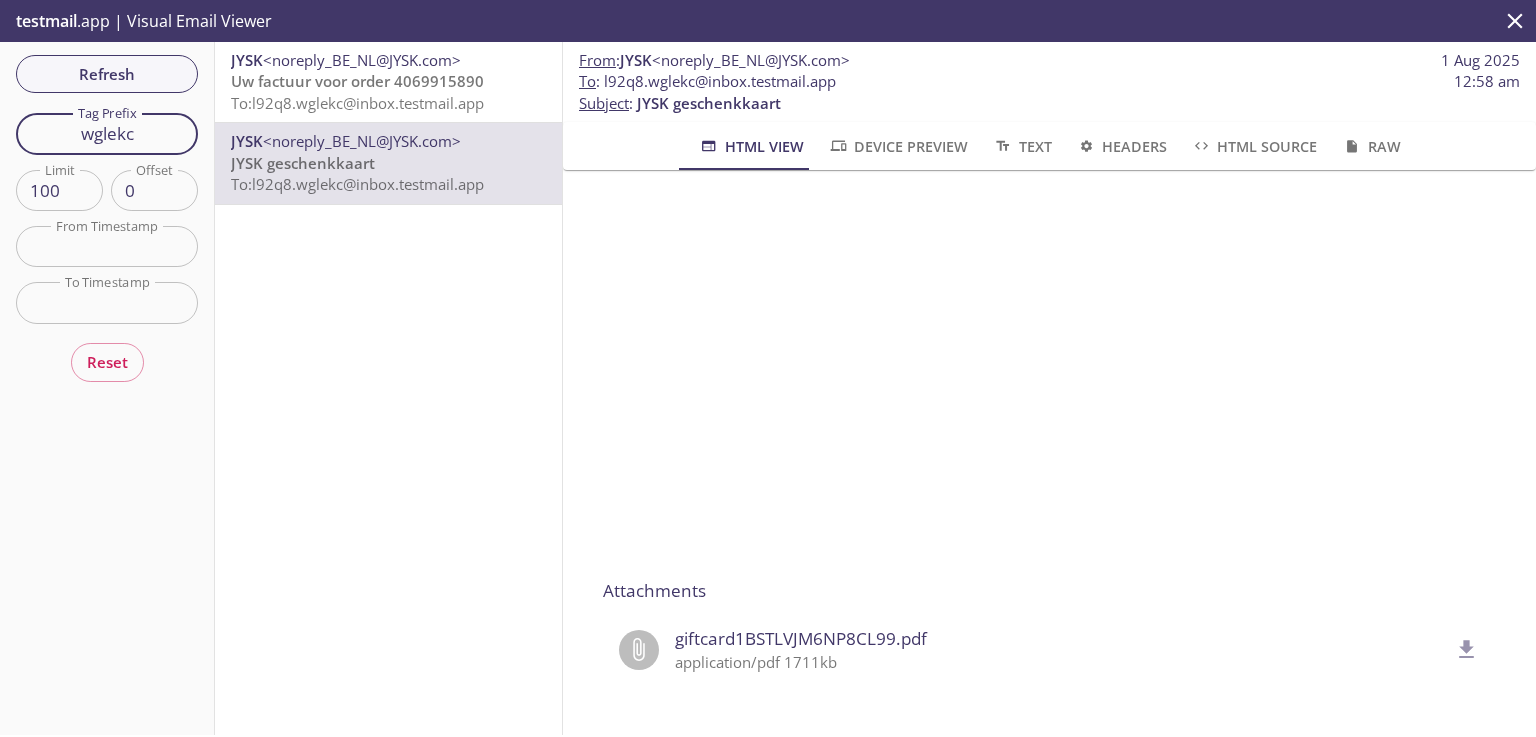 drag, startPoint x: 148, startPoint y: 133, endPoint x: 20, endPoint y: 129, distance: 128.06248 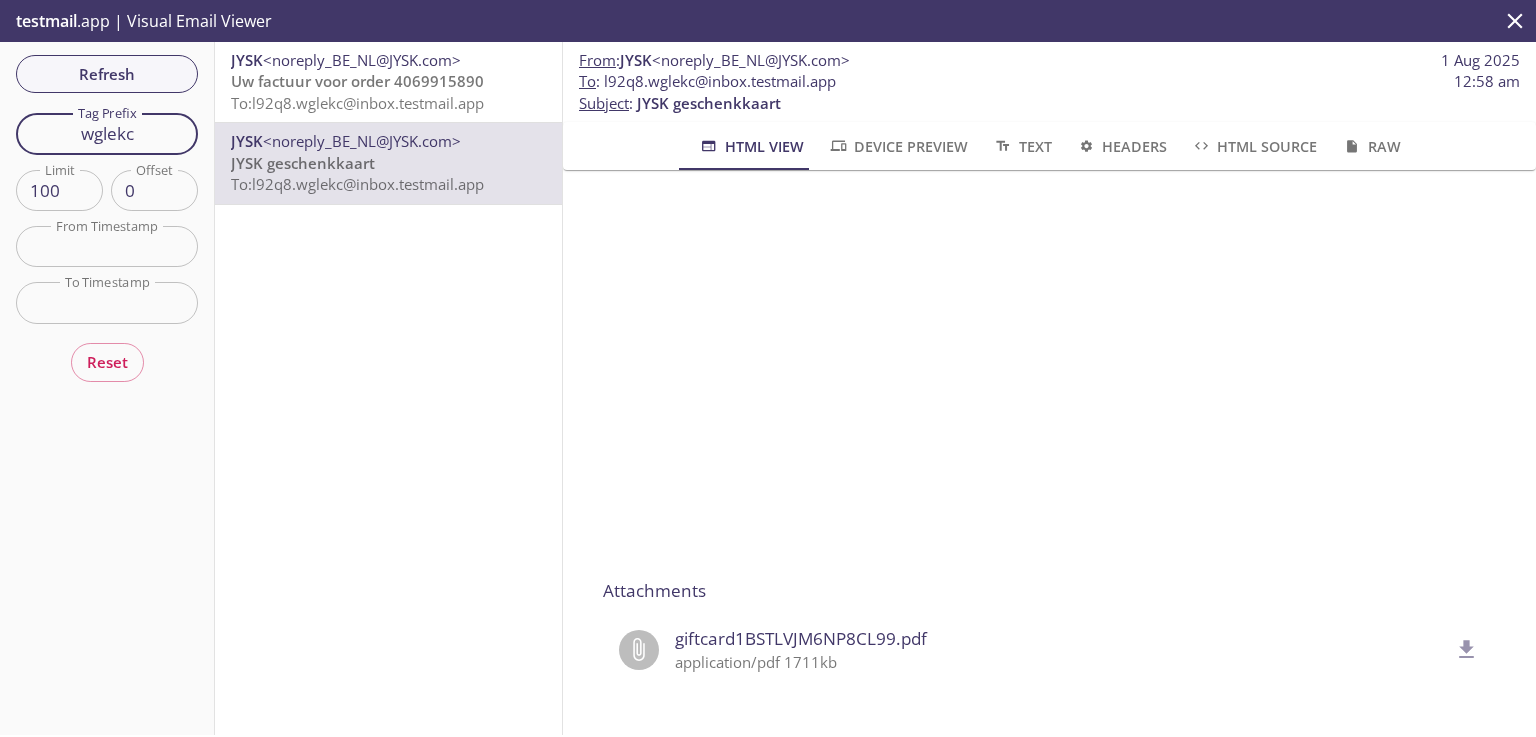 click on "wglekc" at bounding box center (107, 133) 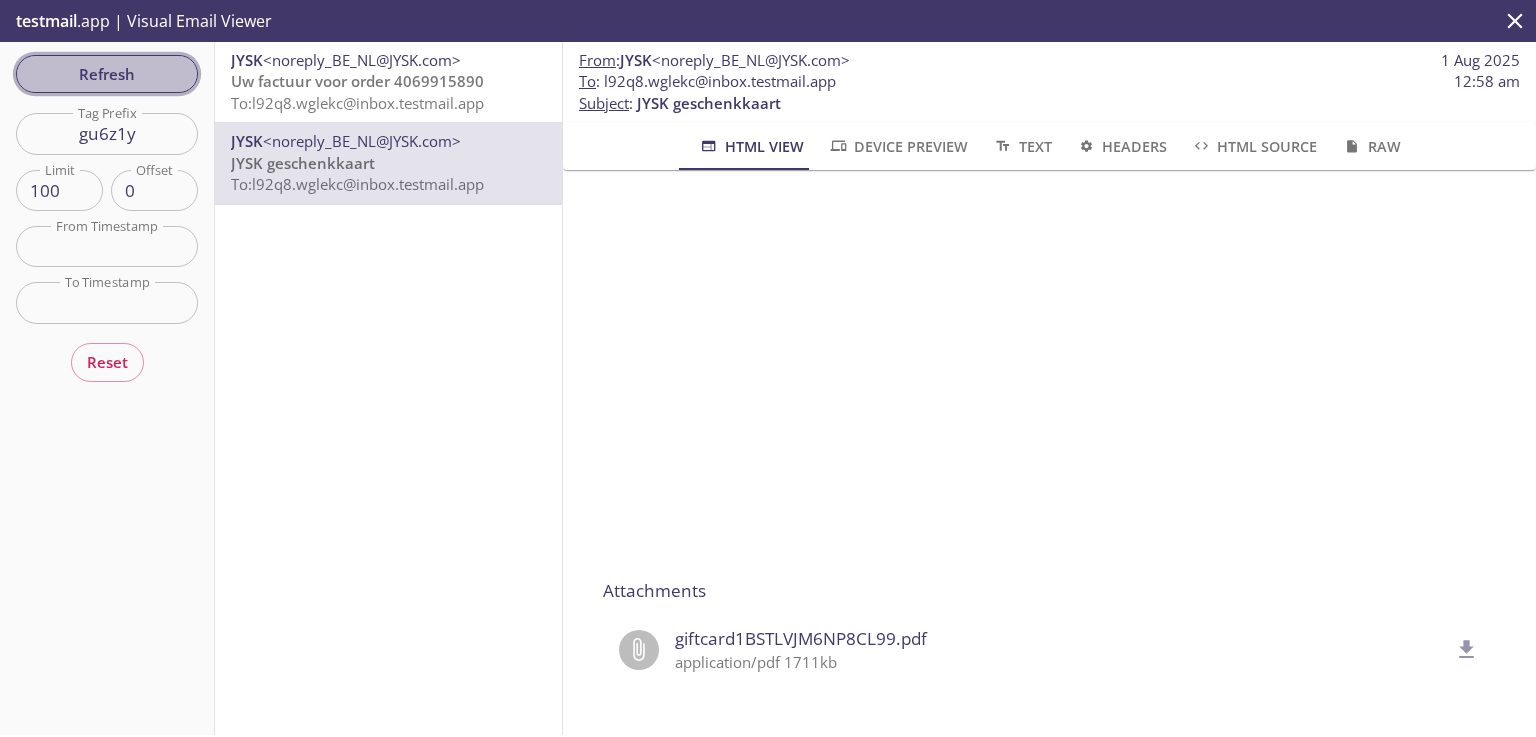 click on "Refresh" at bounding box center (107, 74) 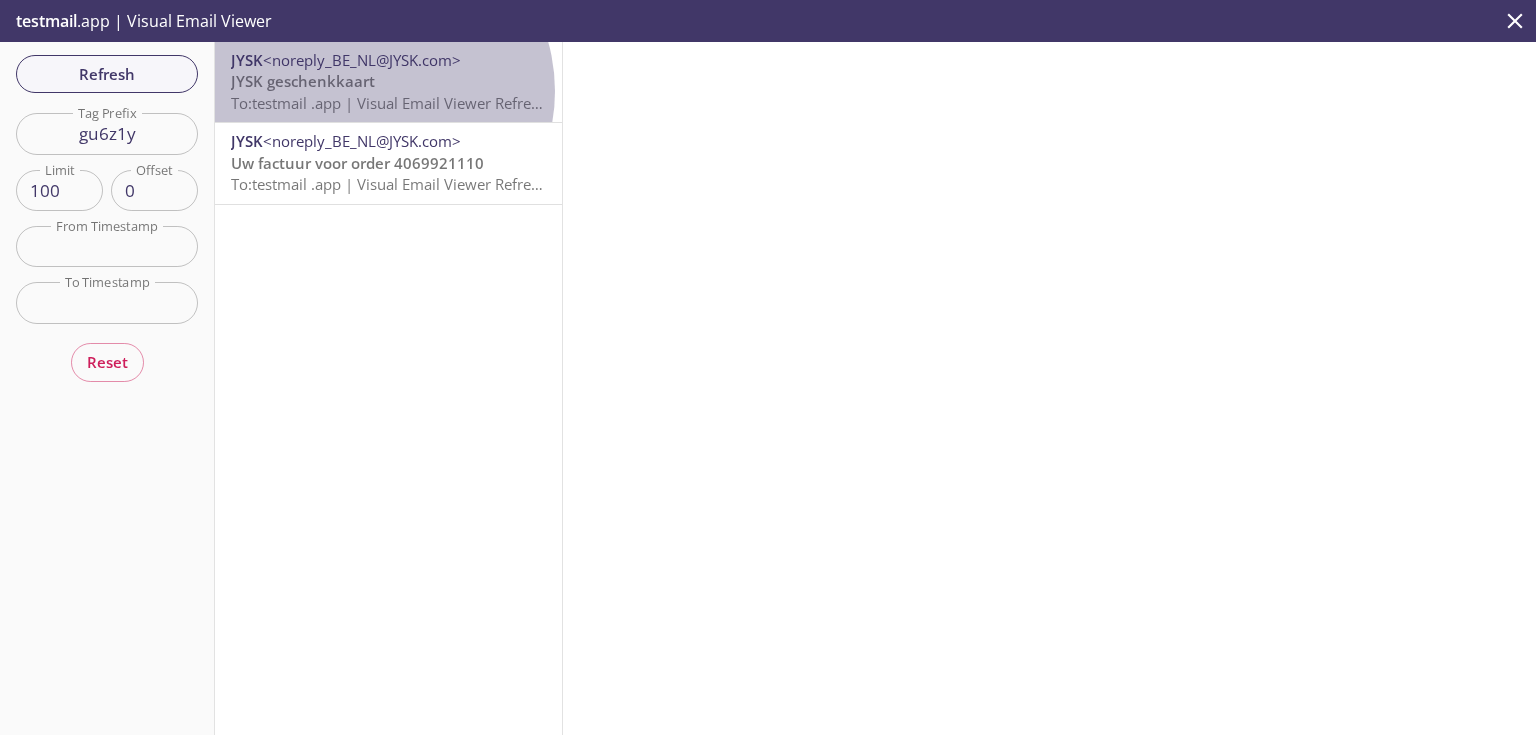 click on "JYSK geschenkkaart To:  [EMAIL]" at bounding box center [388, 92] 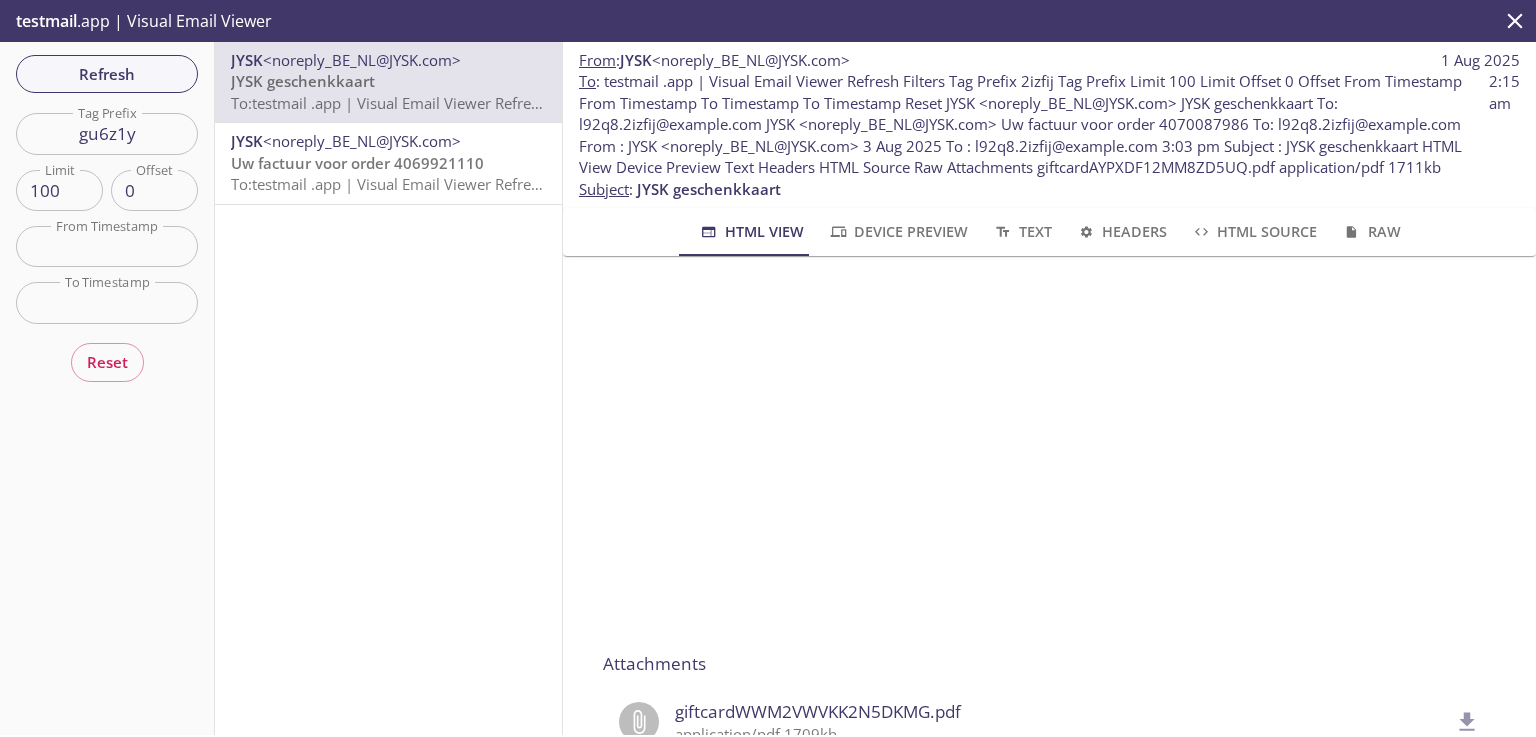 scroll, scrollTop: 320, scrollLeft: 0, axis: vertical 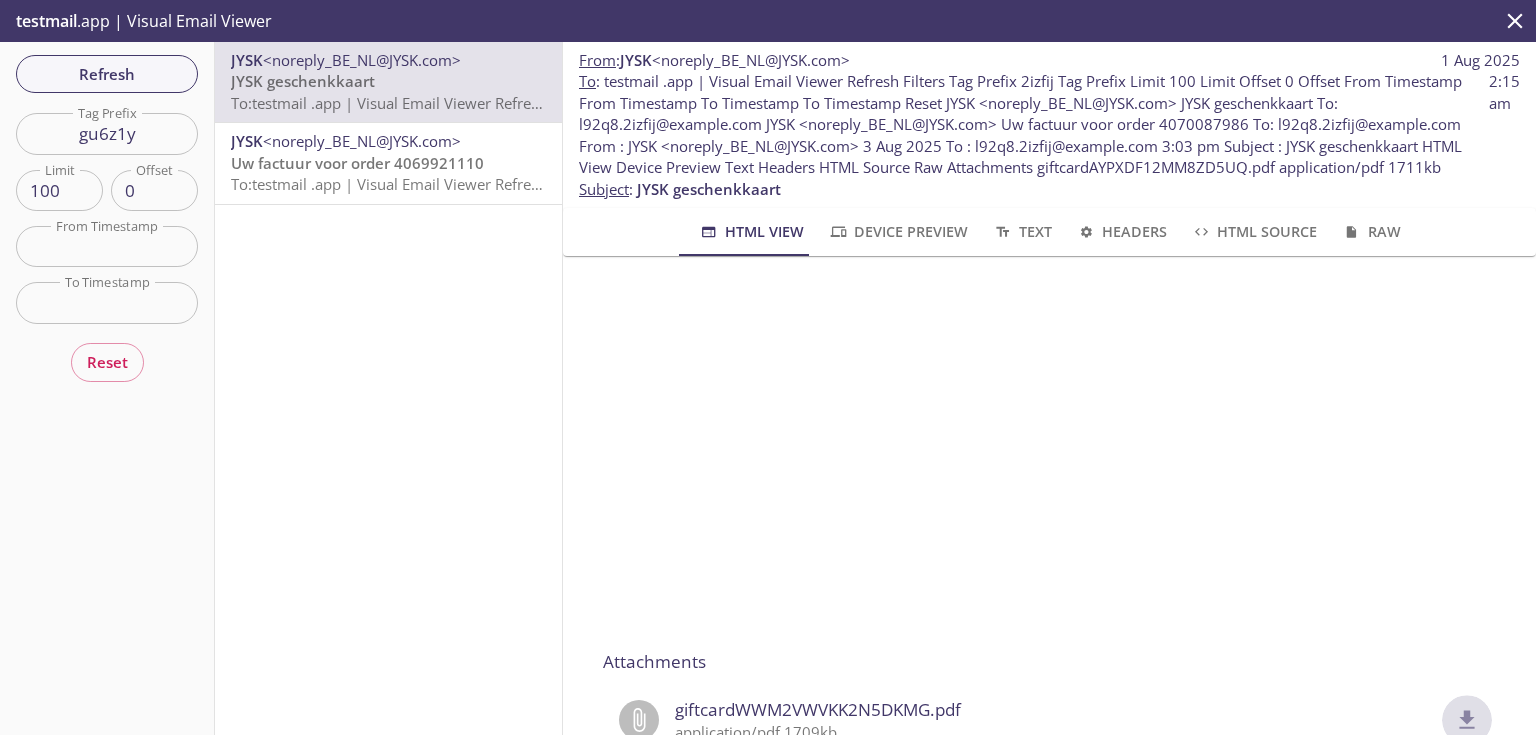 click 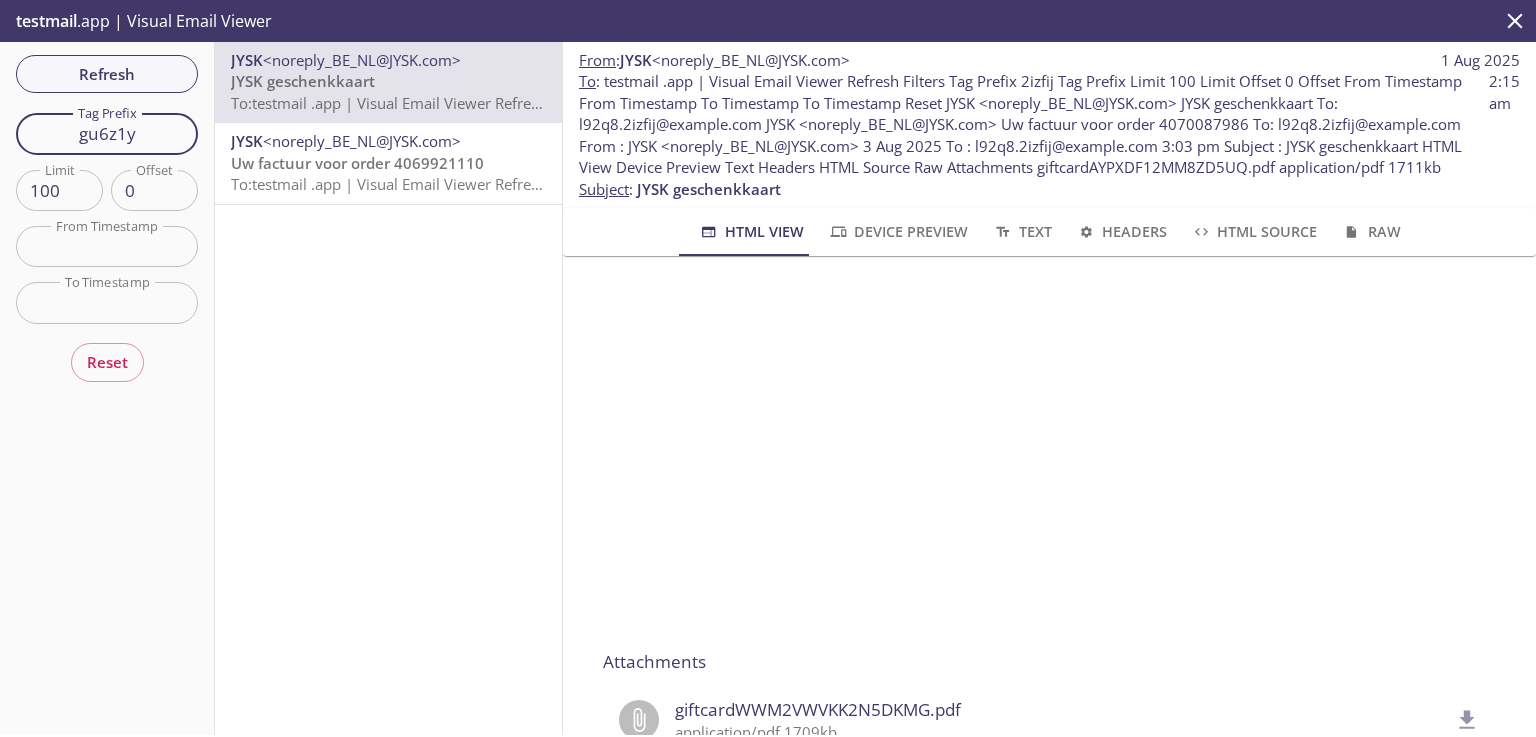 drag, startPoint x: 142, startPoint y: 133, endPoint x: 9, endPoint y: 127, distance: 133.13527 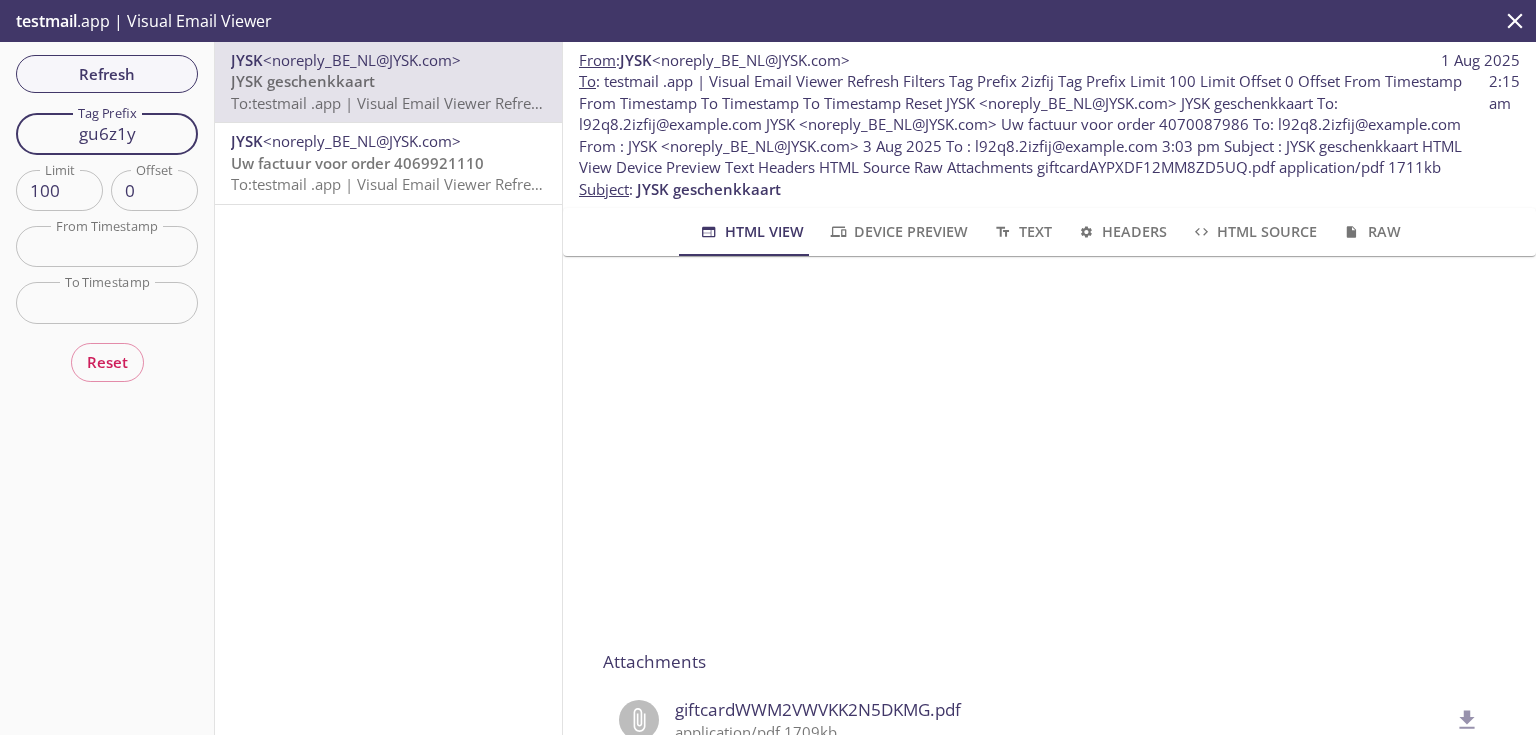 click on "Refresh Filters Tag Prefix gu6z1y Tag Prefix Limit 100 Limit Offset 0 Offset From Timestamp From Timestamp To Timestamp To Timestamp Reset" at bounding box center (107, 388) 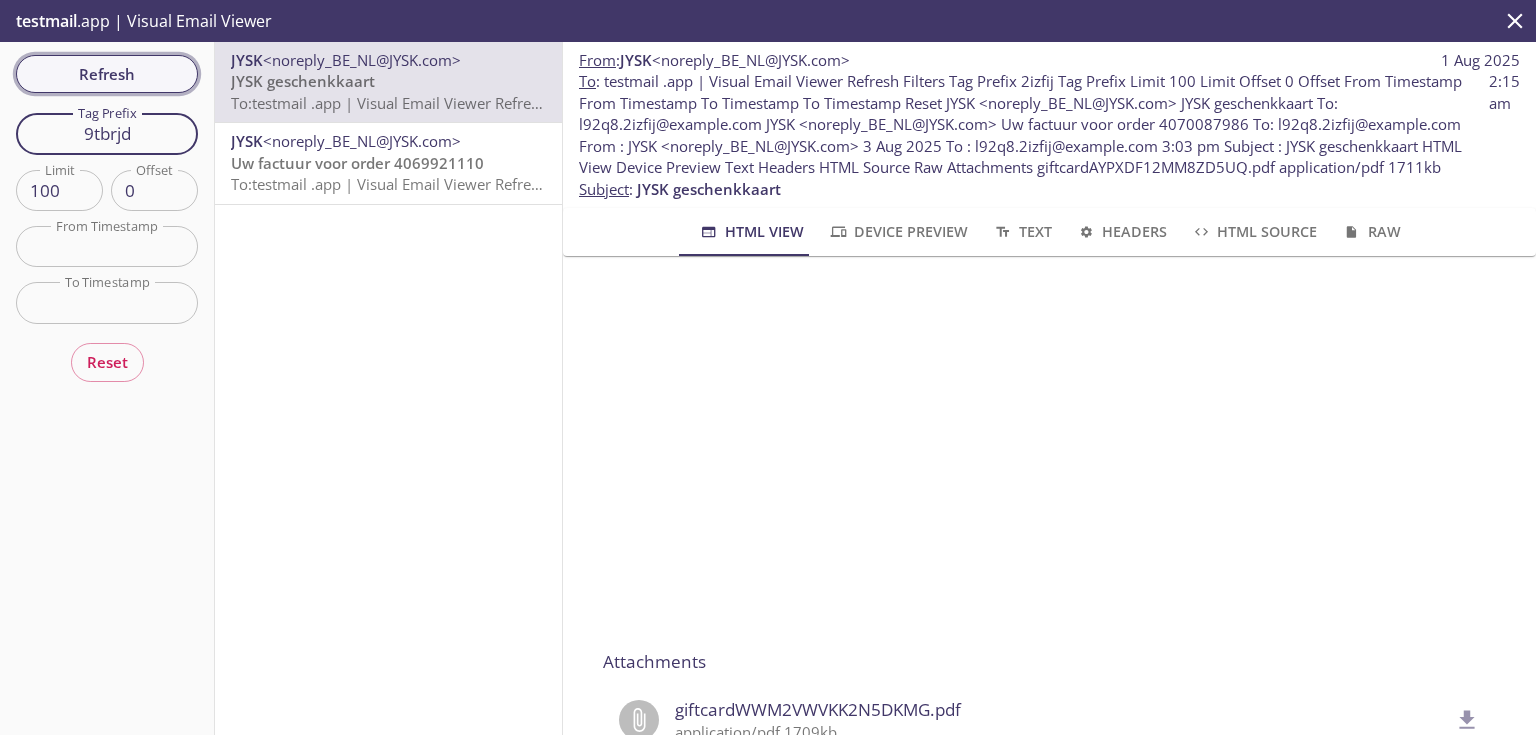 click on "Refresh" at bounding box center (107, 74) 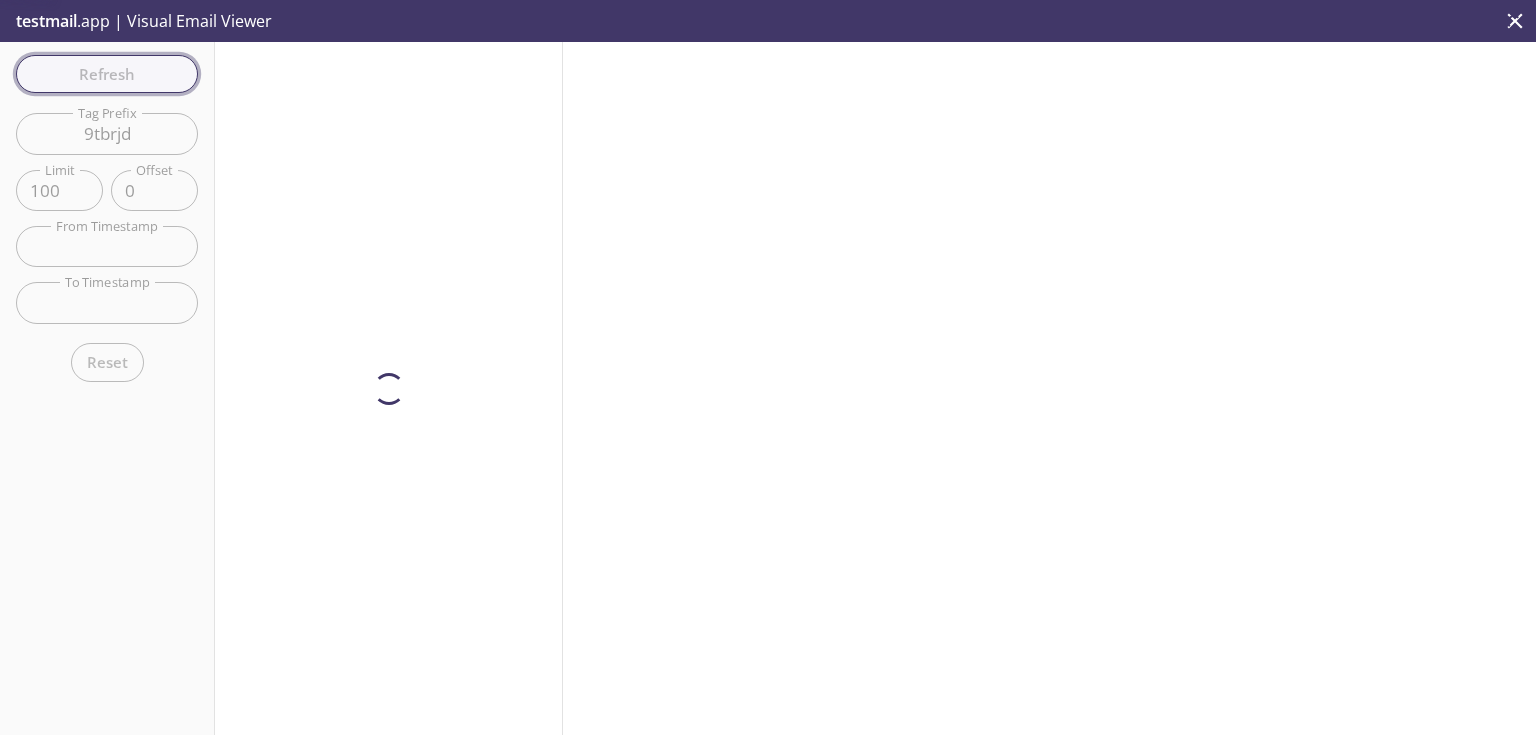 click on "Refresh Filters Tag Prefix 9tbrjd Tag Prefix Limit 100 Limit Offset 0 Offset From Timestamp From Timestamp To Timestamp To Timestamp Reset" at bounding box center [107, 388] 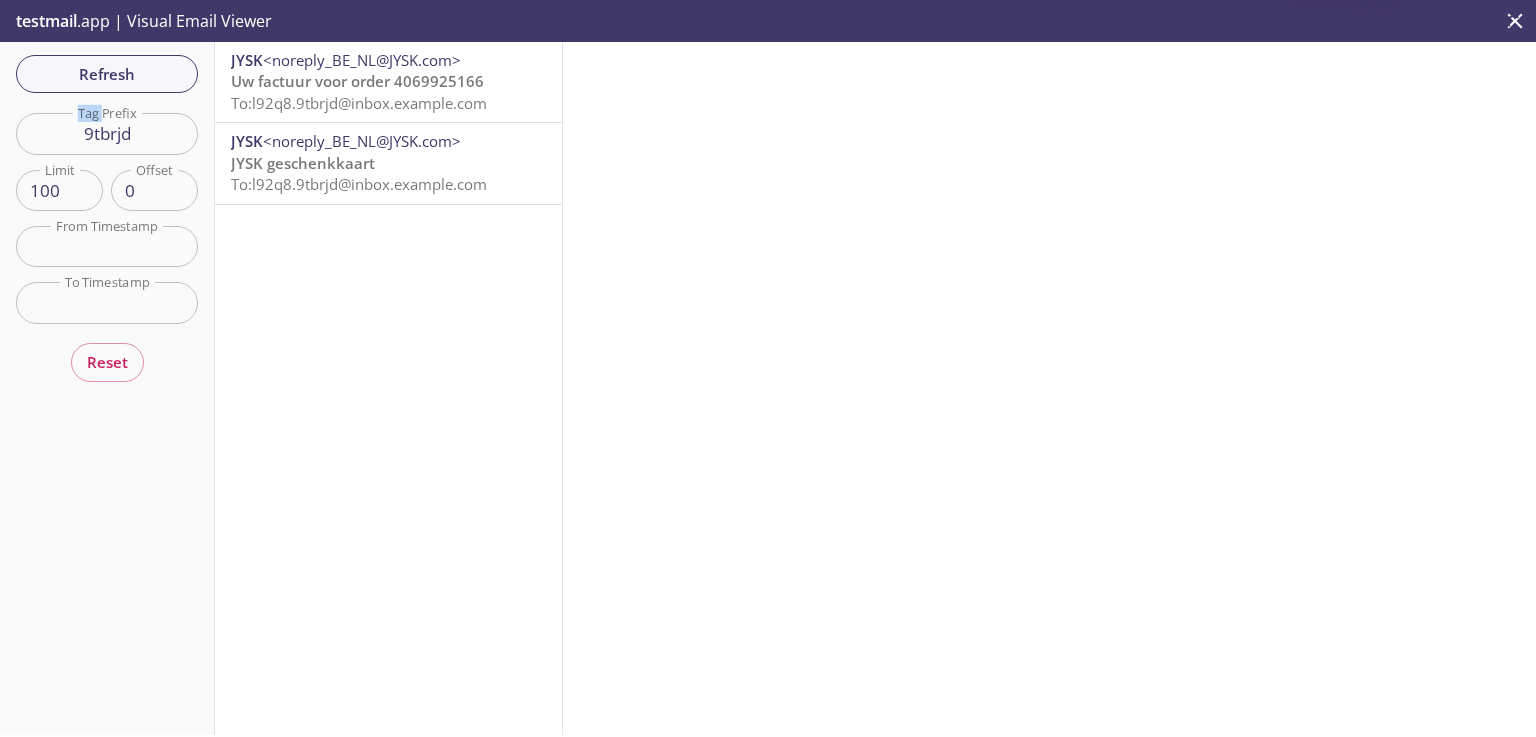 click on "JYSK geschenkkaart" at bounding box center (303, 163) 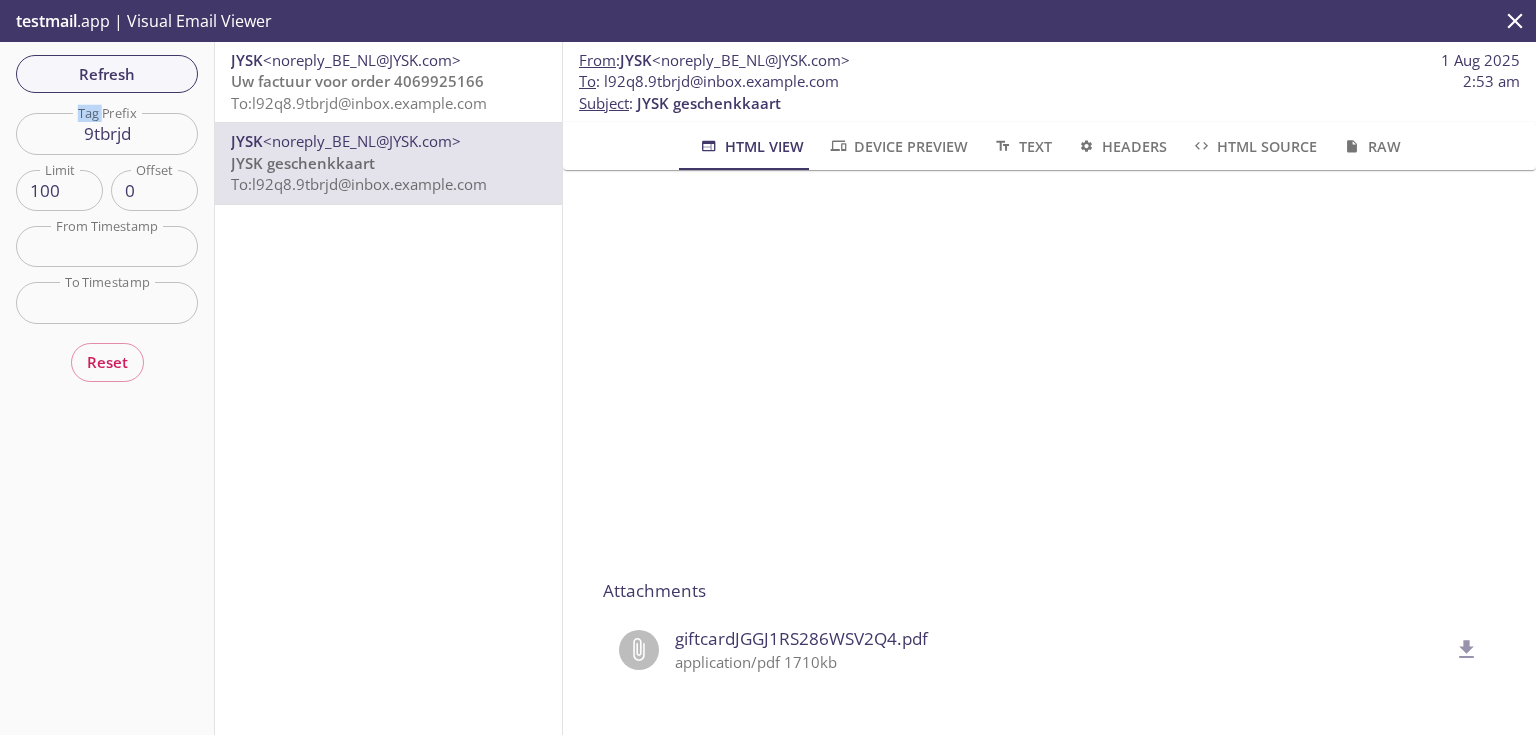 scroll, scrollTop: 320, scrollLeft: 0, axis: vertical 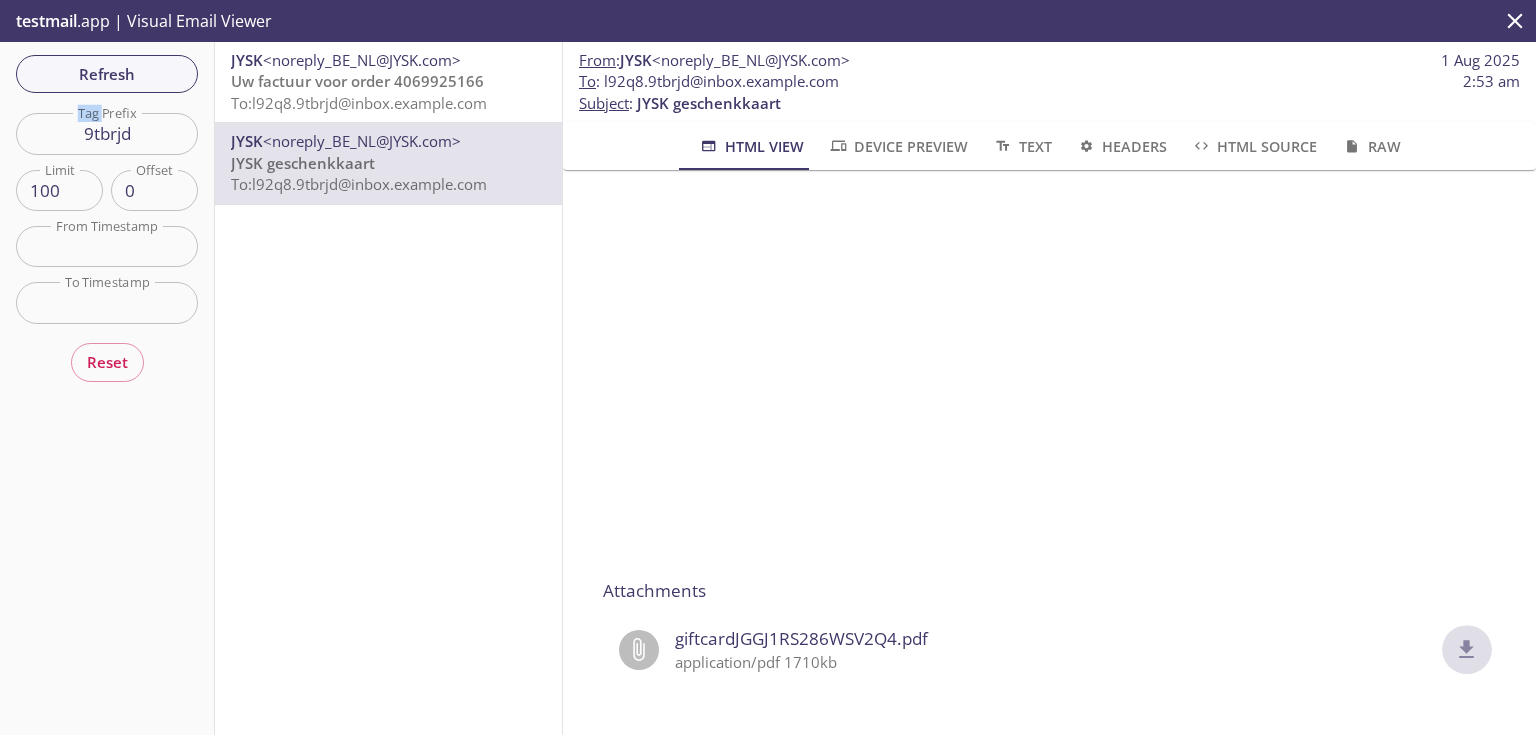 click 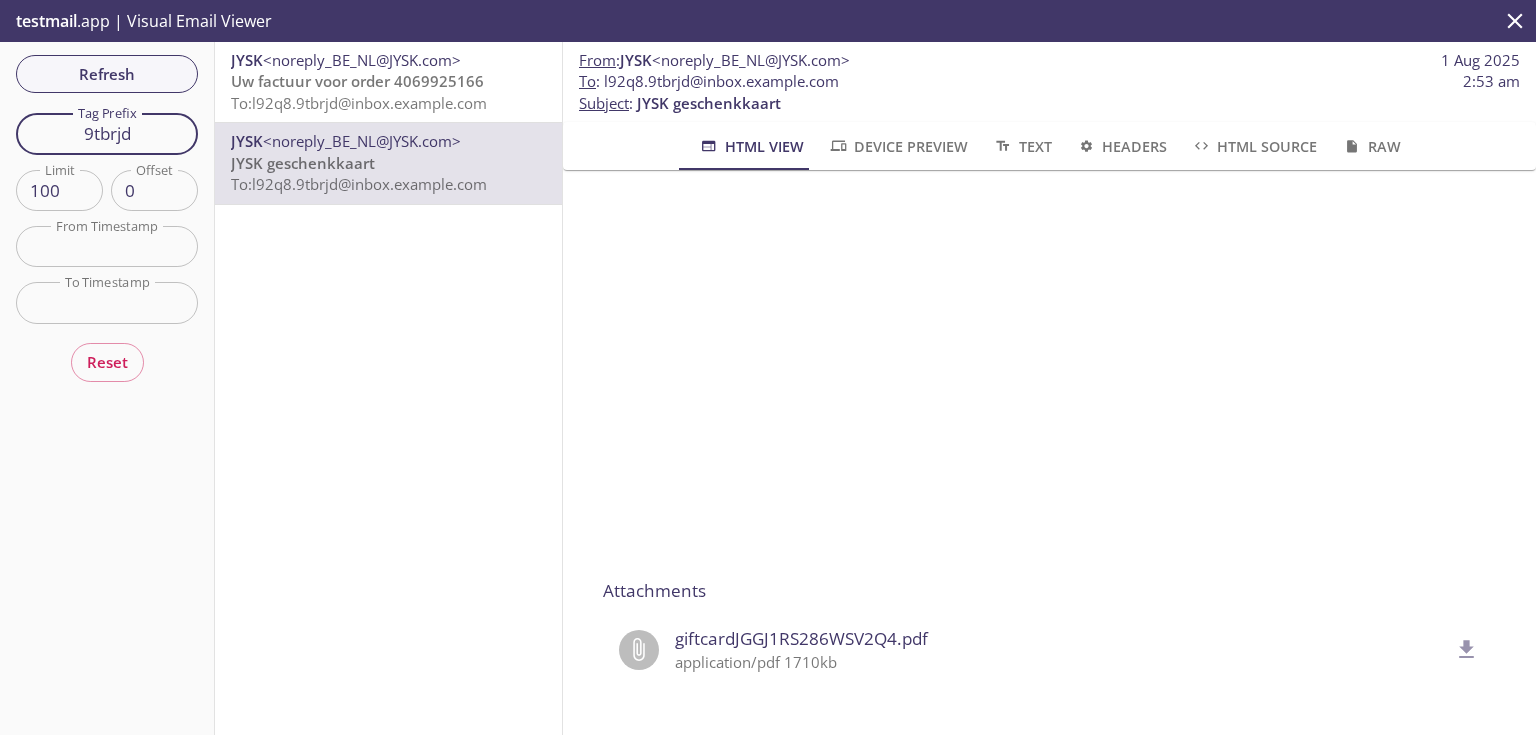 drag, startPoint x: 144, startPoint y: 136, endPoint x: 10, endPoint y: 129, distance: 134.18271 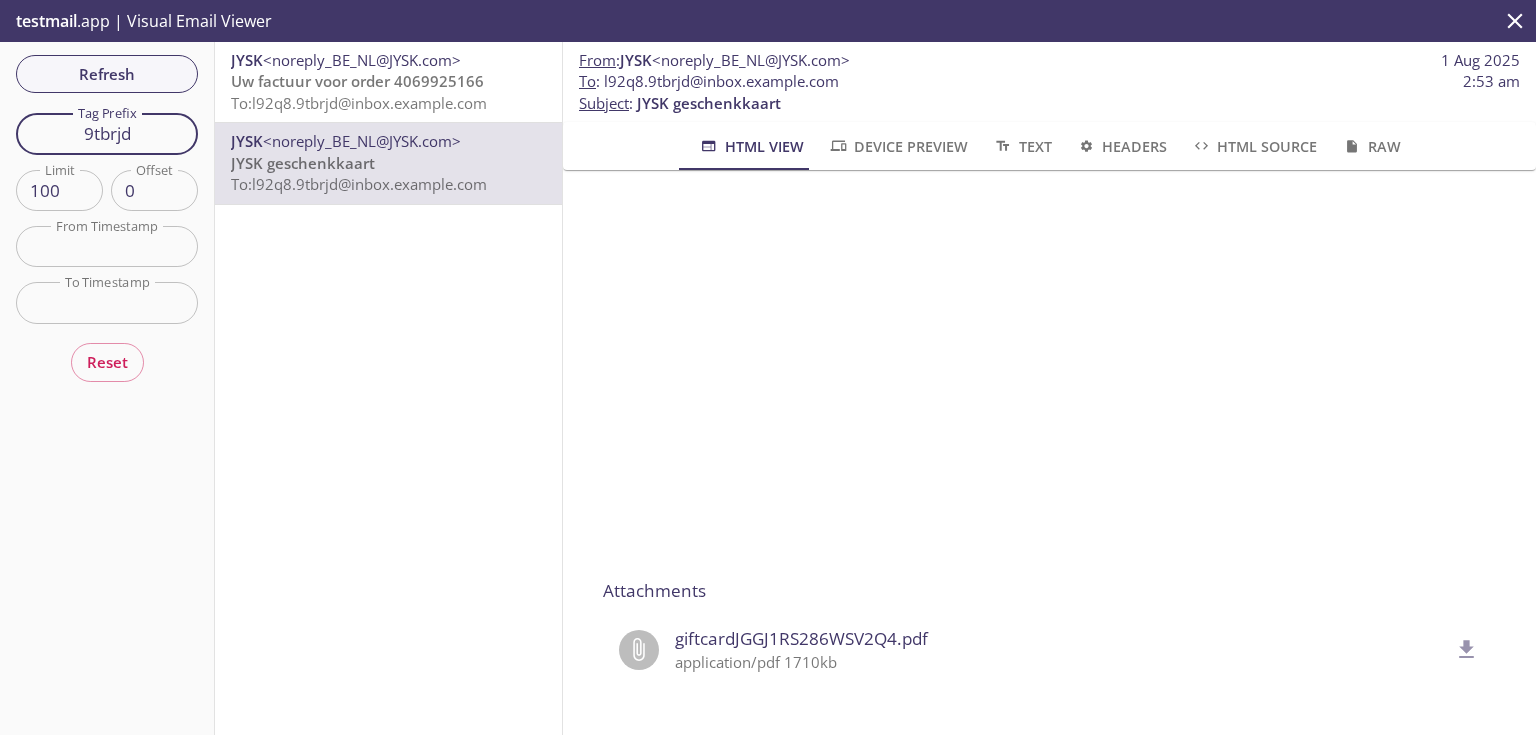 click on "Refresh Filters Tag Prefix 9tbrjd Tag Prefix Limit 100 Limit Offset 0 Offset From Timestamp From Timestamp To Timestamp To Timestamp Reset" at bounding box center (107, 388) 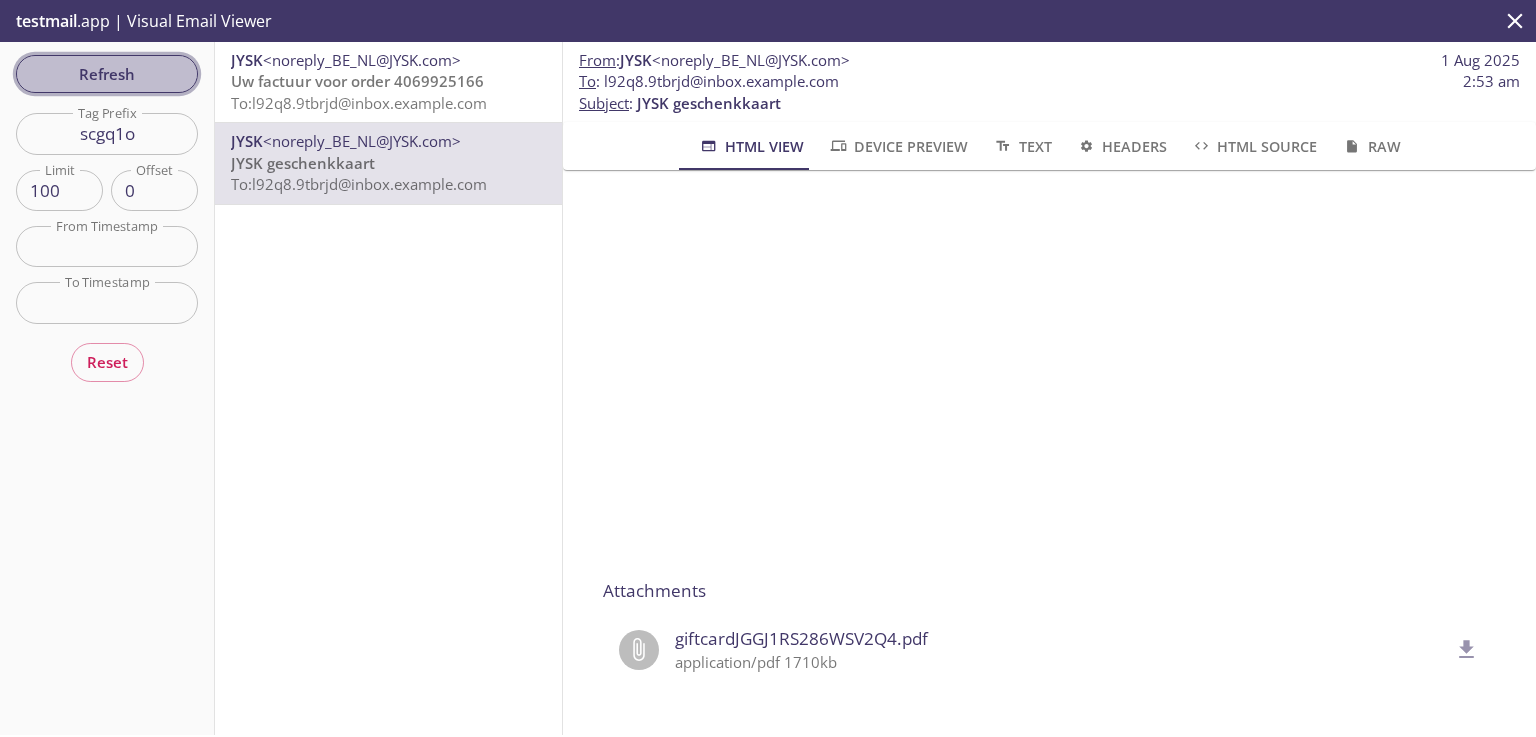 click on "Refresh" at bounding box center (107, 74) 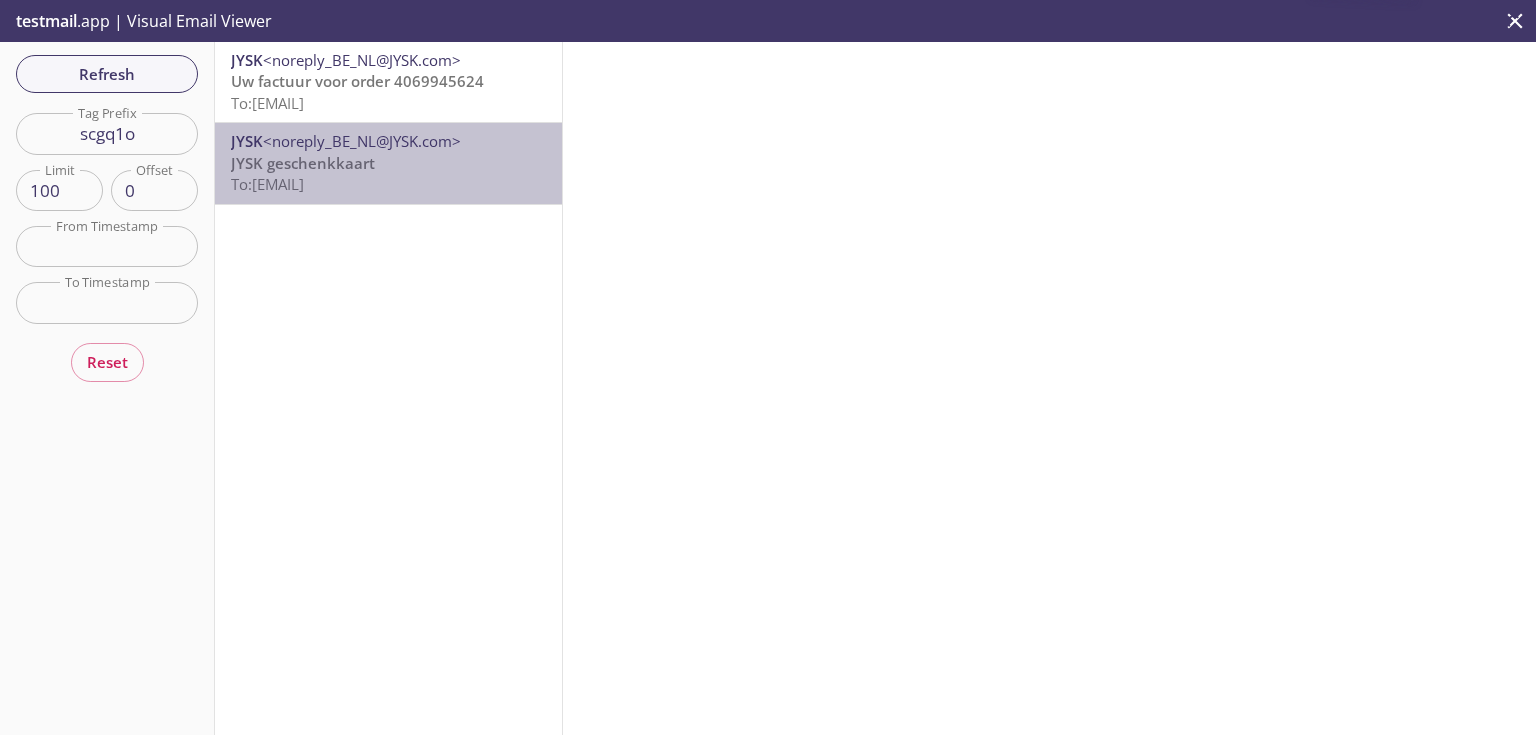 click on "To:  l92q8.zee8vf@example.com" at bounding box center (388, 174) 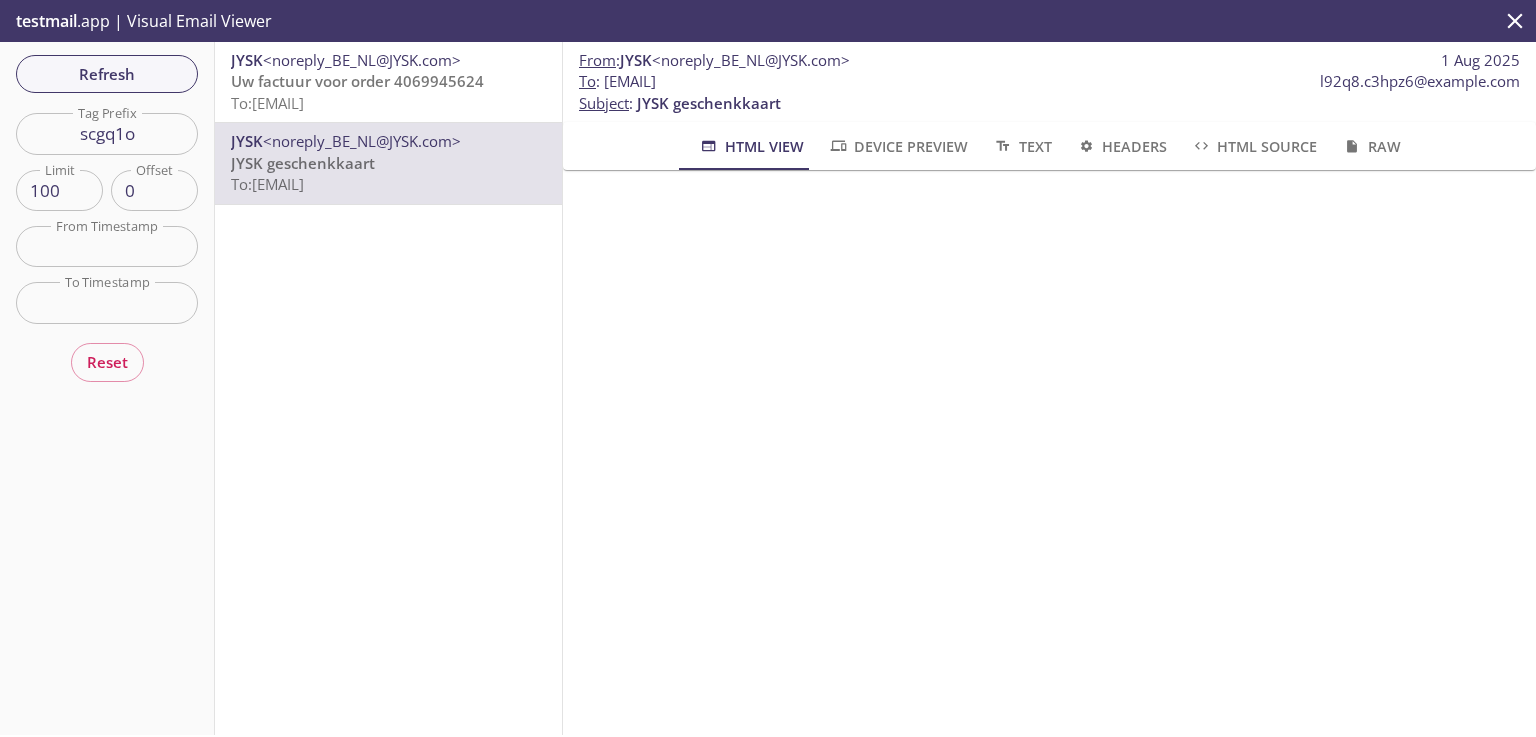 scroll, scrollTop: 320, scrollLeft: 0, axis: vertical 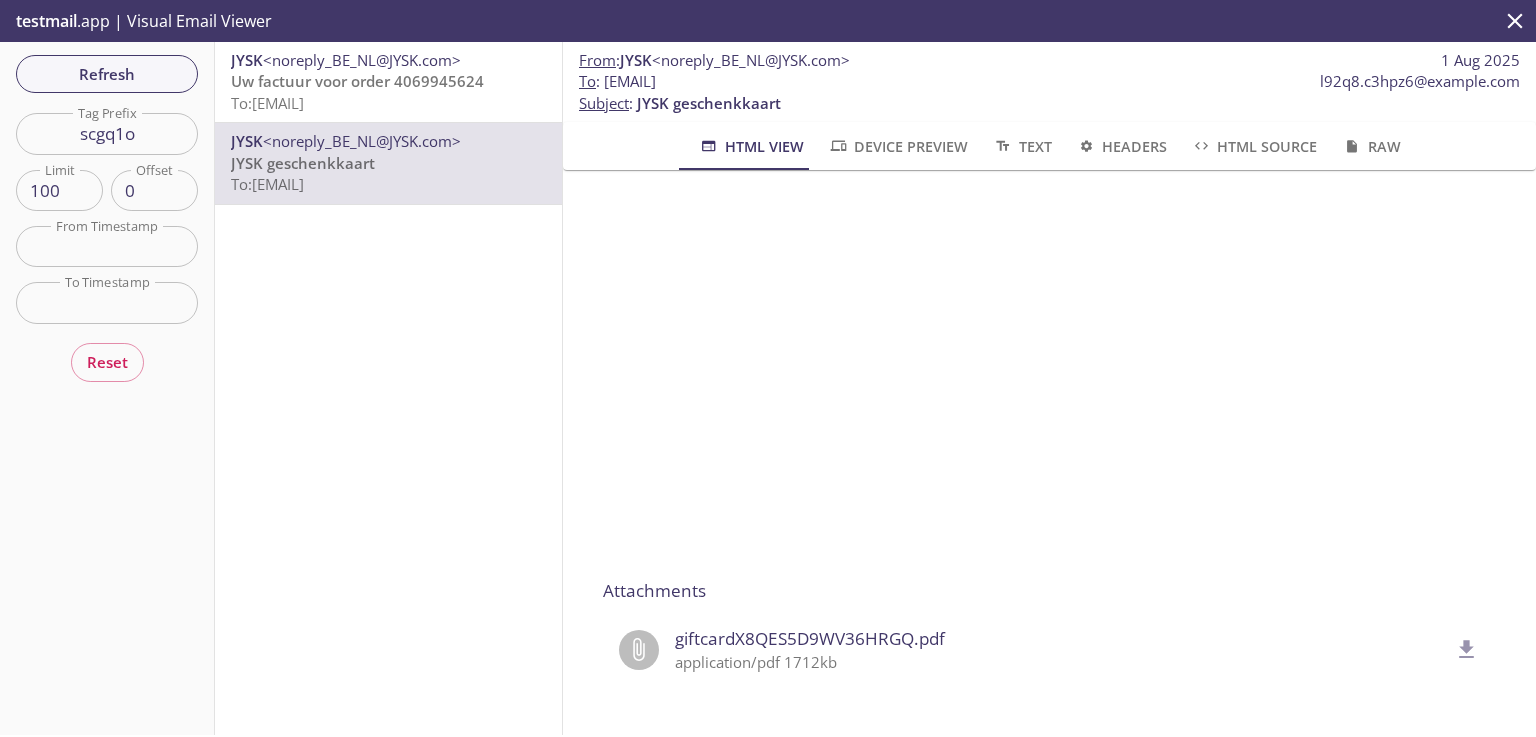 click 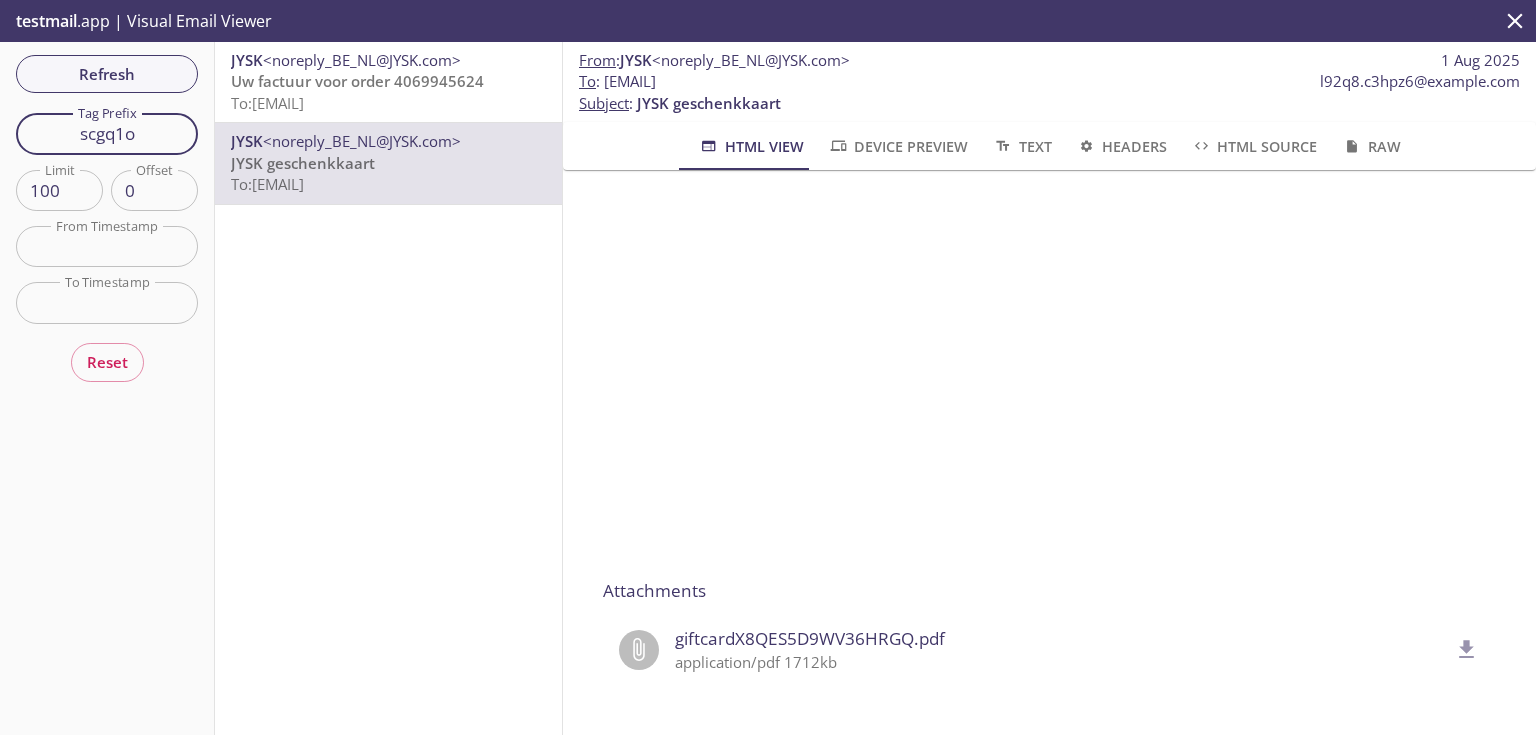 drag, startPoint x: 147, startPoint y: 134, endPoint x: 0, endPoint y: 140, distance: 147.12239 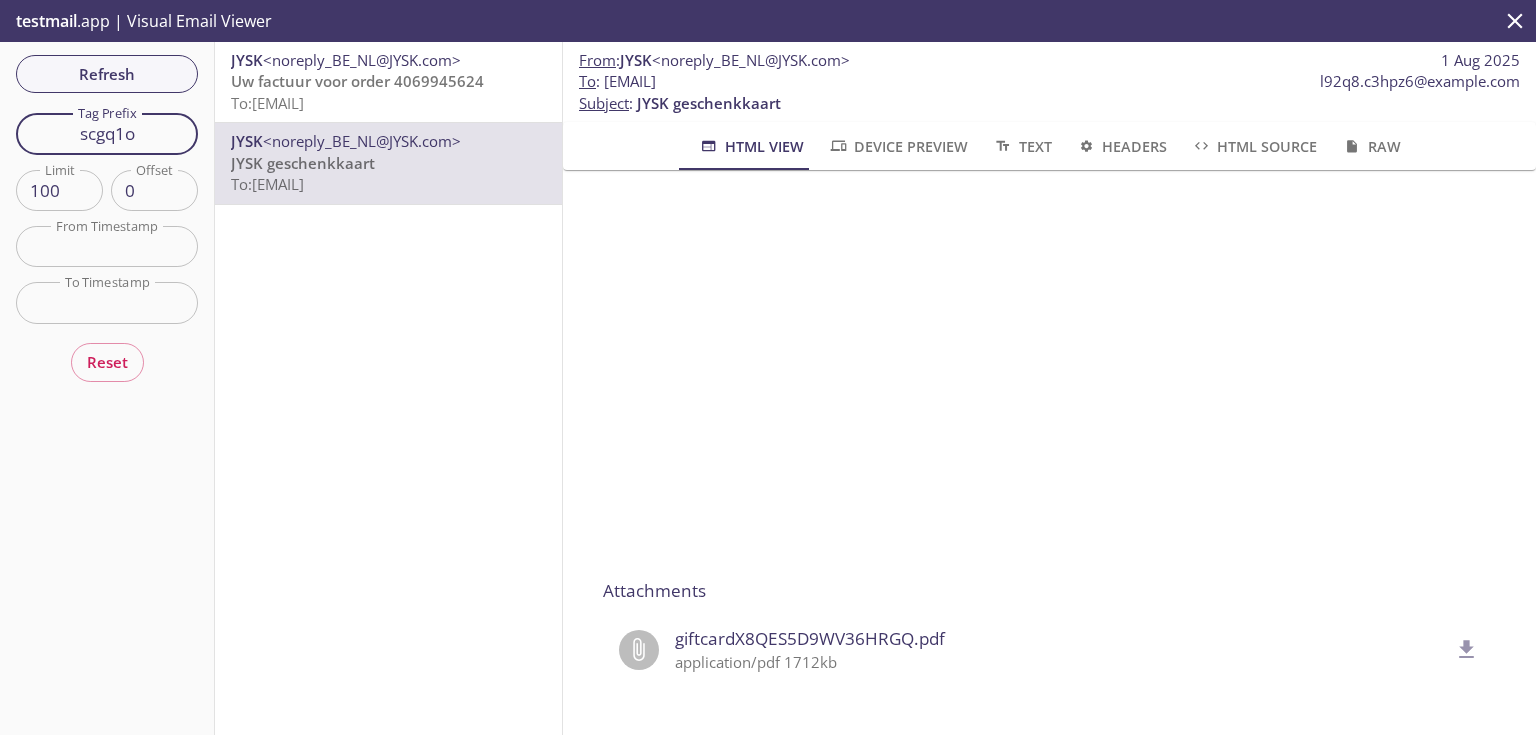 click on "Refresh Filters Tag Prefix scgq1o Tag Prefix Limit 100 Limit Offset 0 Offset From Timestamp From Timestamp To Timestamp To Timestamp Reset" at bounding box center (107, 388) 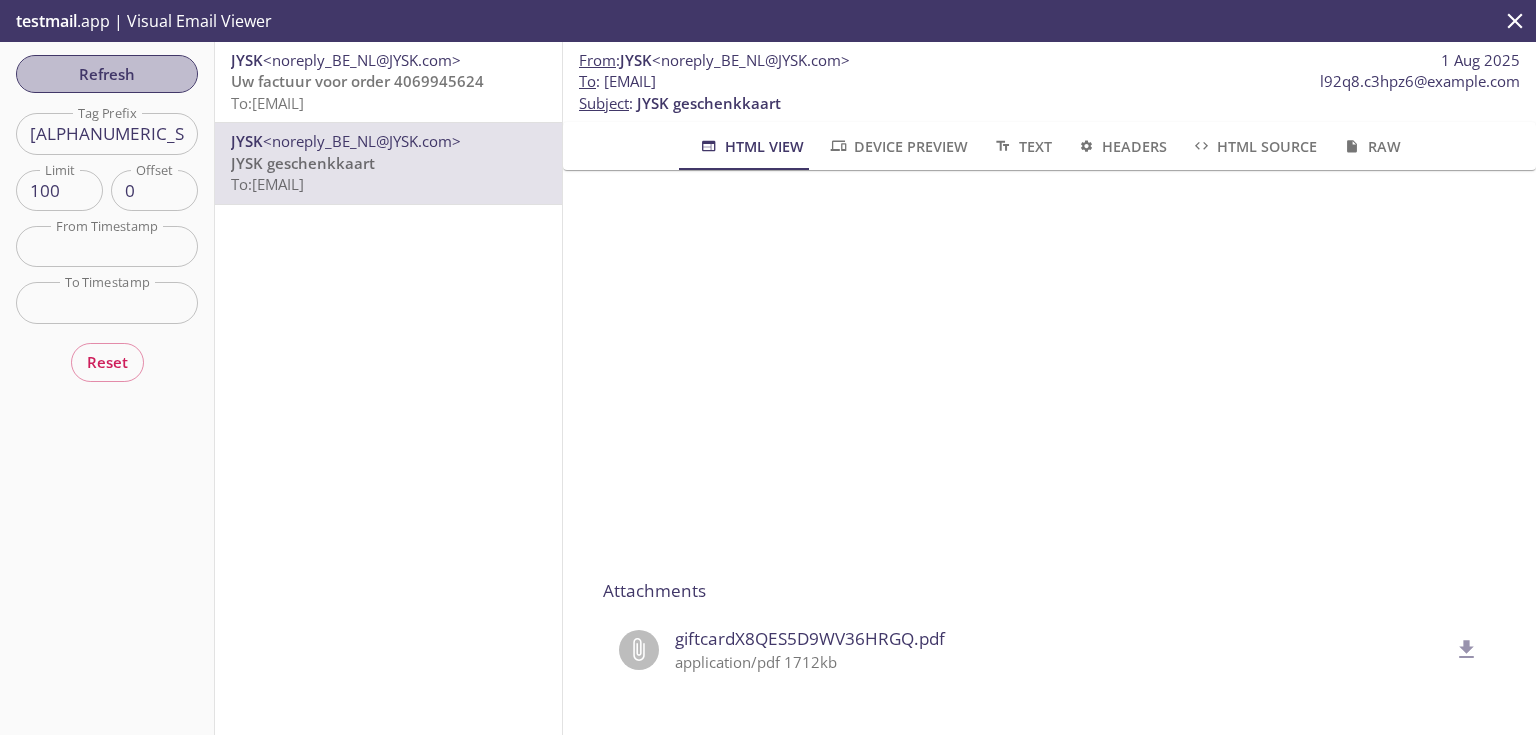 click on "Refresh" at bounding box center (107, 74) 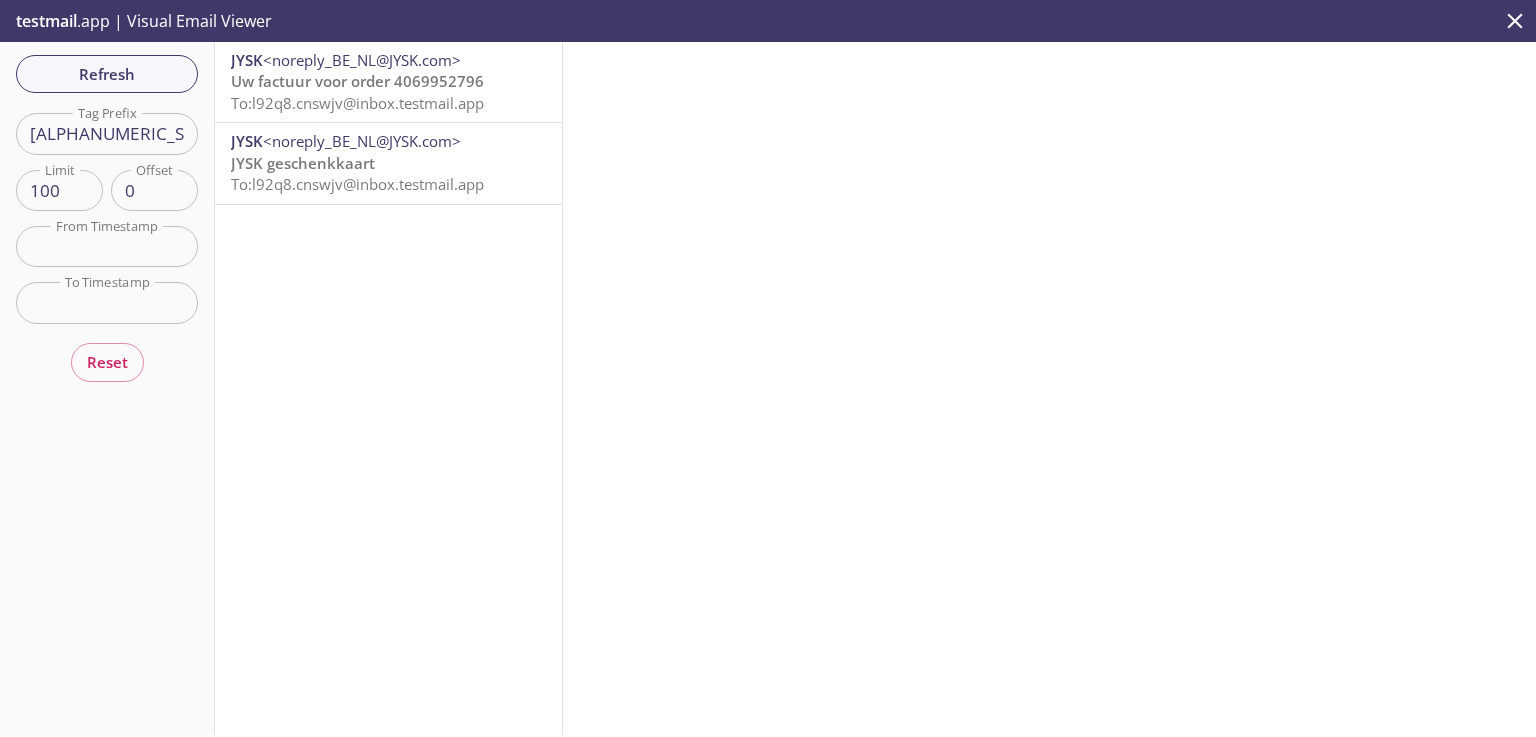 click on "JYSK geschenkkaart To:  l92q8.cnswjv@inbox.testmail.app" at bounding box center (388, 174) 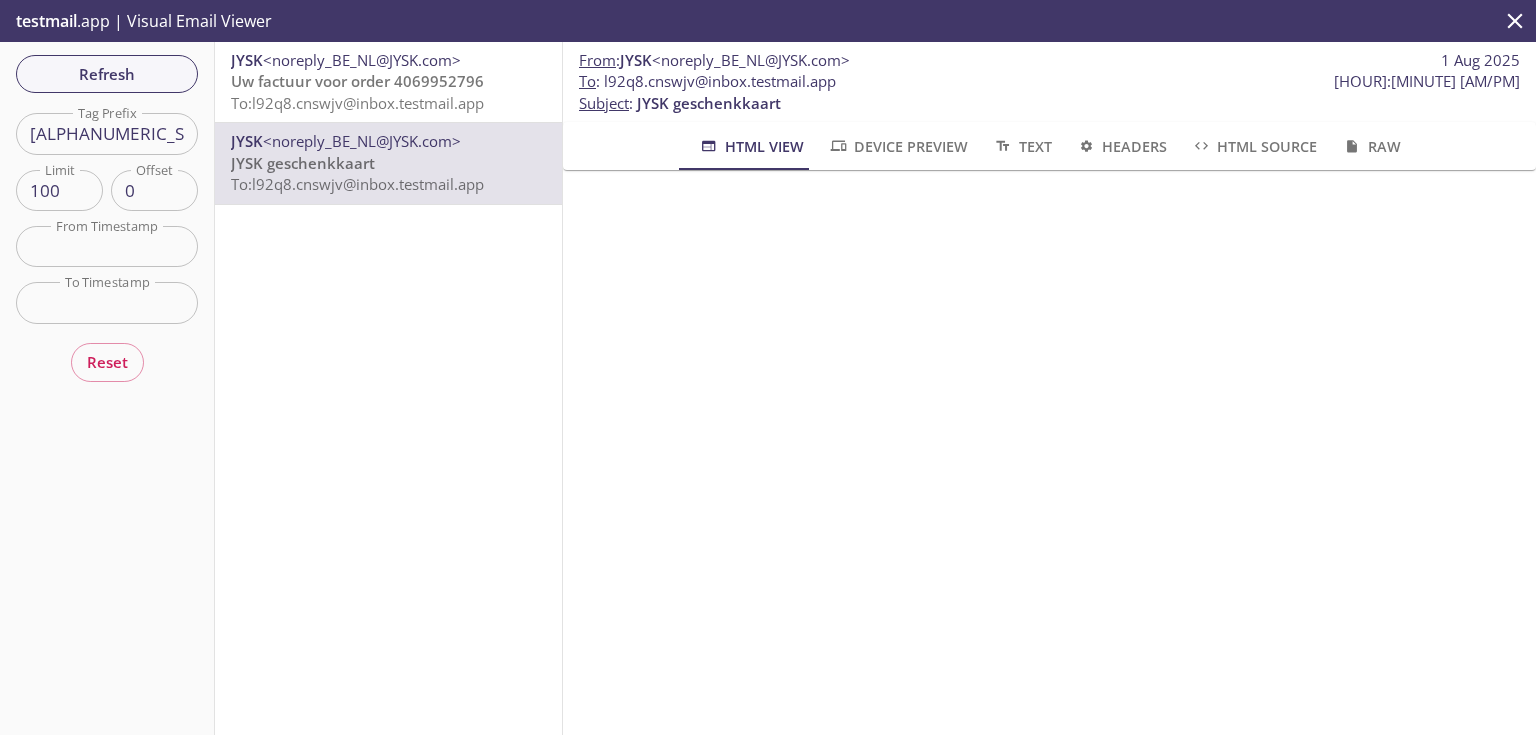 scroll, scrollTop: 320, scrollLeft: 0, axis: vertical 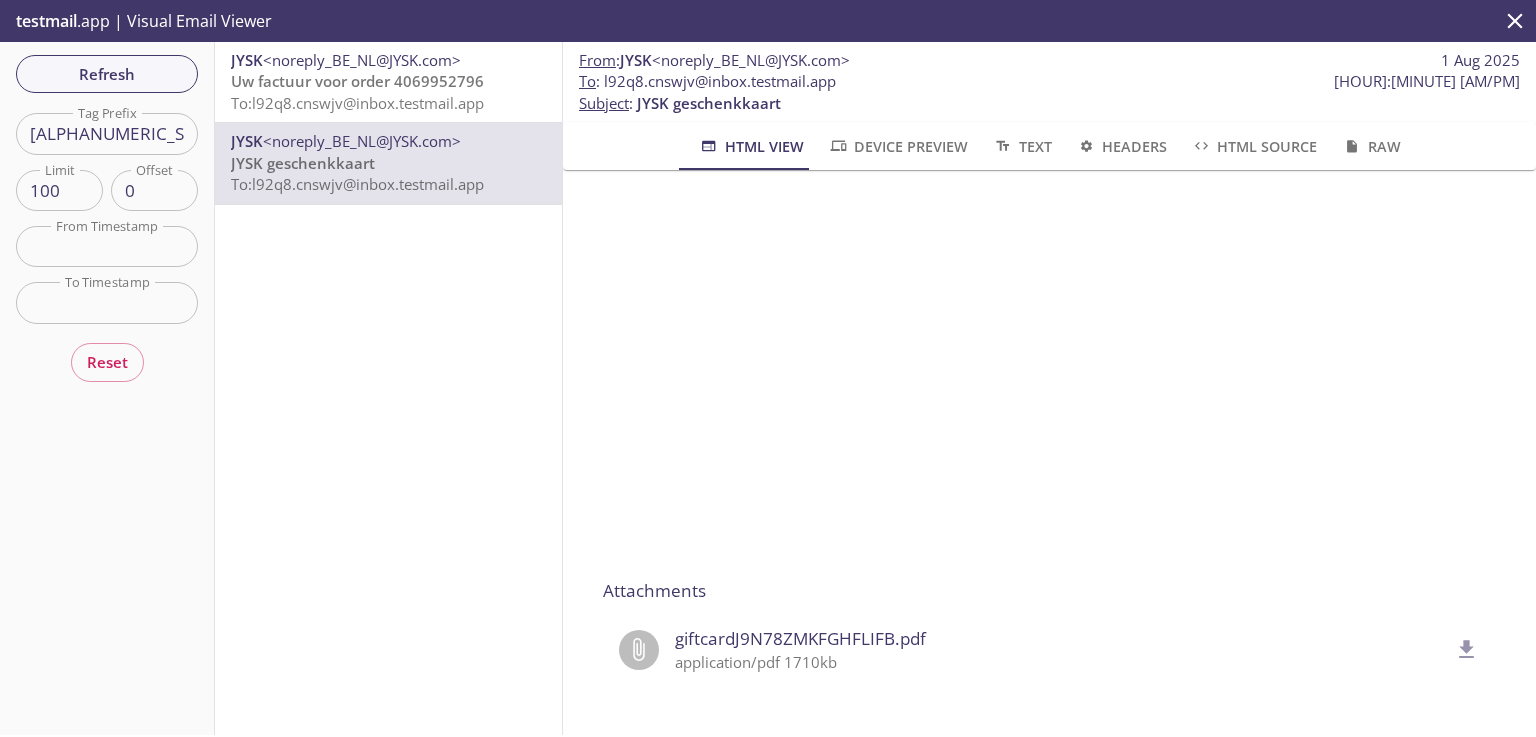 click 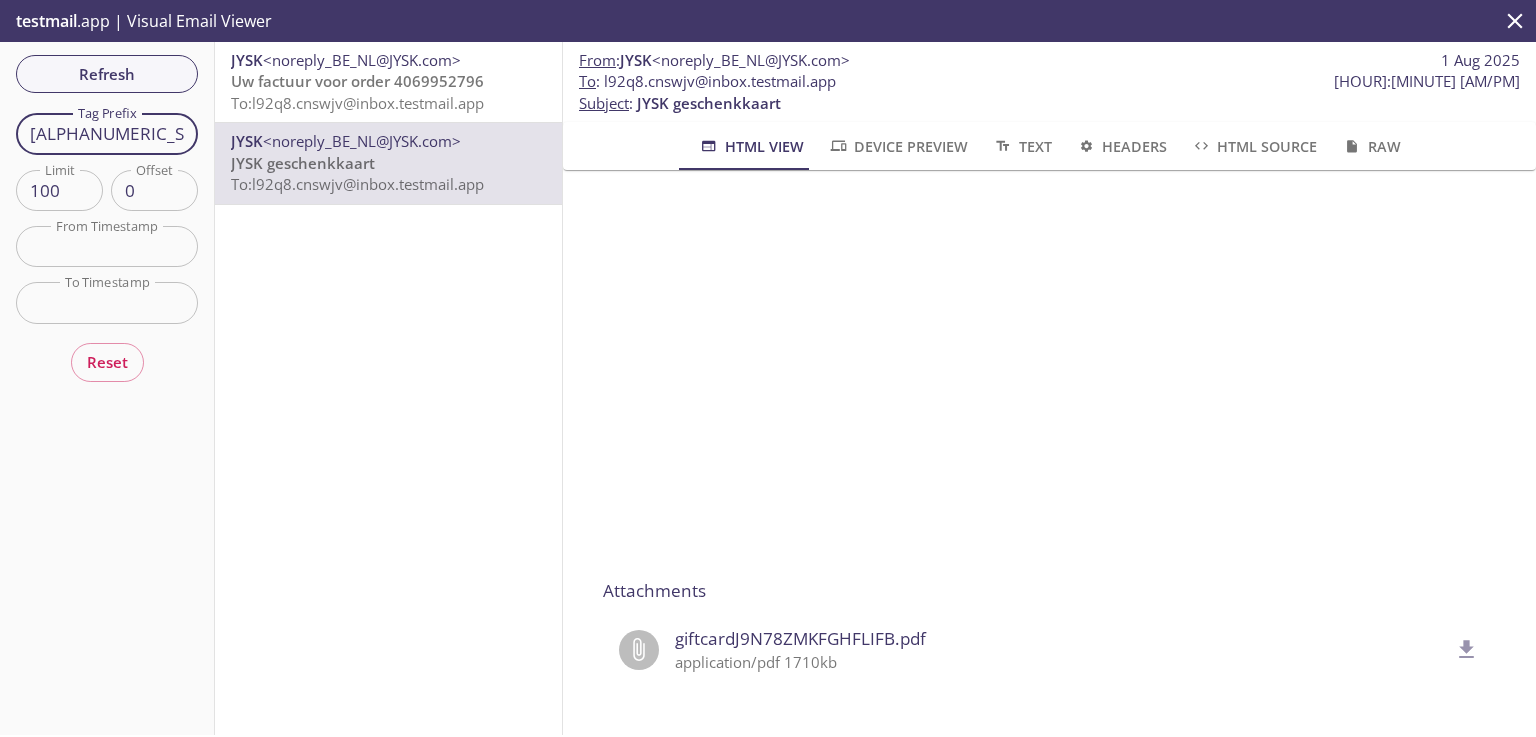 drag, startPoint x: 148, startPoint y: 131, endPoint x: 0, endPoint y: 125, distance: 148.12157 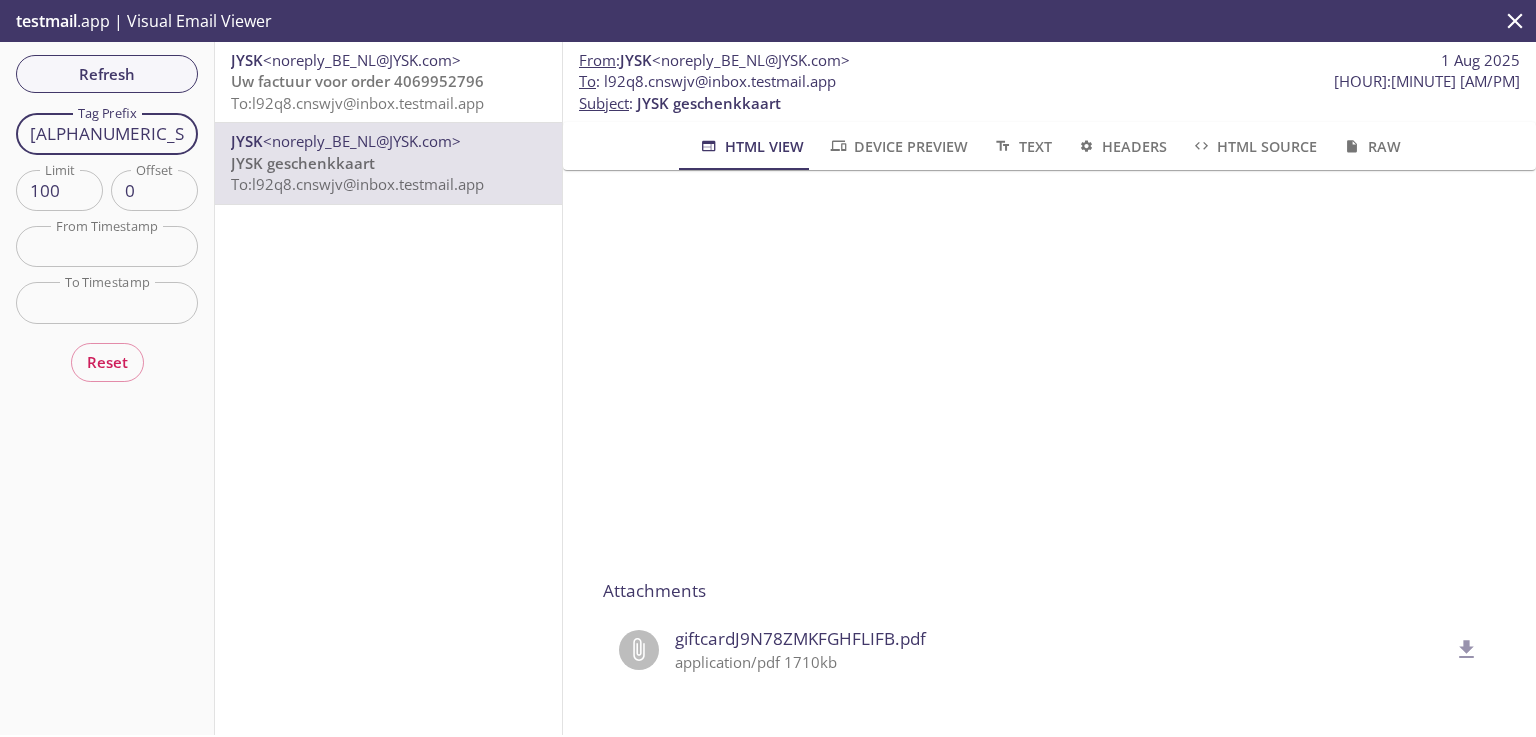 click on "Refresh Filters Tag Prefix cnswjv Tag Prefix Limit 100 Limit Offset 0 Offset From Timestamp From Timestamp To Timestamp To Timestamp Reset" at bounding box center (107, 388) 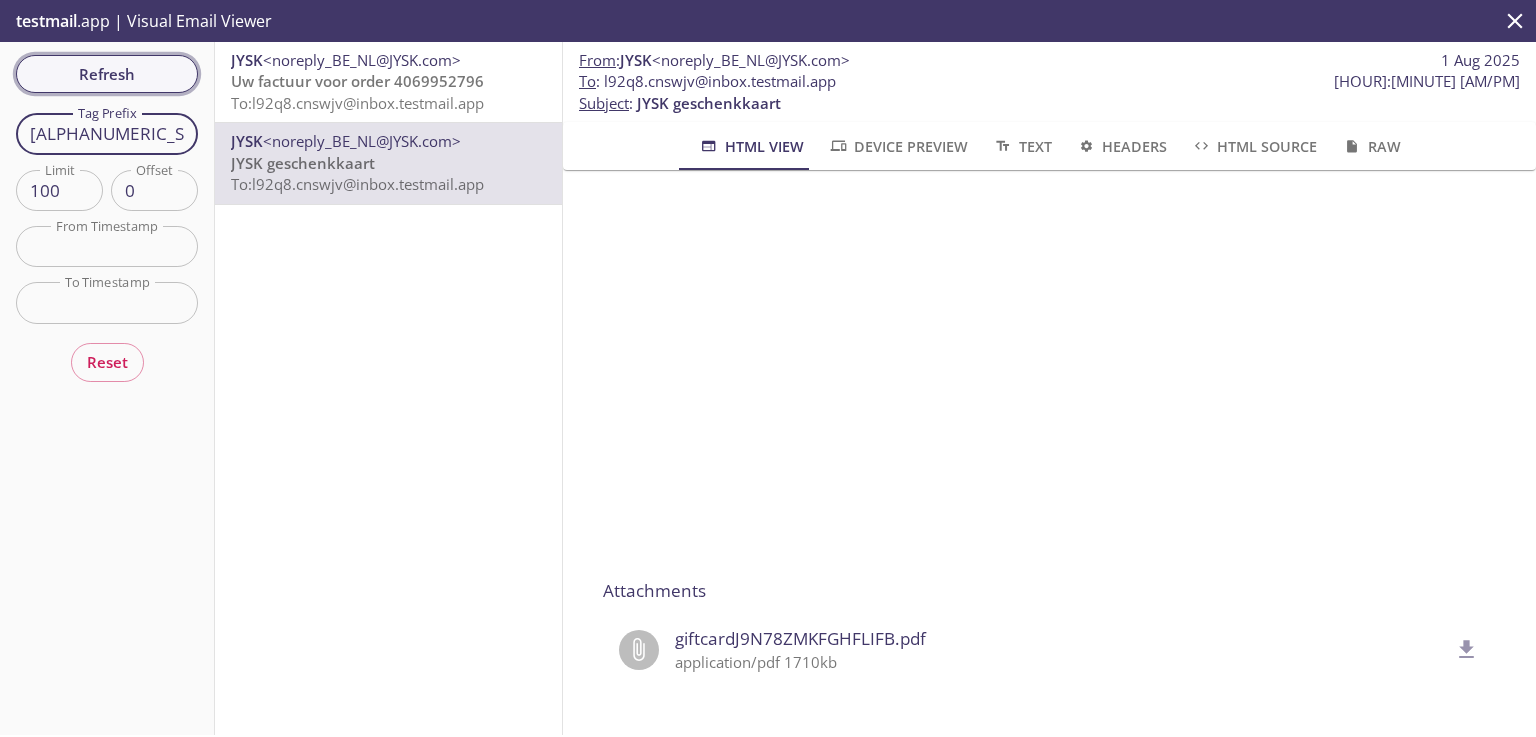 click on "Refresh" at bounding box center [107, 74] 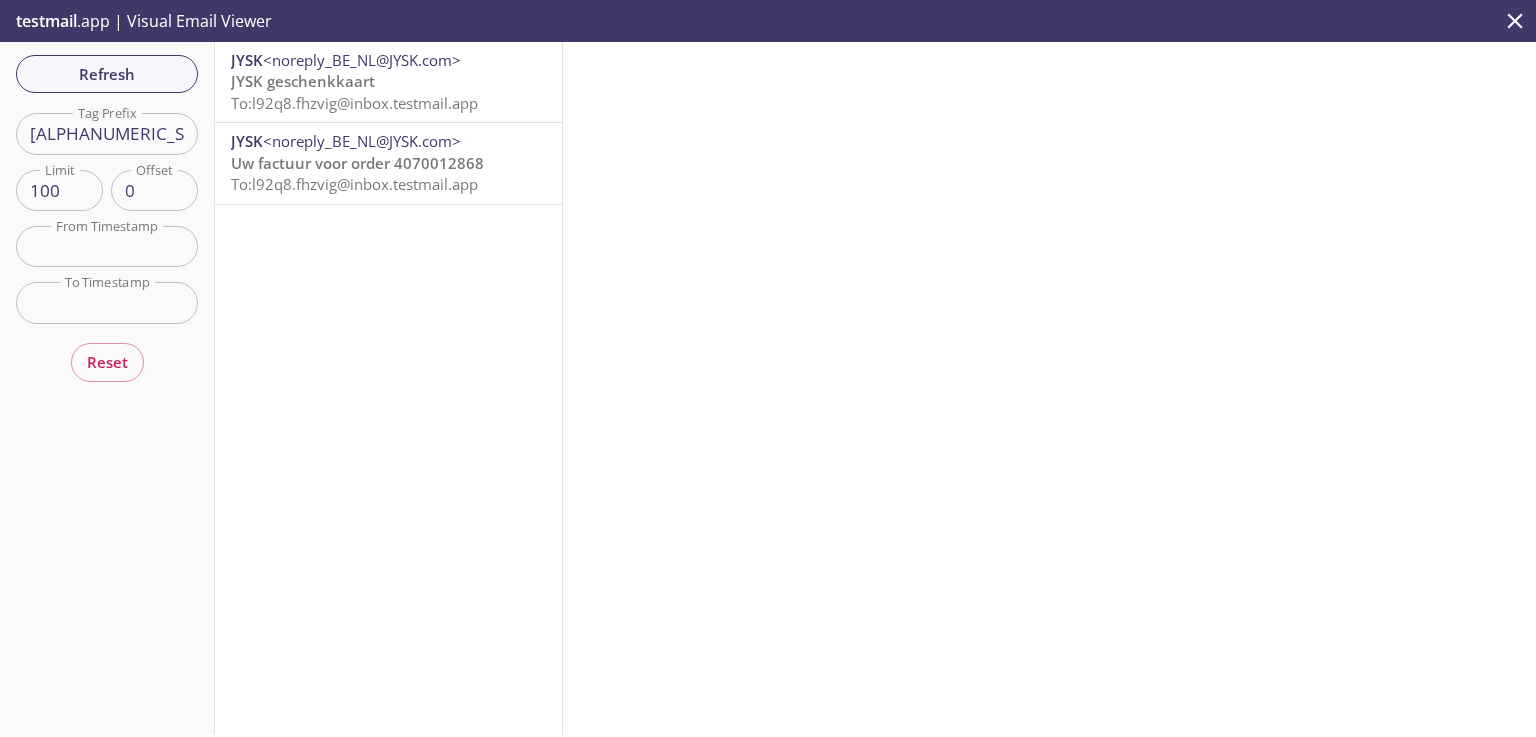 click on "To:  l92q8.fhzvig@inbox.testmail.app" at bounding box center [354, 103] 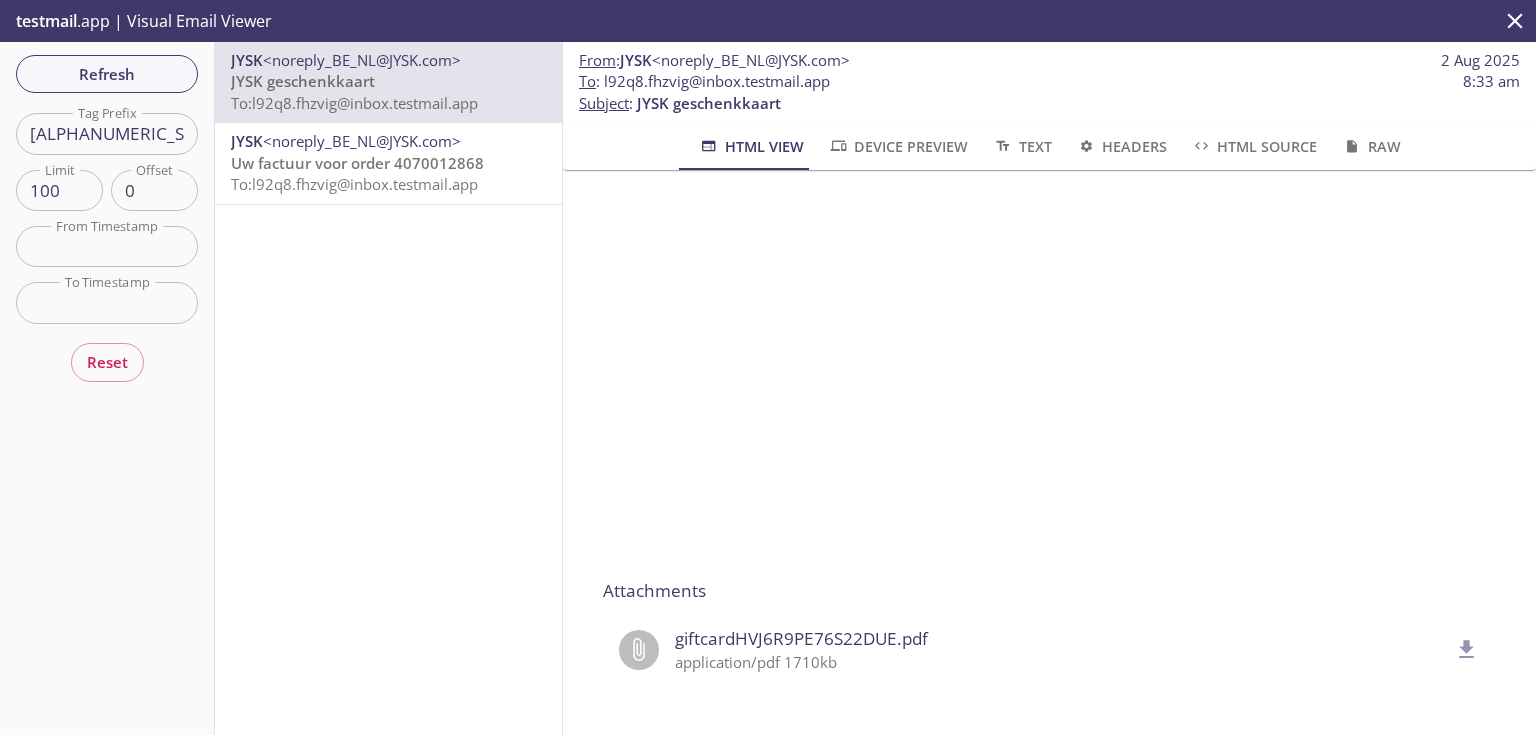 scroll, scrollTop: 320, scrollLeft: 0, axis: vertical 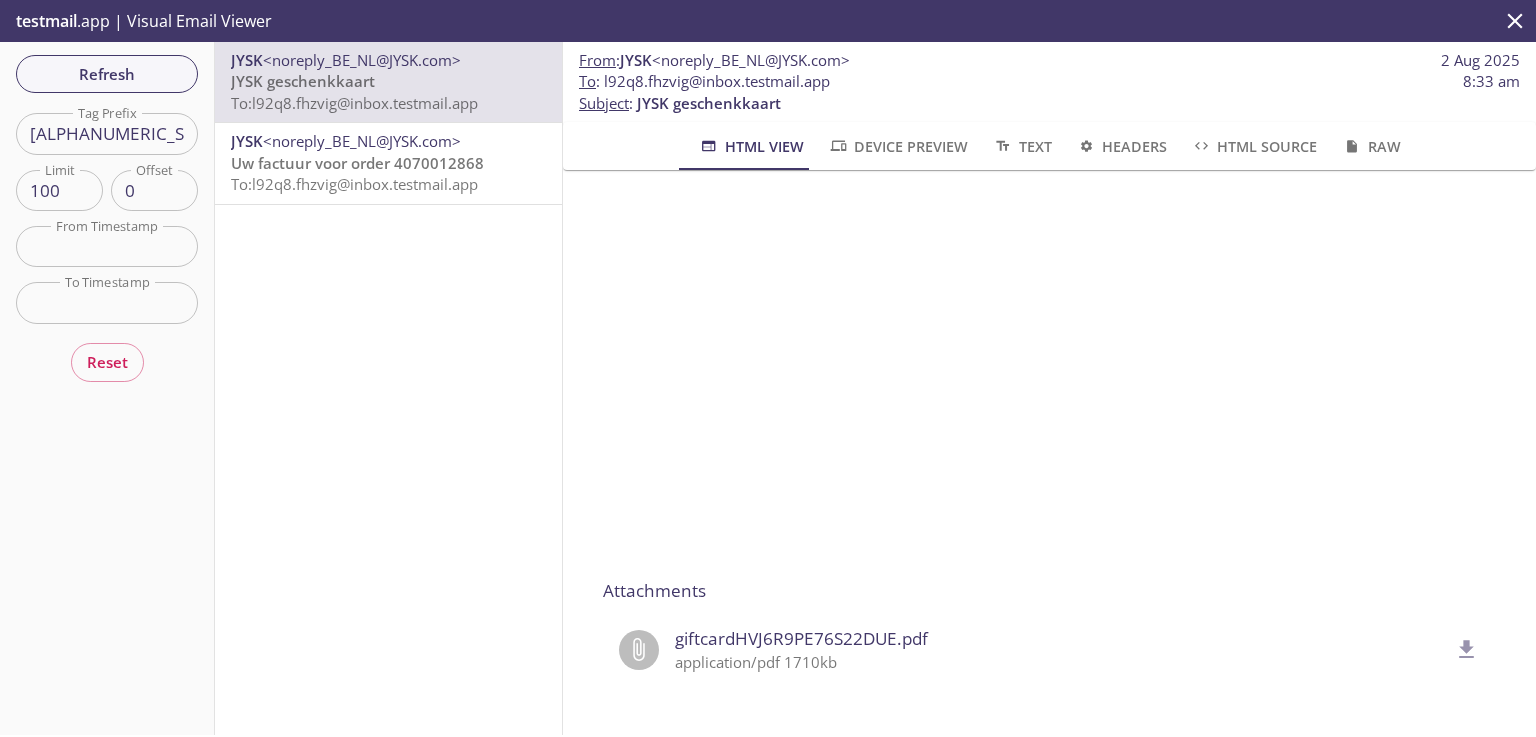 click 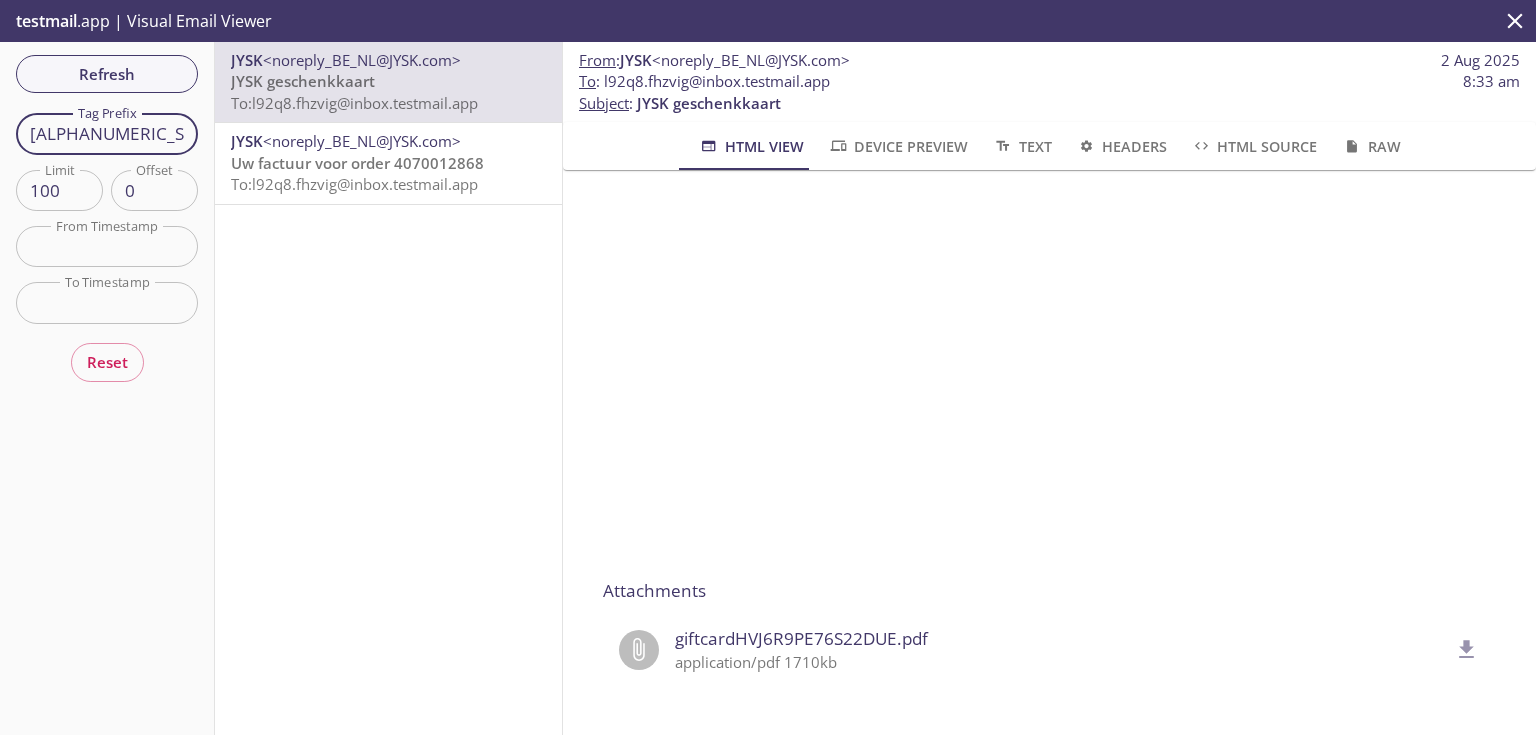 drag, startPoint x: 155, startPoint y: 134, endPoint x: 14, endPoint y: 131, distance: 141.0319 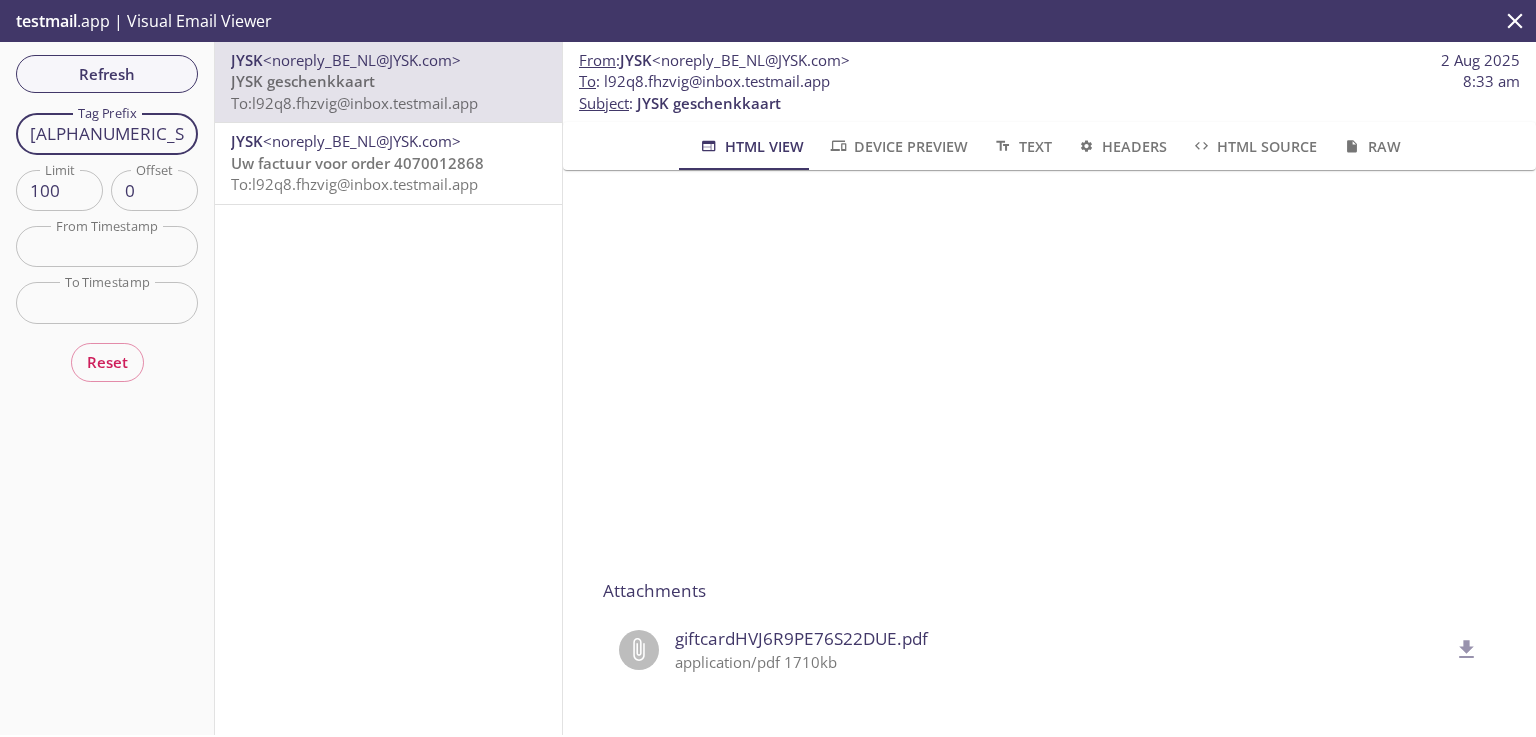 click on "Refresh Filters Tag Prefix fhzvig Tag Prefix Limit 100 Limit Offset 0 Offset From Timestamp From Timestamp To Timestamp To Timestamp Reset" at bounding box center [107, 388] 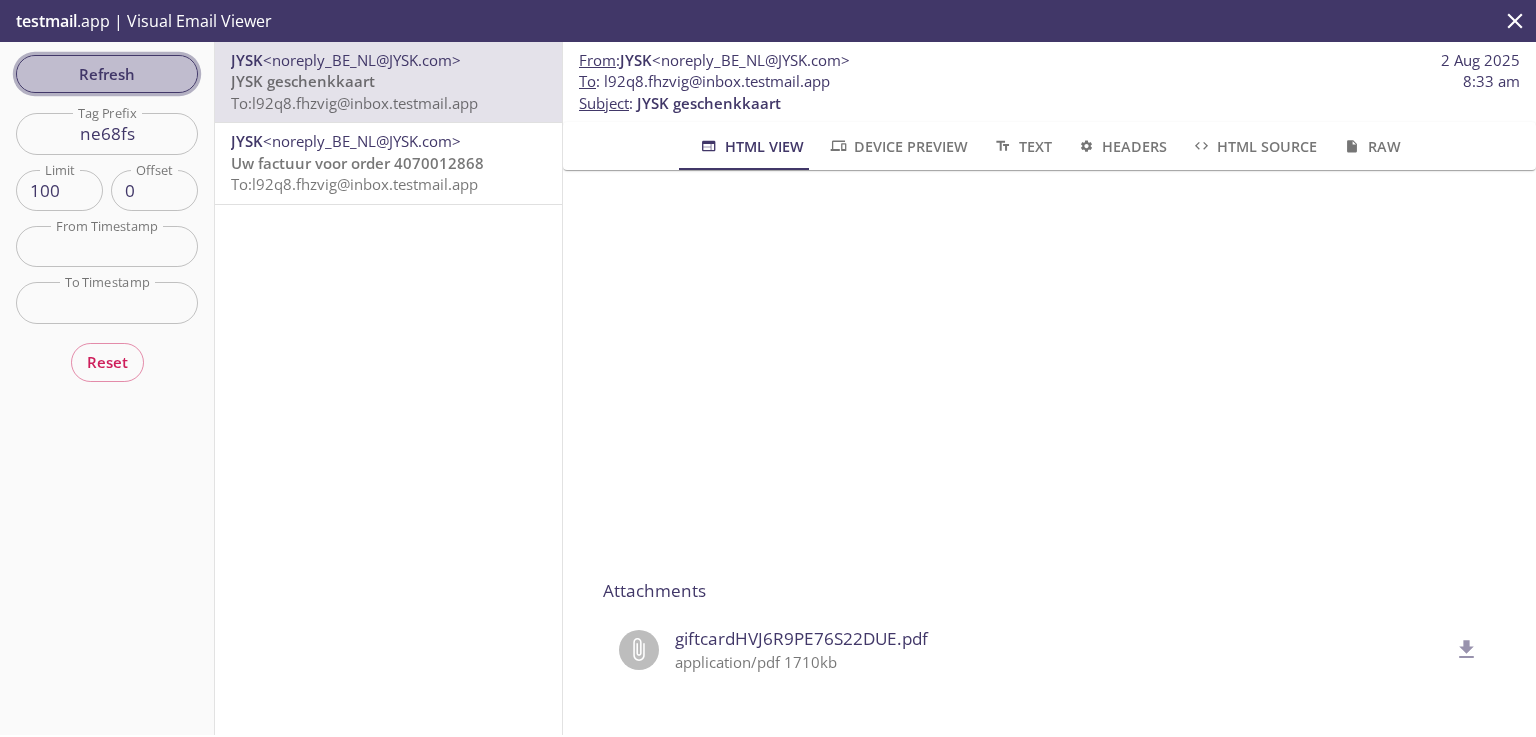 click on "Refresh" at bounding box center [107, 74] 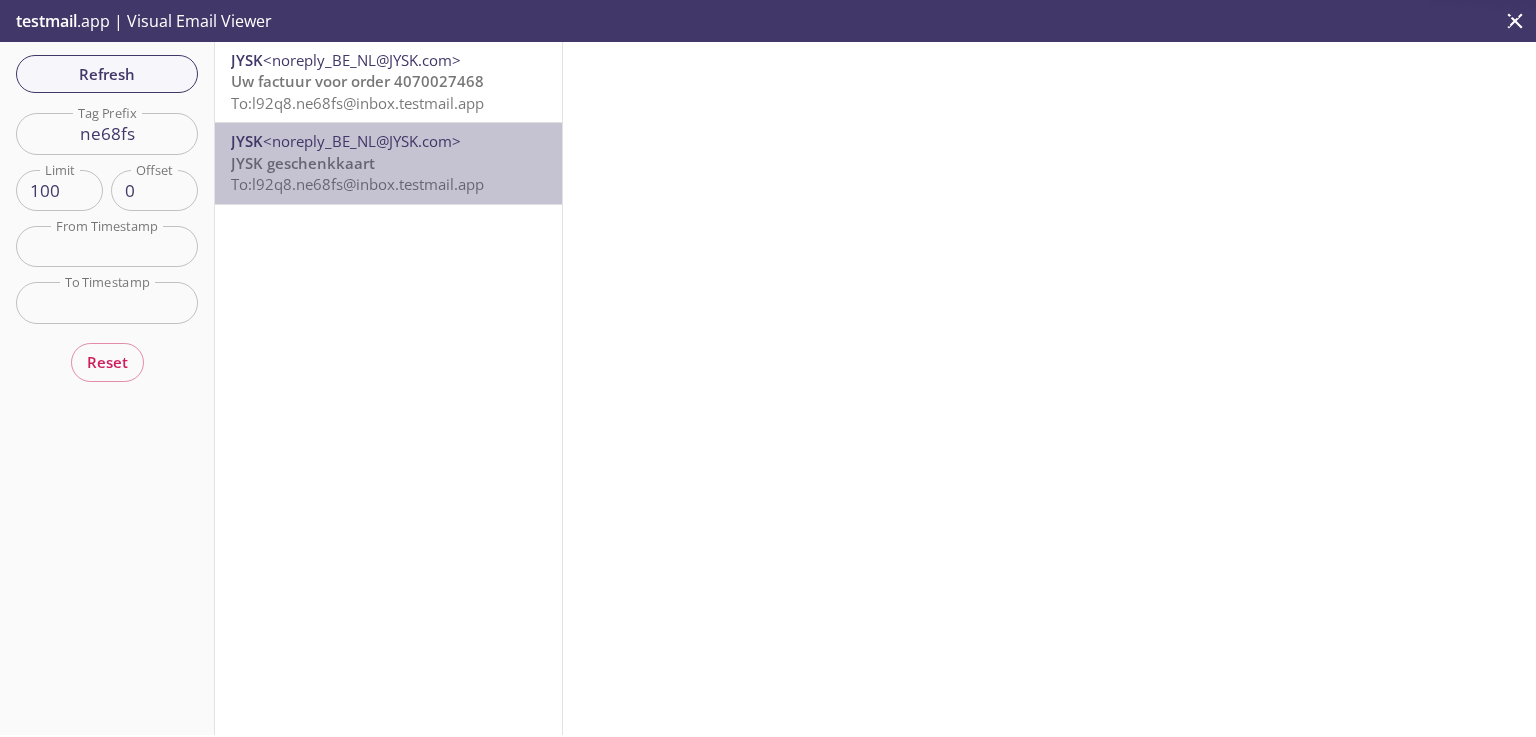 click on "JYSK geschenkkaart To:  l92q8.ne68fs@inbox.testmail.app" at bounding box center [388, 174] 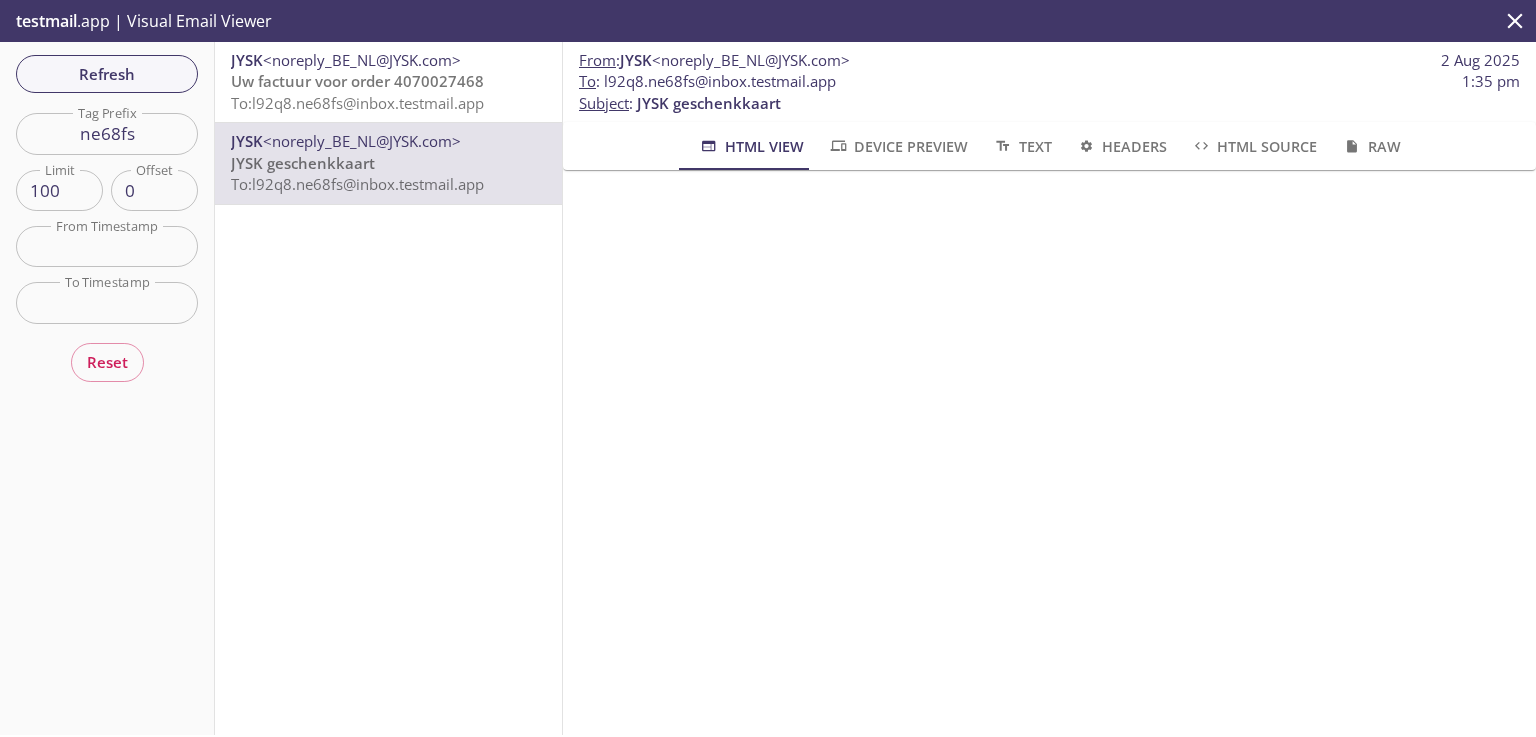 scroll, scrollTop: 320, scrollLeft: 0, axis: vertical 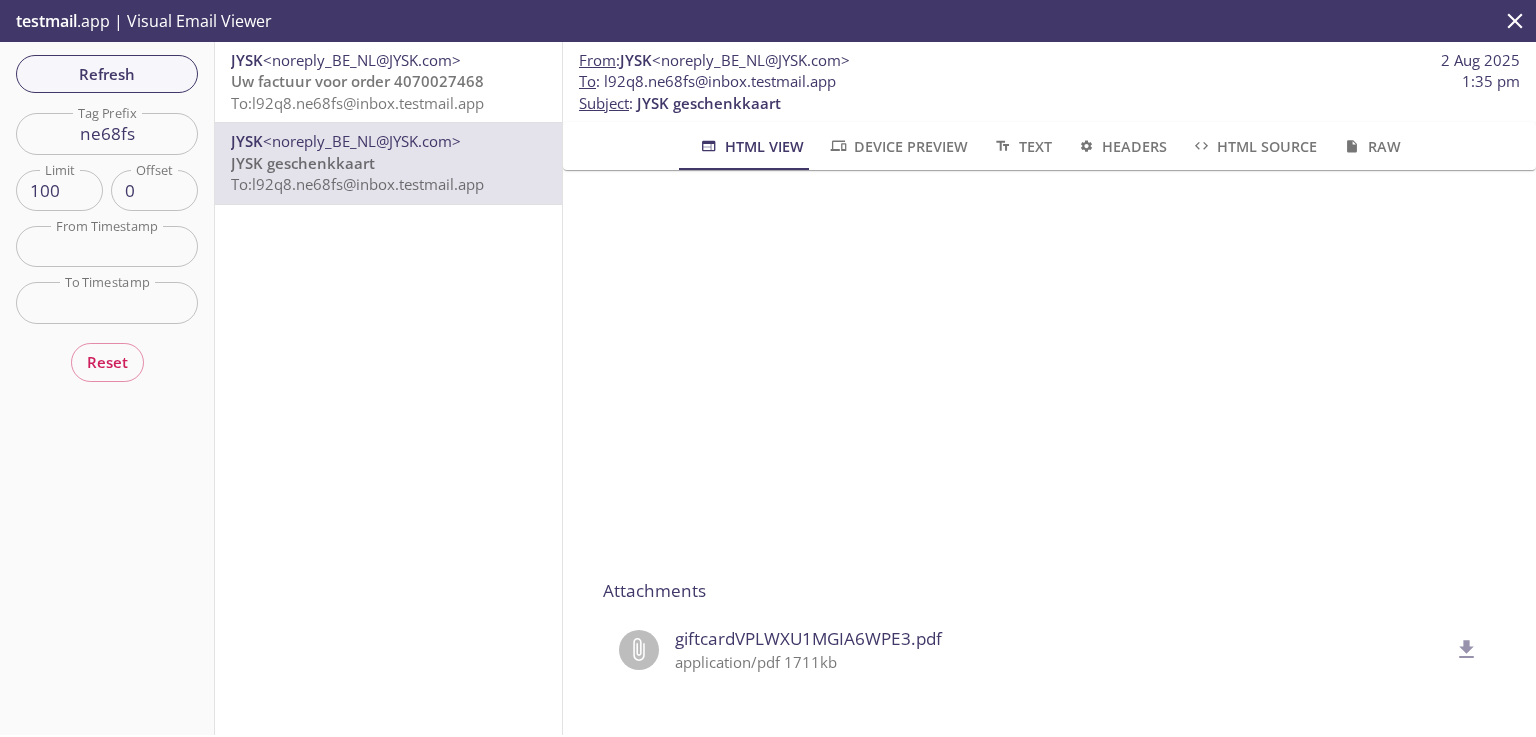 click 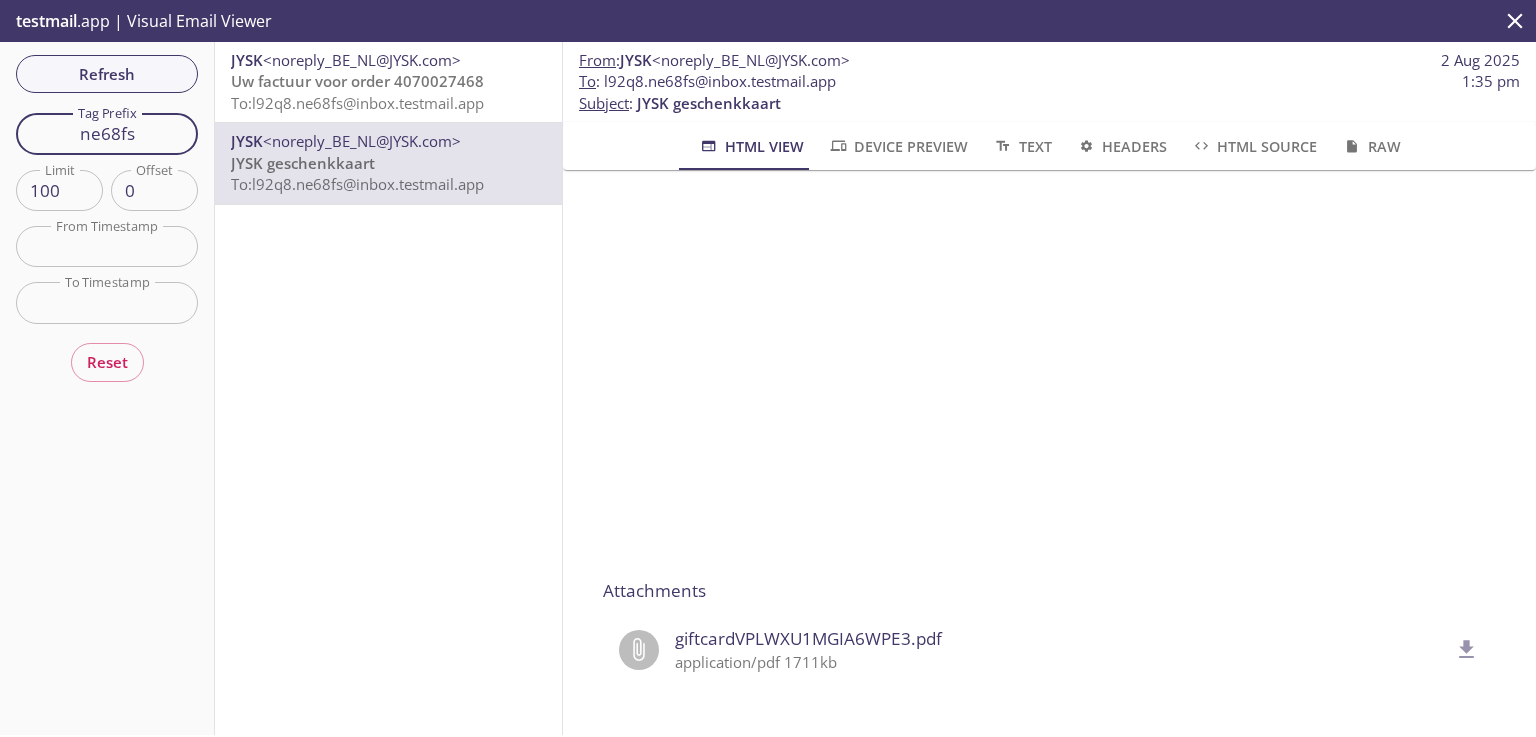 drag, startPoint x: 141, startPoint y: 132, endPoint x: 0, endPoint y: 107, distance: 143.19916 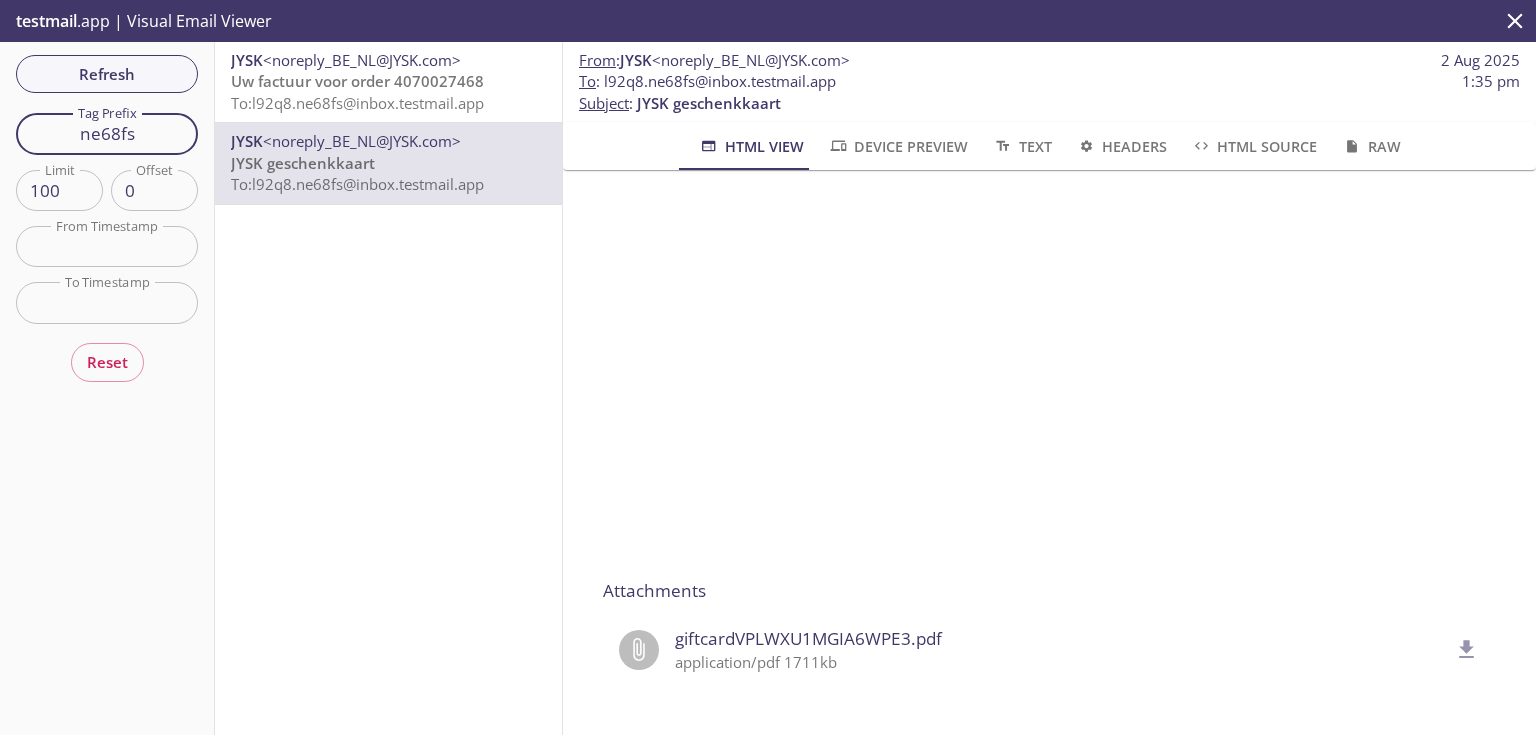 click on "Refresh Filters Tag Prefix ne68fs Tag Prefix Limit 100 Limit Offset 0 Offset From Timestamp From Timestamp To Timestamp To Timestamp Reset" at bounding box center (107, 388) 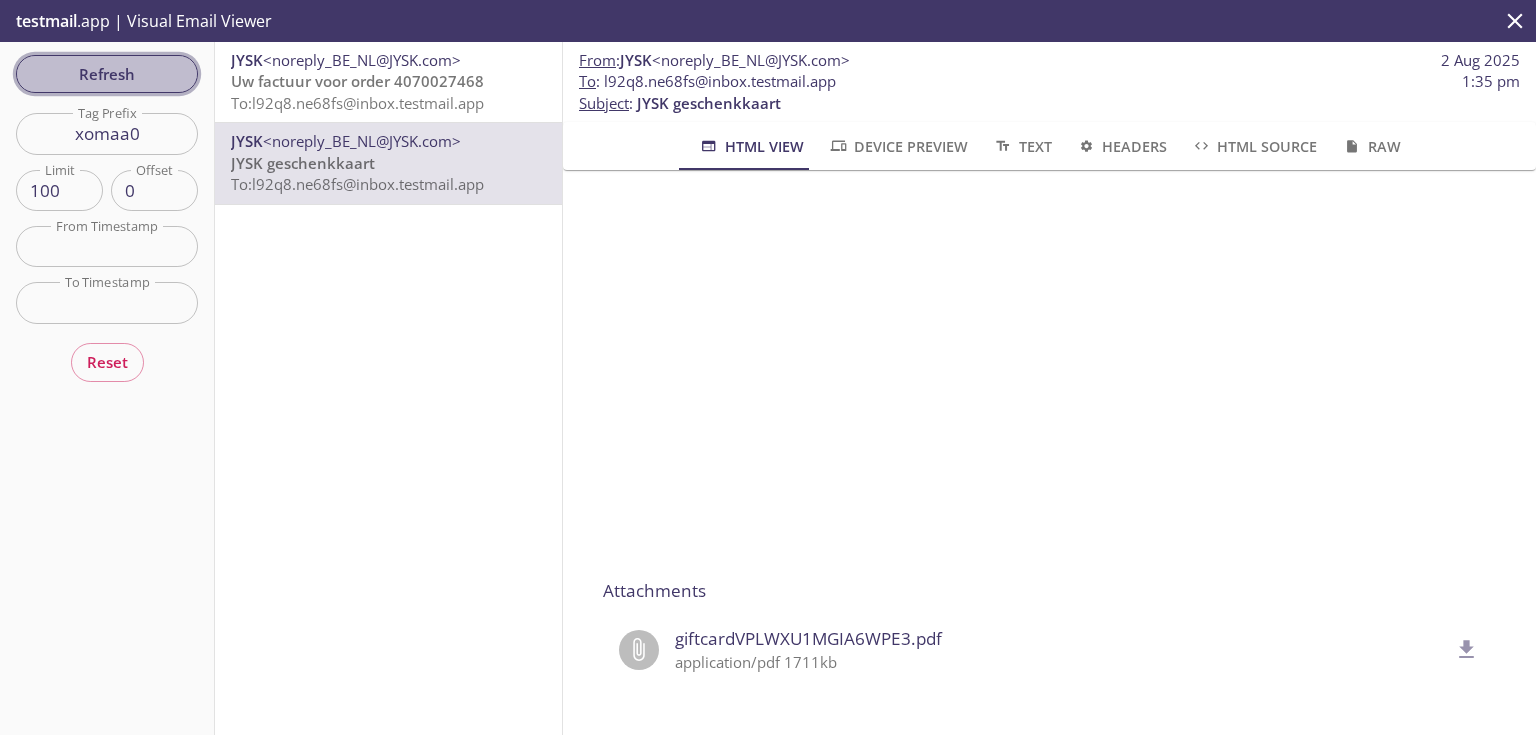 click on "Refresh" at bounding box center [107, 74] 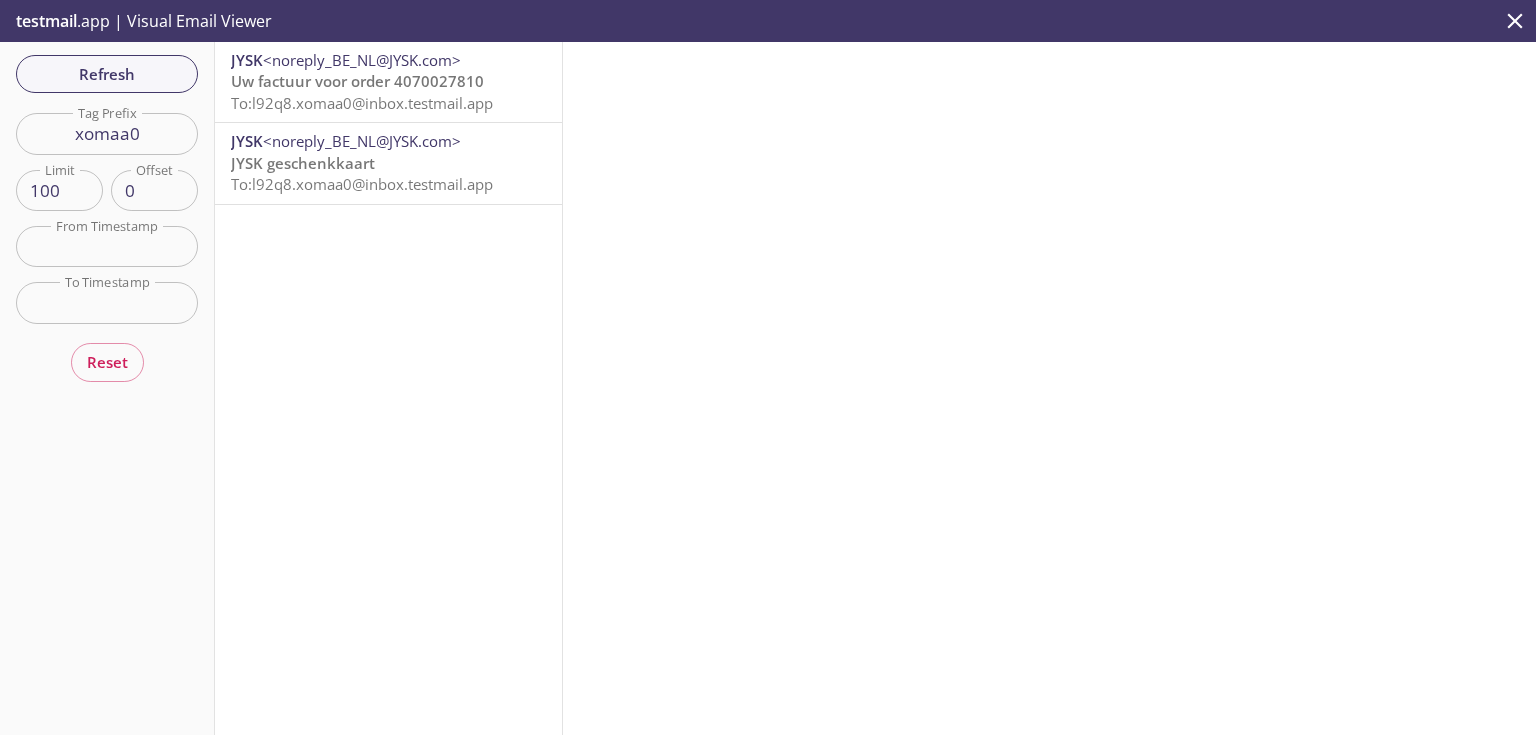 click on "JYSK  <noreply_BE_NL@JYSK.com>" at bounding box center (388, 174) 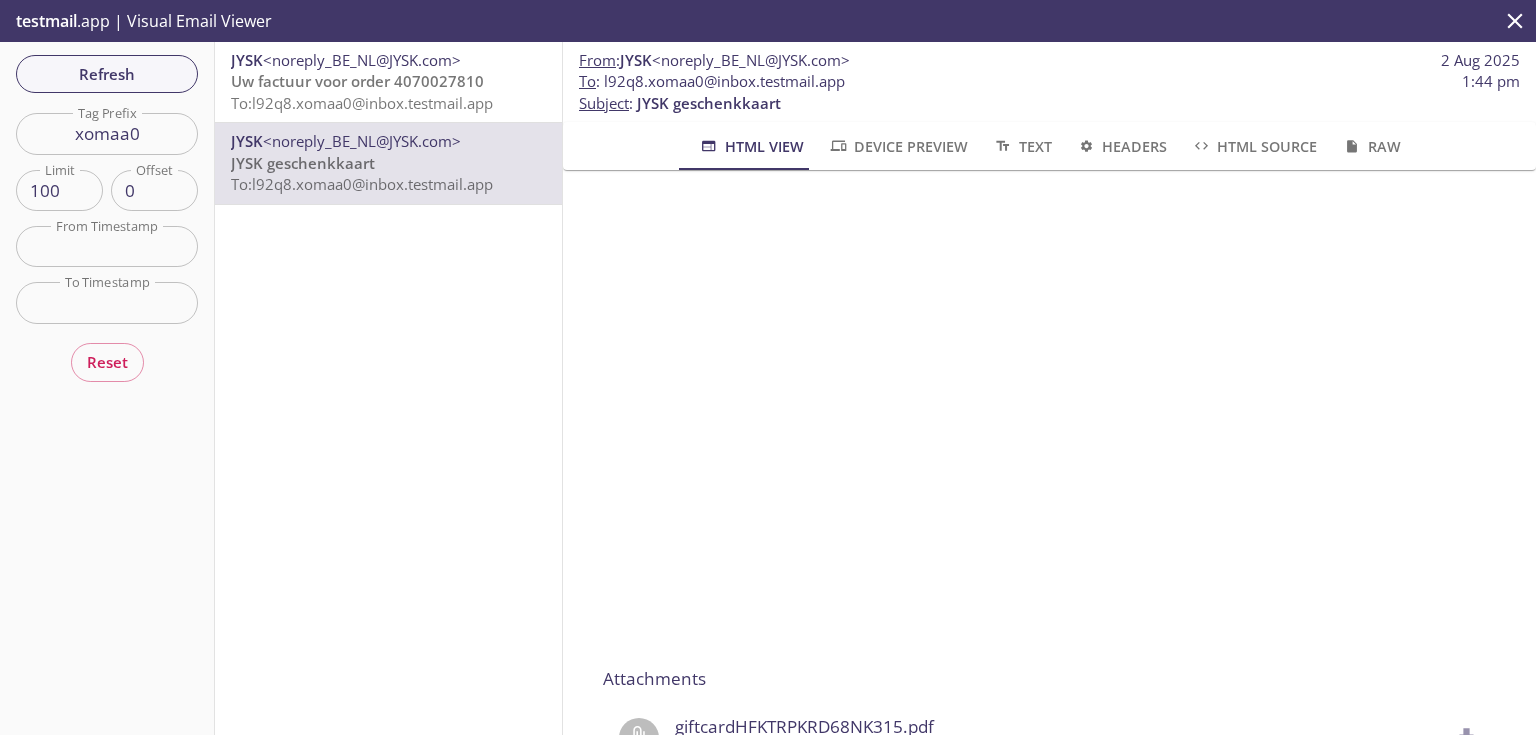 scroll, scrollTop: 320, scrollLeft: 0, axis: vertical 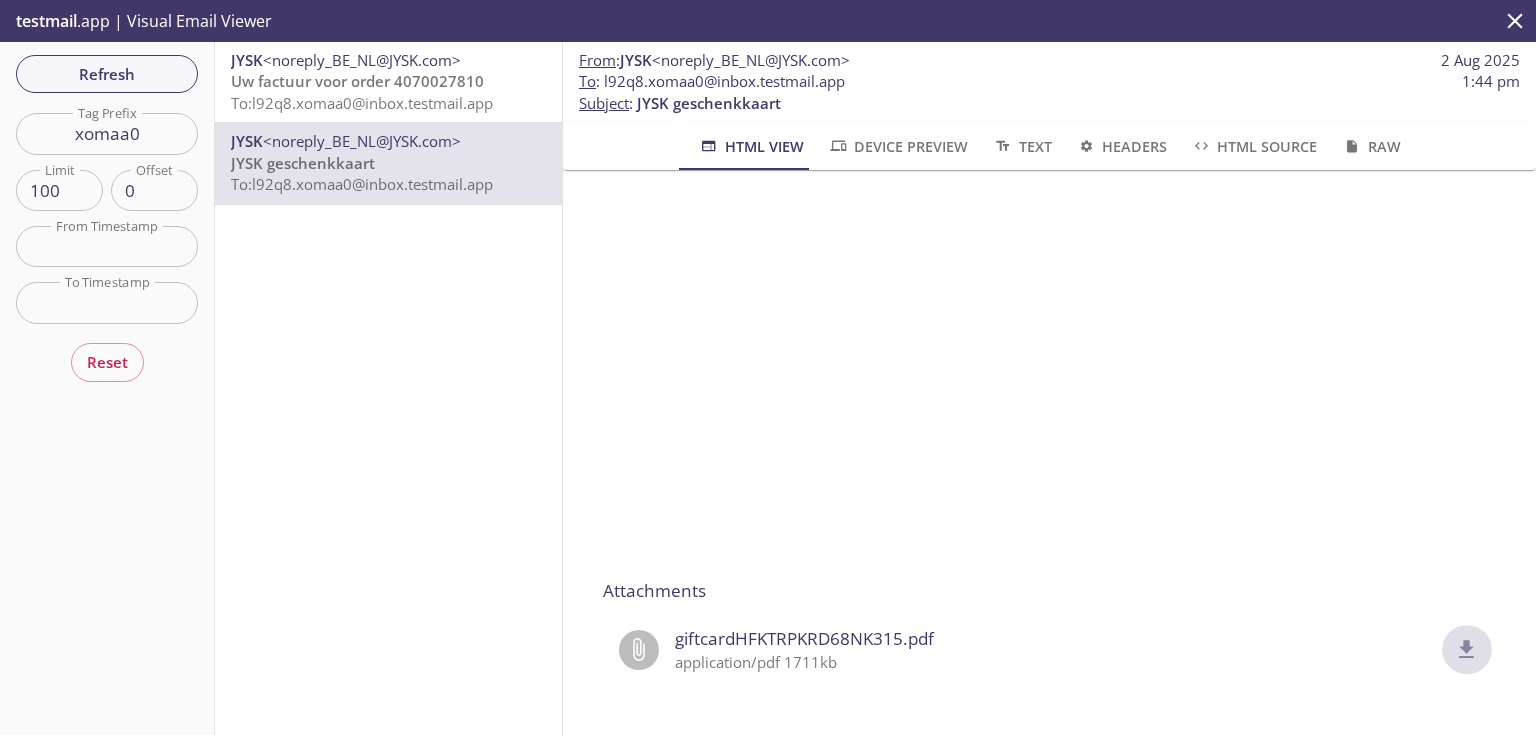 click 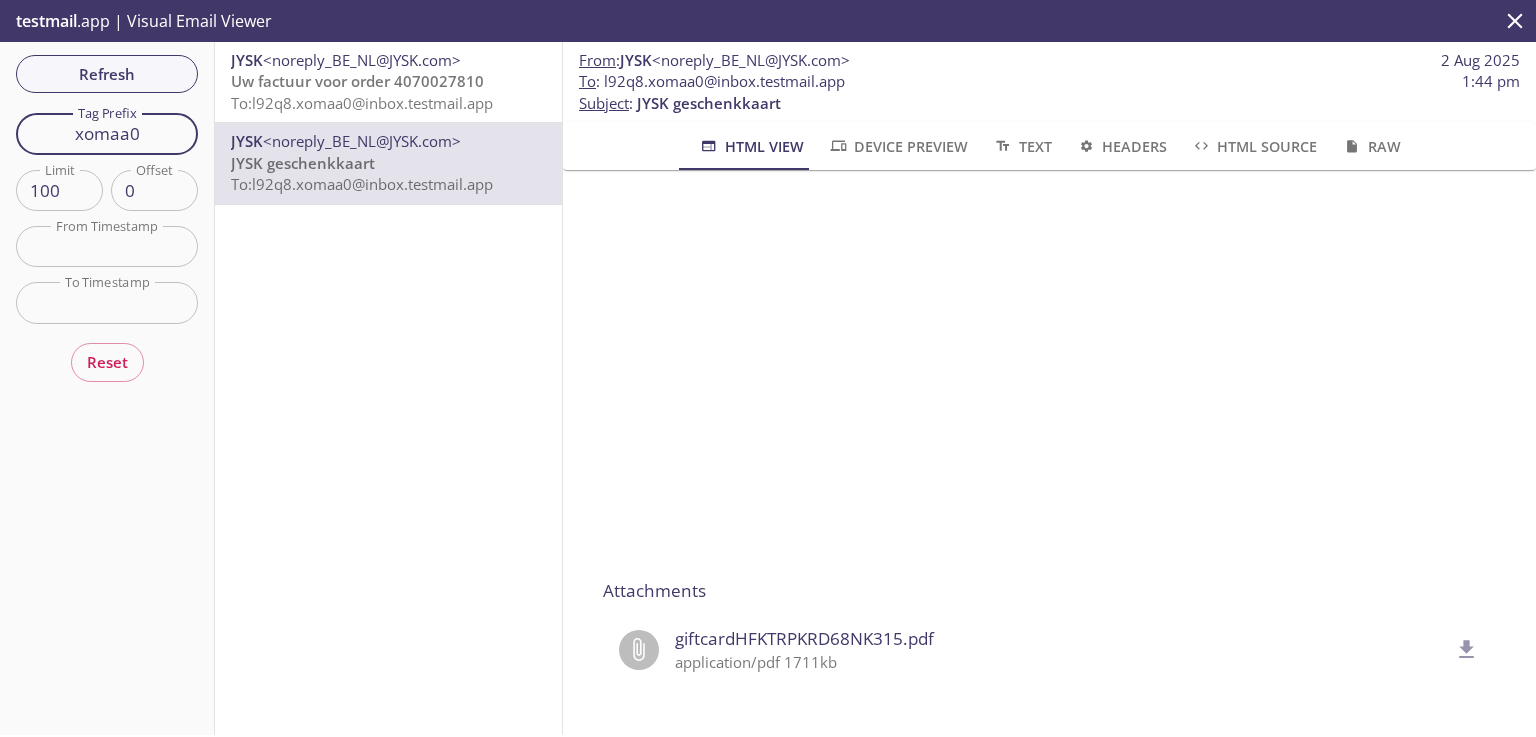 drag, startPoint x: 160, startPoint y: 133, endPoint x: 0, endPoint y: 116, distance: 160.90059 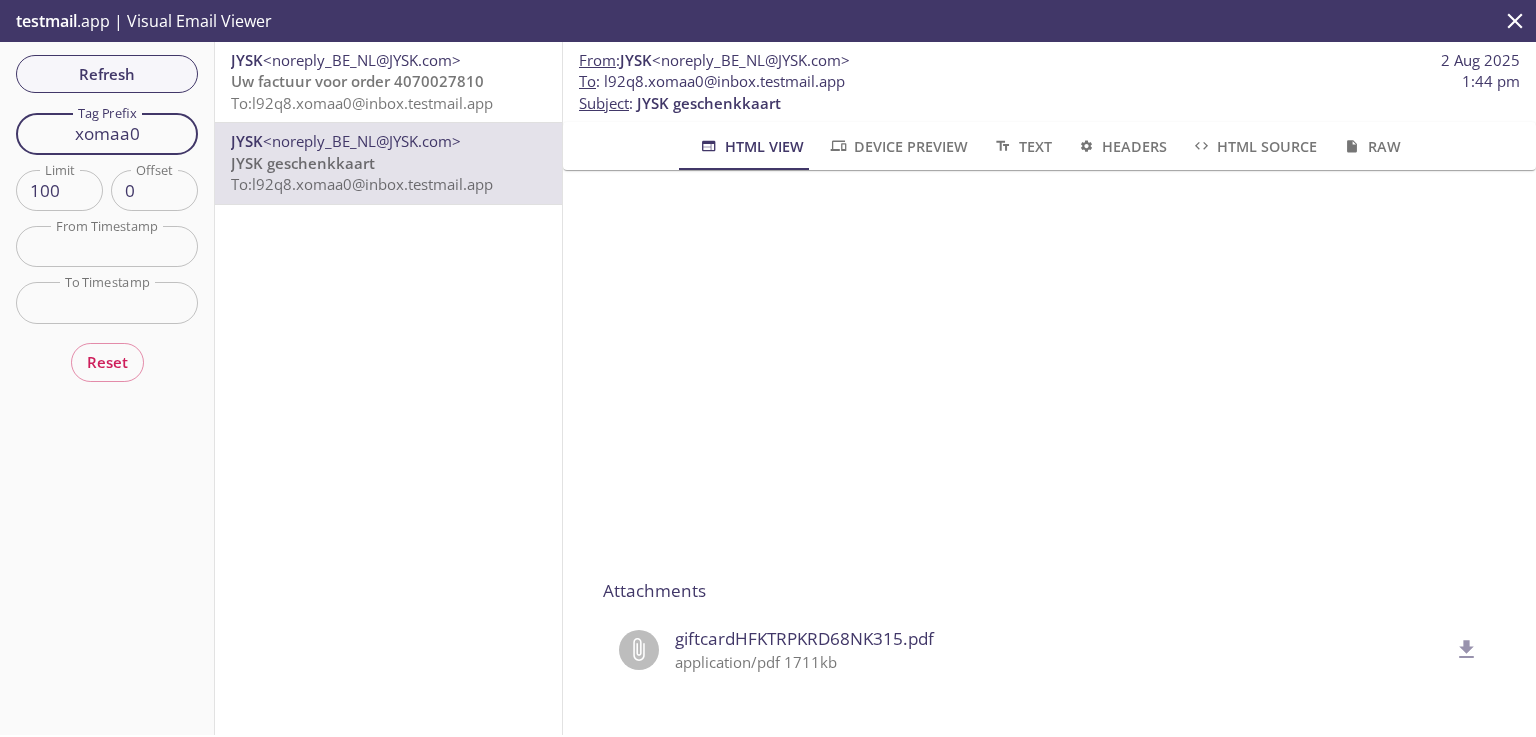 click on "Refresh Filters Tag Prefix xomaa0 Tag Prefix Limit 100 Limit Offset 0 Offset From Timestamp From Timestamp To Timestamp To Timestamp Reset" at bounding box center [107, 388] 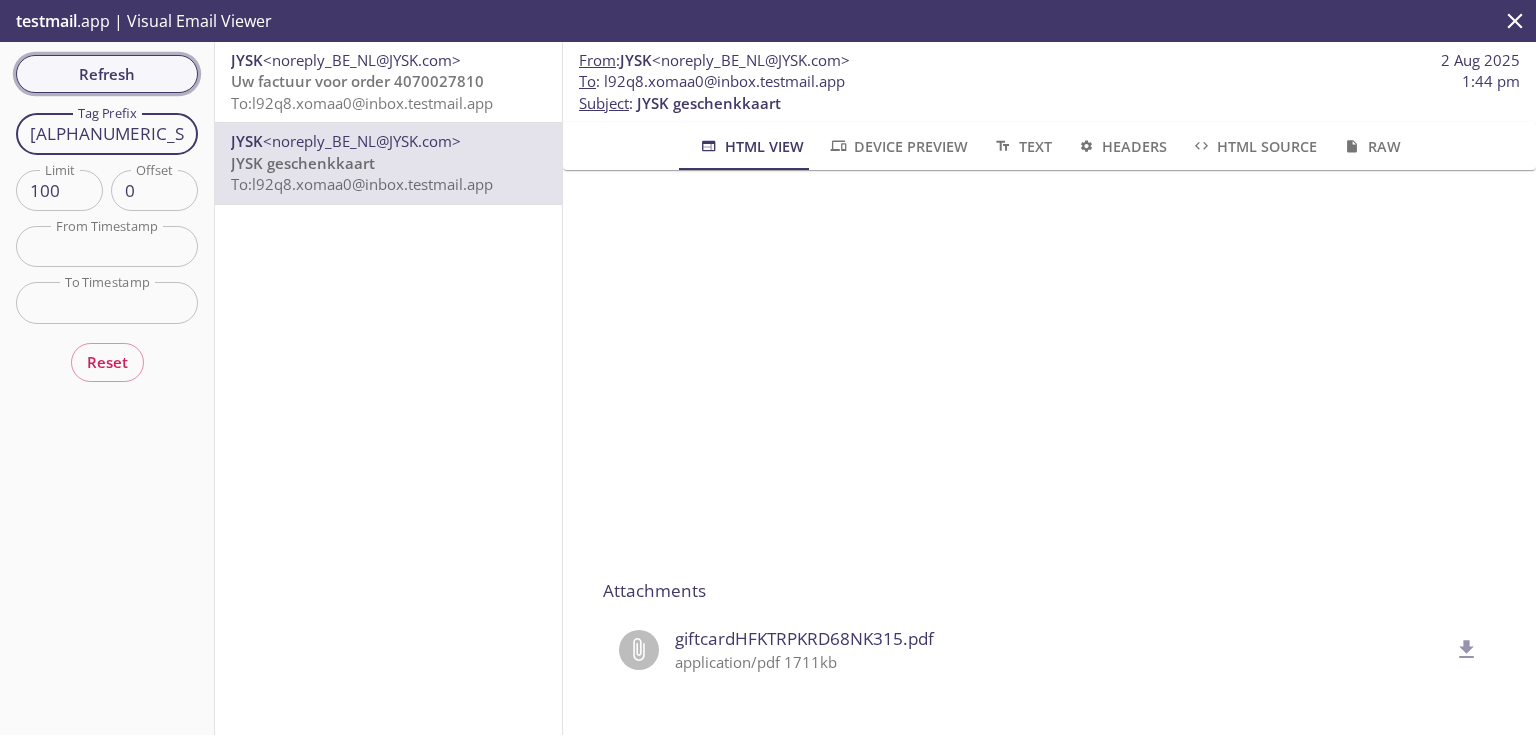 click on "Refresh" at bounding box center [107, 74] 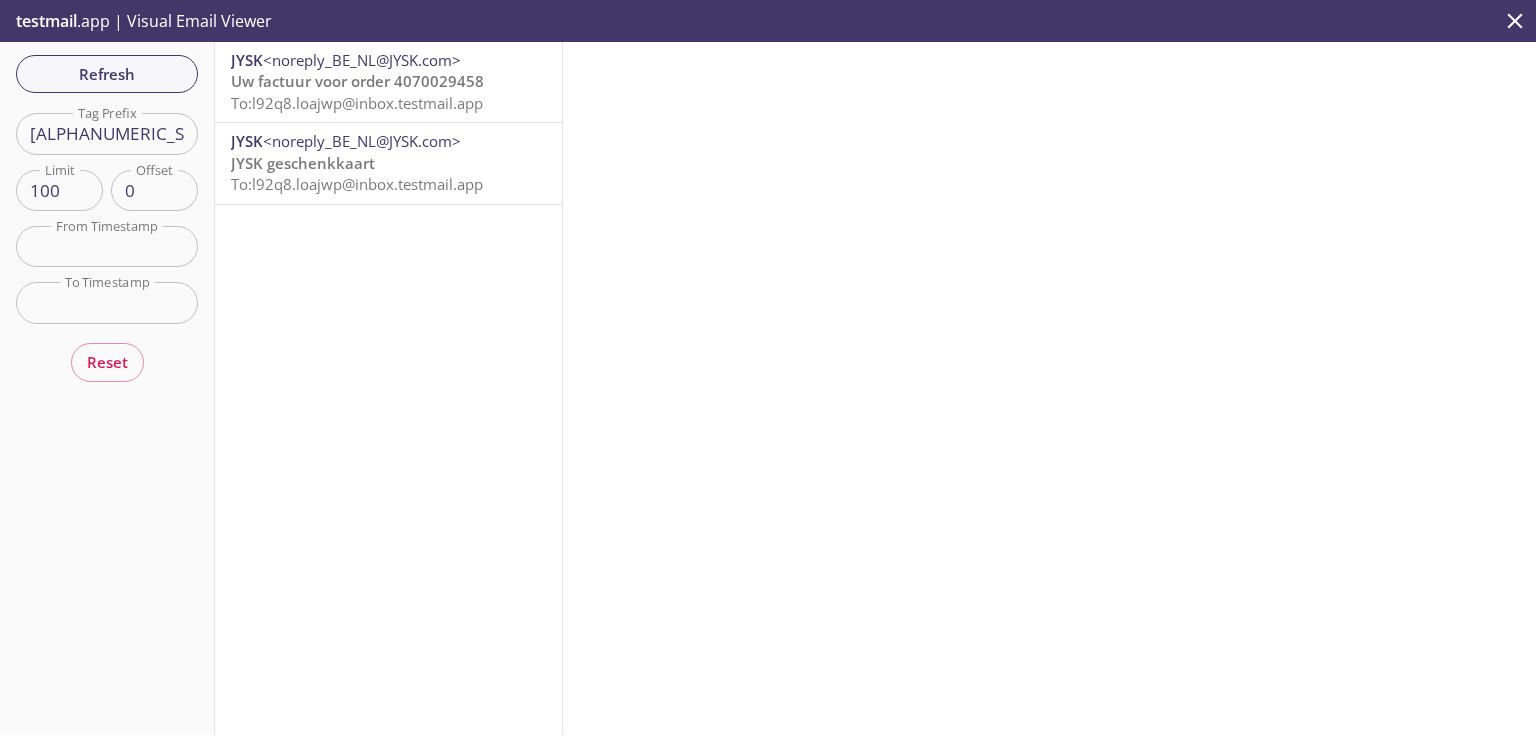 click on "JYSK geschenkkaart" at bounding box center (303, 163) 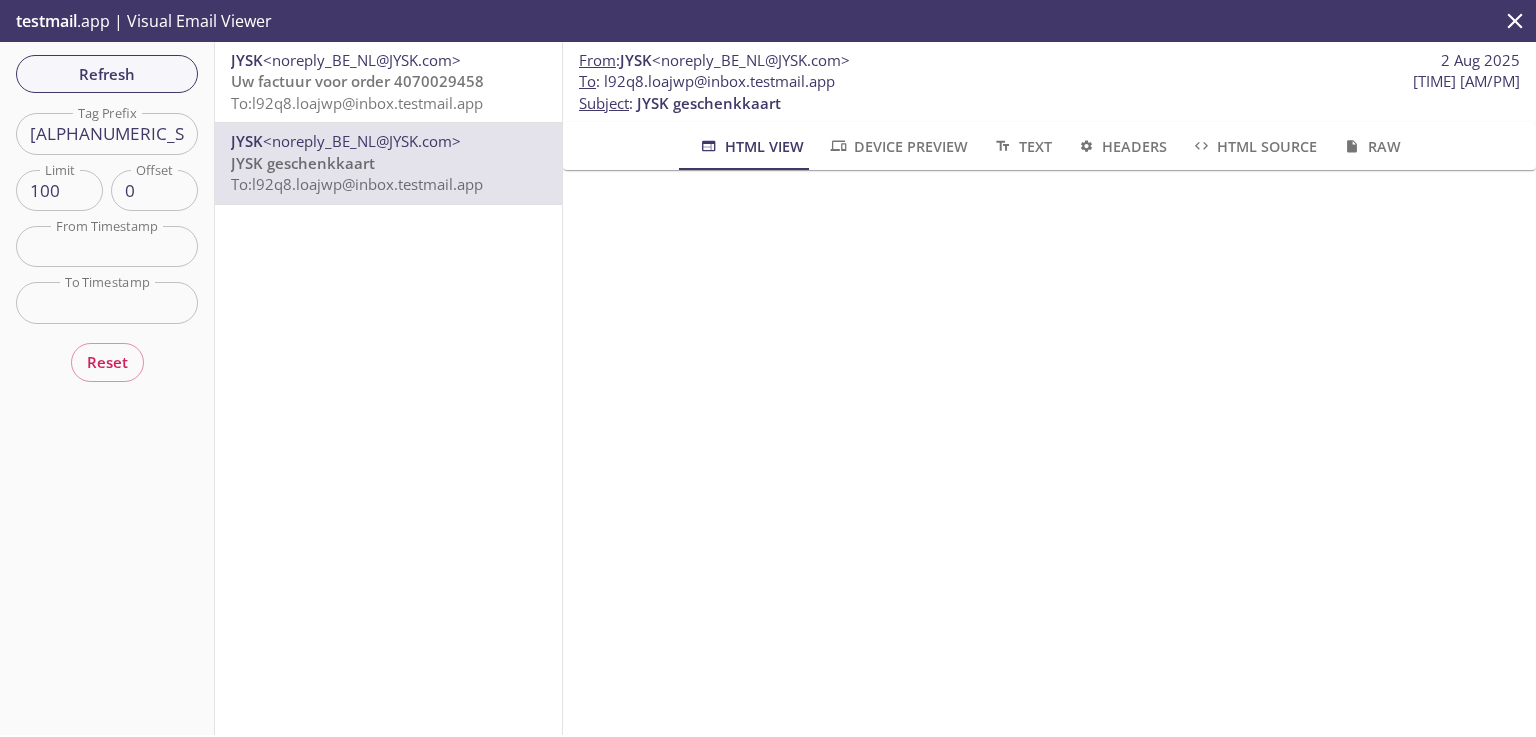 scroll, scrollTop: 320, scrollLeft: 0, axis: vertical 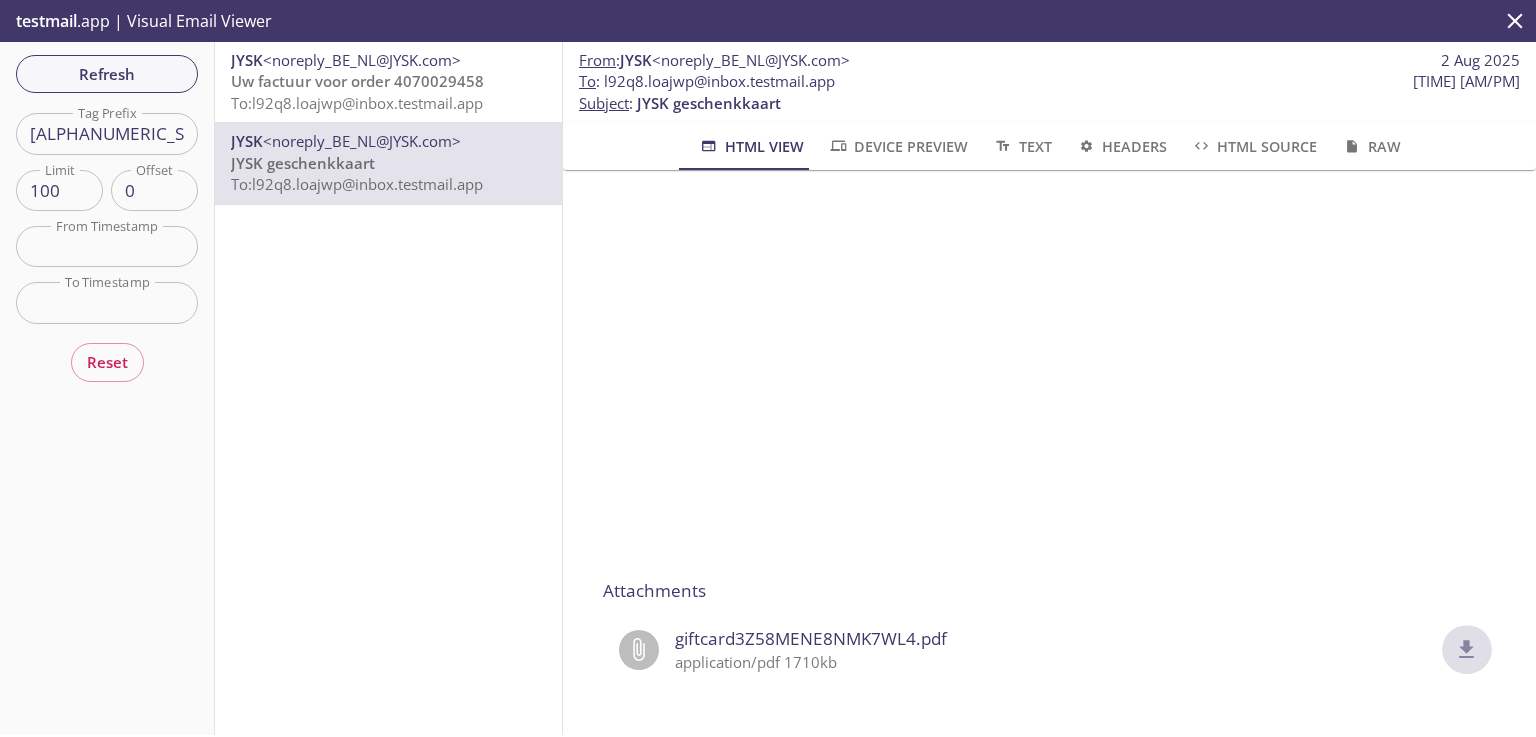 click 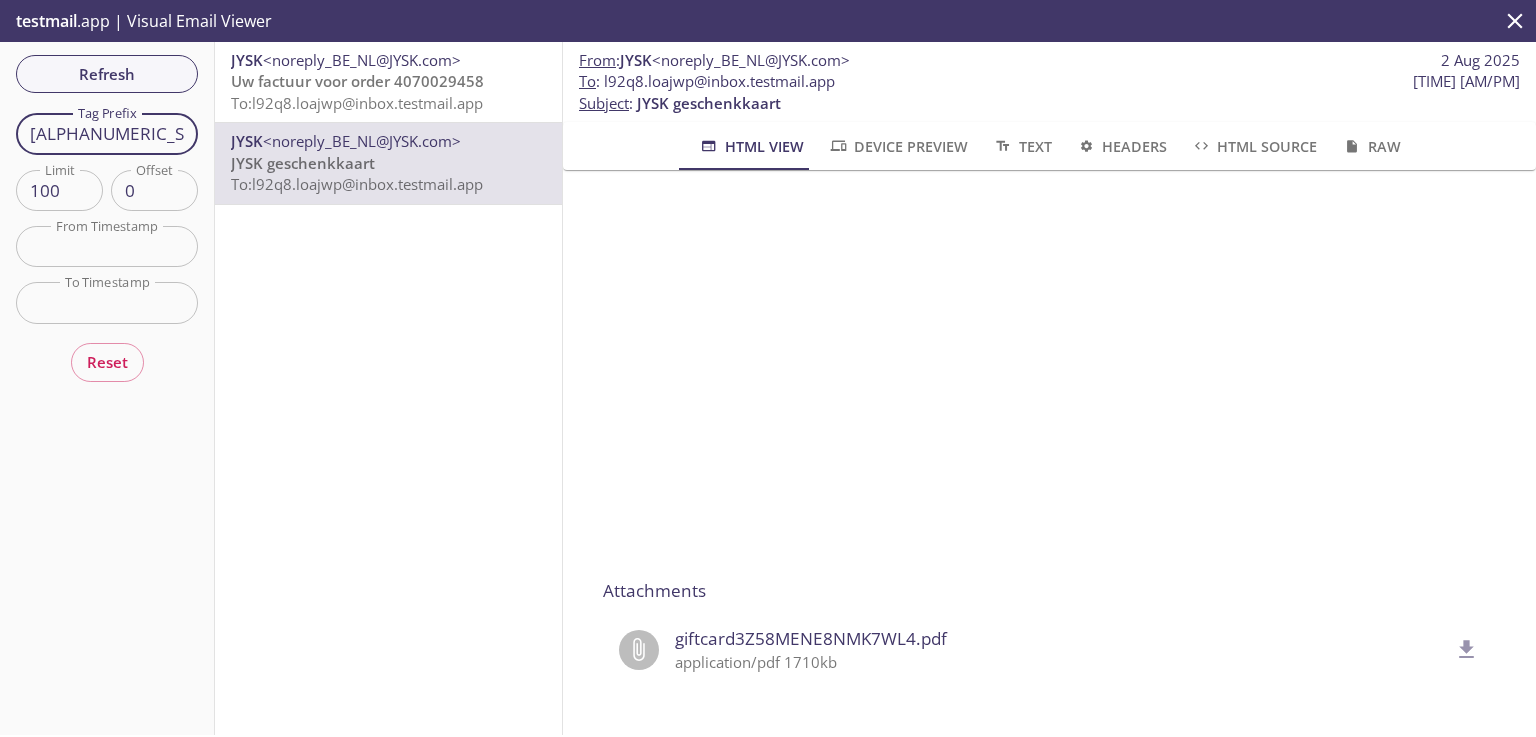 drag, startPoint x: 159, startPoint y: 133, endPoint x: 27, endPoint y: 115, distance: 133.22162 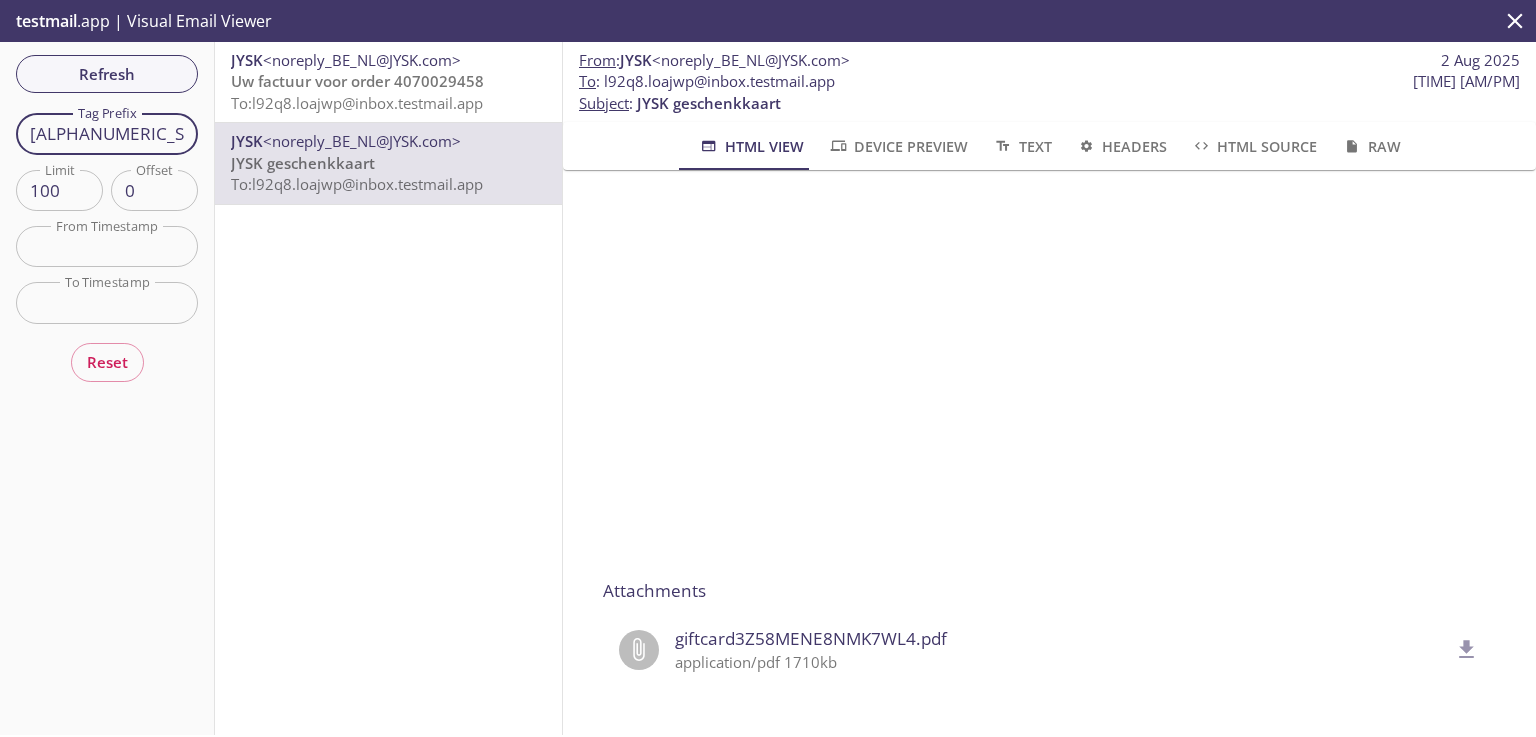 click on "[ALPHANUMERIC_STRING]" at bounding box center (107, 133) 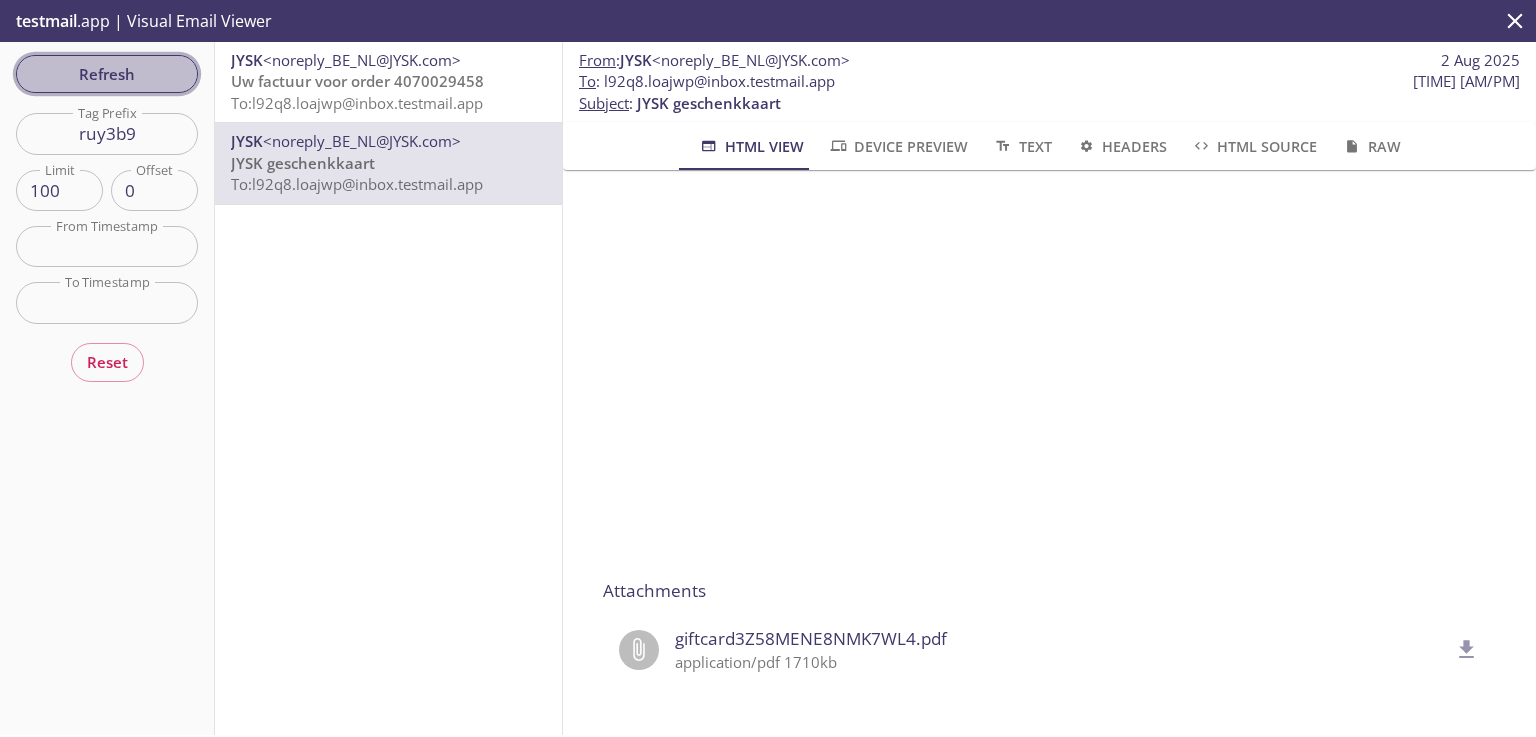 click on "Refresh" at bounding box center (107, 74) 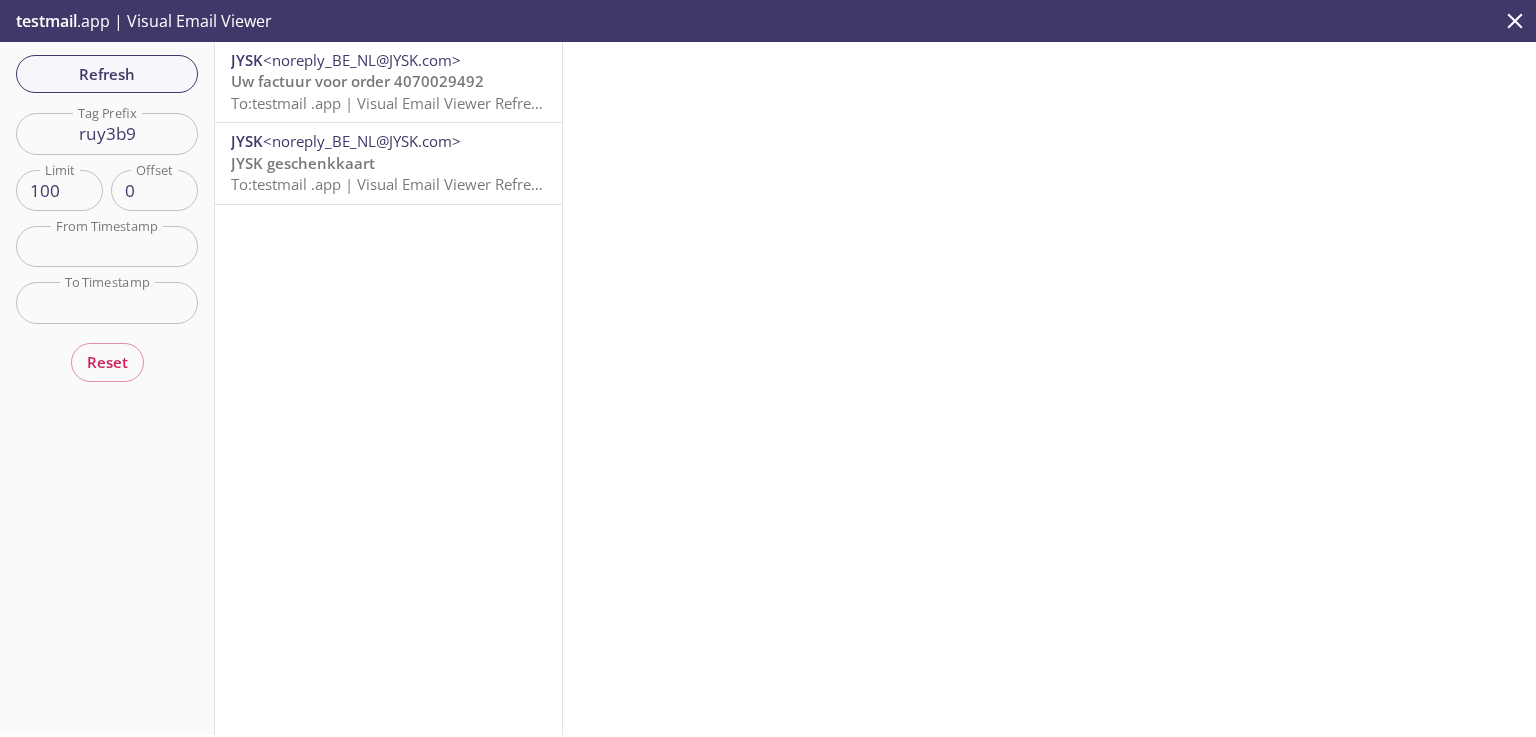 click on "JYSK geschenkkaart" at bounding box center (303, 163) 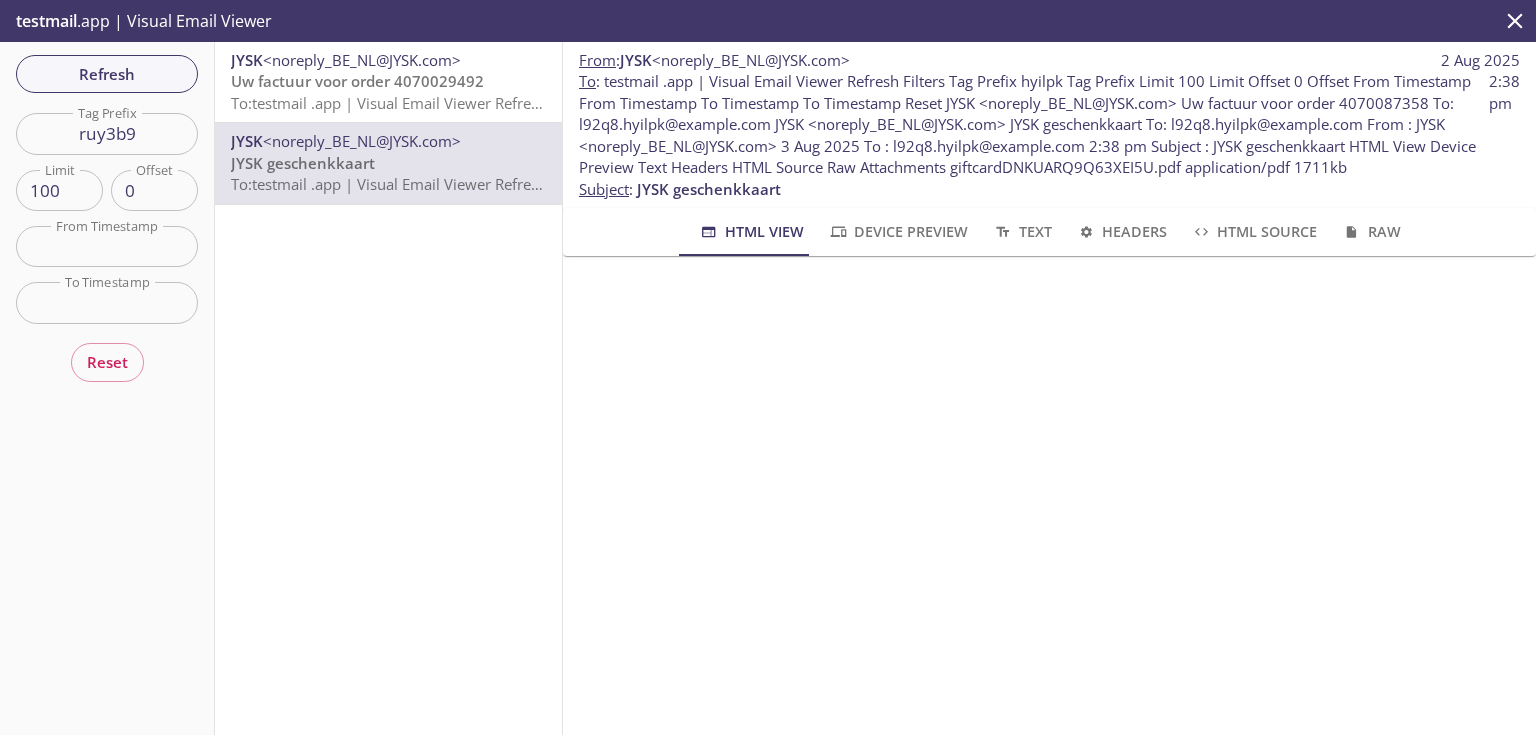 scroll, scrollTop: 320, scrollLeft: 0, axis: vertical 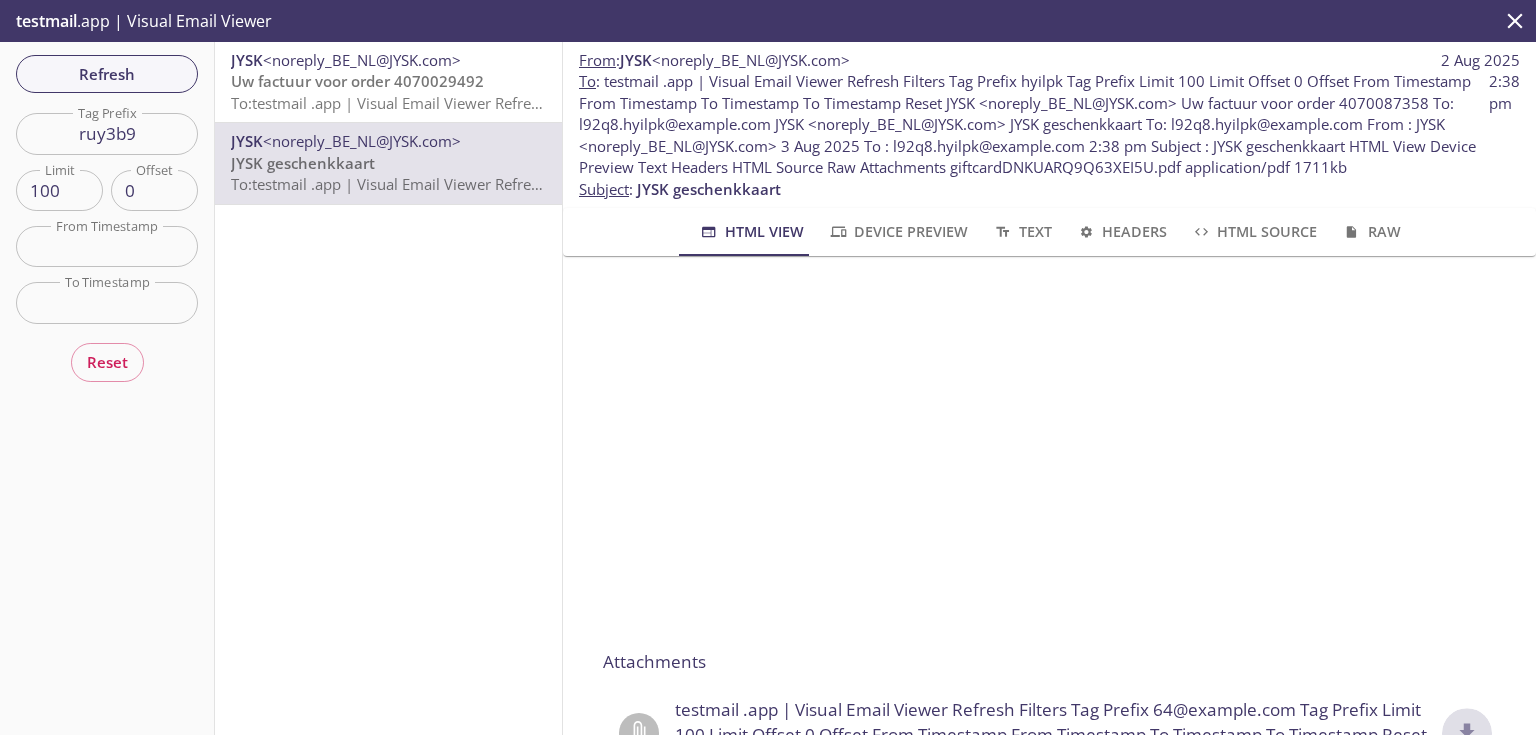 click 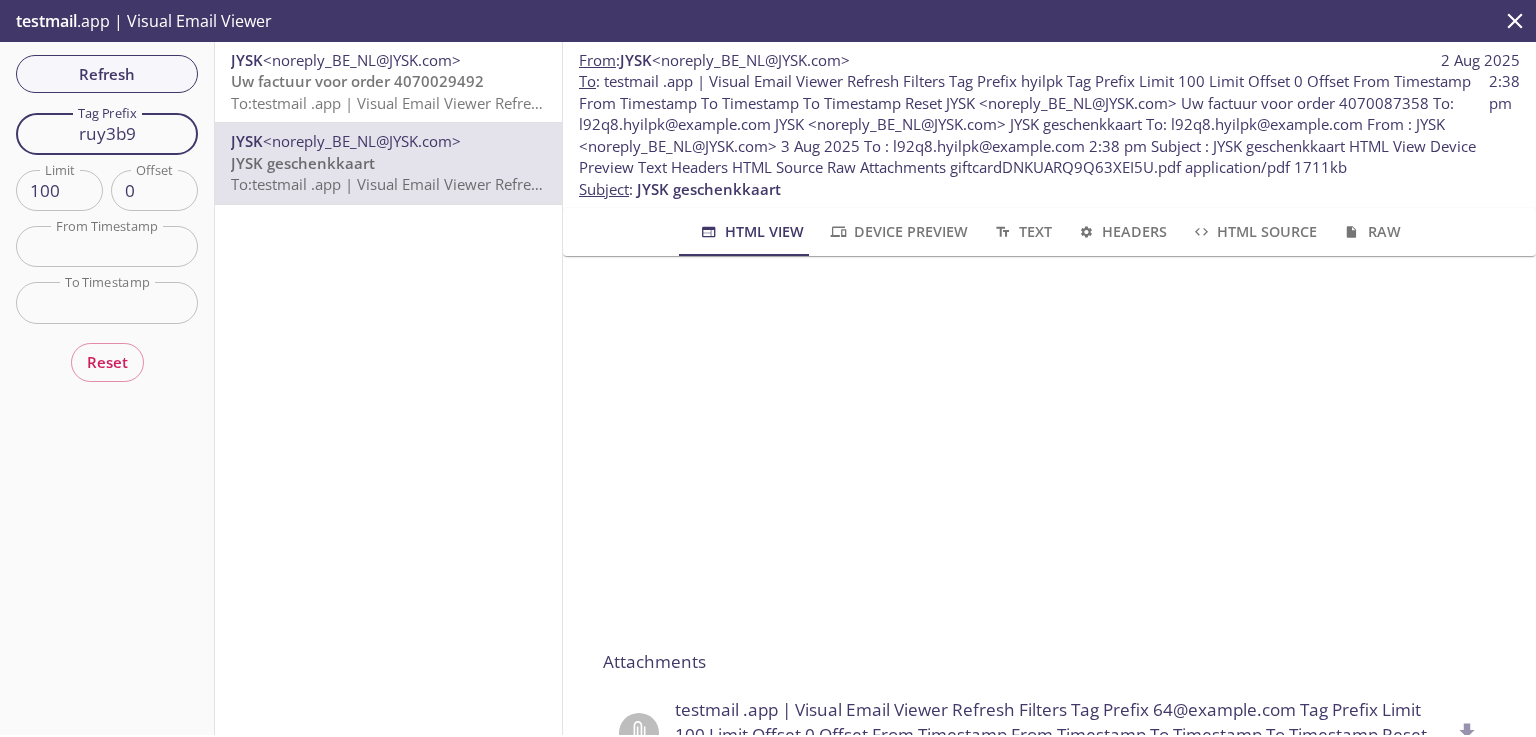 drag, startPoint x: 158, startPoint y: 131, endPoint x: 0, endPoint y: 107, distance: 159.8124 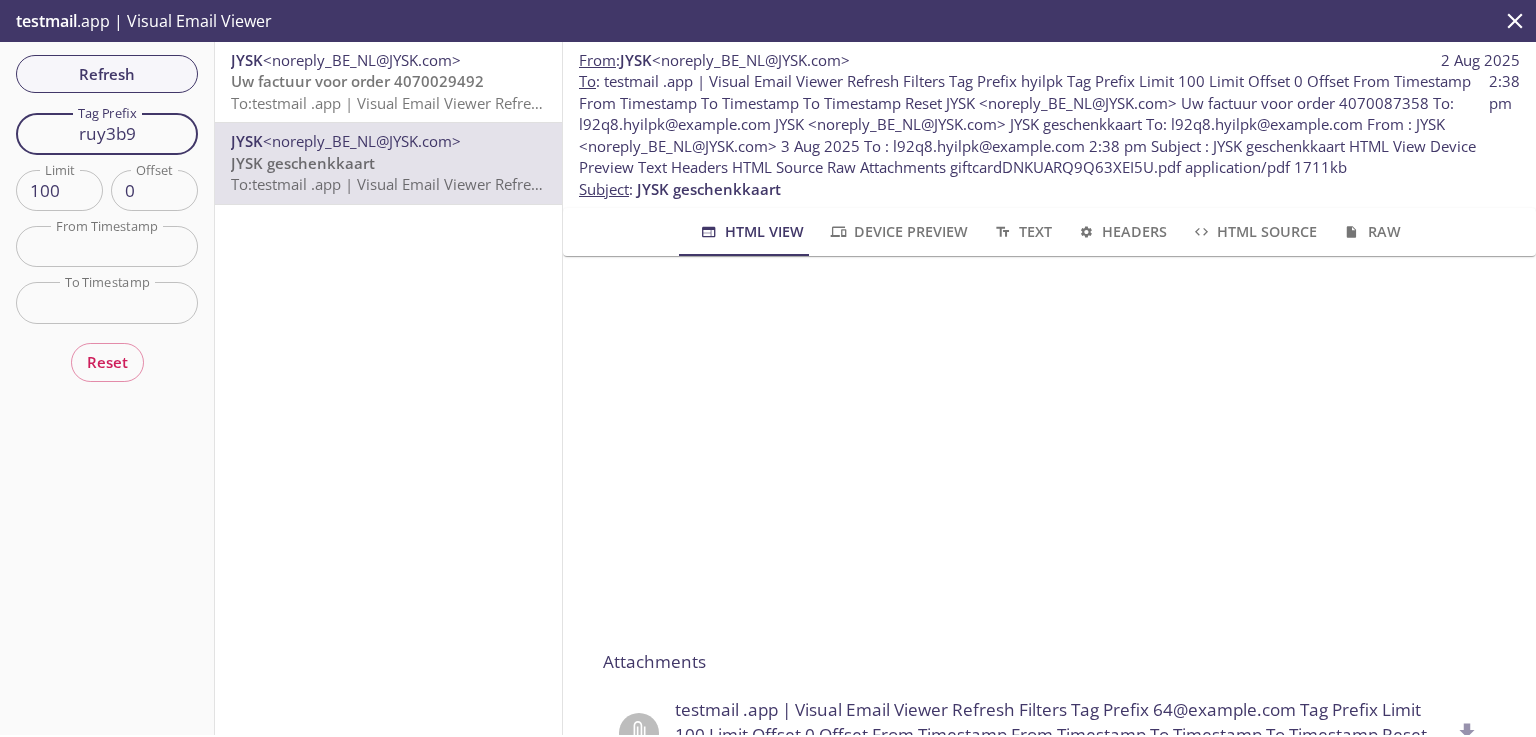 click on "Refresh Filters Tag Prefix ruy3b9 Tag Prefix Limit 100 Limit Offset 0 Offset From Timestamp From Timestamp To Timestamp To Timestamp Reset" at bounding box center [107, 388] 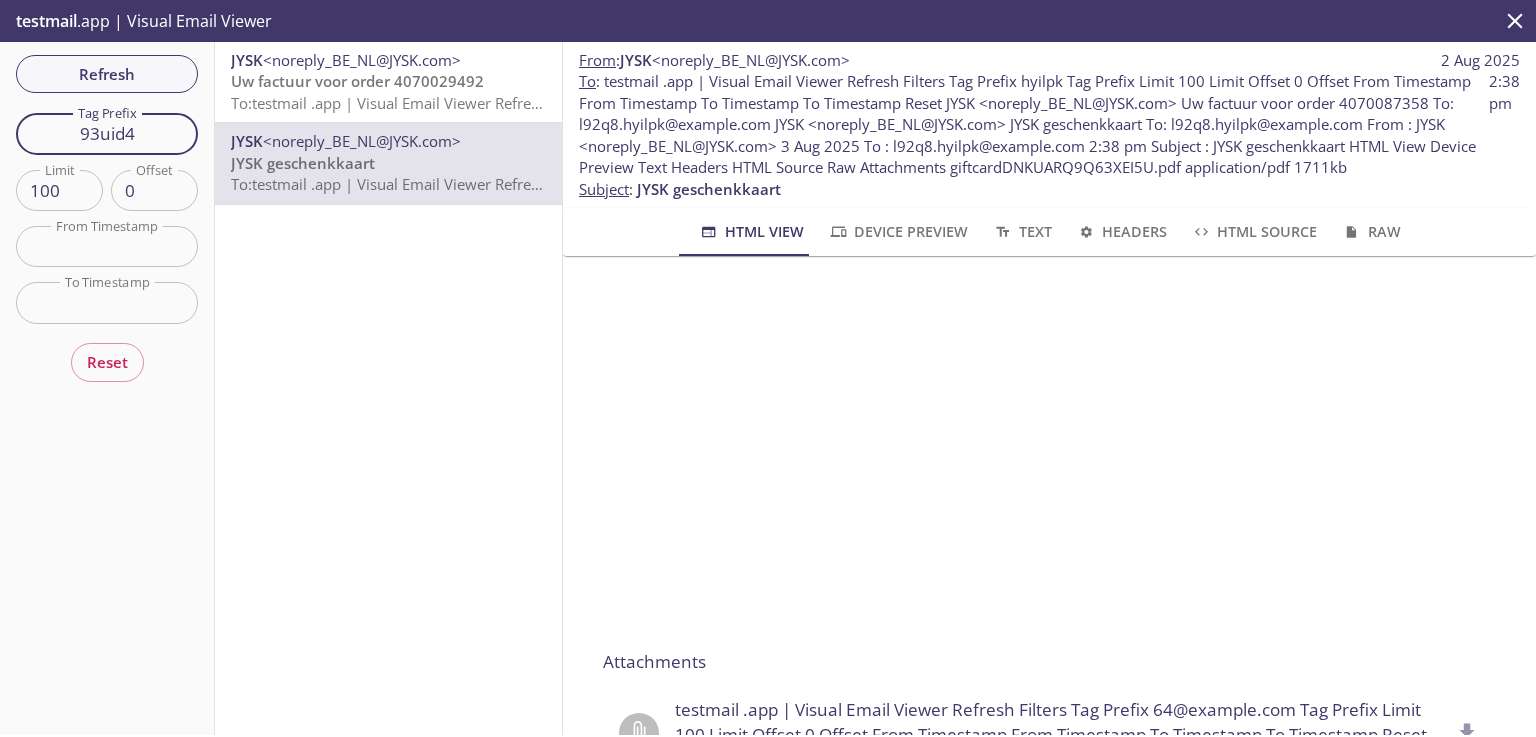 click on "Refresh" at bounding box center [107, 74] 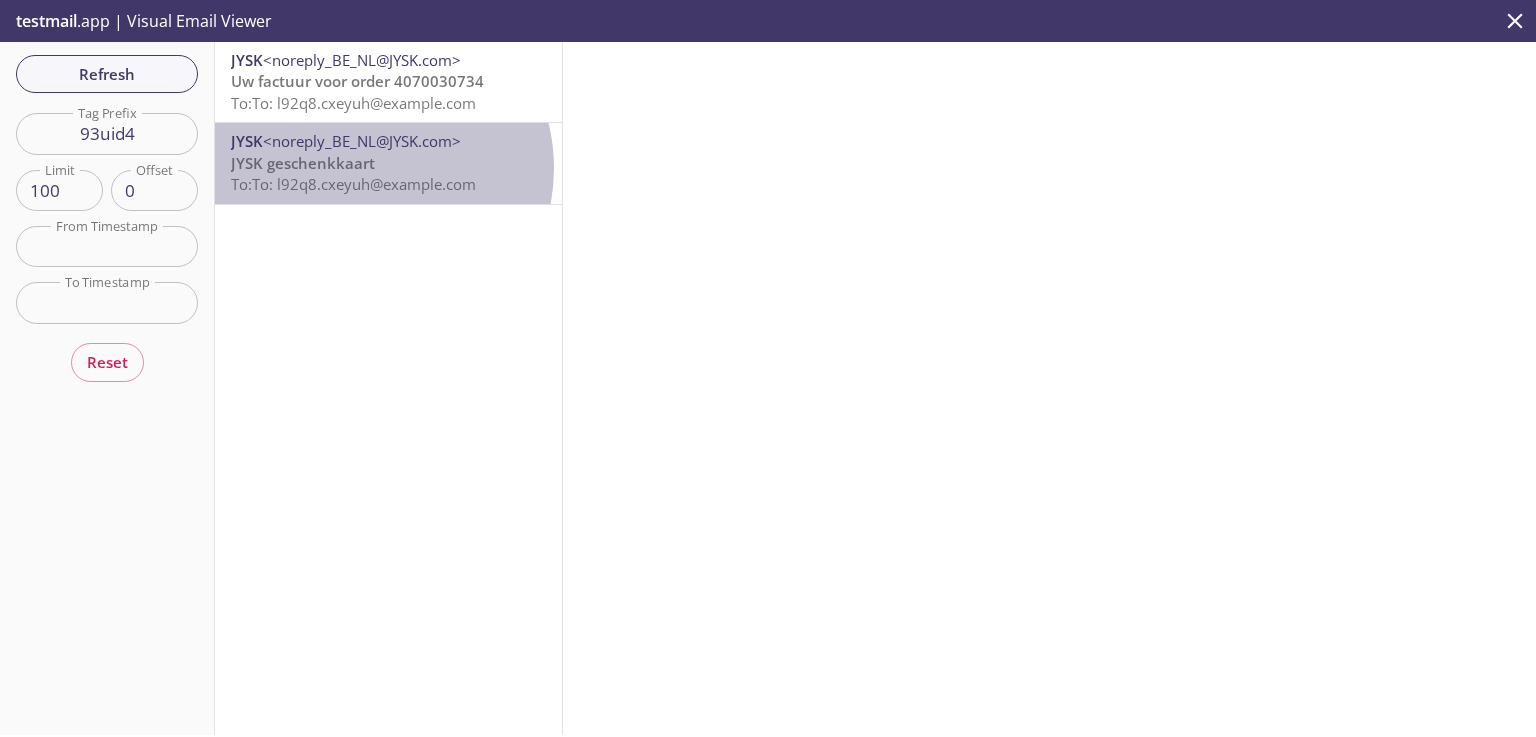 click on "JYSK geschenkkaart" at bounding box center (303, 163) 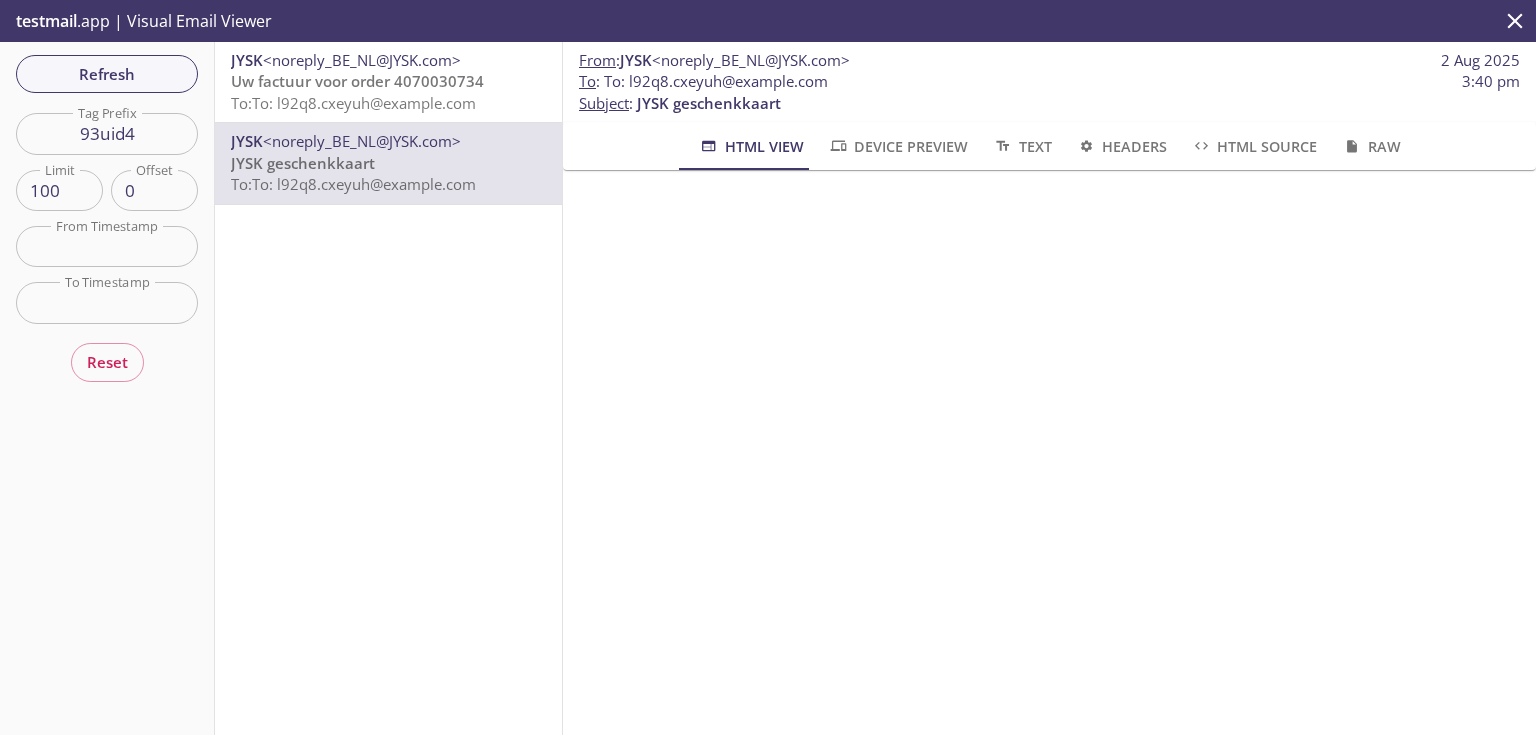scroll, scrollTop: 320, scrollLeft: 0, axis: vertical 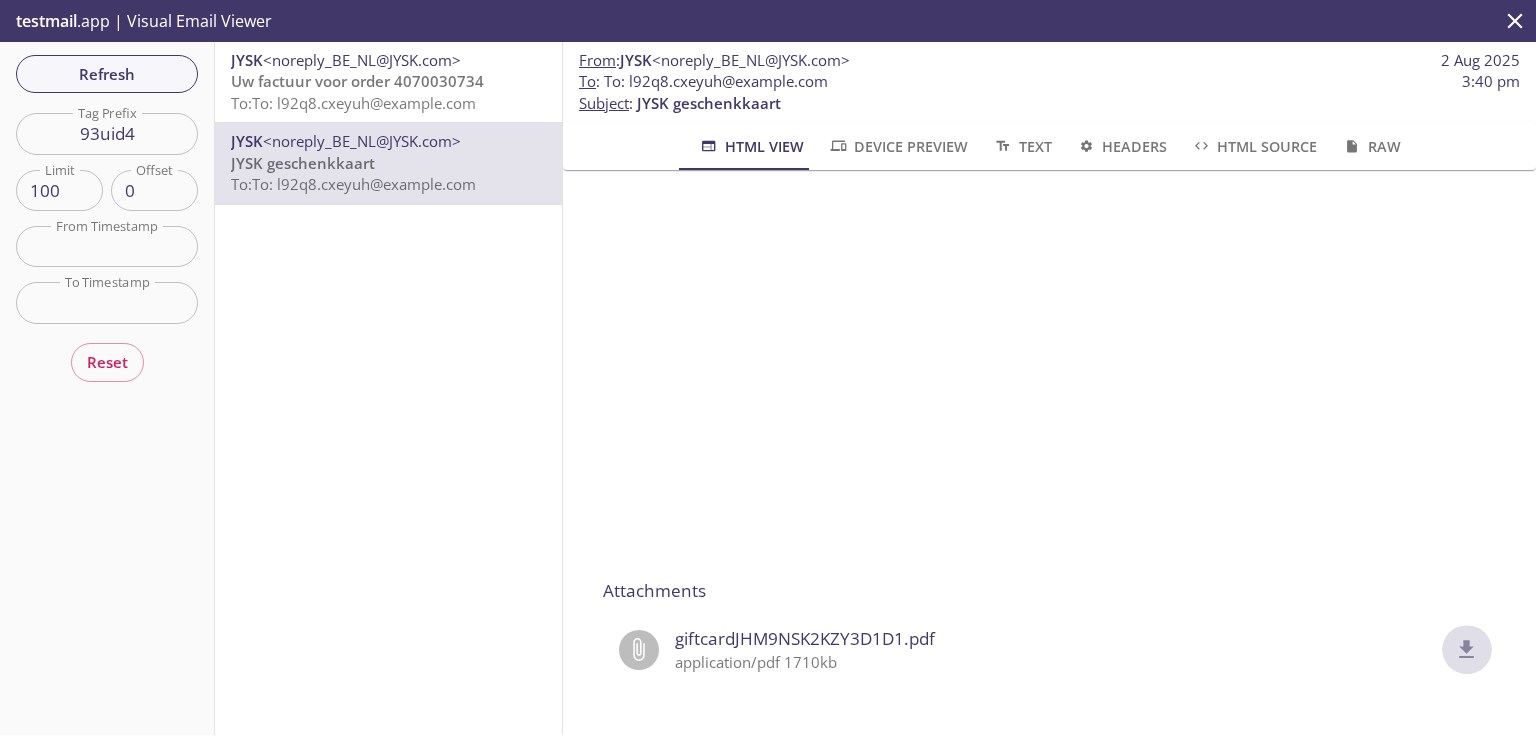 click 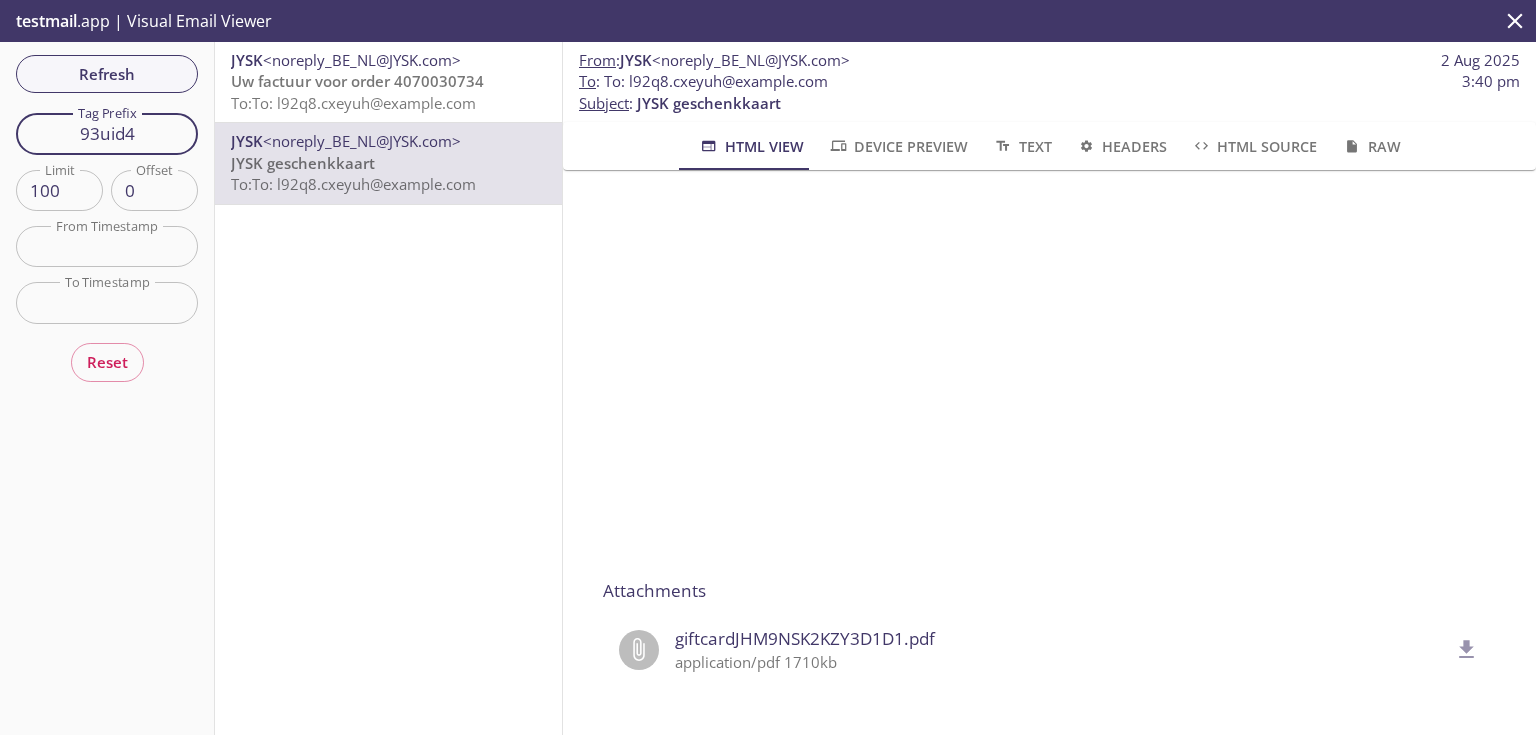 drag, startPoint x: 74, startPoint y: 135, endPoint x: 28, endPoint y: 125, distance: 47.07441 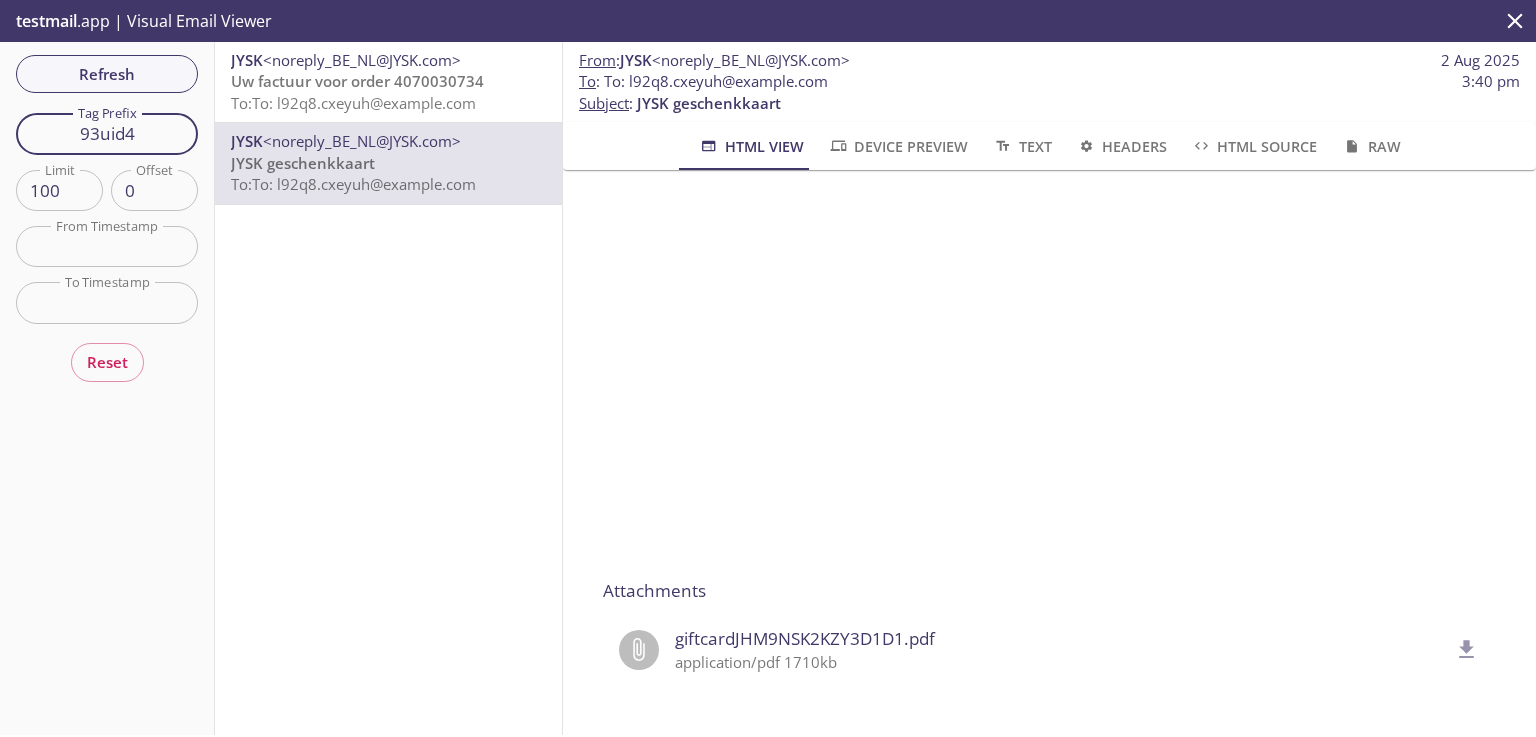 click on "93uid4" at bounding box center [107, 133] 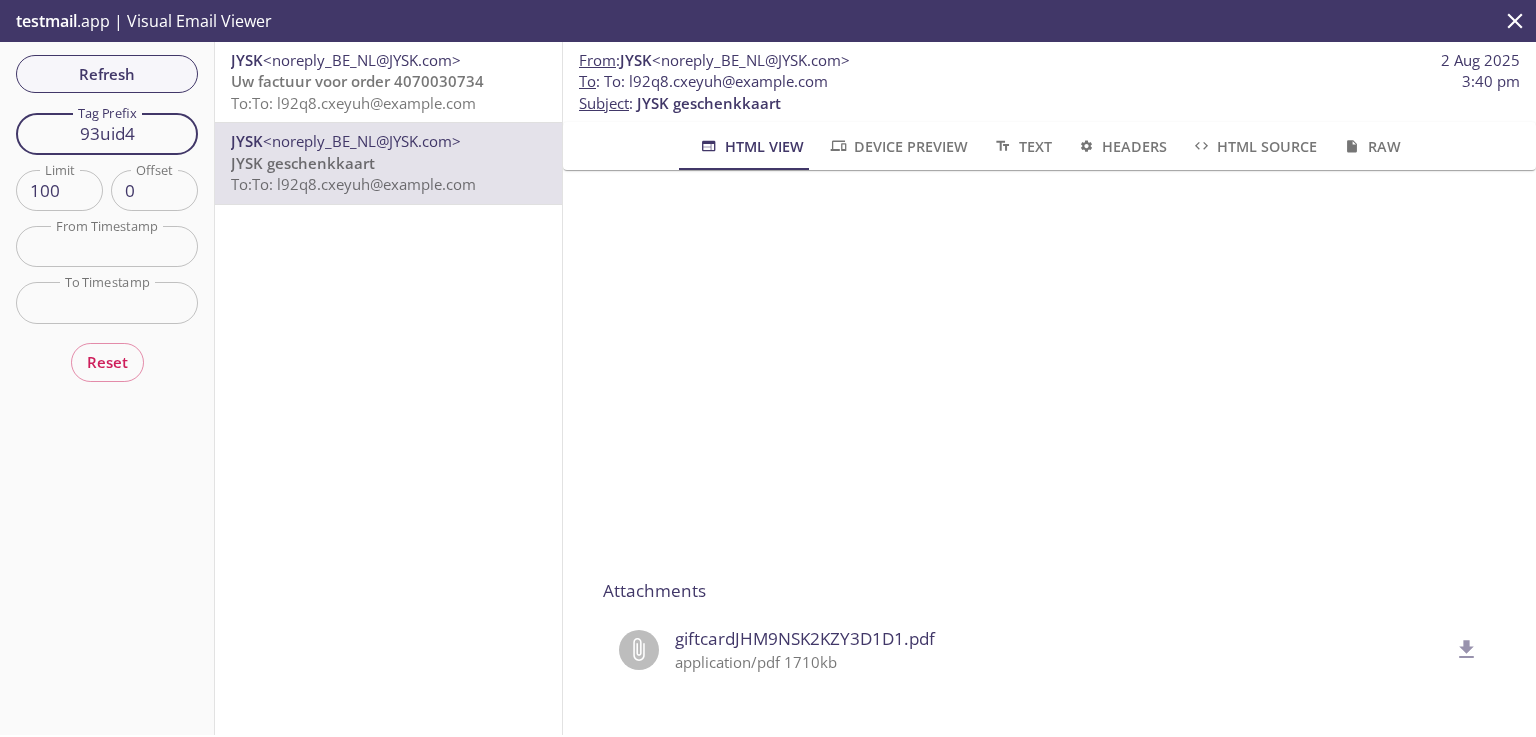 paste on "[ALPHANUMERIC_STRING]" 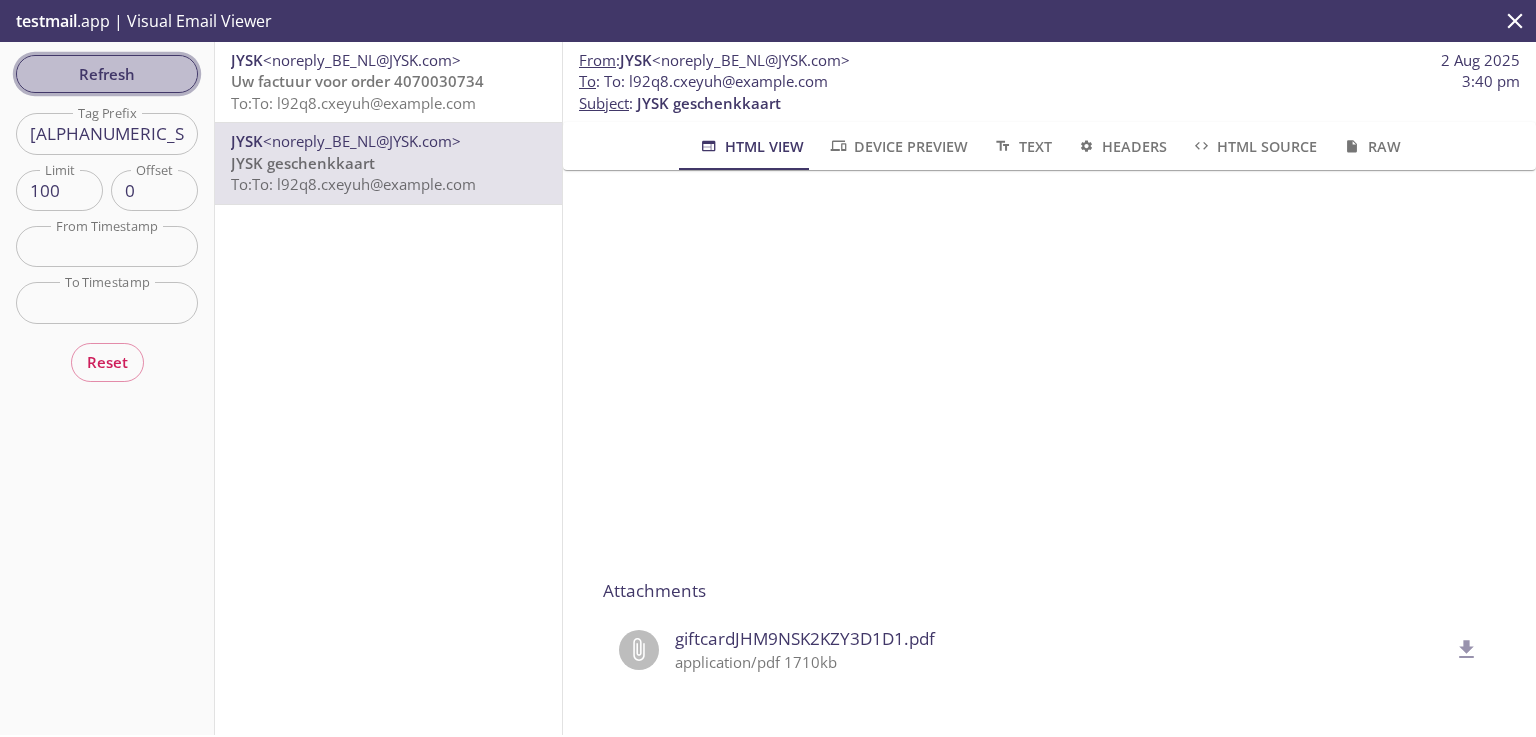 click on "Refresh" at bounding box center (107, 74) 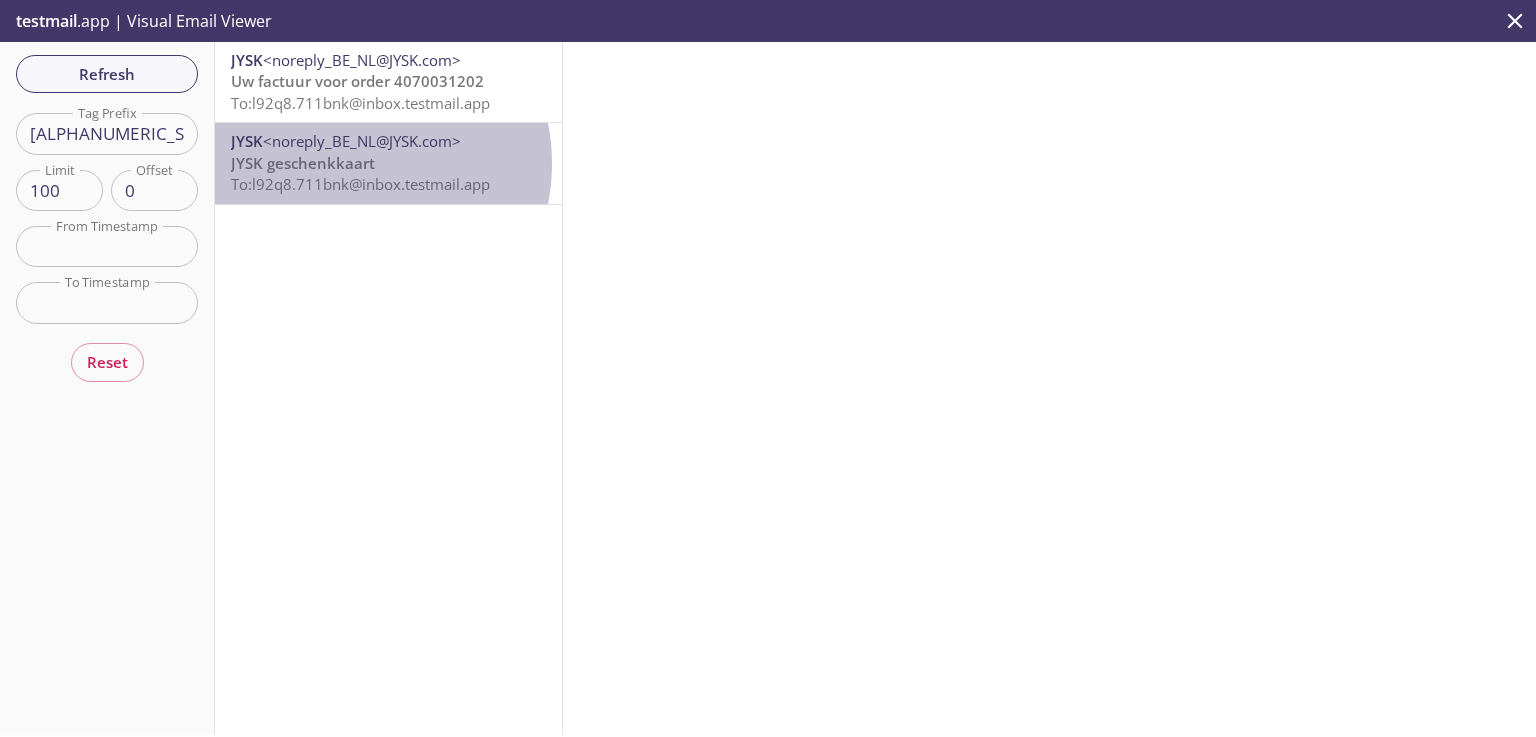 click on "JYSK geschenkkaart" at bounding box center [303, 163] 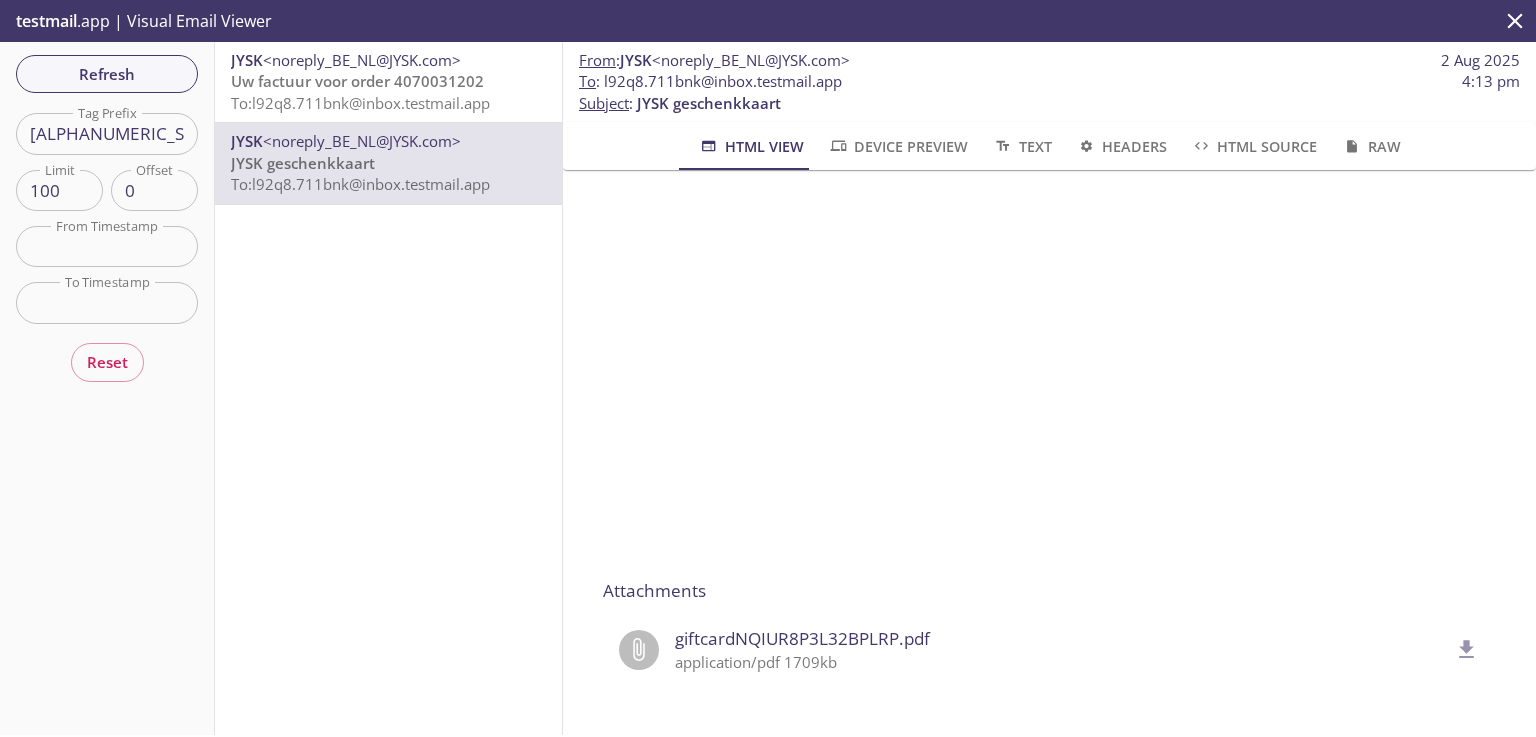 scroll, scrollTop: 320, scrollLeft: 0, axis: vertical 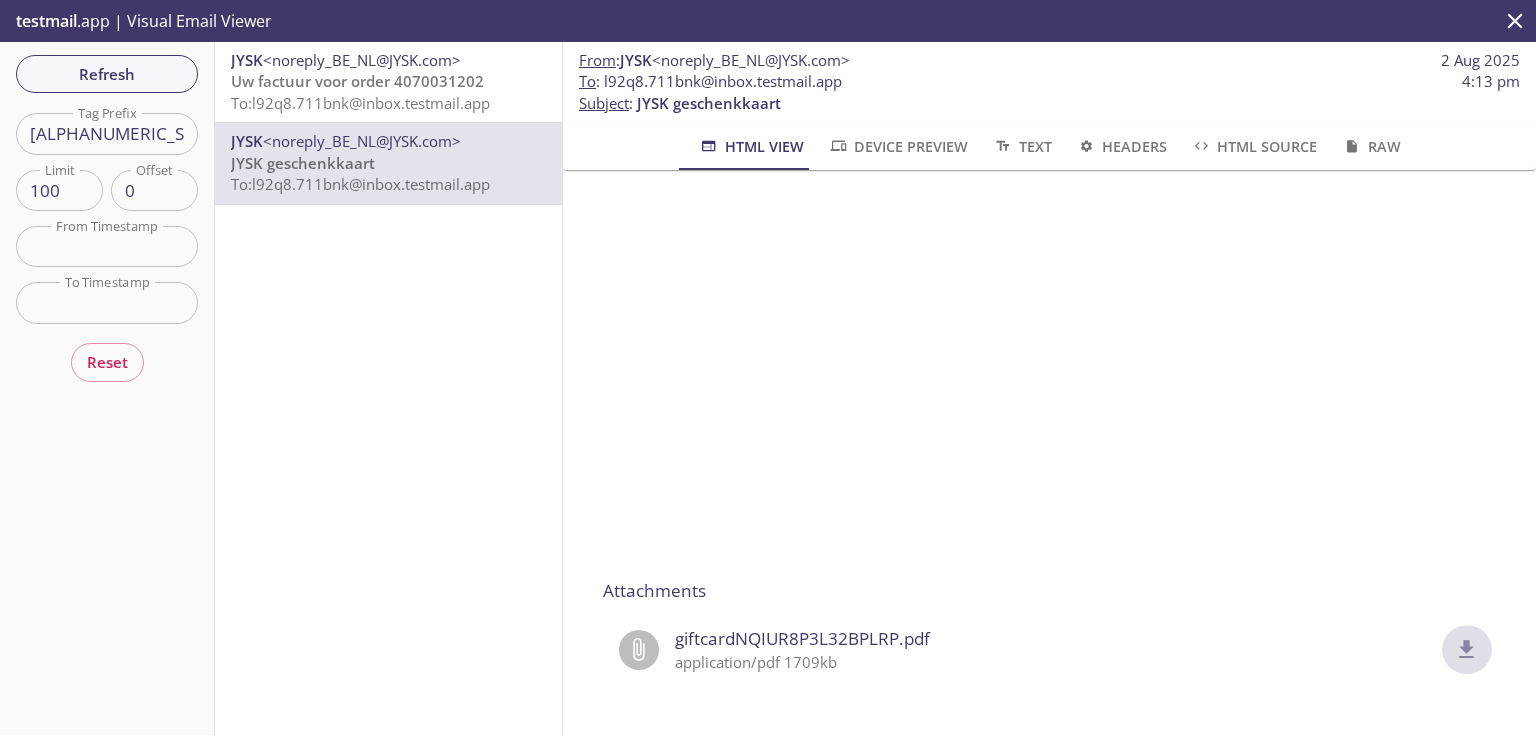 click 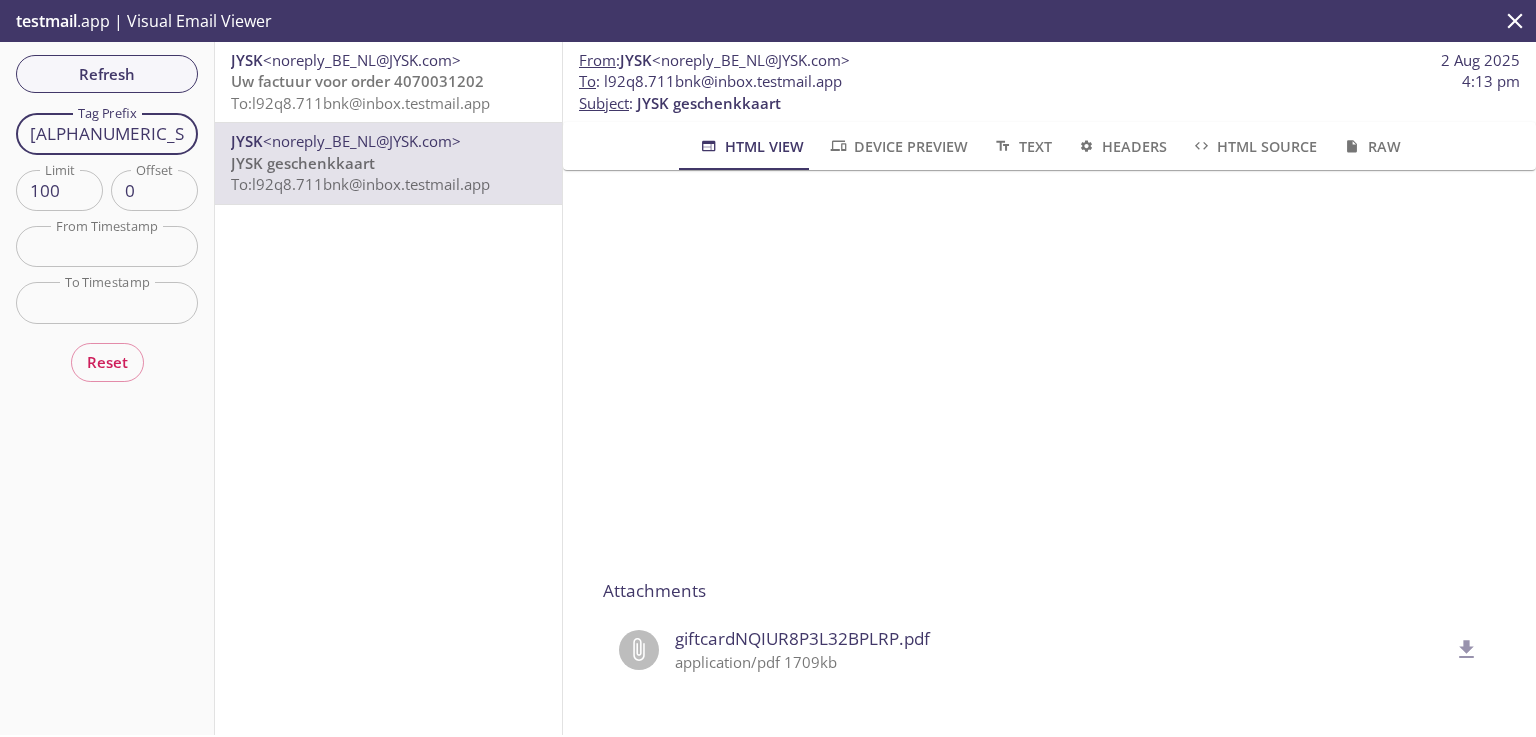 drag, startPoint x: 147, startPoint y: 127, endPoint x: 0, endPoint y: 110, distance: 147.97972 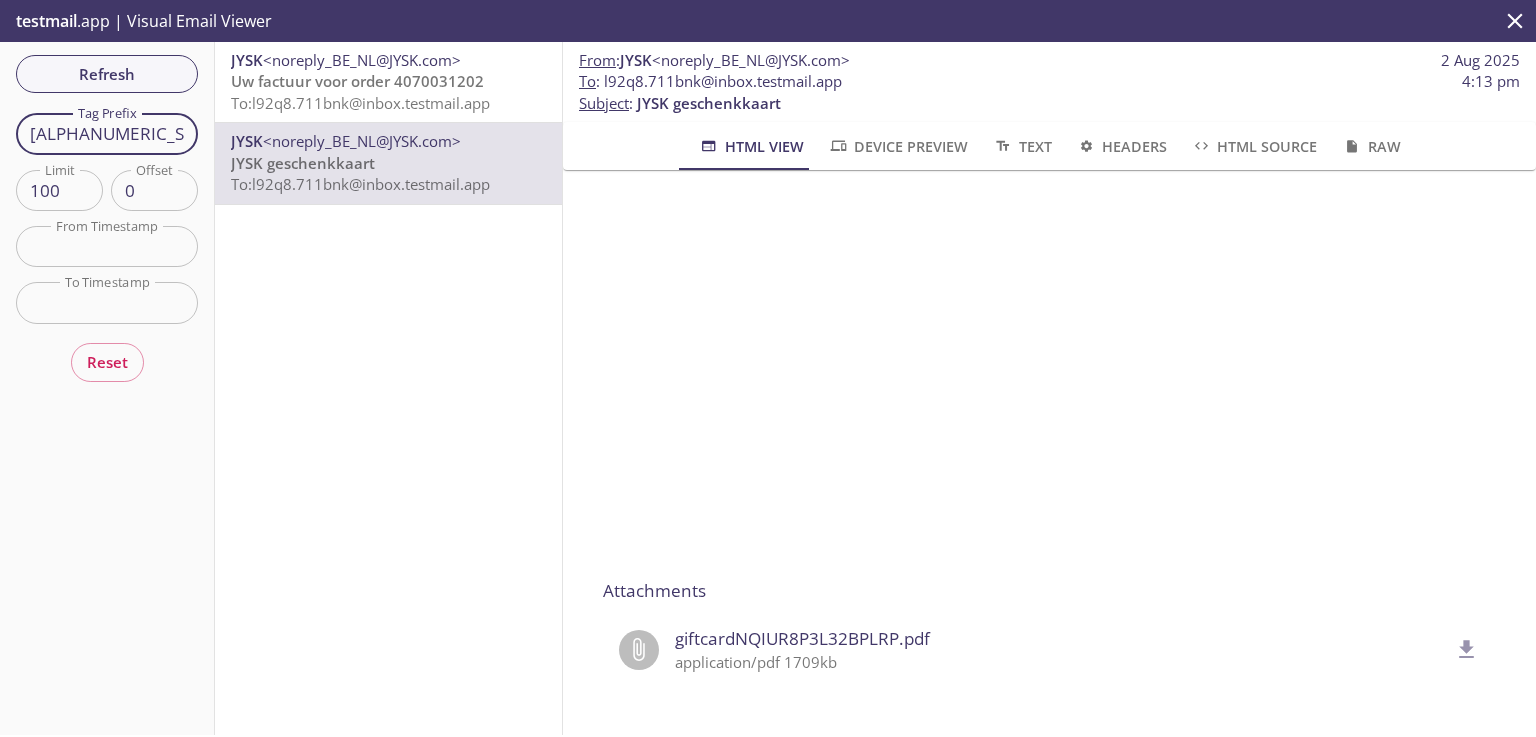 click on "Refresh Filters Tag Prefix 711bnk Tag Prefix Limit 100 Limit Offset 0 Offset From Timestamp From Timestamp To Timestamp To Timestamp Reset" at bounding box center [107, 388] 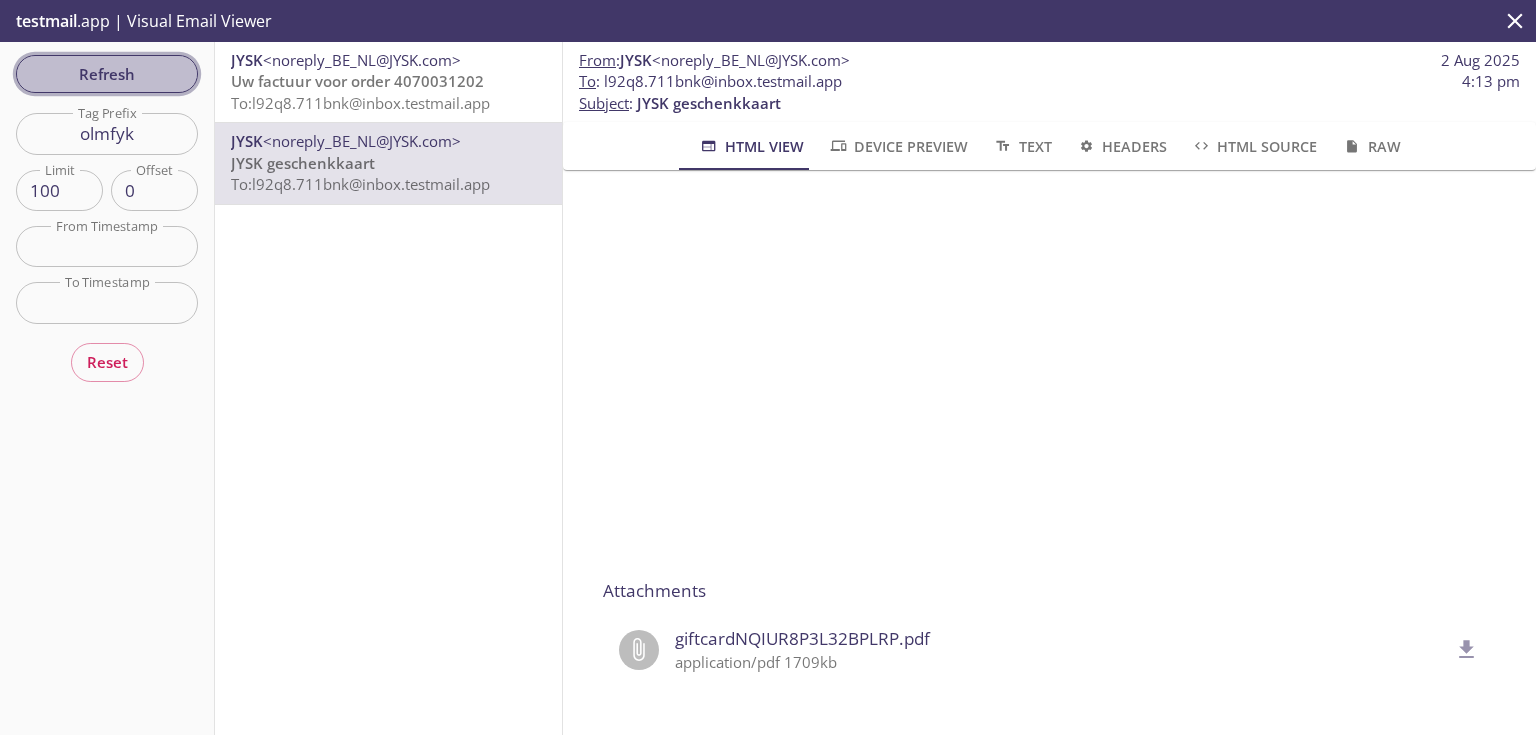 click on "Refresh" at bounding box center [107, 74] 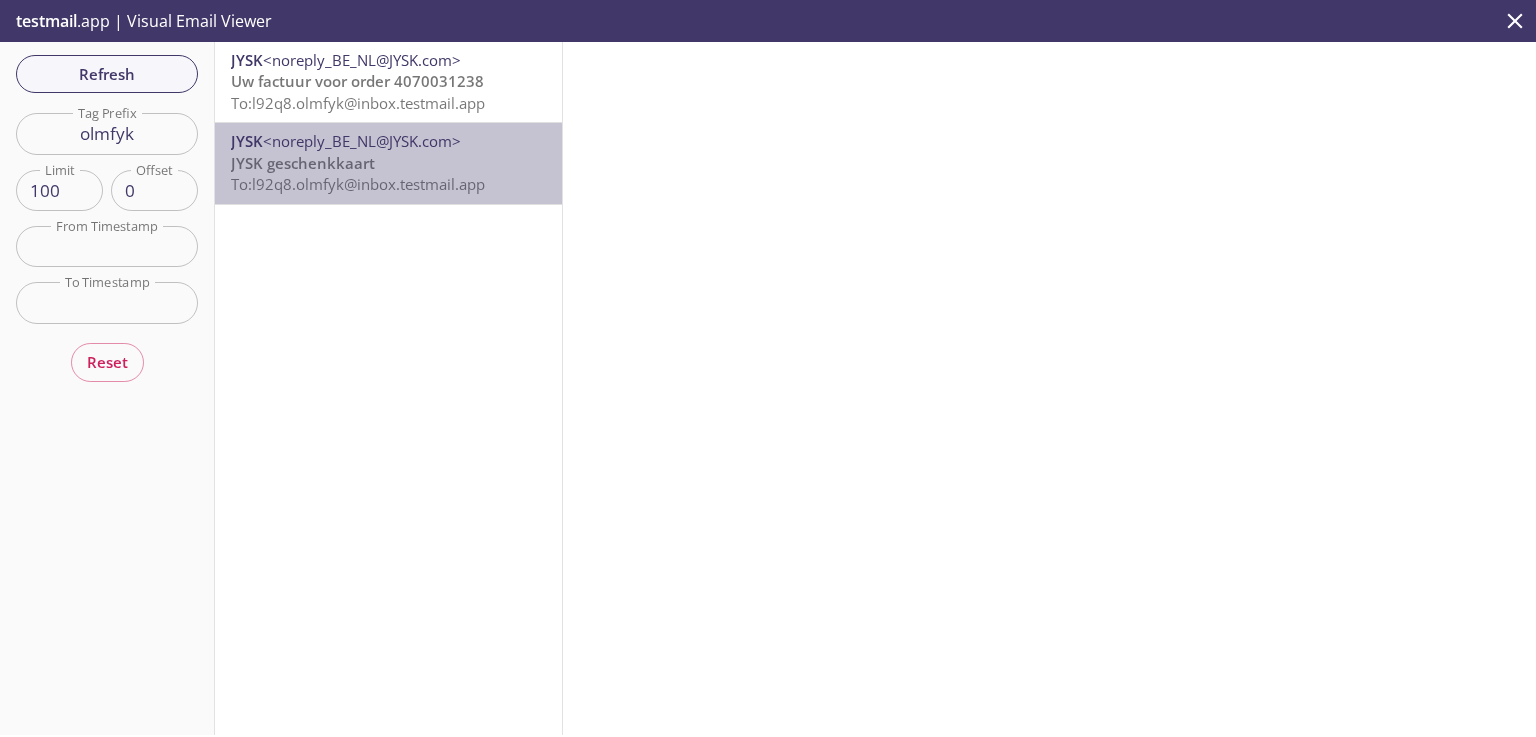 click on "JYSK geschenkkaart To:  l92q8.olmfyk@inbox.testmail.app" at bounding box center [388, 174] 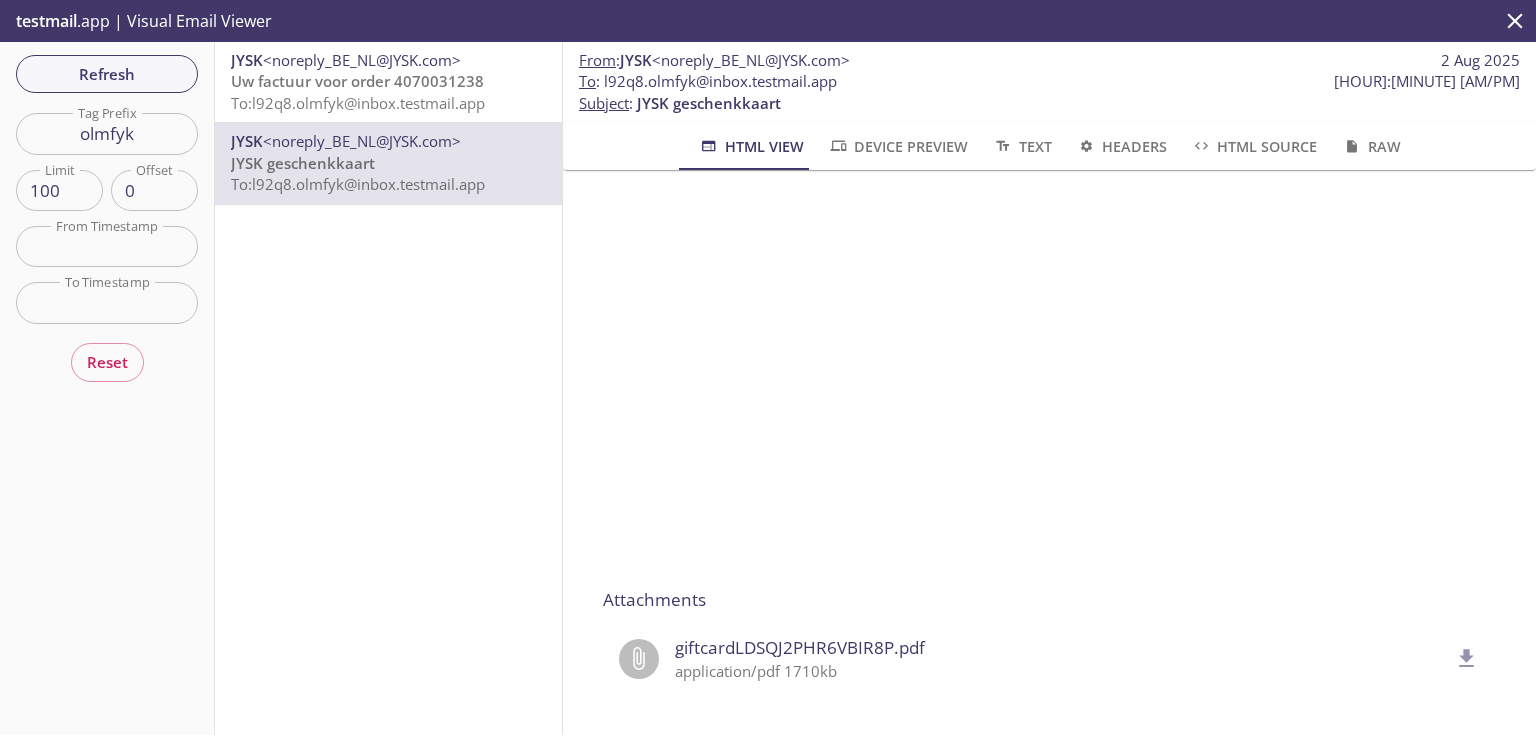 scroll, scrollTop: 320, scrollLeft: 0, axis: vertical 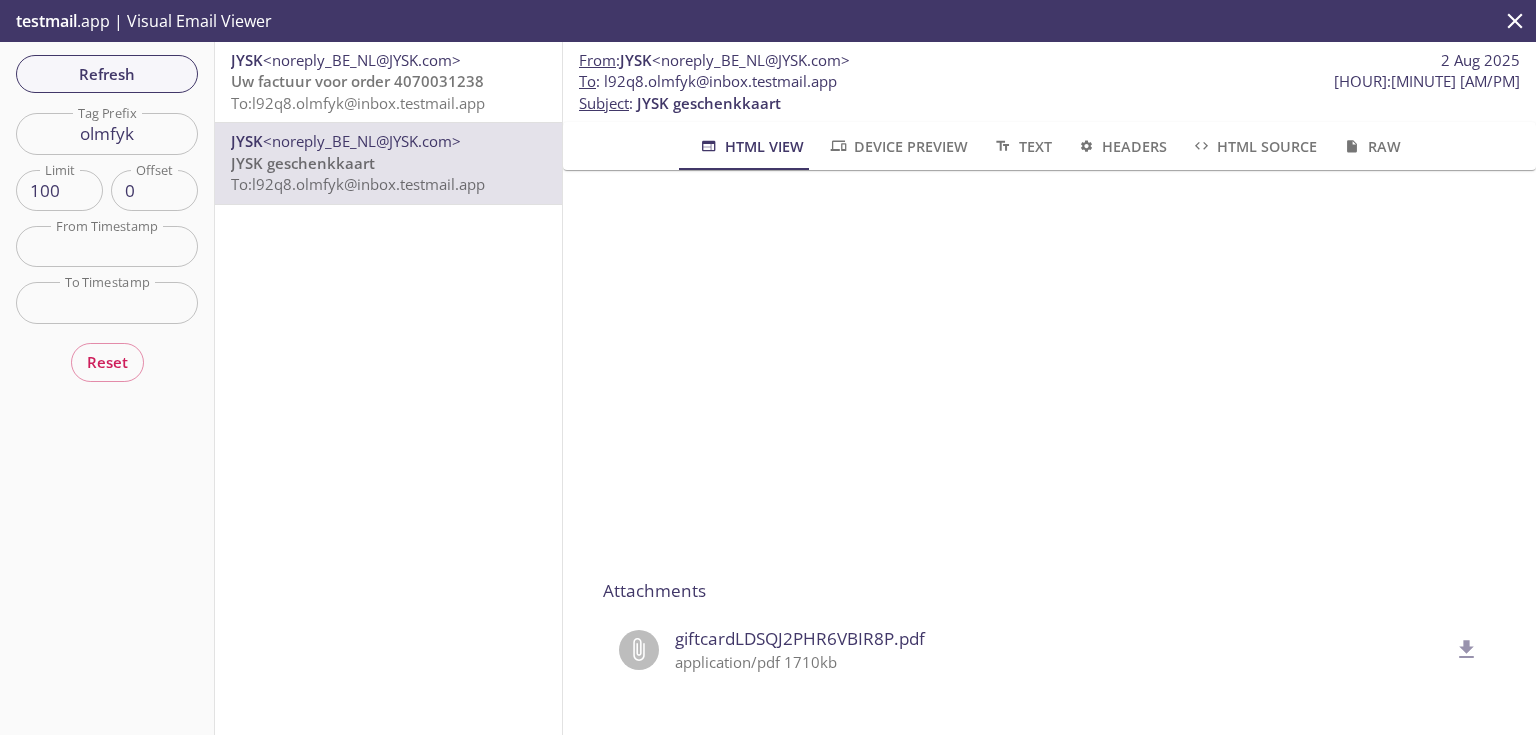 click 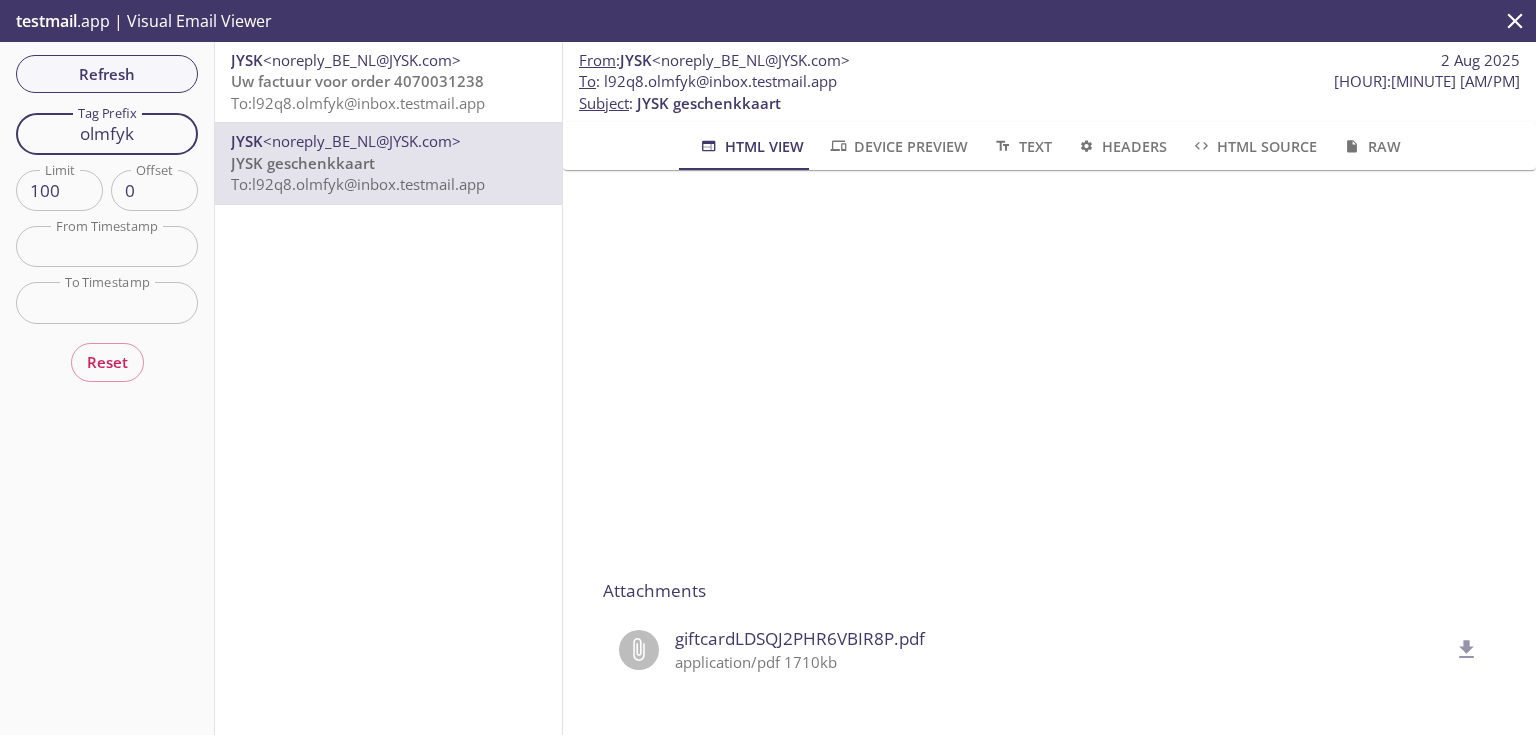 drag, startPoint x: 155, startPoint y: 133, endPoint x: 0, endPoint y: 128, distance: 155.08063 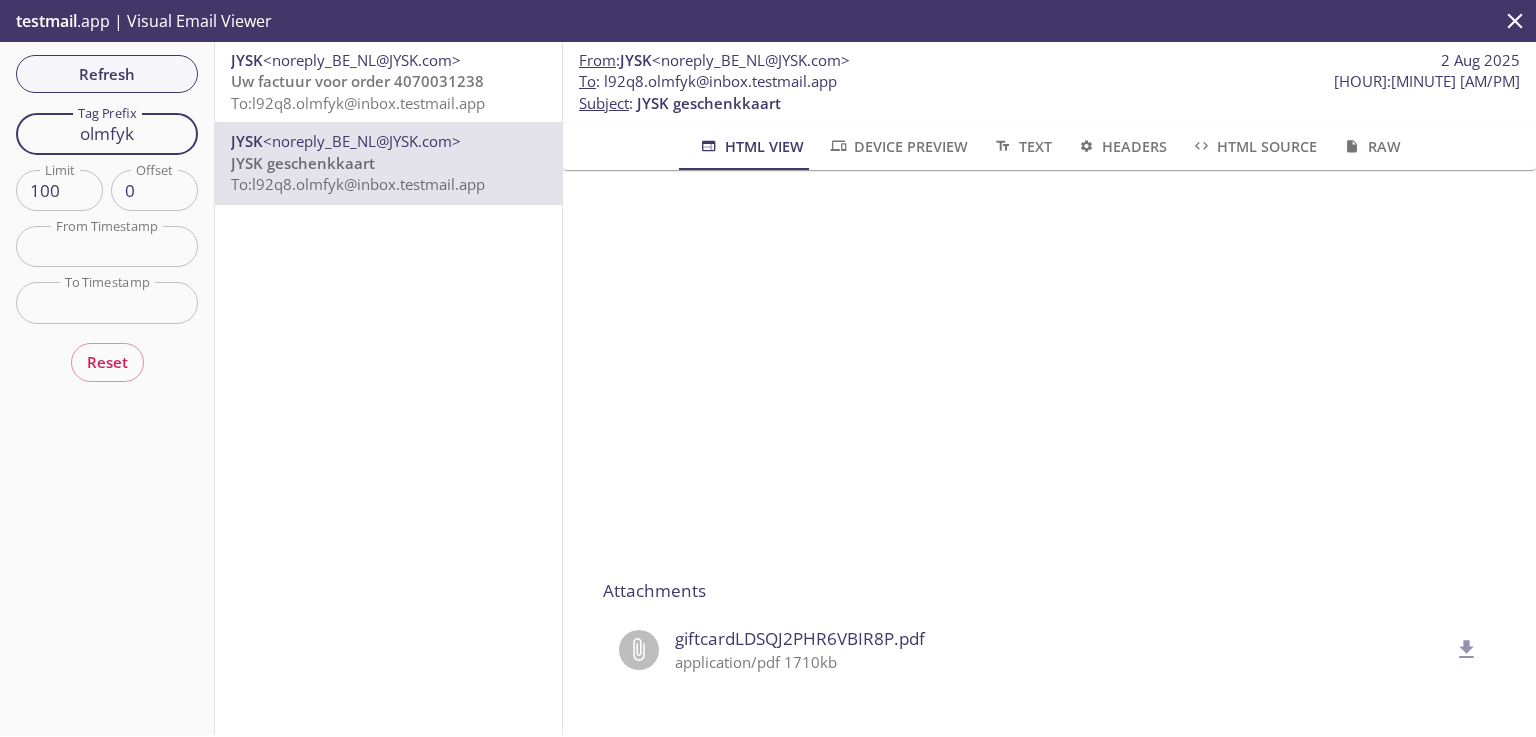 click on "Refresh Filters Tag Prefix olmfyk Tag Prefix Limit 100 Limit Offset 0 Offset From Timestamp From Timestamp To Timestamp To Timestamp Reset" at bounding box center (107, 388) 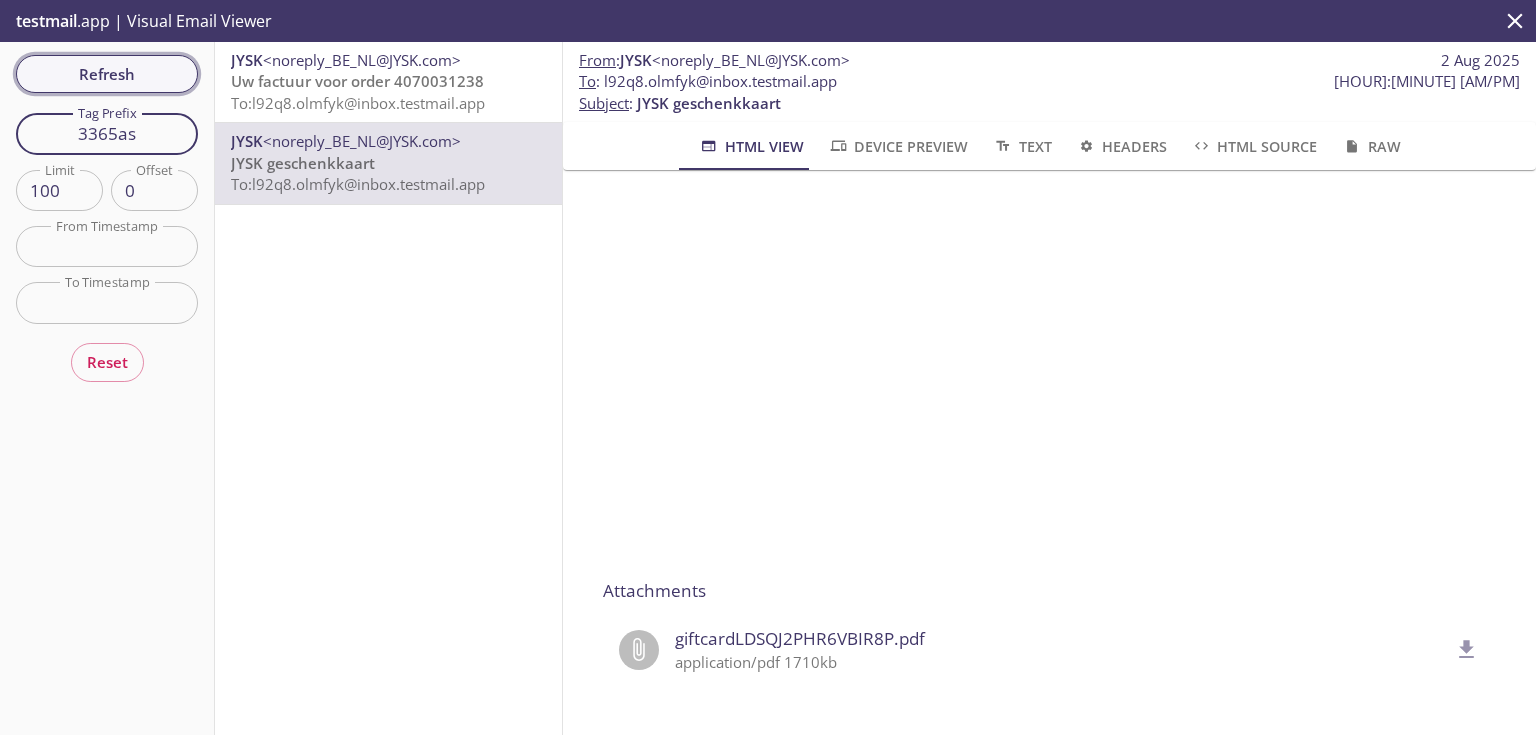 click on "Refresh" at bounding box center (107, 74) 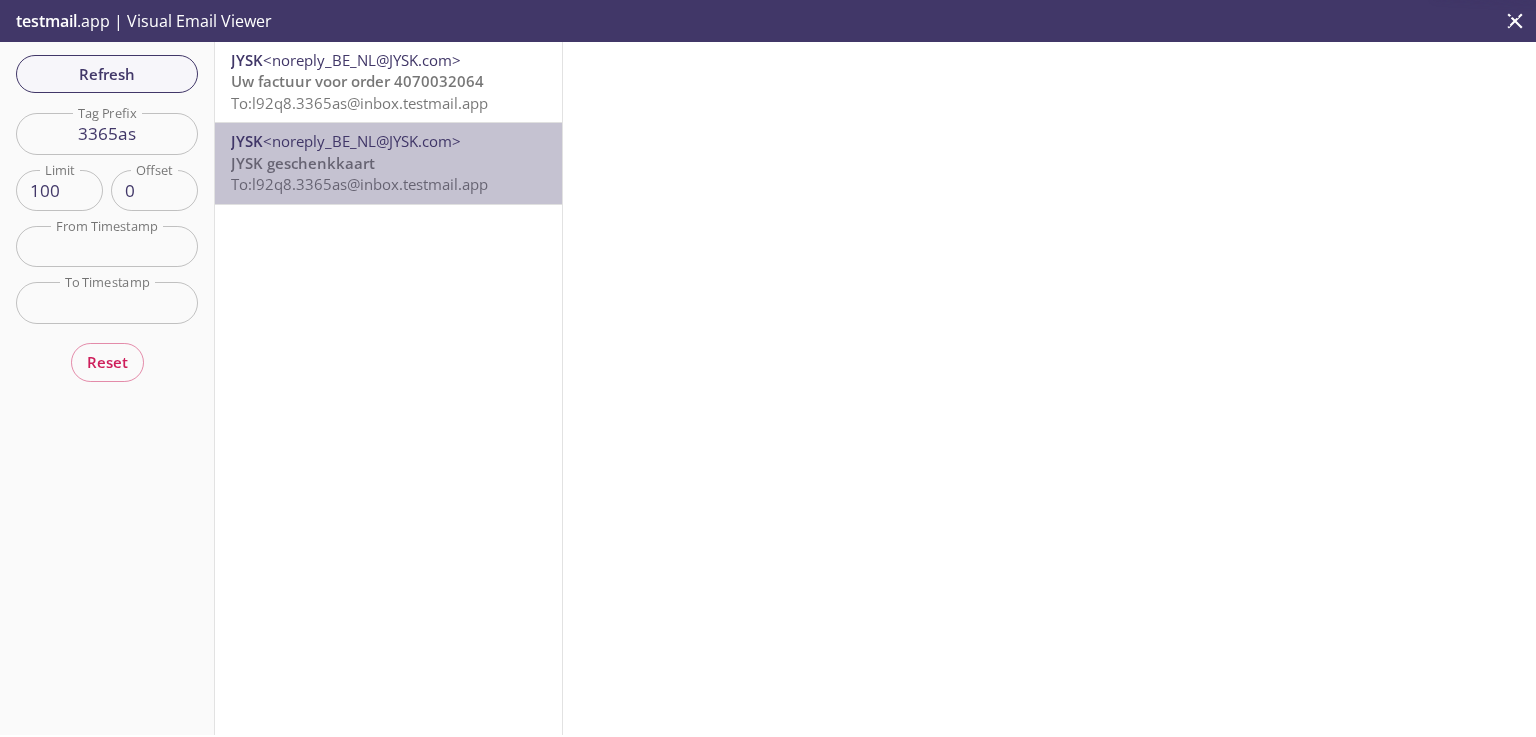 click on "JYSK geschenkkaart To:  l92q8.3365as@inbox.testmail.app" at bounding box center [388, 174] 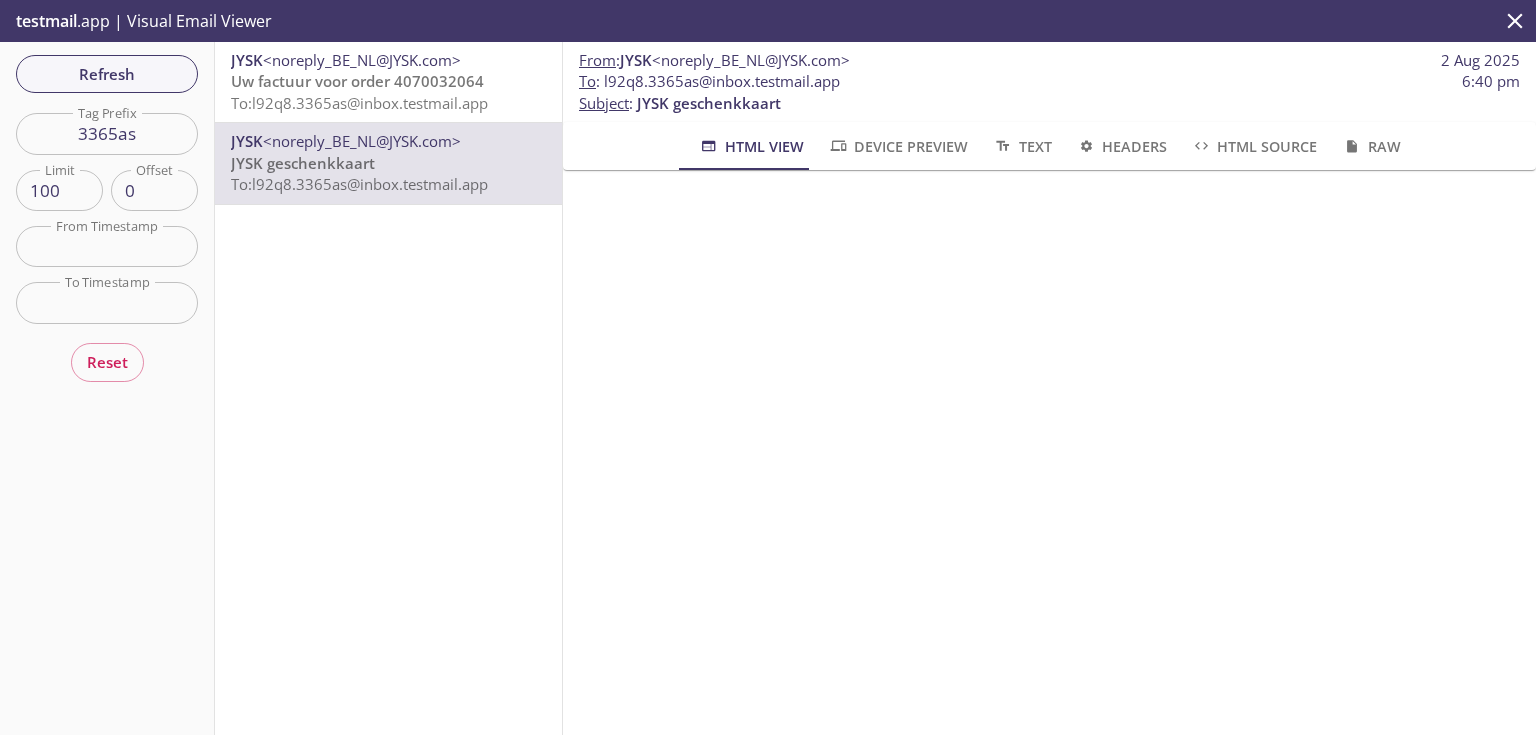 scroll, scrollTop: 320, scrollLeft: 0, axis: vertical 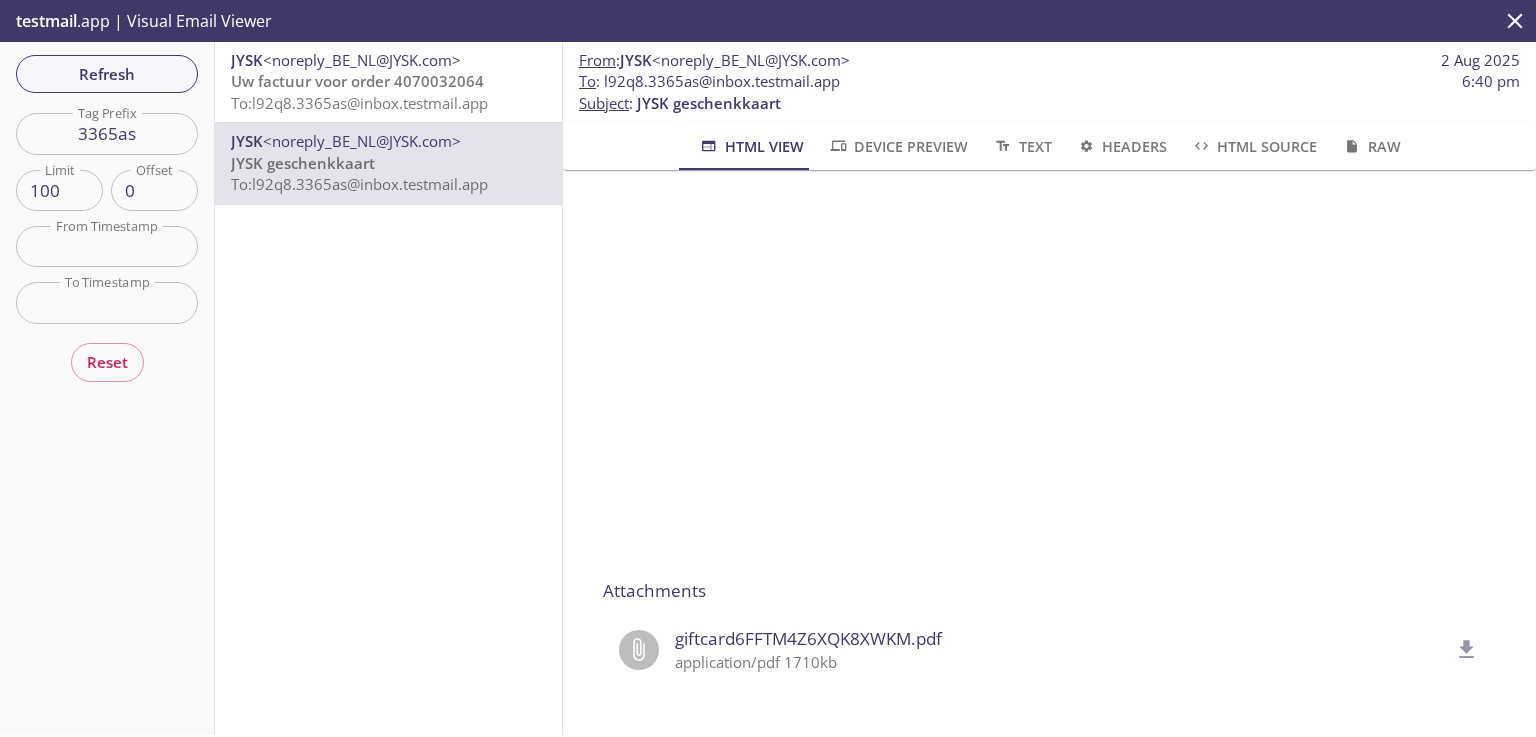 click 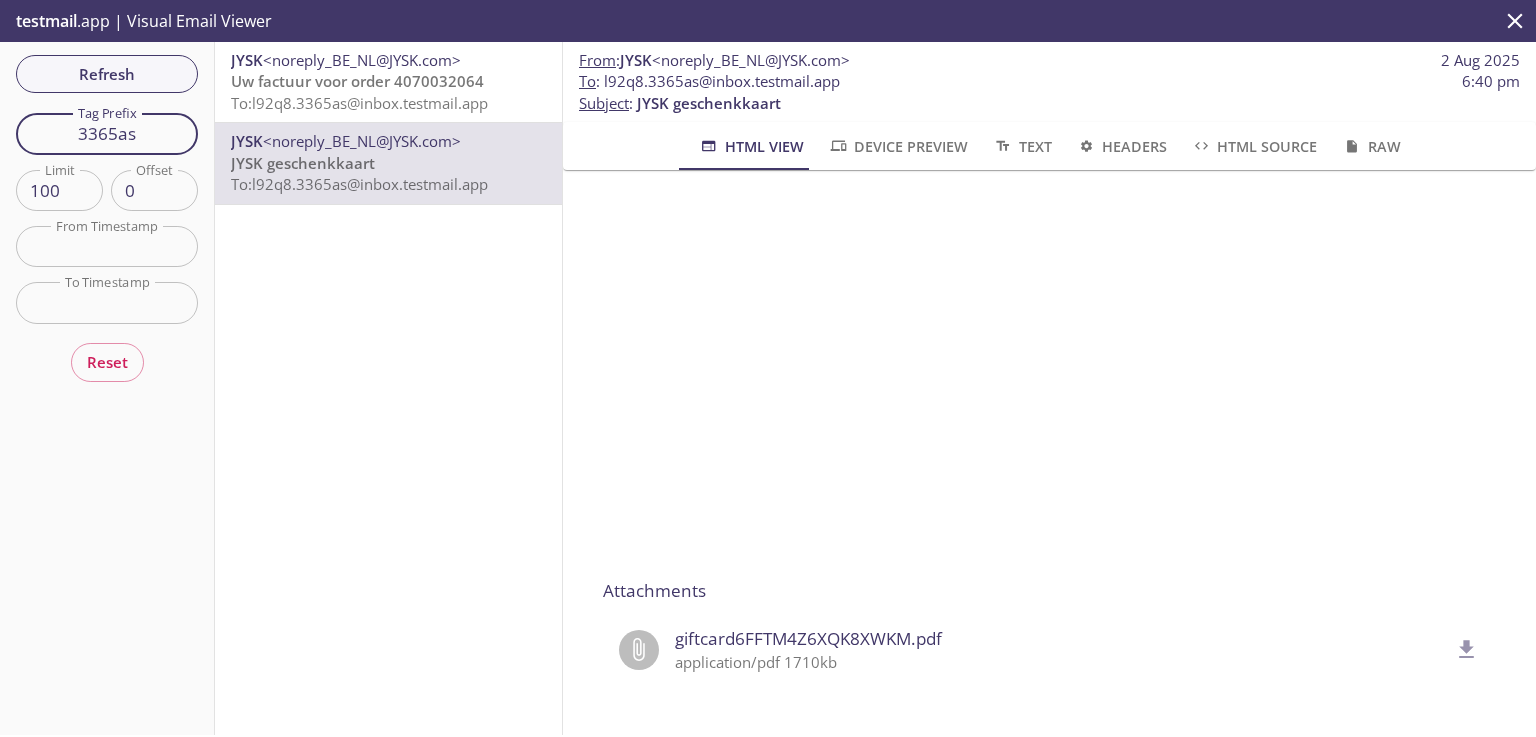 drag, startPoint x: 137, startPoint y: 138, endPoint x: 0, endPoint y: 112, distance: 139.44533 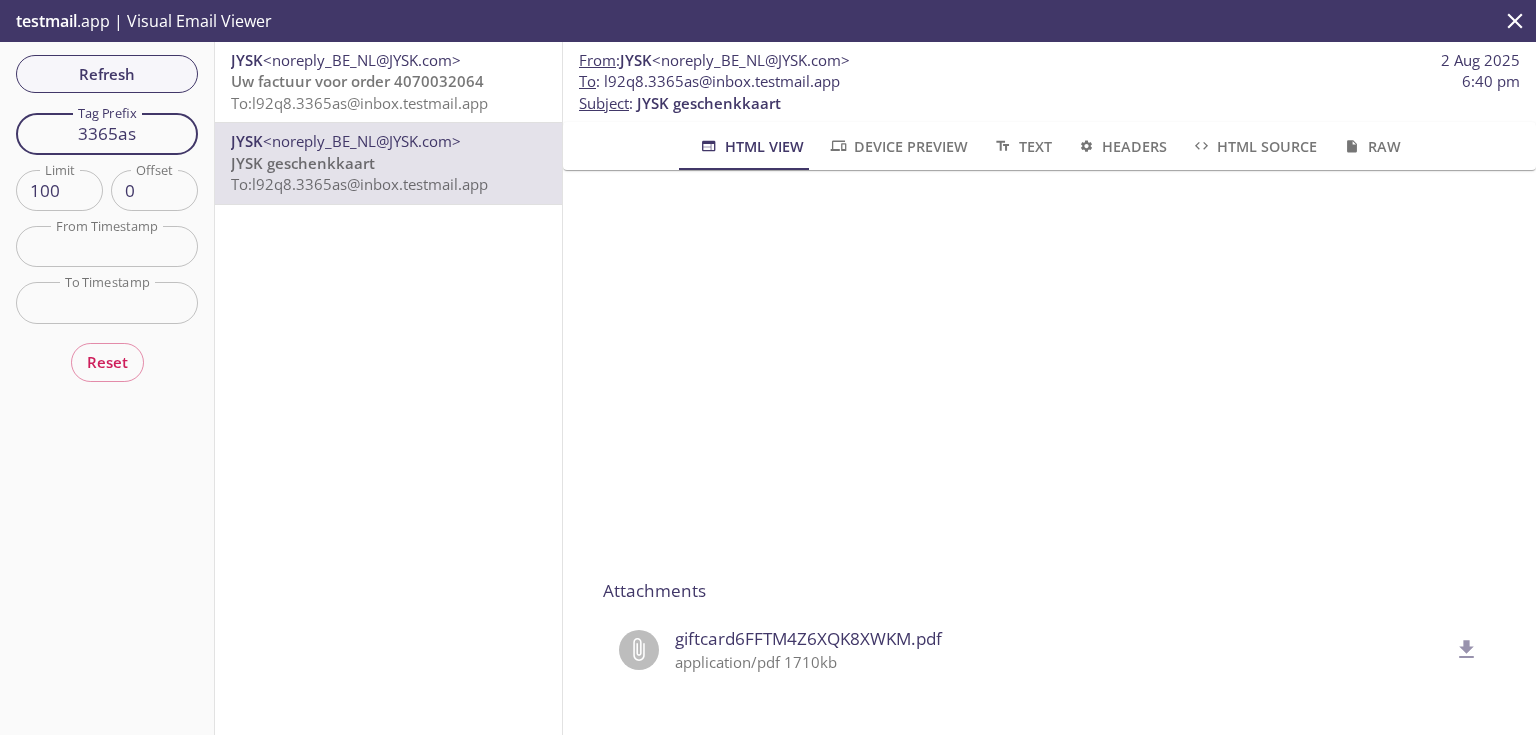 click on "JYSK geschenkkaart To:  l92q8.o0astm@example.com" at bounding box center [107, 388] 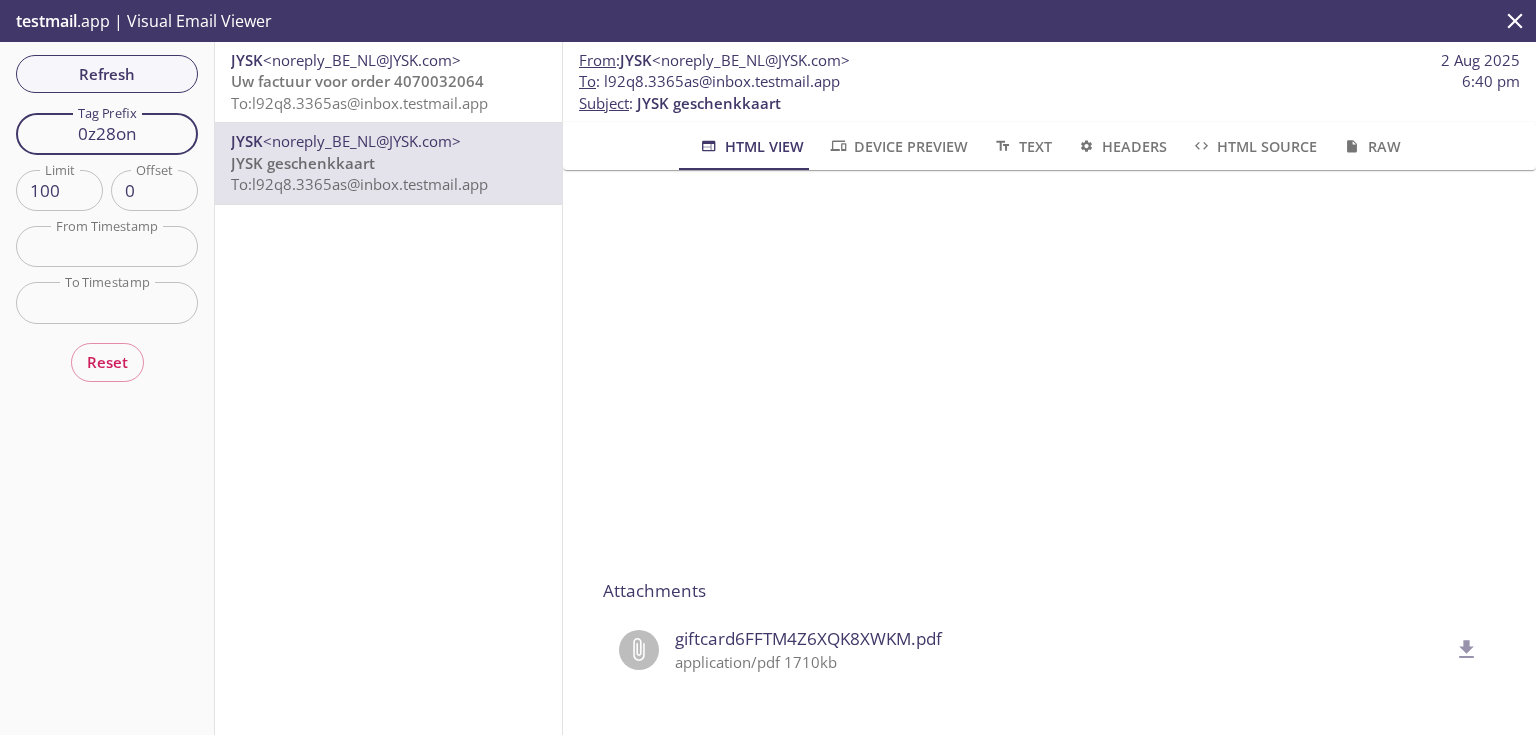 click on "Refresh" at bounding box center (107, 74) 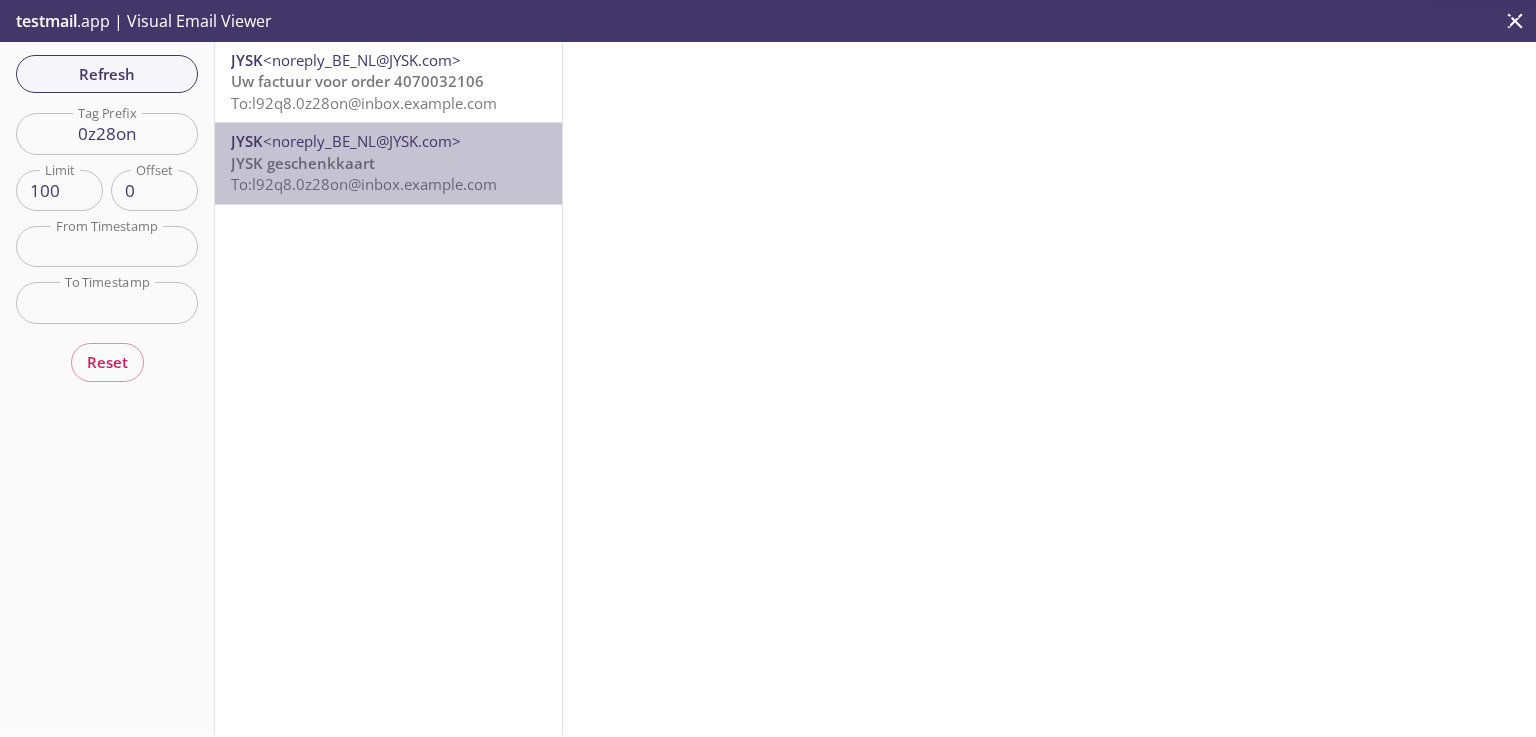 click on "To:  [EMAIL]" at bounding box center [364, 184] 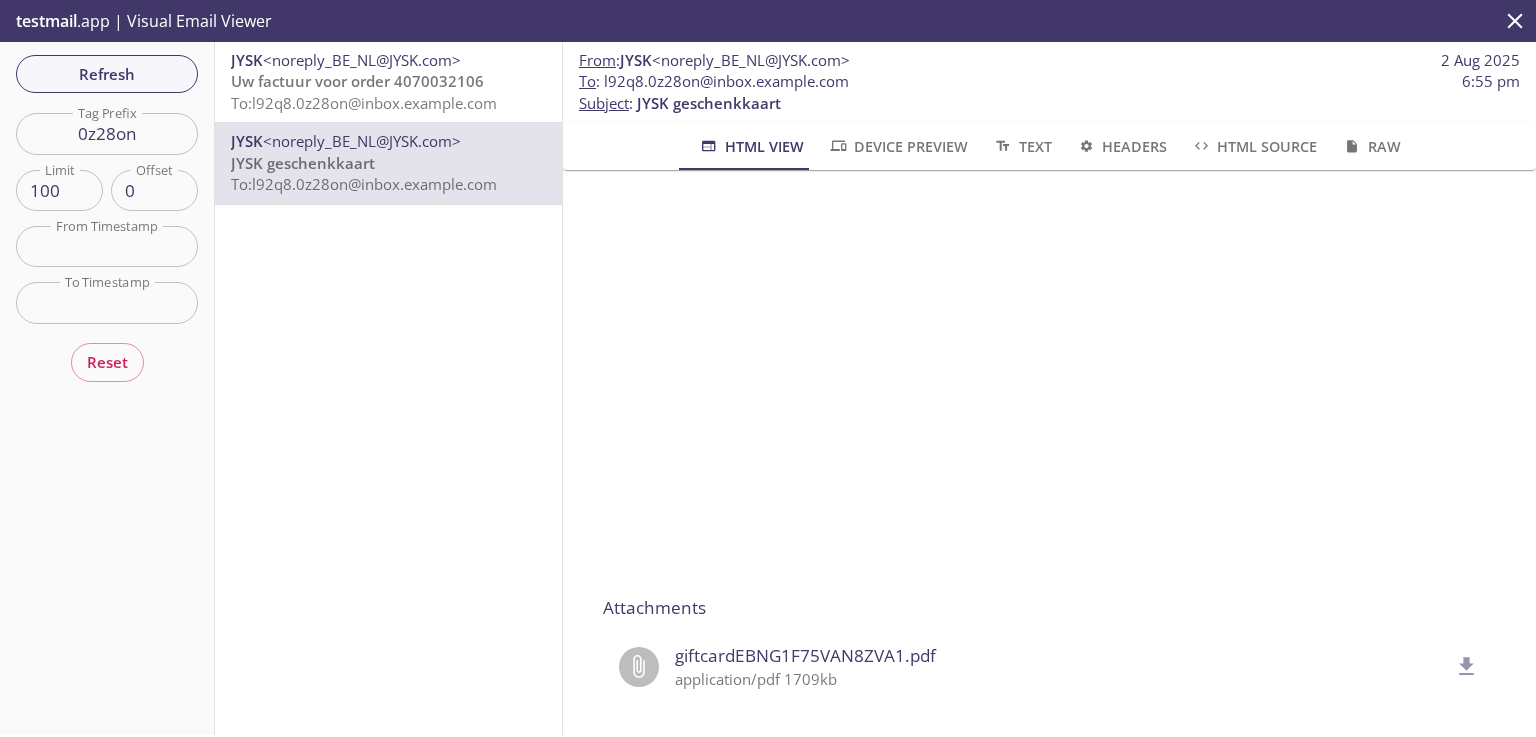 scroll, scrollTop: 320, scrollLeft: 0, axis: vertical 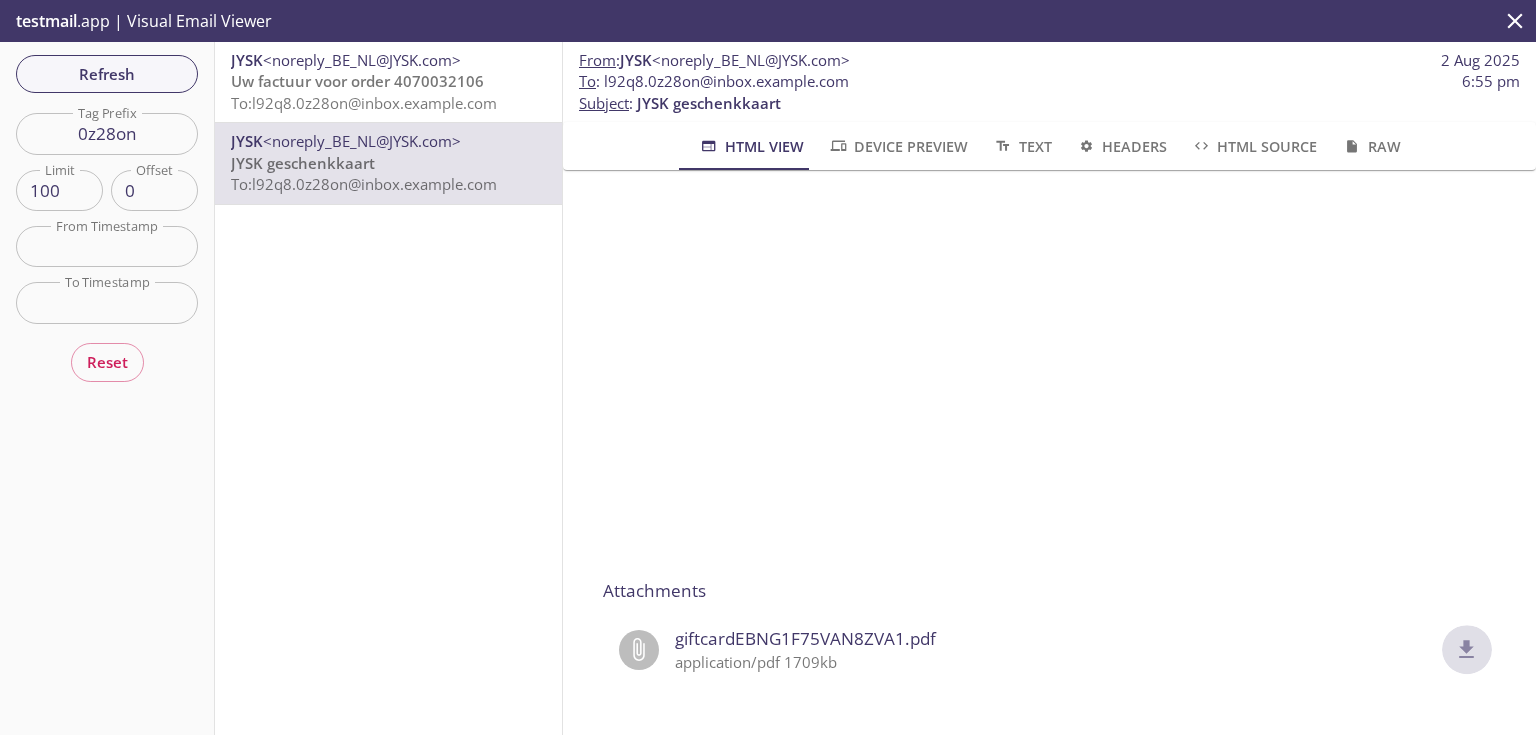 click 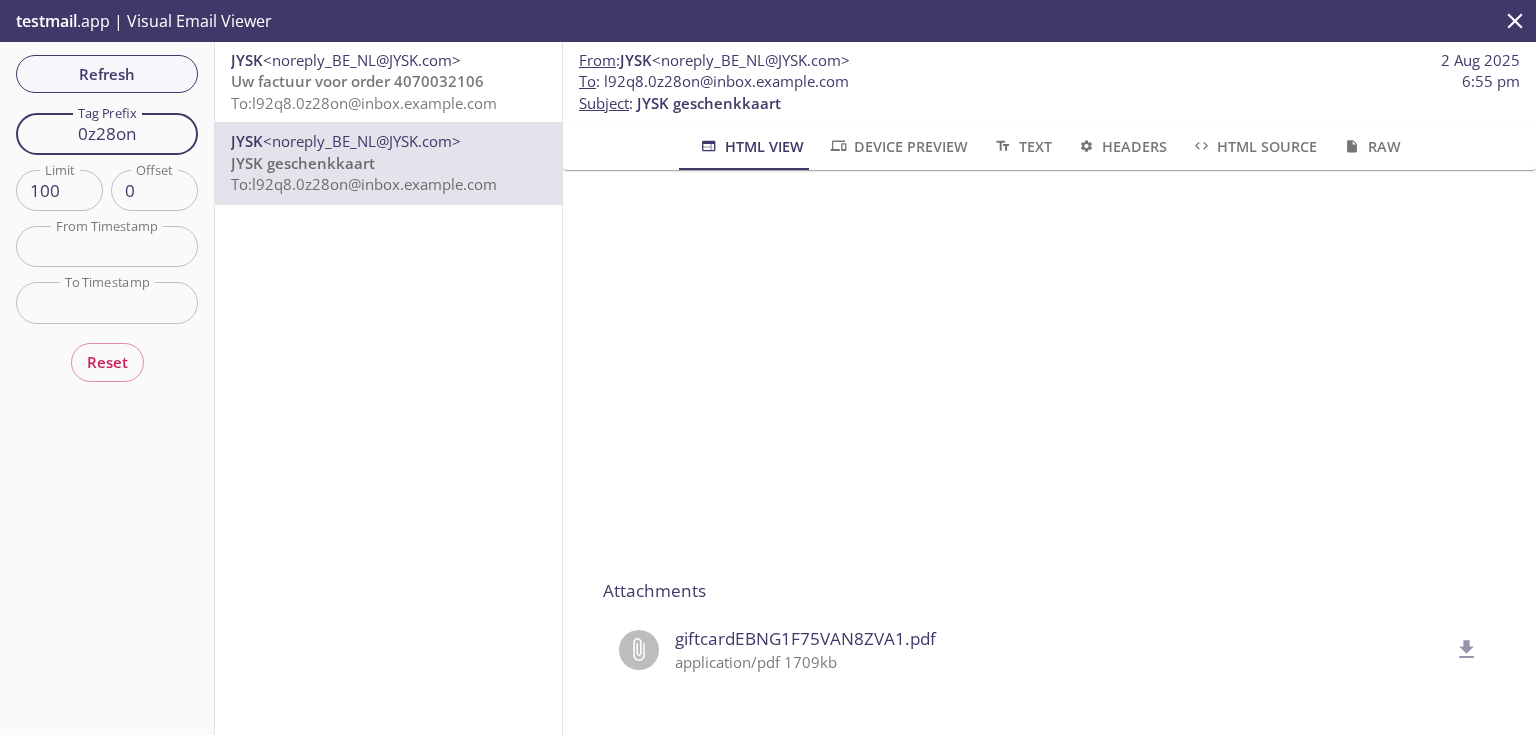 drag, startPoint x: 138, startPoint y: 135, endPoint x: 22, endPoint y: 132, distance: 116.03879 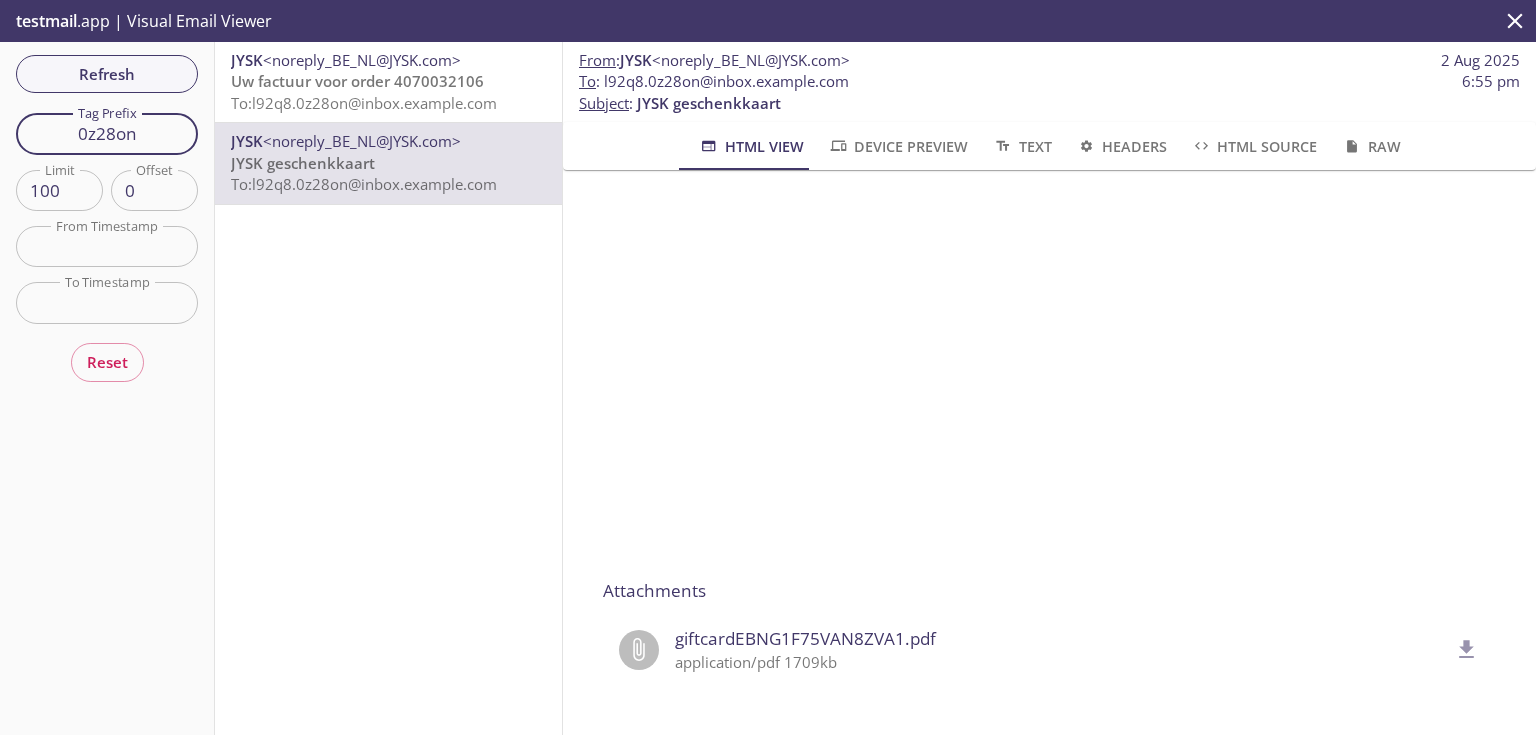 click on "0z28on" at bounding box center (107, 133) 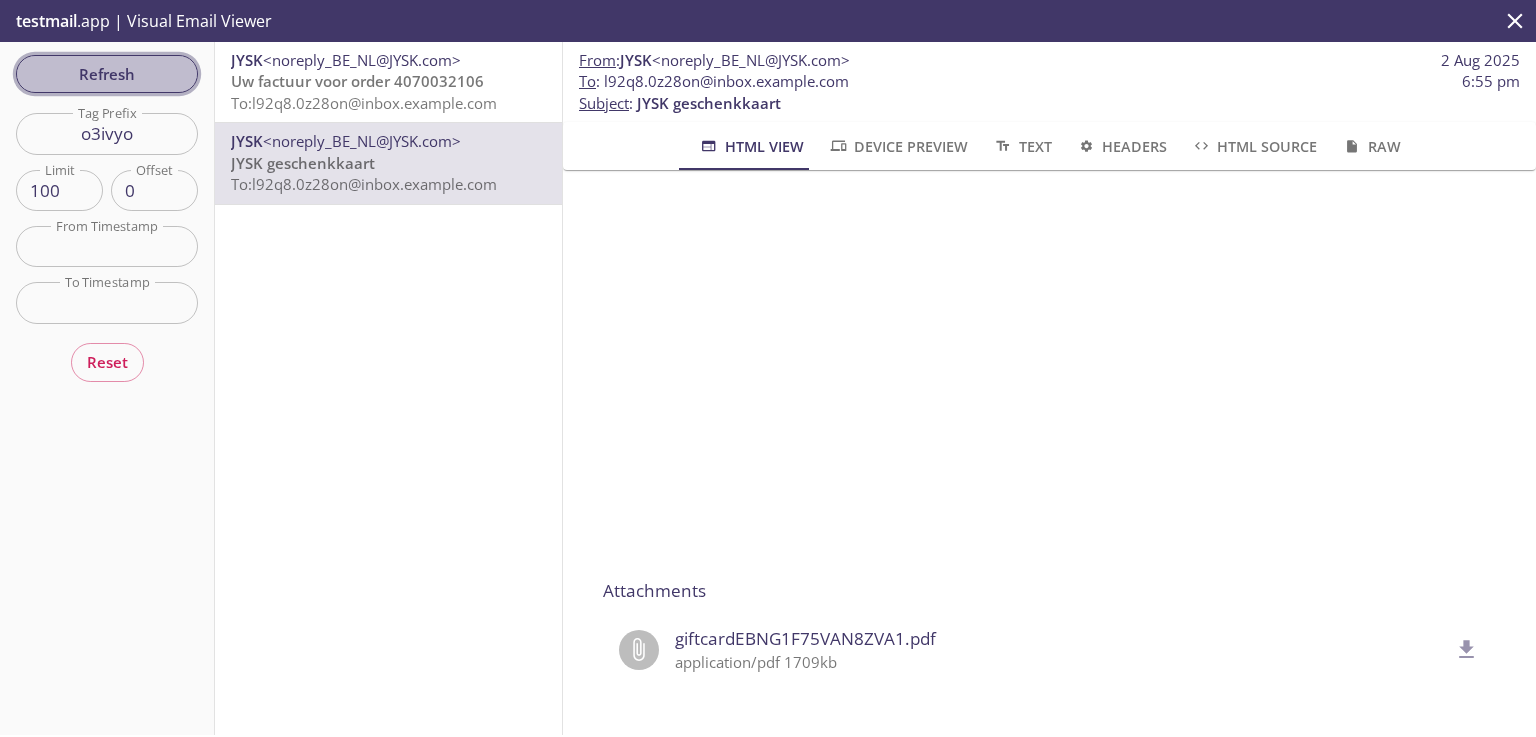 click on "Refresh" at bounding box center [107, 74] 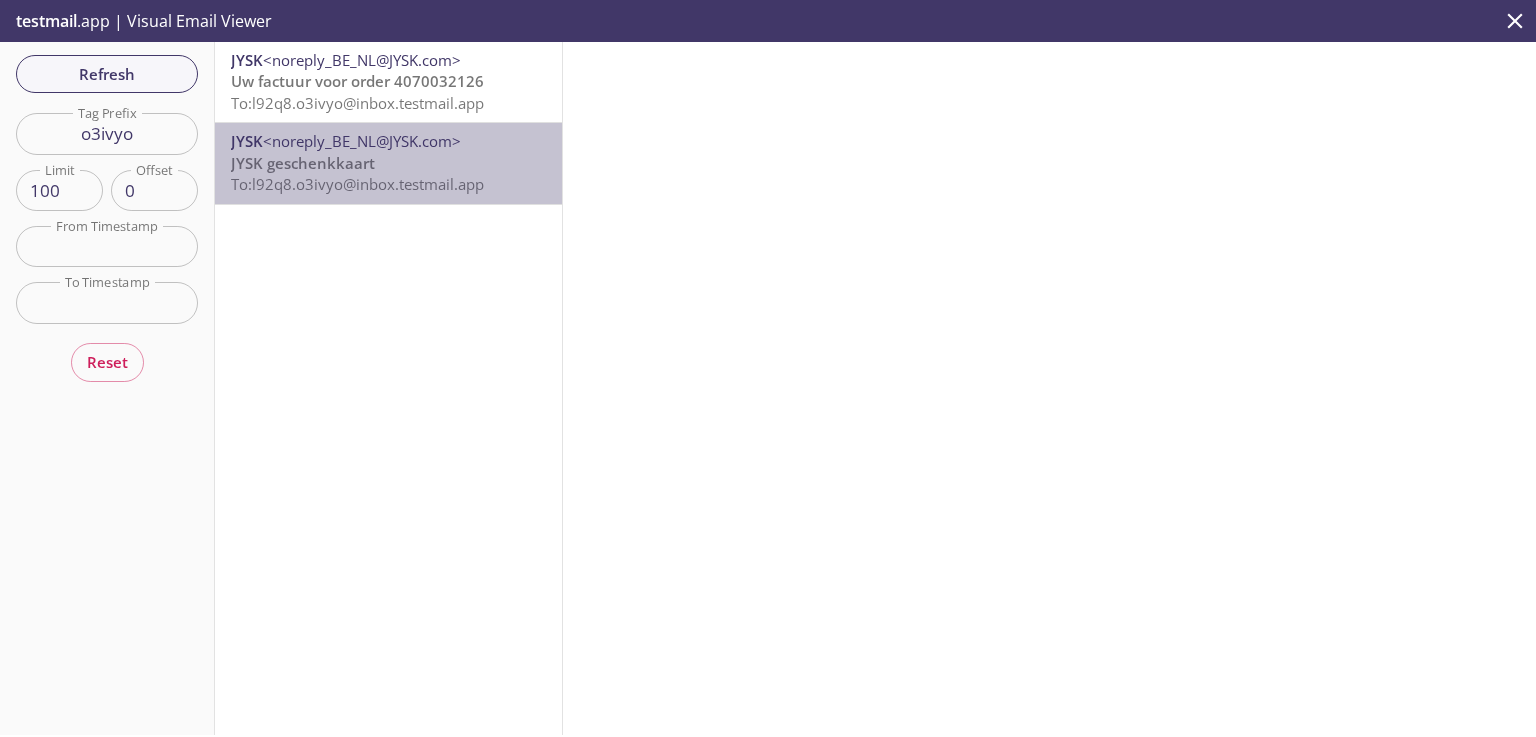 click on "To:  l92q8.o3ivyo@inbox.testmail.app" at bounding box center (357, 184) 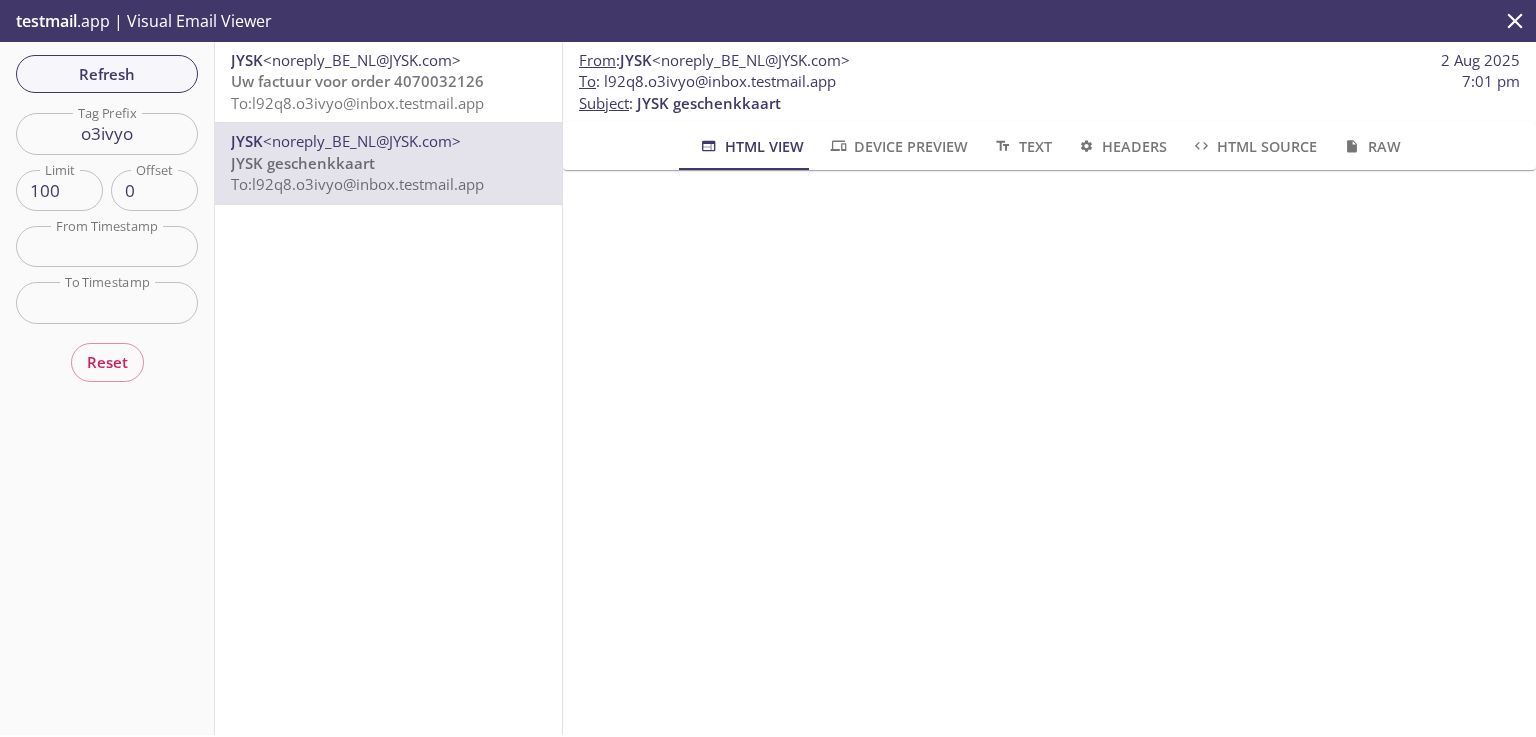 scroll, scrollTop: 320, scrollLeft: 0, axis: vertical 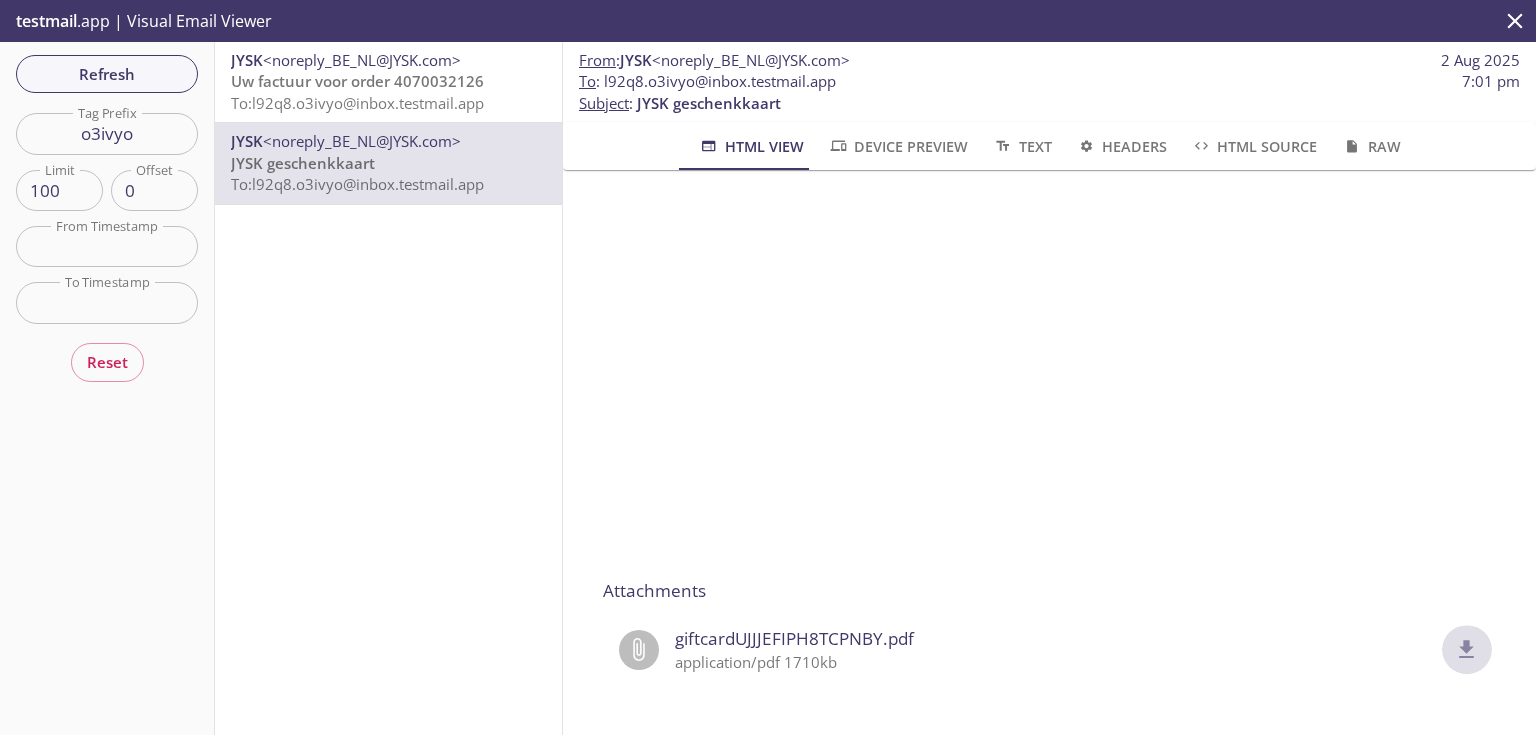 click 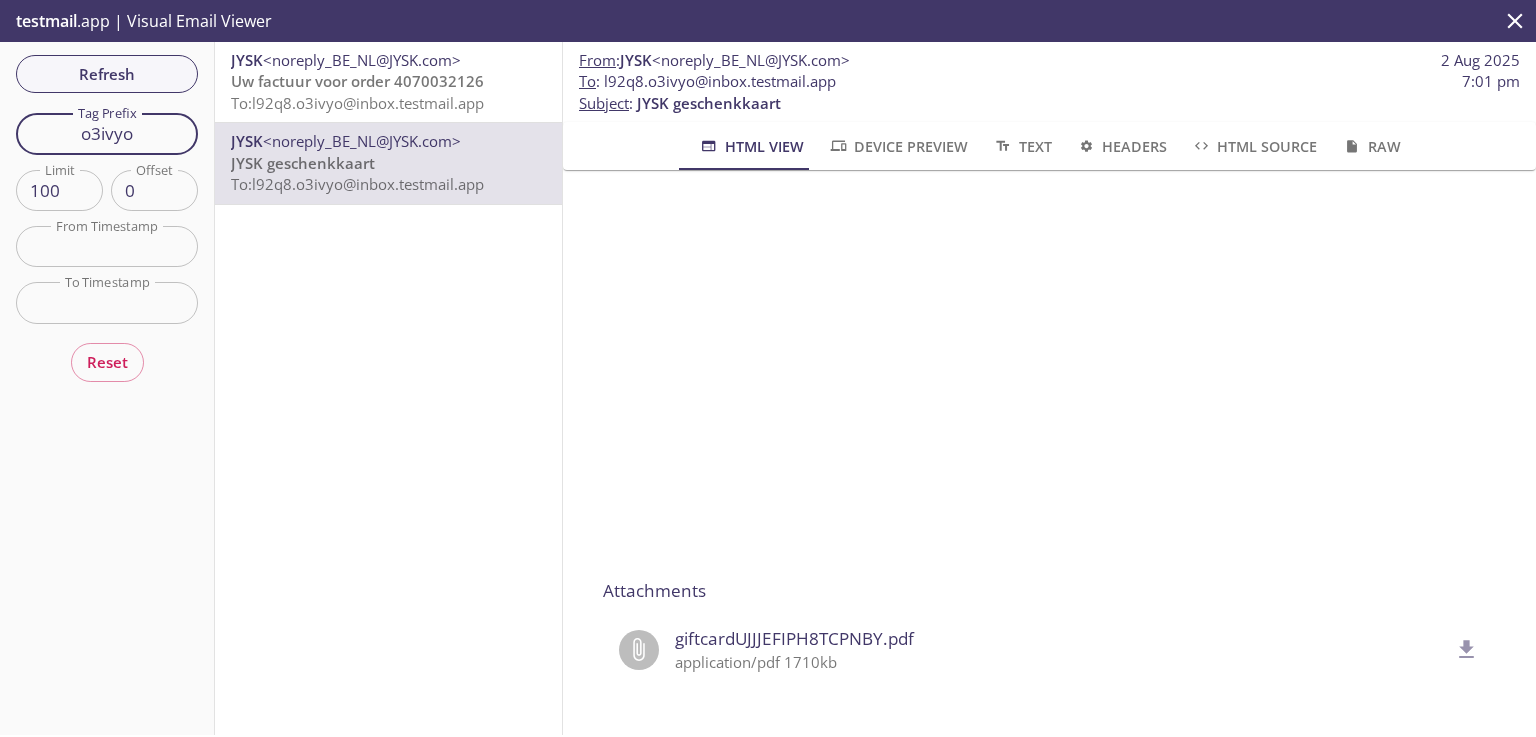 drag, startPoint x: 116, startPoint y: 134, endPoint x: 0, endPoint y: 123, distance: 116.520386 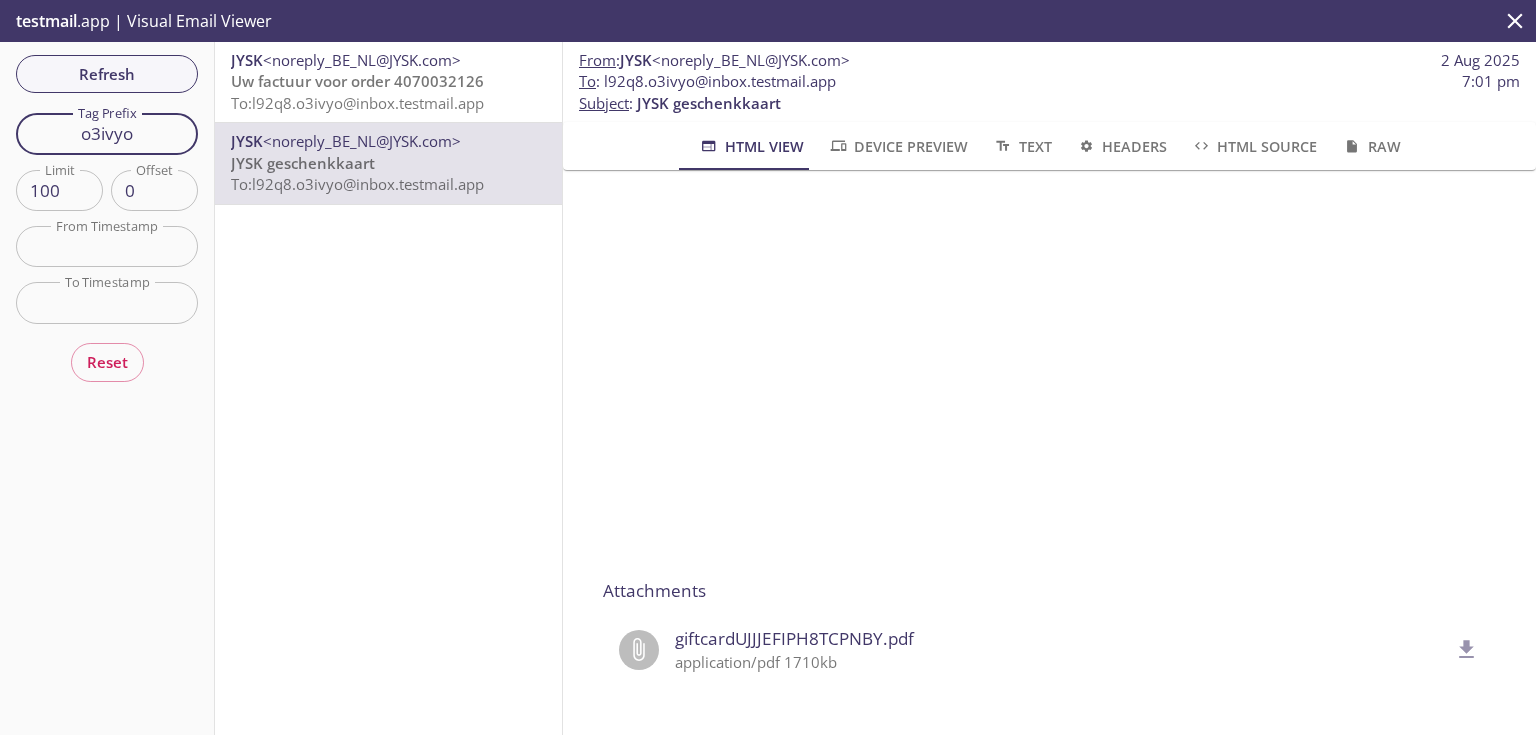 click on "testmail .app | Visual Email Viewer Refresh Filters Tag Prefix ggfton Tag Prefix Limit 100 Limit Offset 0 Offset From Timestamp From Timestamp To Timestamp To Timestamp Reset JYSK  <noreply_BE_NL@JYSK.com> Uw factuur voor order 4070052154 To:  l92q8.axvgf2@example.com JYSK  <noreply_BE_NL@JYSK.com> JYSK geschenkkaart To:  l92q8.axvgf2@example.com From :    JYSK  <noreply_BE_NL@JYSK.com> 3 Aug 2025   To :   l92q8.axvgf2@example.com 5:02 am Subject :   JYSK geschenkkaart HTML View Device Preview Text Headers HTML Source Raw Attachments giftcardWQTAWTU3EIAR6FEX.pdf application/pdf 1710kb" at bounding box center (107, 388) 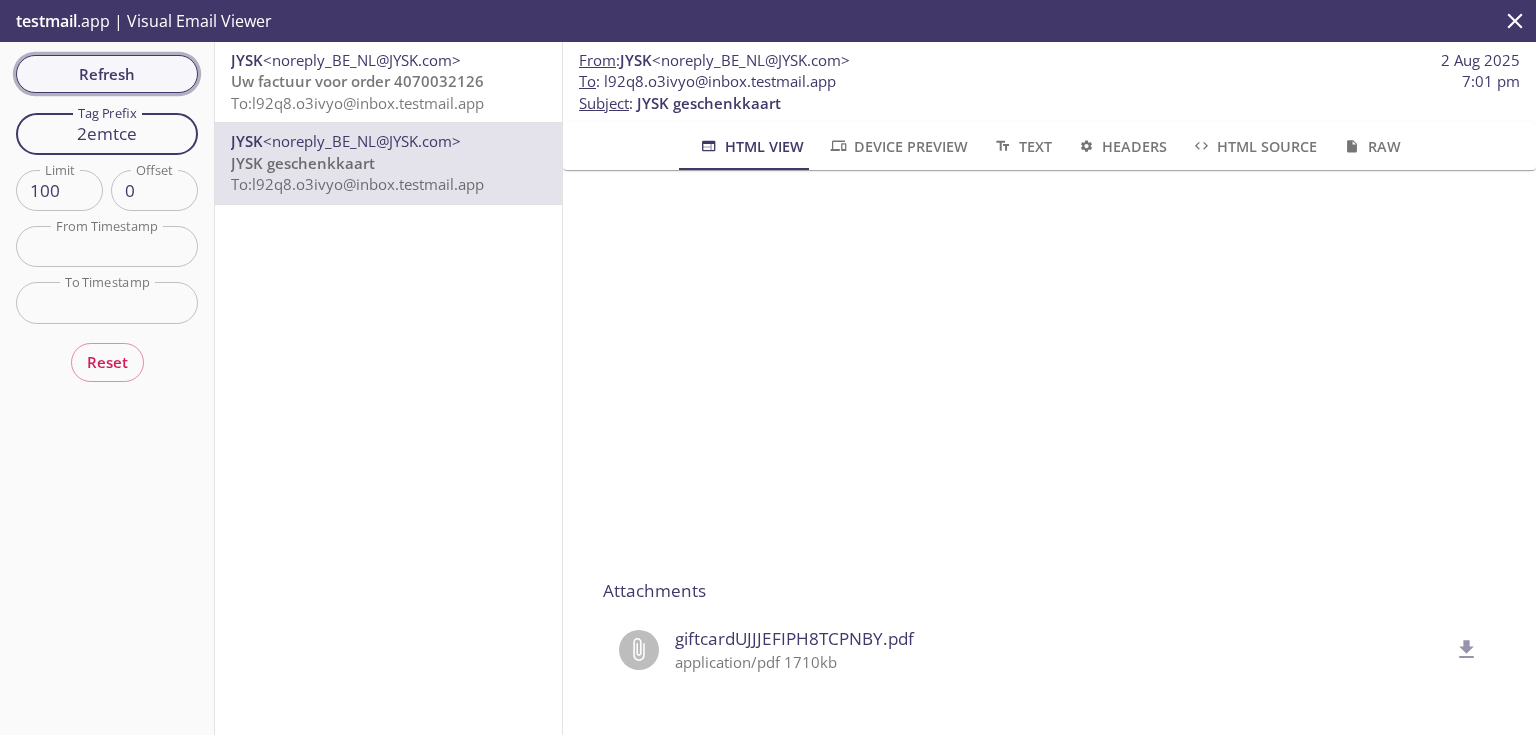 click on "Refresh" at bounding box center [107, 74] 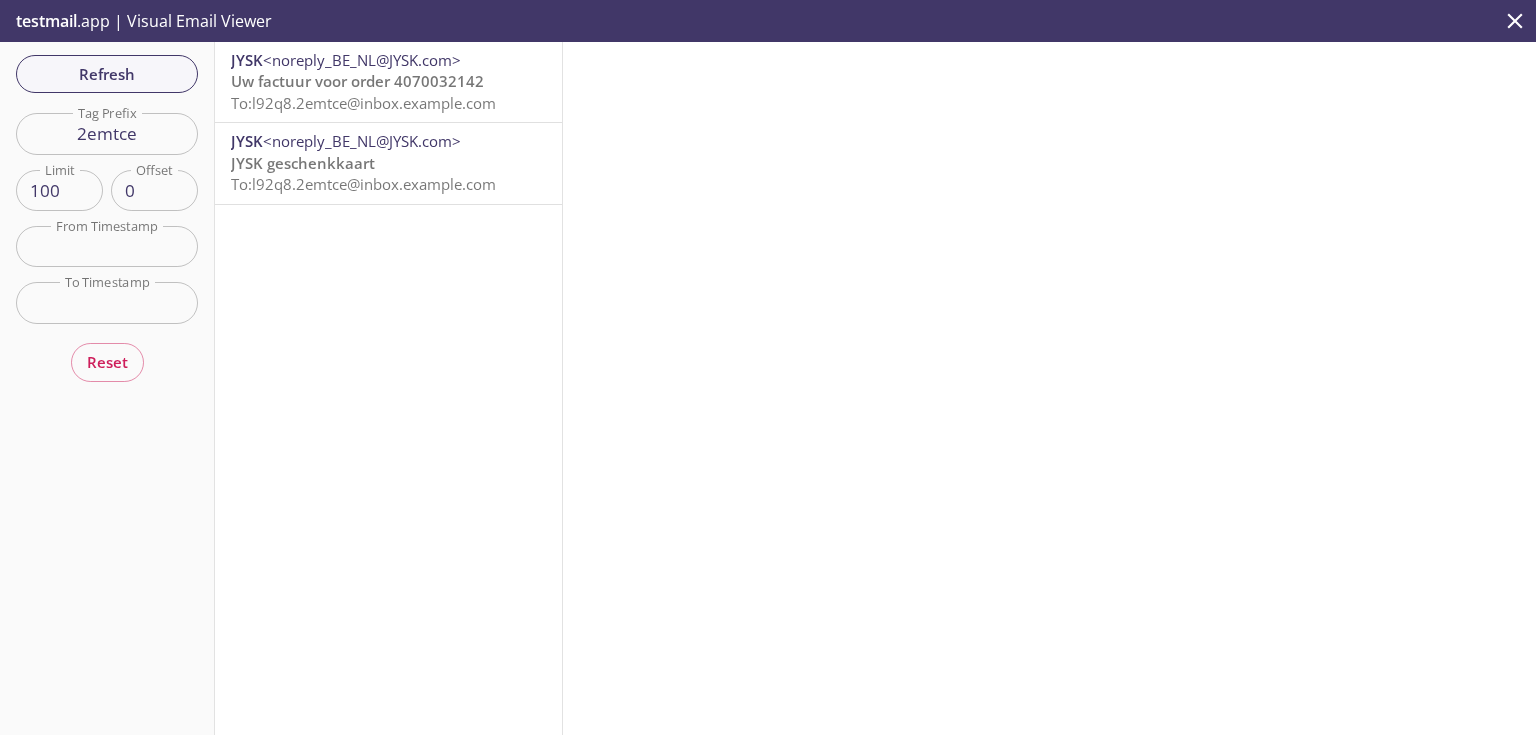 click on "JYSK geschenkkaart To:  l92q8.2emtce@inbox.testmail.app" at bounding box center (388, 174) 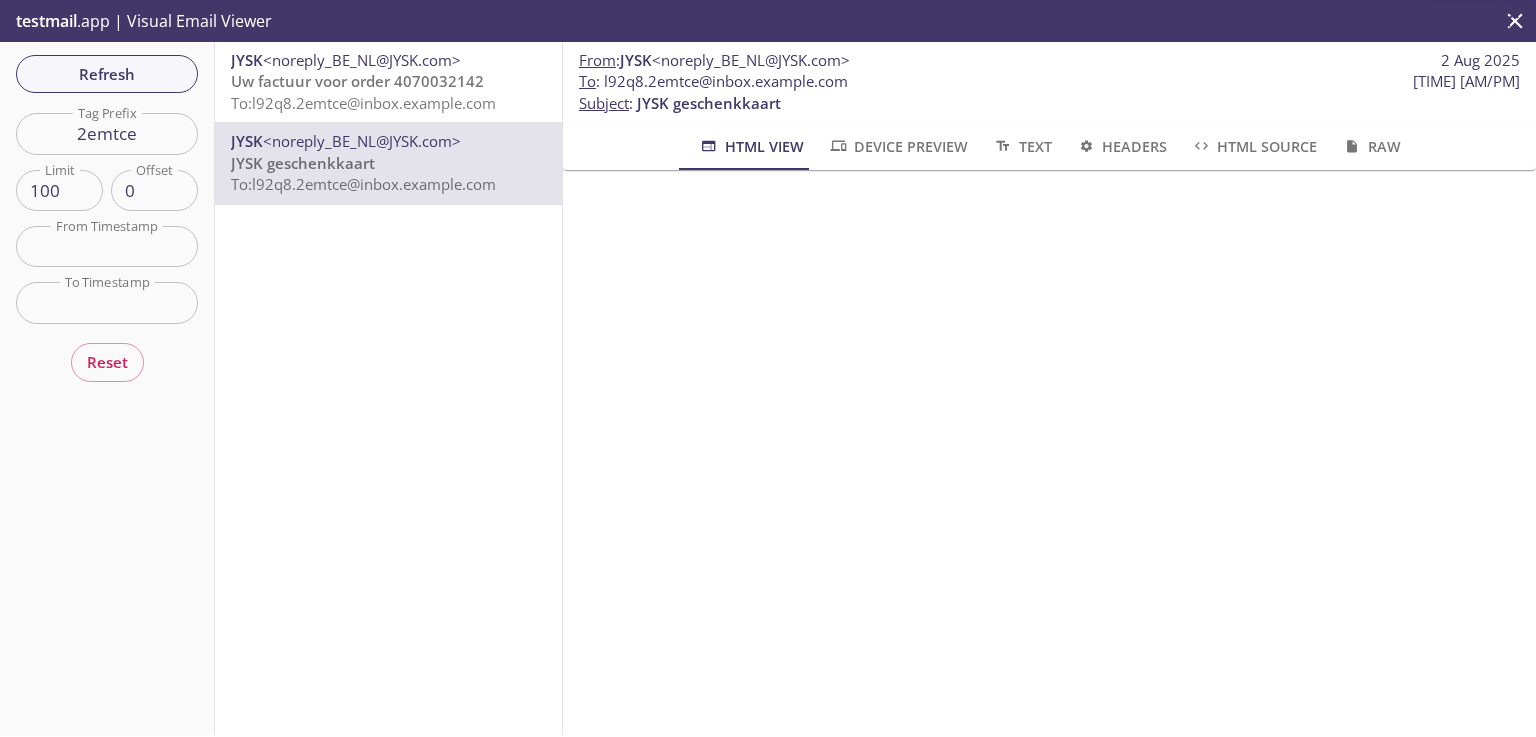 scroll, scrollTop: 320, scrollLeft: 0, axis: vertical 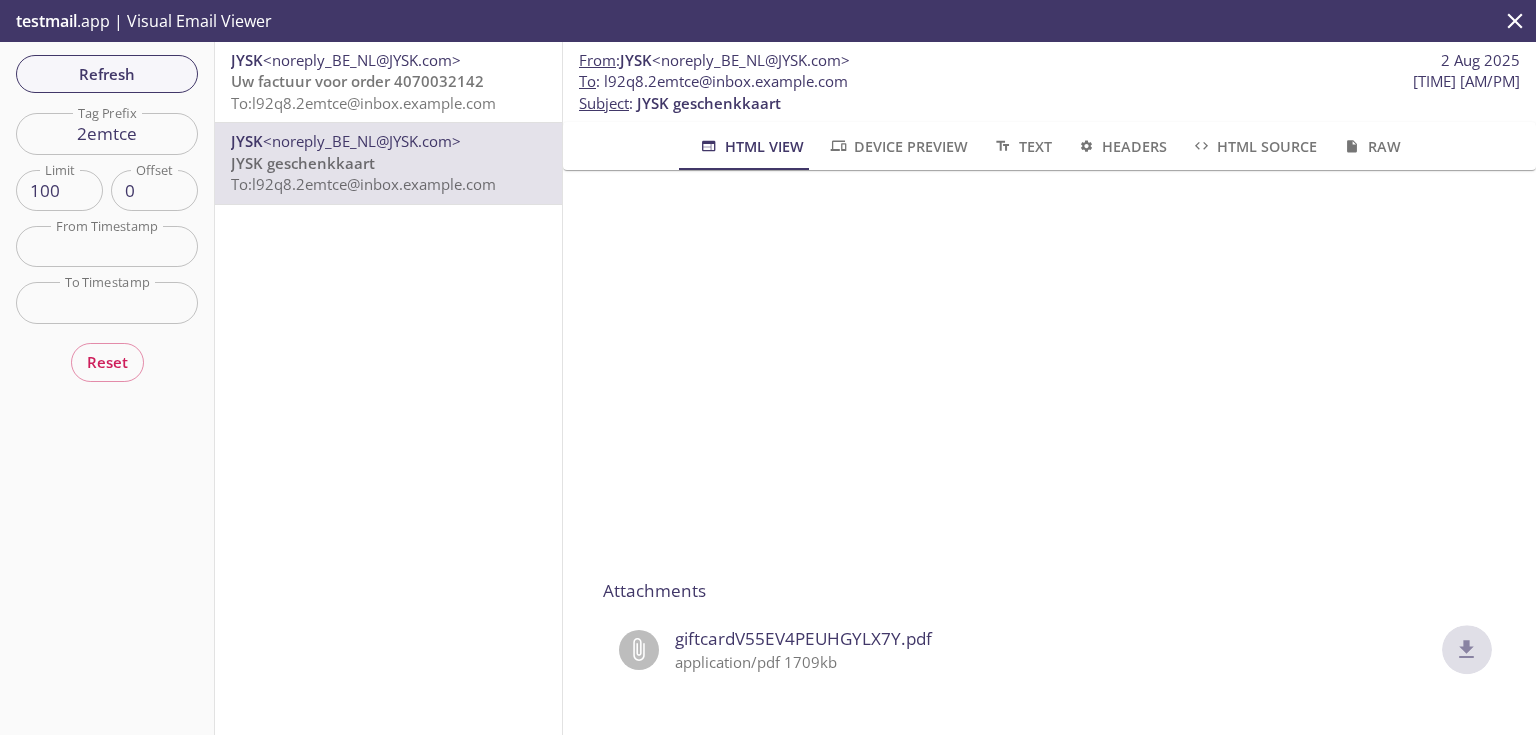 click 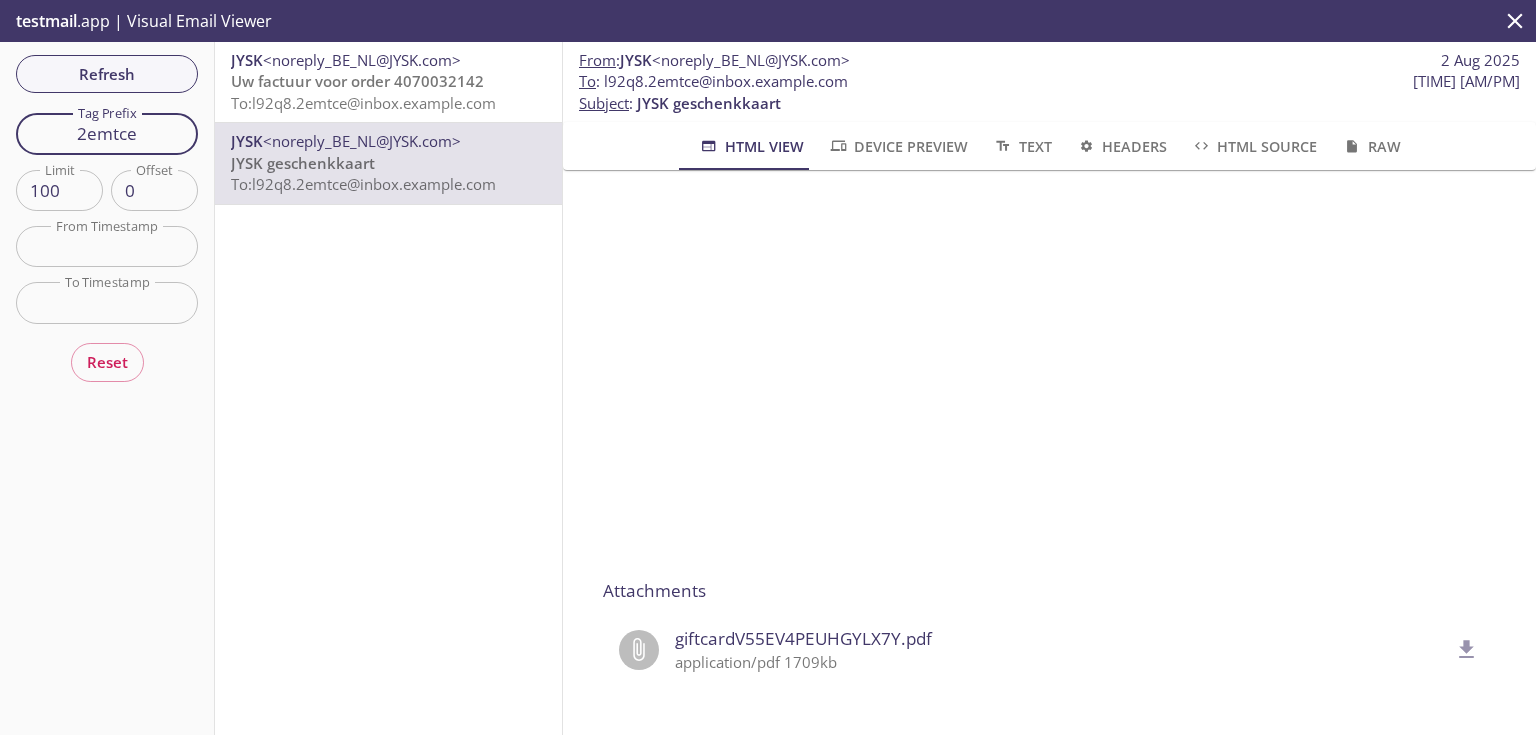 drag, startPoint x: 162, startPoint y: 137, endPoint x: 23, endPoint y: 135, distance: 139.01439 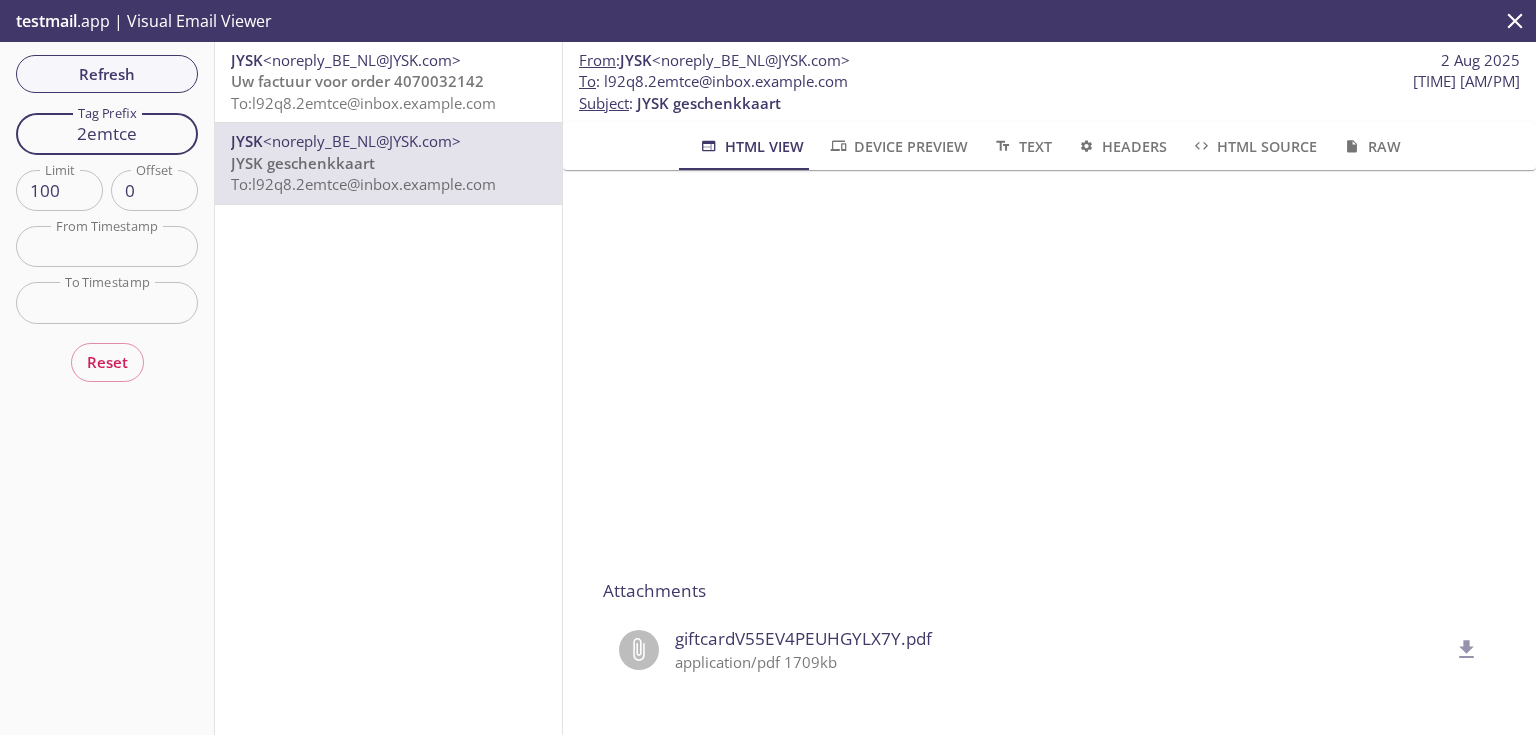 click on "2emtce" at bounding box center [107, 133] 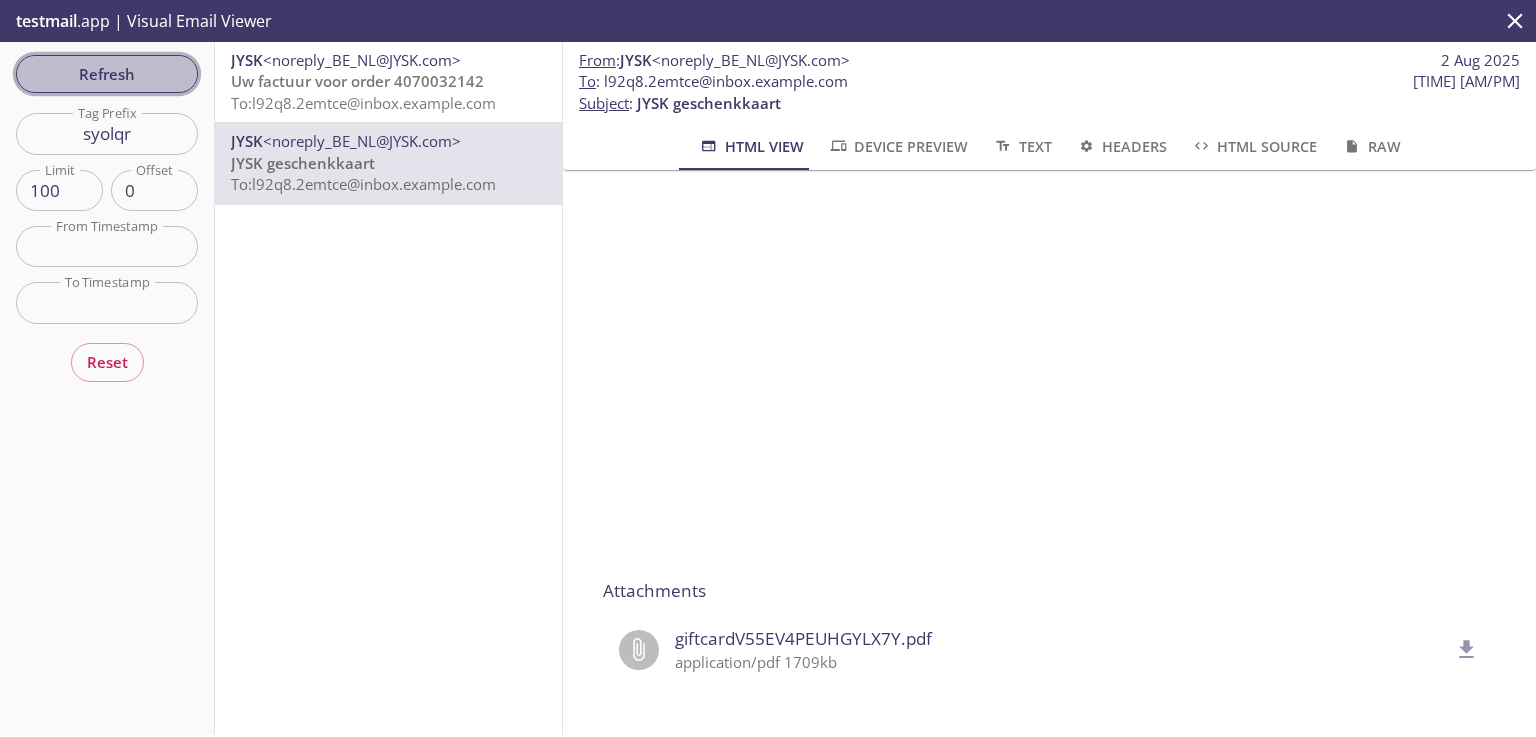 click on "Refresh" at bounding box center [107, 74] 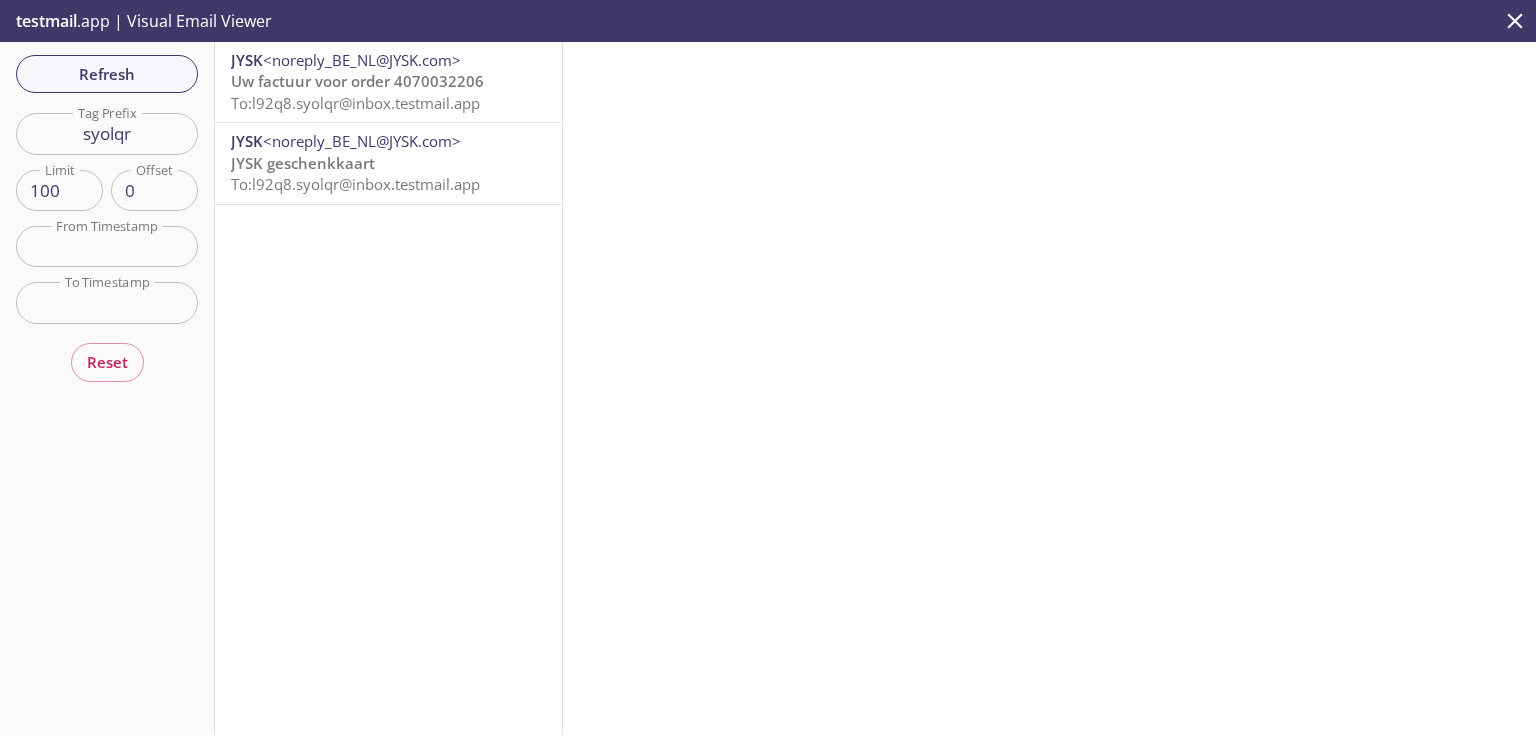 click on "JYSK geschenkkaart To:  l92q8.syolqr@inbox.testmail.app" at bounding box center (388, 174) 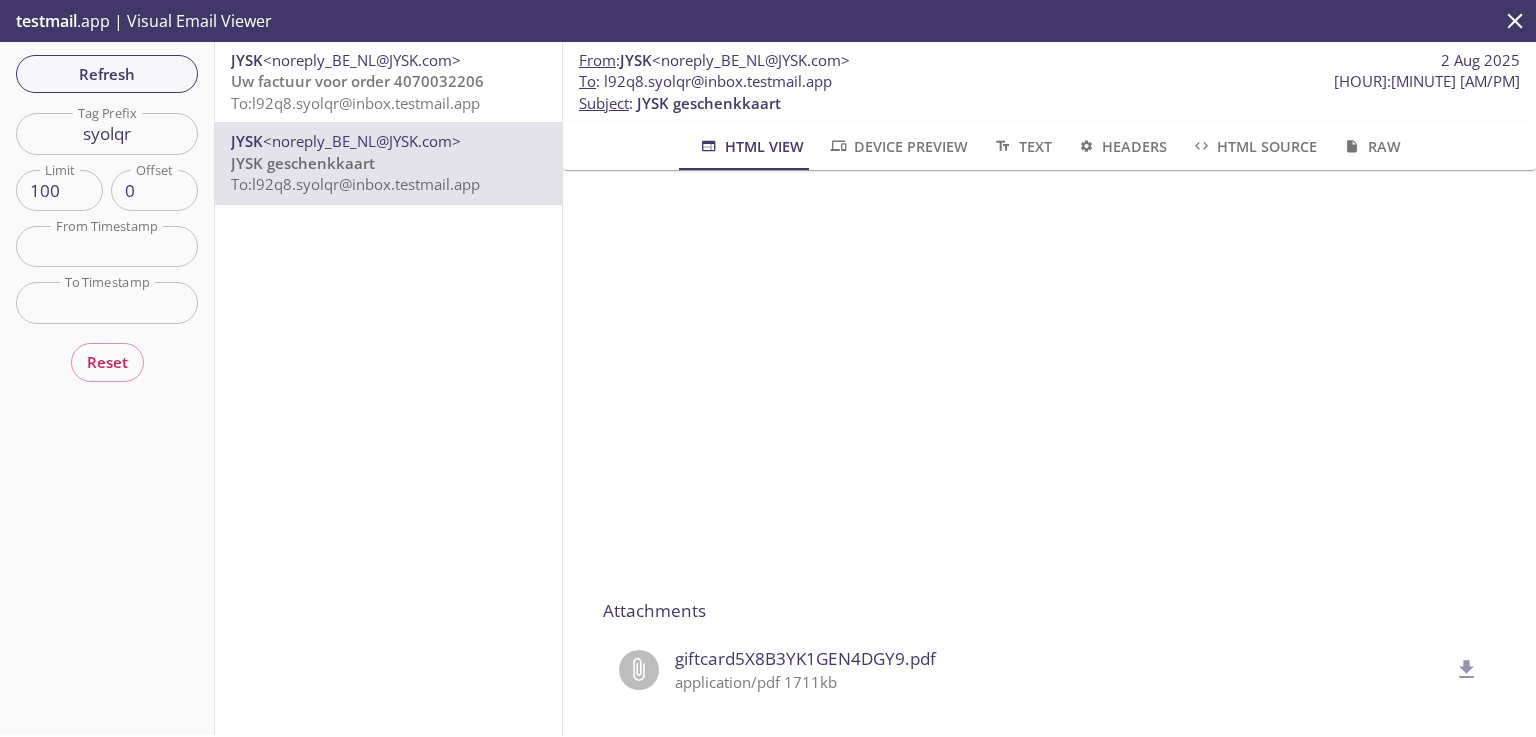 scroll, scrollTop: 320, scrollLeft: 0, axis: vertical 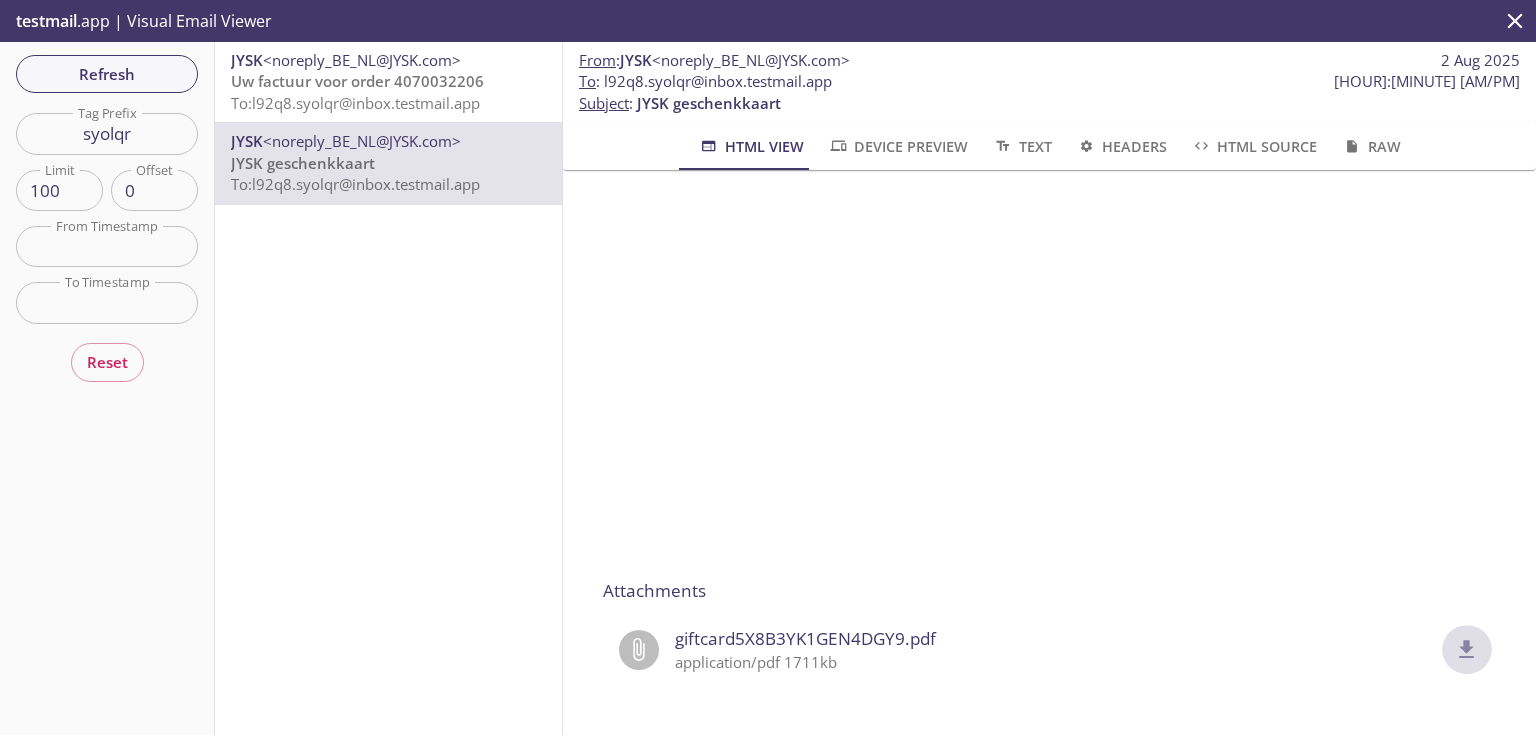 click 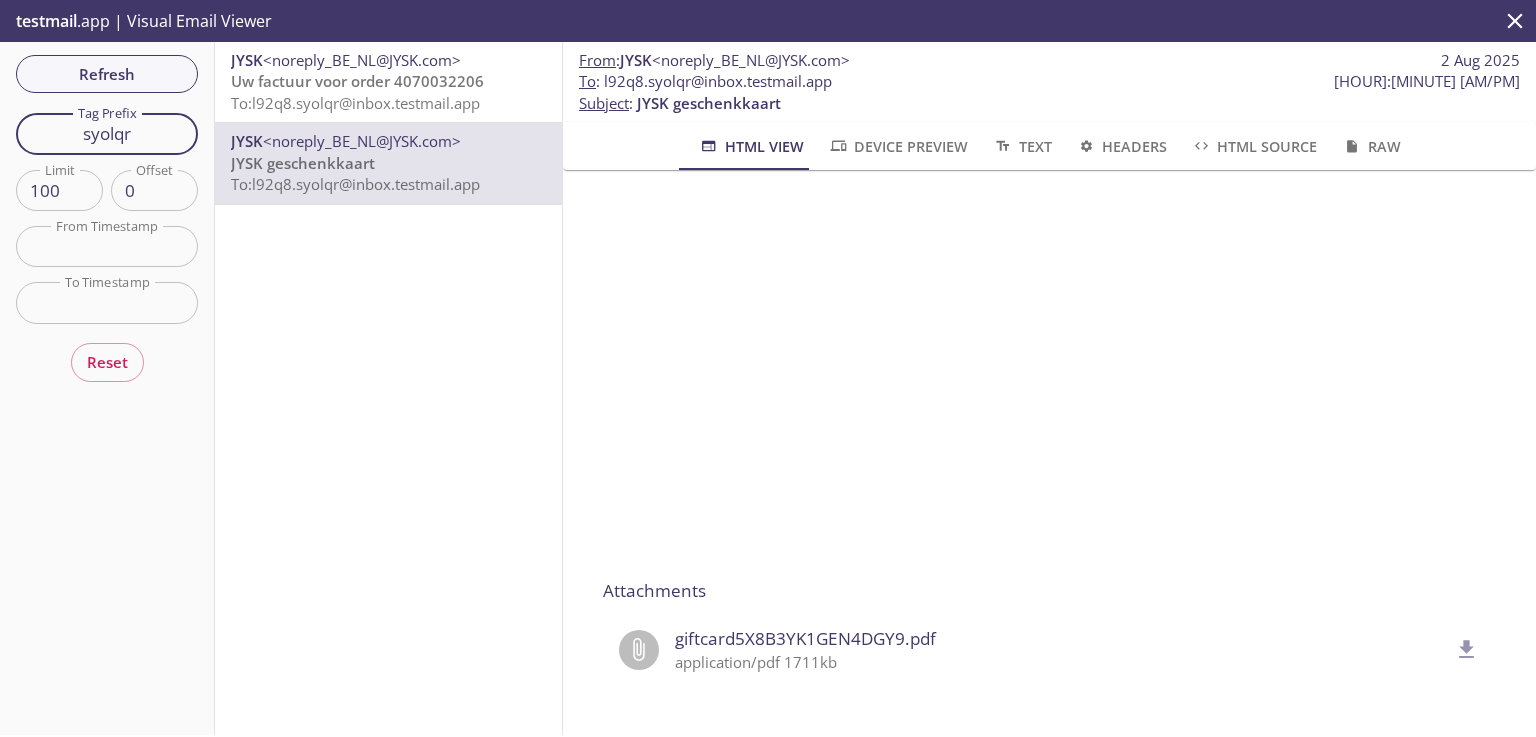 drag, startPoint x: 149, startPoint y: 131, endPoint x: 0, endPoint y: 123, distance: 149.21461 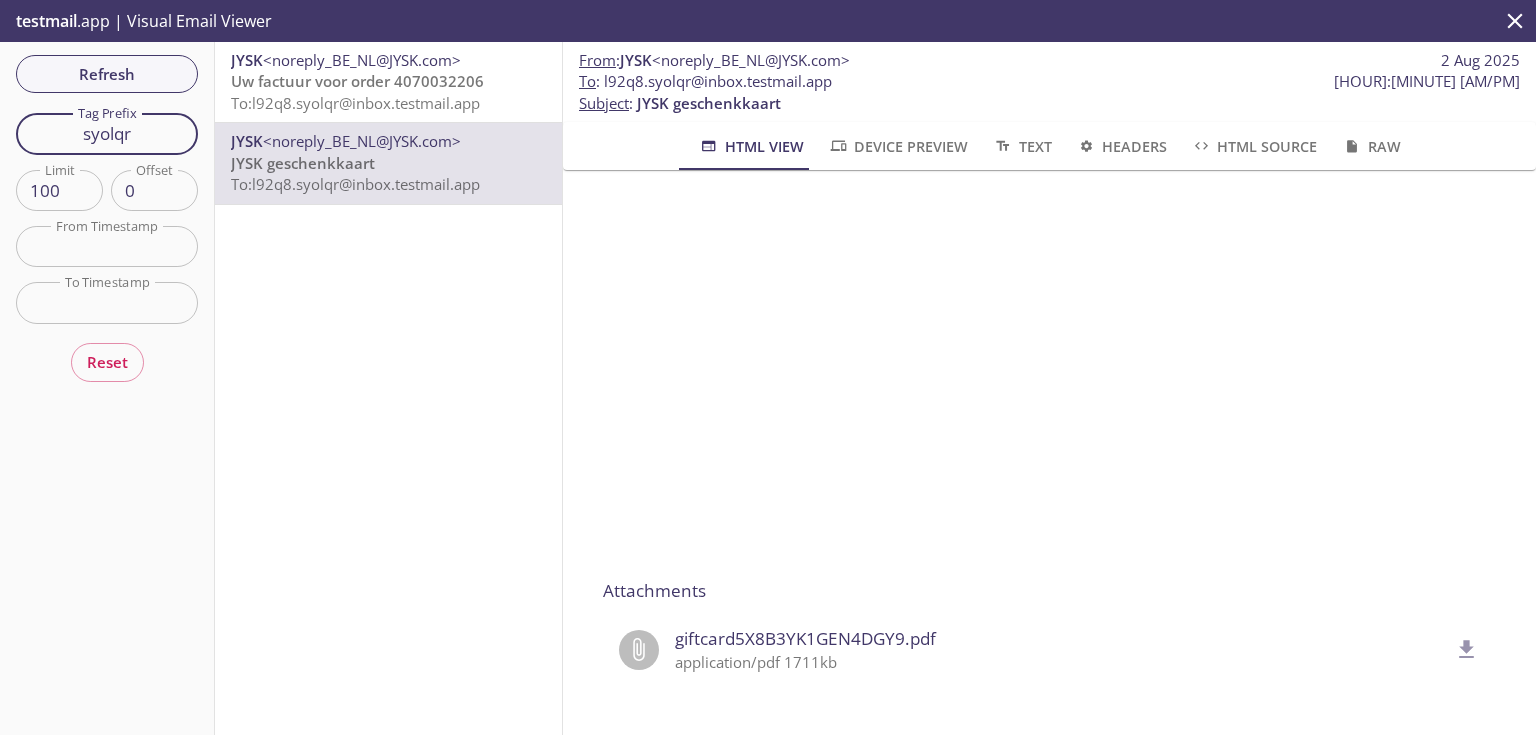 click on "Refresh Filters Tag Prefix syolqr Tag Prefix Limit 100 Limit Offset 0 Offset From Timestamp From Timestamp To Timestamp To Timestamp Reset" at bounding box center (107, 388) 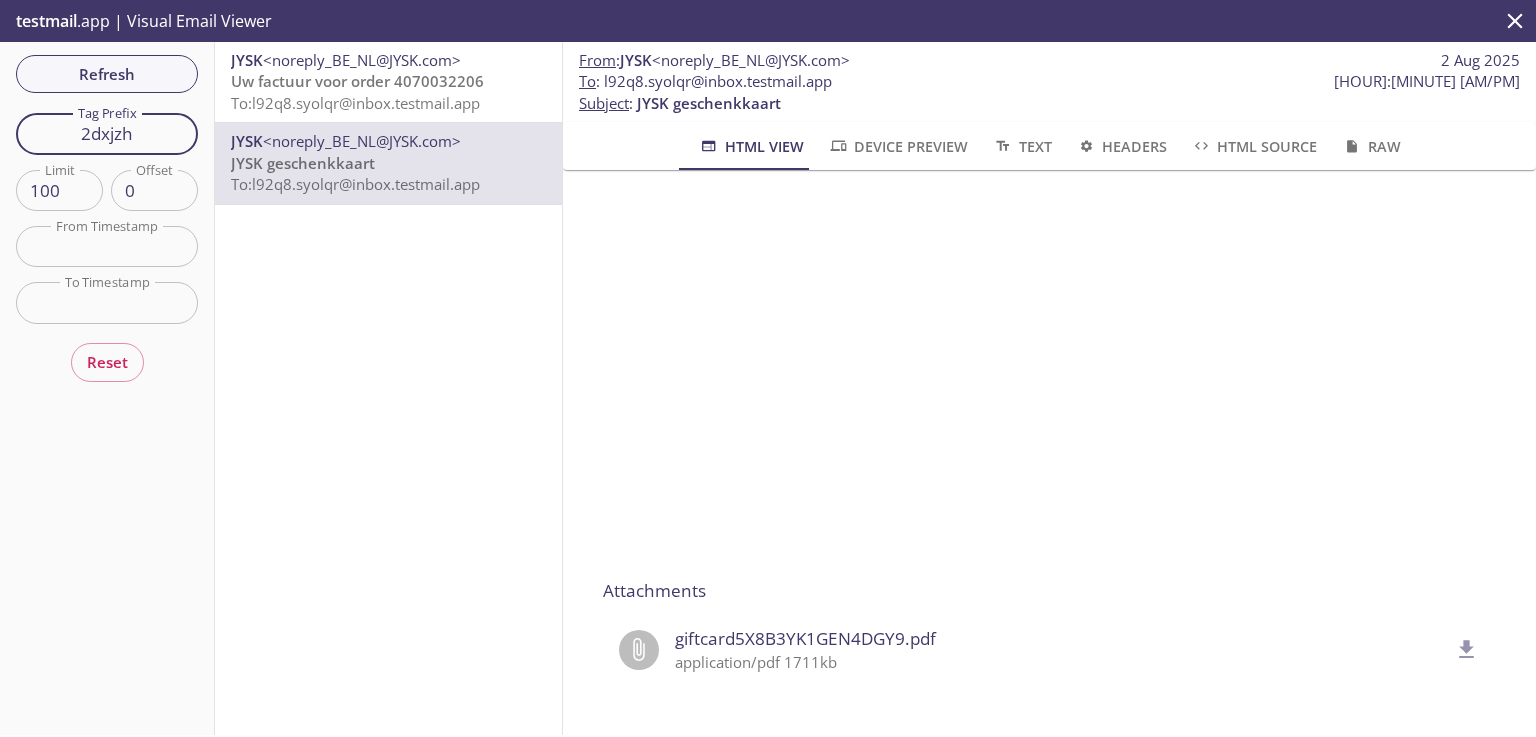 click on "Refresh" at bounding box center (107, 74) 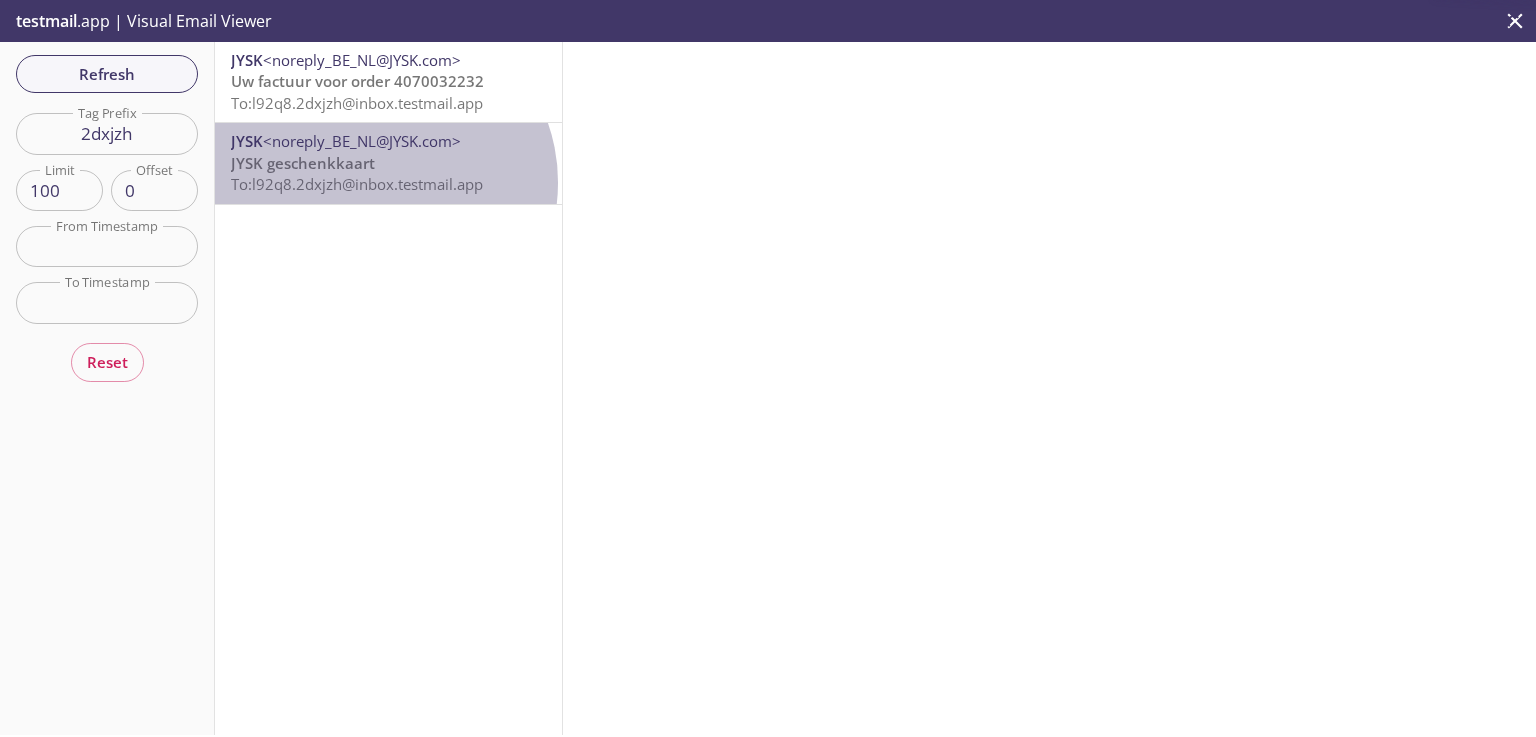 click on "To:  l92q8.2dxjzh@inbox.testmail.app" at bounding box center [357, 184] 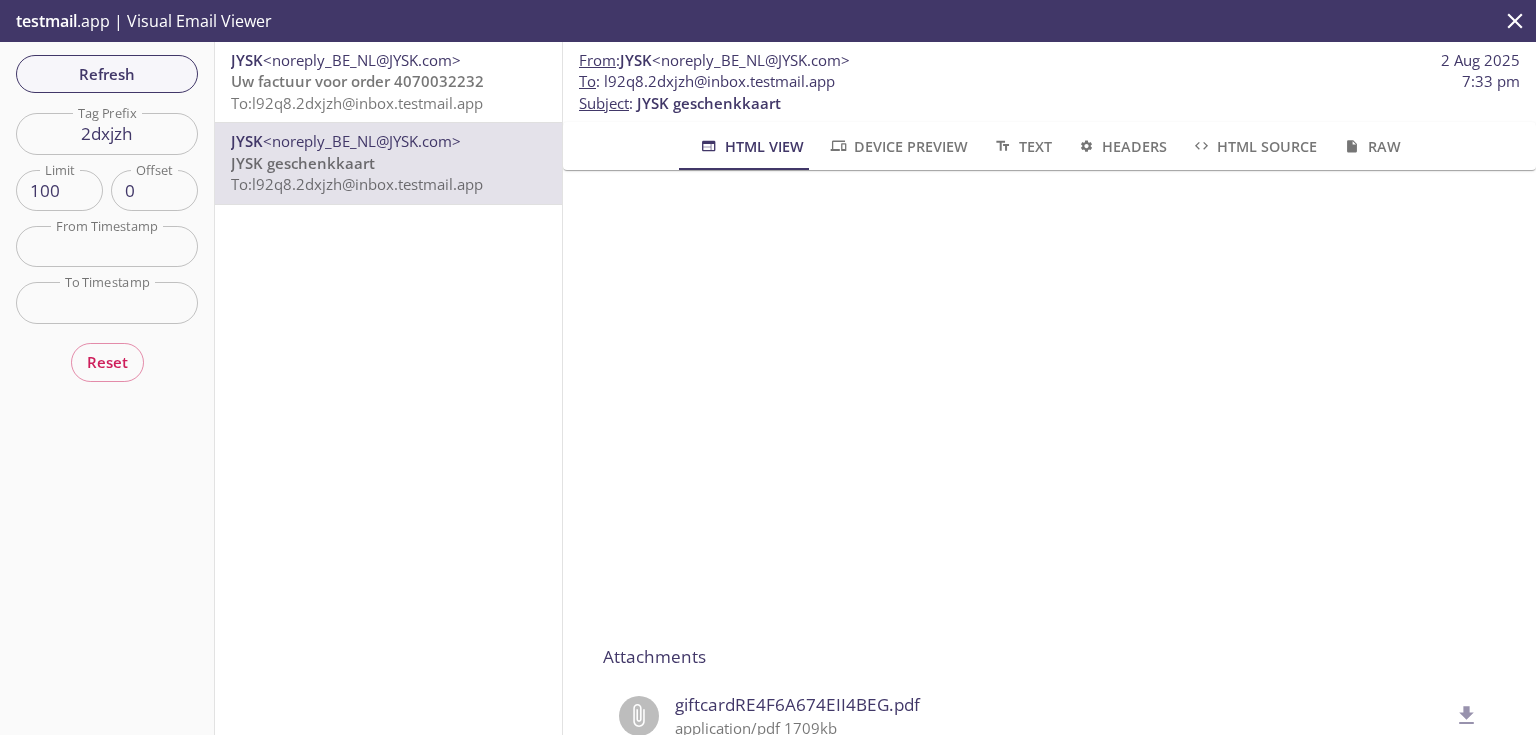 scroll, scrollTop: 320, scrollLeft: 0, axis: vertical 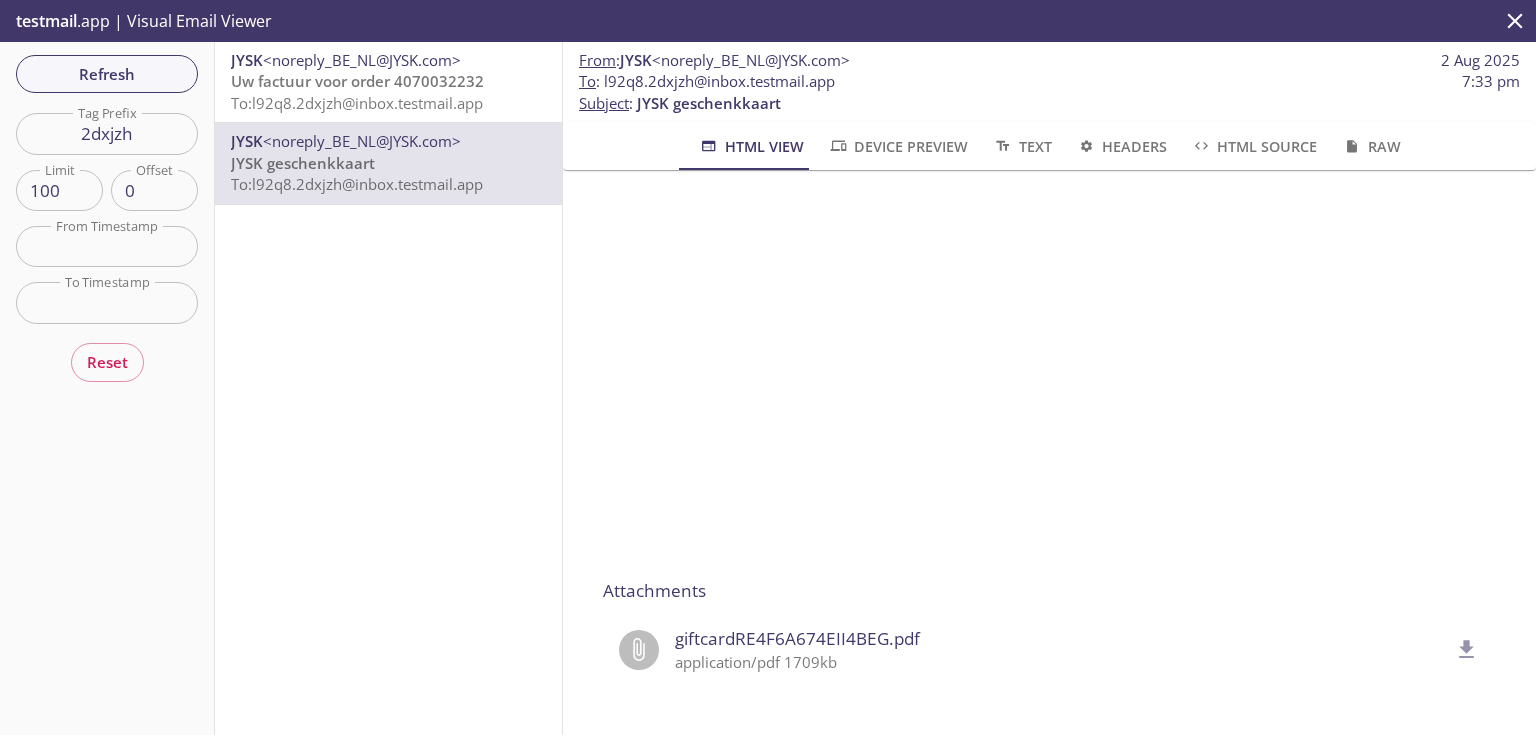 click 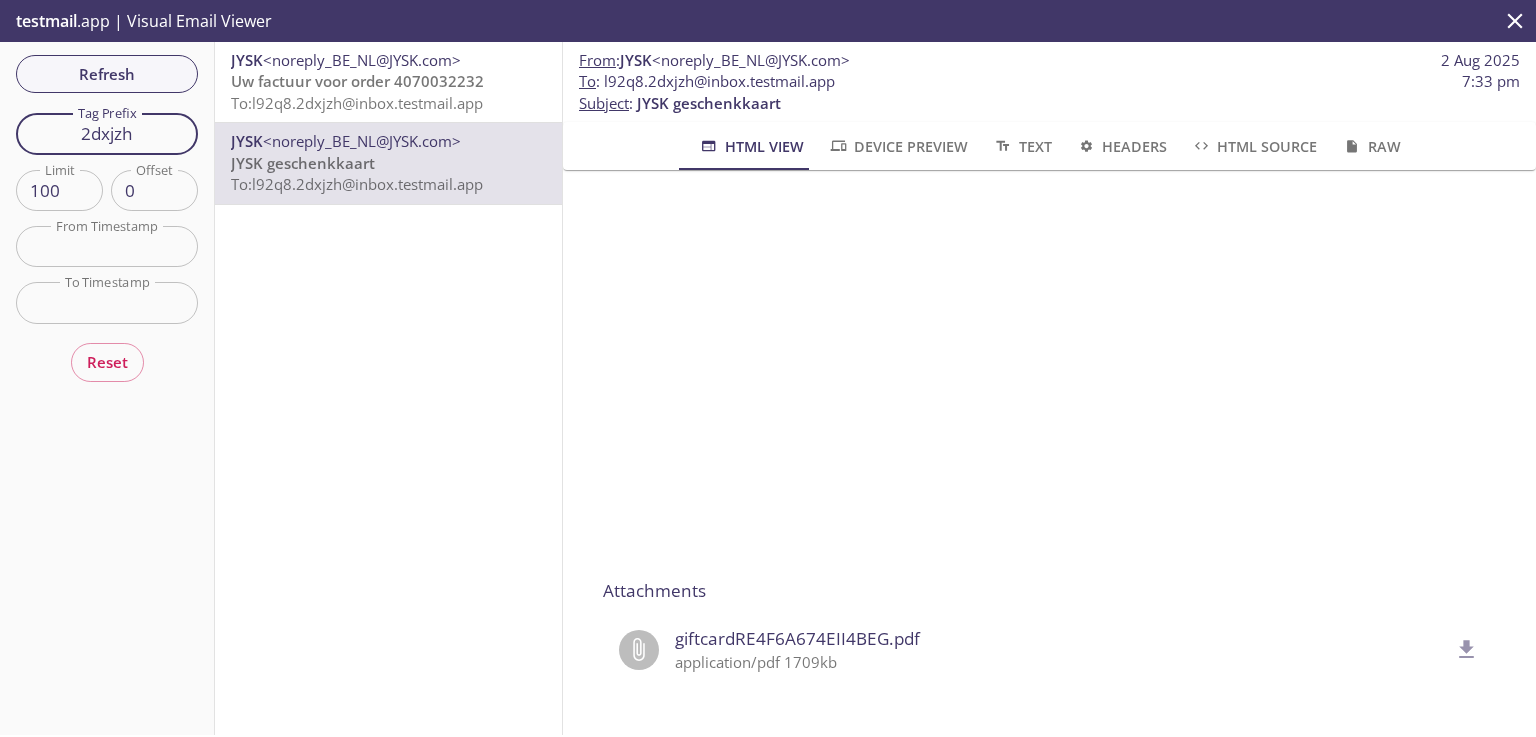 drag, startPoint x: 88, startPoint y: 133, endPoint x: 0, endPoint y: 120, distance: 88.95505 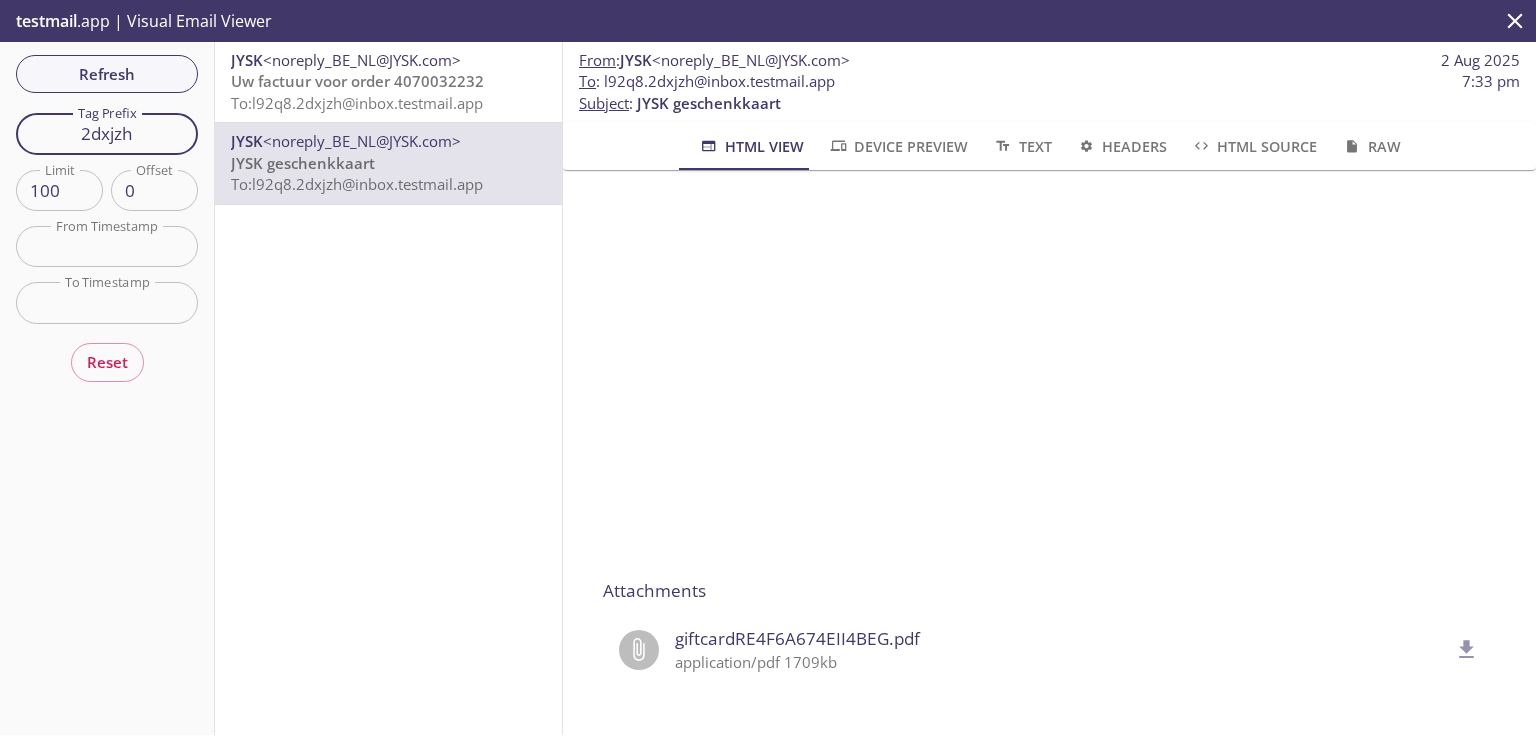 click on "Refresh Filters Tag Prefix 2dxjzh Tag Prefix Limit 100 Limit Offset 0 Offset From Timestamp From Timestamp To Timestamp To Timestamp Reset" at bounding box center [107, 388] 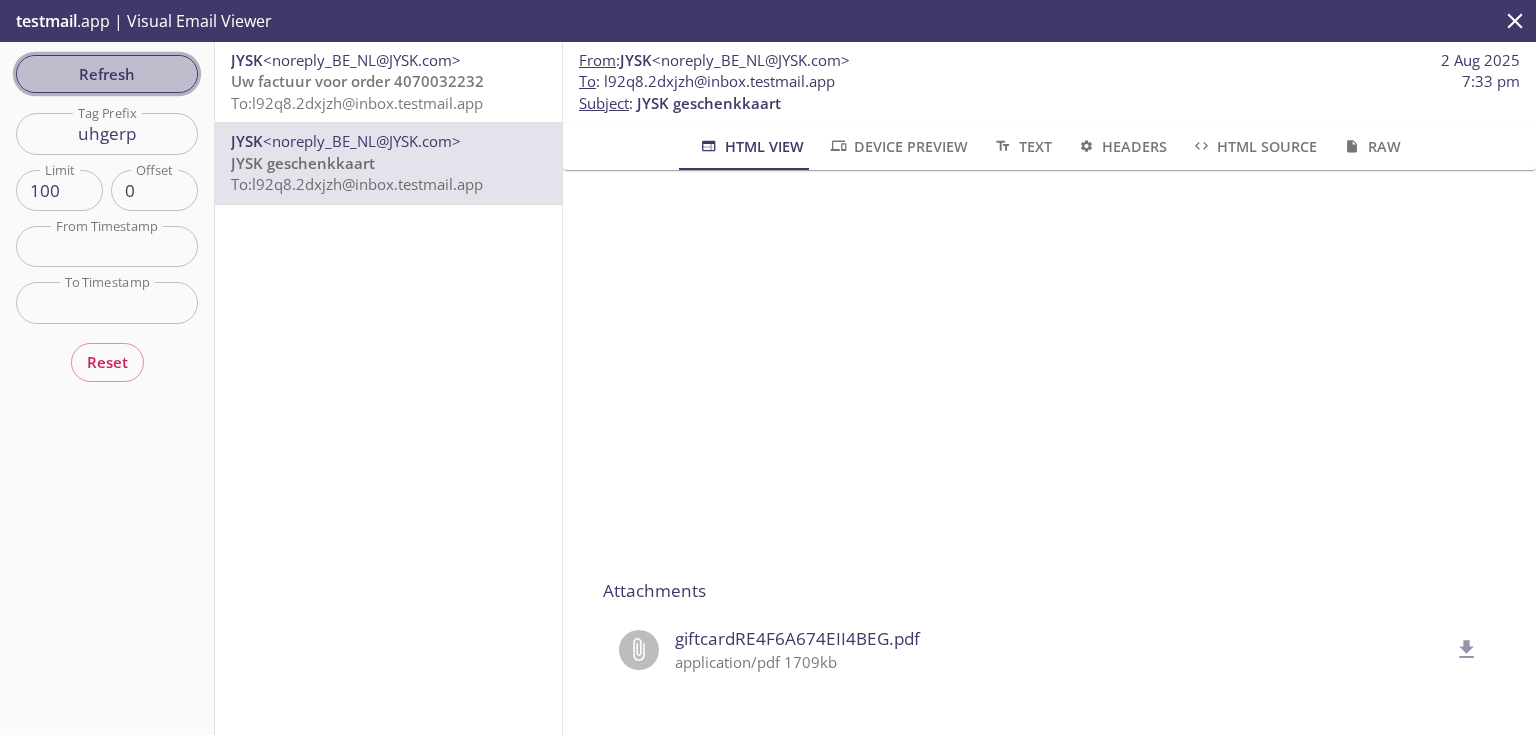 click on "Refresh" at bounding box center (107, 74) 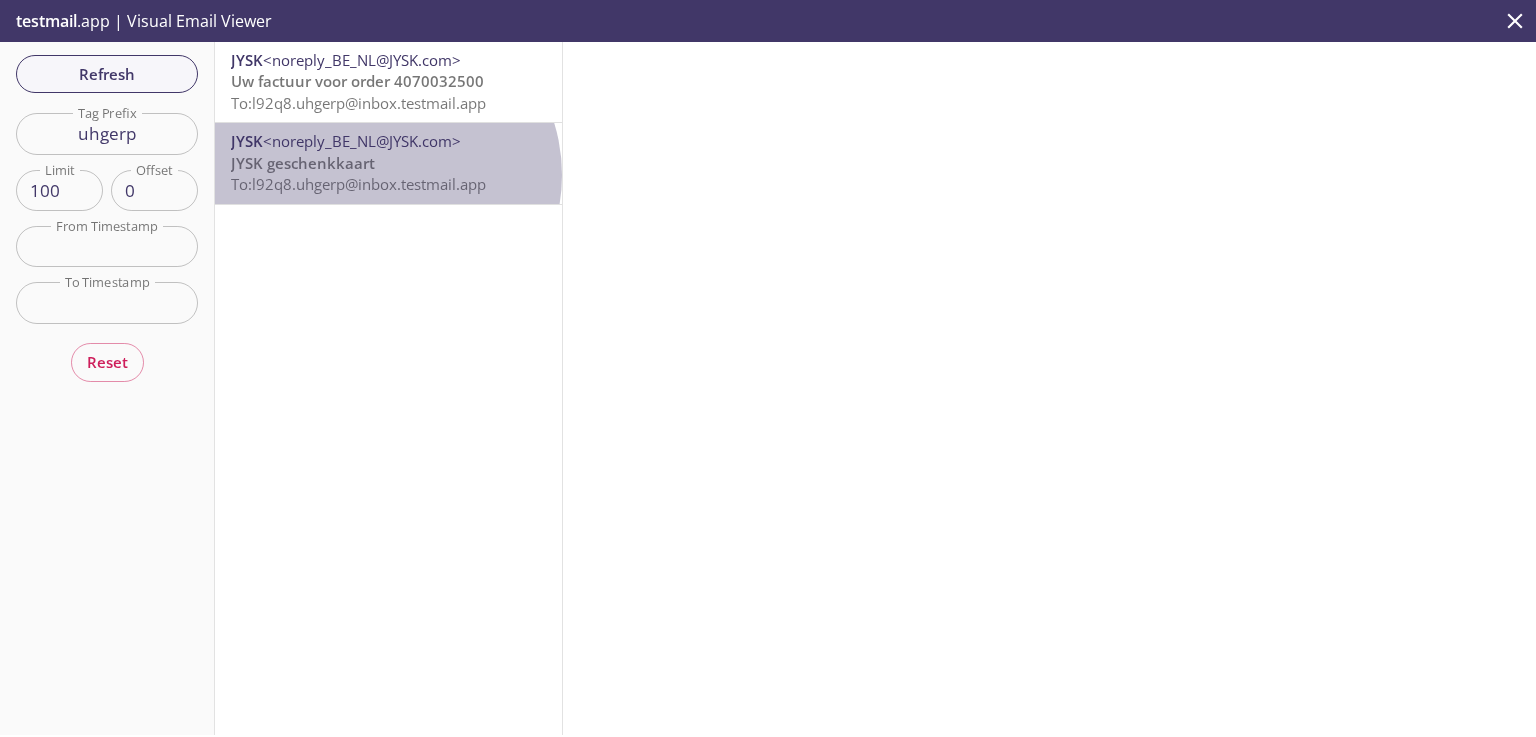 click on "To:  [EMAIL]" at bounding box center (358, 184) 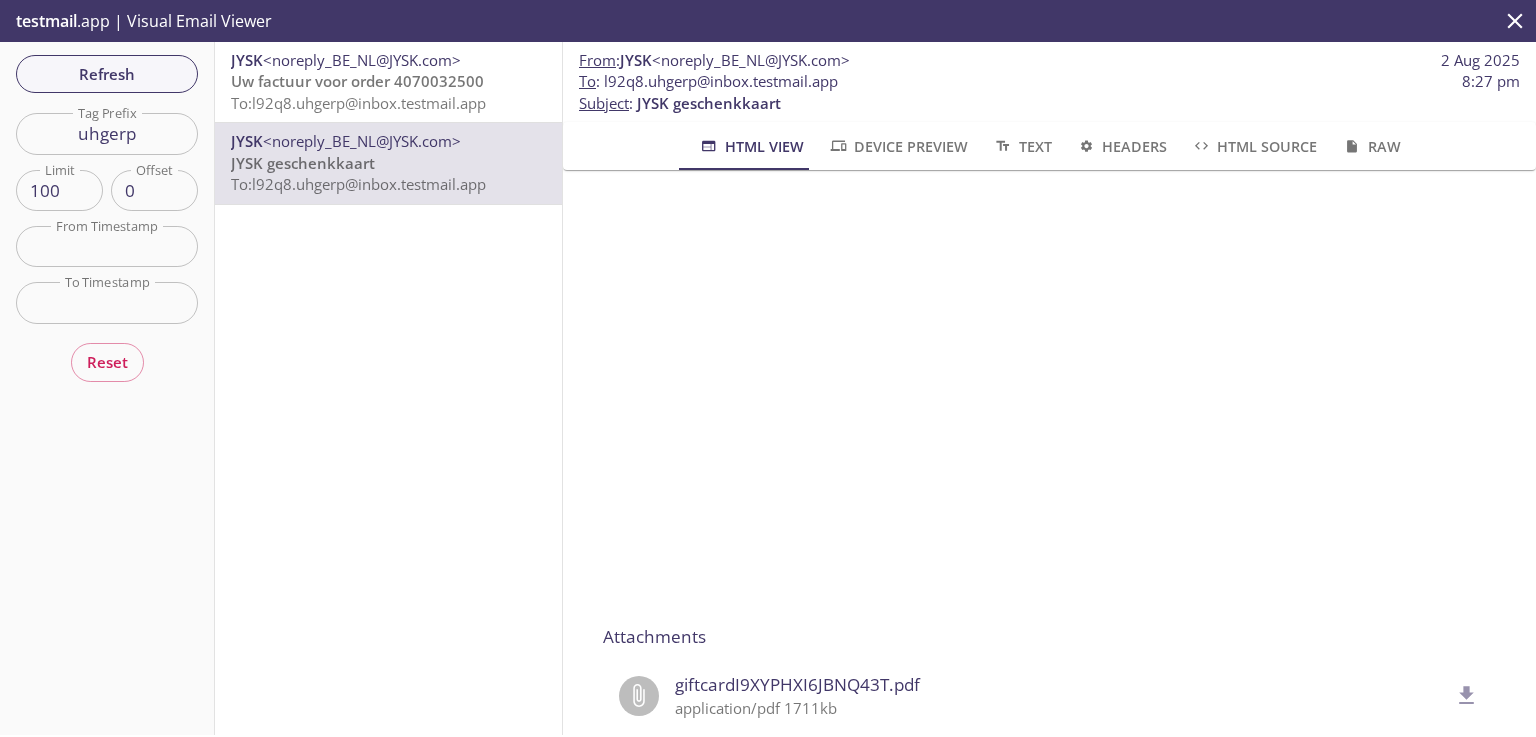 scroll, scrollTop: 293, scrollLeft: 0, axis: vertical 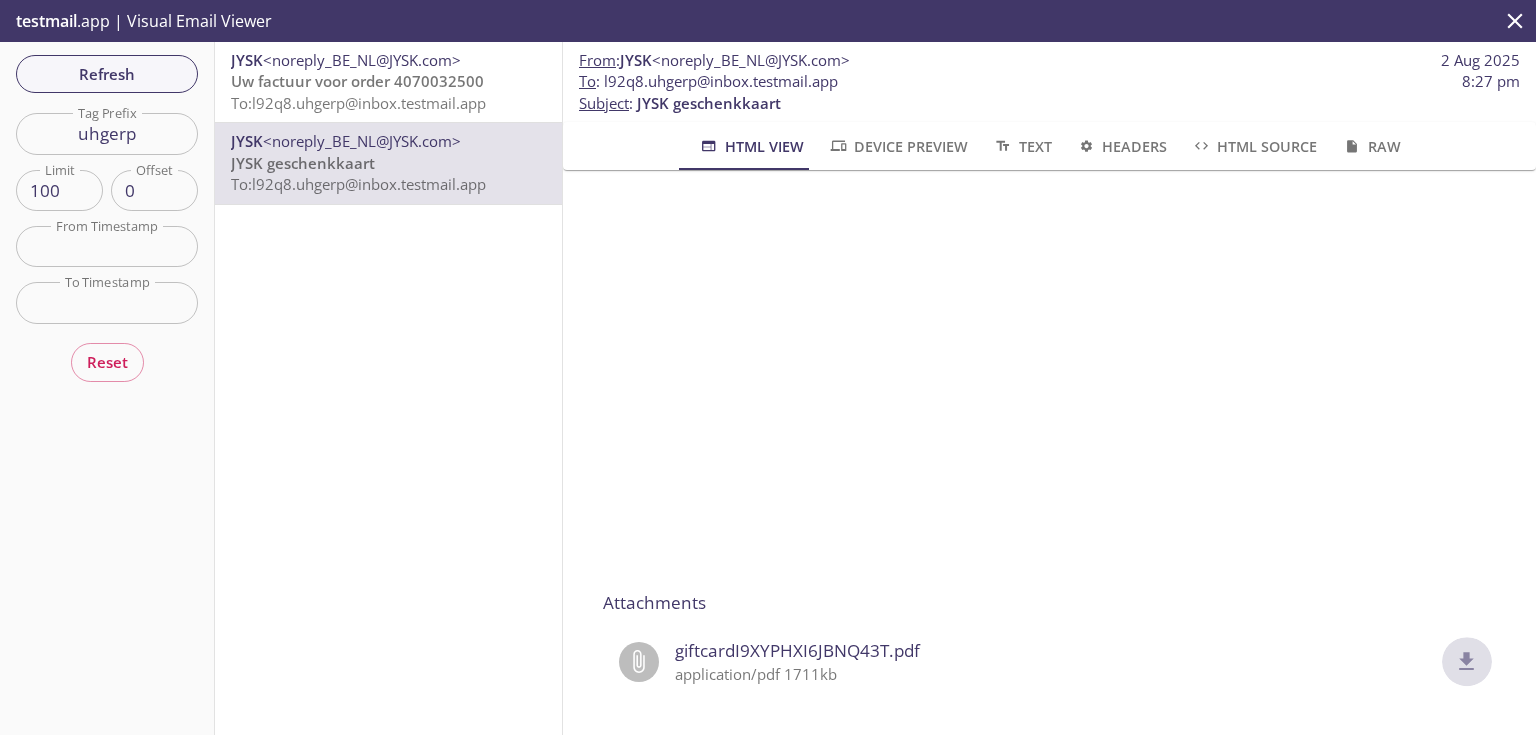click 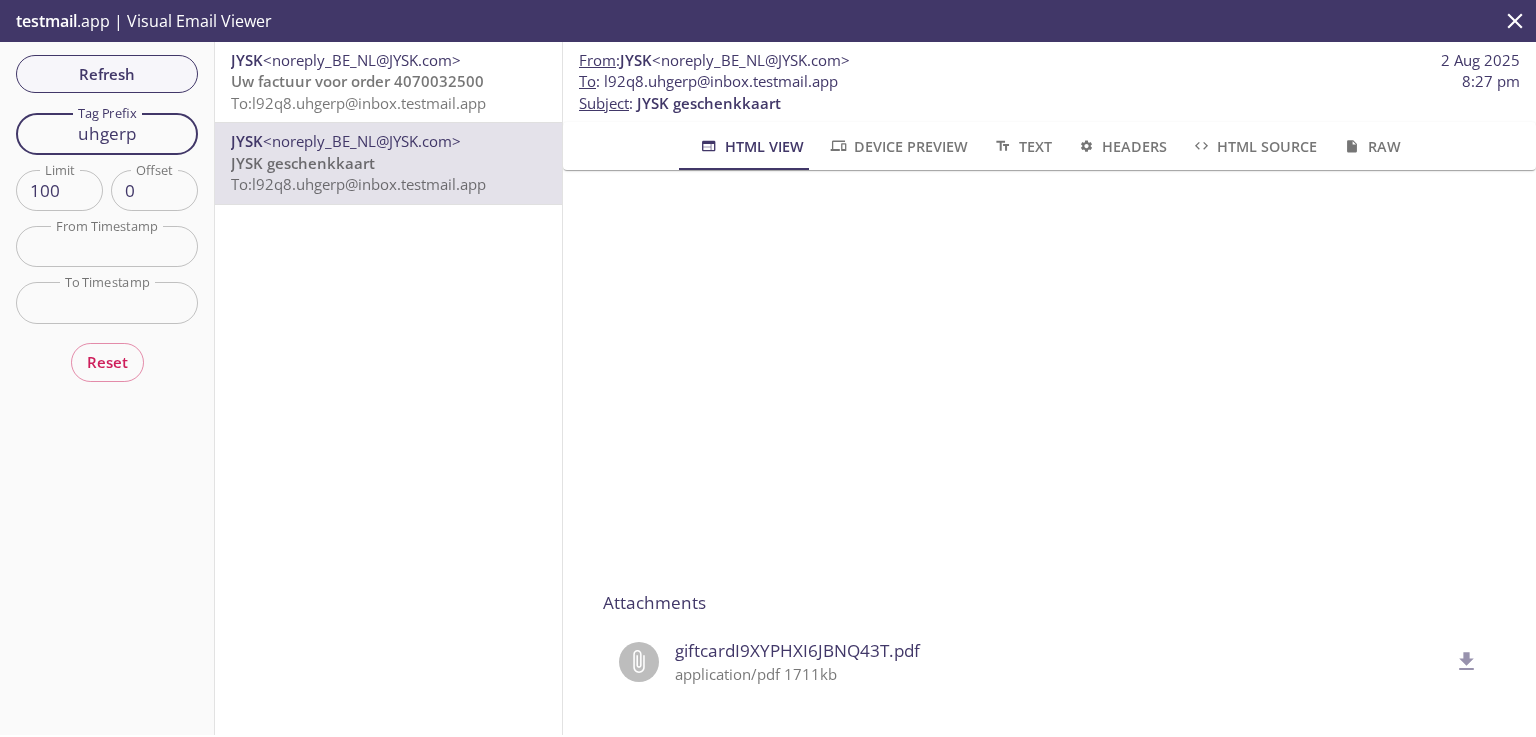 drag, startPoint x: 159, startPoint y: 142, endPoint x: 0, endPoint y: 126, distance: 159.80301 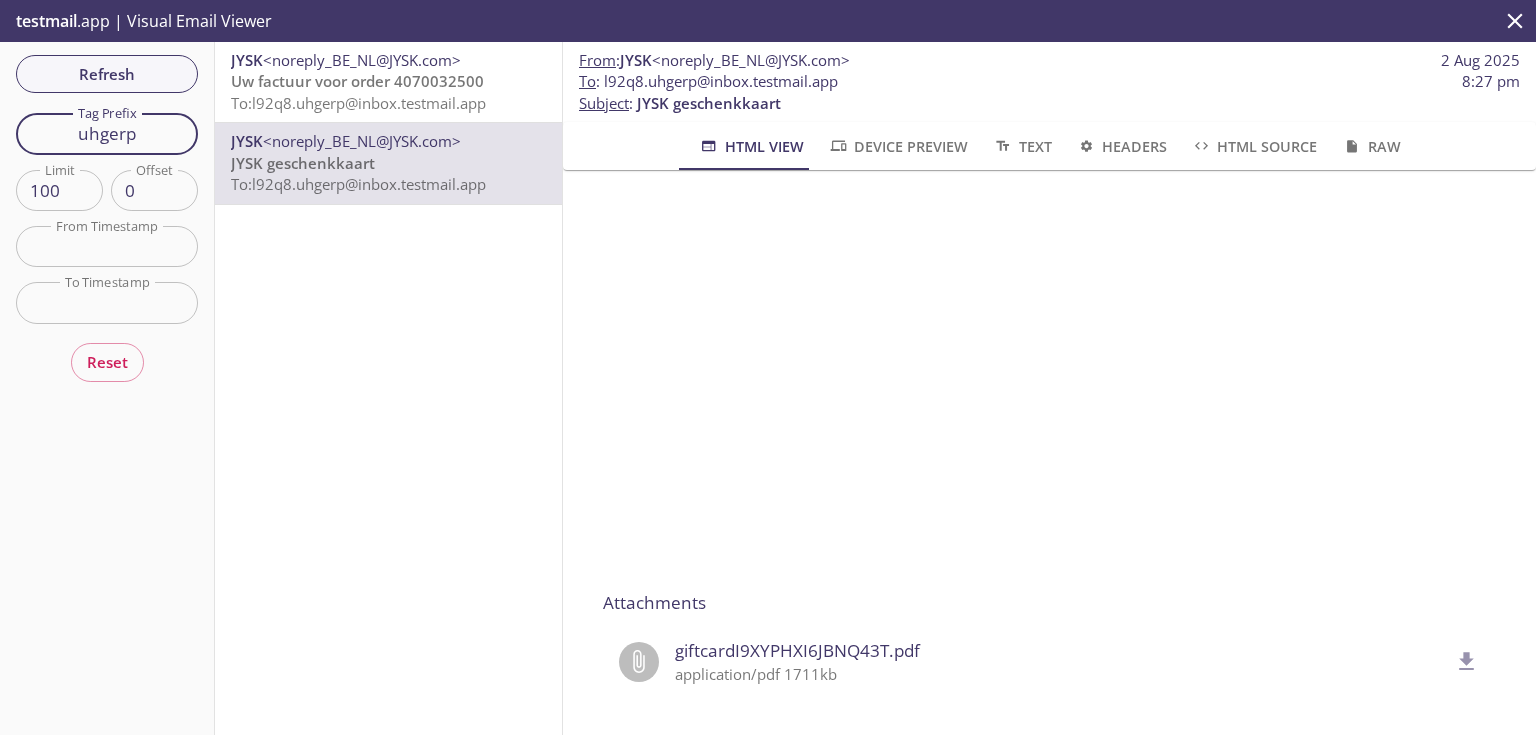 click on "Refresh Filters Tag Prefix uhgerp Tag Prefix Limit 100 Limit Offset 0 Offset From Timestamp From Timestamp To Timestamp To Timestamp Reset" at bounding box center (107, 388) 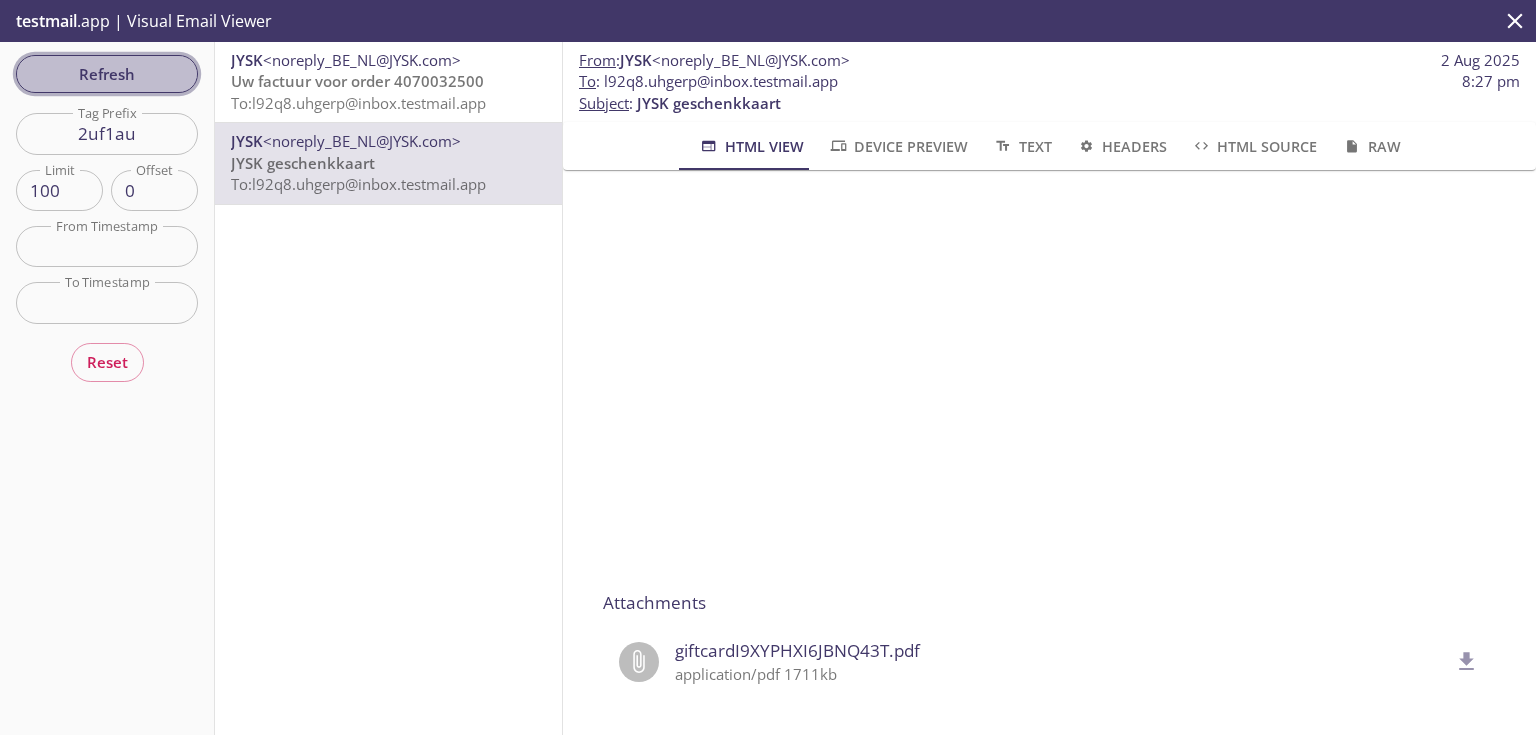 click on "Refresh" at bounding box center [107, 74] 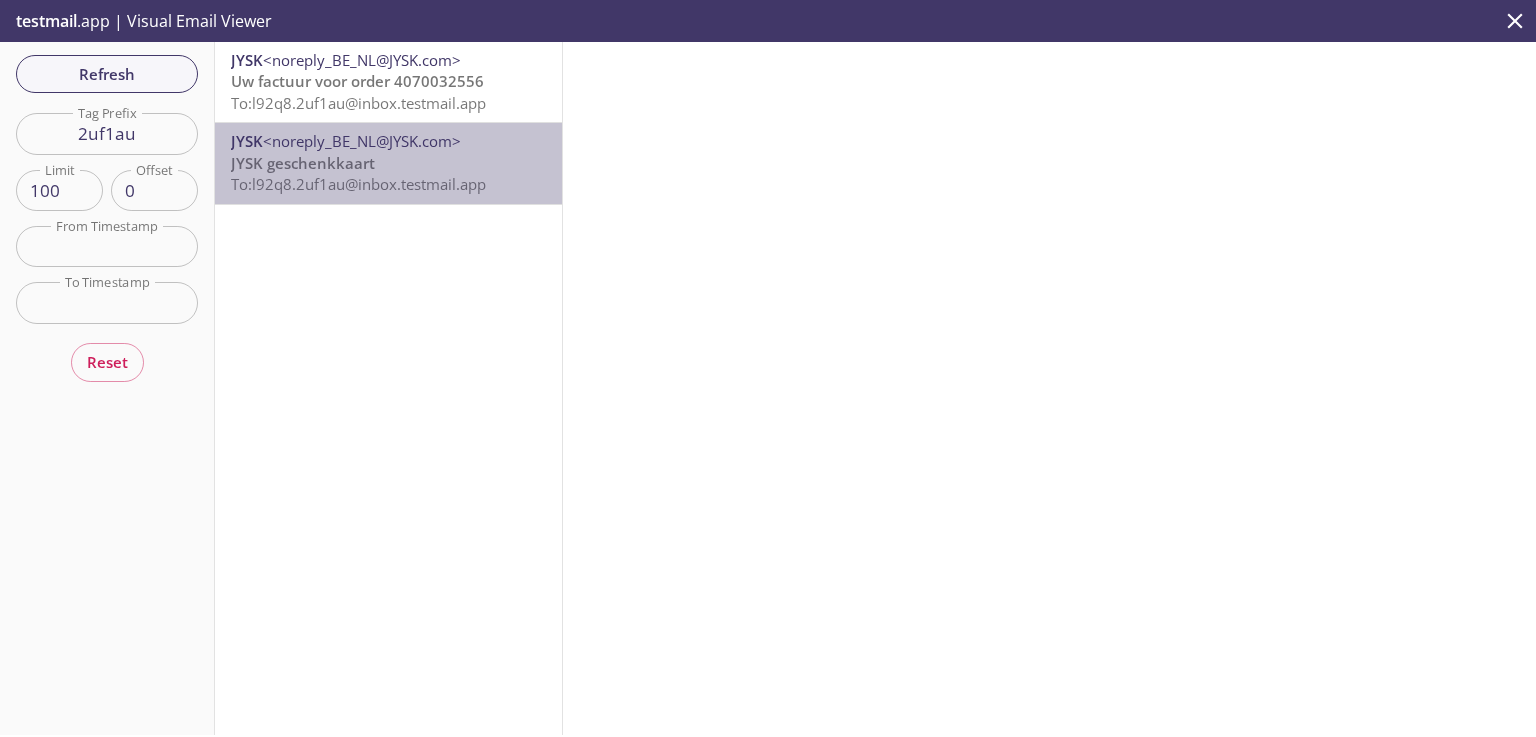 click on "JYSK geschenkkaart To:  l92q8.2uf1au@inbox.testmail.app" at bounding box center [388, 174] 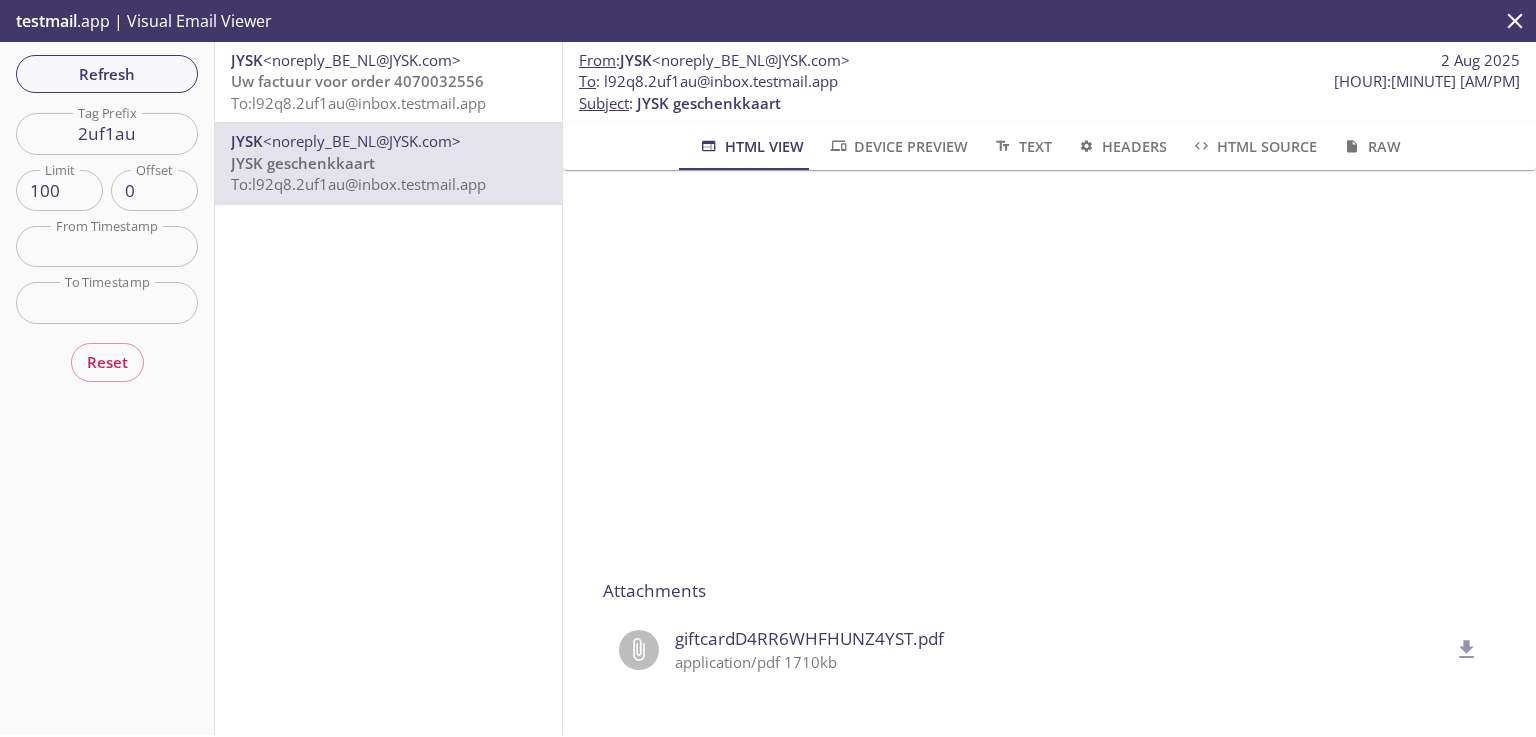 scroll, scrollTop: 320, scrollLeft: 0, axis: vertical 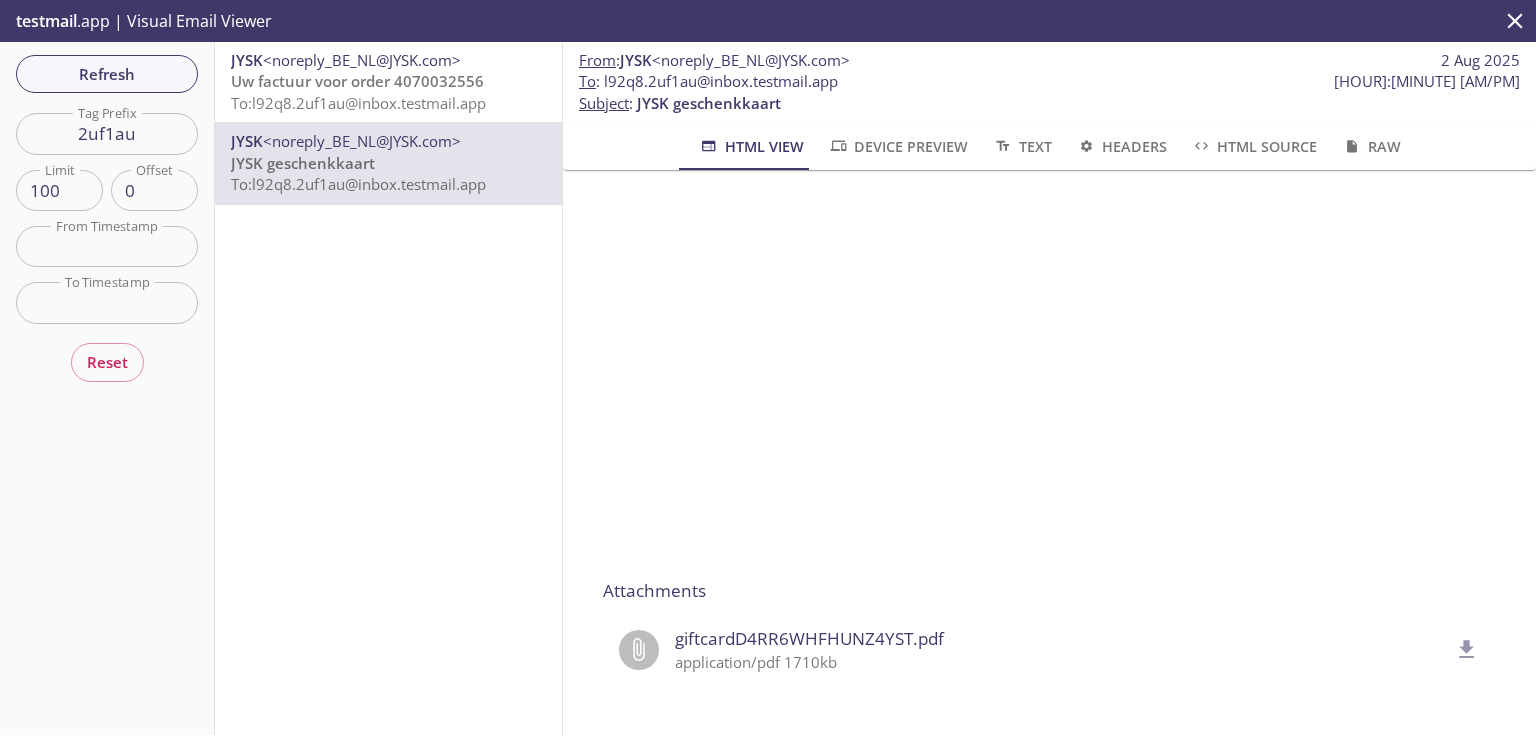 click 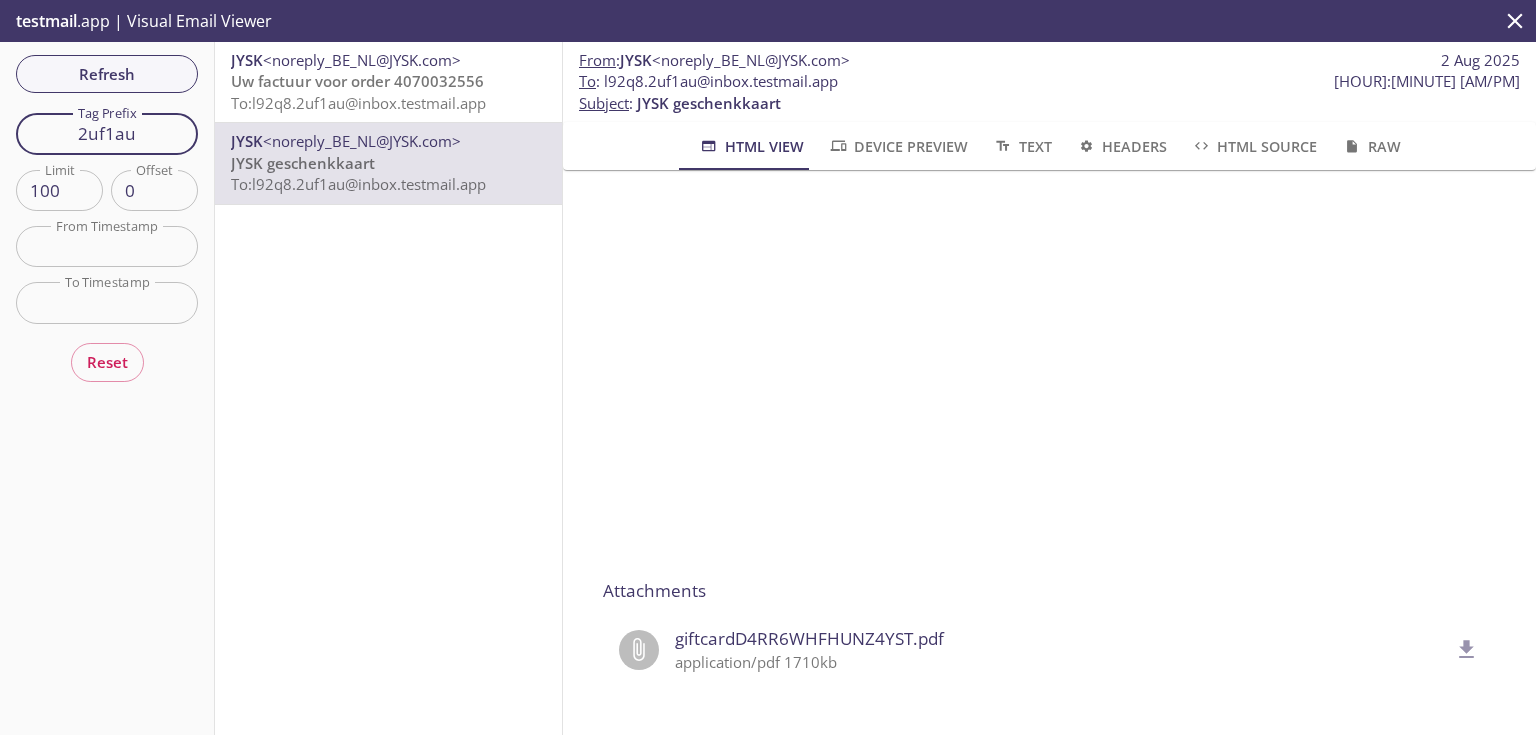 drag, startPoint x: 162, startPoint y: 129, endPoint x: 10, endPoint y: 123, distance: 152.11838 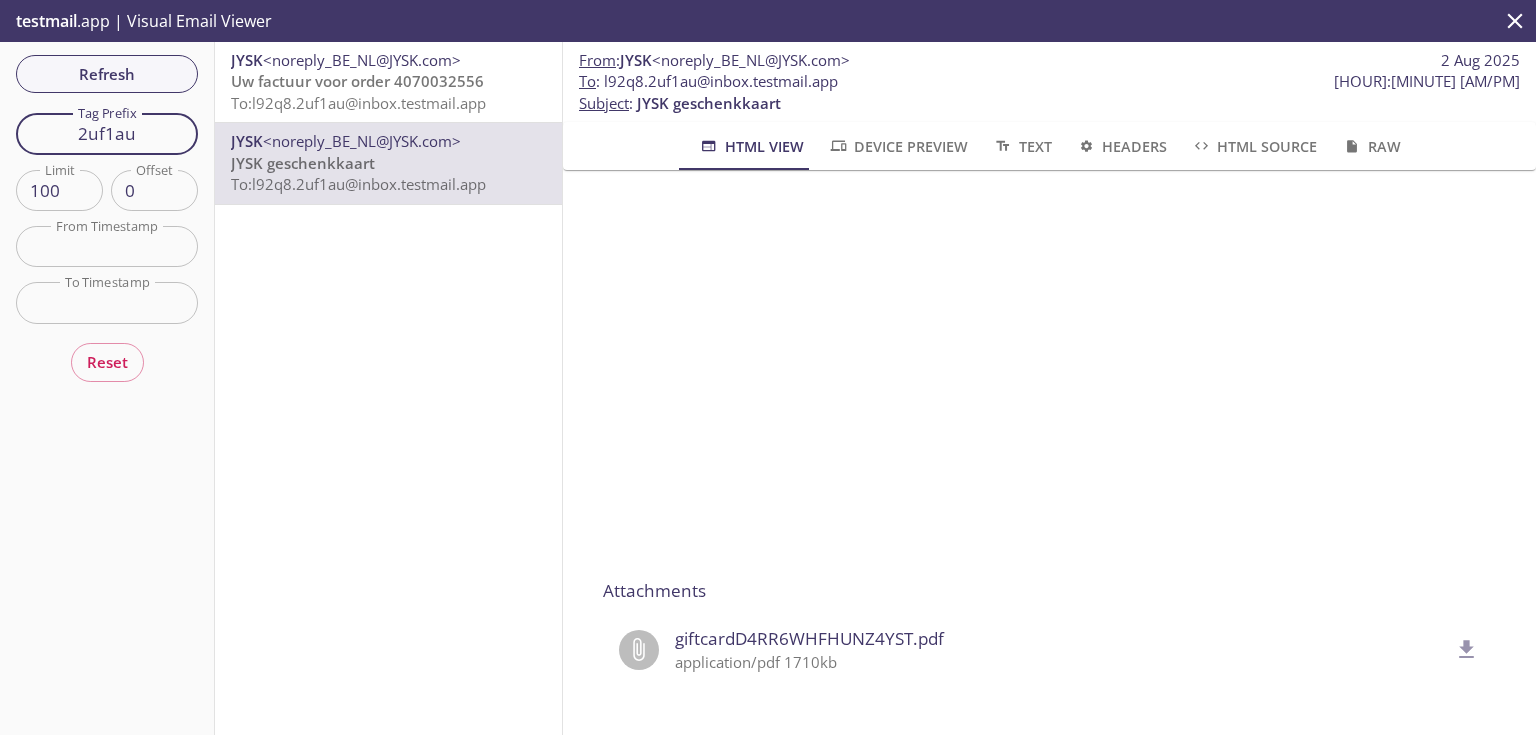 click on "Refresh Filters Tag Prefix 2uf1au Tag Prefix Limit 100 Limit Offset 0 Offset From Timestamp From Timestamp To Timestamp To Timestamp Reset" at bounding box center [107, 388] 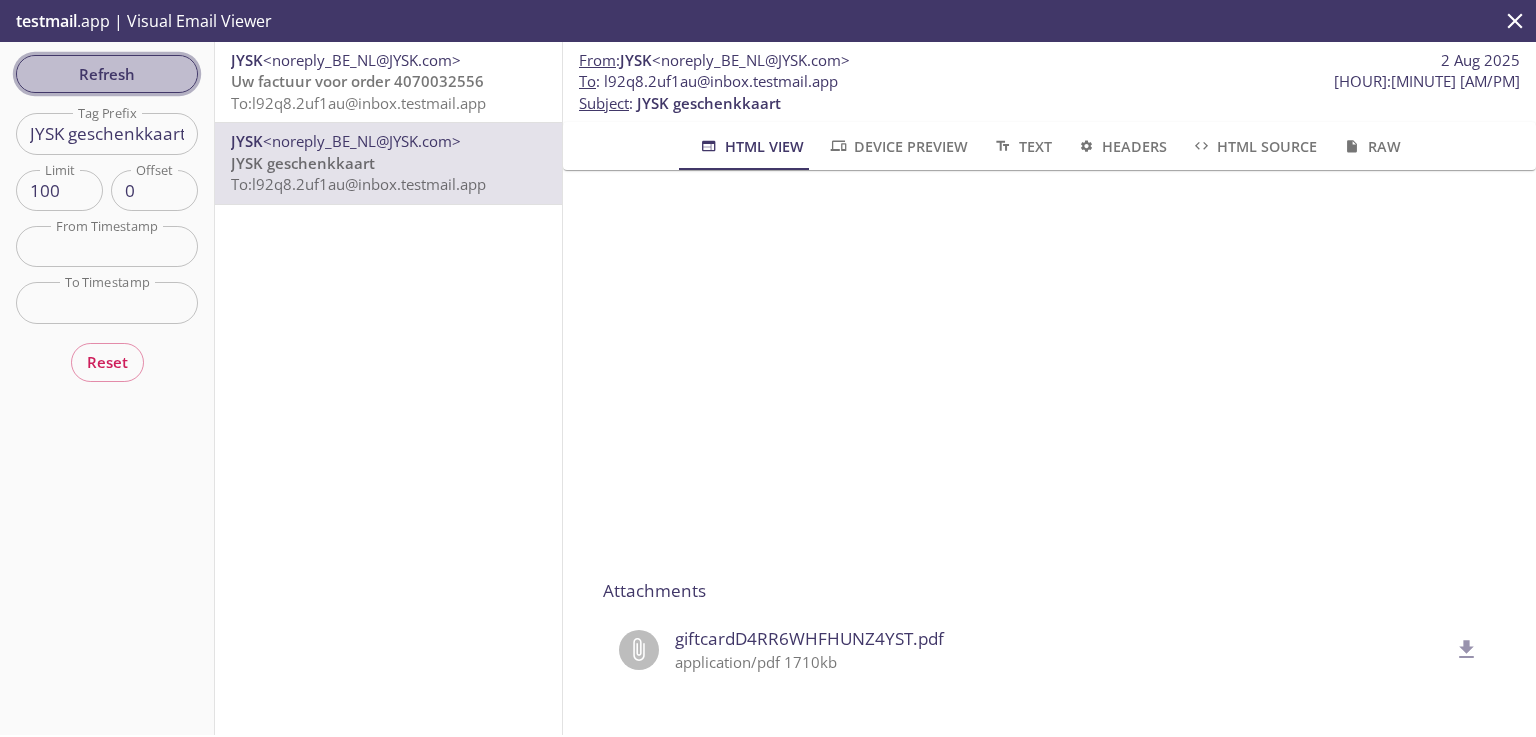 click on "Refresh" at bounding box center (107, 74) 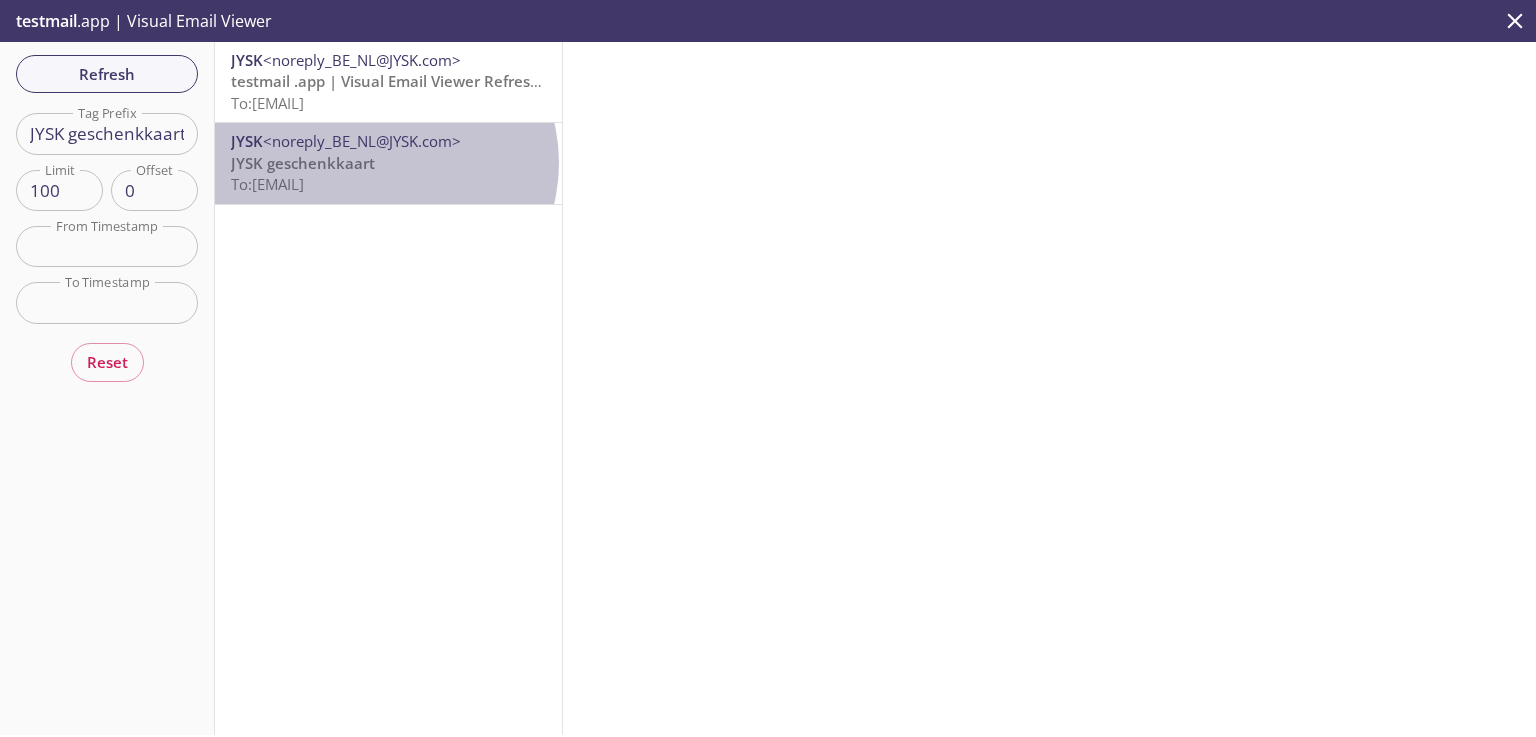 click on "JYSK geschenkkaart To:  l92q8.zxiezh@inbox.testmail.app" at bounding box center [388, 174] 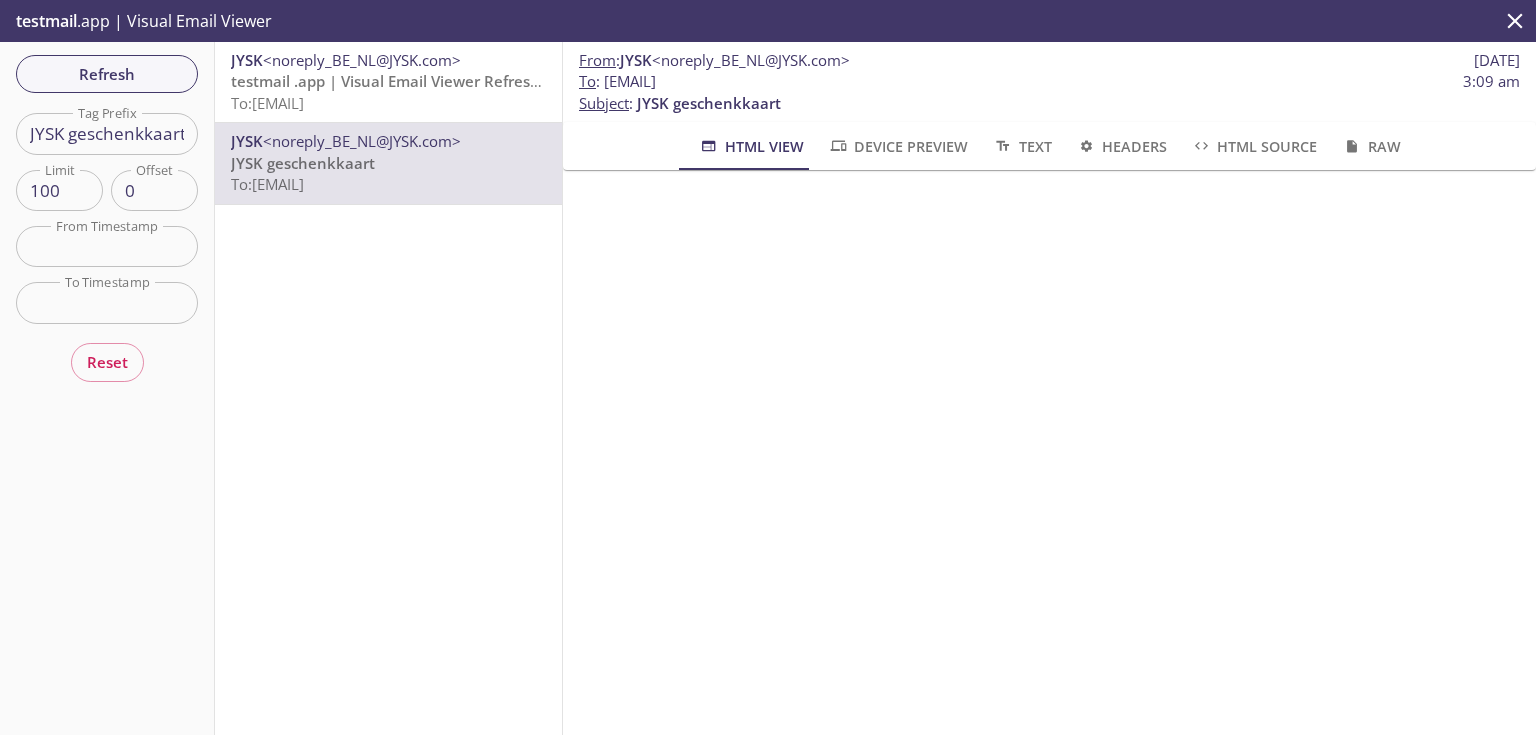 scroll, scrollTop: 320, scrollLeft: 0, axis: vertical 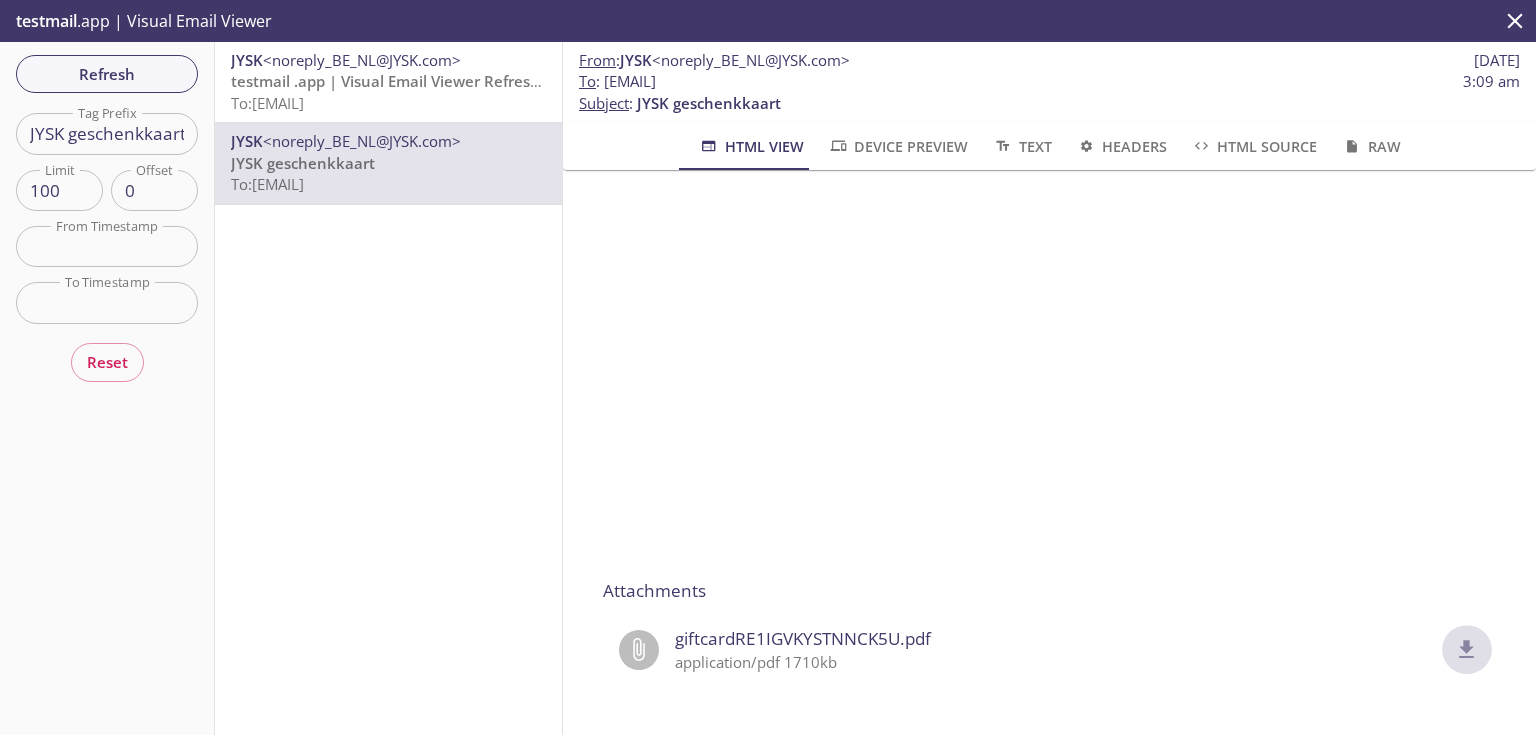 click 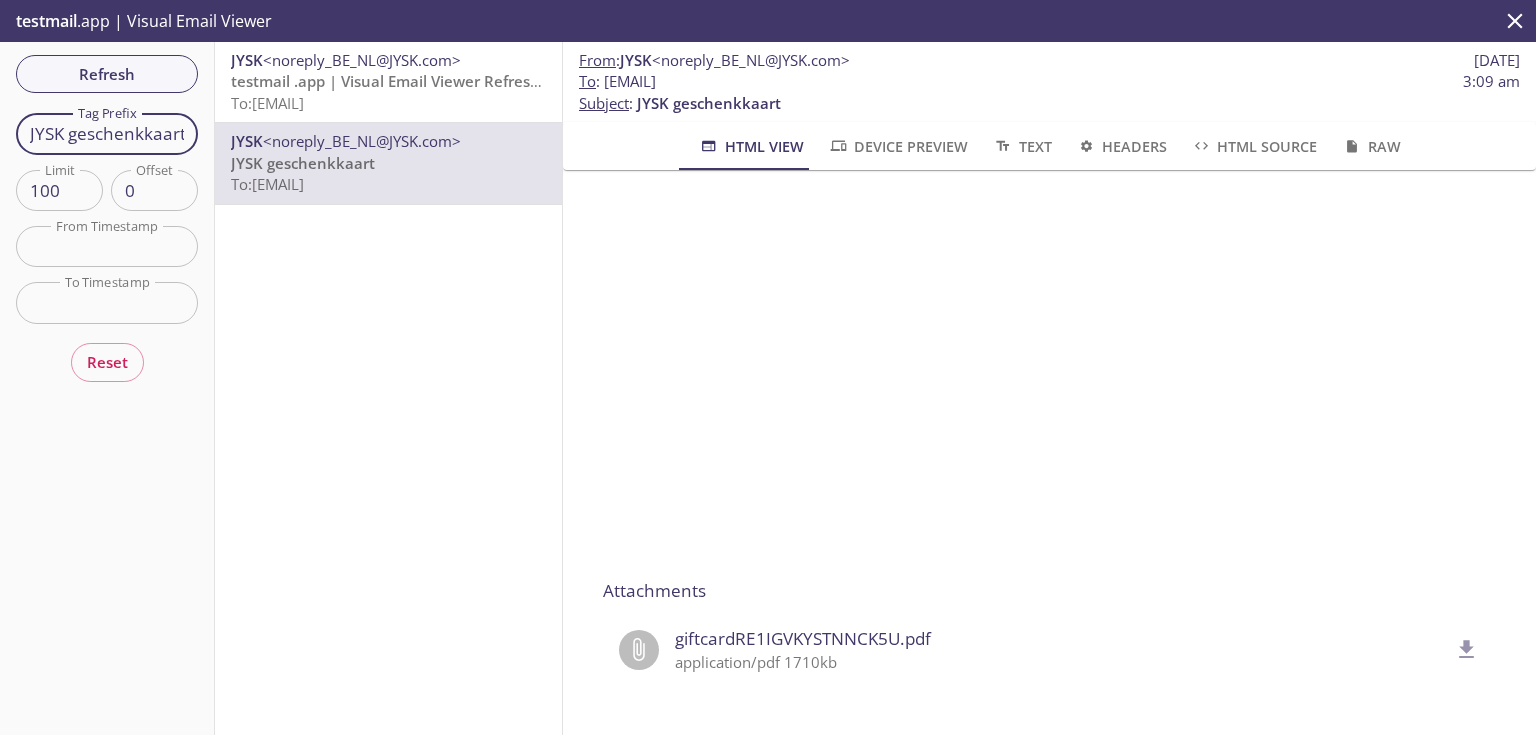 drag, startPoint x: 157, startPoint y: 133, endPoint x: 0, endPoint y: 121, distance: 157.45793 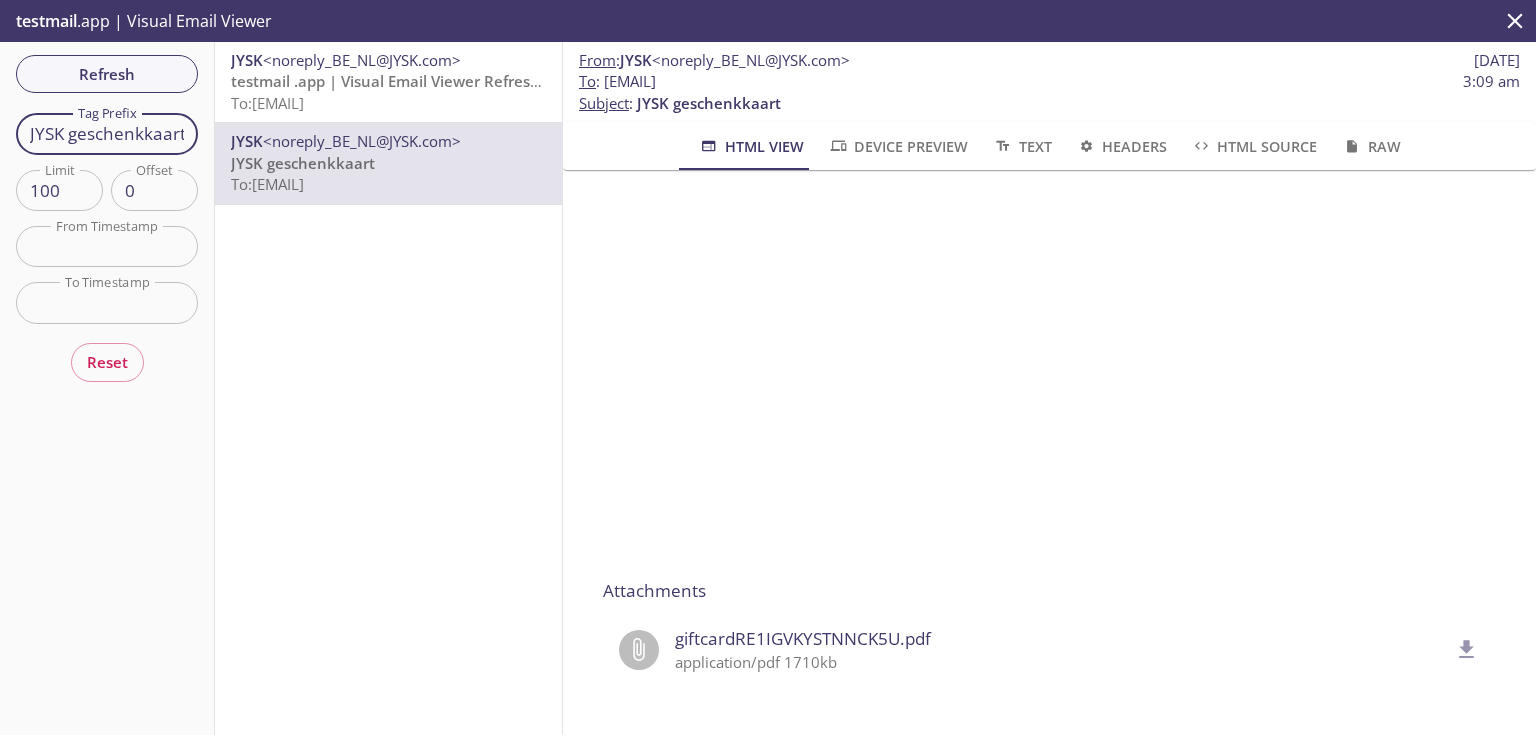 click on "testmail .app | Visual Email Viewer Refresh Filters Tag Prefix nmoxqp Tag Prefix Limit 100 Limit Offset 0 Offset From Timestamp From Timestamp To Timestamp To Timestamp Reset JYSK  <noreply_BE_NL@JYSK.com> JYSK geschenkkaart To:  l92q8.ggfton@example.com JYSK  <noreply_BE_NL@JYSK.com> Uw factuur voor order 4070053410 To:  l92q8.ggfton@example.com From :    JYSK  <noreply_BE_NL@JYSK.com> 3 Aug 2025   To :   l92q8.ggfton@example.com 5:31 am Subject :   JYSK geschenkkaart HTML View Device Preview Text Headers HTML Source Raw Attachments giftcardEMP4N4DLR1GTNTR9.pdf application/pdf 1709kb" at bounding box center (107, 388) 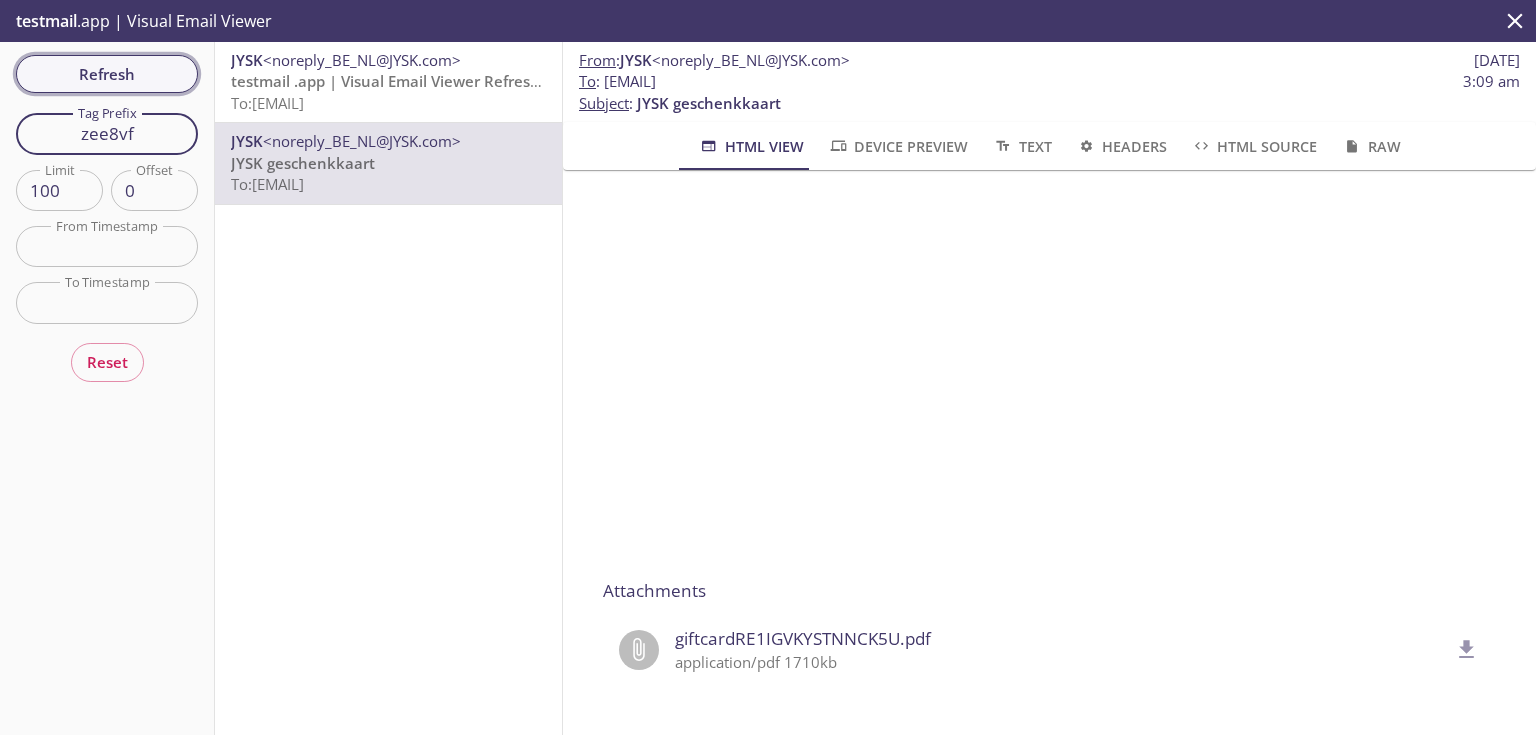 click on "Refresh" at bounding box center (107, 74) 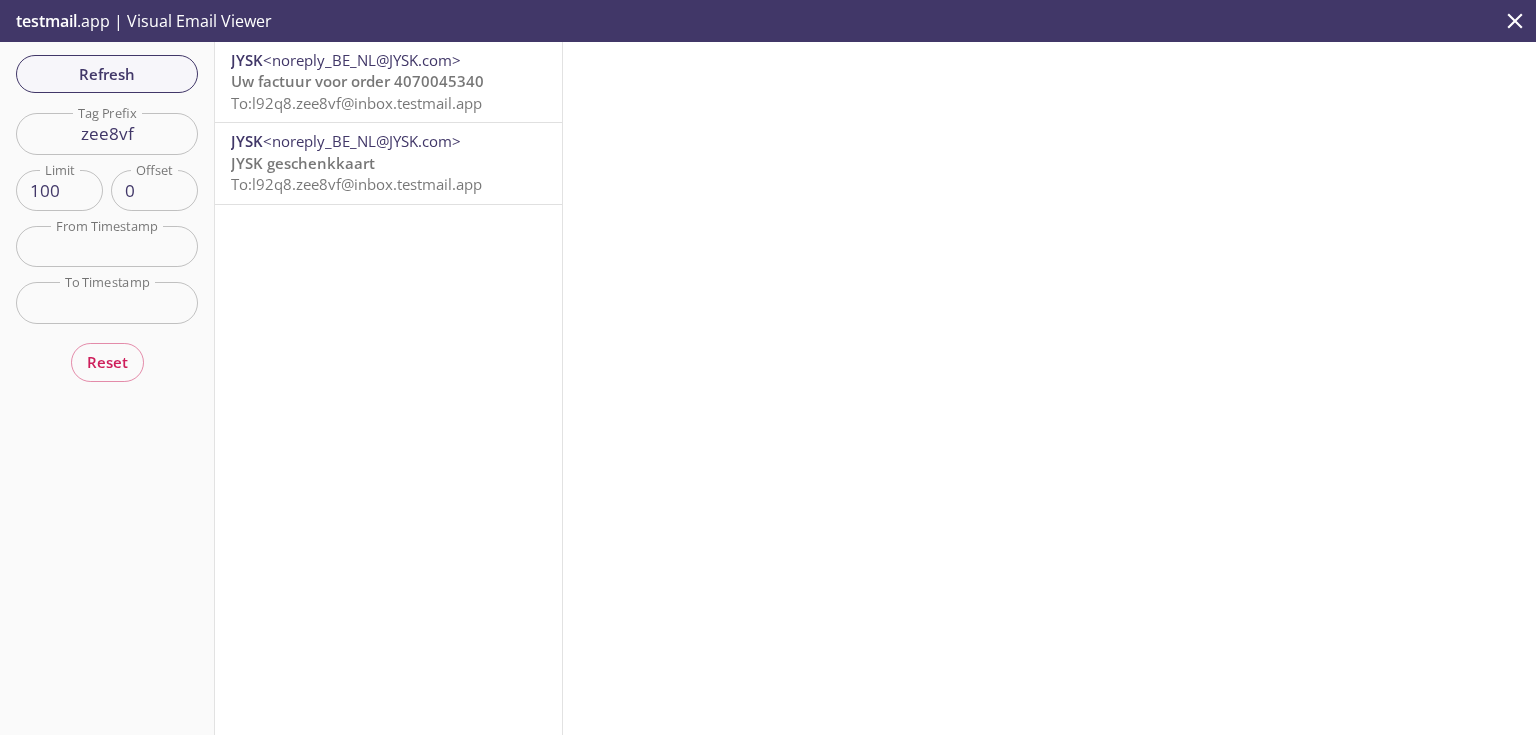 click on "To:  l92q8.zee8vf@inbox.testmail.app" at bounding box center [356, 184] 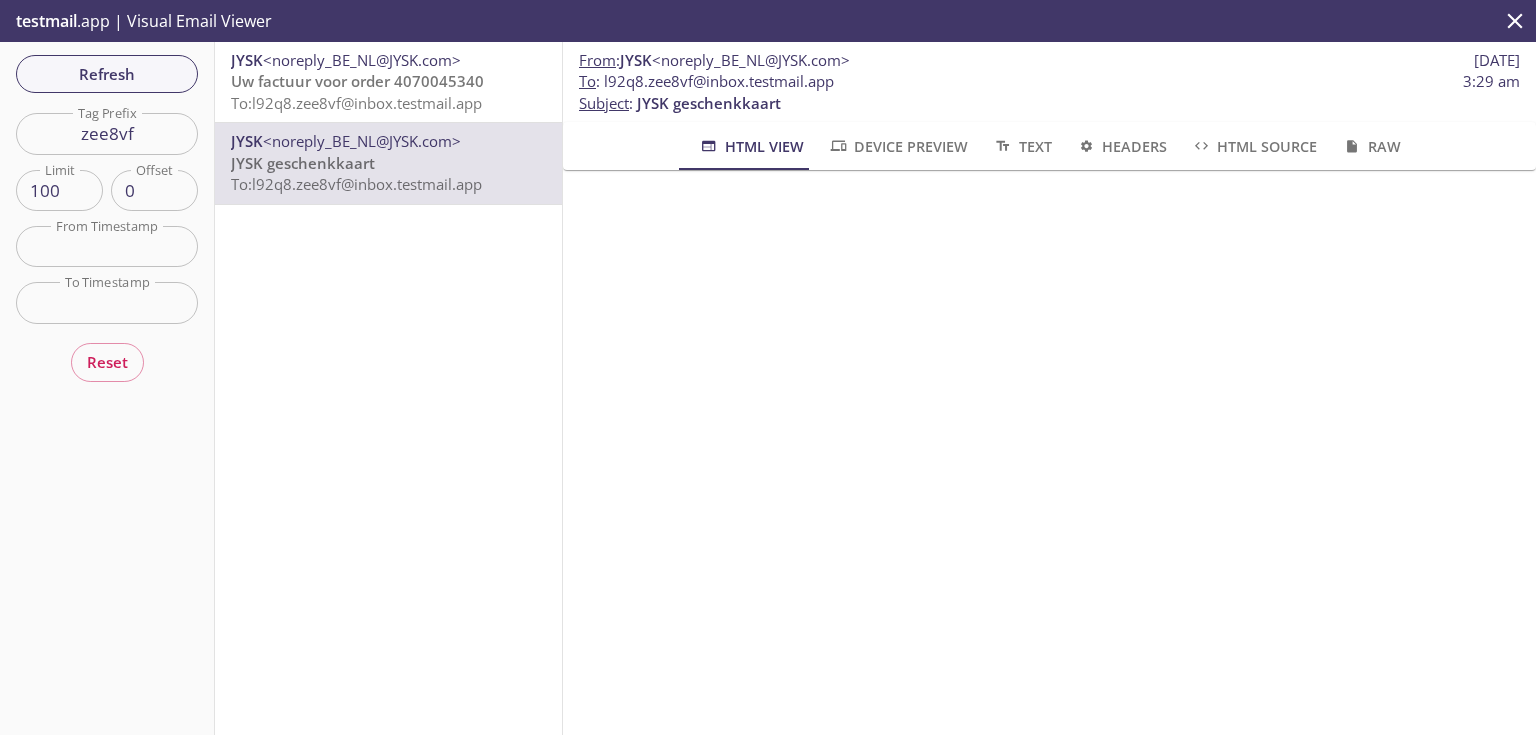 scroll, scrollTop: 320, scrollLeft: 0, axis: vertical 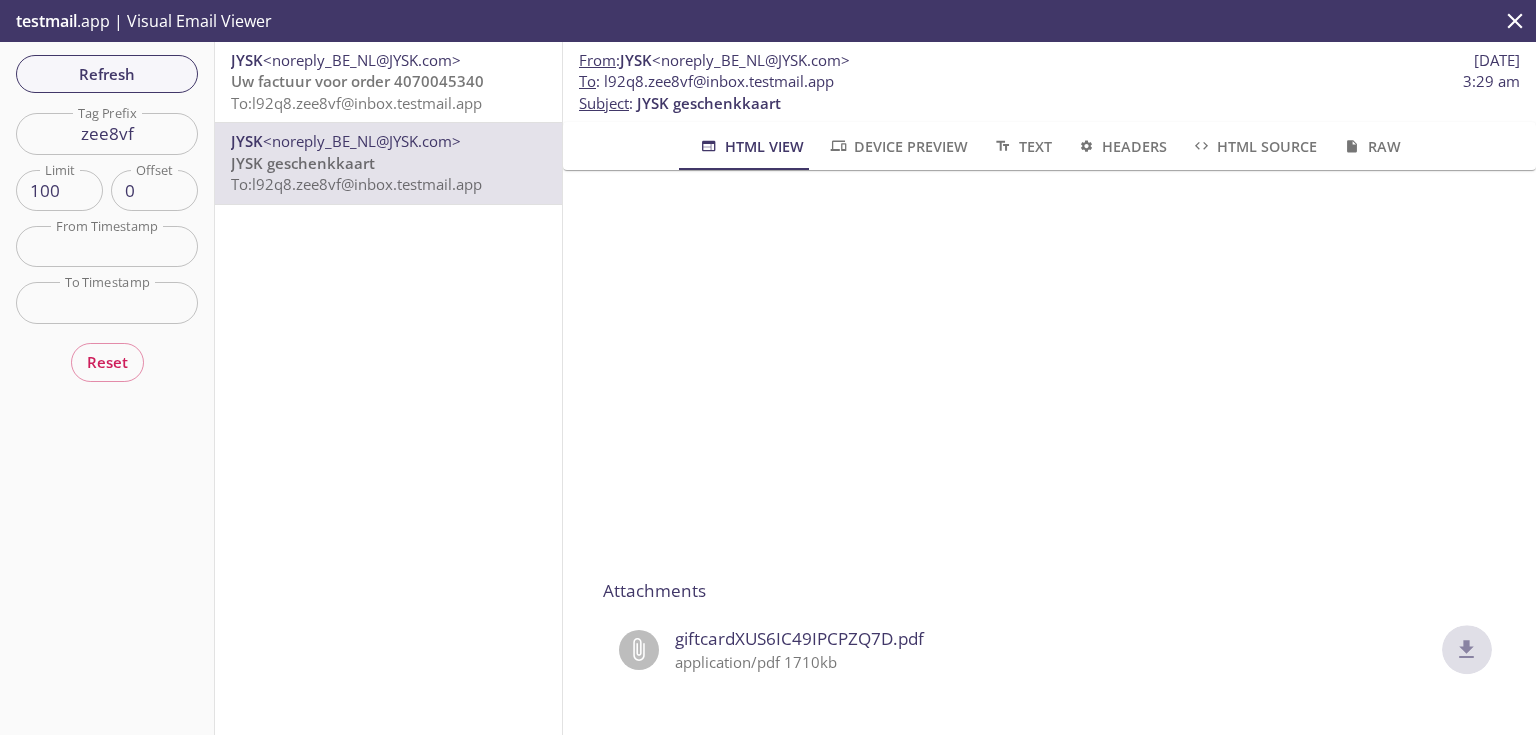 click 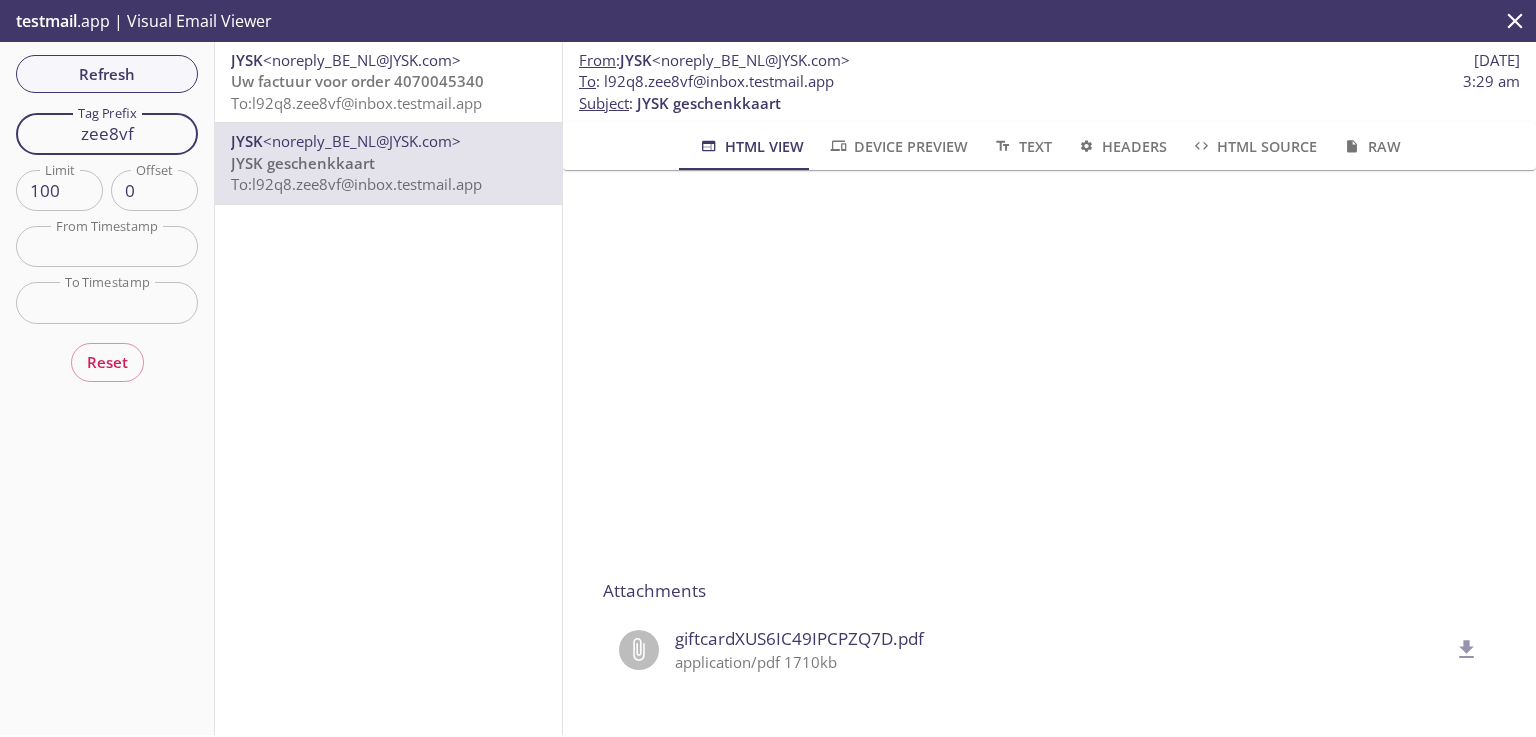 drag, startPoint x: 144, startPoint y: 129, endPoint x: 5, endPoint y: 121, distance: 139.23003 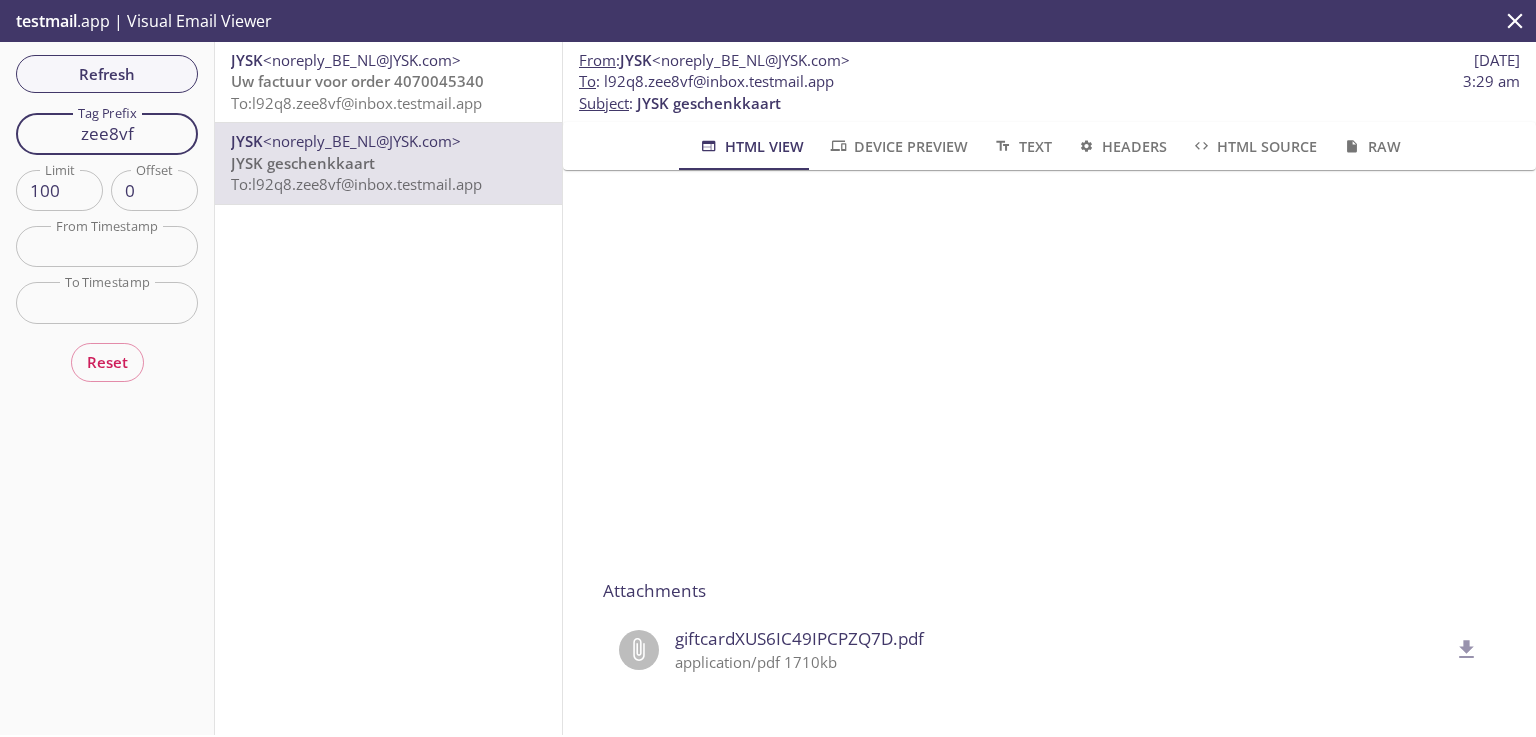 click on "Refresh Filters Tag Prefix zee8vf Tag Prefix Limit 100 Limit Offset 0 Offset From Timestamp From Timestamp To Timestamp To Timestamp Reset" at bounding box center (107, 388) 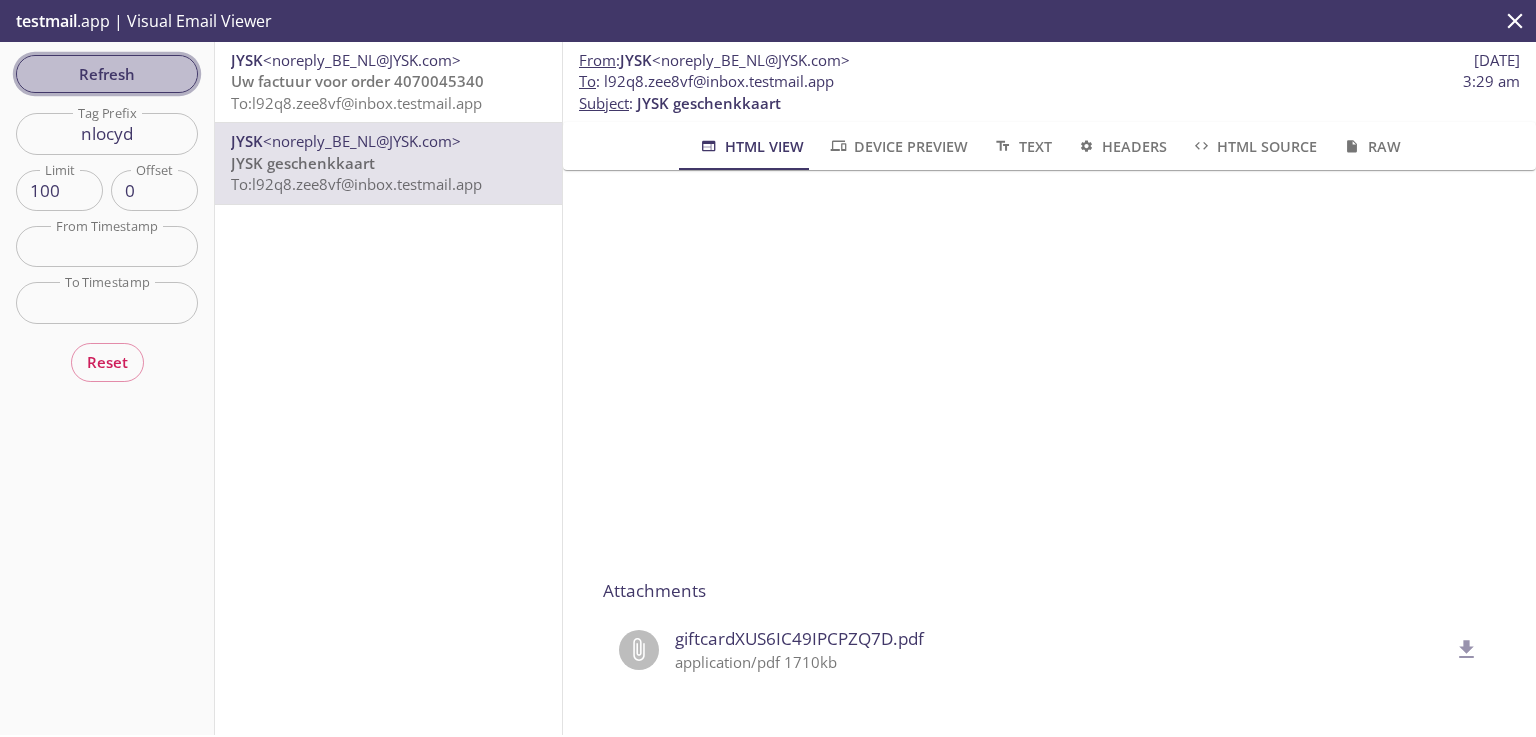 click on "Refresh" at bounding box center (107, 74) 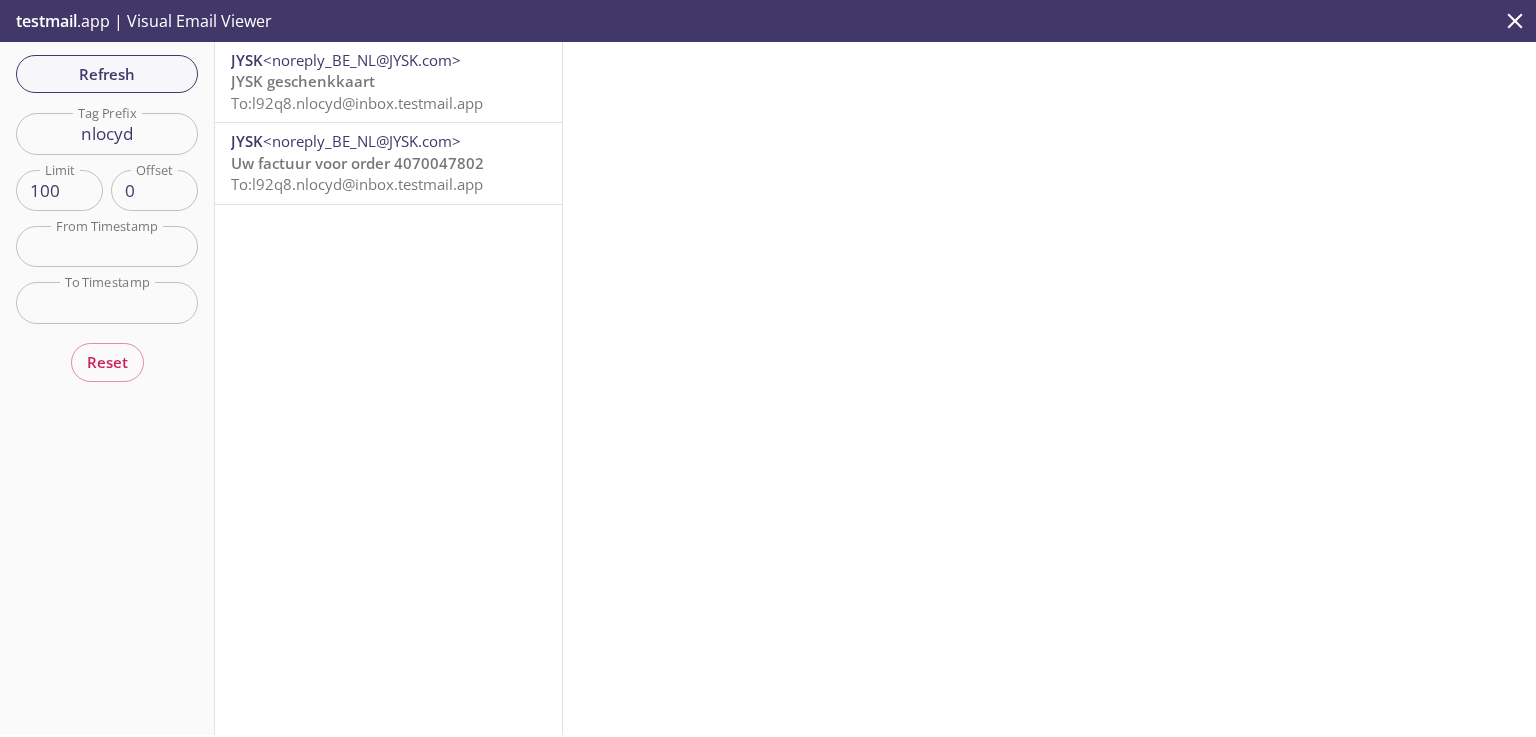 click on "l92q8.ruy3b9@example.com" at bounding box center (388, 92) 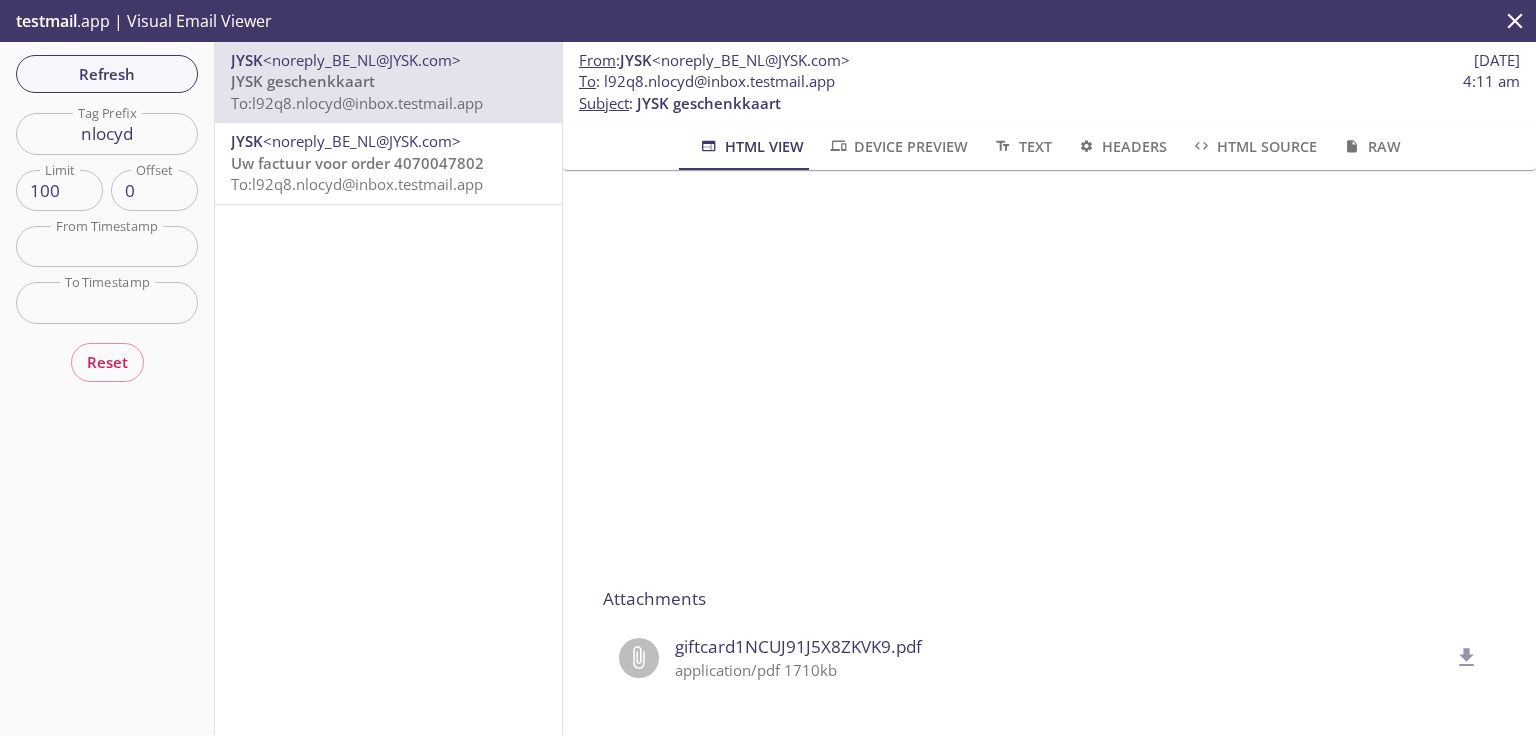 scroll, scrollTop: 320, scrollLeft: 0, axis: vertical 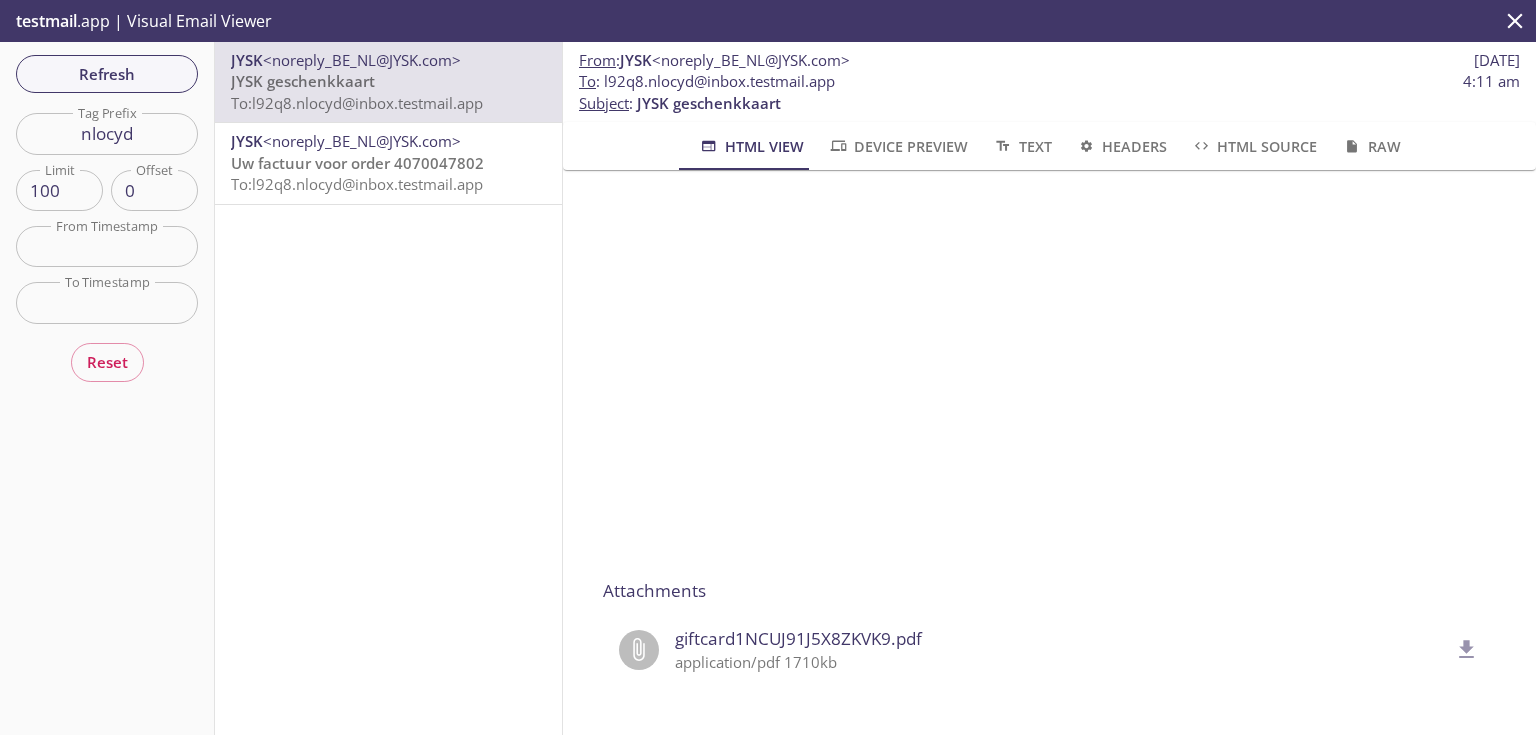 click 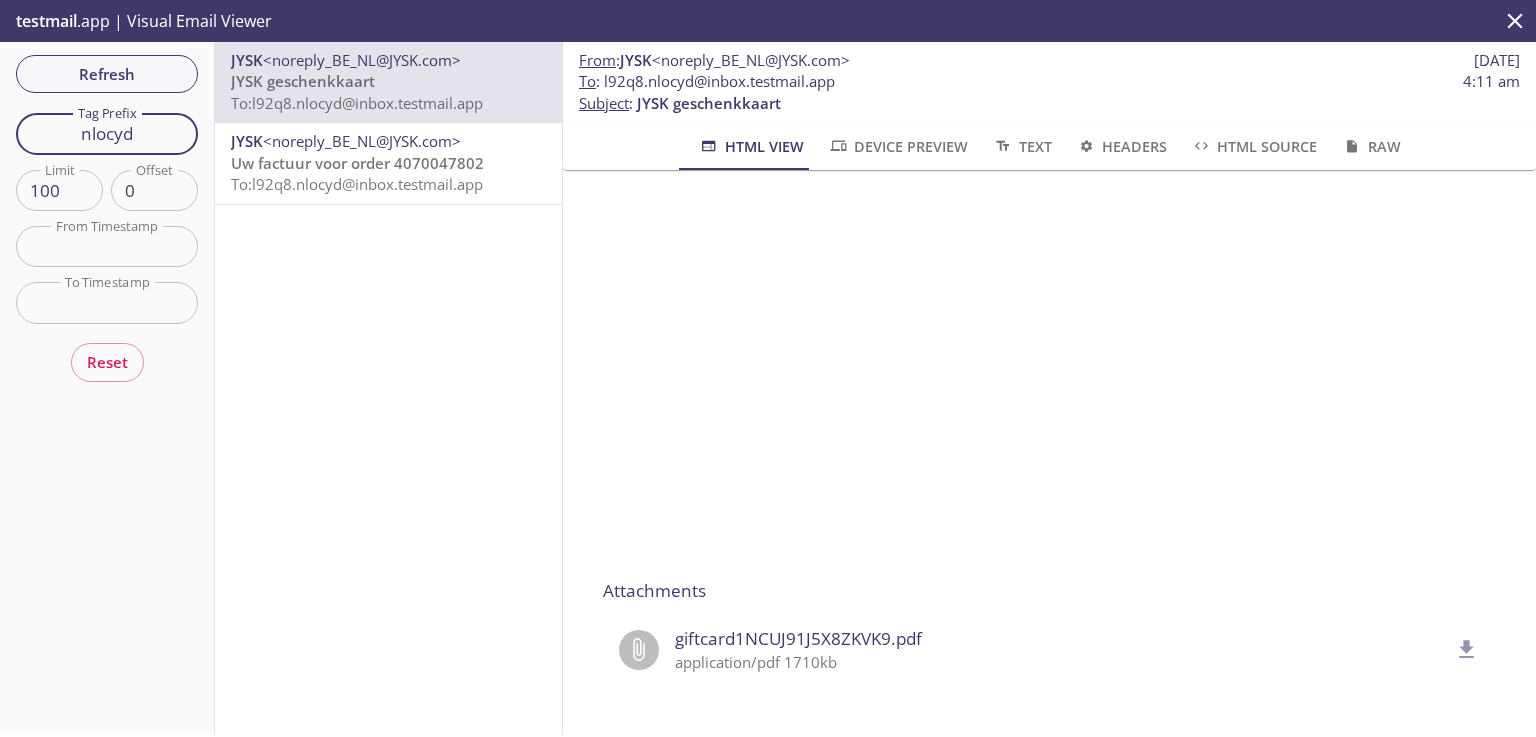drag, startPoint x: 156, startPoint y: 134, endPoint x: 0, endPoint y: 110, distance: 157.83536 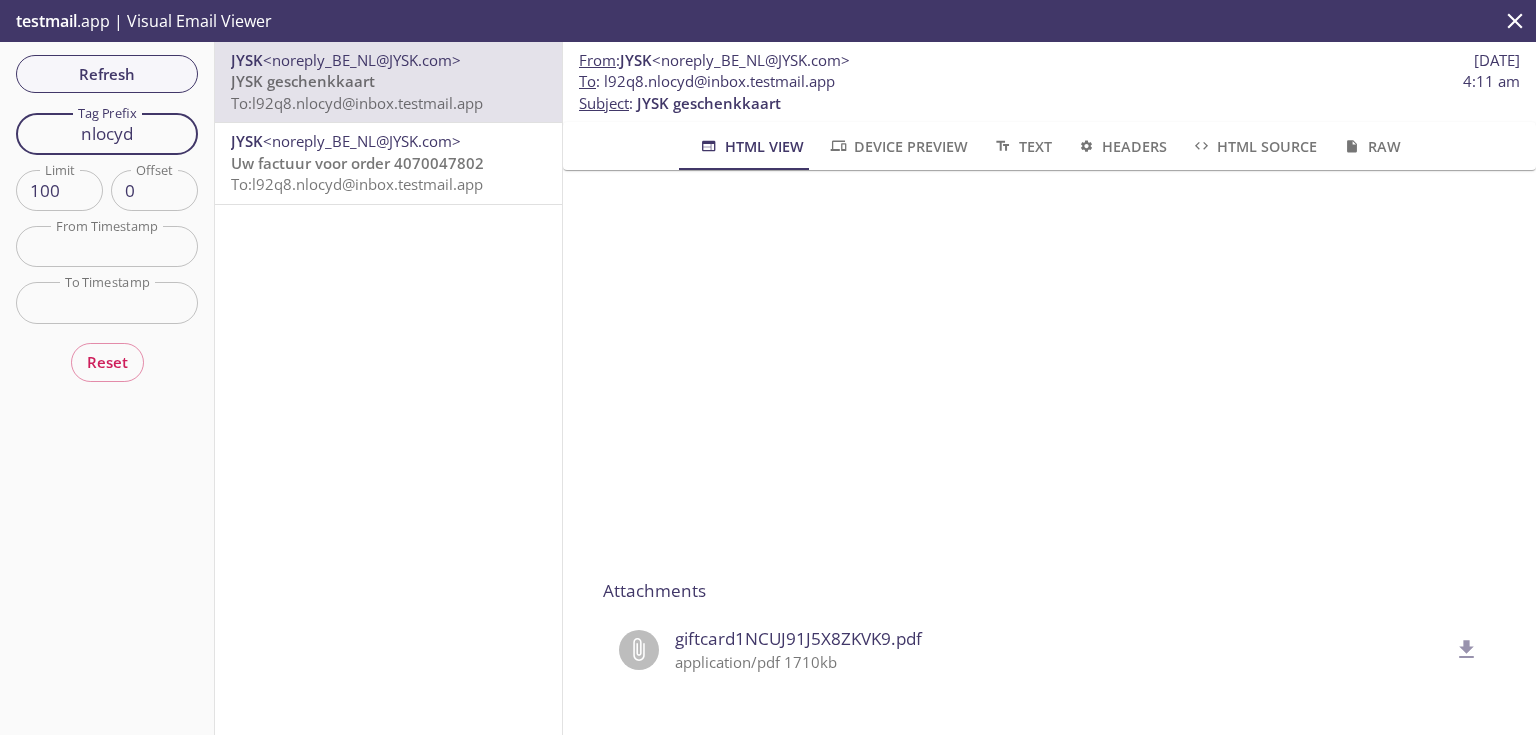 click on "Refresh Filters Tag Prefix nlocyd Tag Prefix Limit 100 Limit Offset 0 Offset From Timestamp From Timestamp To Timestamp To Timestamp Reset" at bounding box center (107, 388) 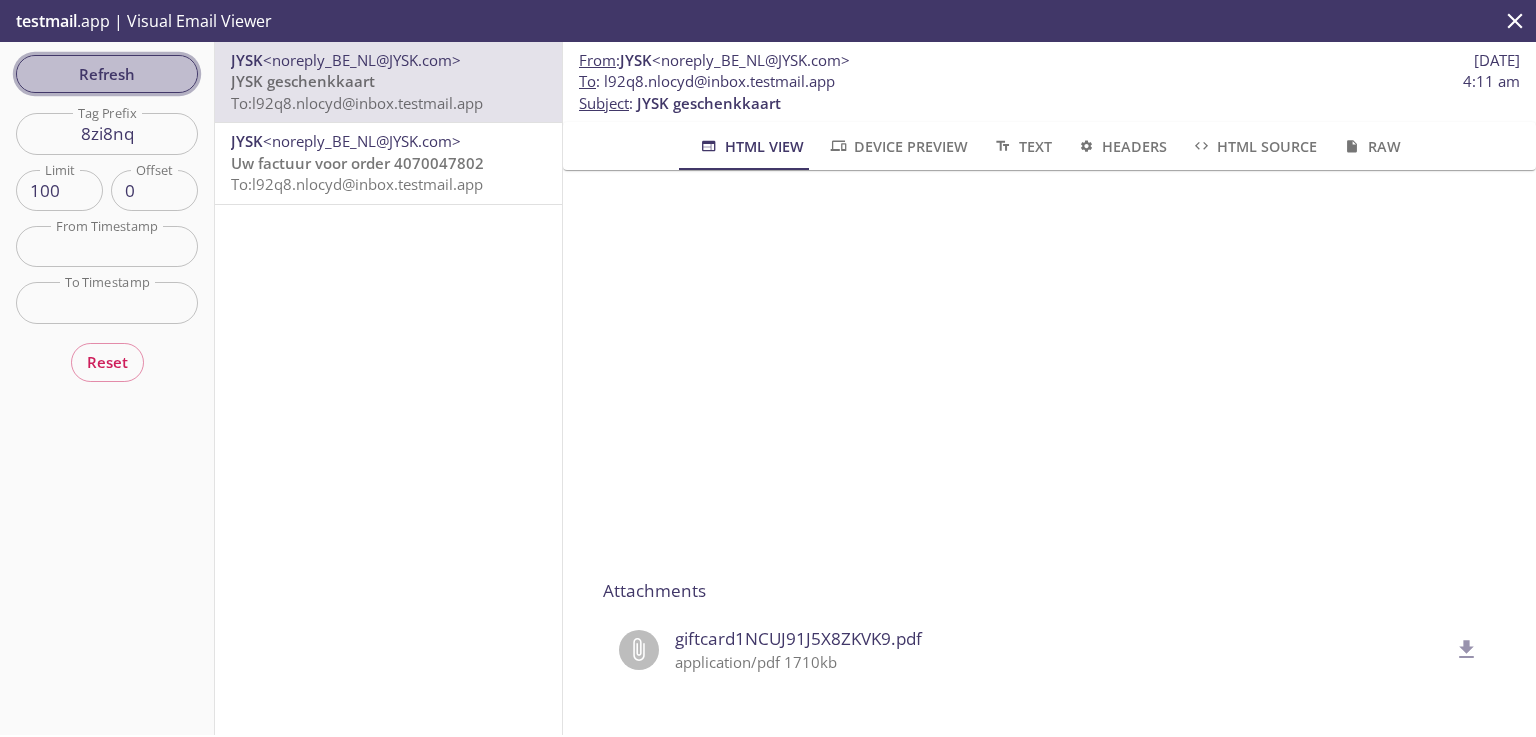click on "Refresh" at bounding box center [107, 74] 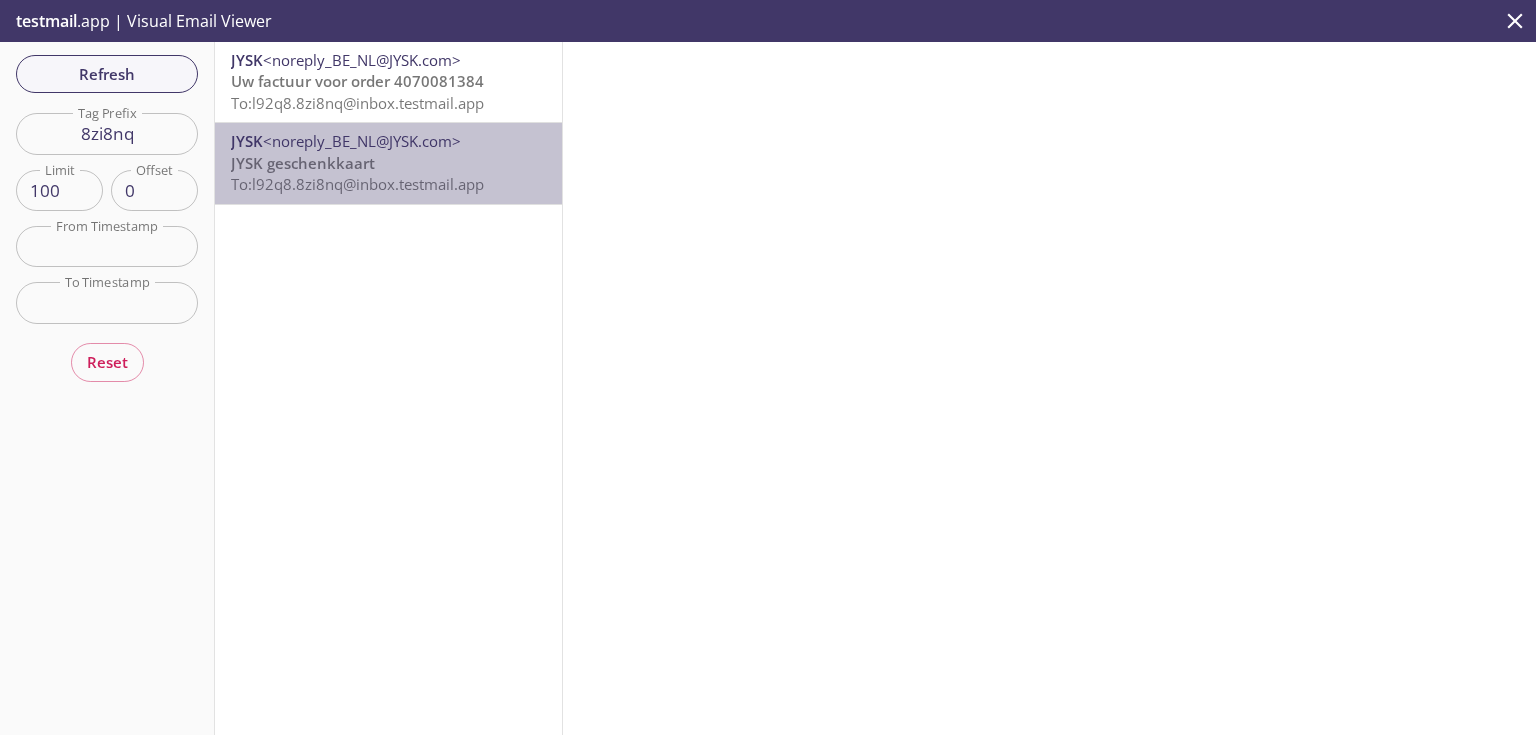 click on "<noreply_BE_NL@JYSK.com>" at bounding box center (362, 141) 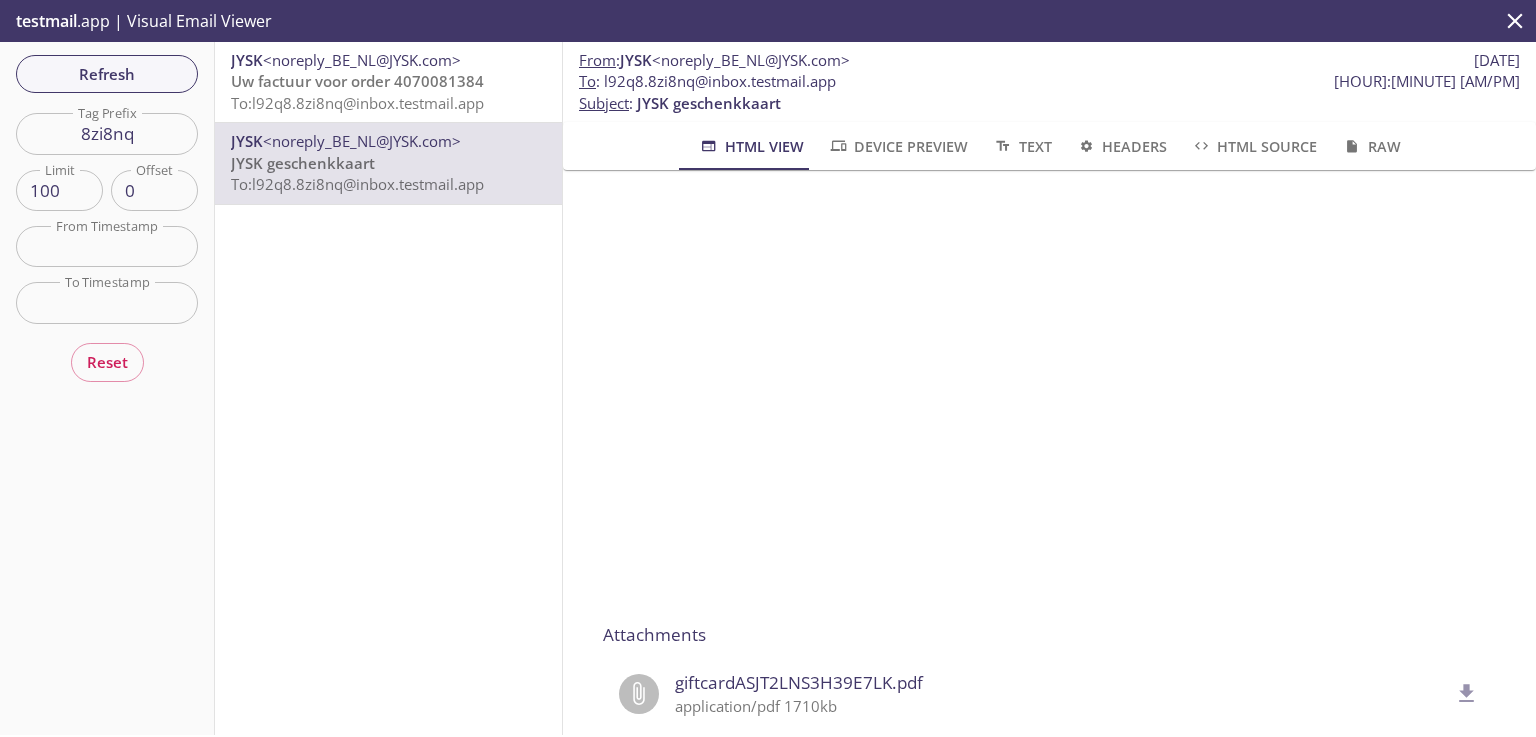 scroll, scrollTop: 264, scrollLeft: 0, axis: vertical 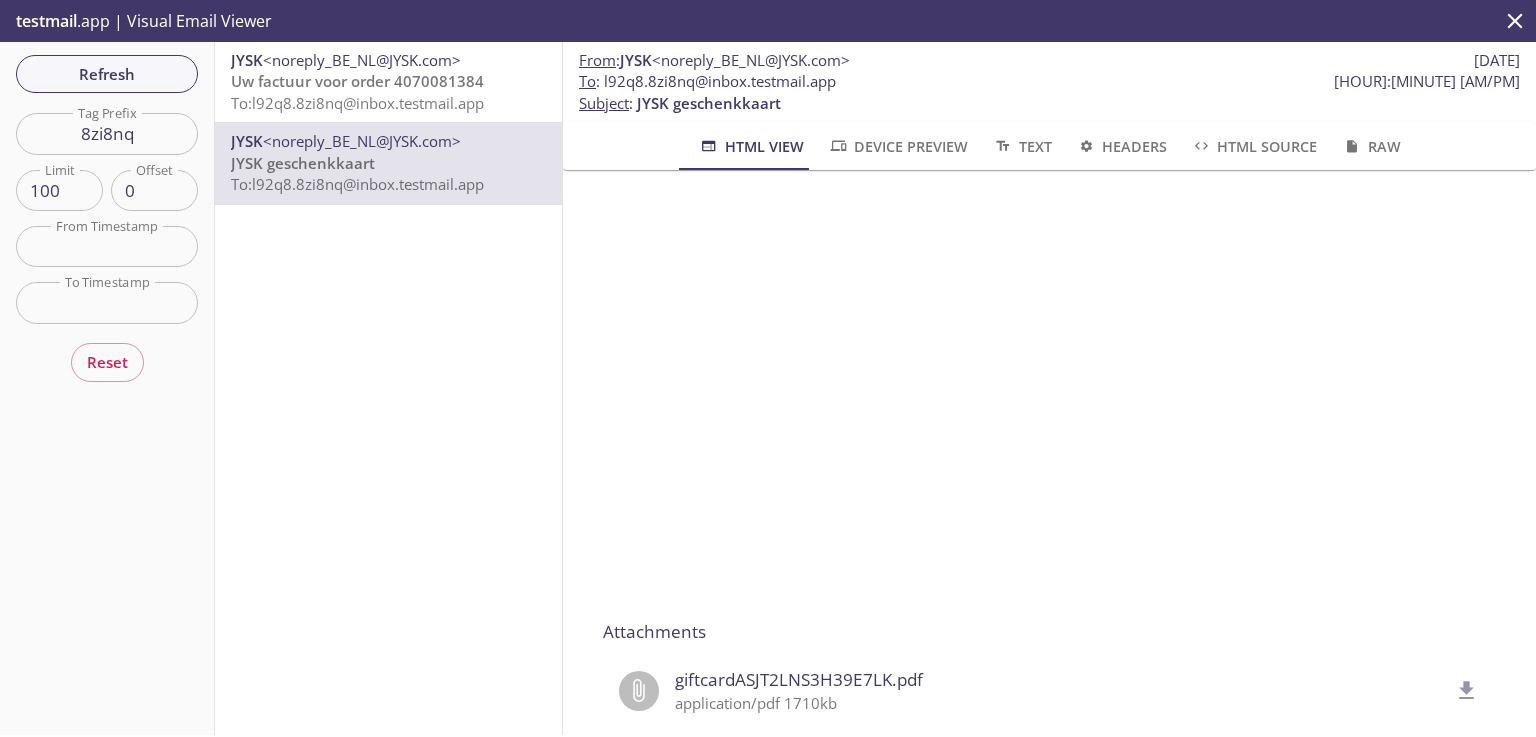 click 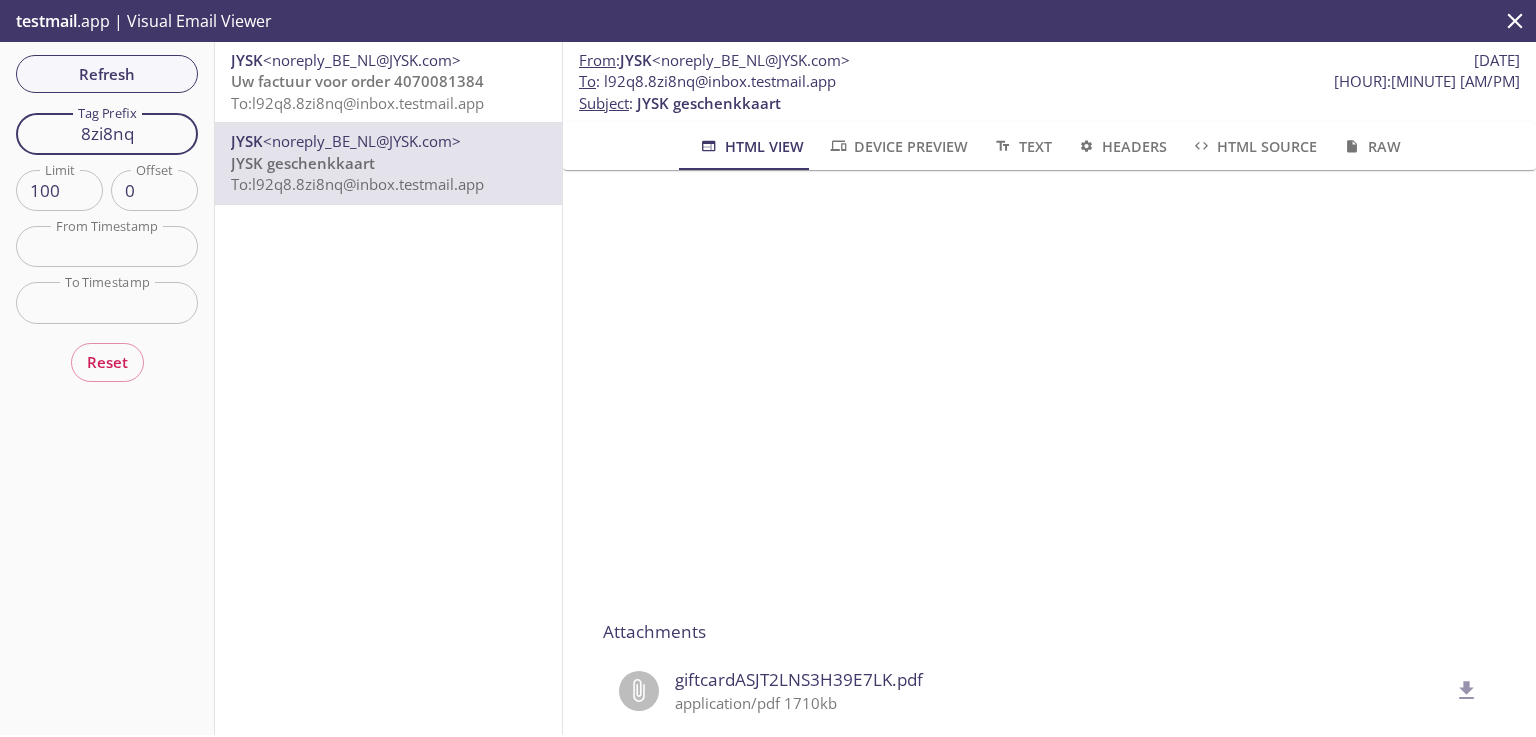 drag, startPoint x: 56, startPoint y: 133, endPoint x: 0, endPoint y: 117, distance: 58.24088 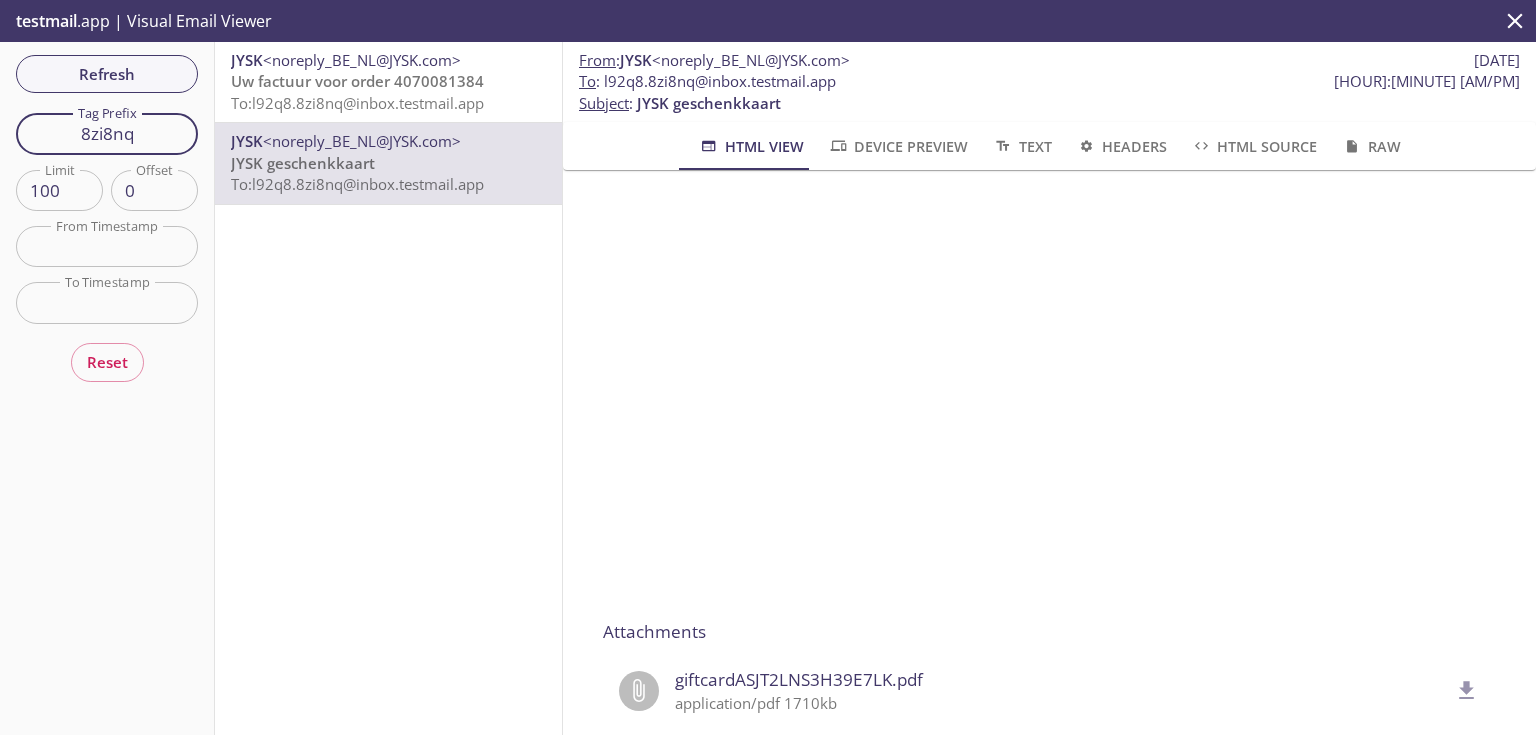 click on "Refresh Filters Tag Prefix 8zi8nq Tag Prefix Limit 100 Limit Offset 0 Offset From Timestamp From Timestamp To Timestamp To Timestamp Reset" at bounding box center [107, 388] 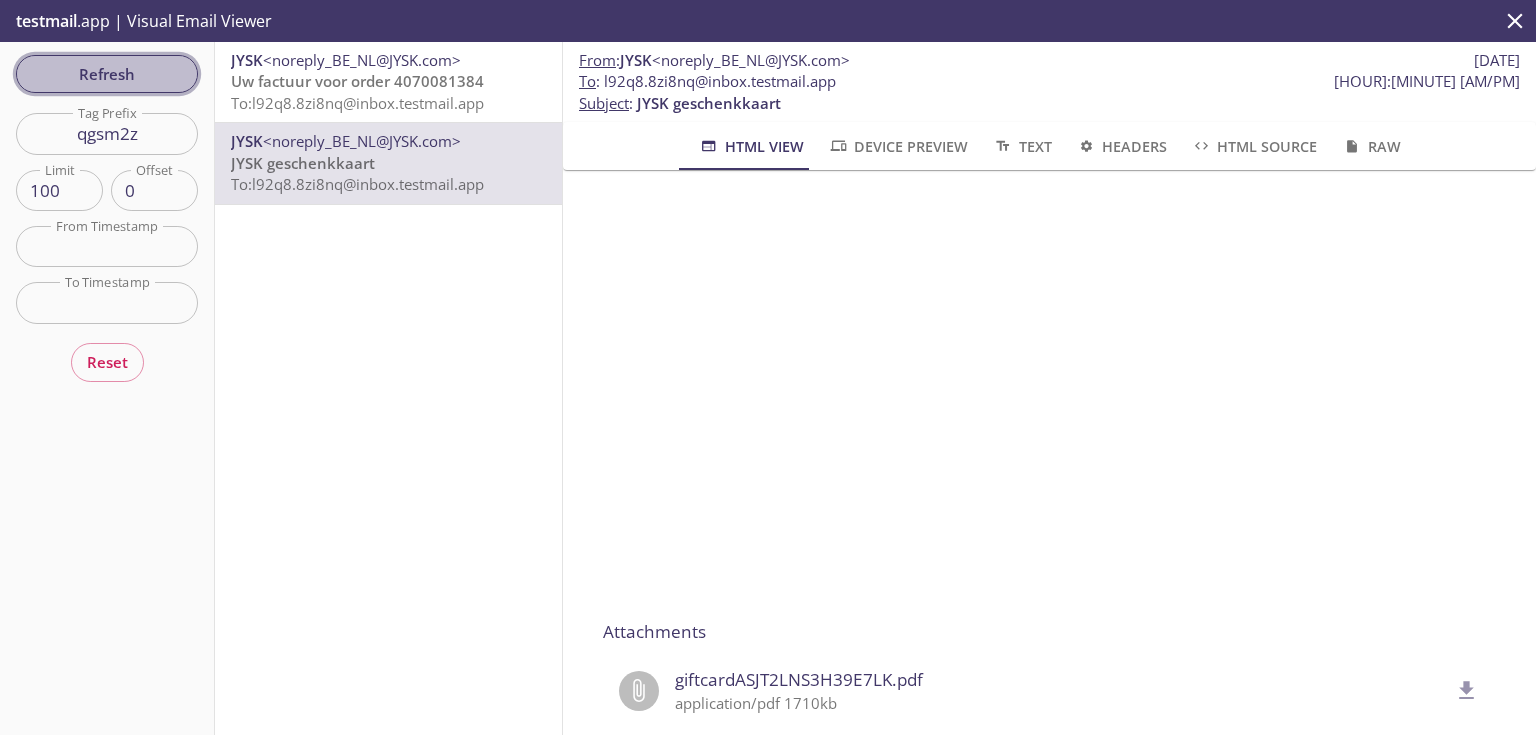 click on "Refresh" at bounding box center (107, 74) 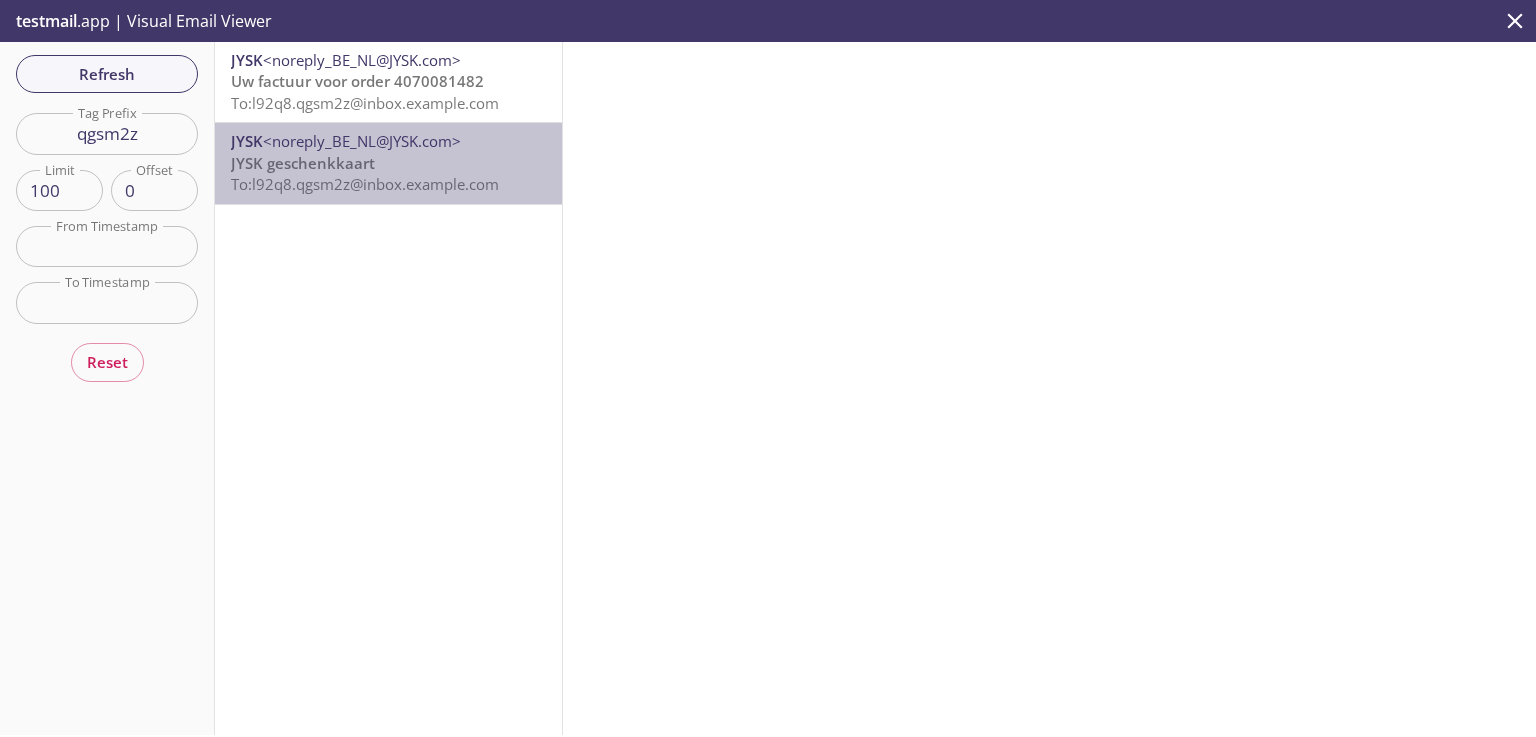 click on "JYSK geschenkkaart To:  l92q8.qgsm2z@inbox.testmail.app" at bounding box center [388, 174] 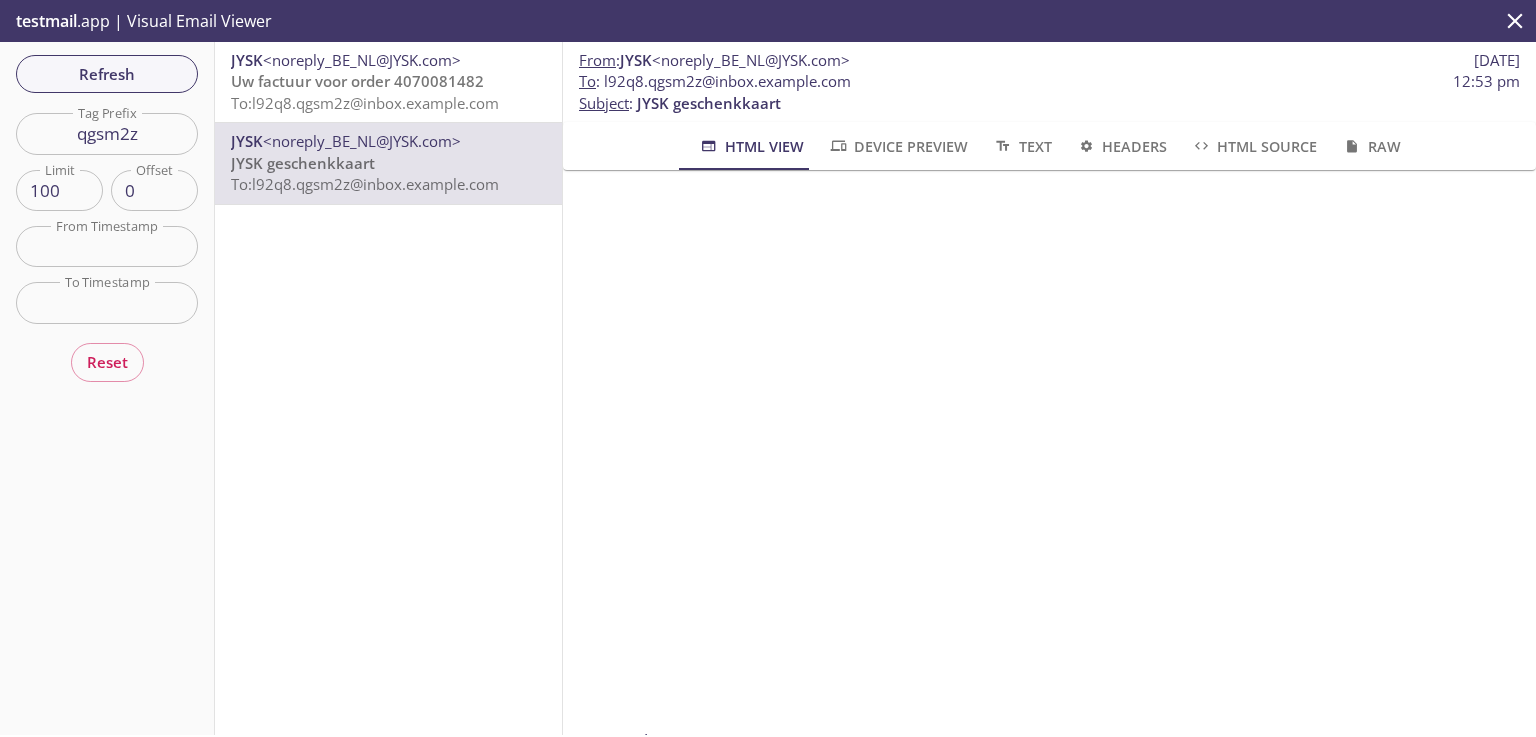 scroll, scrollTop: 320, scrollLeft: 0, axis: vertical 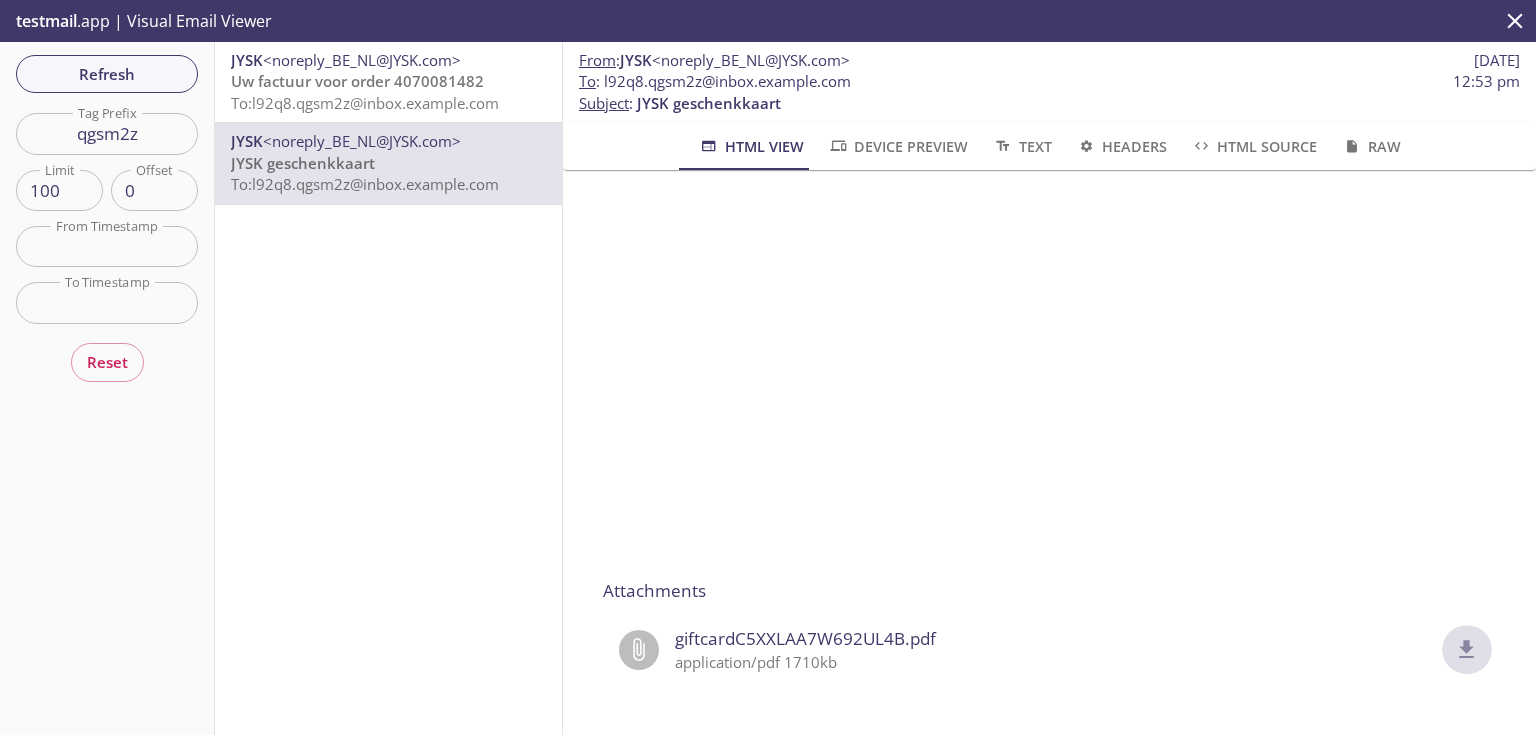 click 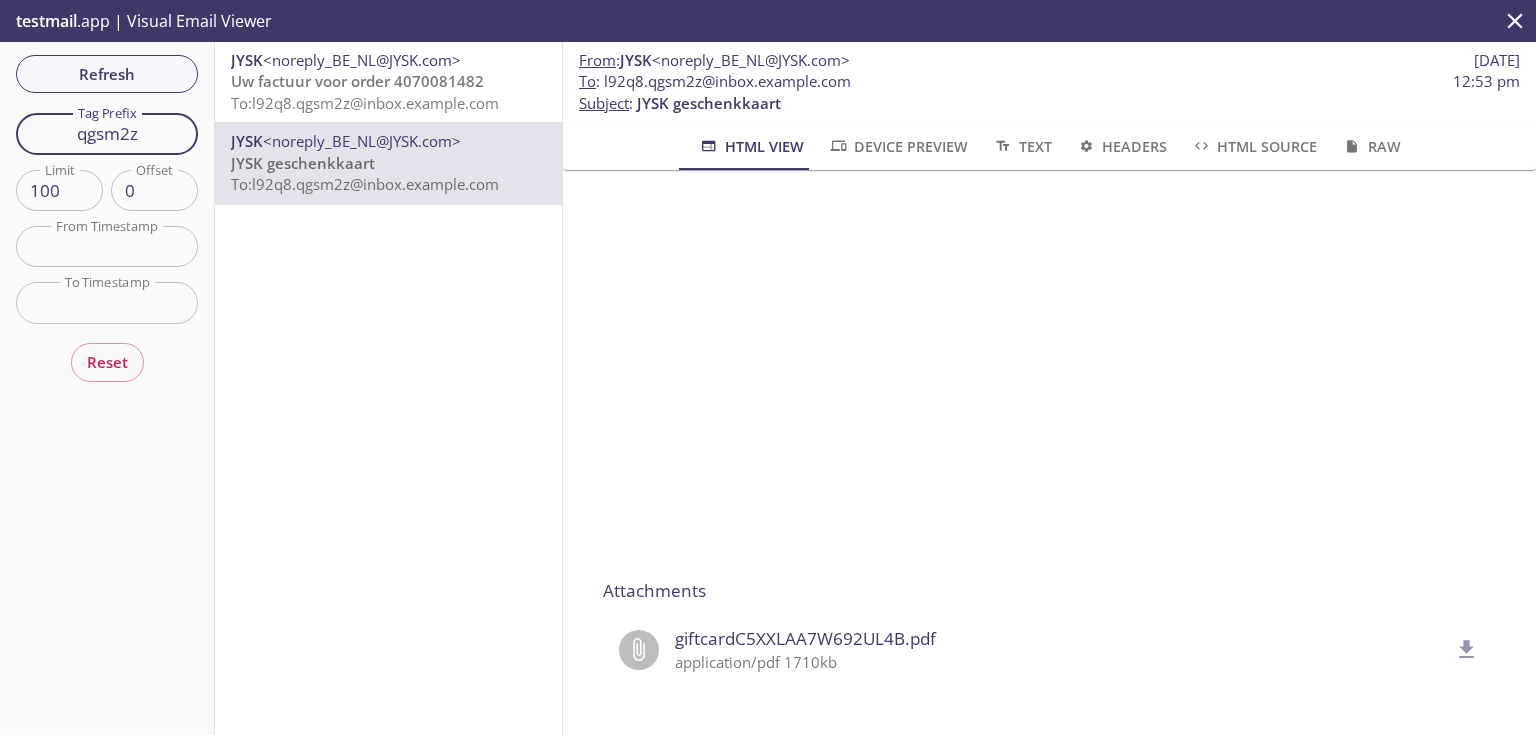 drag, startPoint x: 147, startPoint y: 132, endPoint x: 12, endPoint y: 130, distance: 135.01482 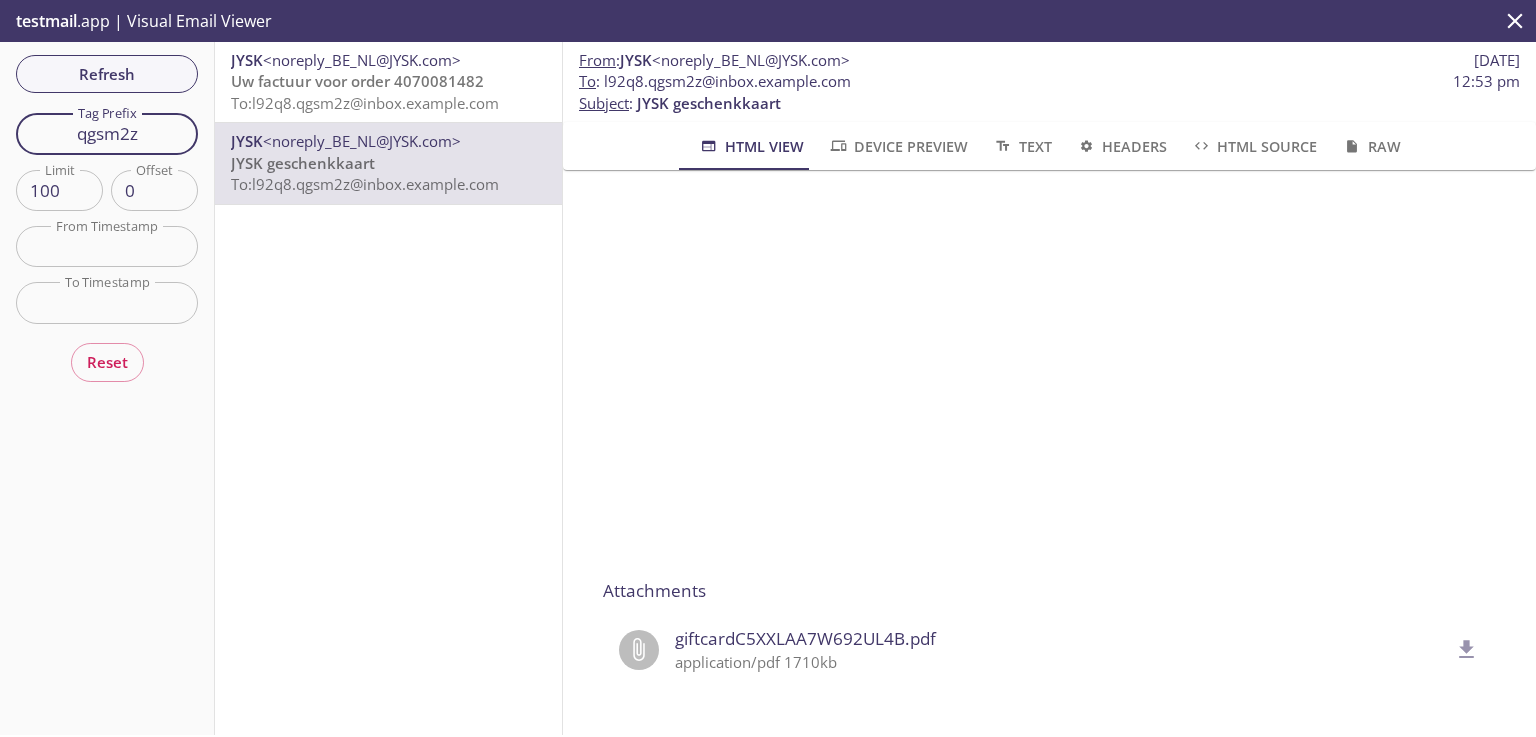 click on "Refresh Filters Tag Prefix qgsm2z Tag Prefix Limit 100 Limit Offset 0 Offset From Timestamp From Timestamp To Timestamp To Timestamp Reset" at bounding box center [107, 388] 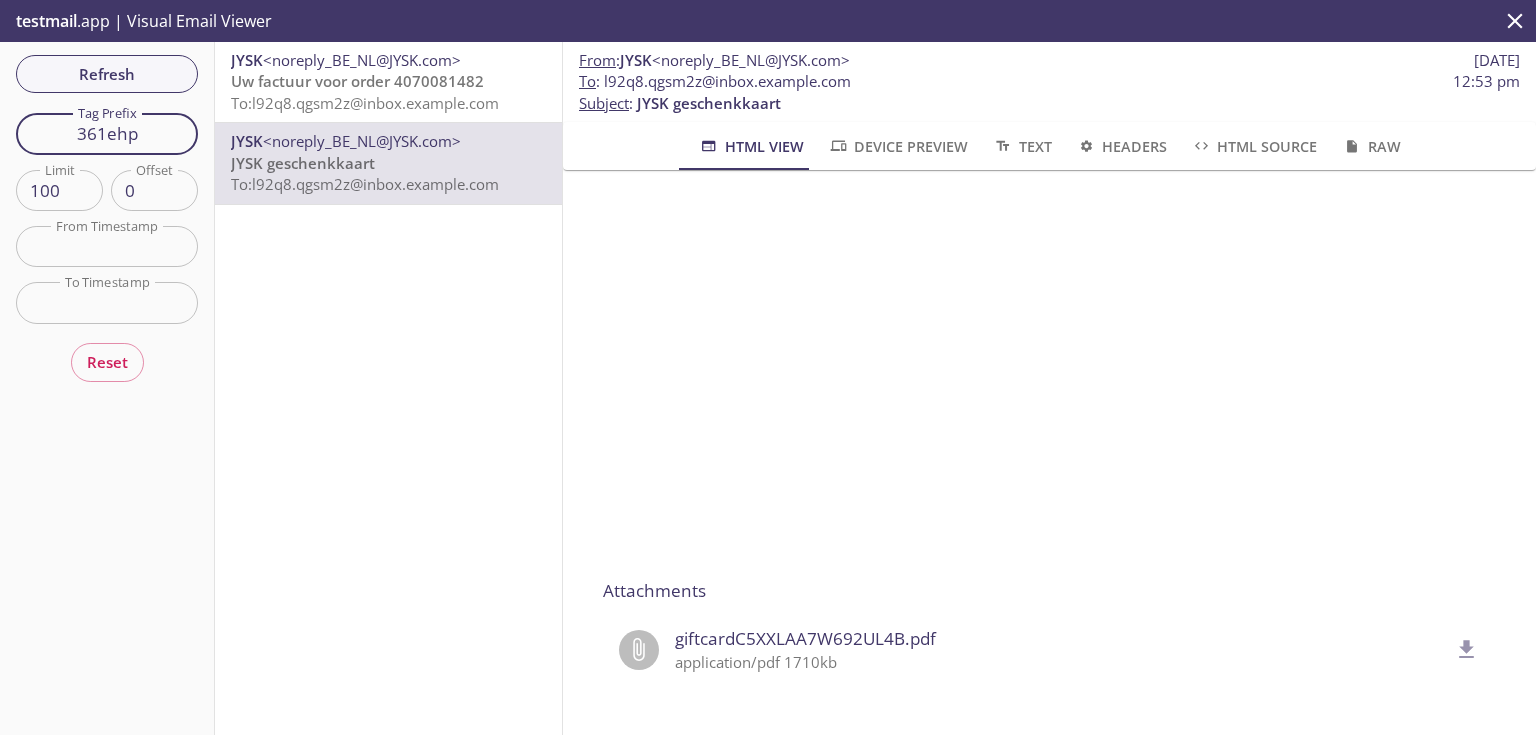 click on "Refresh" at bounding box center [107, 74] 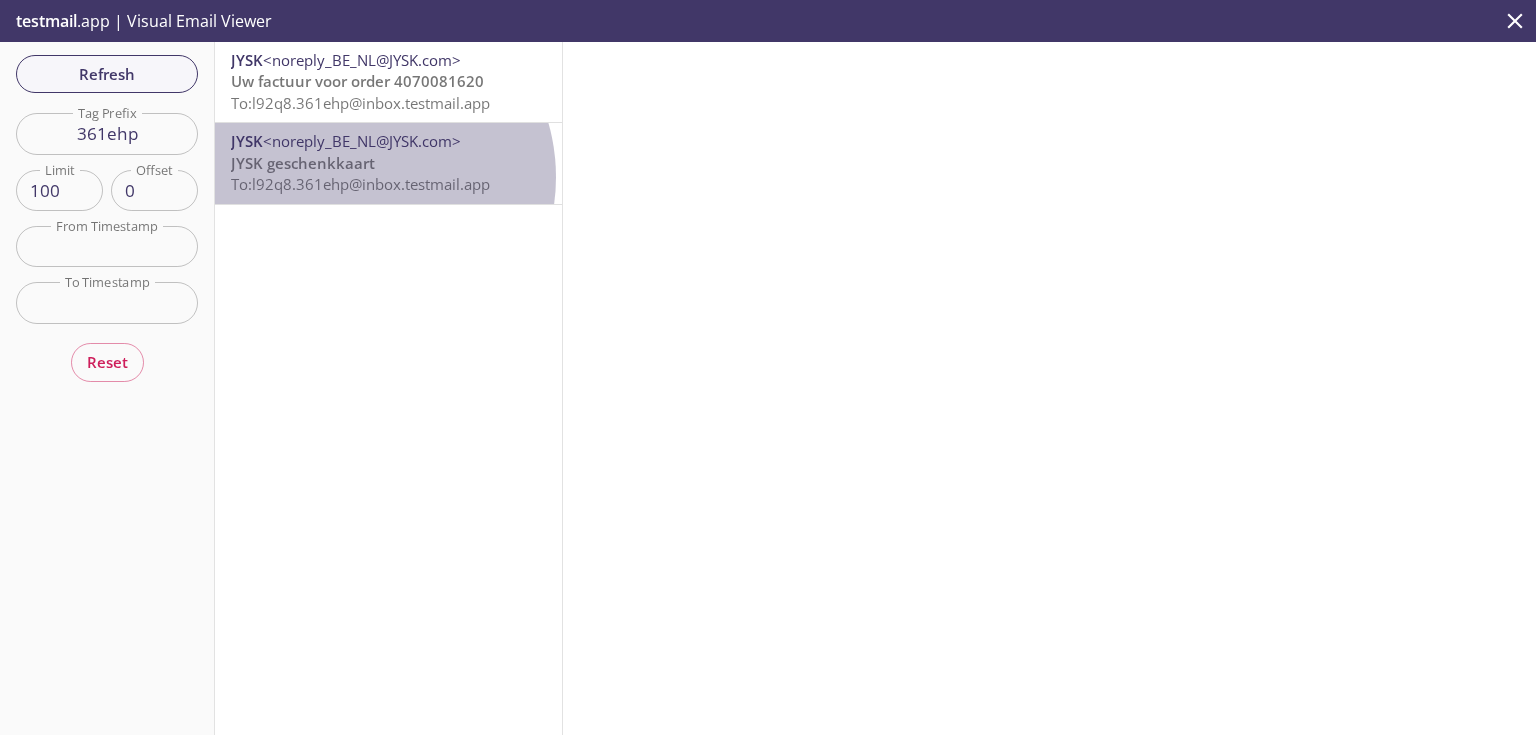 click on "To:  l92q8.361ehp@inbox.testmail.app" at bounding box center [360, 184] 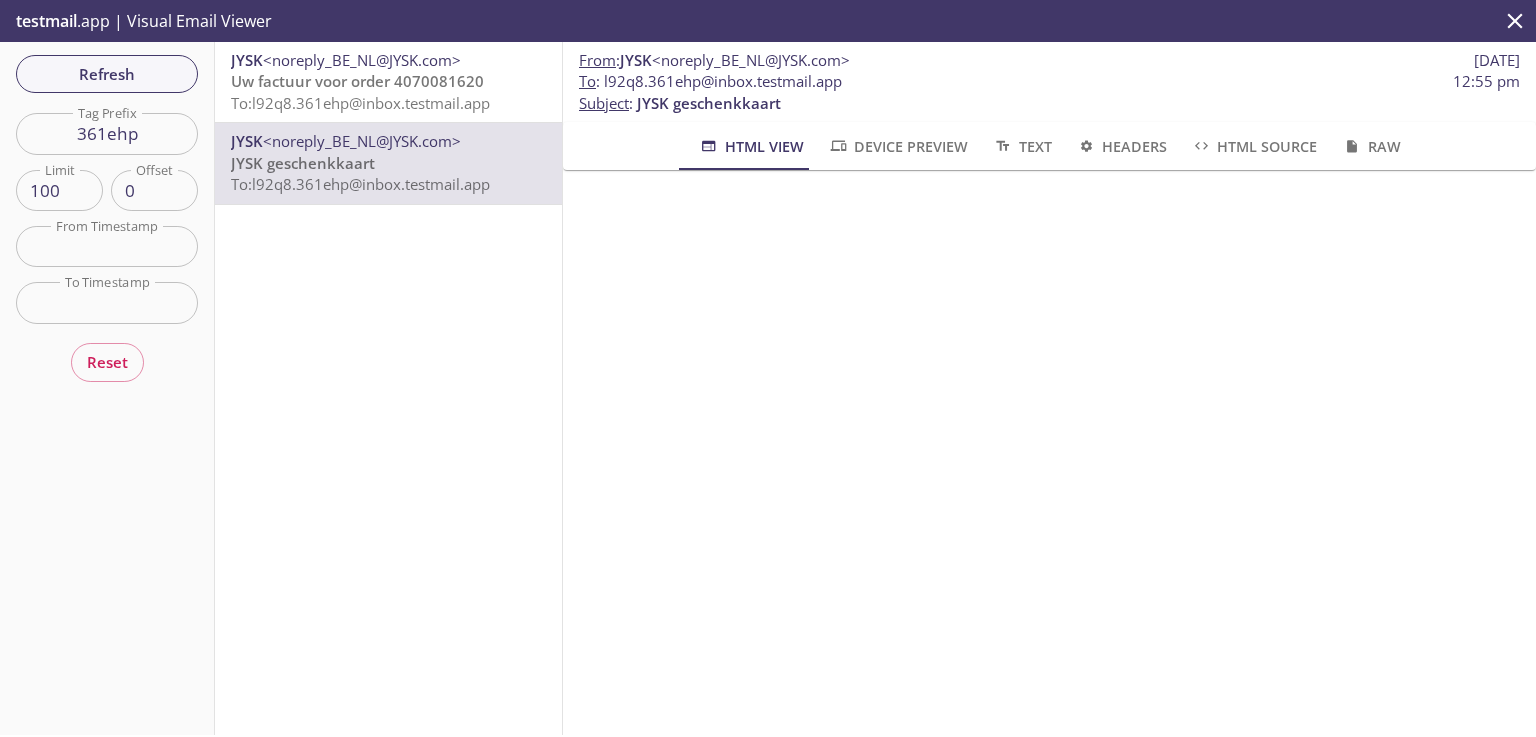 scroll, scrollTop: 320, scrollLeft: 0, axis: vertical 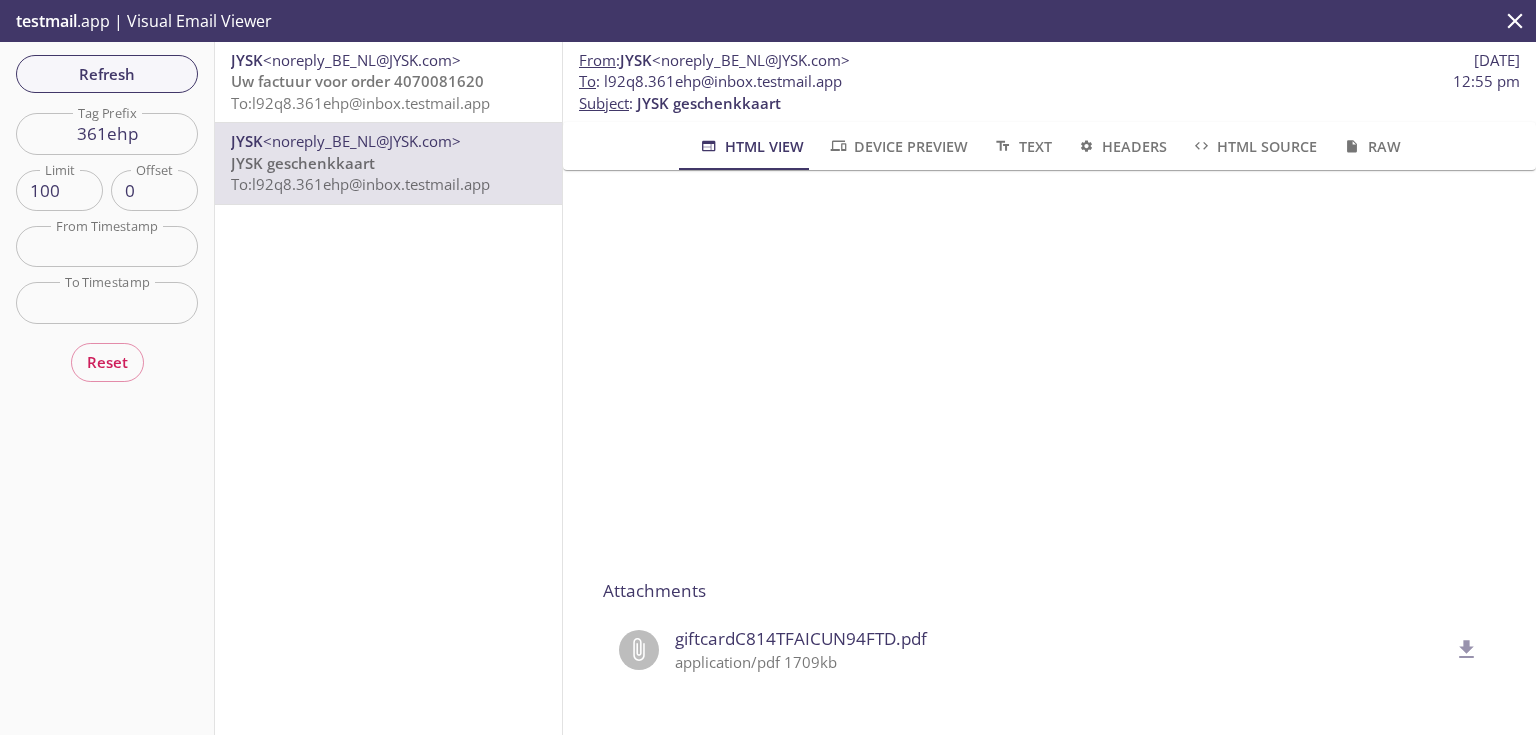 click 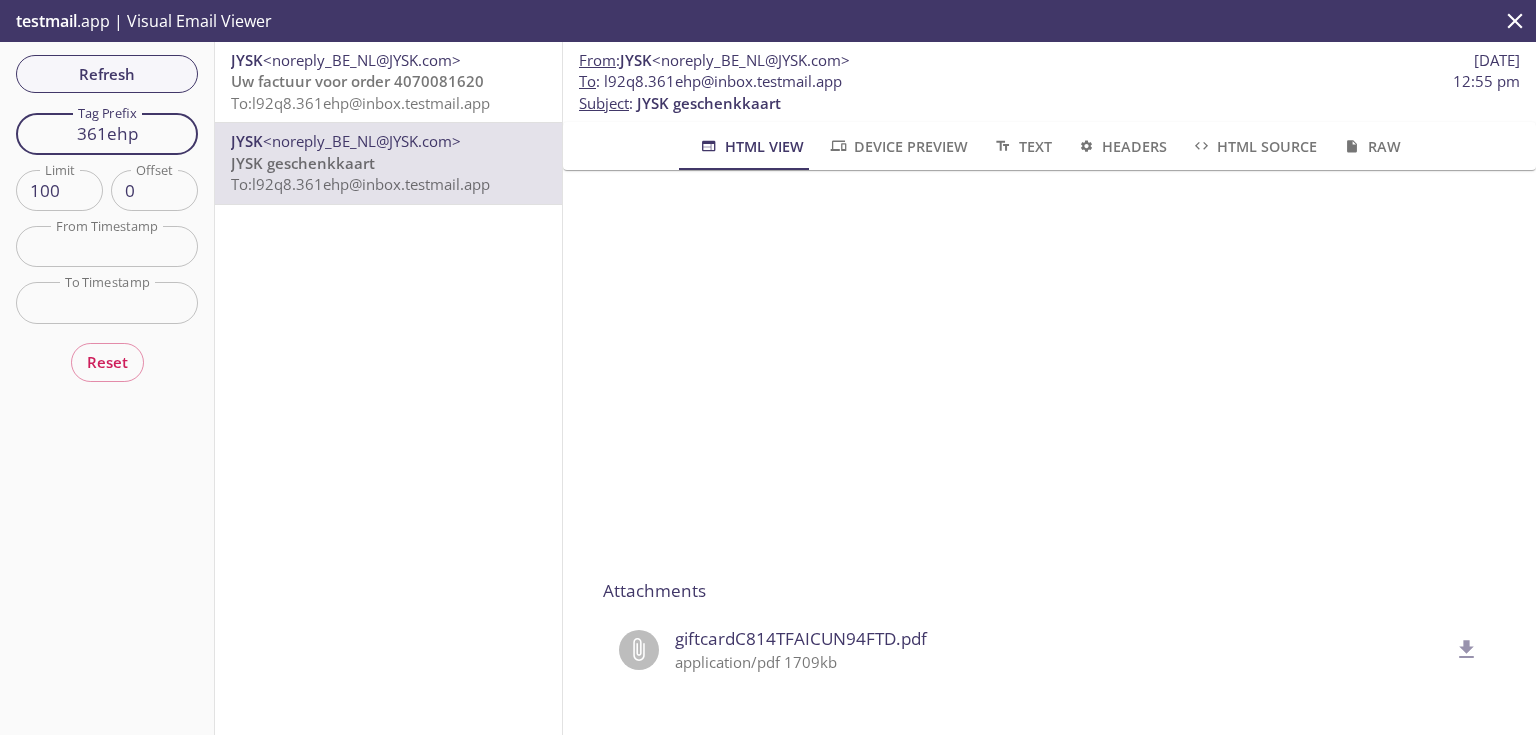 drag, startPoint x: 156, startPoint y: 133, endPoint x: 16, endPoint y: 114, distance: 141.2834 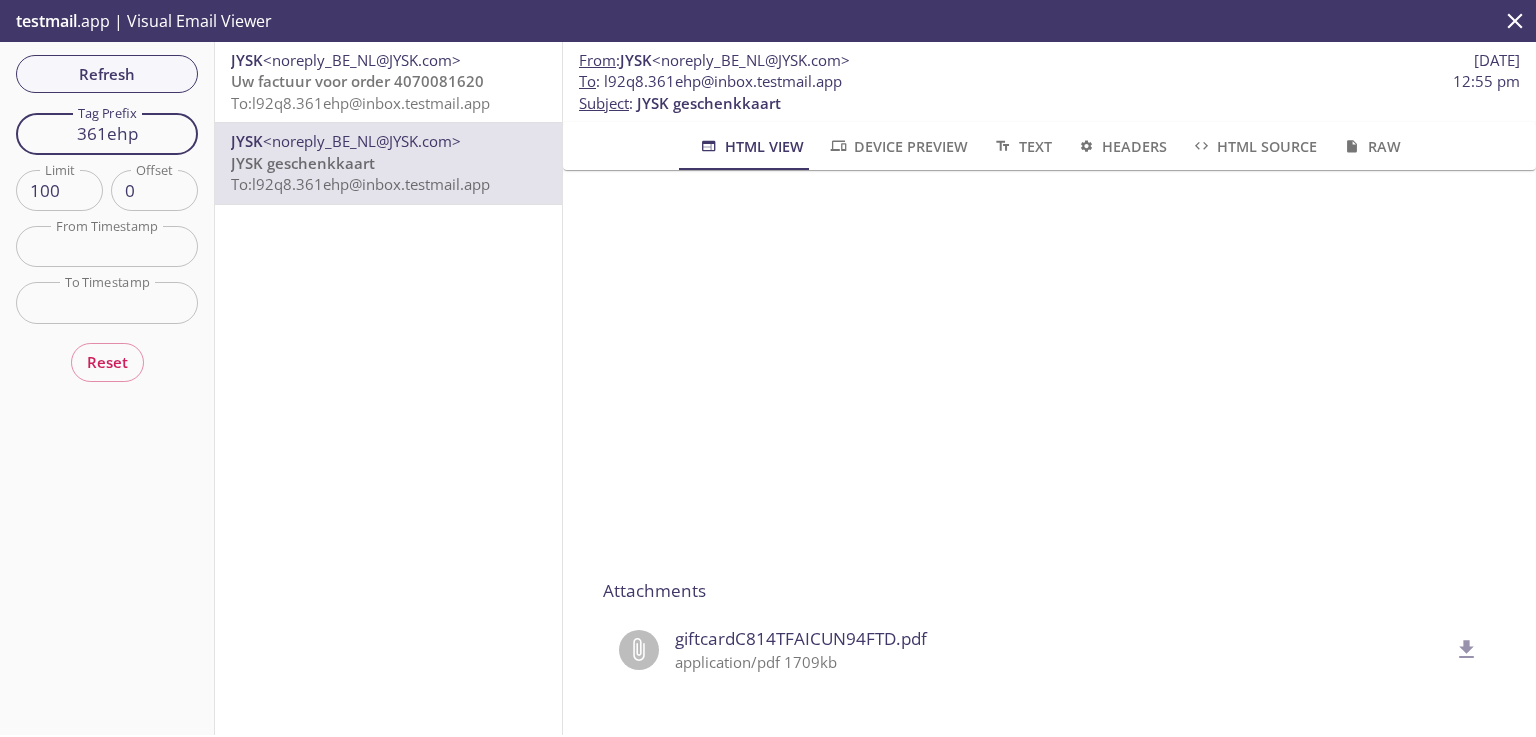 click on "361ehp" at bounding box center (107, 133) 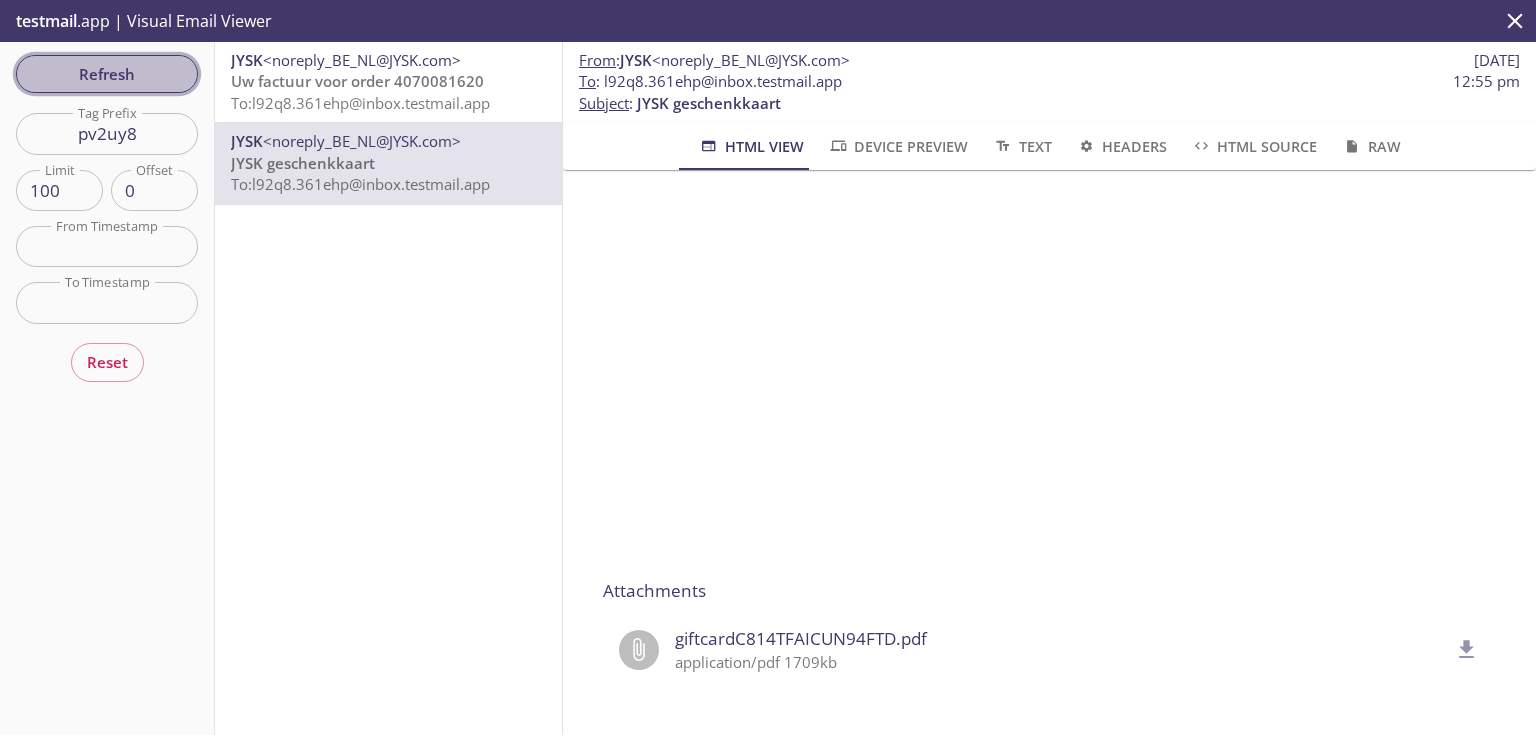 click on "Refresh" at bounding box center (107, 74) 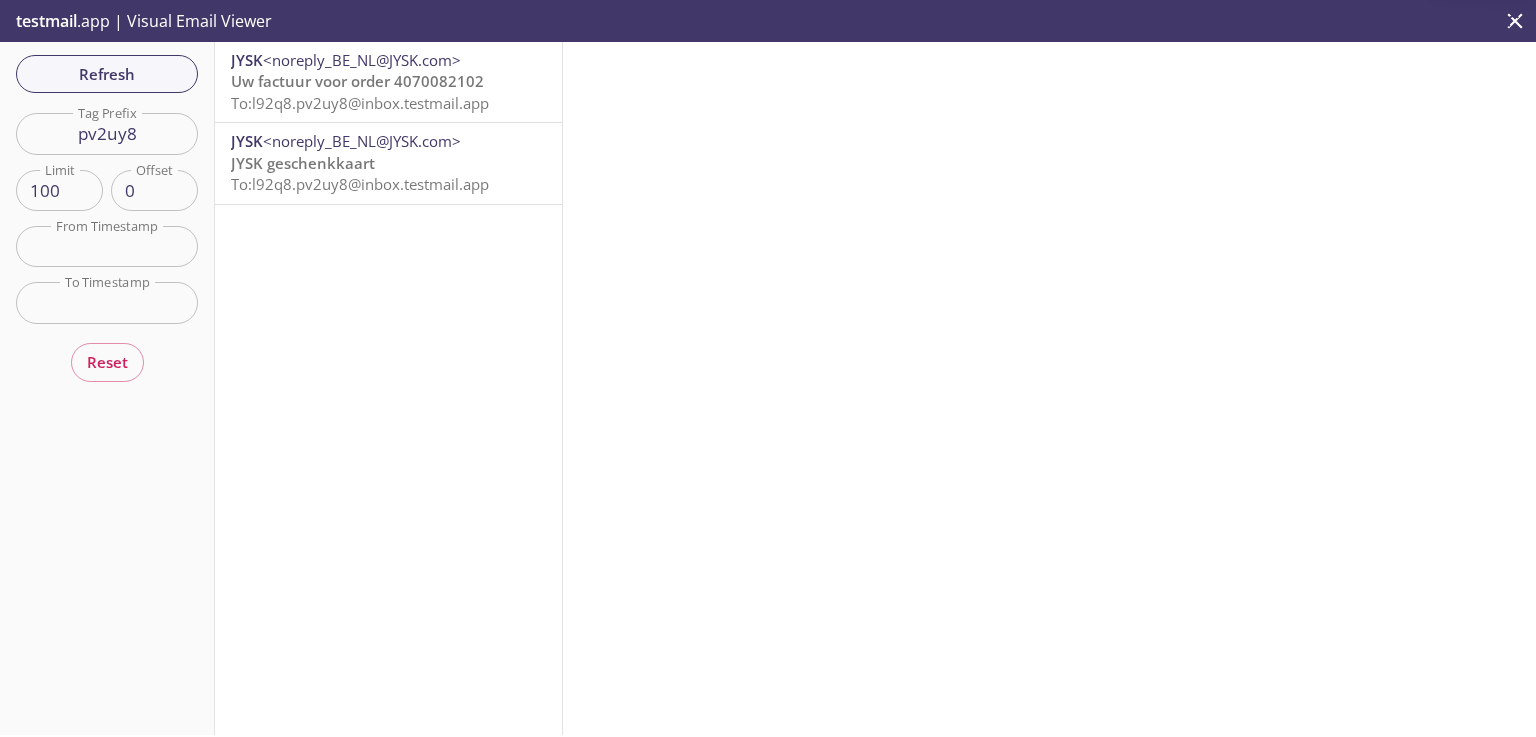 click on "JYSK geschenkkaart To:  l92q8.pv2uy8@inbox.testmail.app" at bounding box center (388, 174) 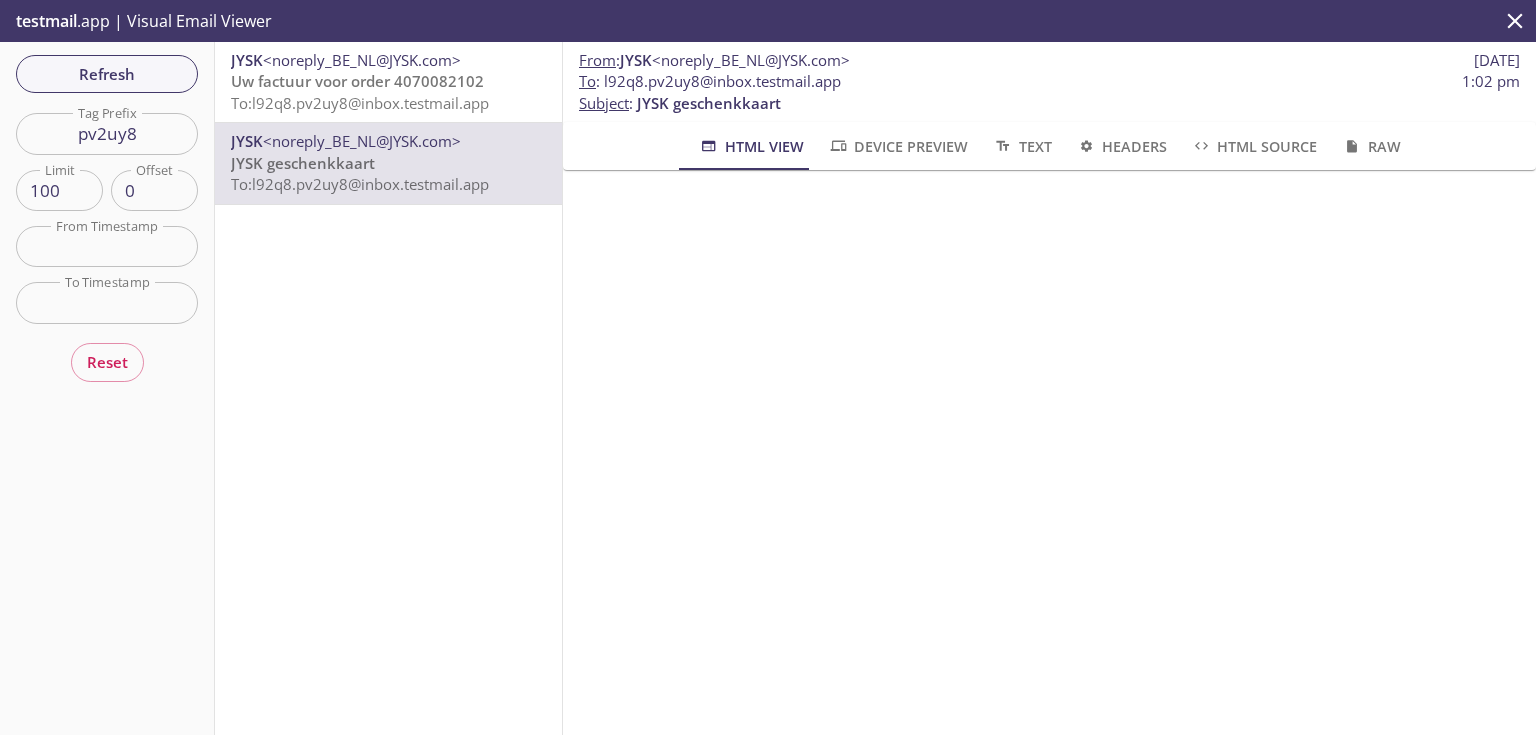 scroll, scrollTop: 320, scrollLeft: 0, axis: vertical 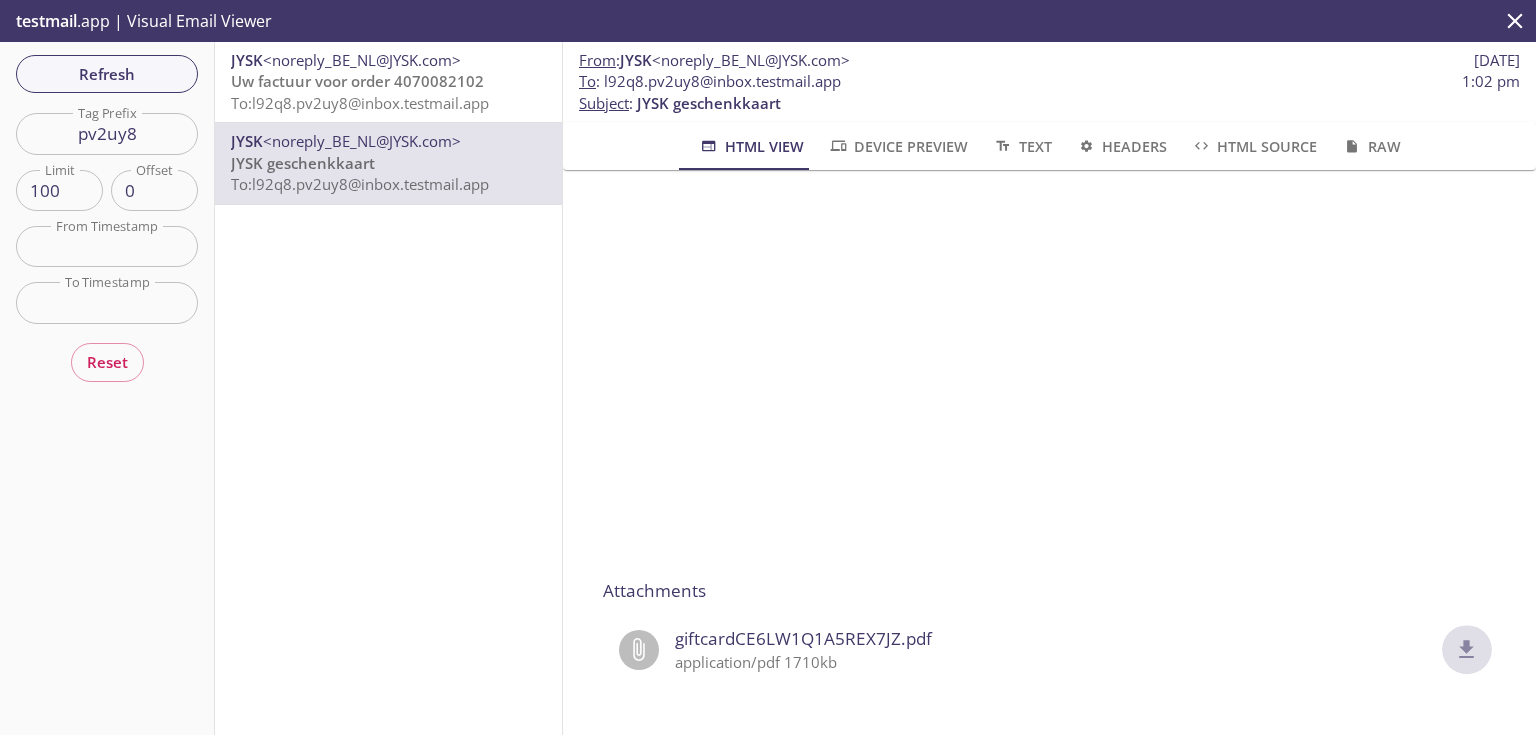 click 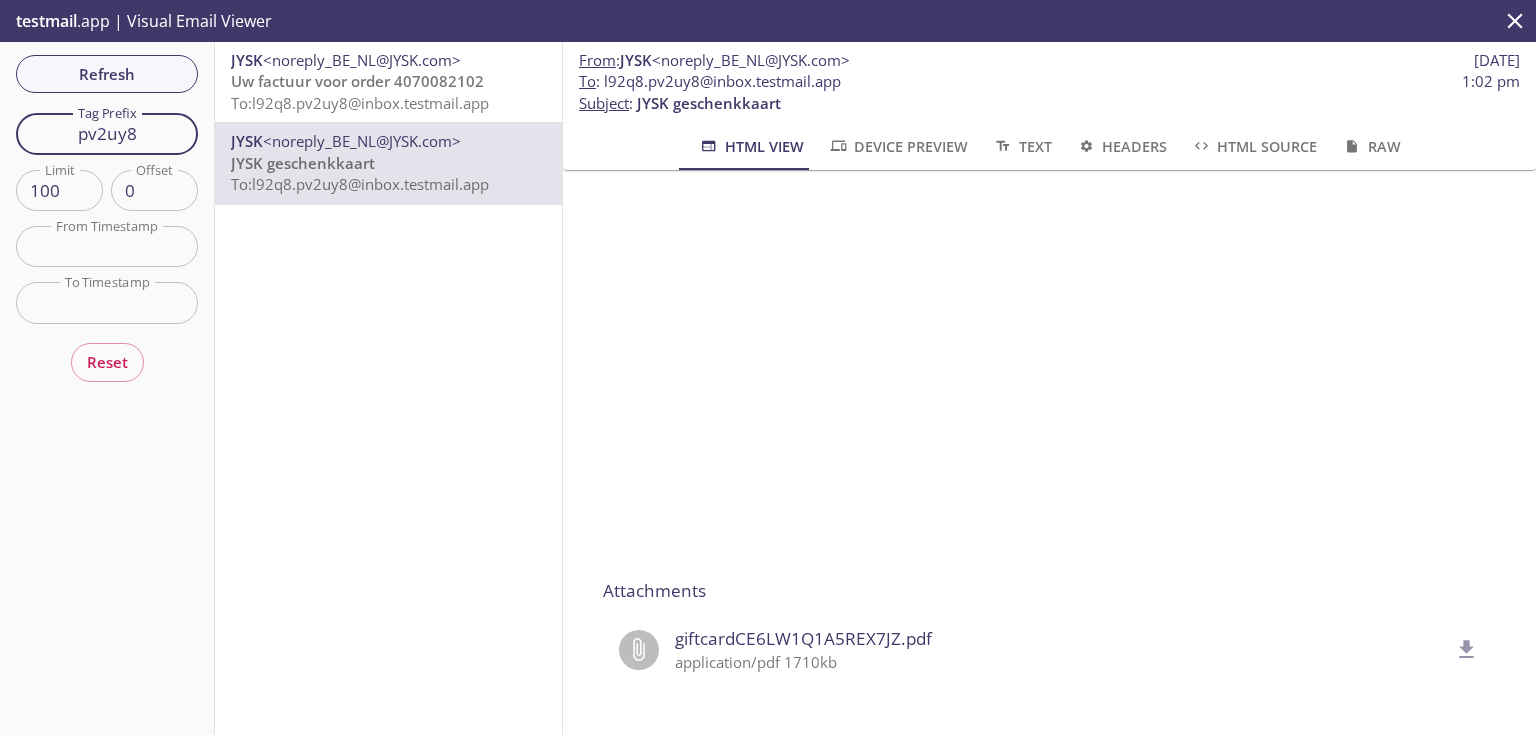 drag, startPoint x: 141, startPoint y: 136, endPoint x: 0, endPoint y: 114, distance: 142.706 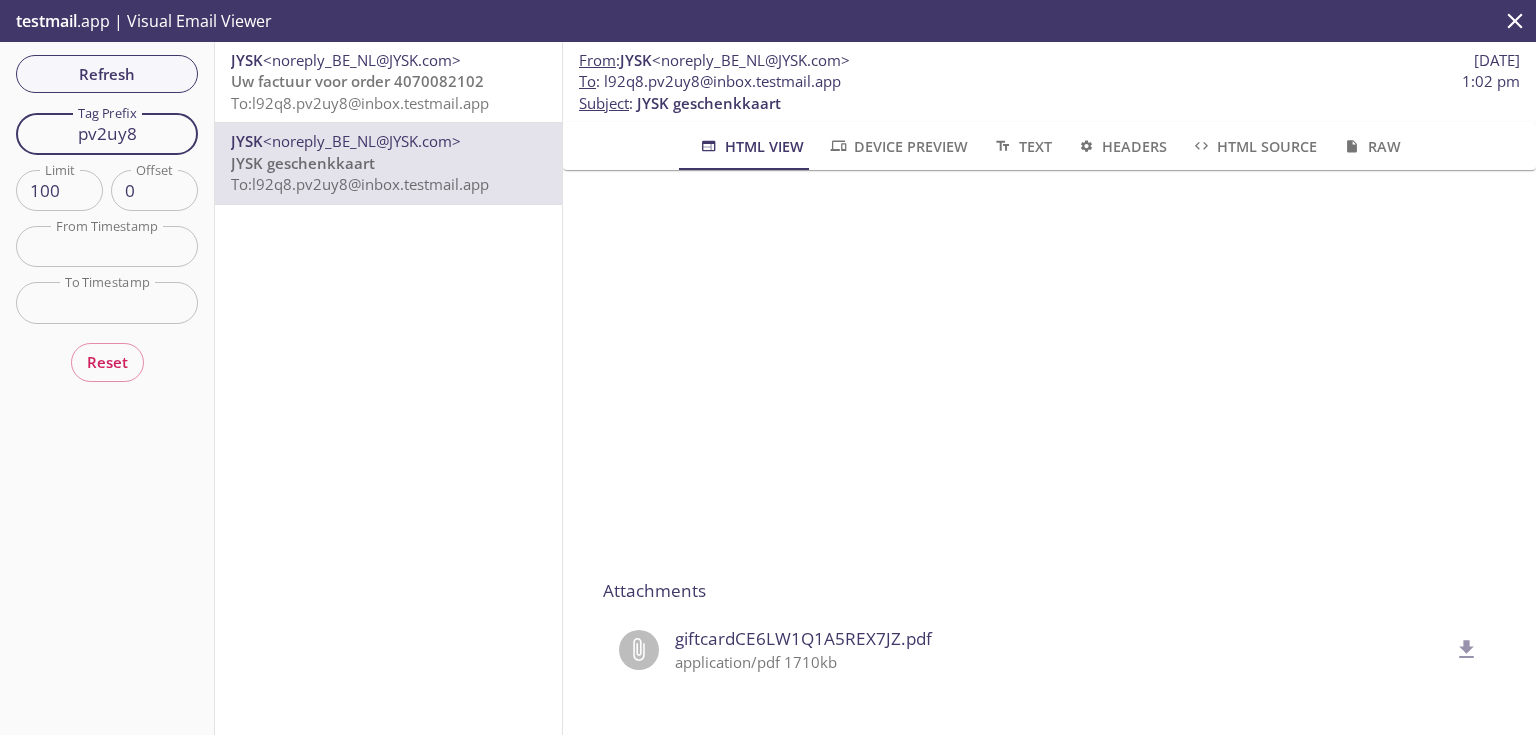 click on "Refresh Filters Tag Prefix pv2uy8 Tag Prefix Limit 100 Limit Offset 0 Offset From Timestamp From Timestamp To Timestamp To Timestamp Reset" at bounding box center [107, 388] 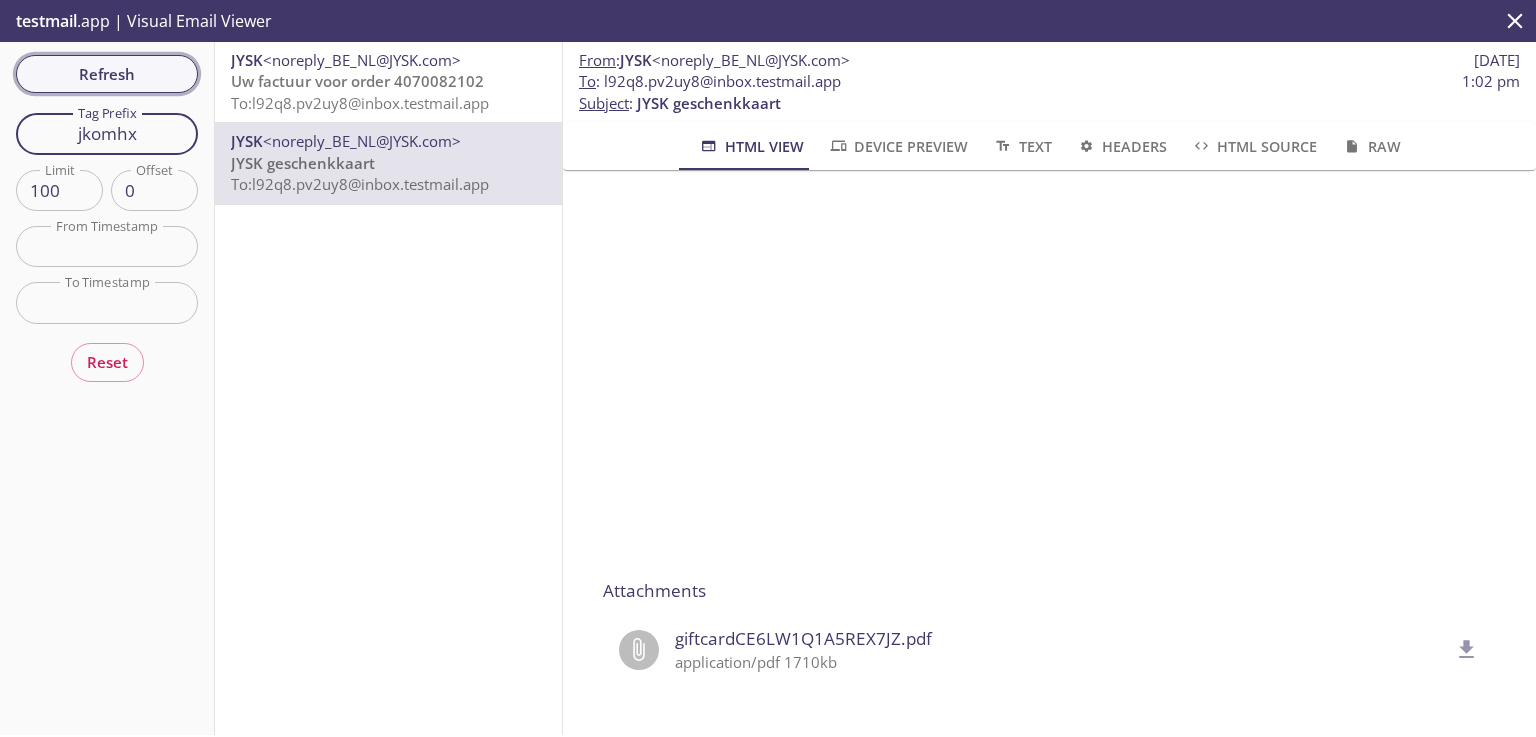 click on "Refresh" at bounding box center [107, 74] 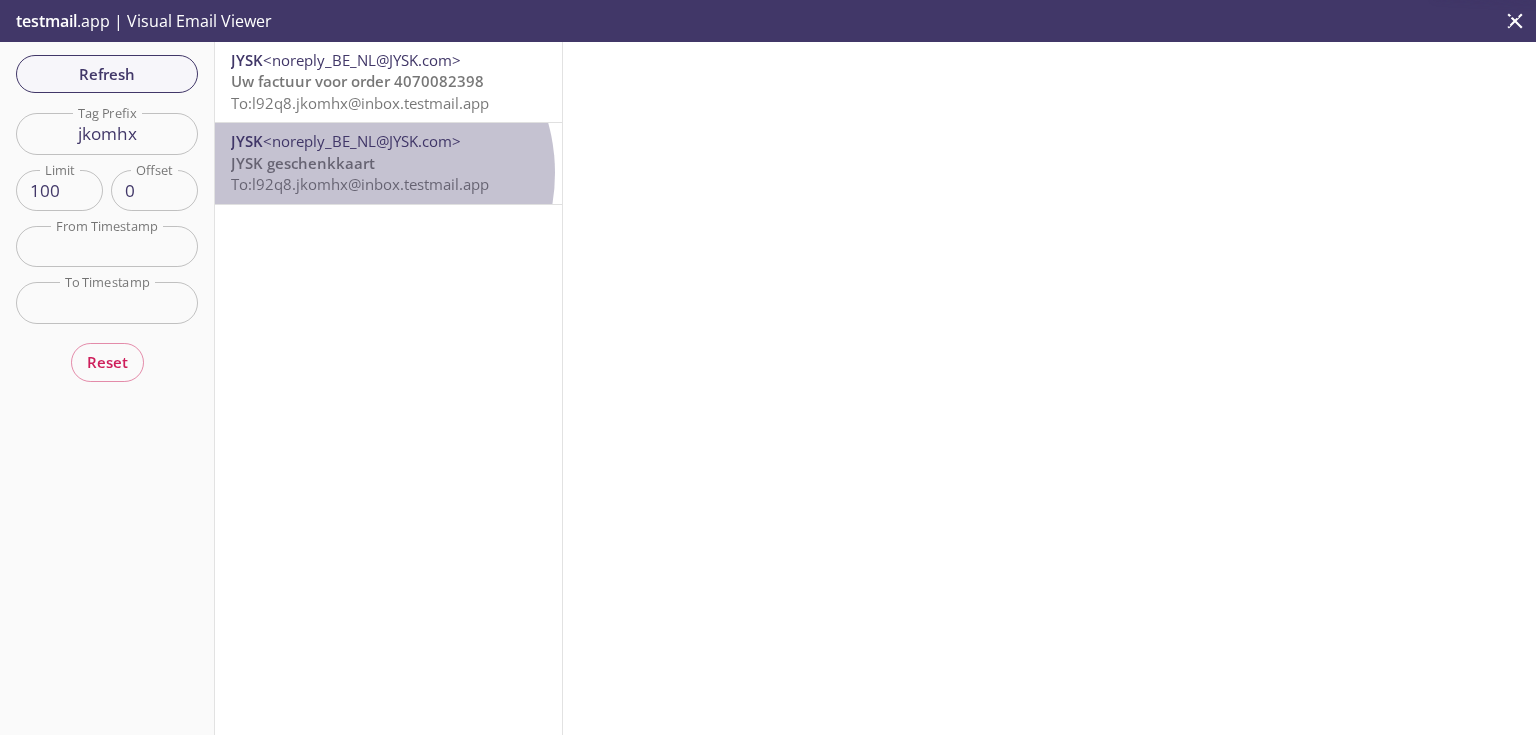 click on "JYSK geschenkkaart" at bounding box center [303, 163] 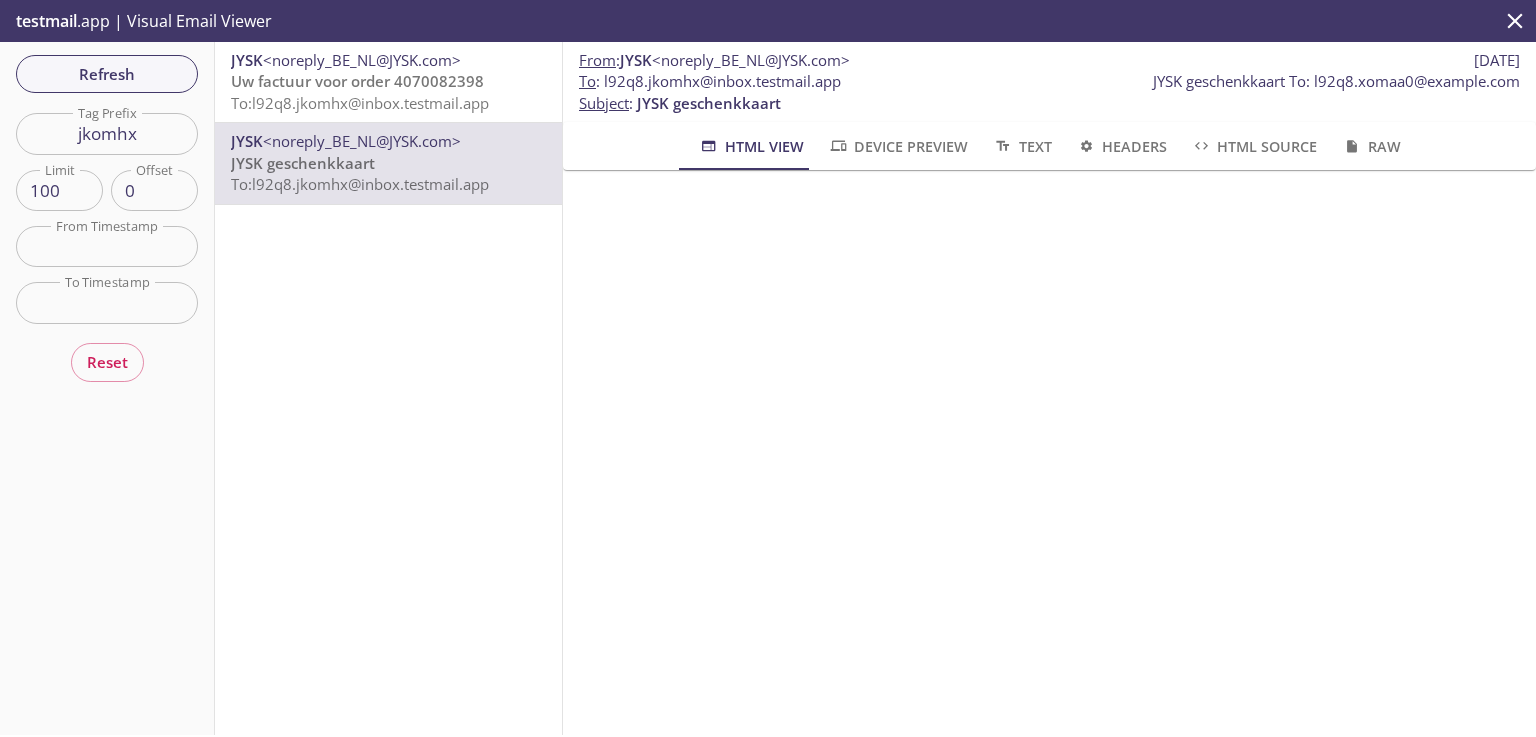 scroll, scrollTop: 320, scrollLeft: 0, axis: vertical 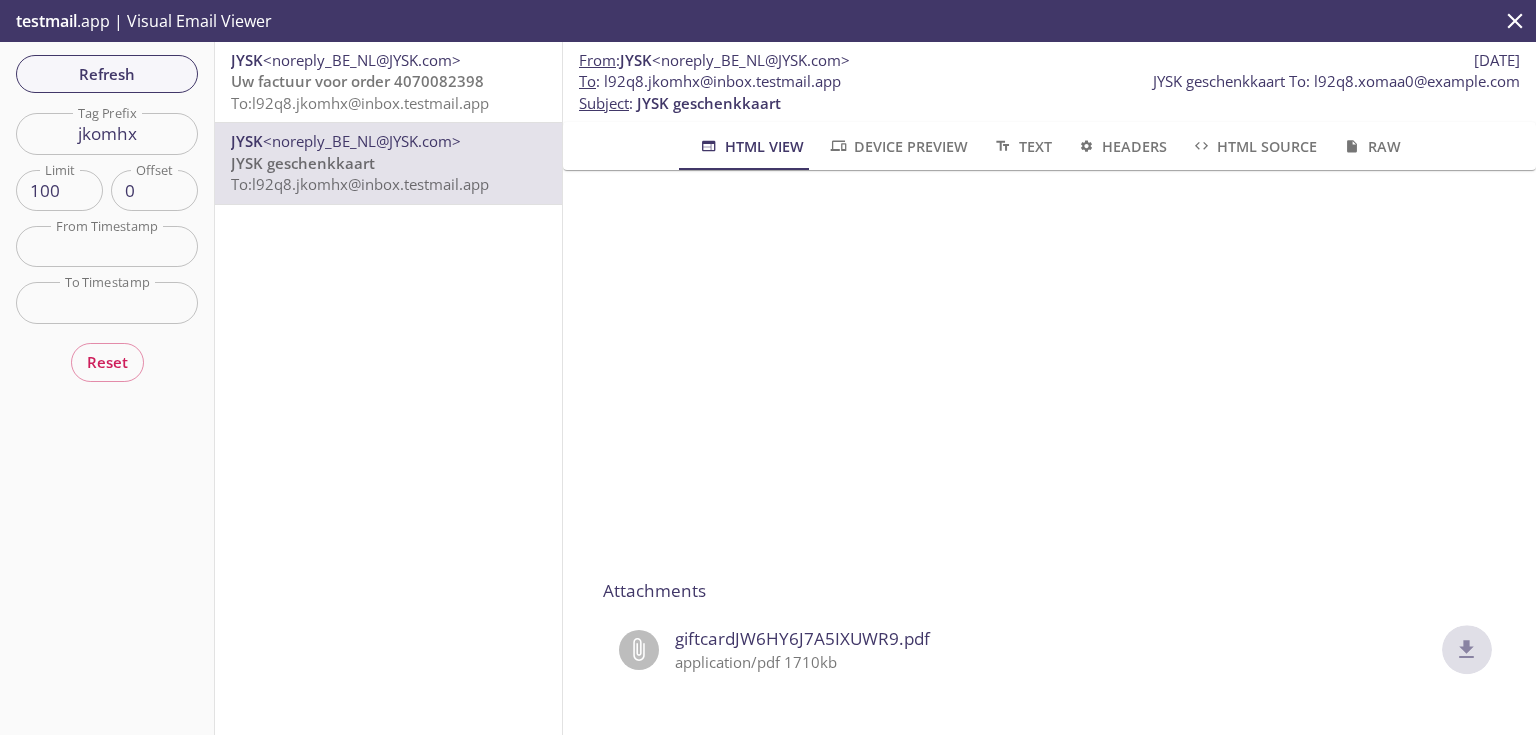 click 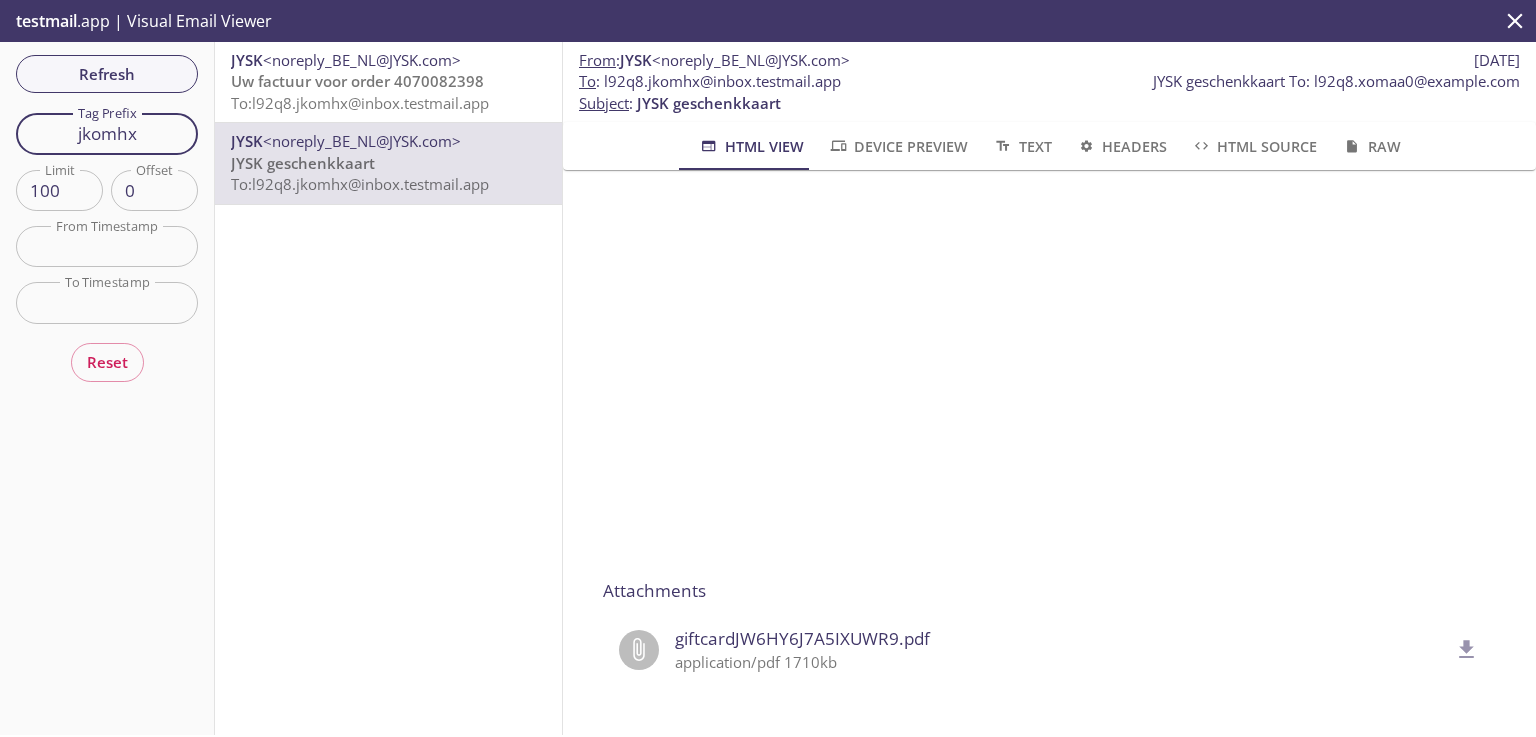 drag, startPoint x: 150, startPoint y: 127, endPoint x: 0, endPoint y: 79, distance: 157.49286 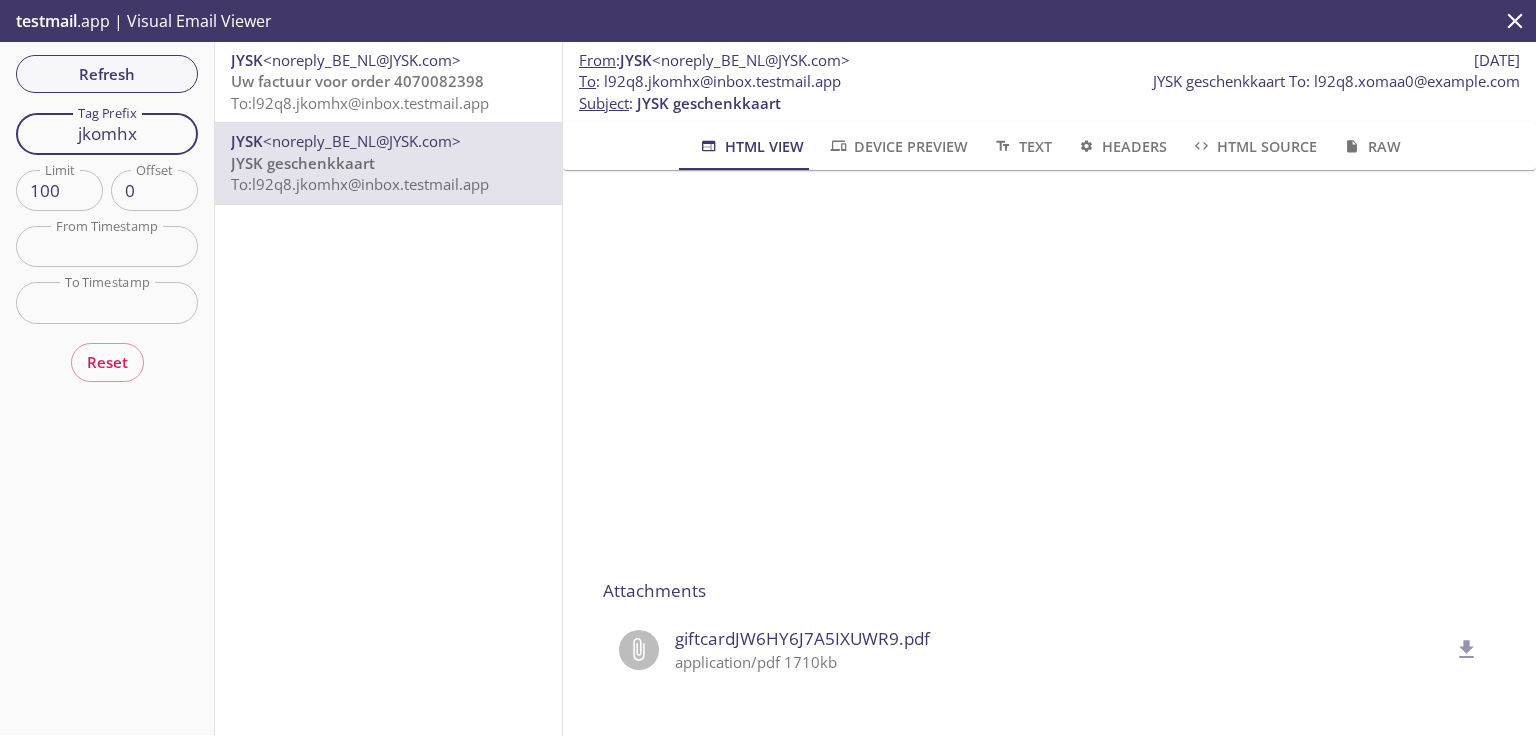 click on "Refresh Filters Tag Prefix jkomhx Tag Prefix Limit 100 Limit Offset 0 Offset From Timestamp From Timestamp To Timestamp To Timestamp Reset" at bounding box center (107, 388) 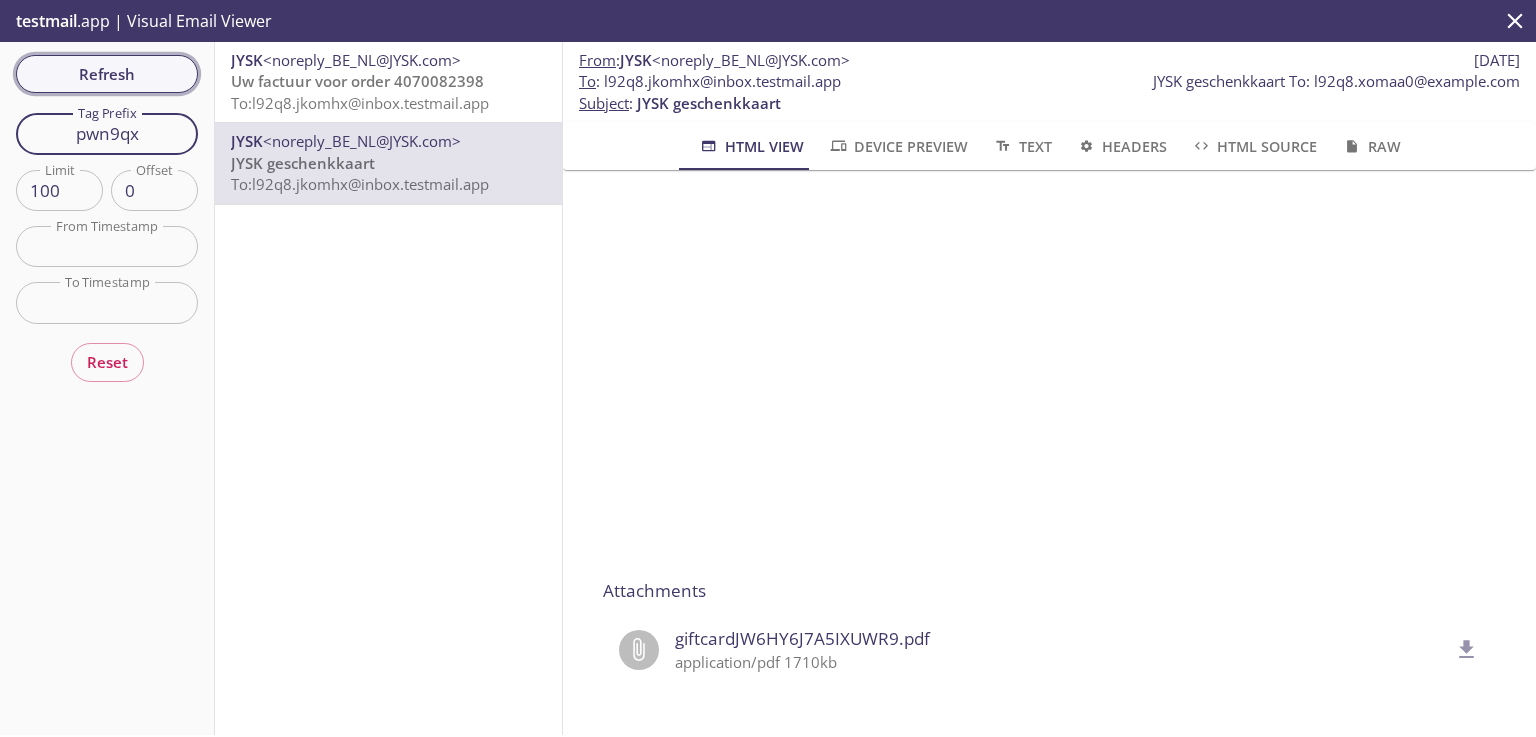 click on "Refresh" at bounding box center [107, 74] 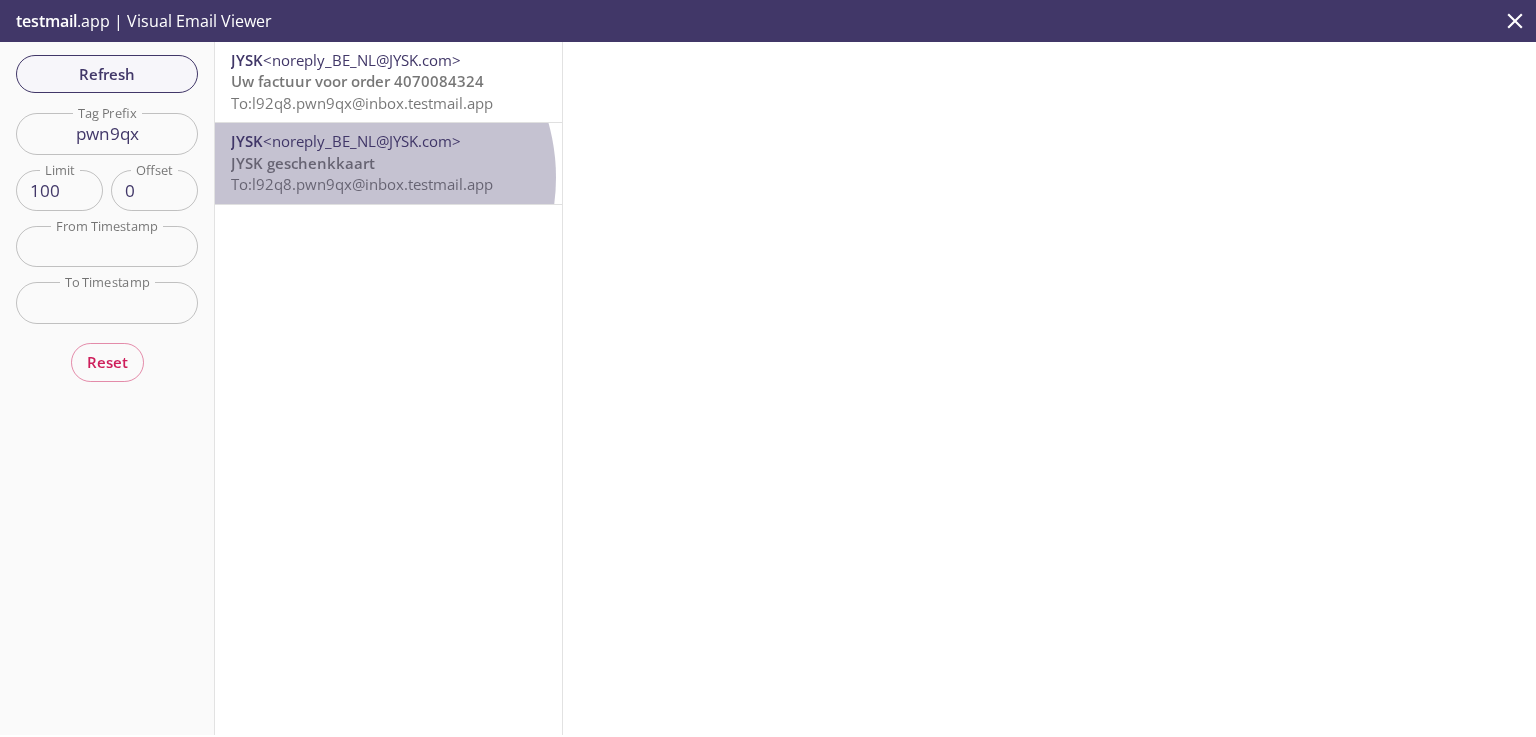 click on "To:  l92q8.pwn9qx@inbox.testmail.app" at bounding box center (362, 184) 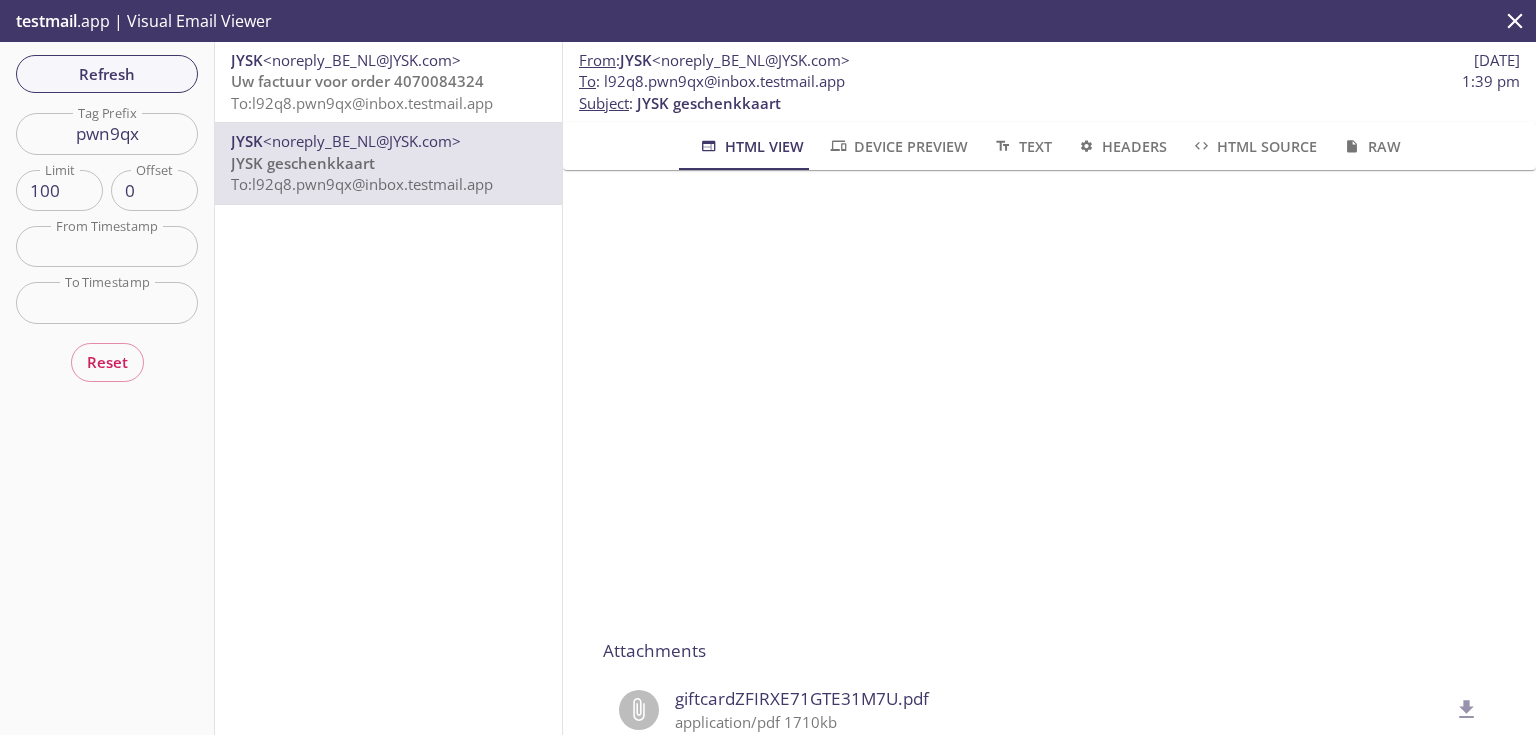 scroll, scrollTop: 304, scrollLeft: 0, axis: vertical 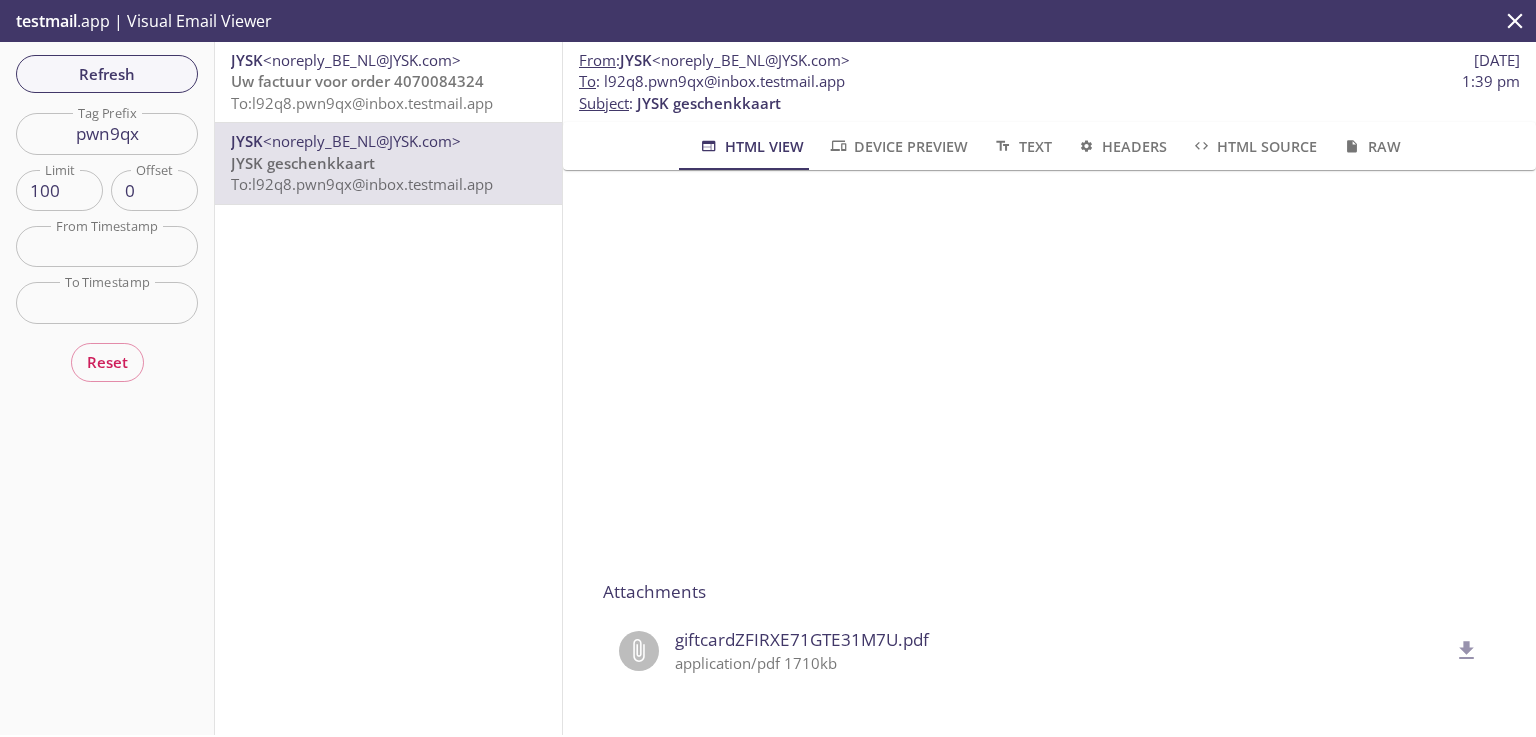 click on "Attachments giftcardZFIRXE71GTE31M7U.pdf application/pdf 1710kb" at bounding box center [1049, 301] 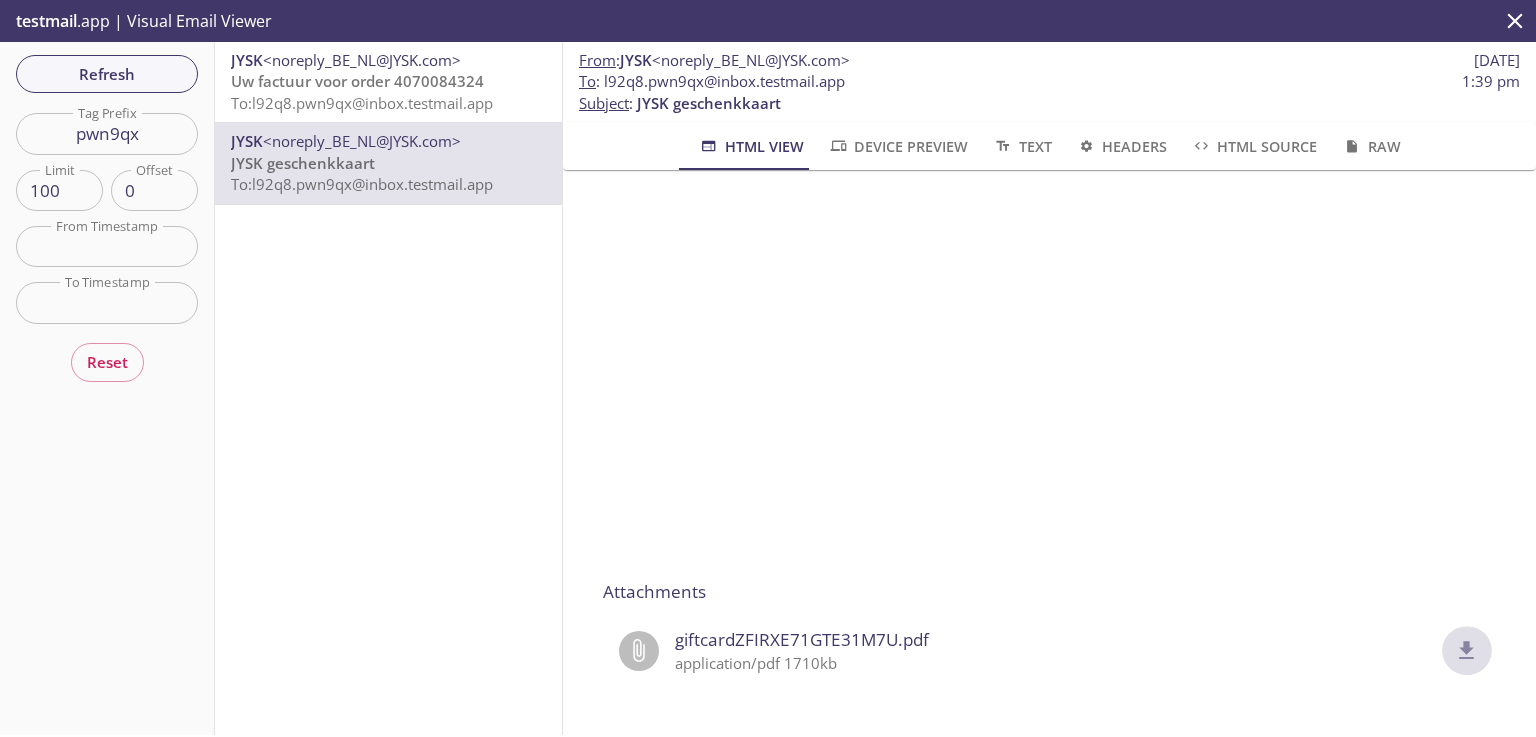 click 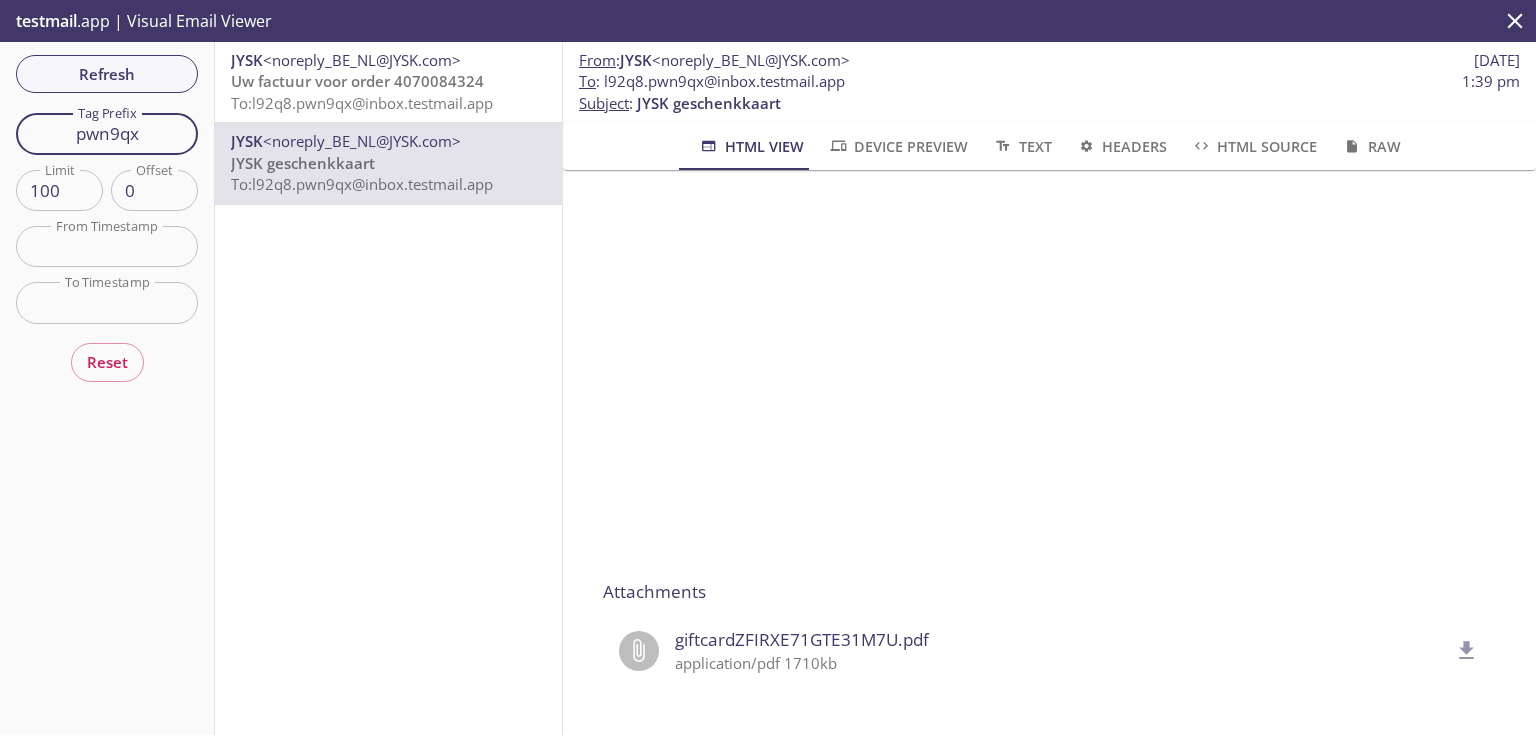 drag, startPoint x: 163, startPoint y: 139, endPoint x: 9, endPoint y: 133, distance: 154.11684 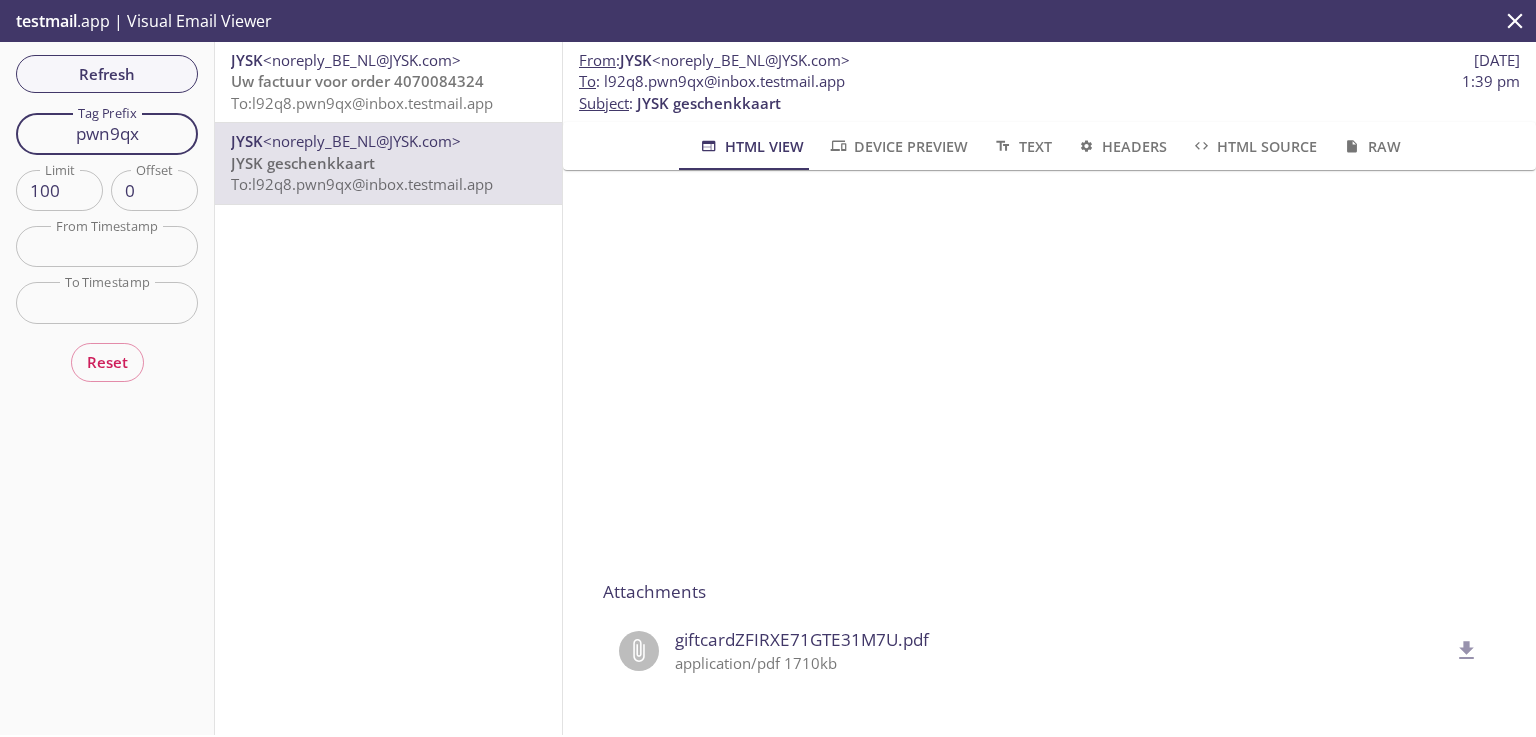 click on "Refresh Filters Tag Prefix pwn9qx Tag Prefix Limit 100 Limit Offset 0 Offset From Timestamp From Timestamp To Timestamp To Timestamp Reset" at bounding box center (107, 388) 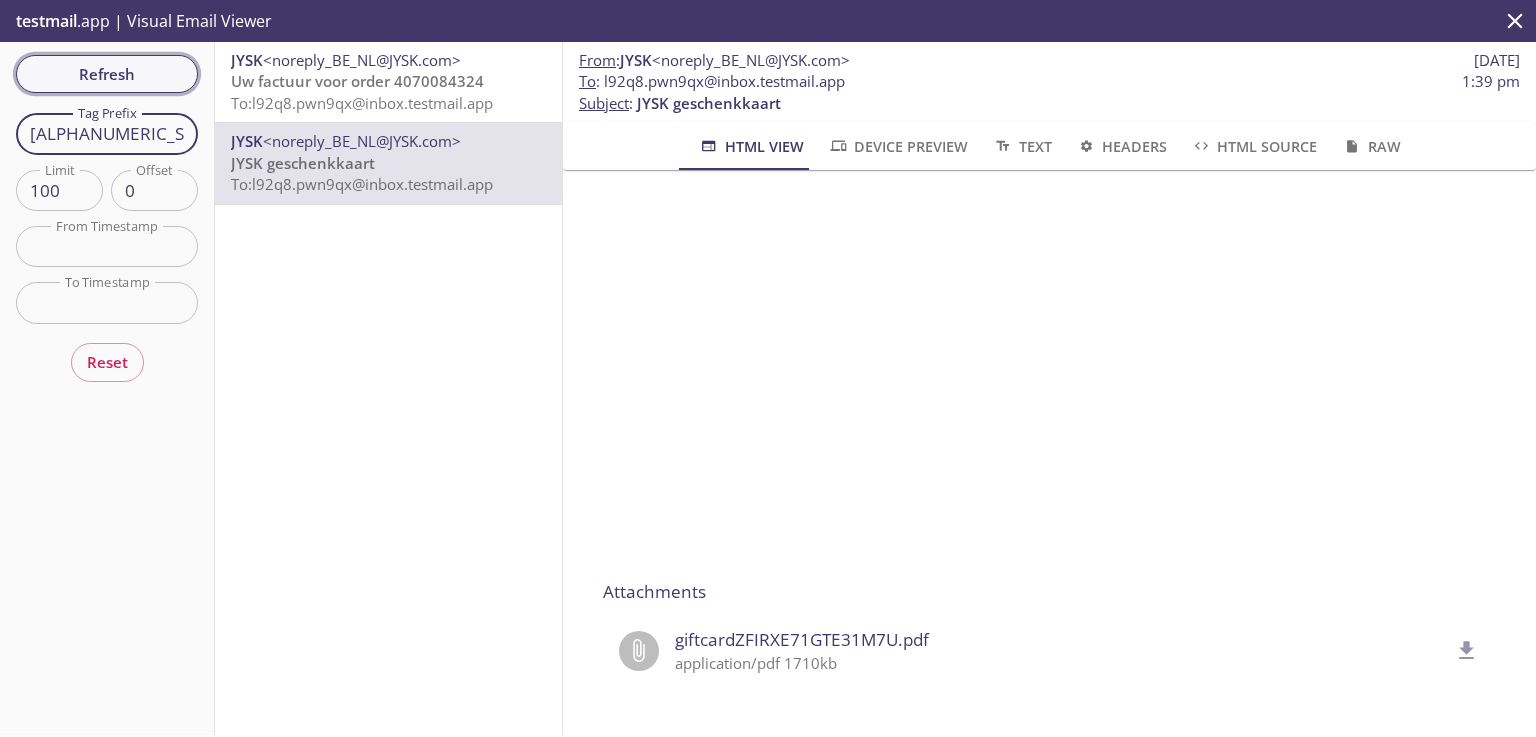 click on "Refresh Filters Tag Prefix c3hpz6 Tag Prefix Limit 100 Limit Offset 0 Offset From Timestamp From Timestamp To Timestamp To Timestamp Reset" at bounding box center [107, 388] 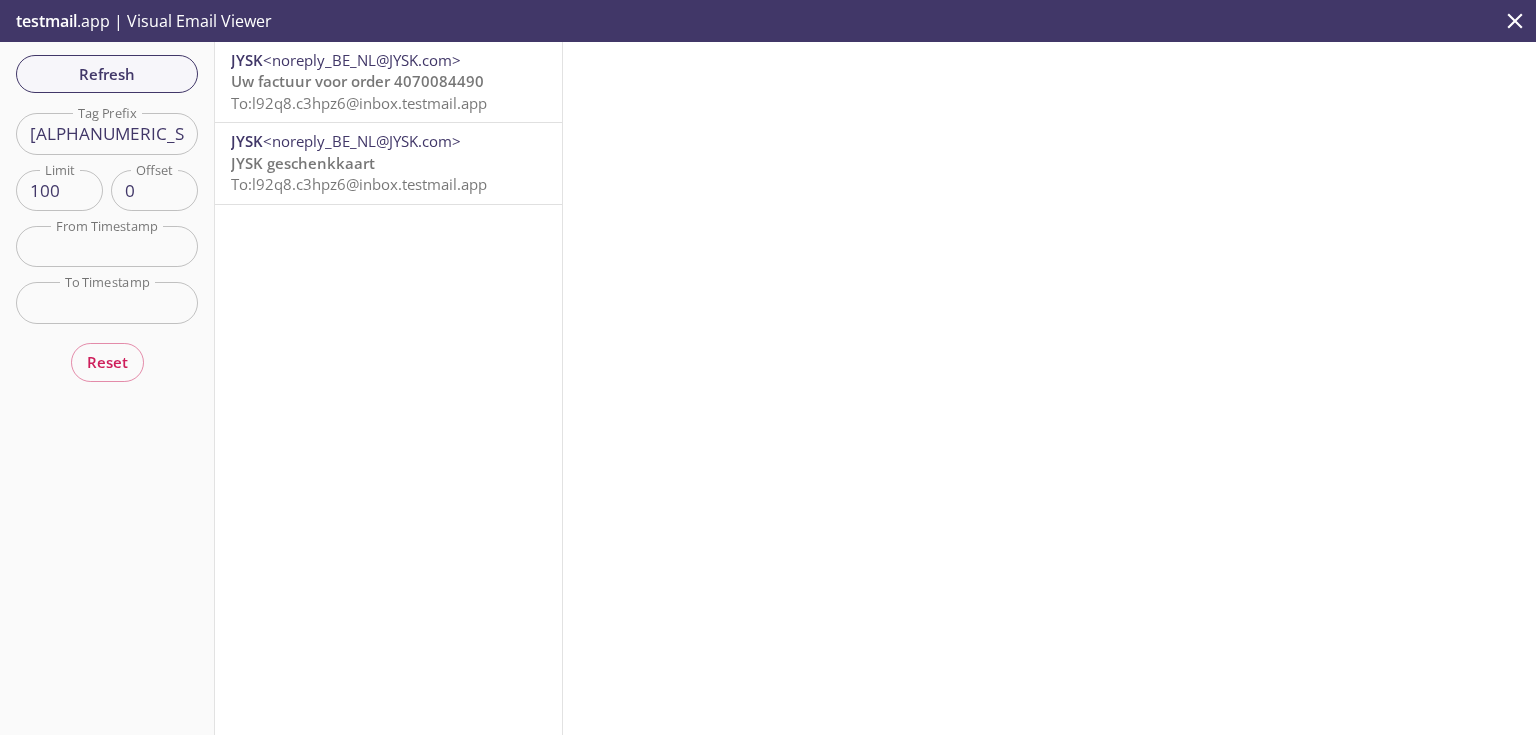 click on "JYSK geschenkkaart To:  l92q8.c3hpz6@inbox.testmail.app" at bounding box center [388, 174] 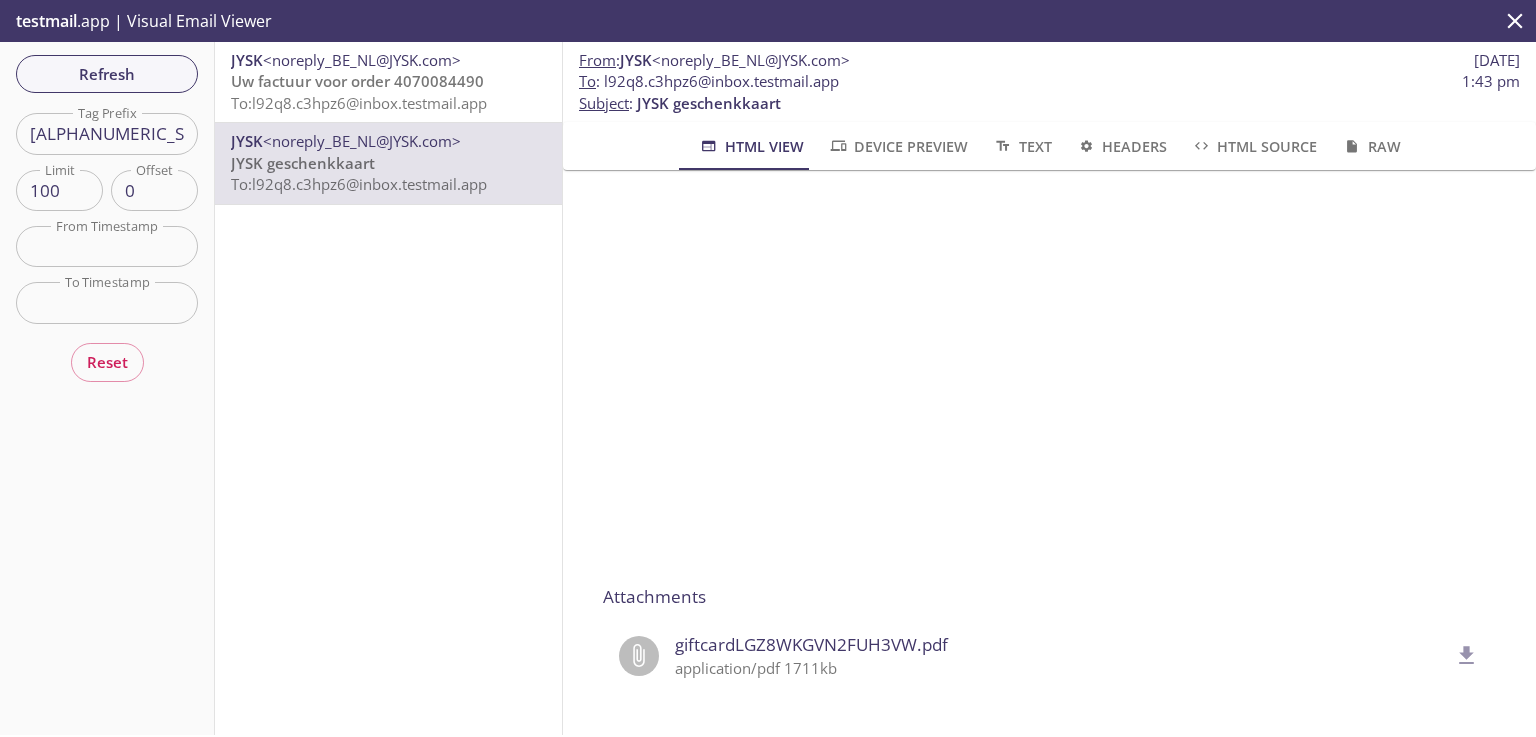 scroll, scrollTop: 299, scrollLeft: 0, axis: vertical 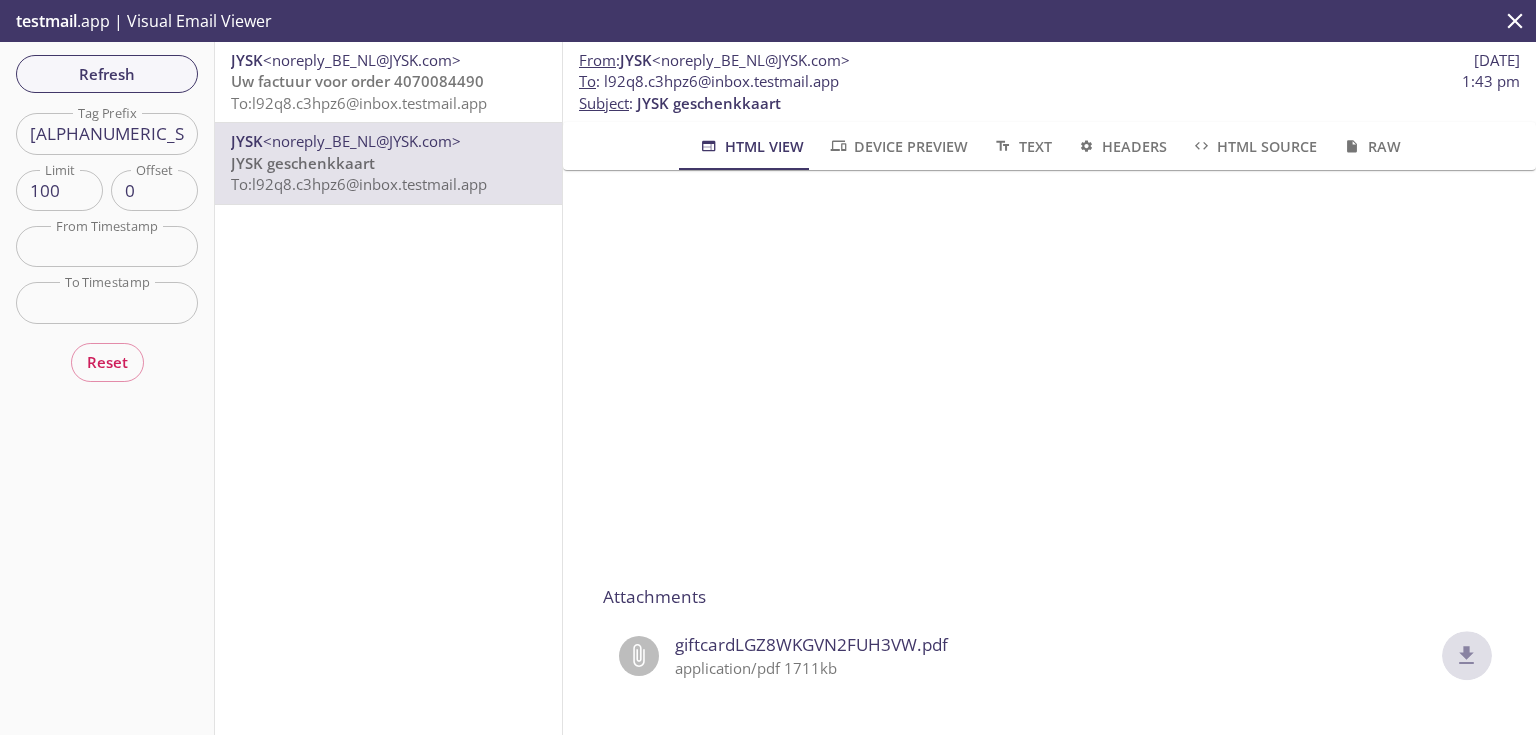 click 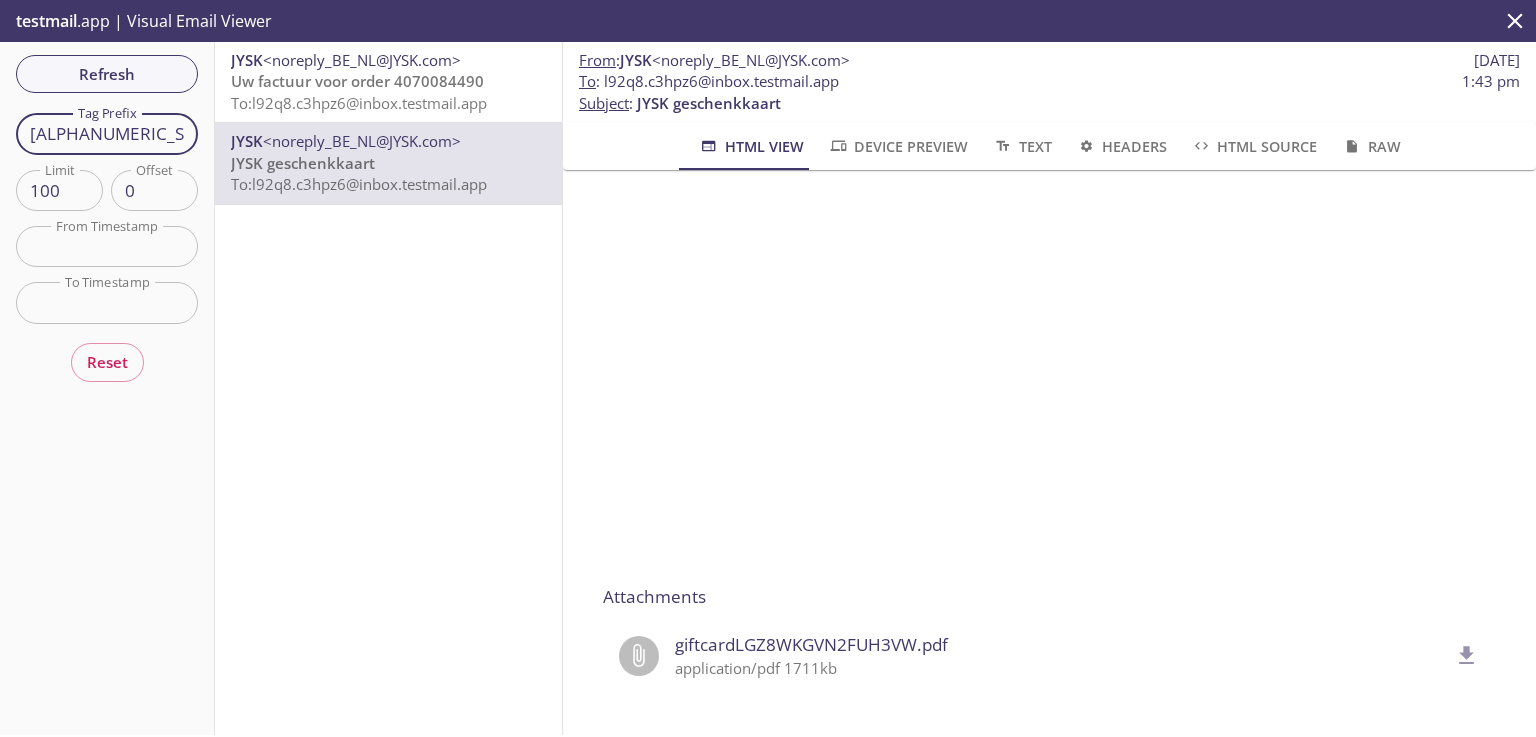drag, startPoint x: 139, startPoint y: 127, endPoint x: 28, endPoint y: 111, distance: 112.147224 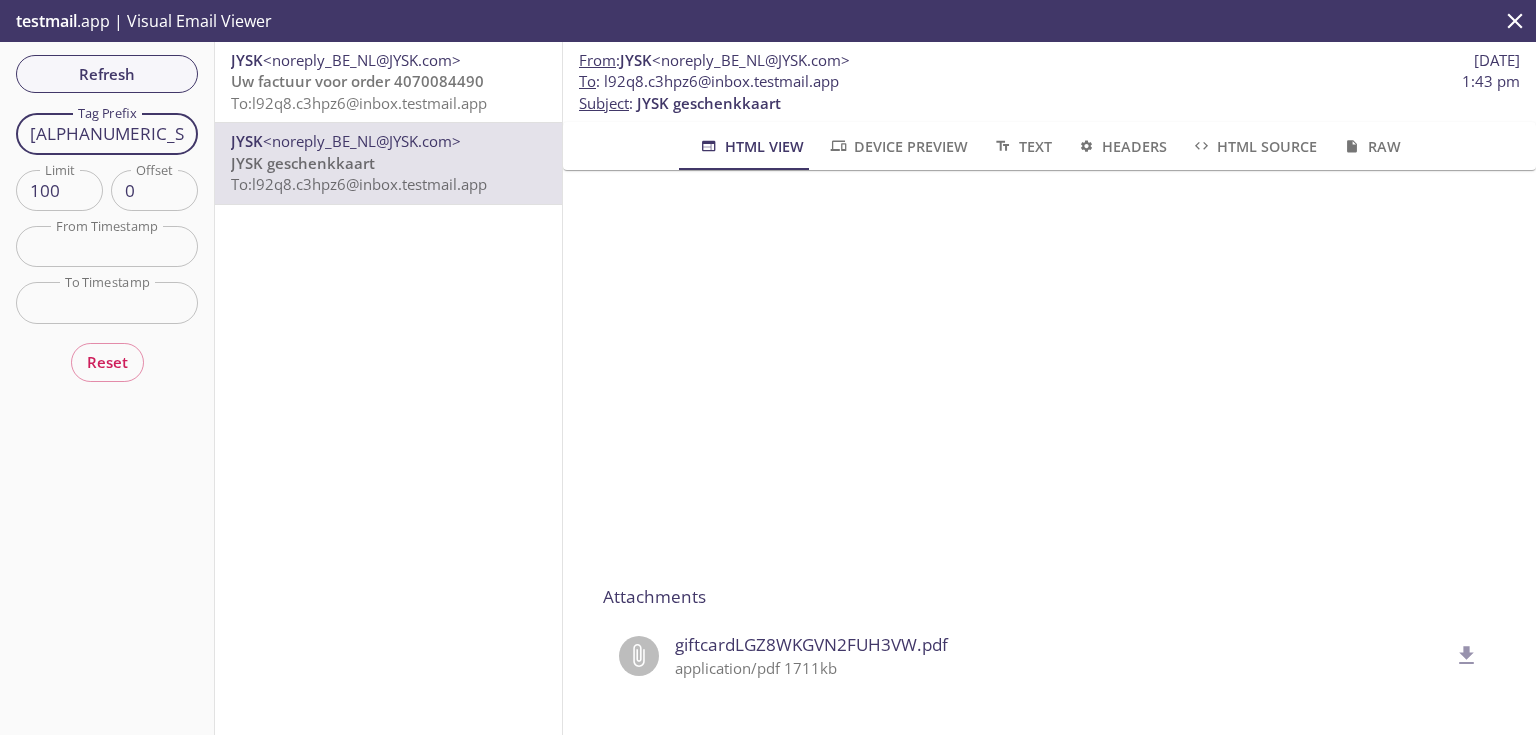 click on "Refresh Filters Tag Prefix c3hpz6 Tag Prefix Limit 100 Limit Offset 0 Offset From Timestamp From Timestamp To Timestamp To Timestamp Reset" at bounding box center [107, 388] 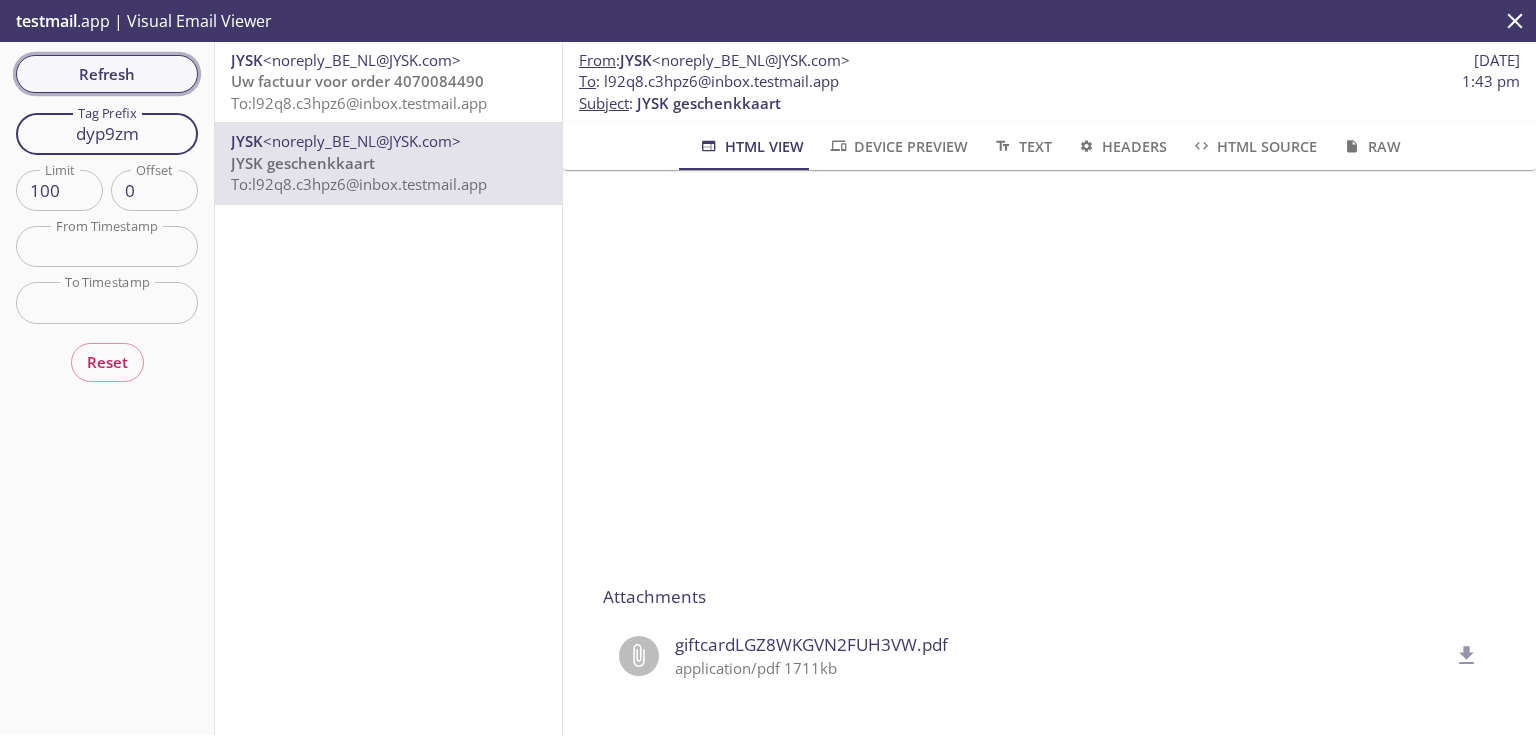 click on "Refresh" at bounding box center [107, 74] 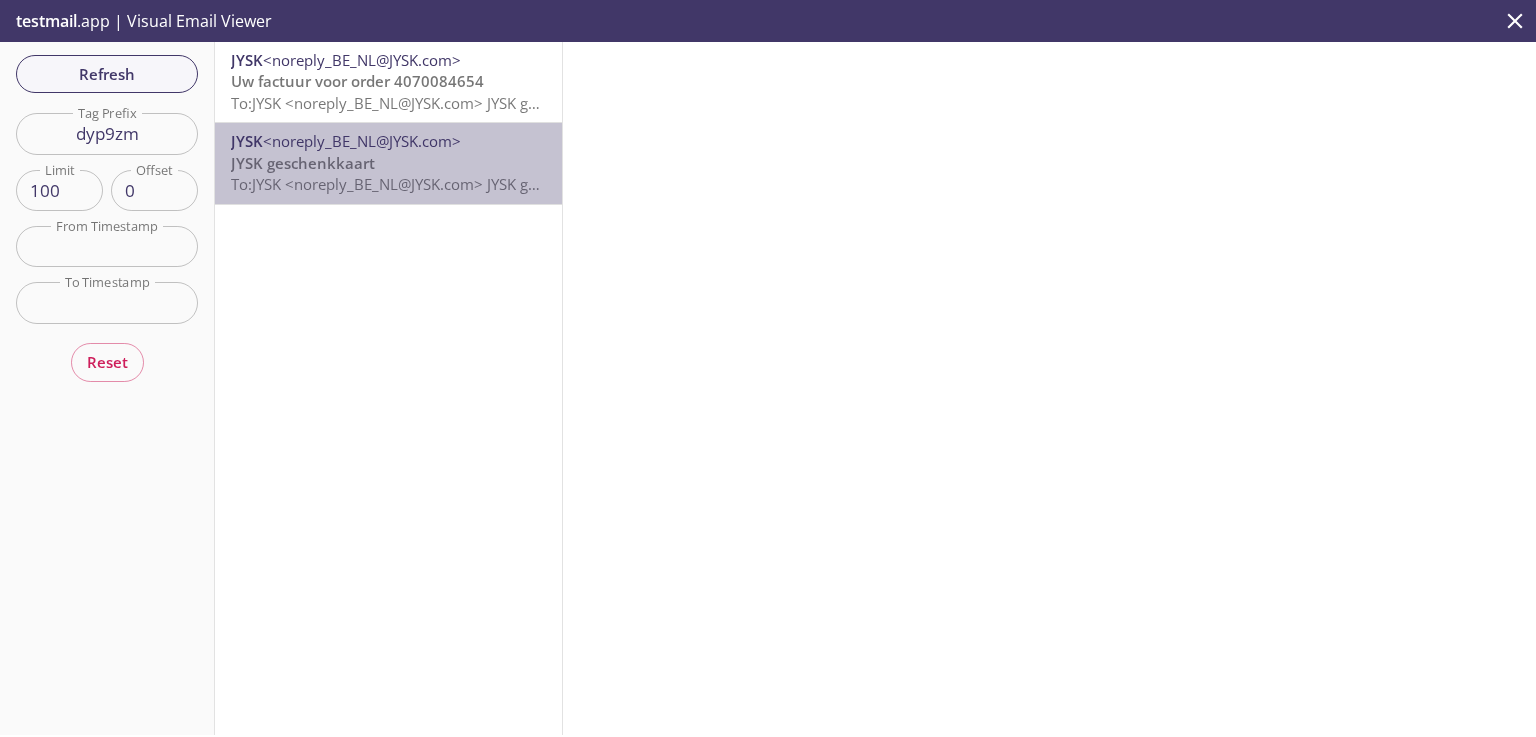 click on "To:  l92q8.dyp9zm@inbox.testmail.app" at bounding box center (539, 184) 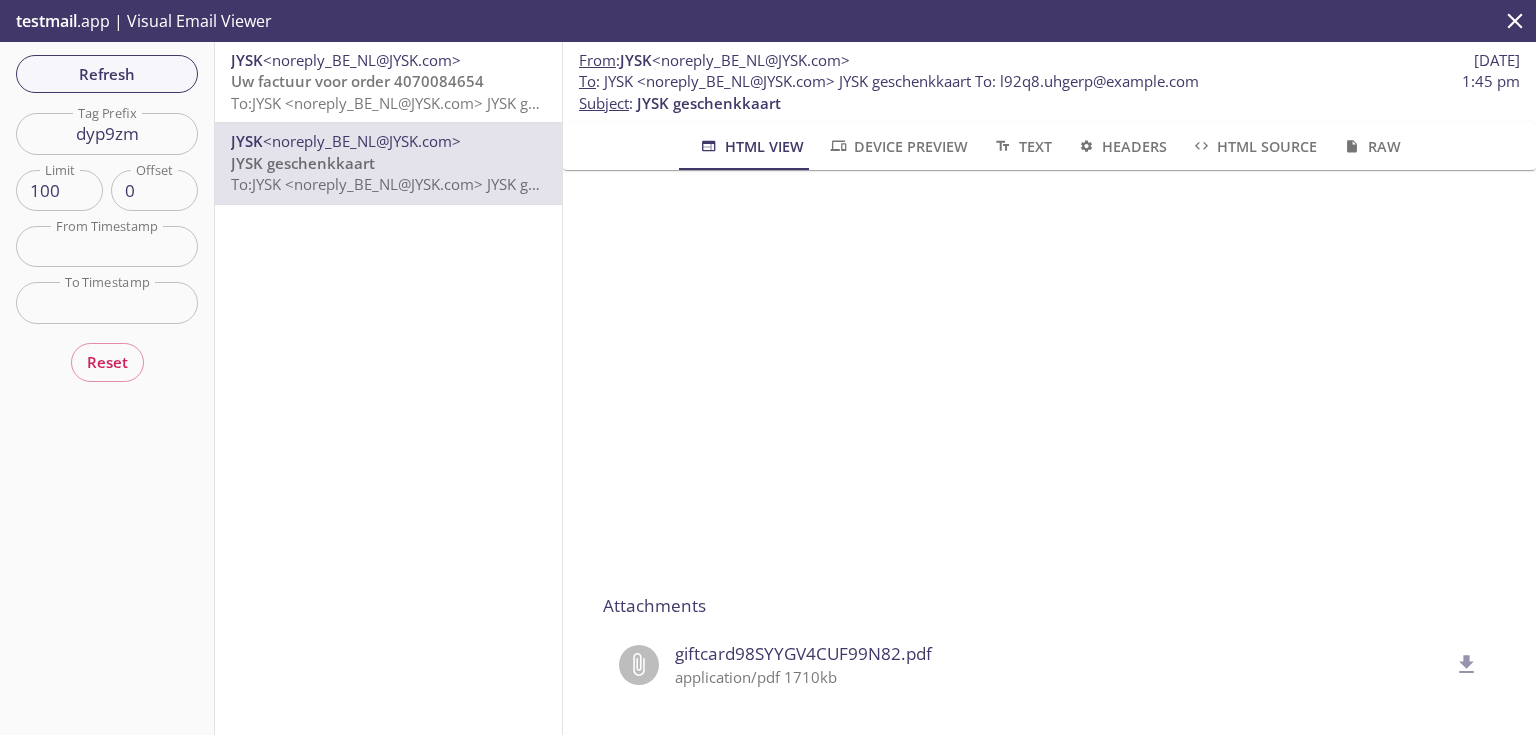 scroll, scrollTop: 320, scrollLeft: 0, axis: vertical 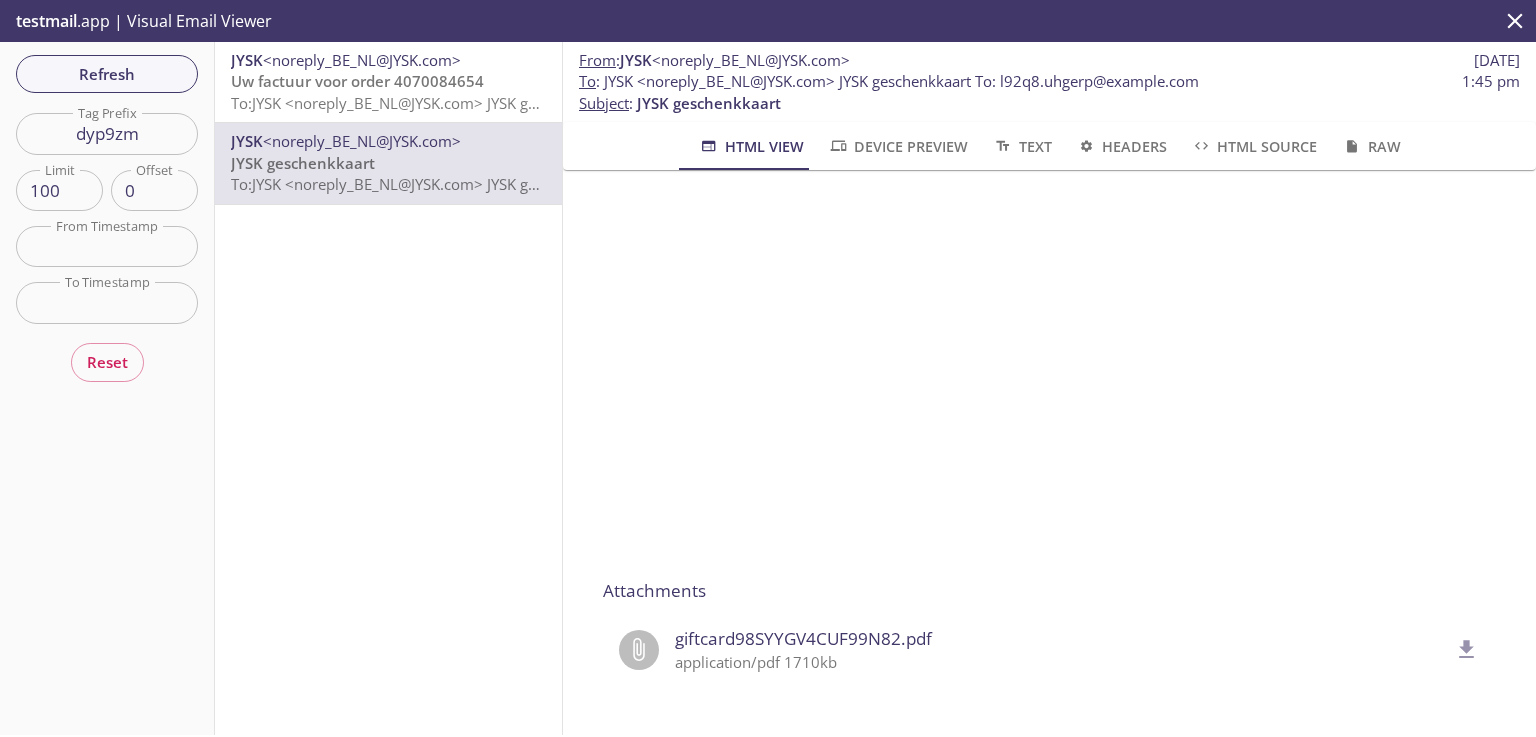 click 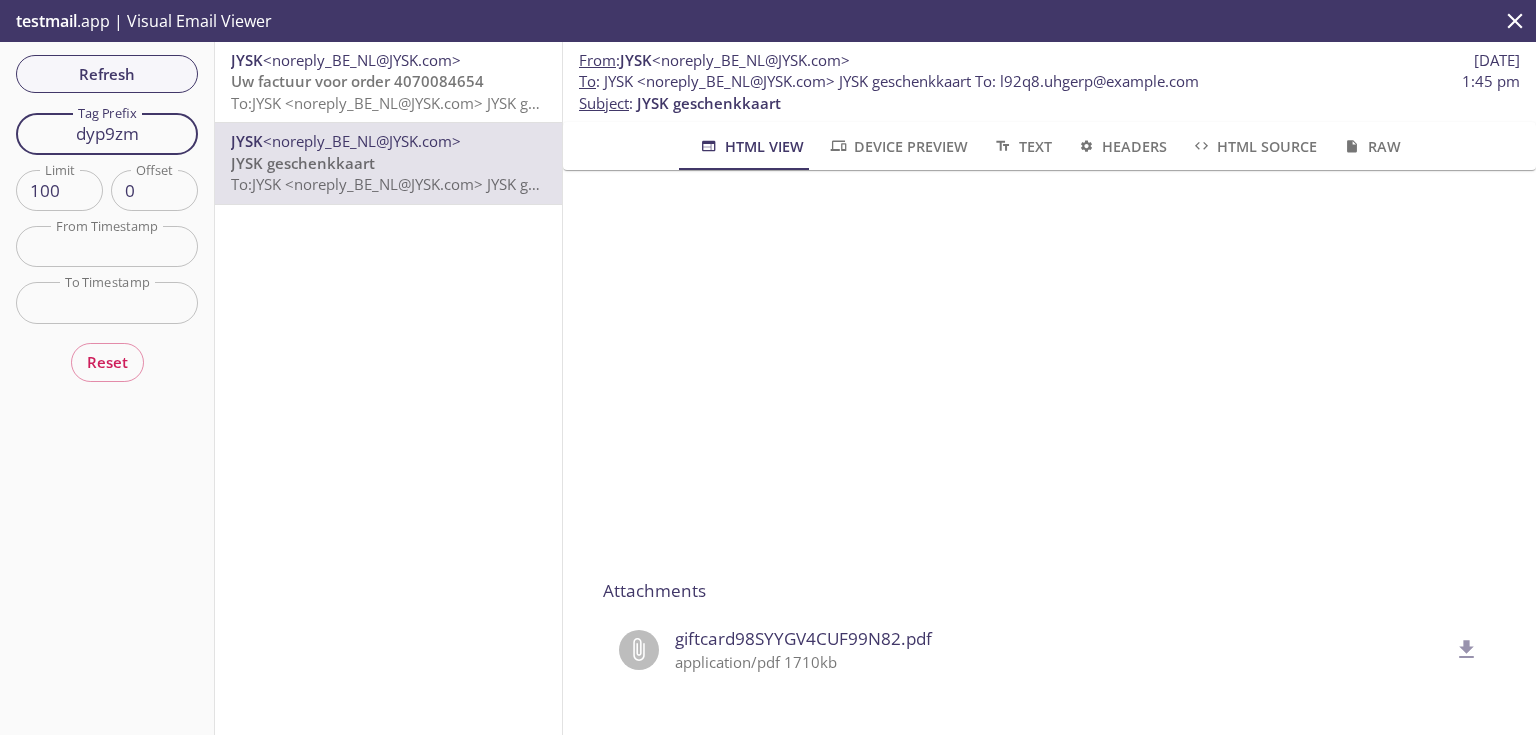 drag, startPoint x: 138, startPoint y: 138, endPoint x: 0, endPoint y: 107, distance: 141.43903 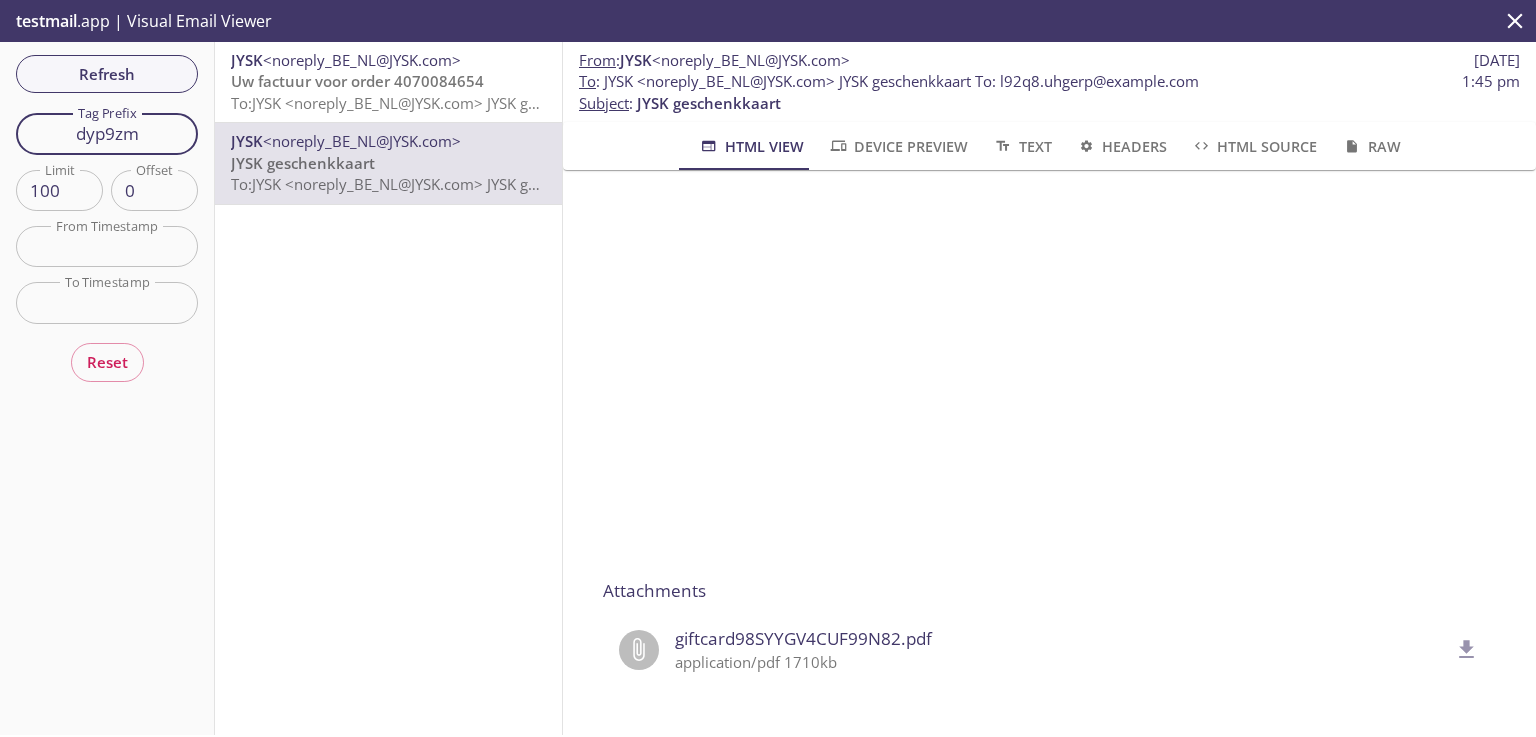 click on "Refresh Filters Tag Prefix dyp9zm Tag Prefix Limit 100 Limit Offset 0 Offset From Timestamp From Timestamp To Timestamp To Timestamp Reset" at bounding box center [107, 388] 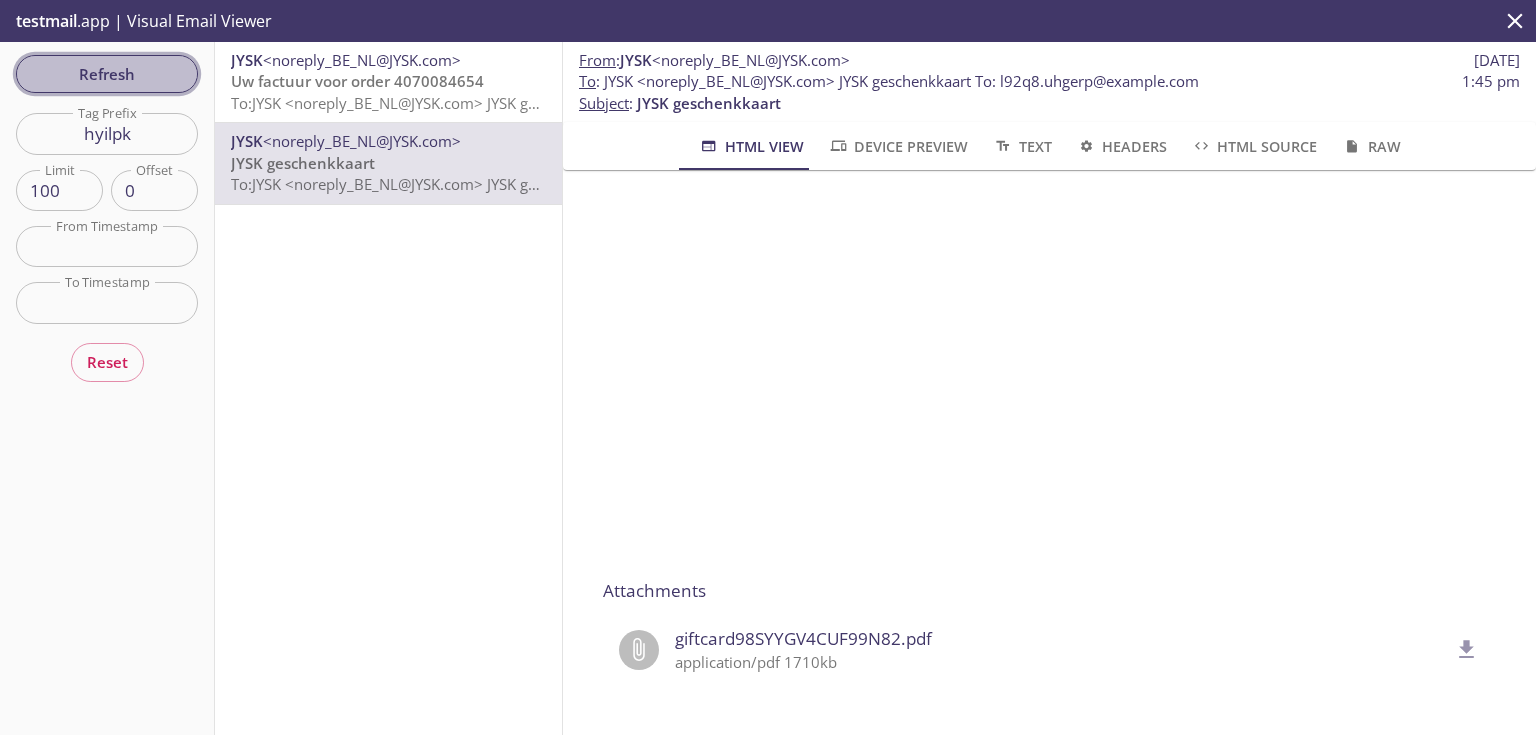 click on "Refresh" at bounding box center (107, 74) 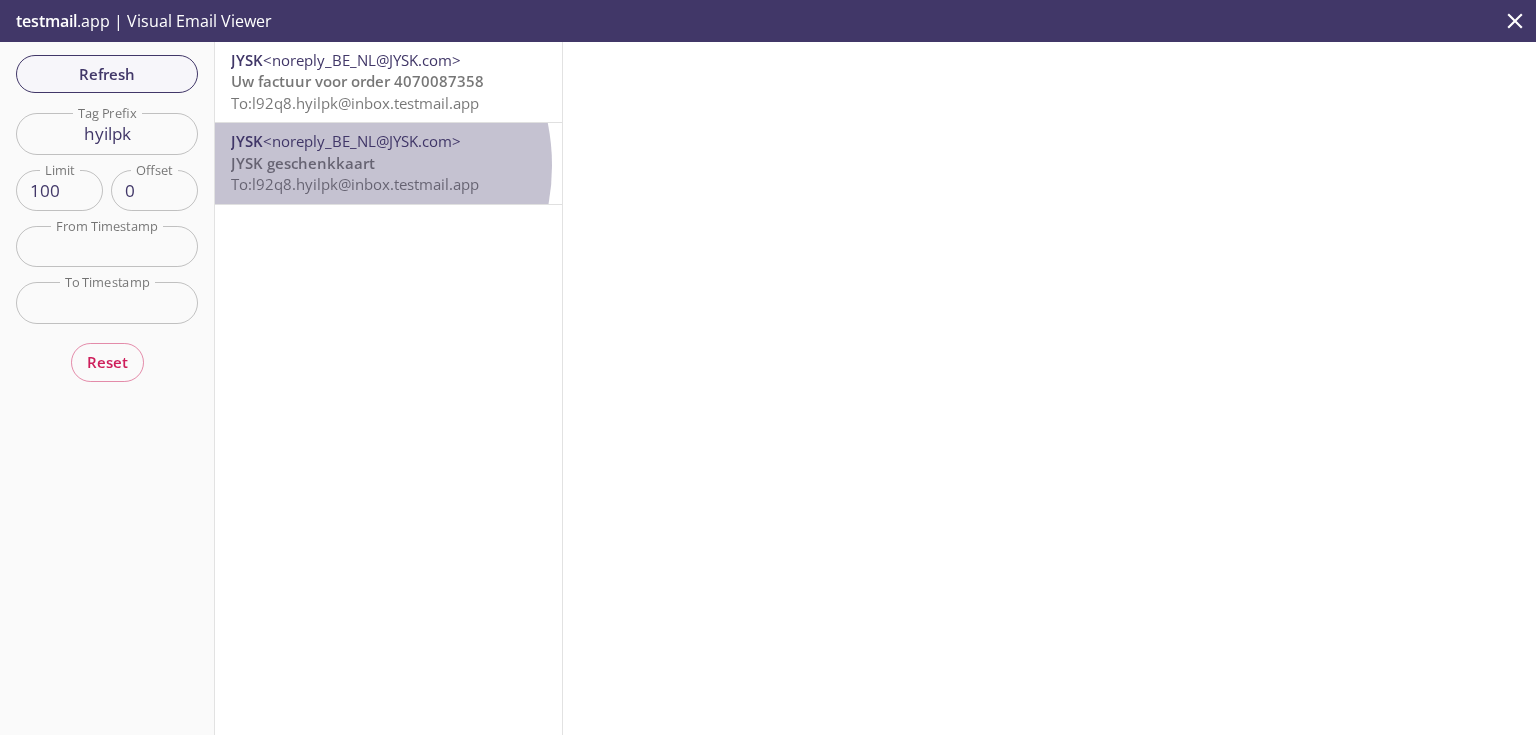 click on "JYSK geschenkkaart" at bounding box center (303, 163) 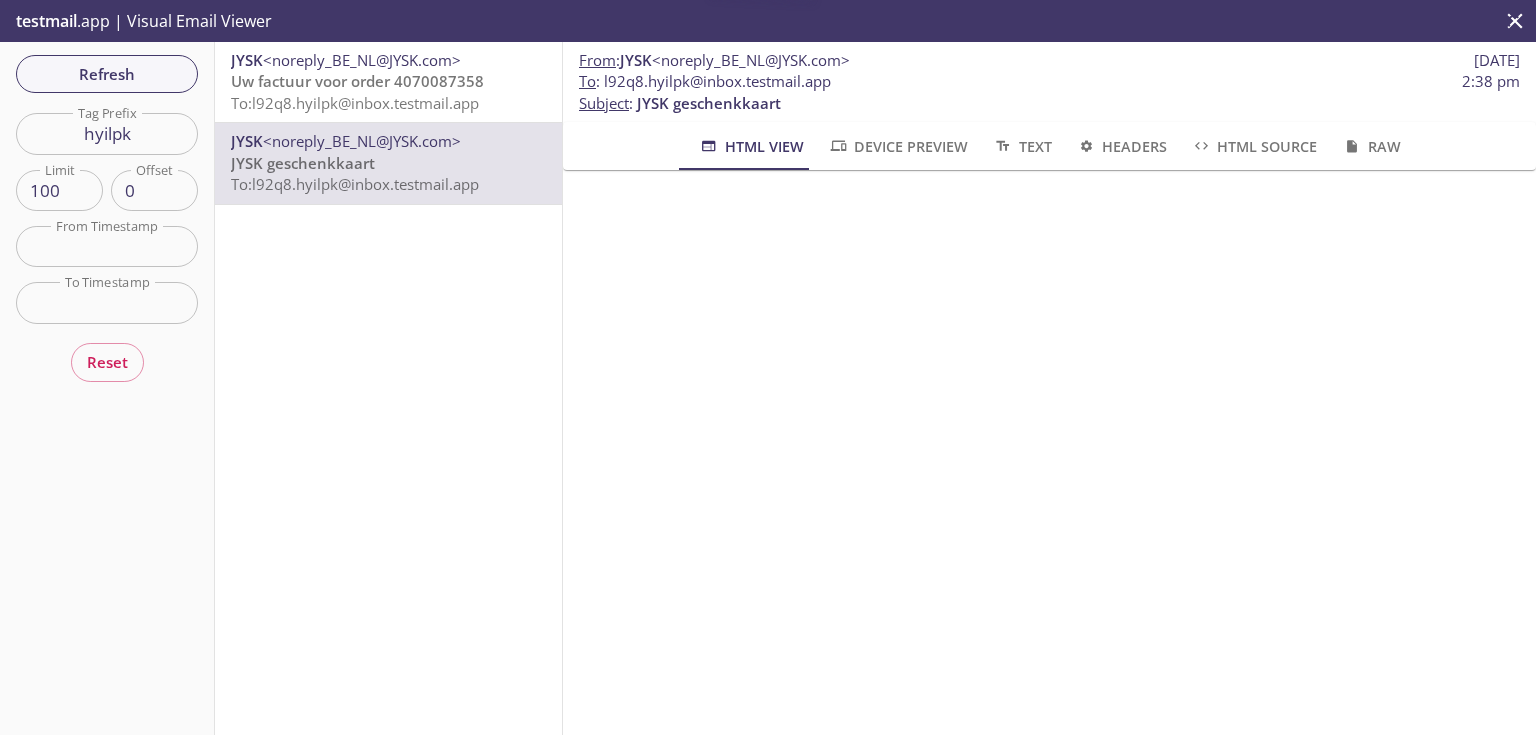 click on "JYSK geschenkkaart" at bounding box center [303, 163] 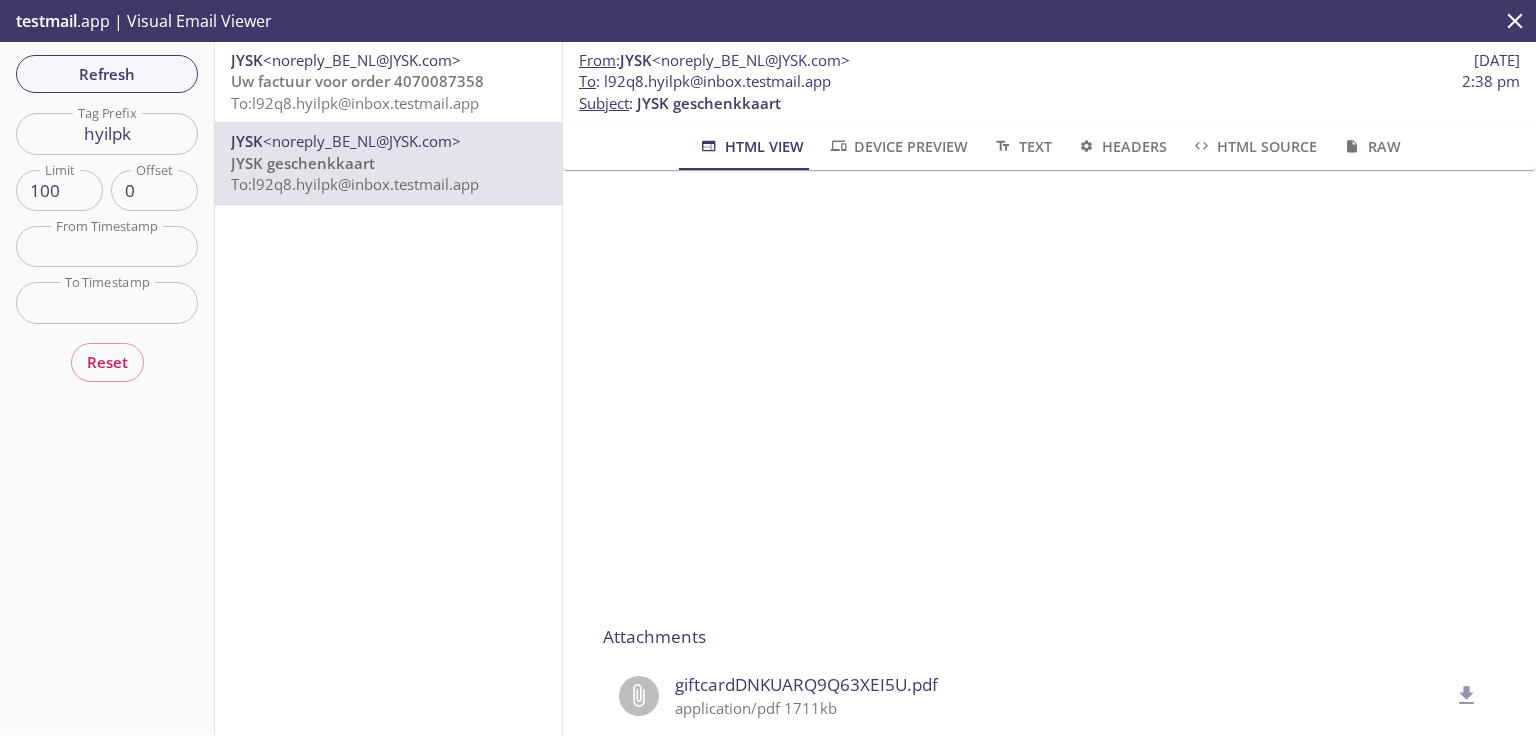 scroll, scrollTop: 320, scrollLeft: 0, axis: vertical 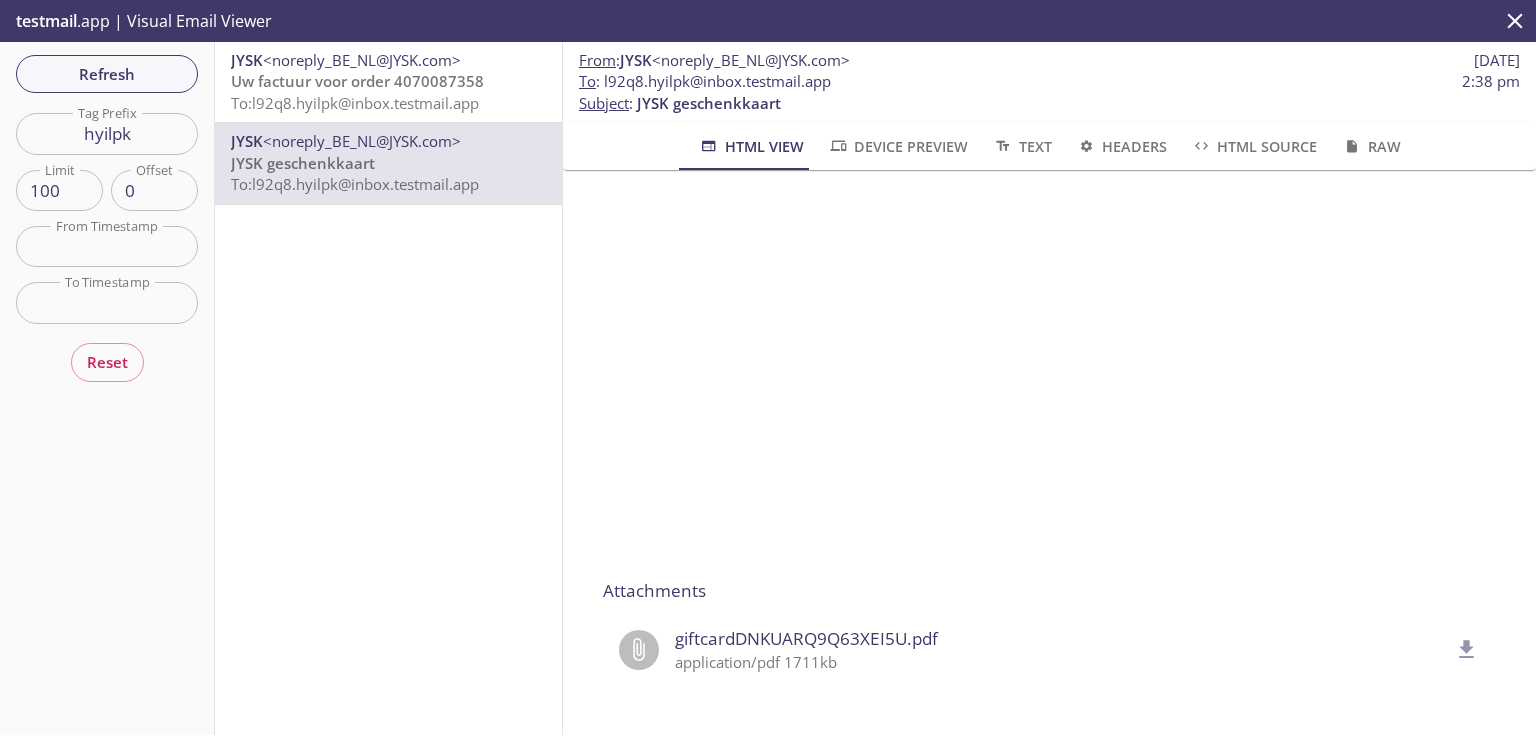 click 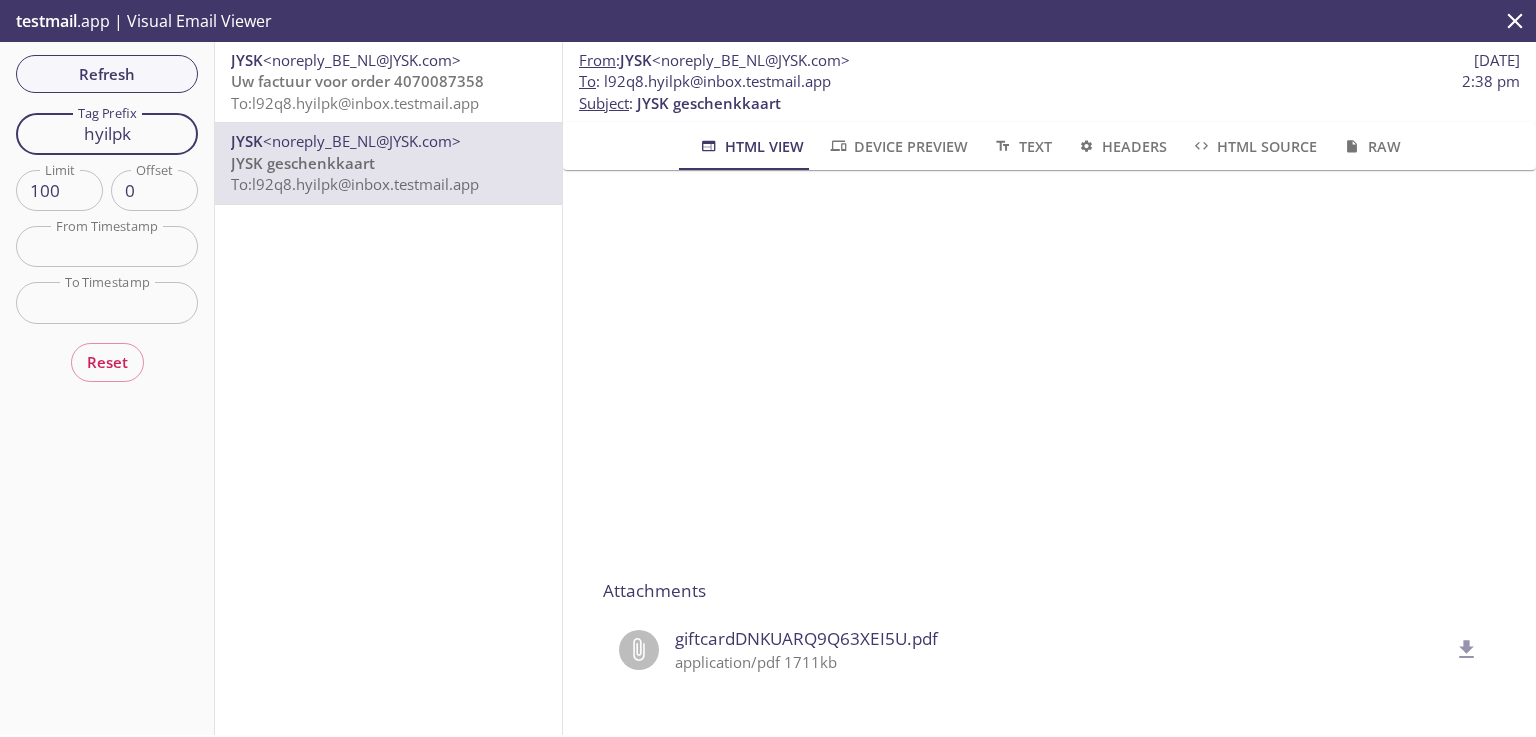 paste on "2izfij" 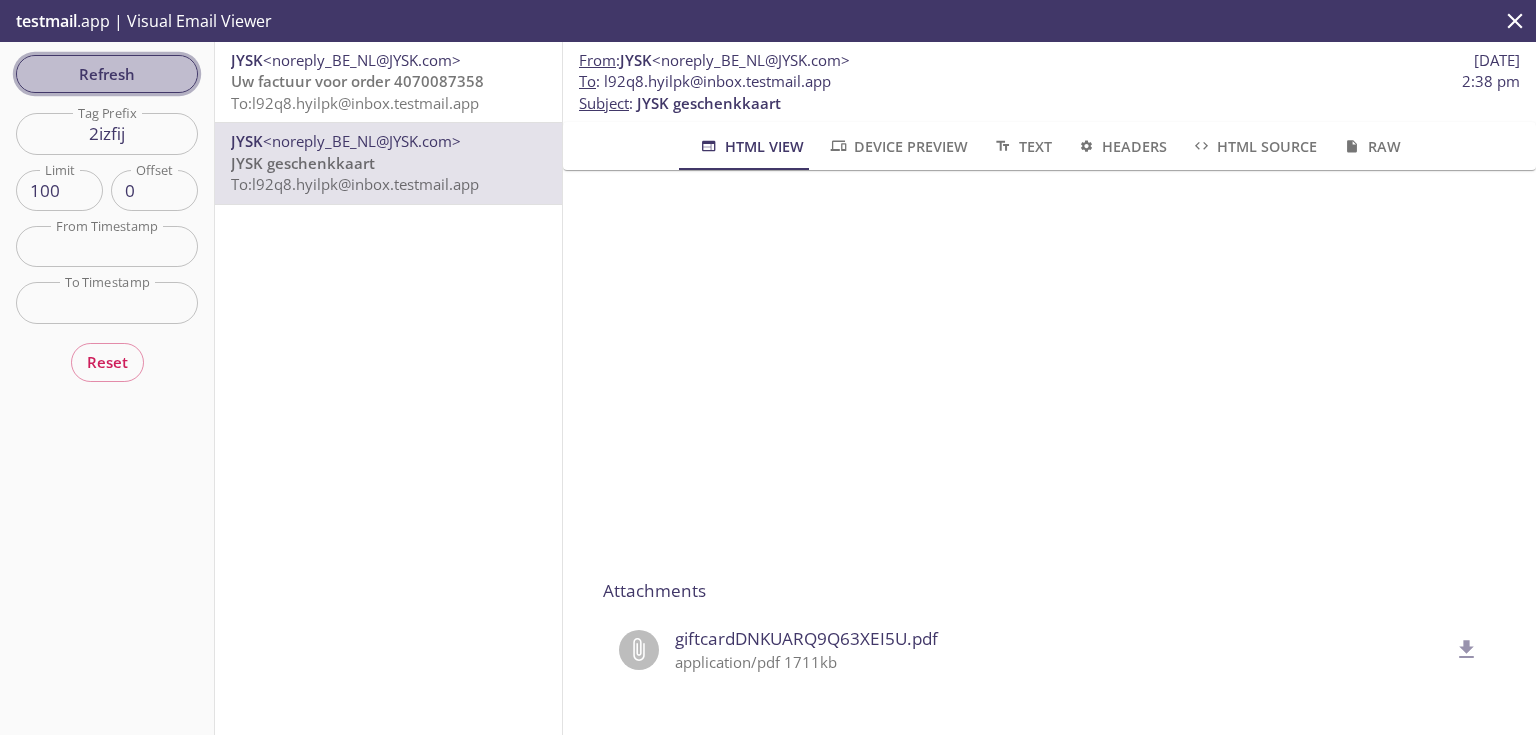 click on "Refresh" at bounding box center (107, 74) 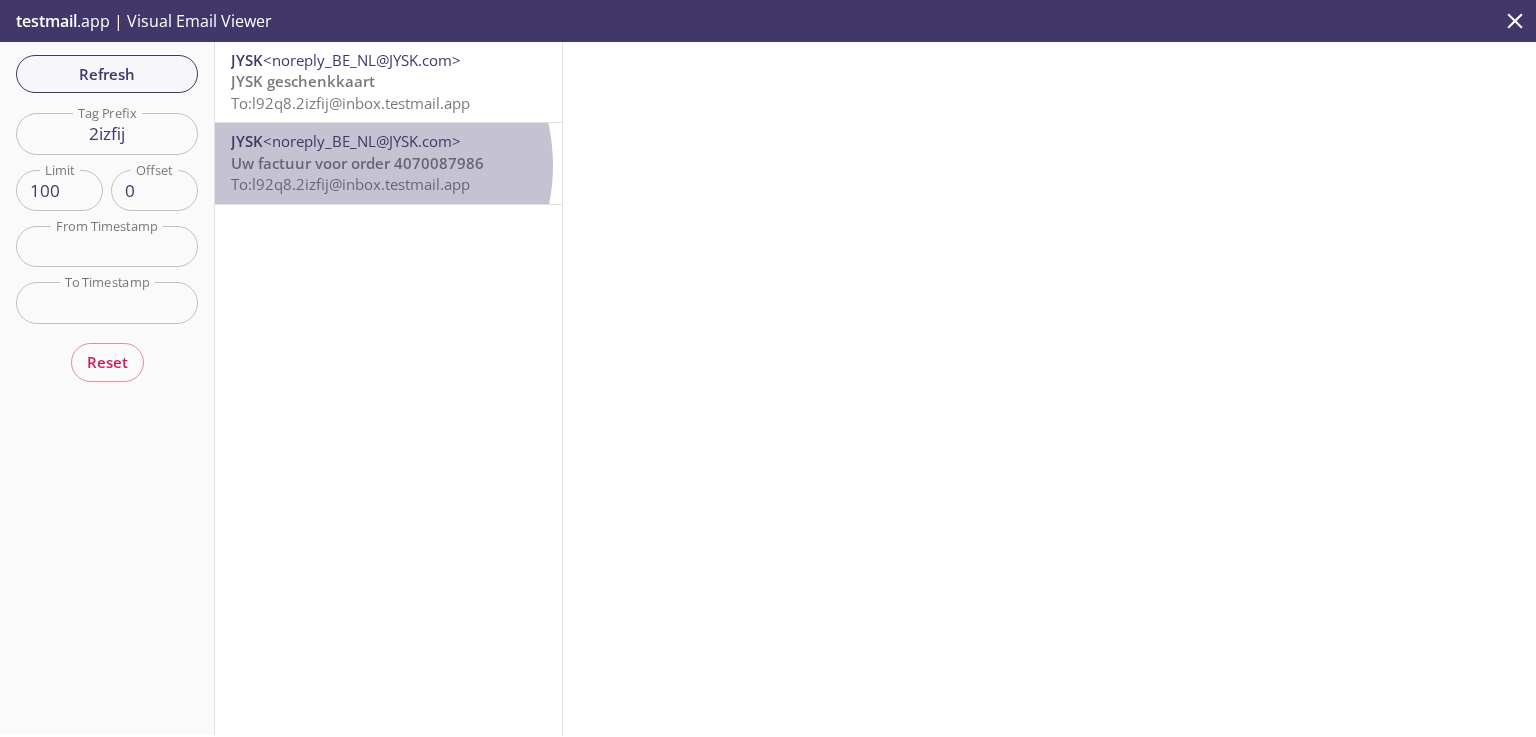 click on "Uw factuur voor order 4070087986" at bounding box center [357, 163] 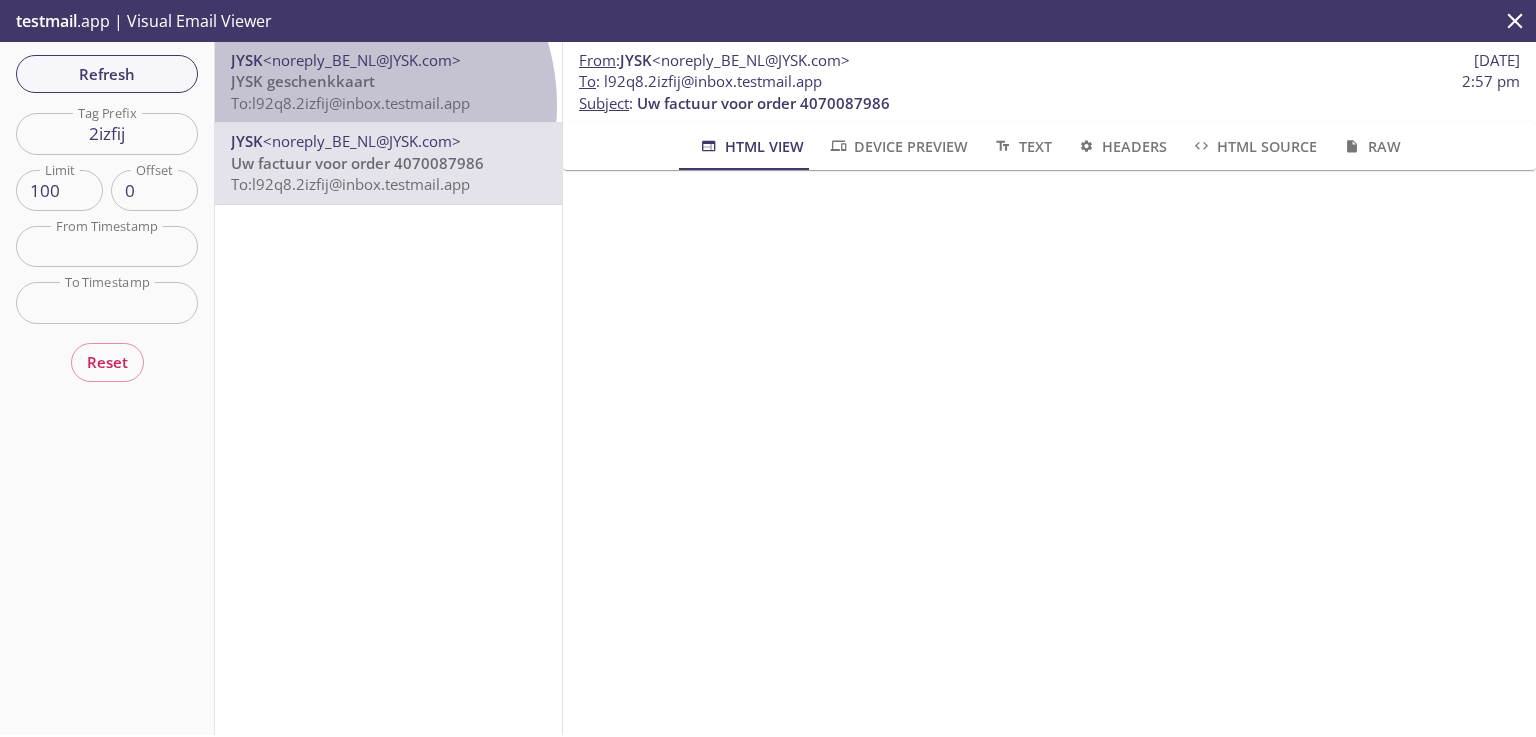 click on "To:  [EMAIL]" at bounding box center (350, 103) 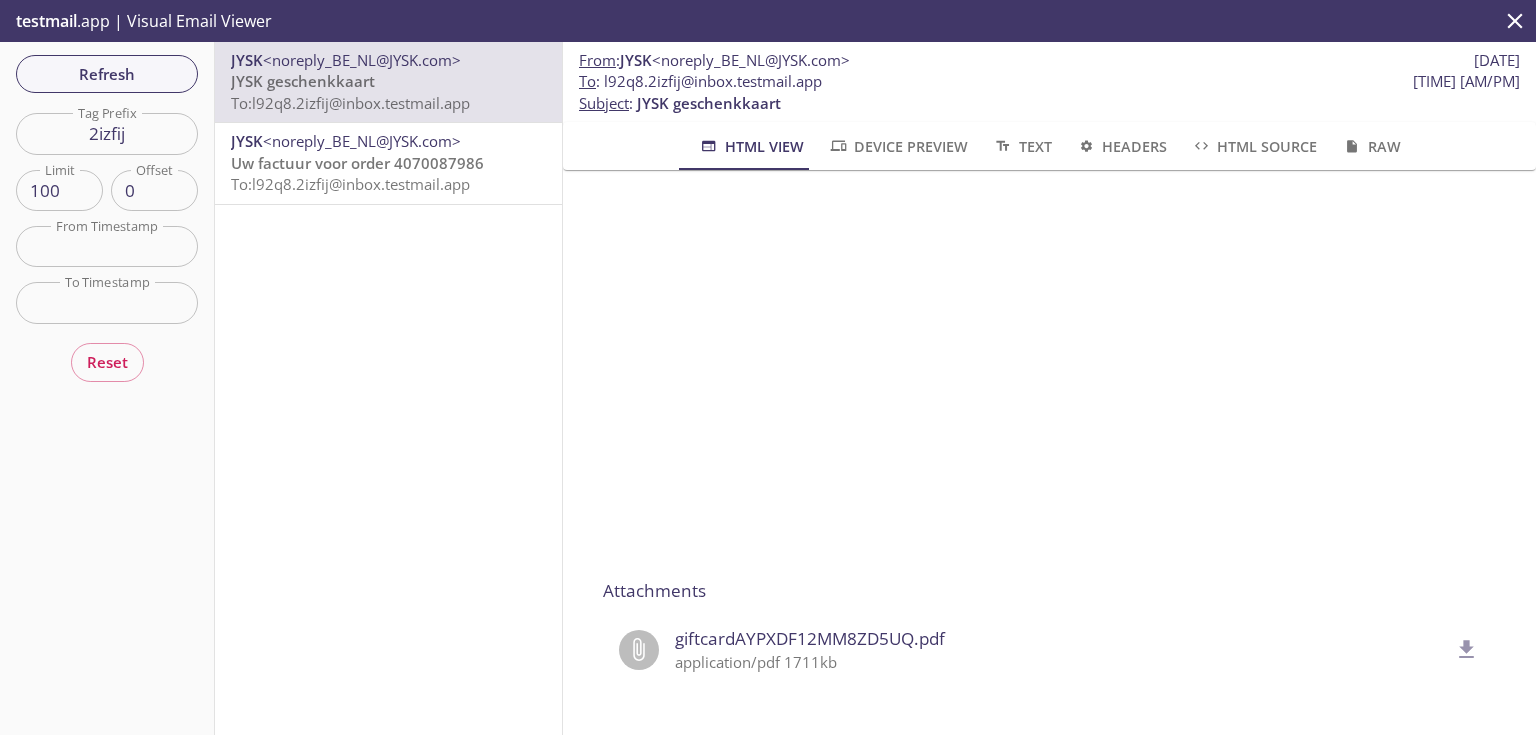 scroll, scrollTop: 316, scrollLeft: 0, axis: vertical 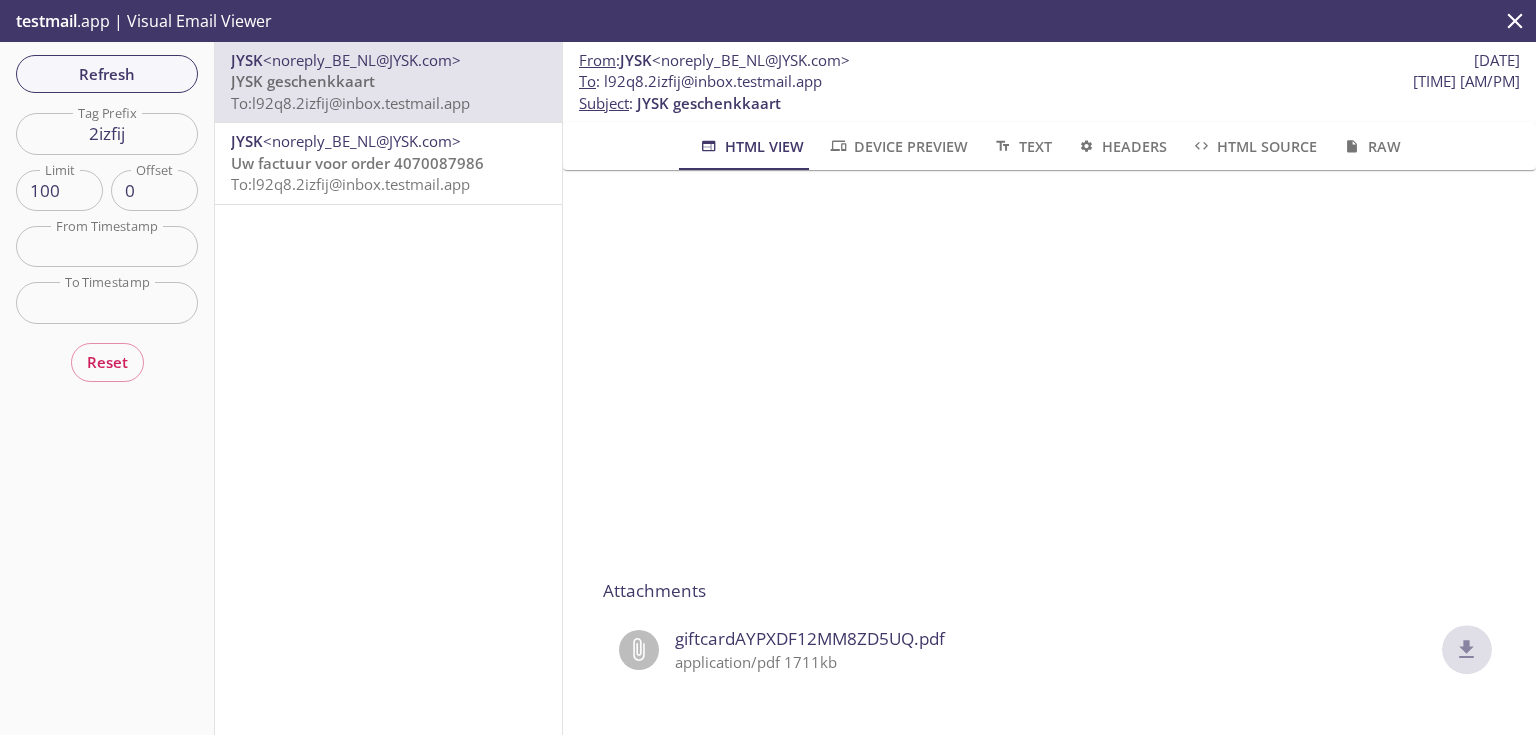 click 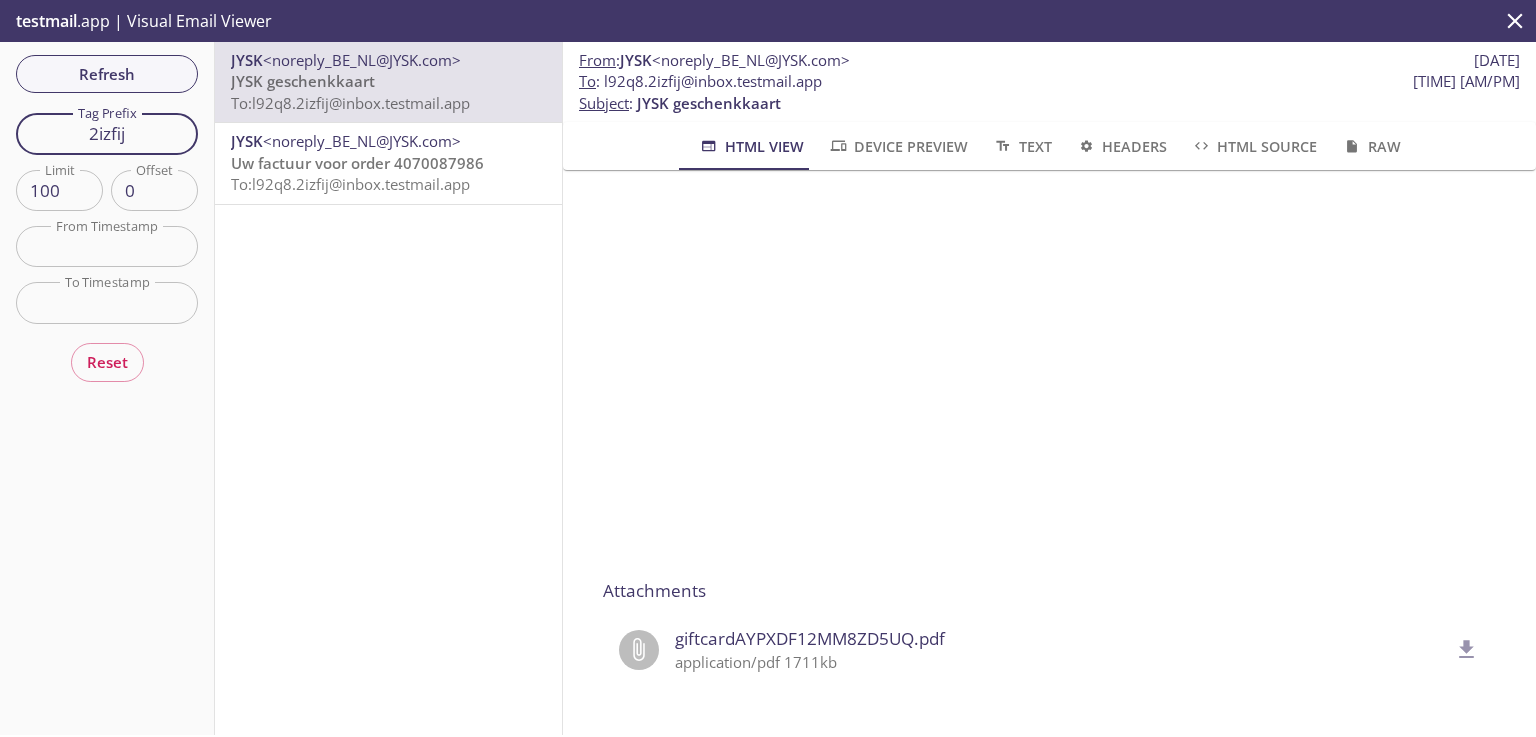 drag, startPoint x: 141, startPoint y: 140, endPoint x: 10, endPoint y: 128, distance: 131.54848 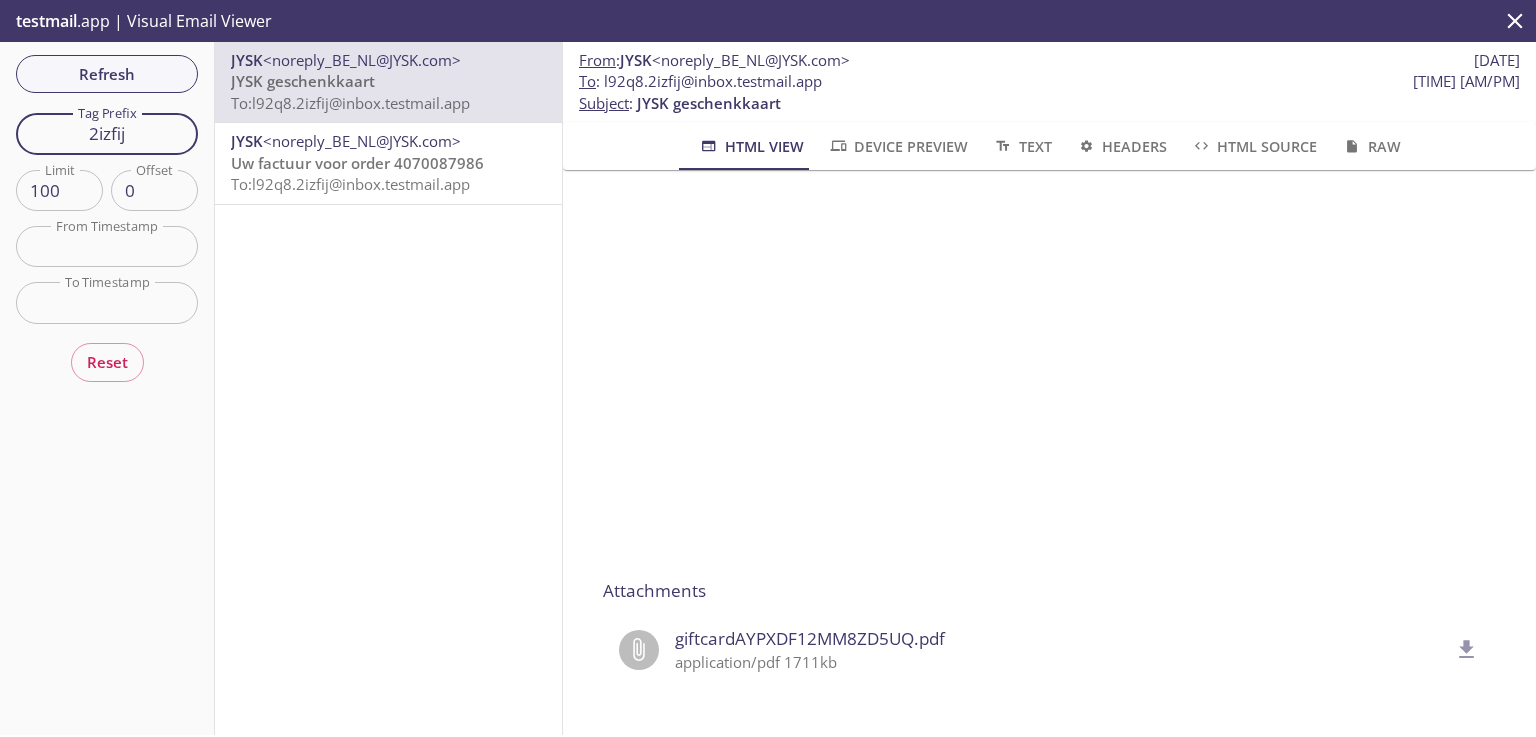click on "JYSK geschenkkaart To:  l92q8.nlocyd@example.com" at bounding box center (107, 388) 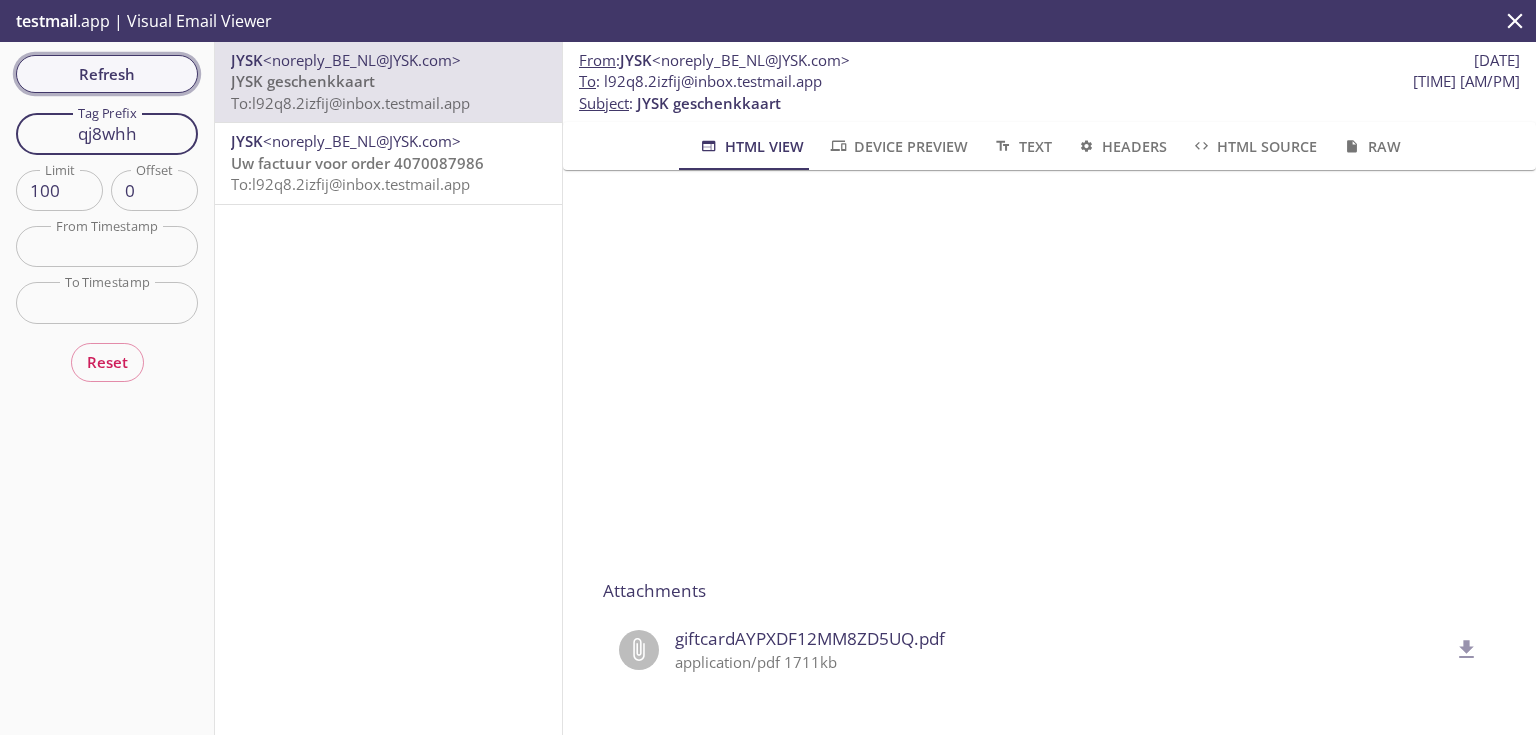 click on "Refresh" at bounding box center (107, 74) 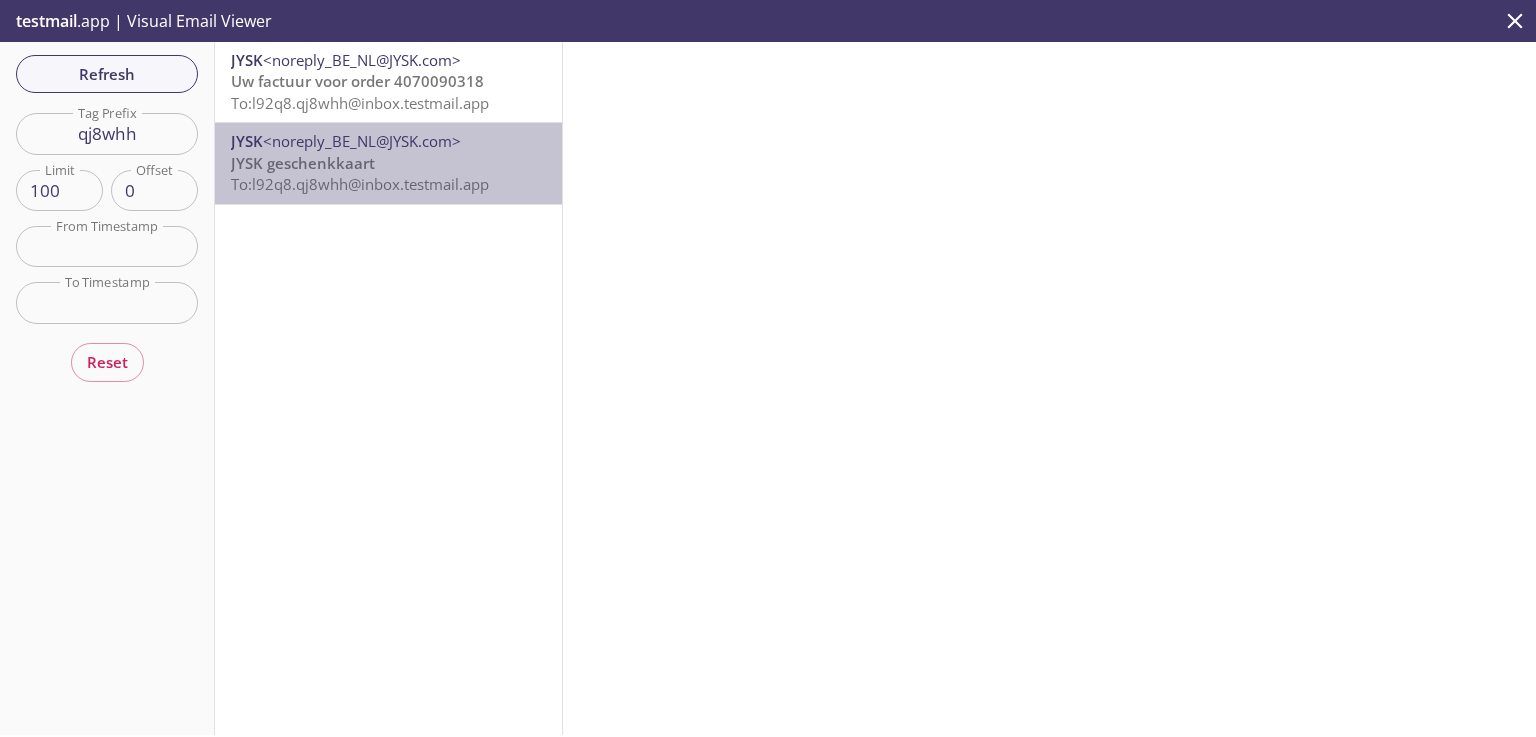 click on "<noreply_BE_NL@JYSK.com>" at bounding box center [362, 141] 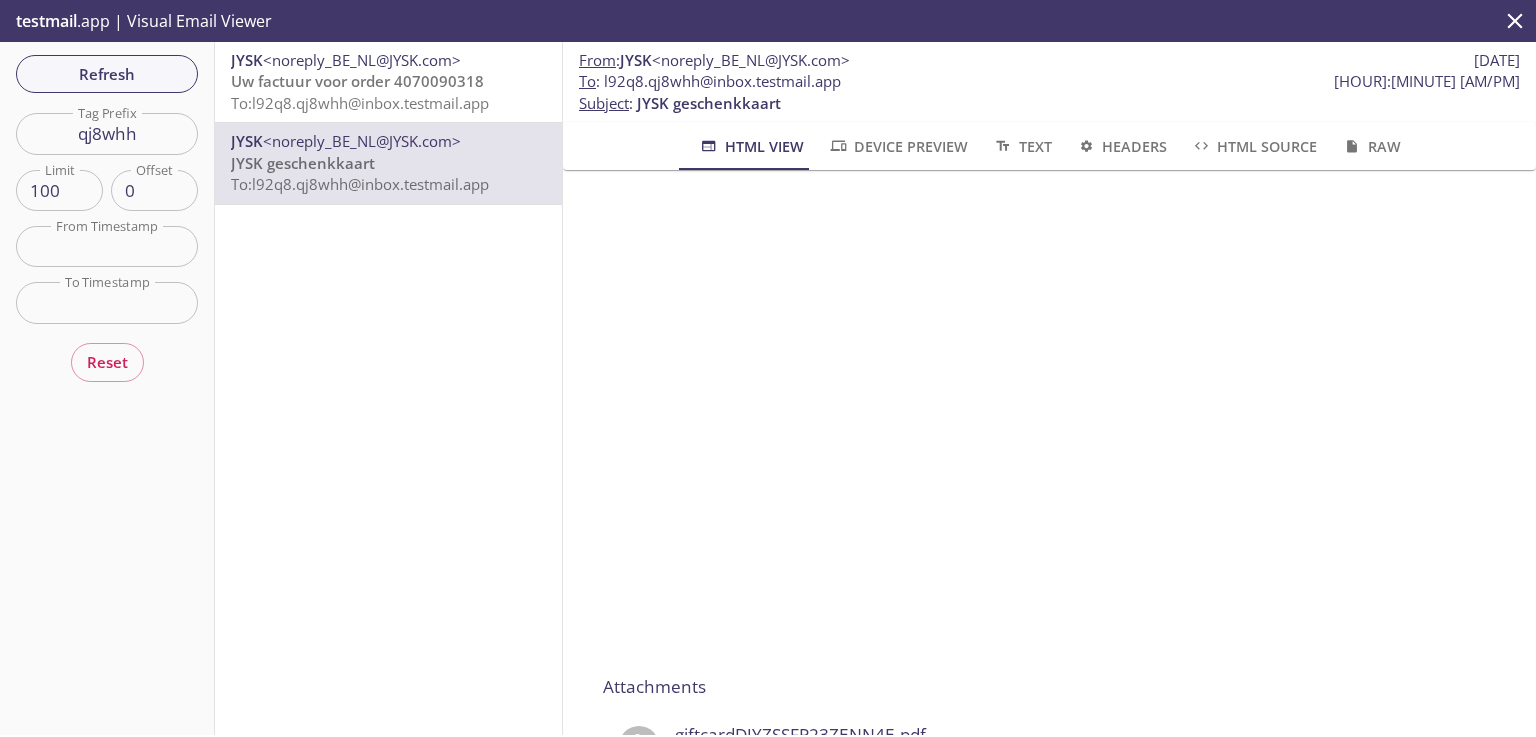 scroll, scrollTop: 320, scrollLeft: 0, axis: vertical 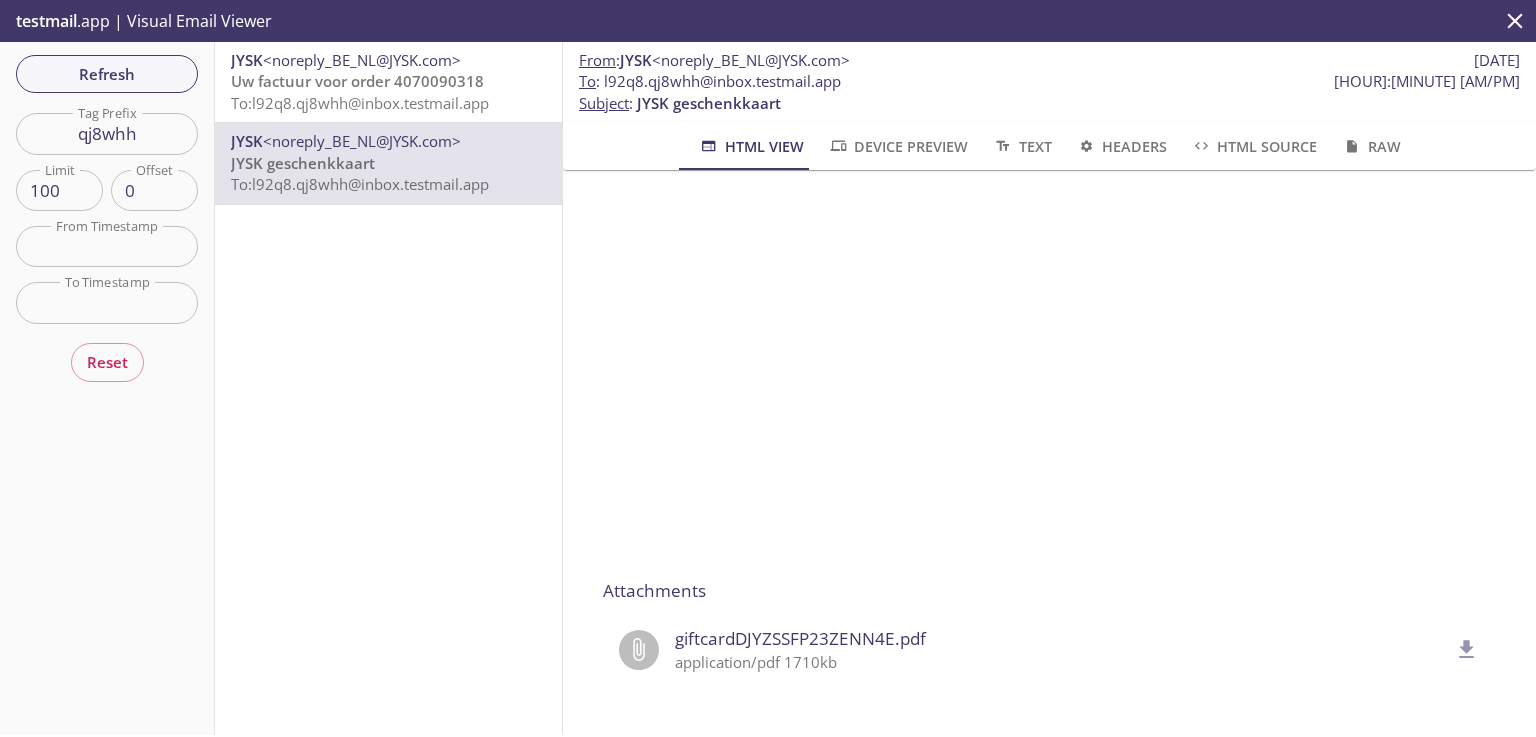 click 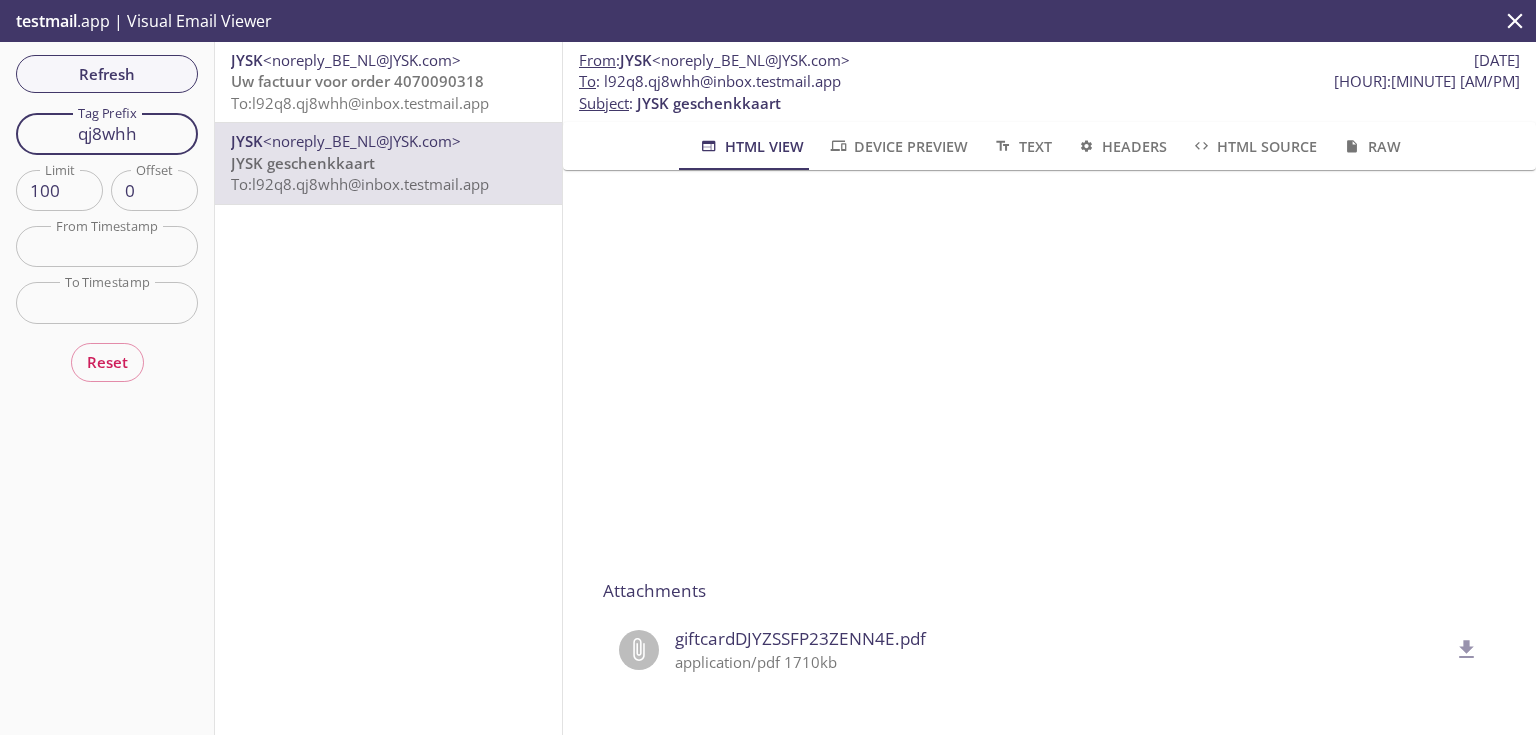 drag, startPoint x: 166, startPoint y: 136, endPoint x: 0, endPoint y: 112, distance: 167.72597 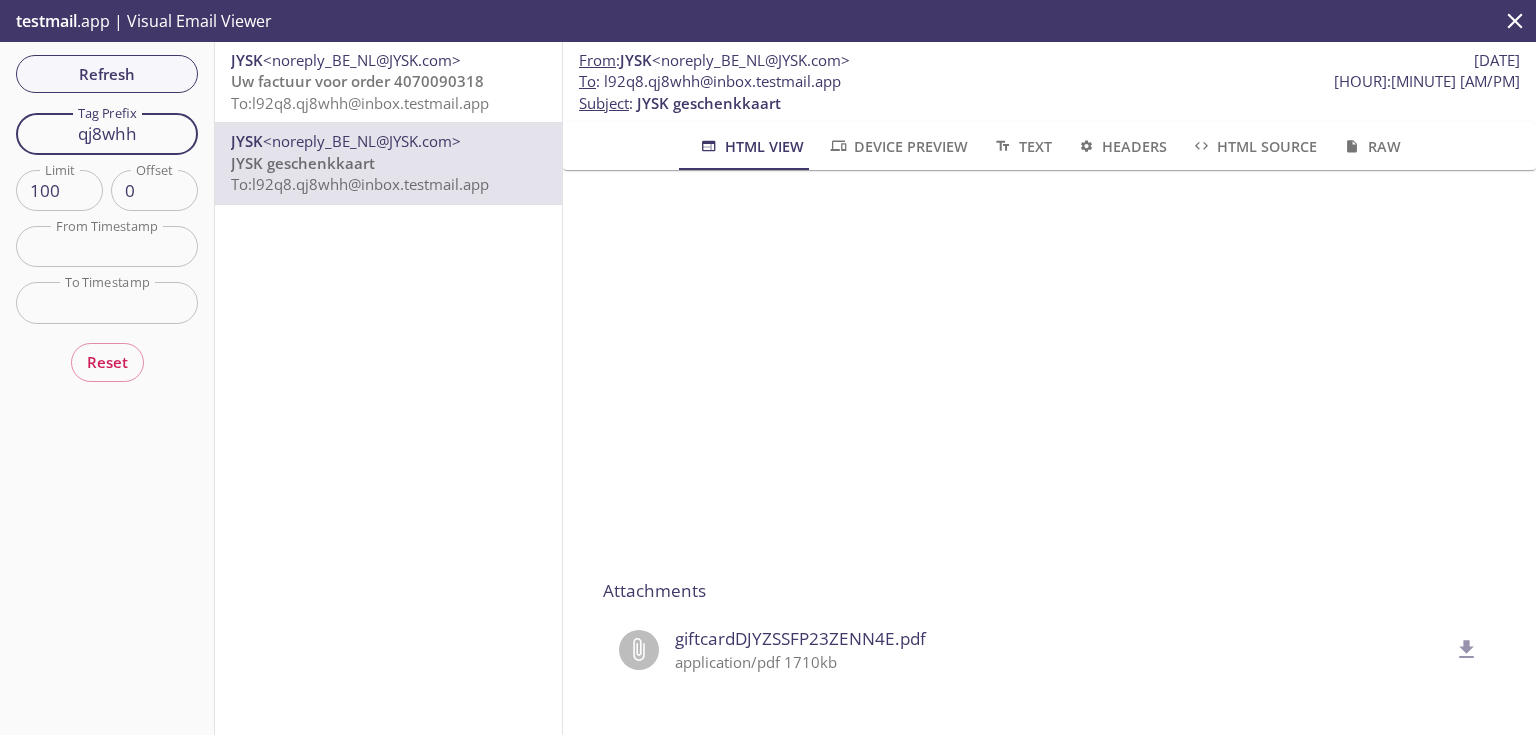 click on "Refresh Filters Tag Prefix qj8whh Tag Prefix Limit 100 Limit Offset 0 Offset From Timestamp From Timestamp To Timestamp To Timestamp Reset" at bounding box center [107, 388] 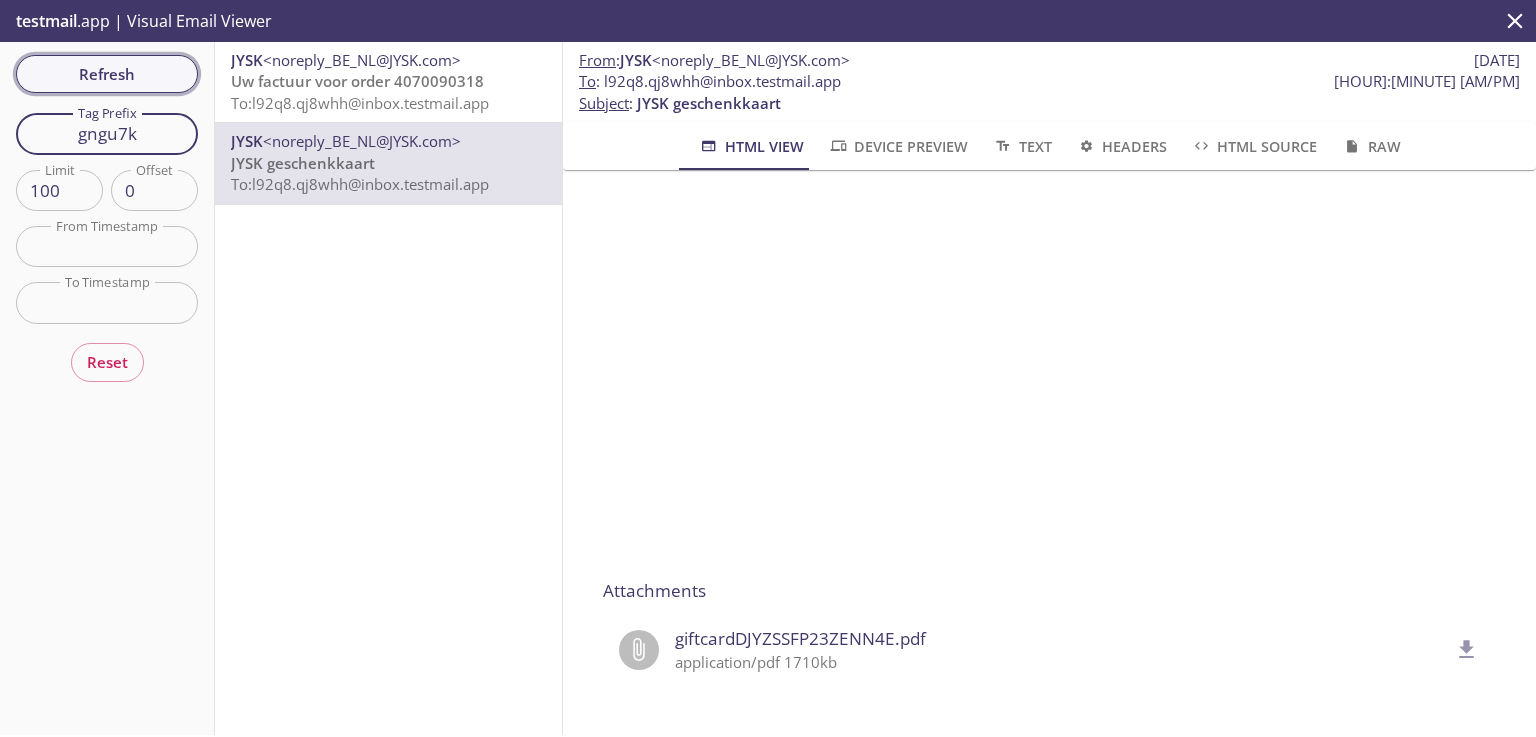 click on "Refresh" at bounding box center (107, 74) 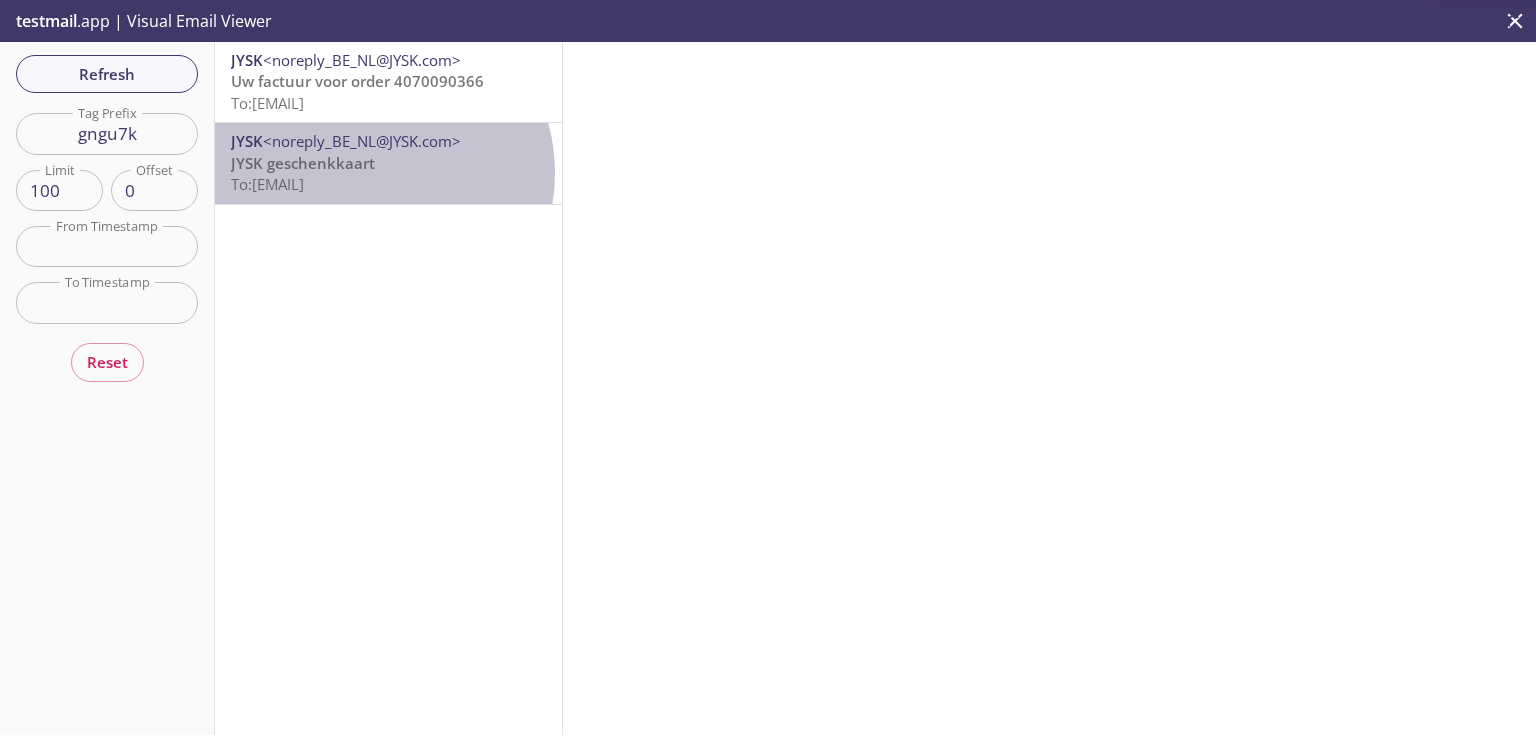 click on "JYSK geschenkkaart" at bounding box center (303, 163) 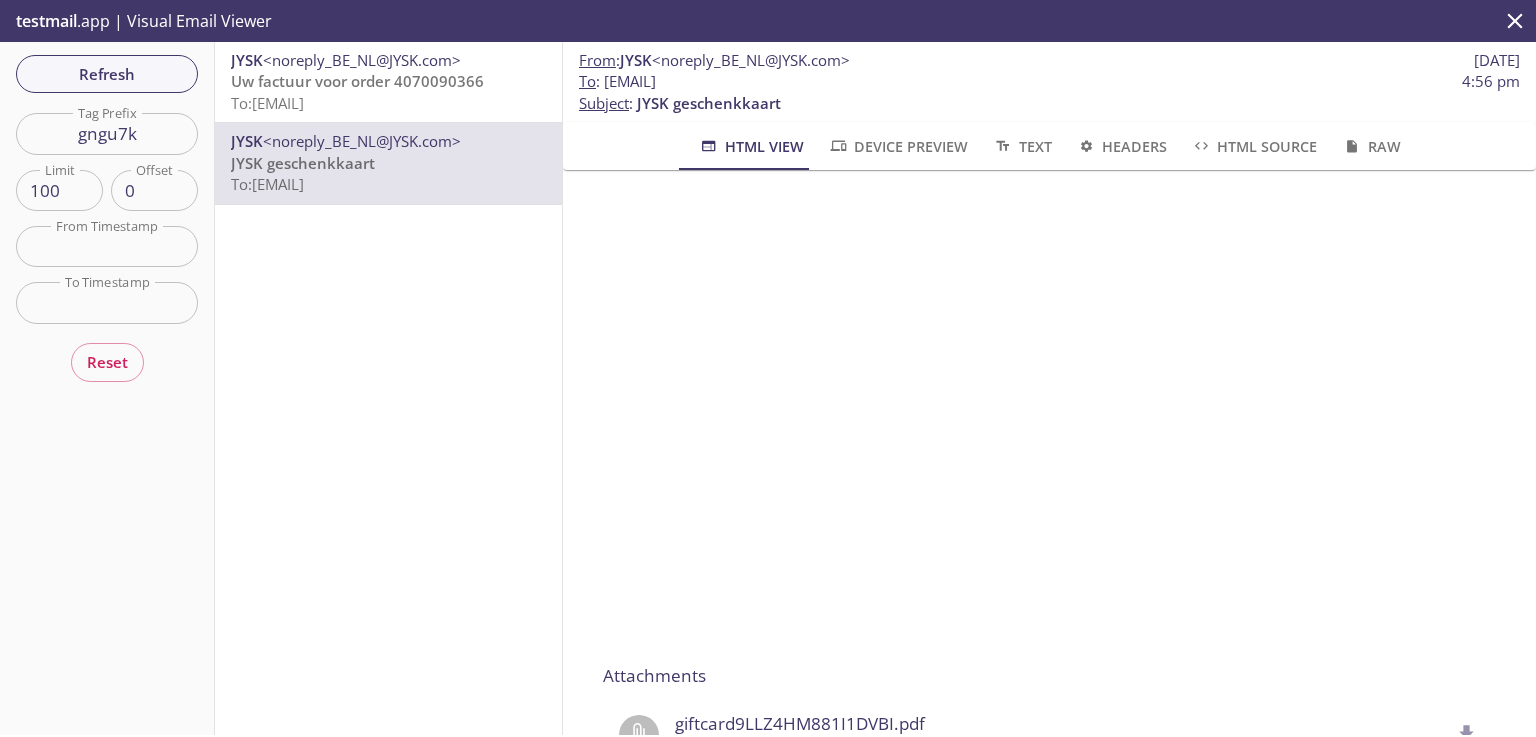 scroll, scrollTop: 320, scrollLeft: 0, axis: vertical 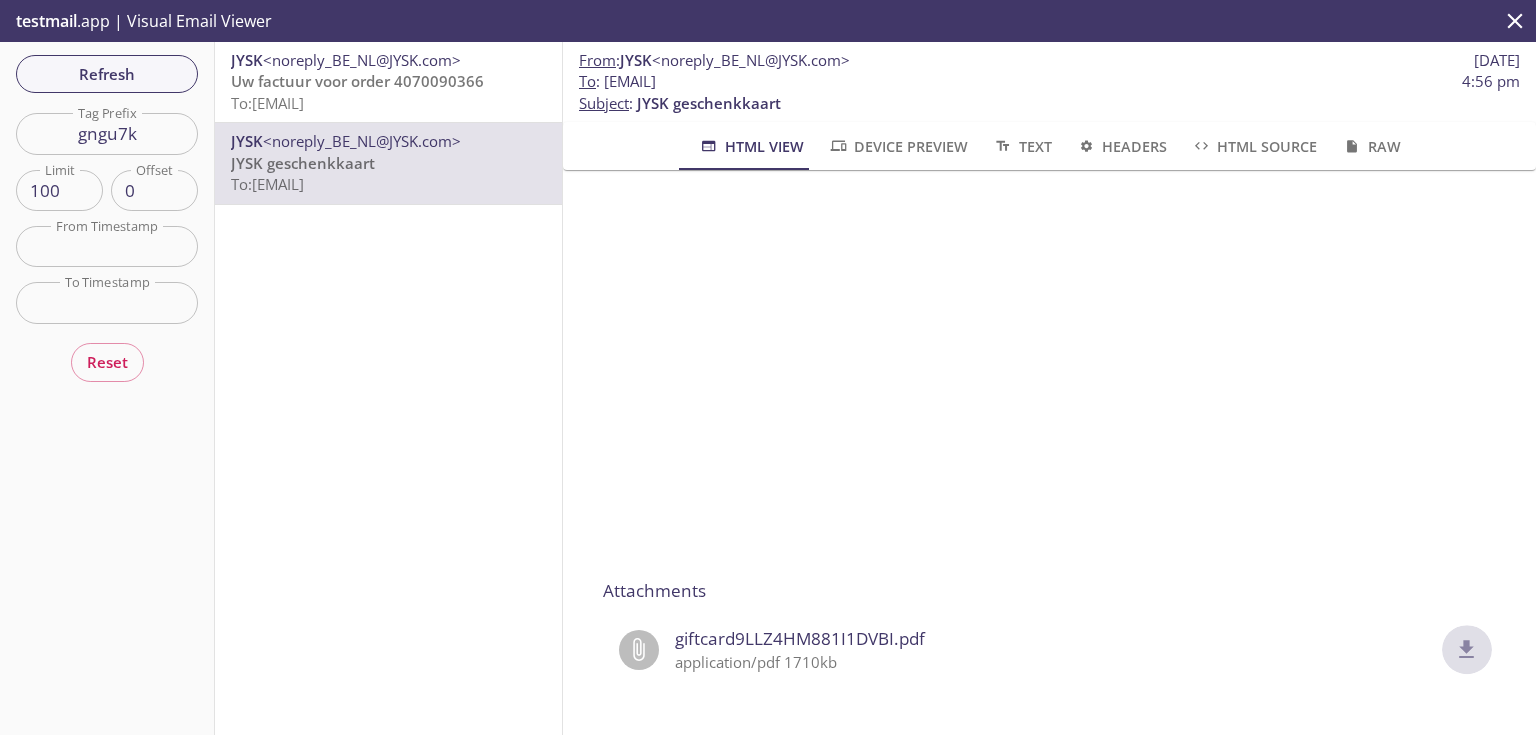 click 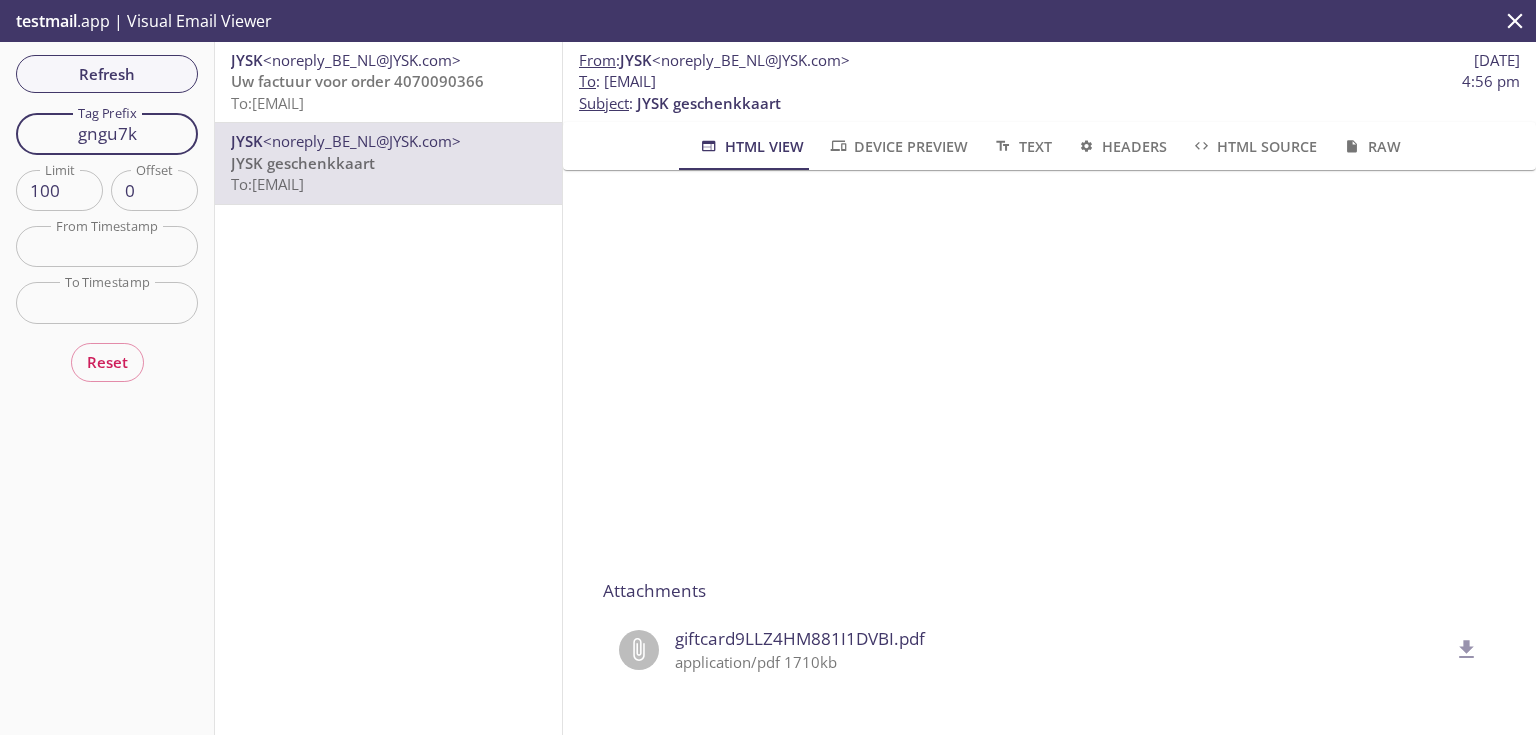 drag, startPoint x: 135, startPoint y: 132, endPoint x: 0, endPoint y: 115, distance: 136.06616 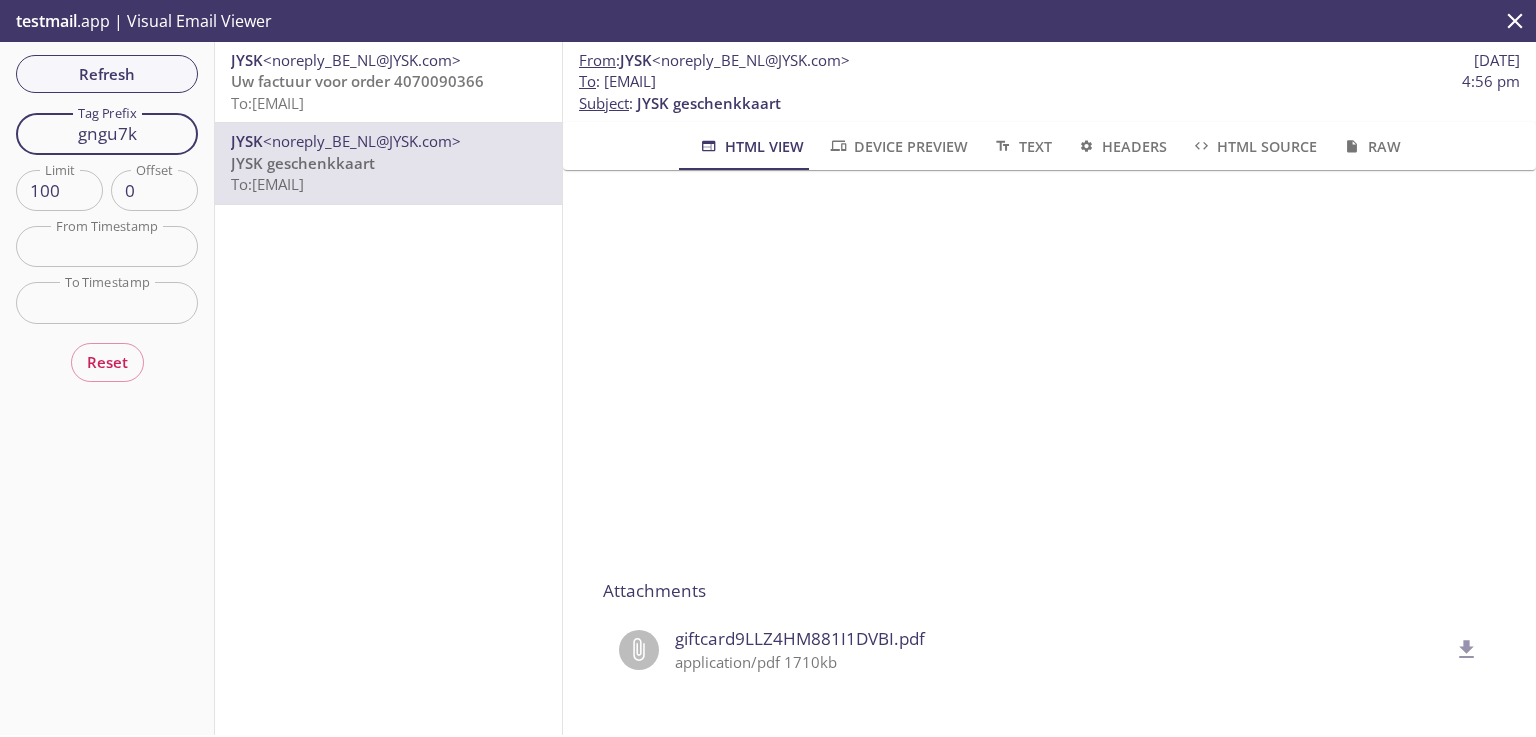 click on "Refresh Filters Tag Prefix gngu7k Tag Prefix Limit 100 Limit Offset 0 Offset From Timestamp From Timestamp To Timestamp To Timestamp Reset" at bounding box center [107, 388] 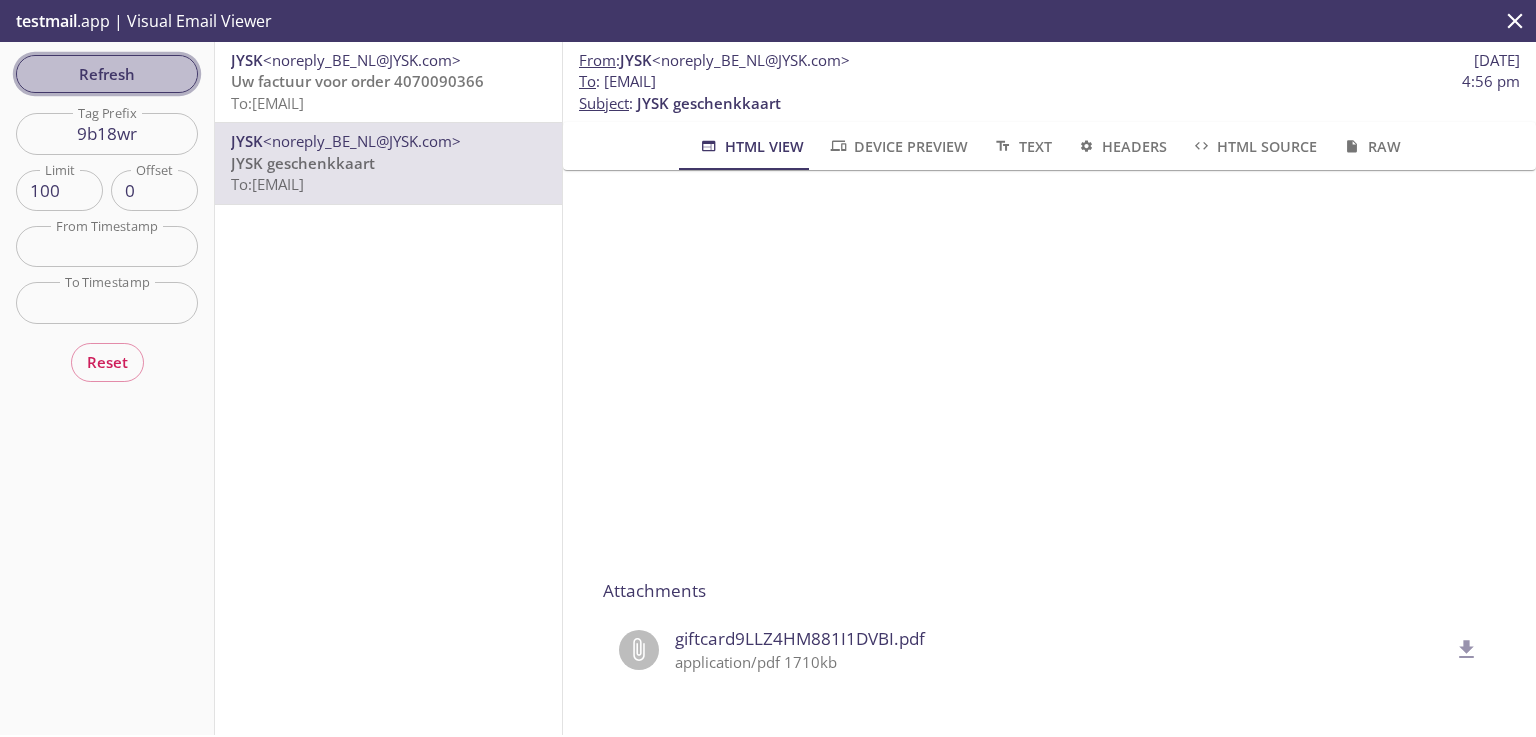 click on "Refresh" at bounding box center [107, 74] 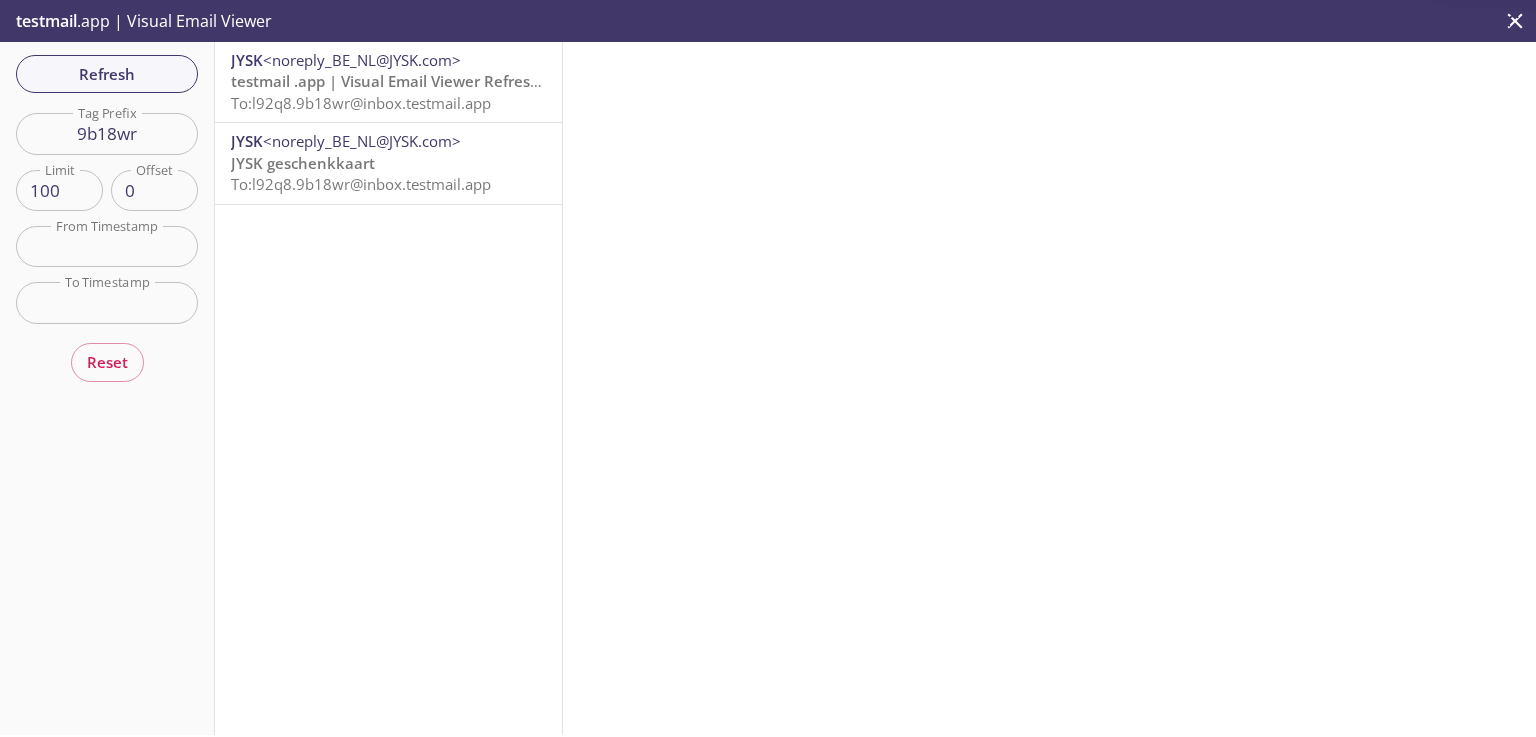 click on "To:  l92q8.9b18wr@inbox.testmail.app" at bounding box center [361, 184] 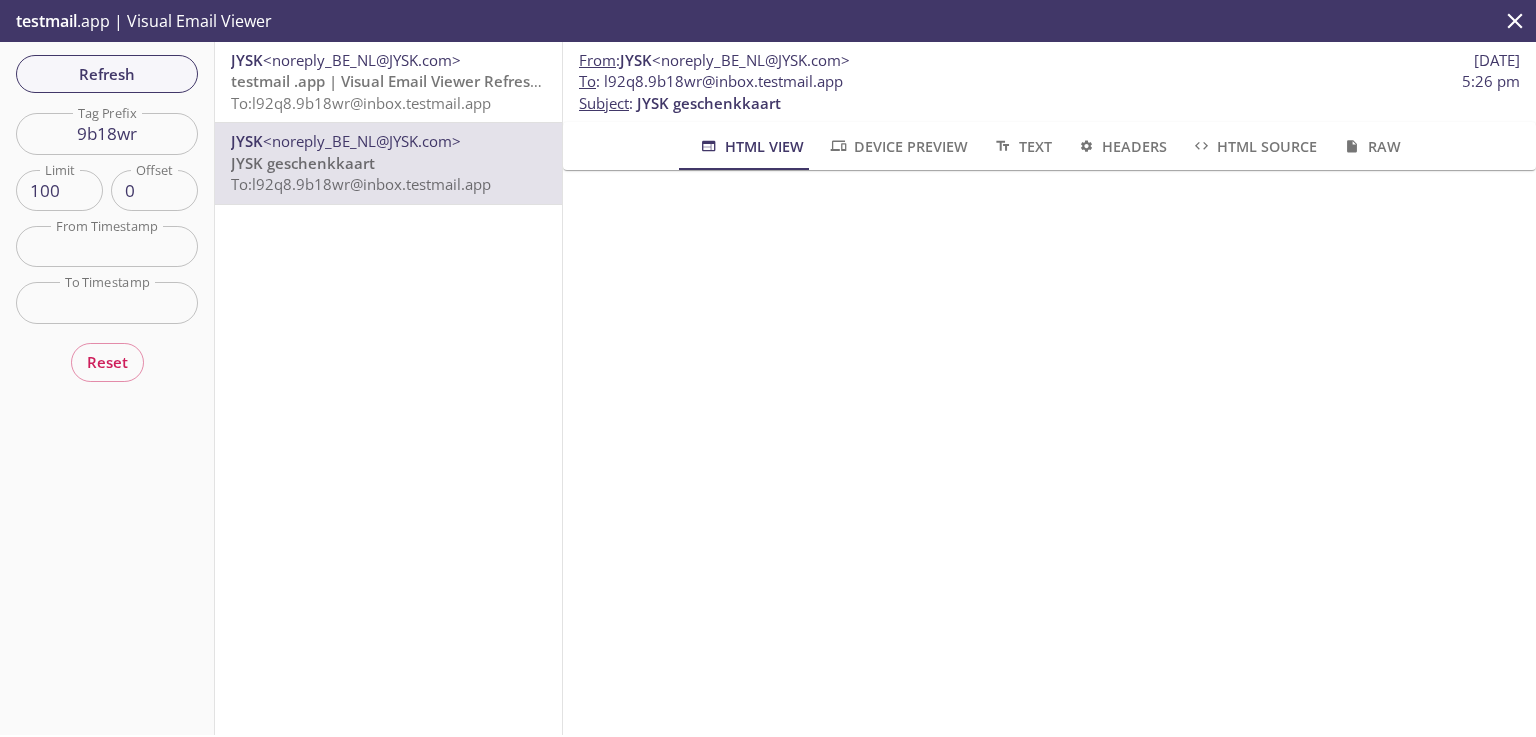 scroll, scrollTop: 320, scrollLeft: 0, axis: vertical 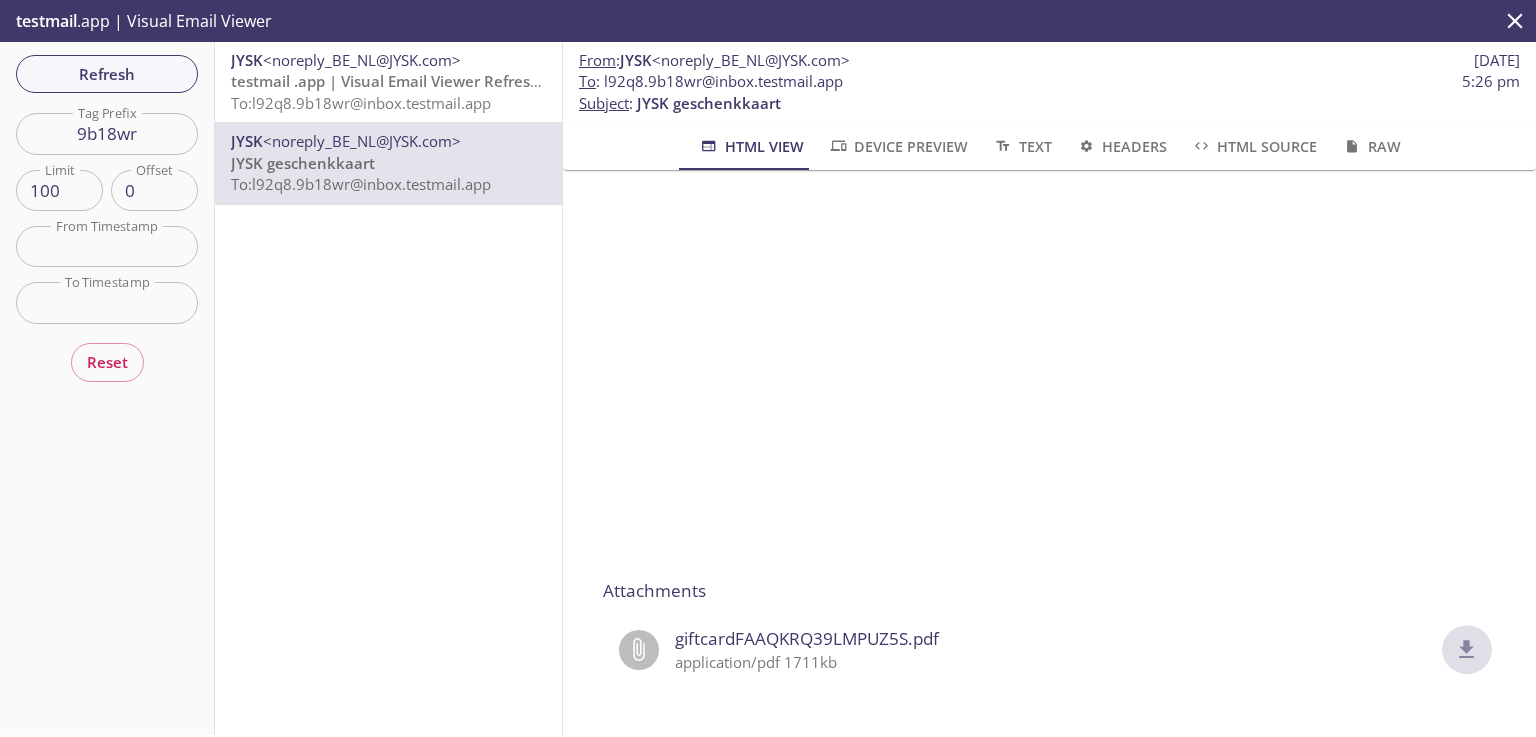 click 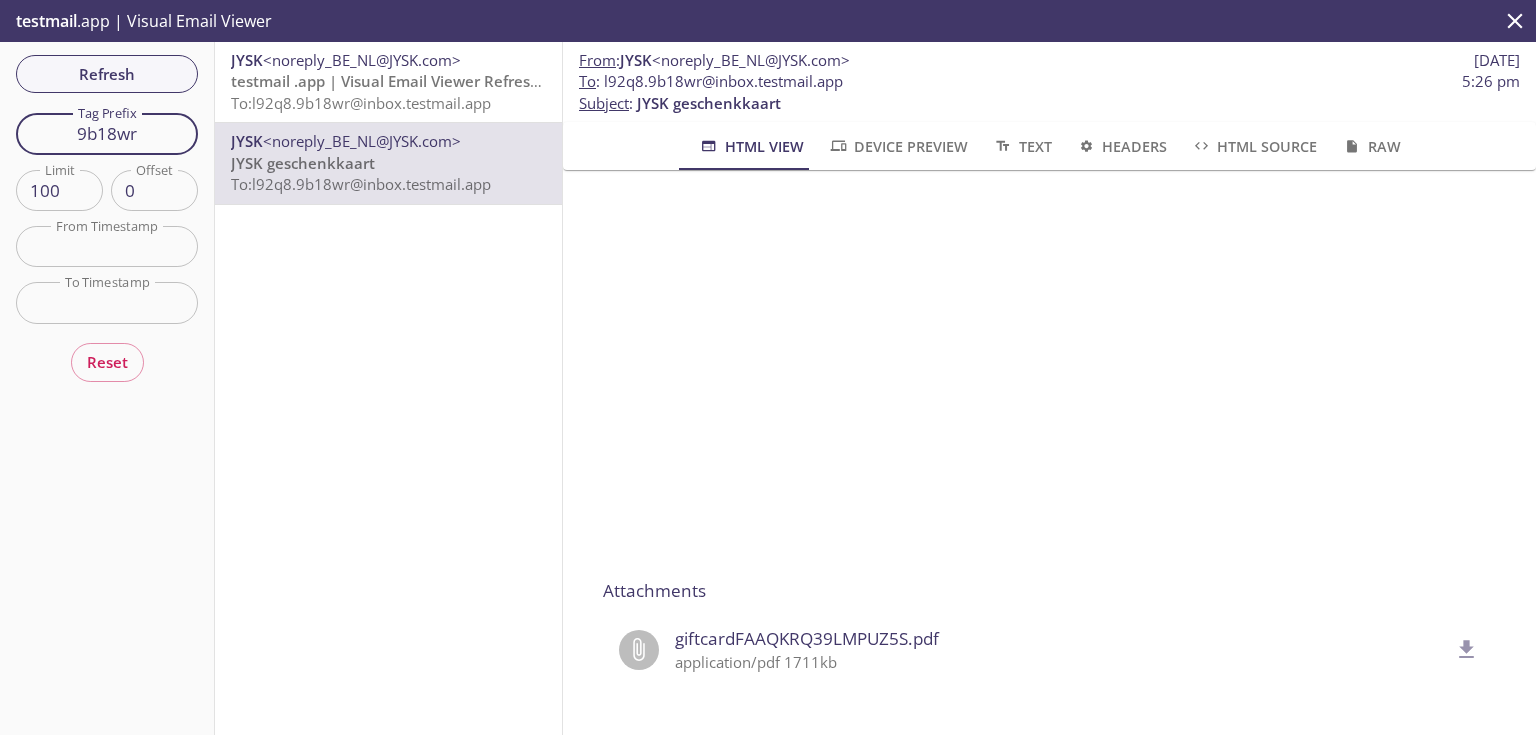 drag, startPoint x: 150, startPoint y: 132, endPoint x: 0, endPoint y: 112, distance: 151.32745 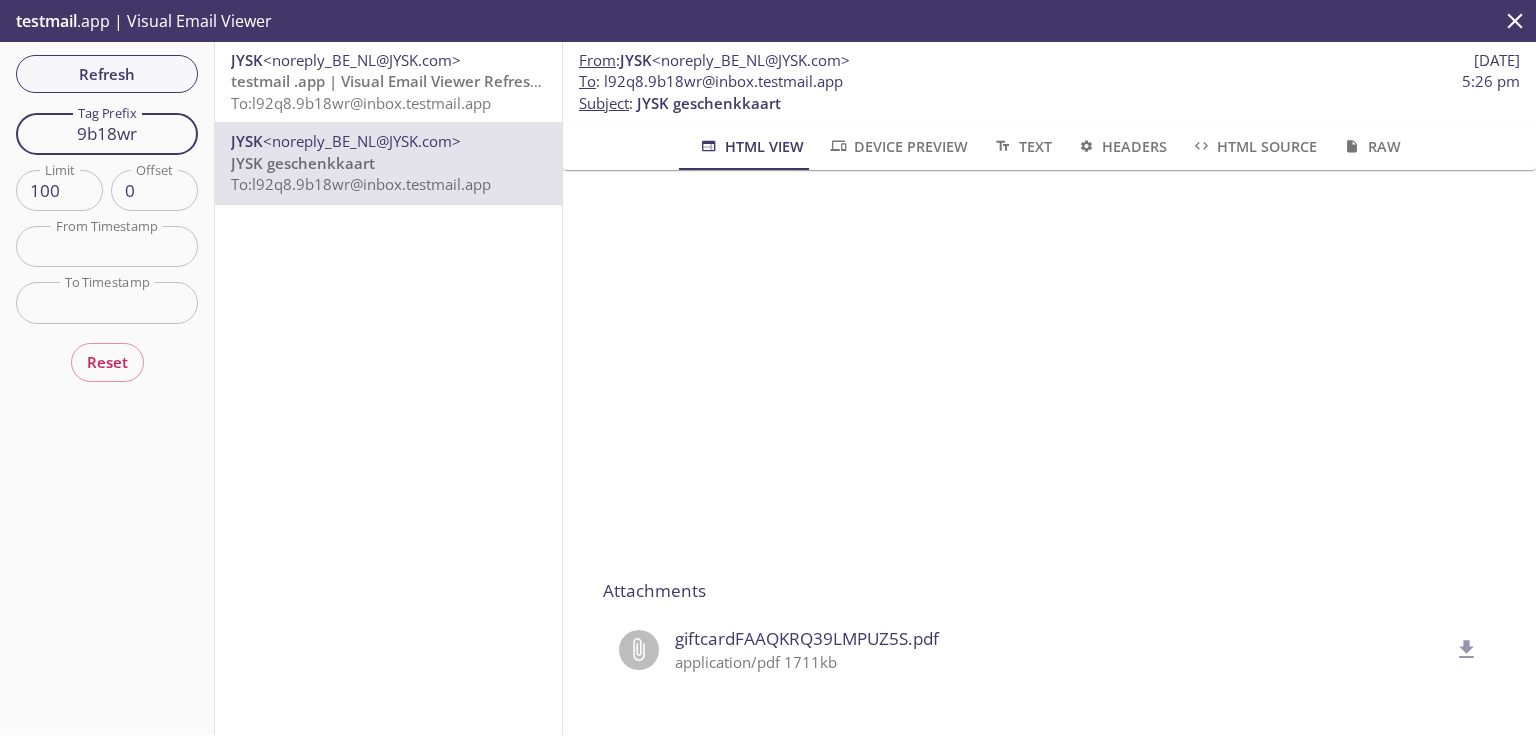 click on "Refresh Filters Tag Prefix 9b18wr Tag Prefix Limit 100 Limit Offset 0 Offset From Timestamp From Timestamp To Timestamp To Timestamp Reset" at bounding box center [107, 388] 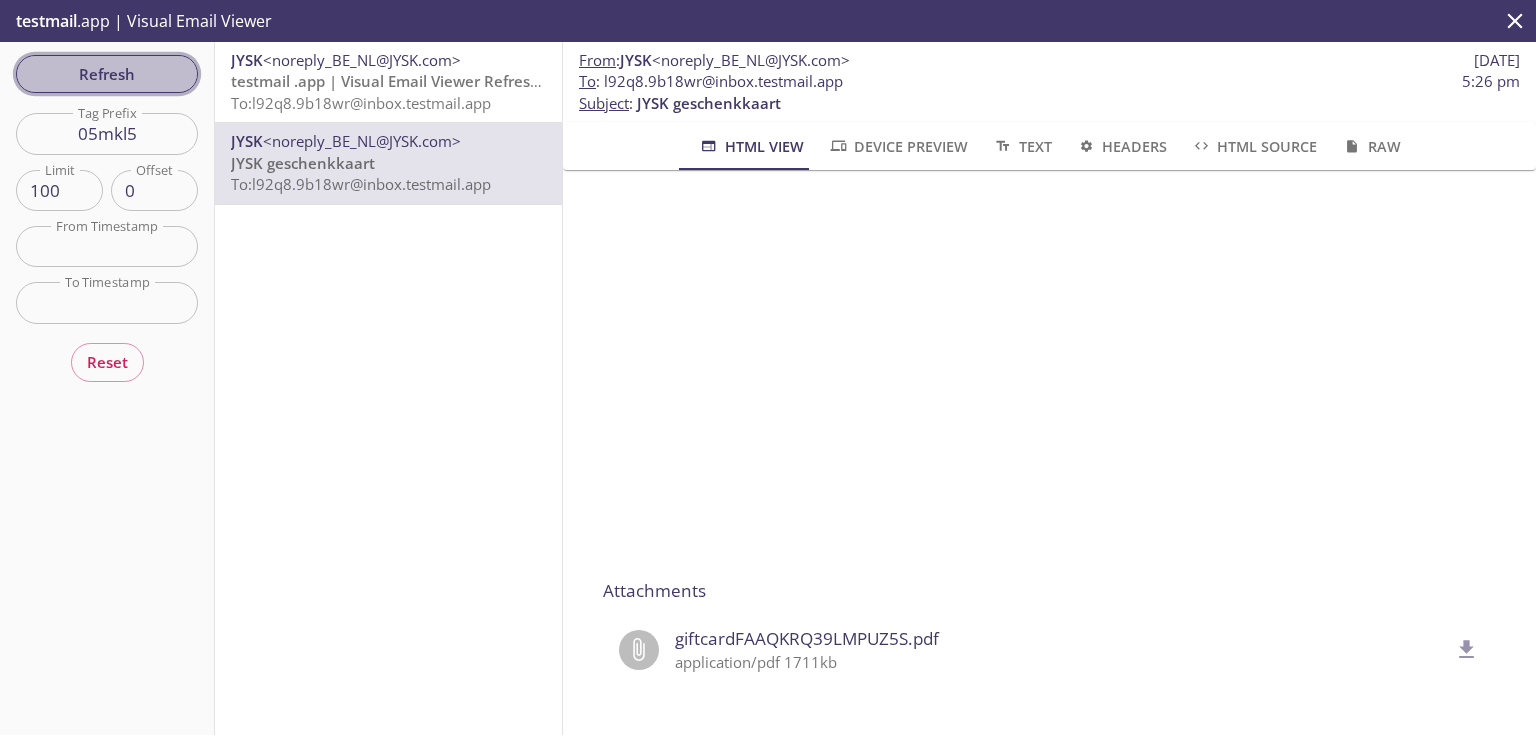 click on "Refresh" at bounding box center (107, 74) 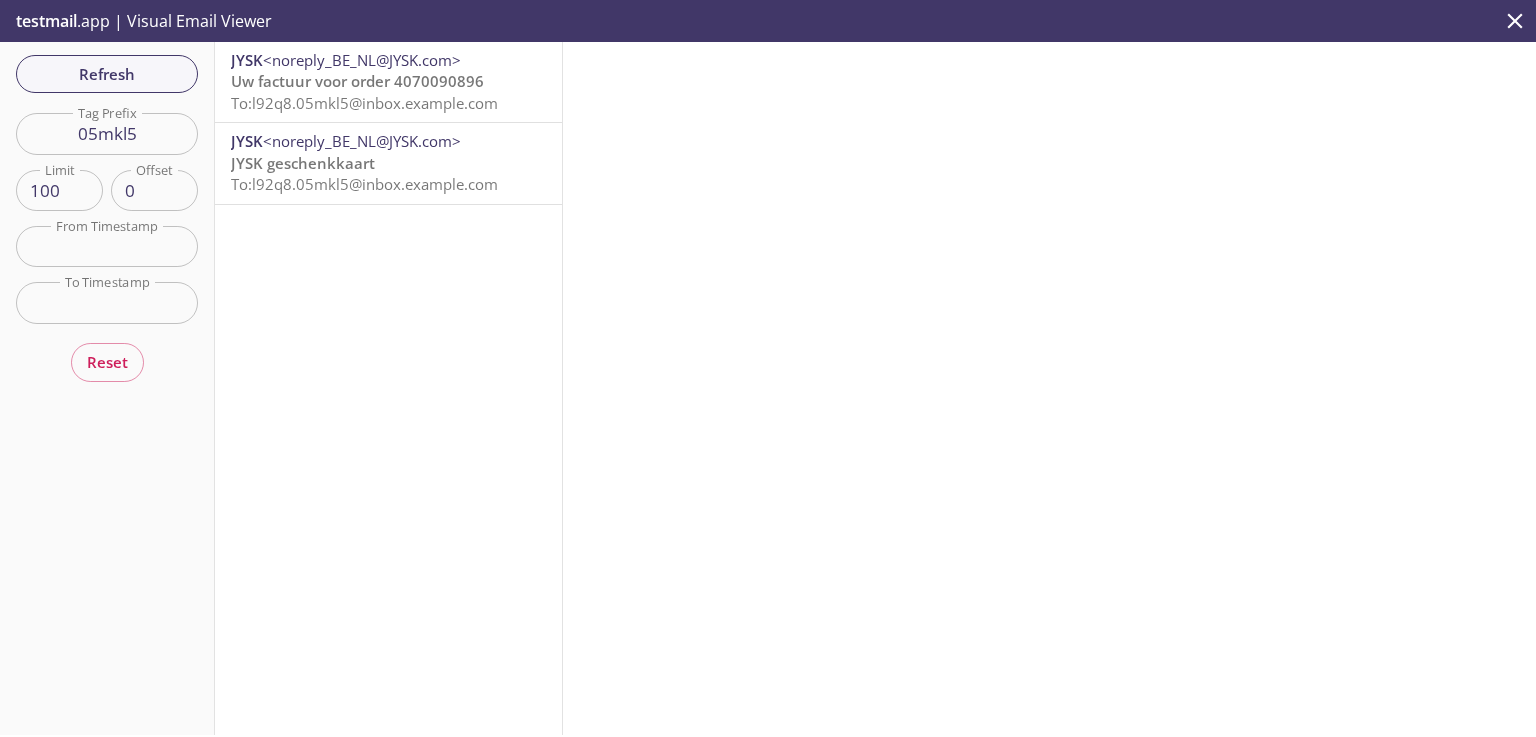click on "JYSK geschenkkaart" at bounding box center [303, 163] 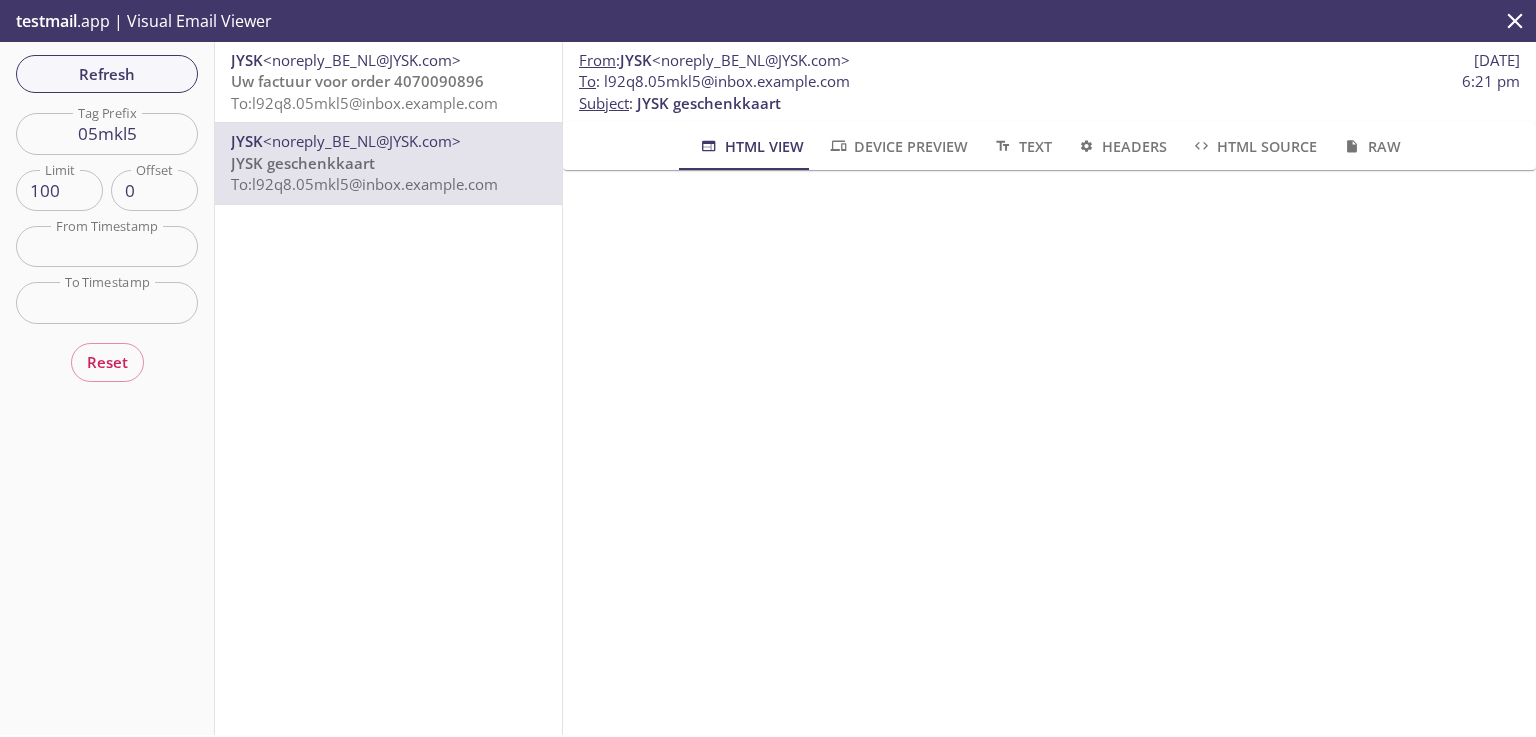 scroll, scrollTop: 320, scrollLeft: 0, axis: vertical 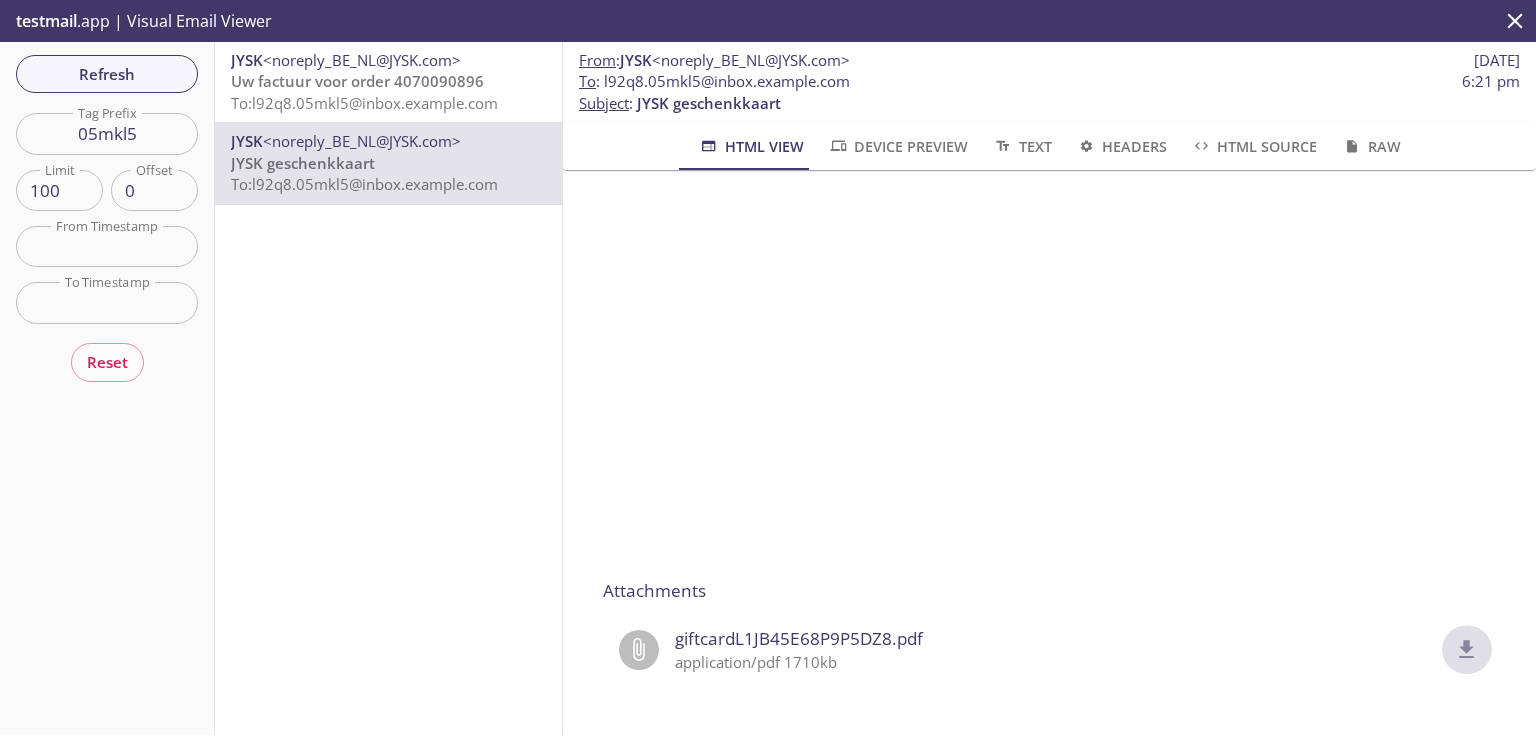 click 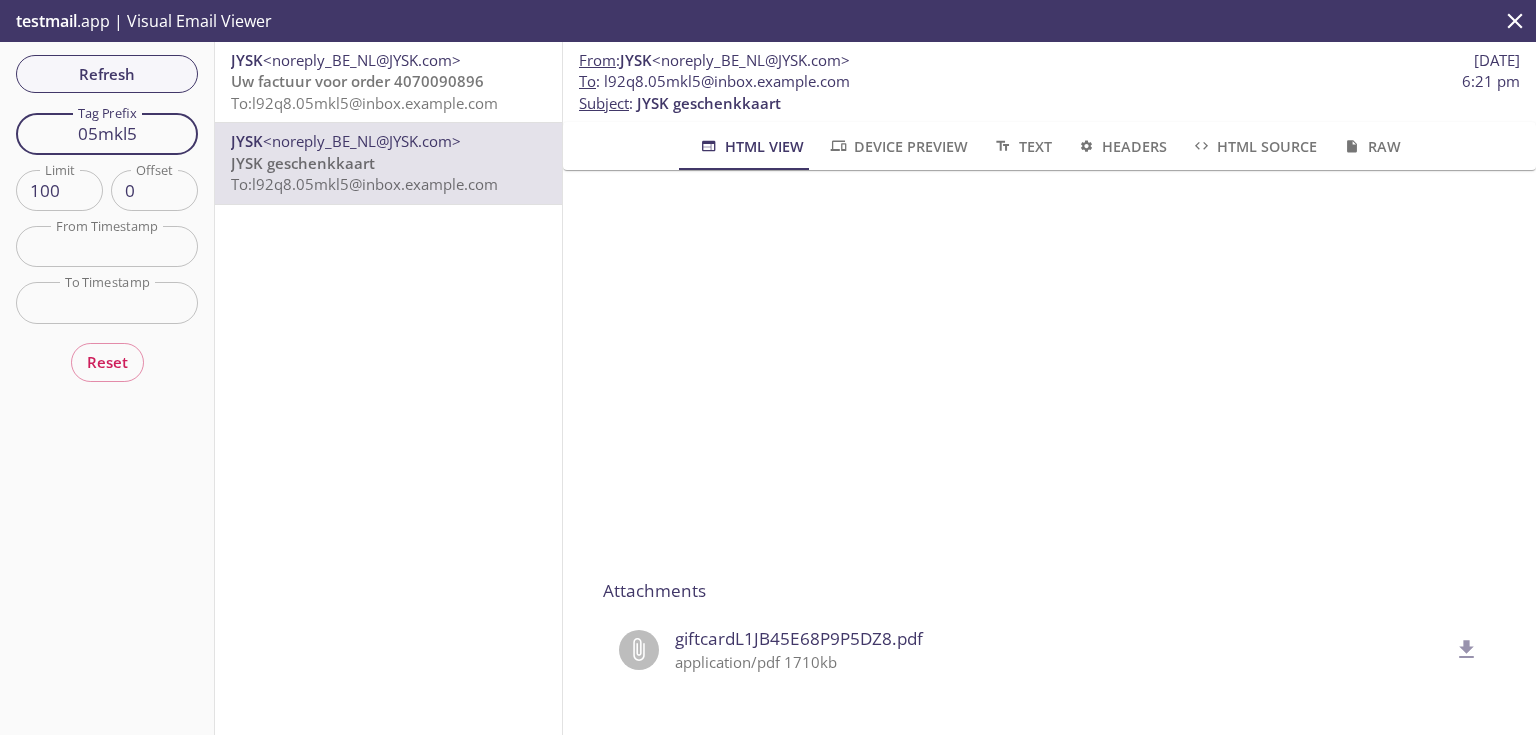 drag, startPoint x: 138, startPoint y: 135, endPoint x: 0, endPoint y: 107, distance: 140.81194 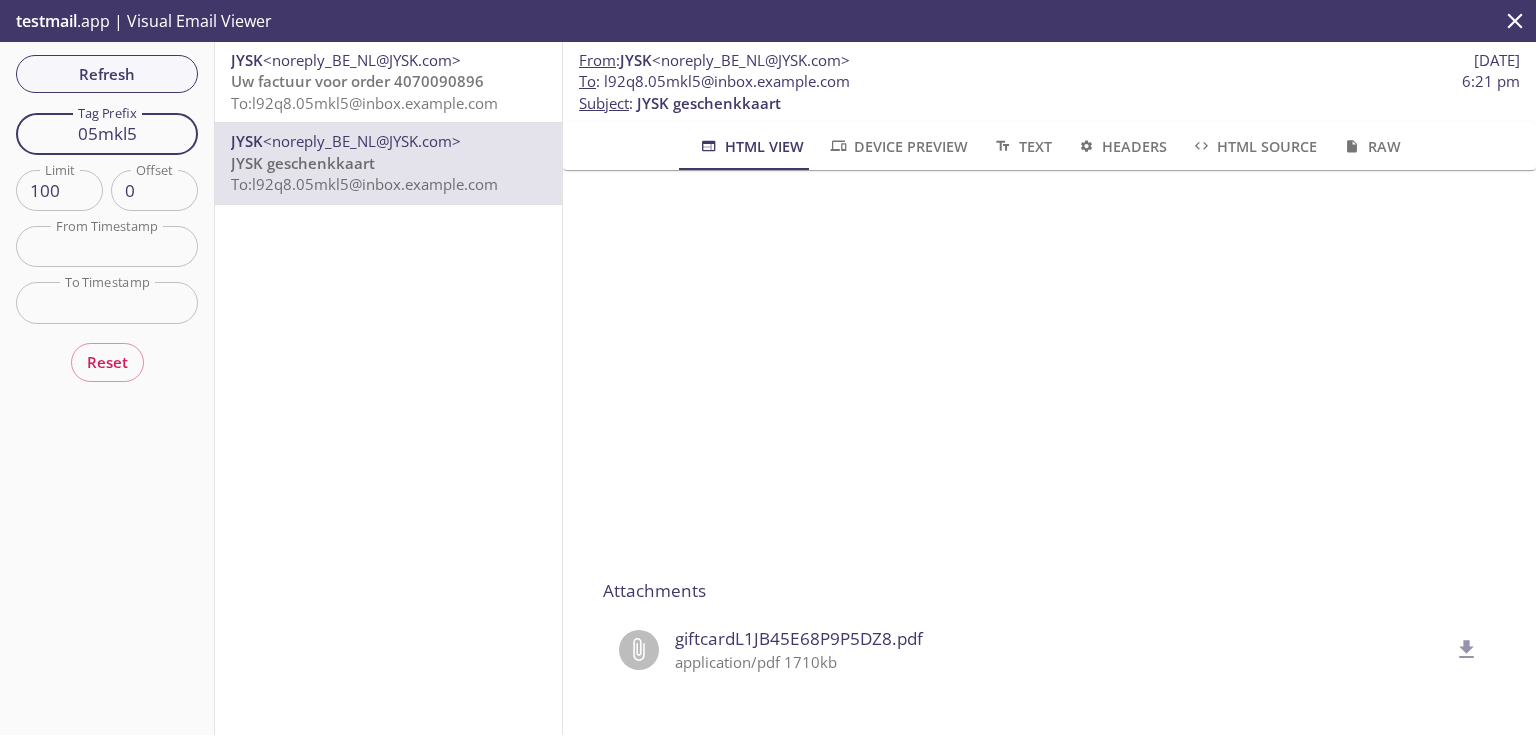 click on "Refresh Filters Tag Prefix 05mkl5 Tag Prefix Limit 100 Limit Offset 0 Offset From Timestamp From Timestamp To Timestamp To Timestamp Reset" at bounding box center [107, 388] 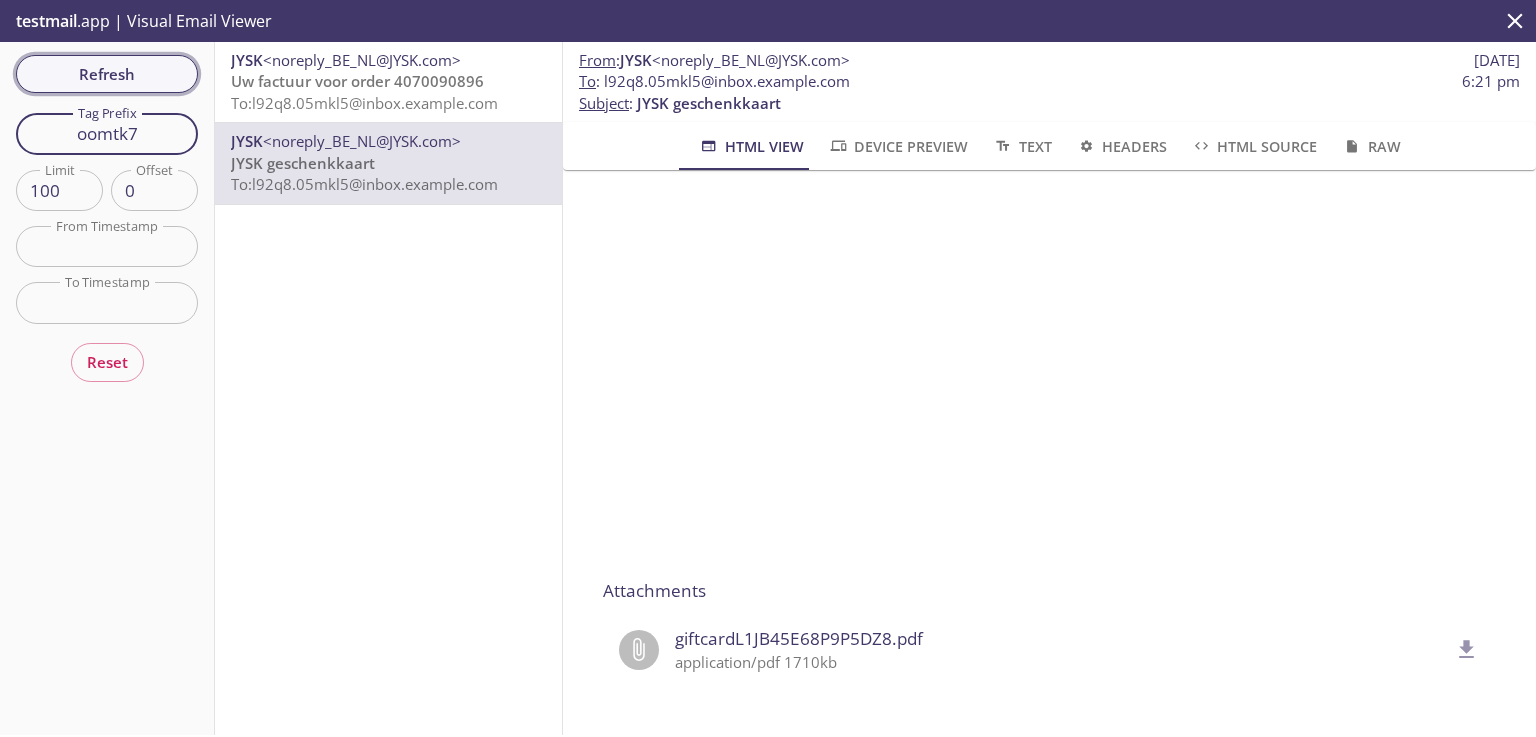 click on "Refresh" at bounding box center (107, 74) 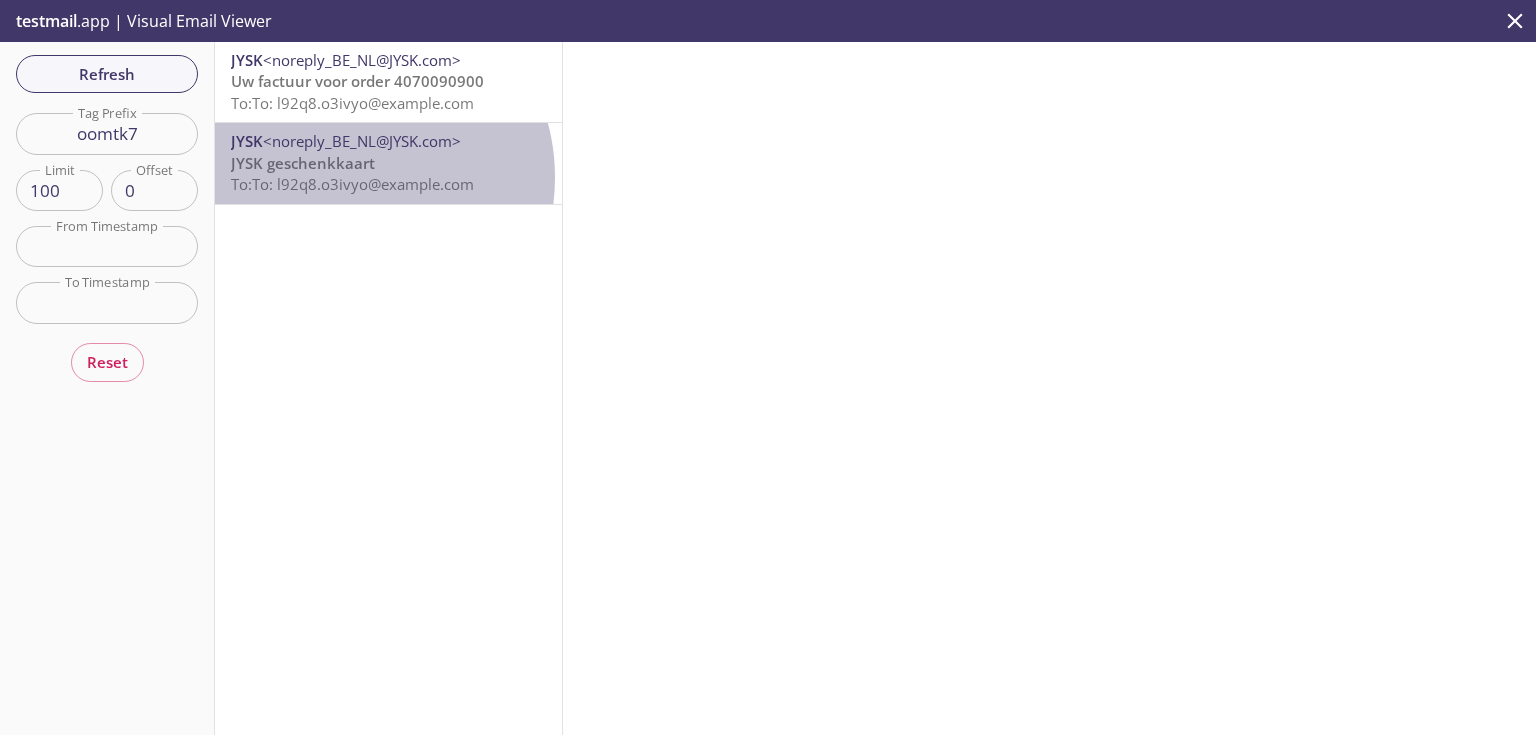 click on "To:  l92q8.oomtk7@inbox.testmail.app" at bounding box center (352, 184) 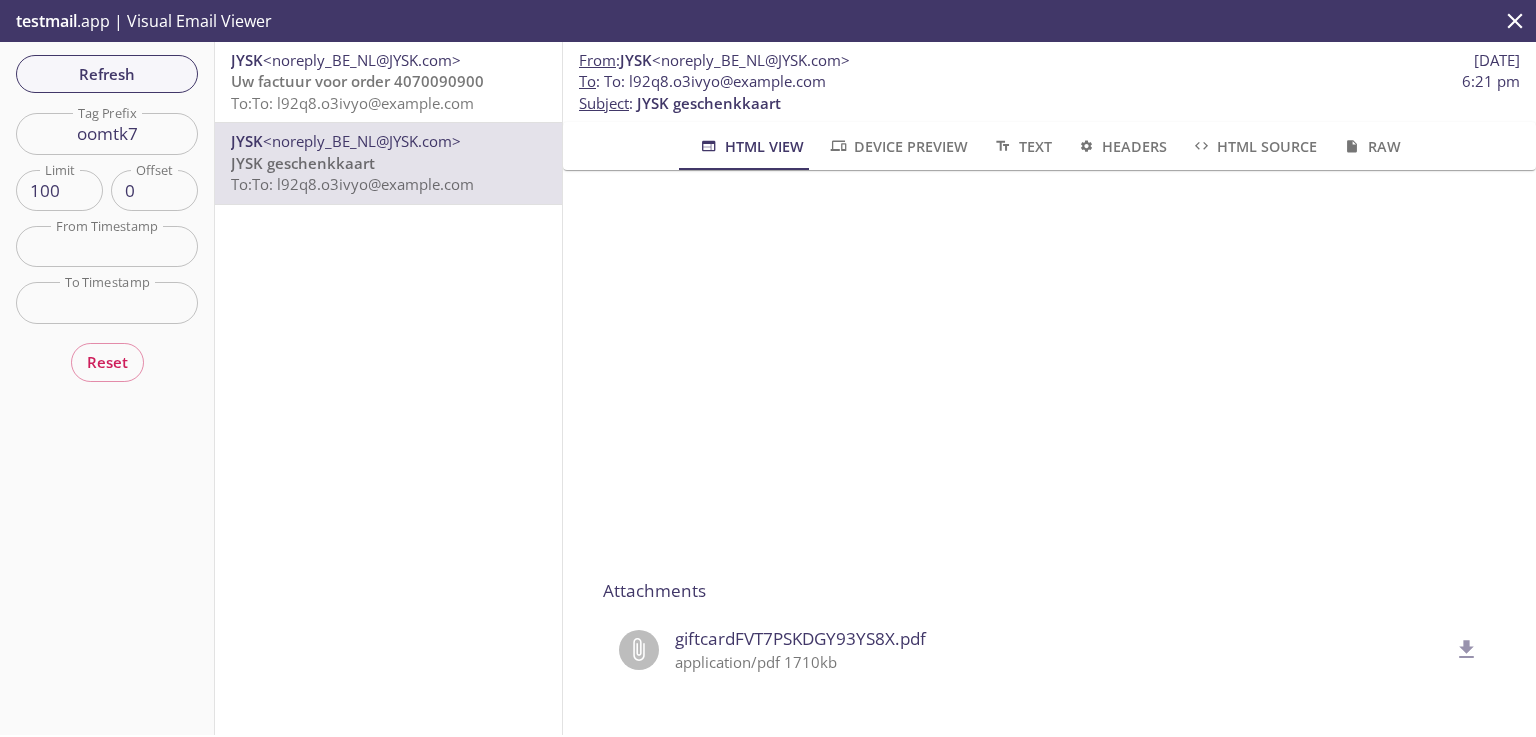 scroll, scrollTop: 320, scrollLeft: 0, axis: vertical 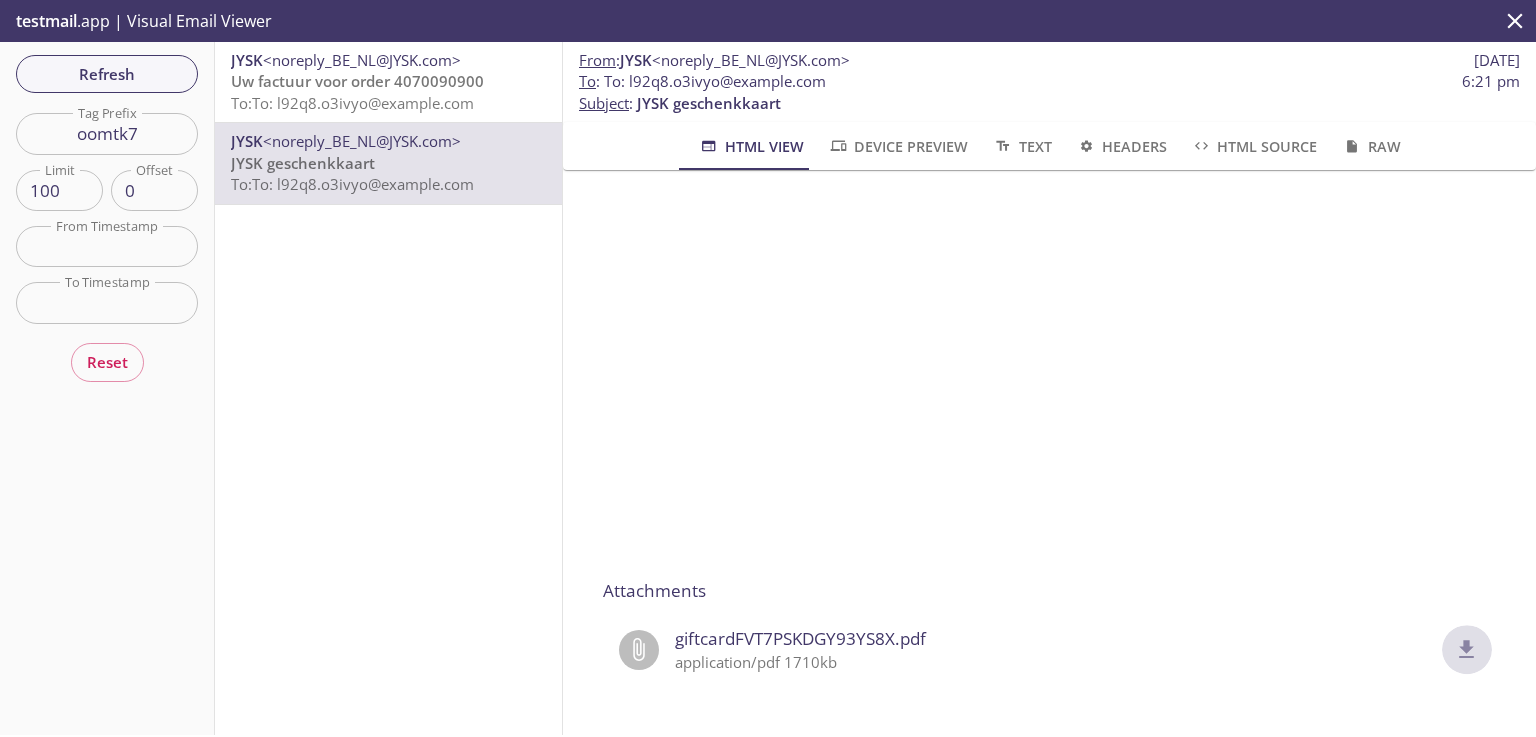 click 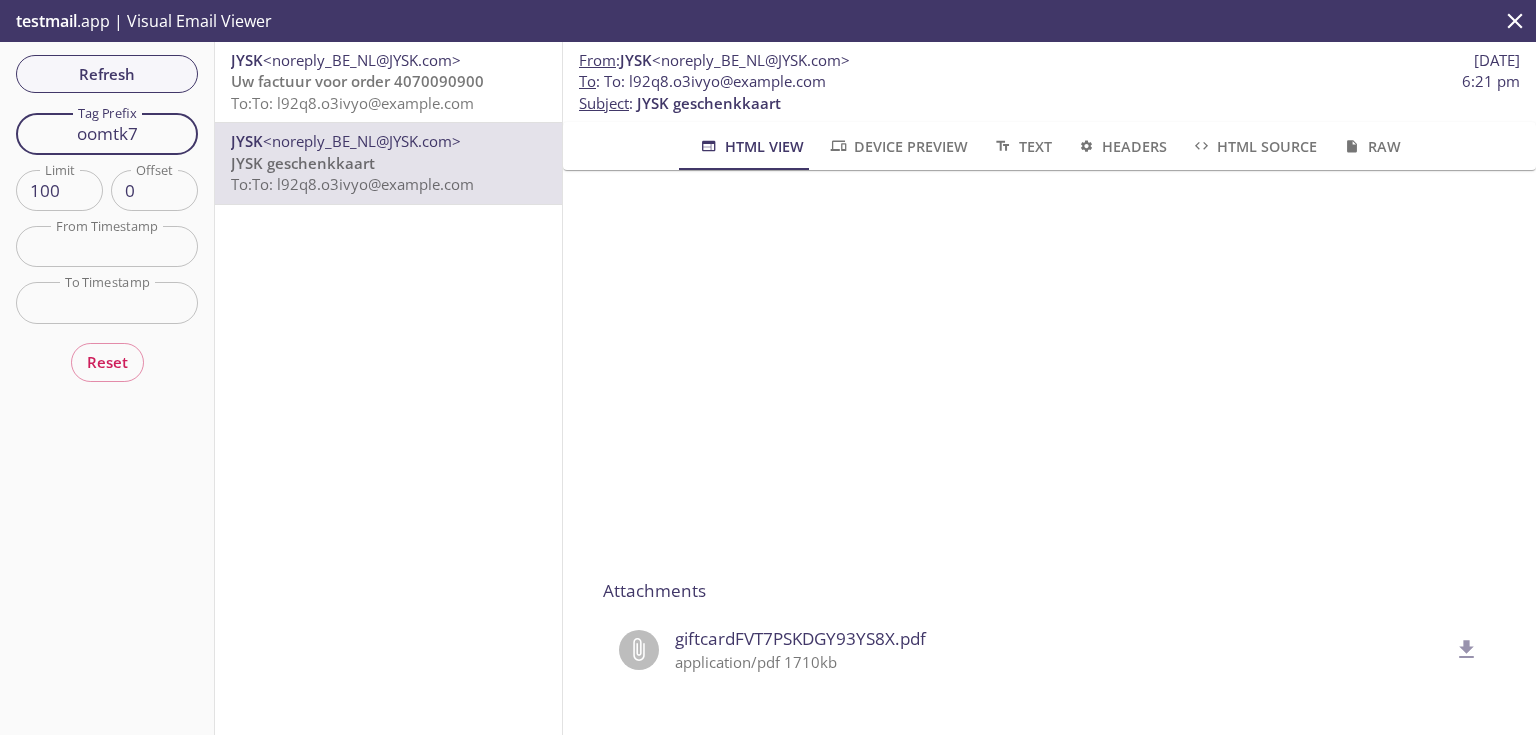 drag, startPoint x: 165, startPoint y: 139, endPoint x: 14, endPoint y: 99, distance: 156.20819 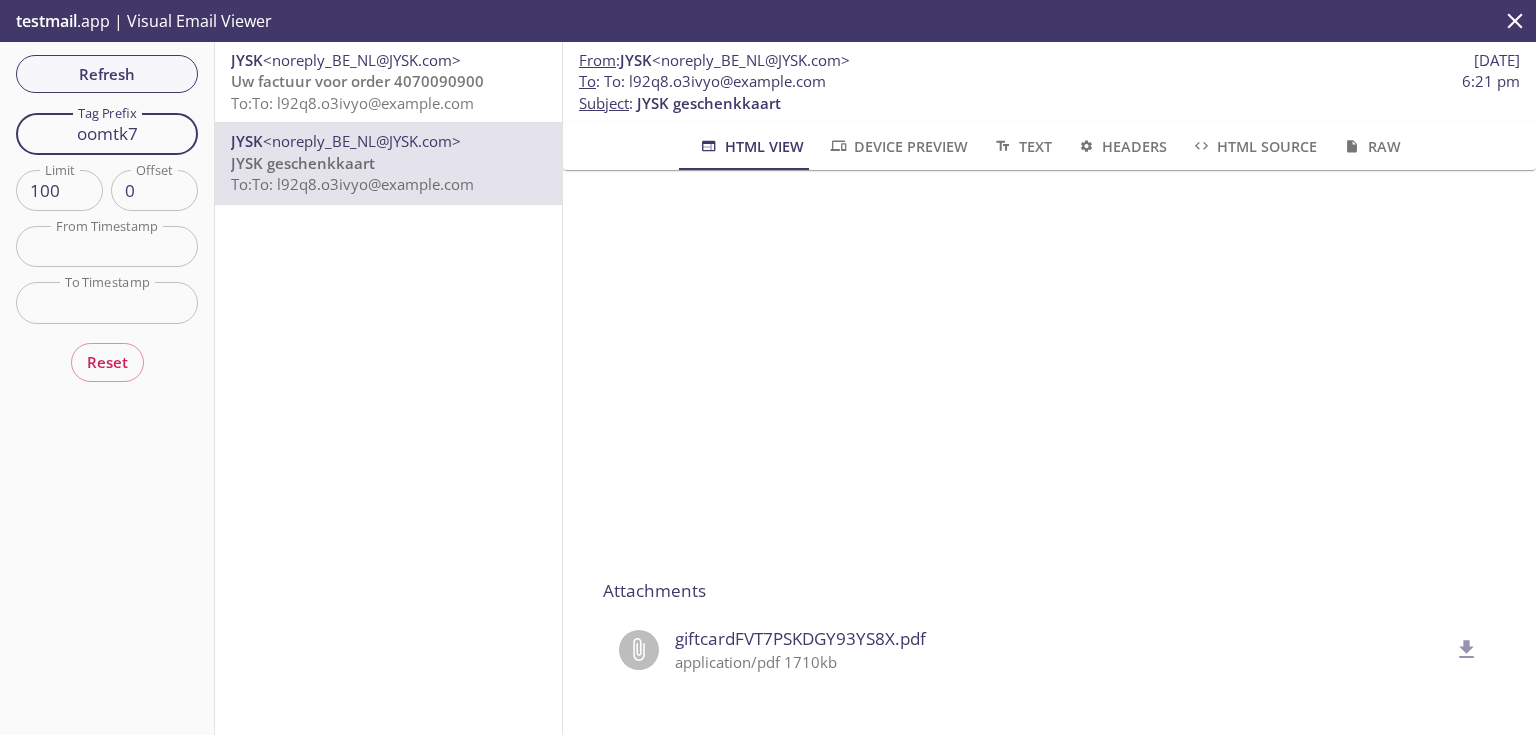 click on "Refresh Filters Tag Prefix oomtk7 Tag Prefix Limit 100 Limit Offset 0 Offset From Timestamp From Timestamp To Timestamp To Timestamp Reset" at bounding box center (107, 388) 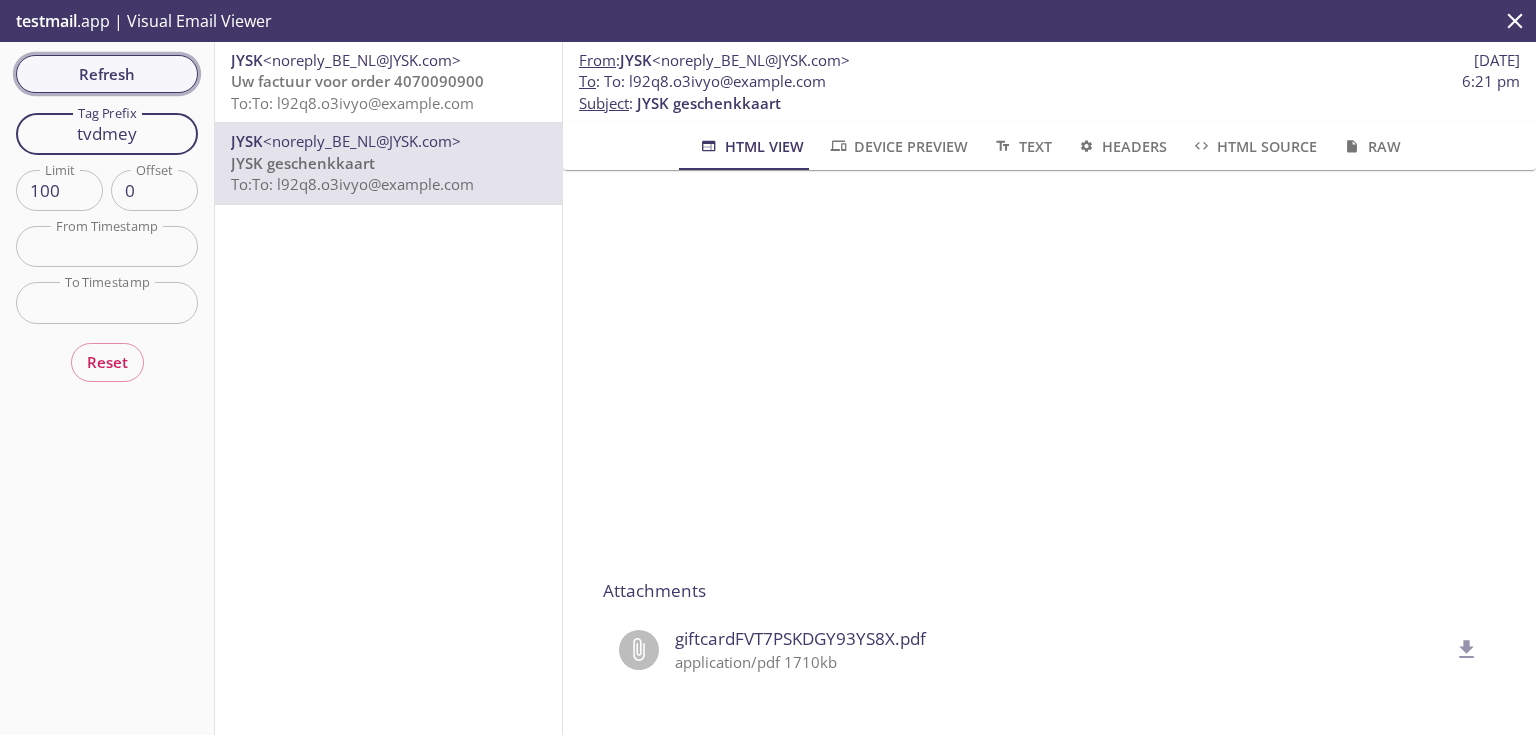 click on "Refresh" at bounding box center [107, 74] 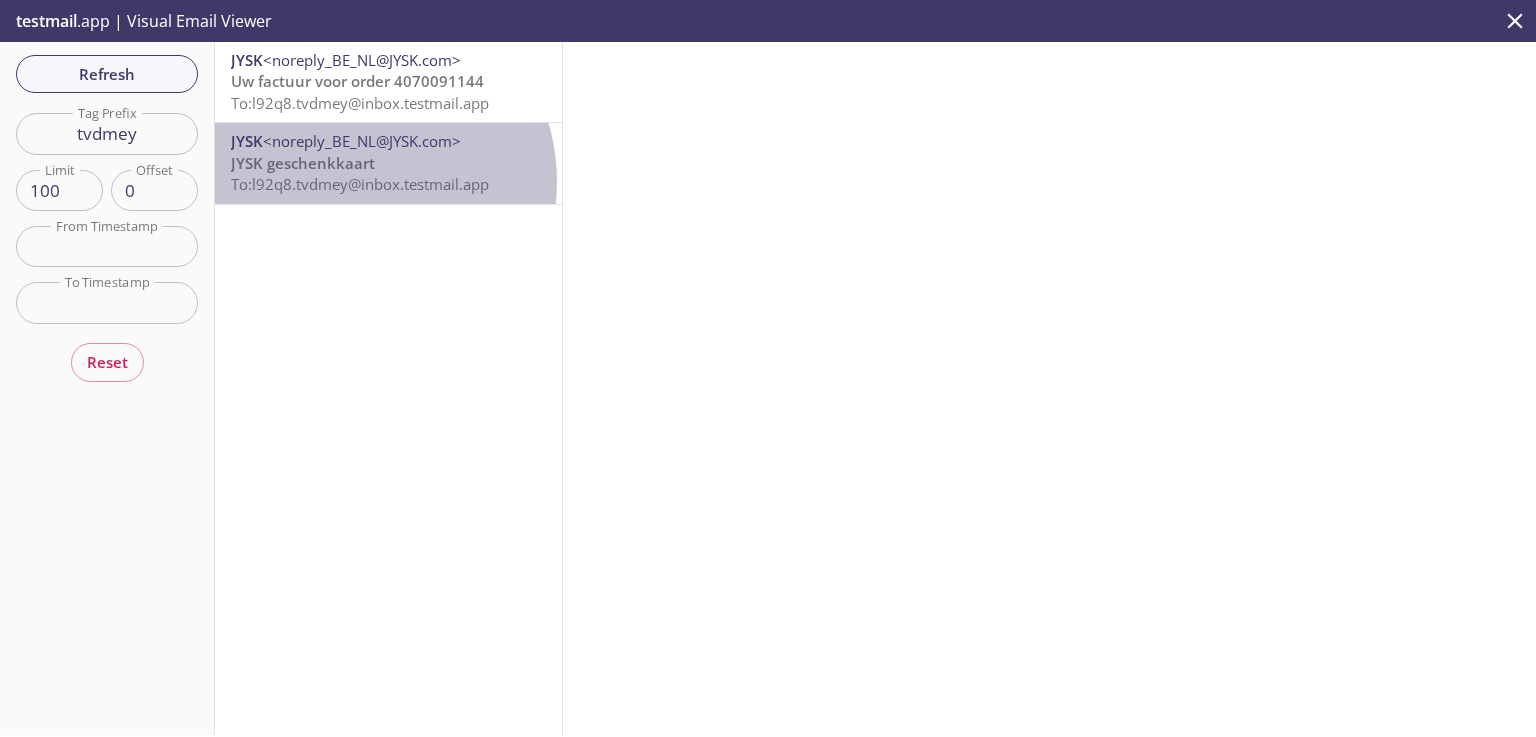 click on "To:  l92q8.tvdmey@inbox.testmail.app" at bounding box center (360, 184) 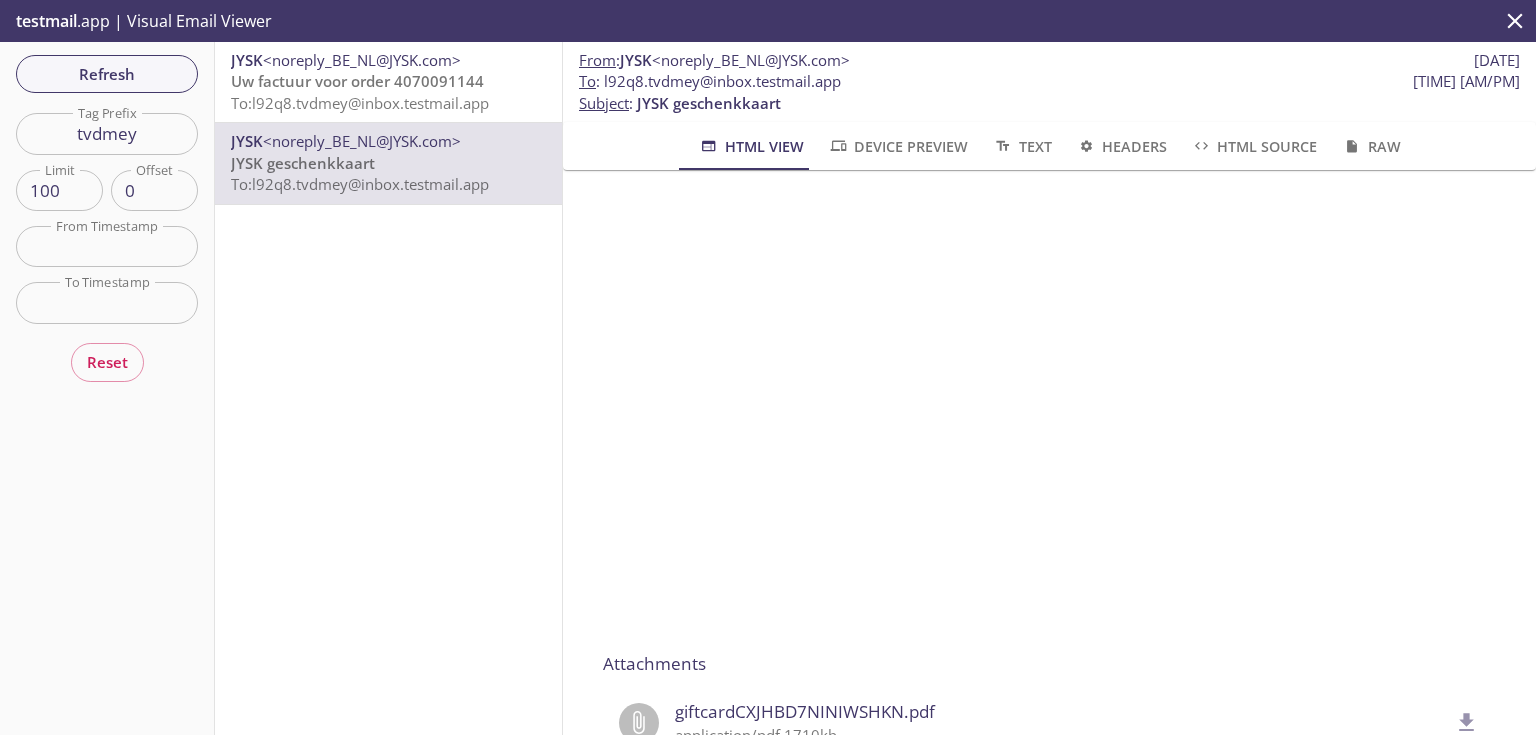 scroll, scrollTop: 320, scrollLeft: 0, axis: vertical 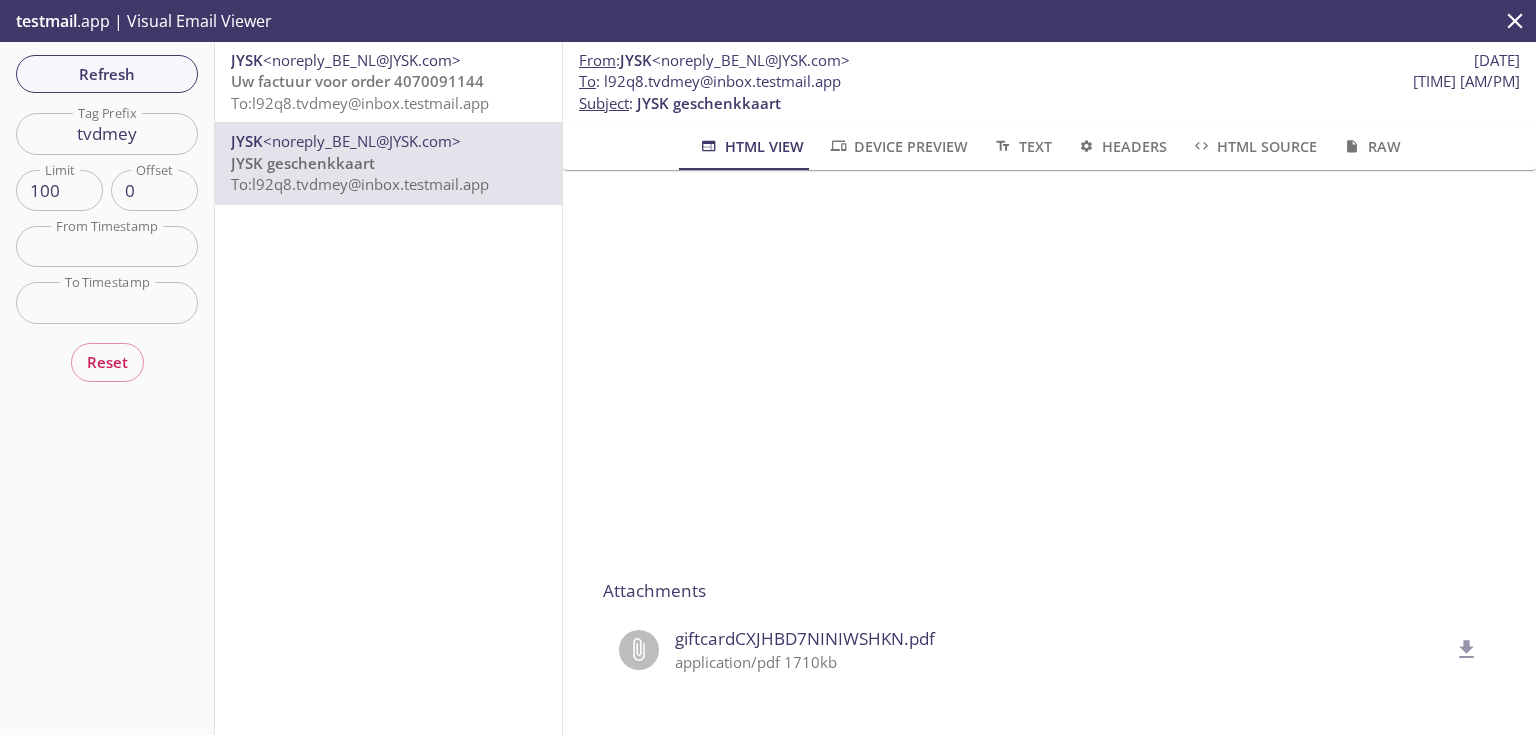 click 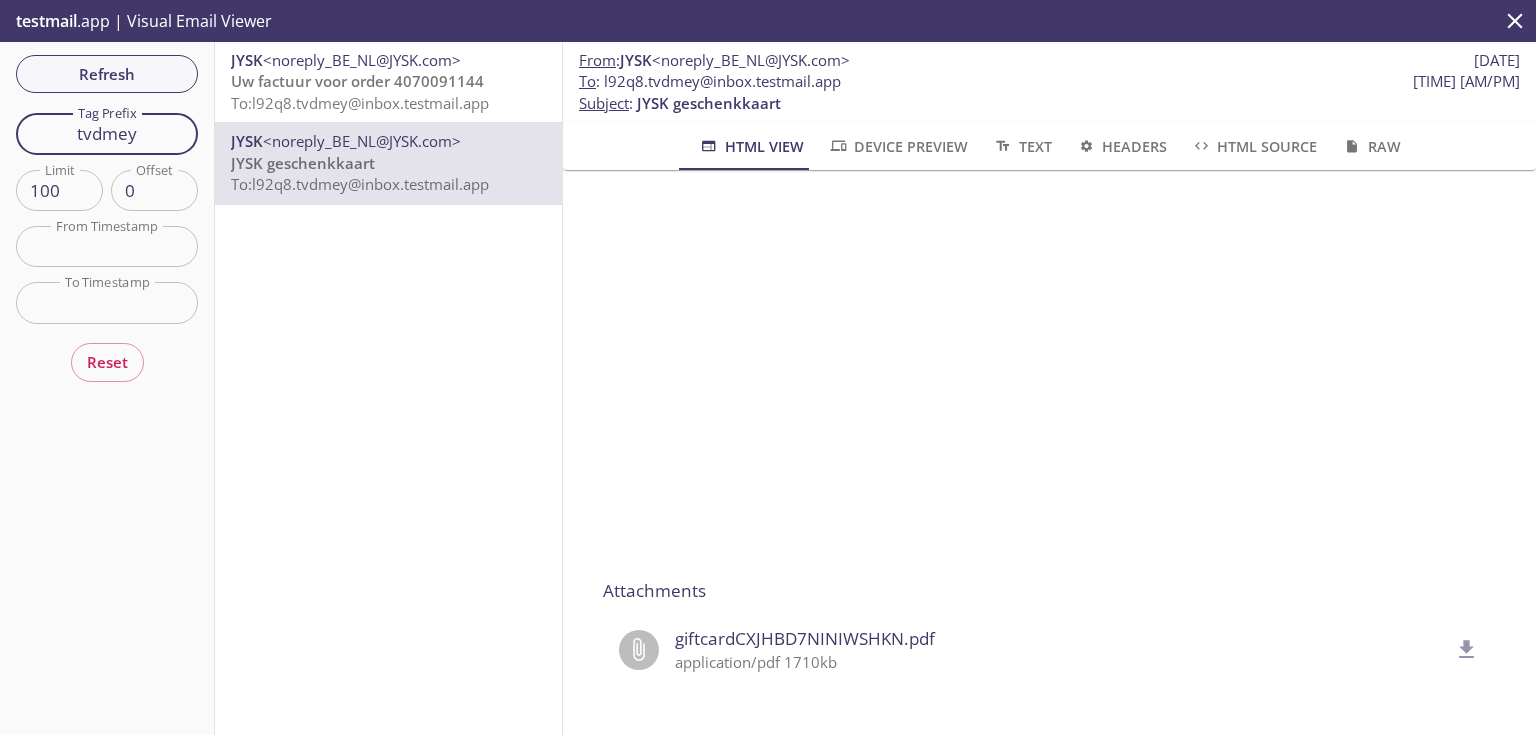 drag, startPoint x: 155, startPoint y: 127, endPoint x: 42, endPoint y: 121, distance: 113.15918 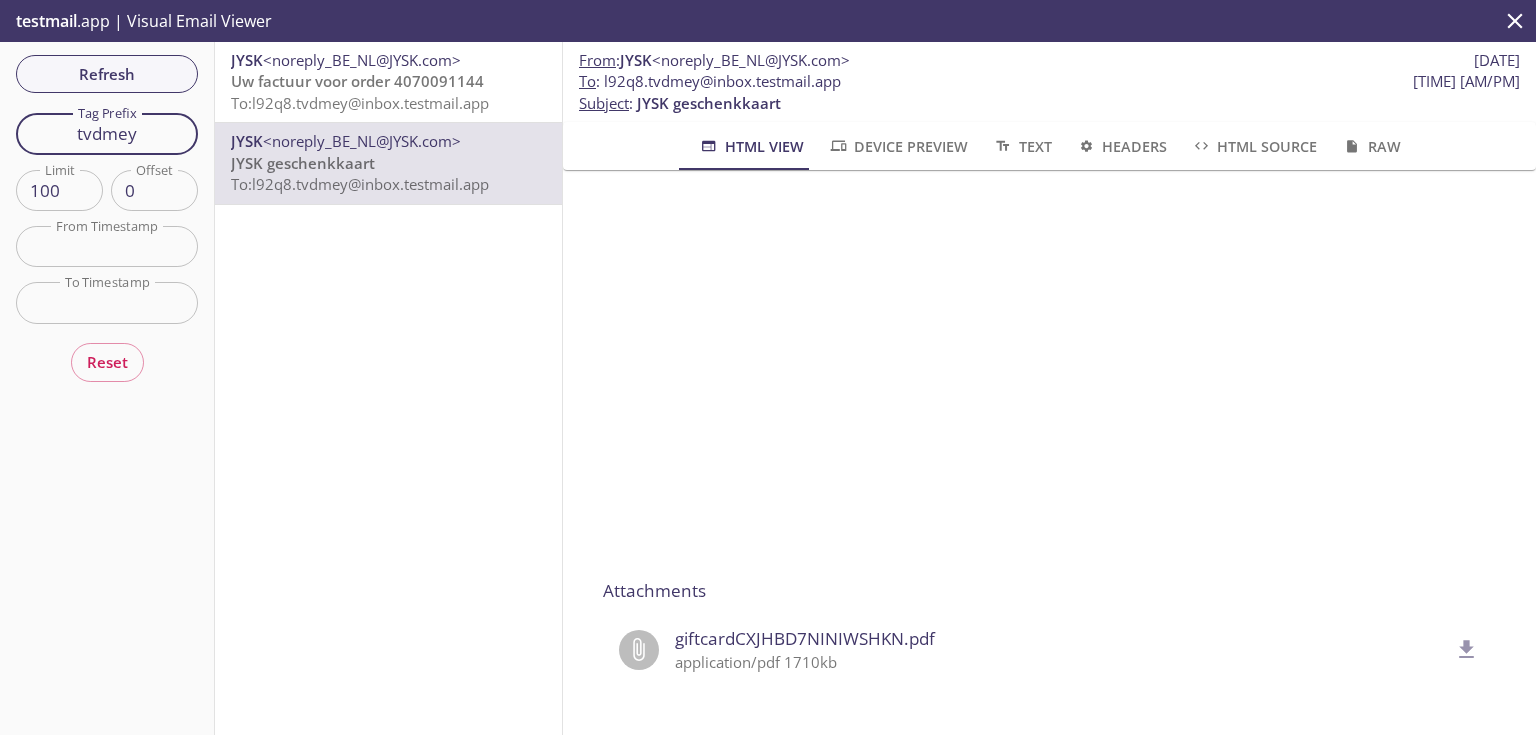 click on "tvdmey" at bounding box center (107, 133) 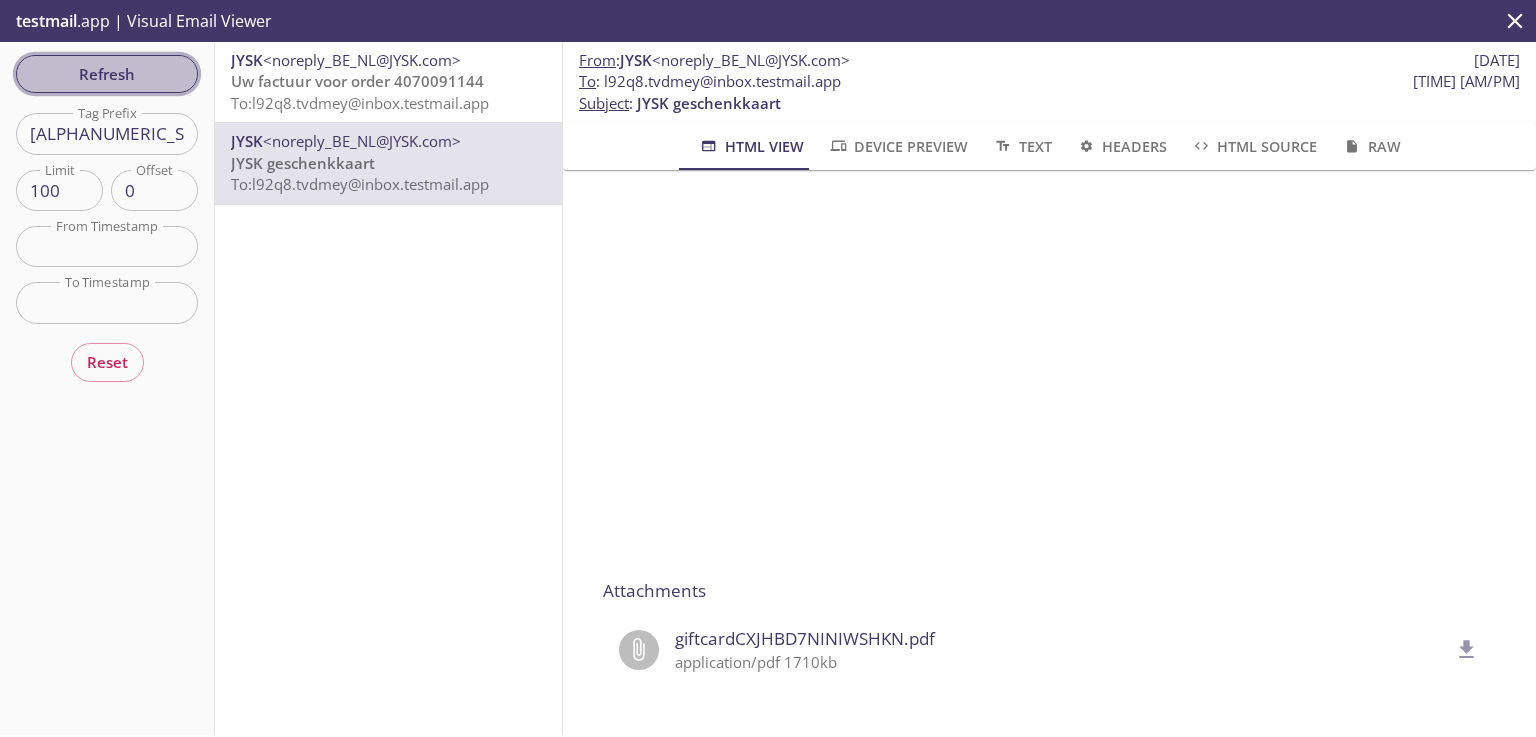 click on "Refresh" at bounding box center (107, 74) 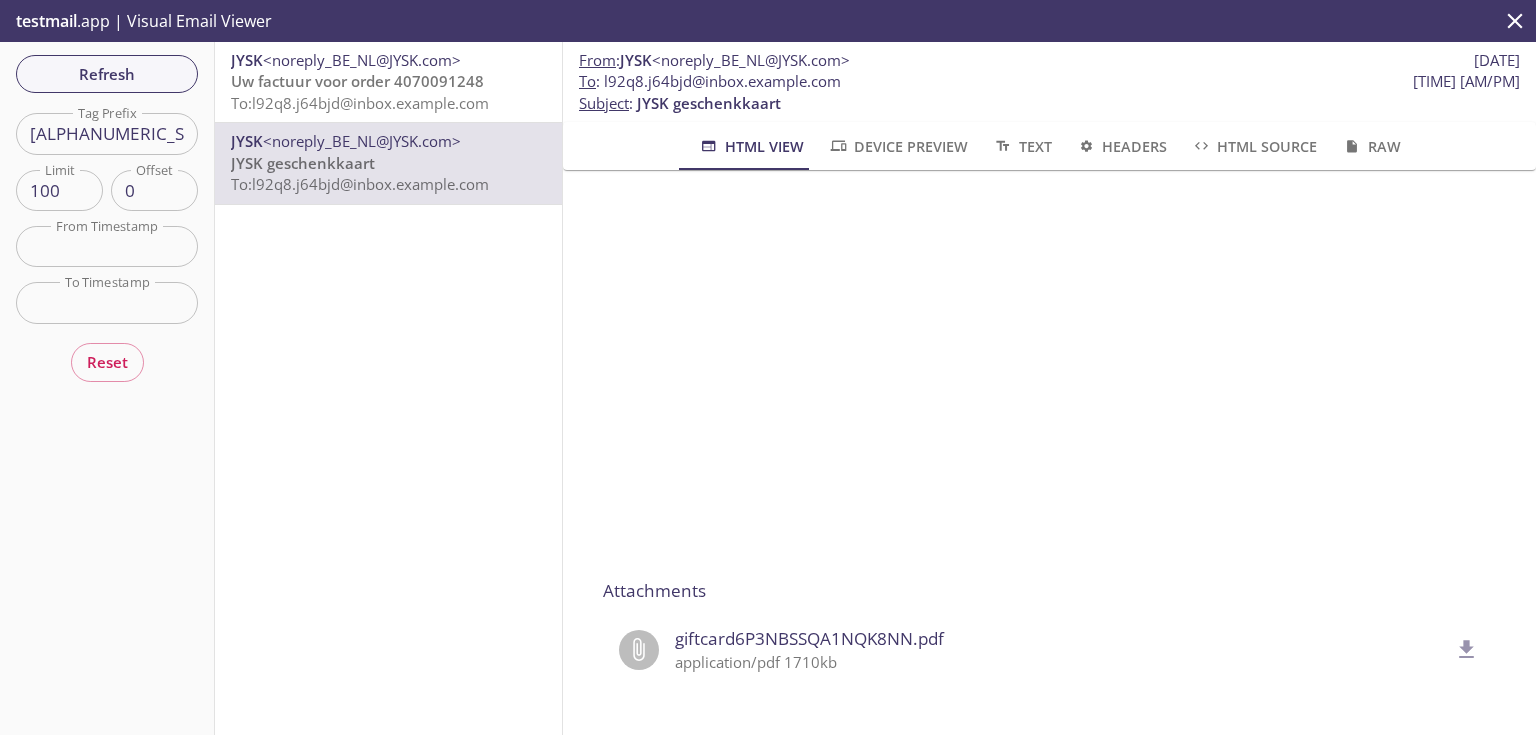 scroll, scrollTop: 320, scrollLeft: 0, axis: vertical 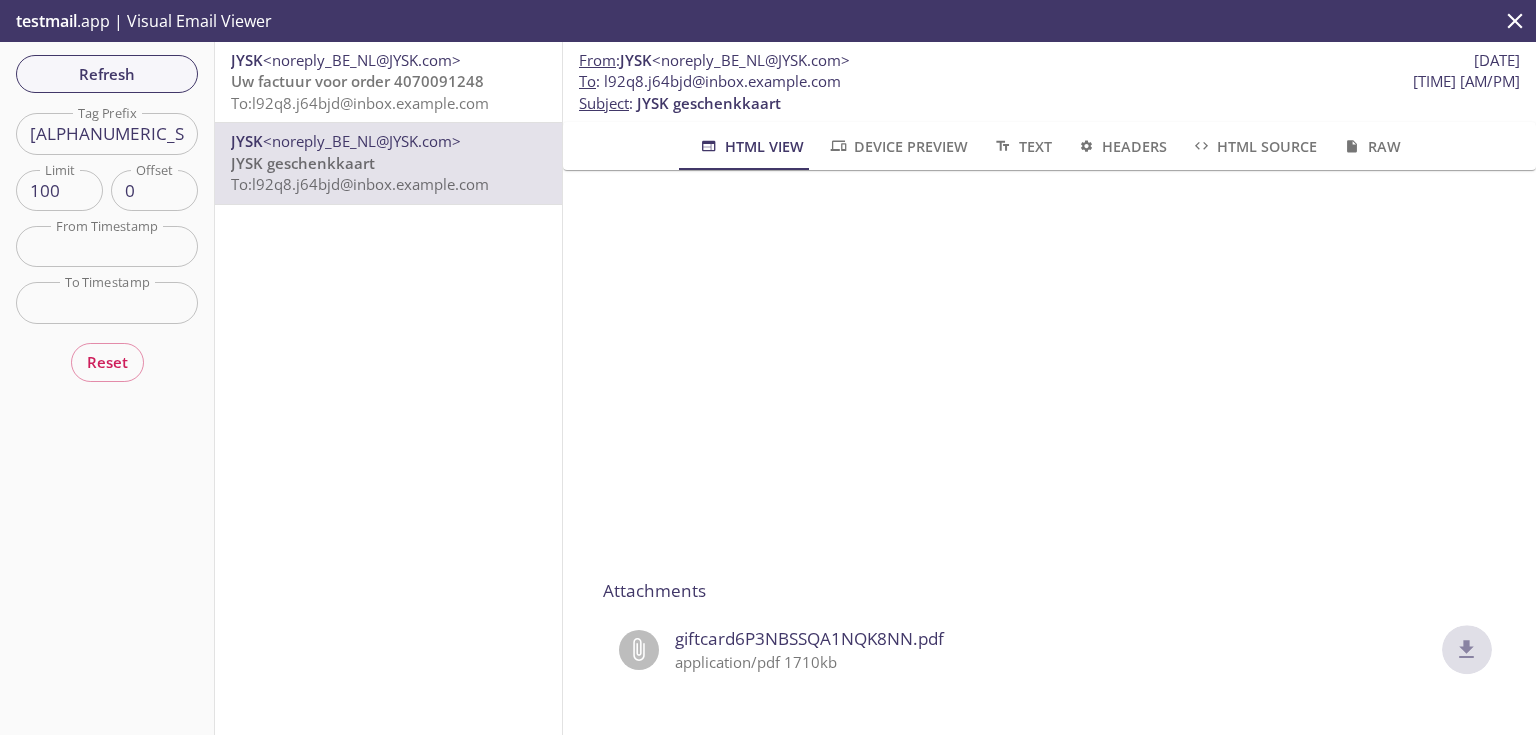 click 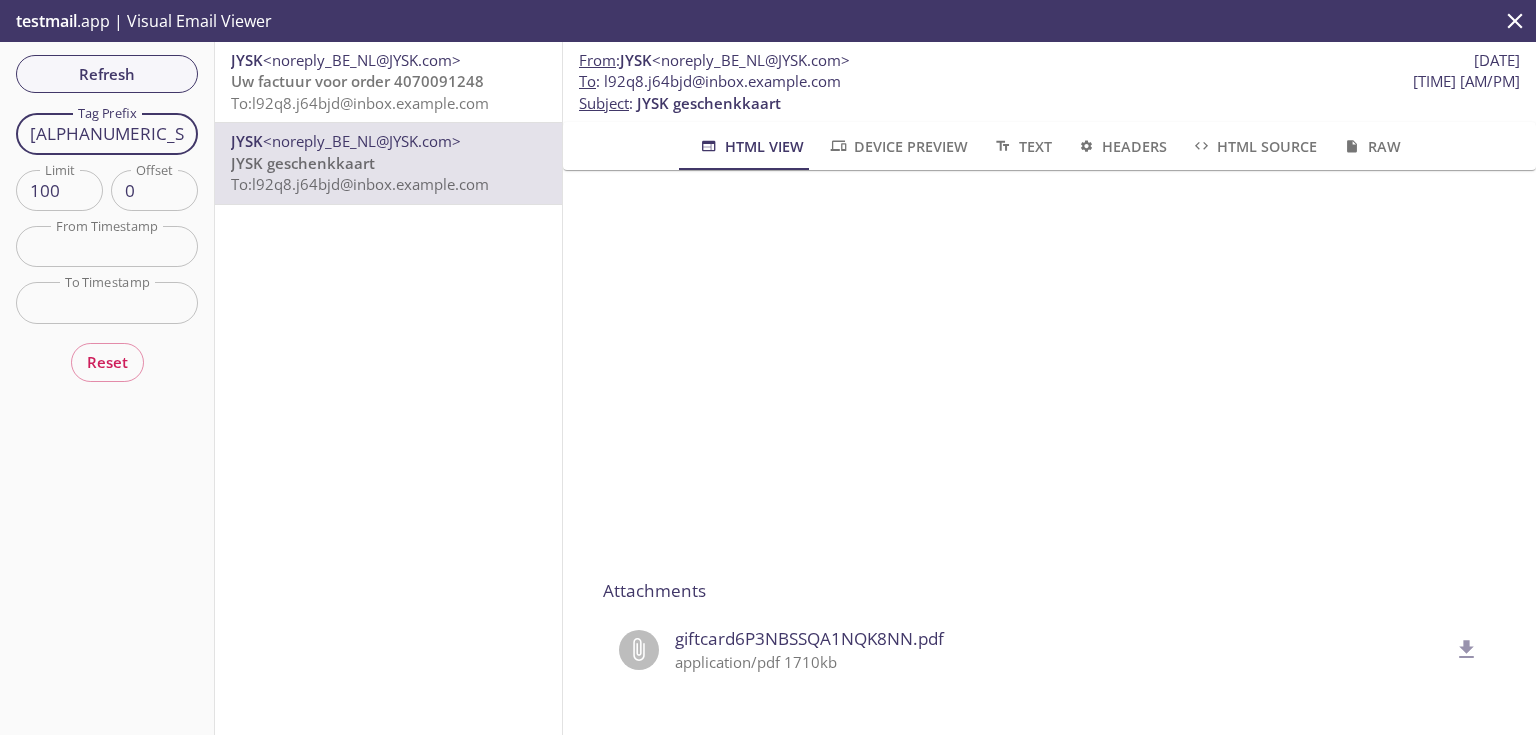 drag, startPoint x: 156, startPoint y: 139, endPoint x: 7, endPoint y: 127, distance: 149.48244 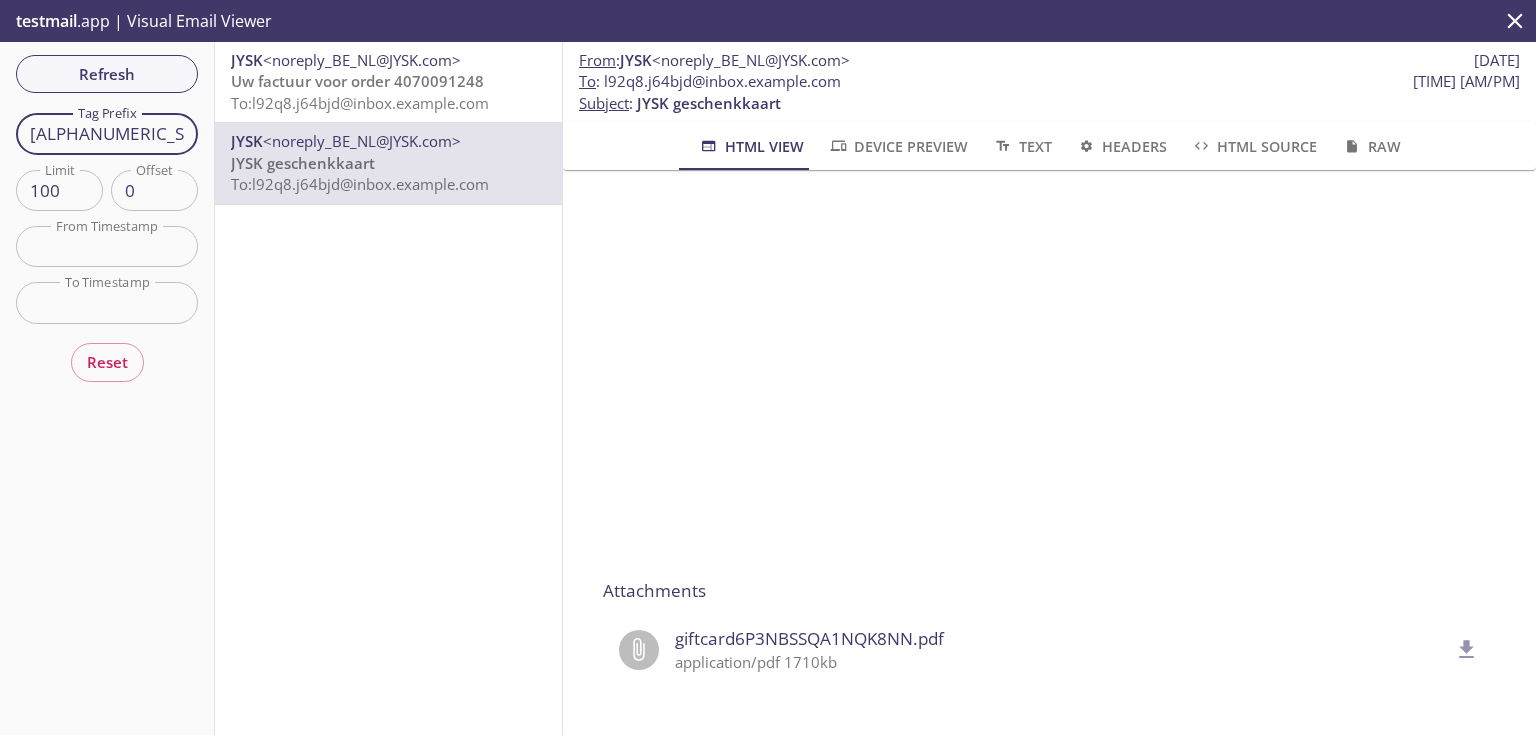 click on "[ALPHANUMERIC_STRING]" at bounding box center [107, 133] 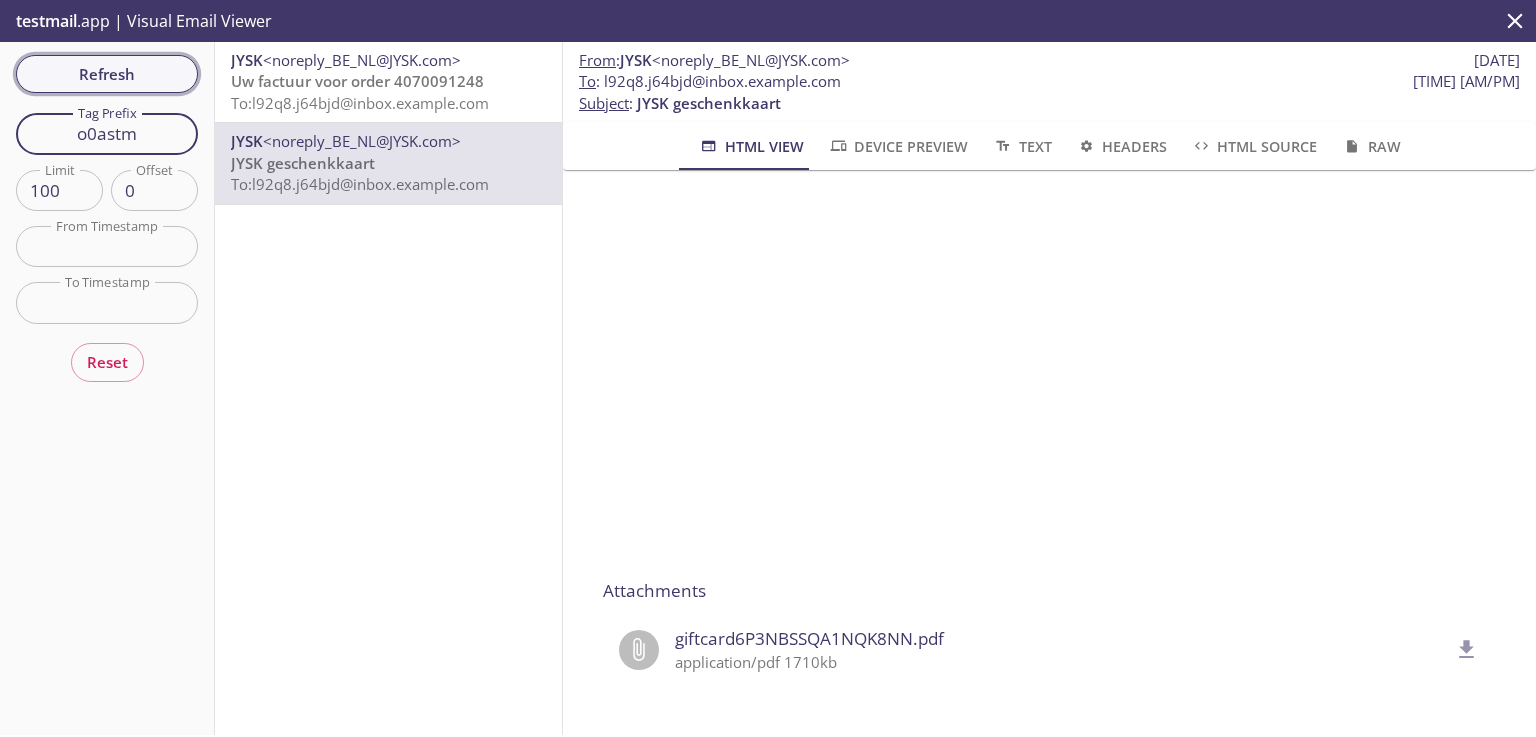click on "Refresh" at bounding box center [107, 74] 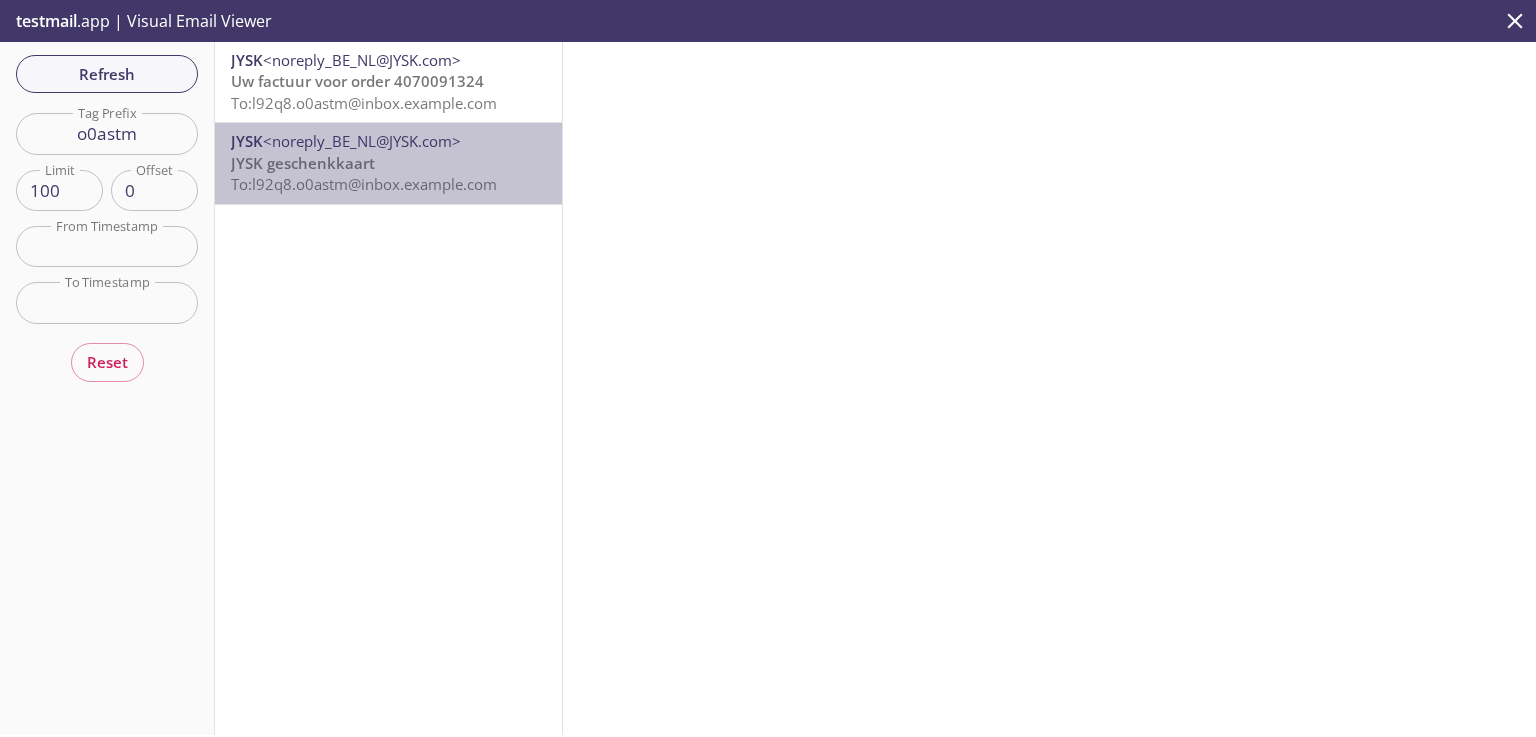 click on "JYSK geschenkkaart To:  l92q8.o0astm@inbox.testmail.app" at bounding box center [388, 174] 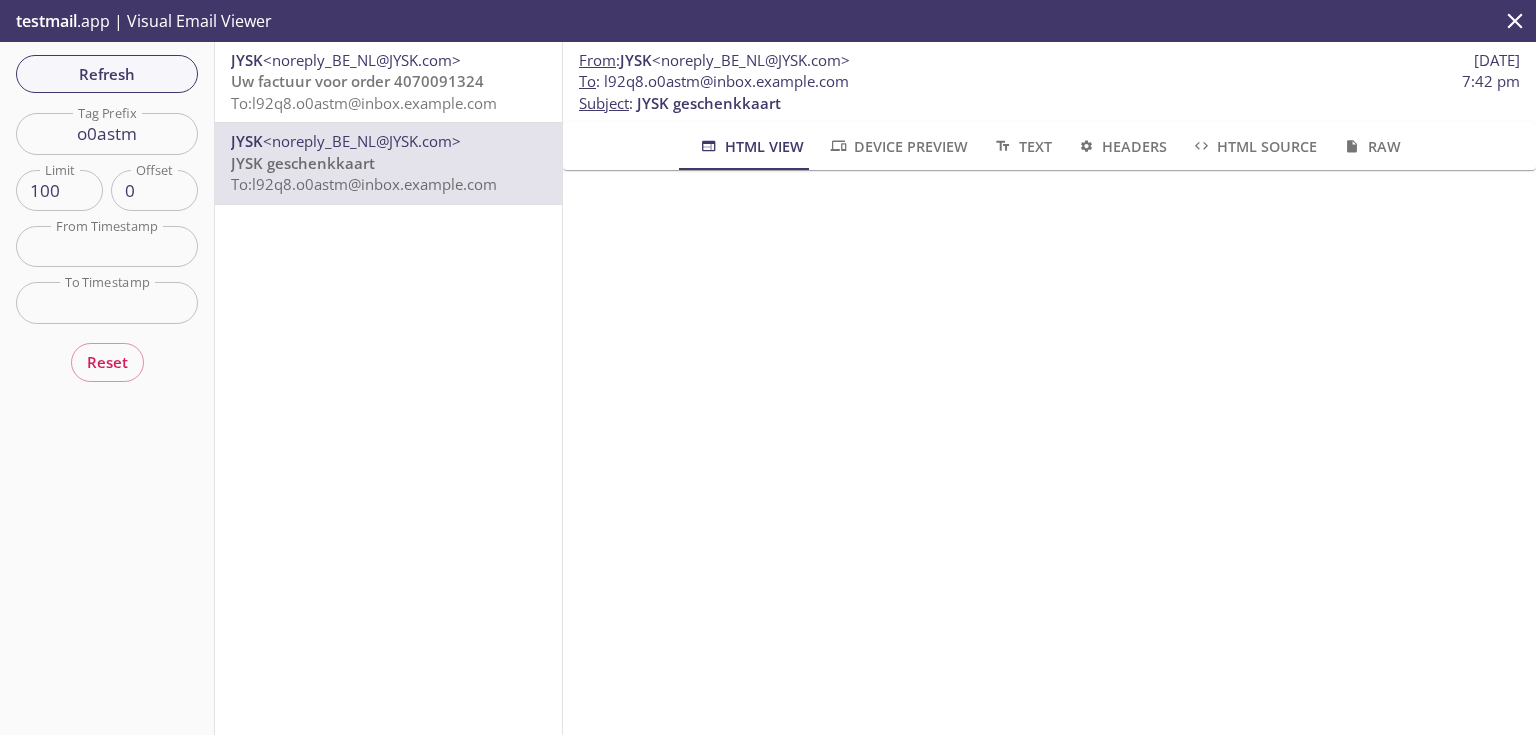scroll, scrollTop: 320, scrollLeft: 0, axis: vertical 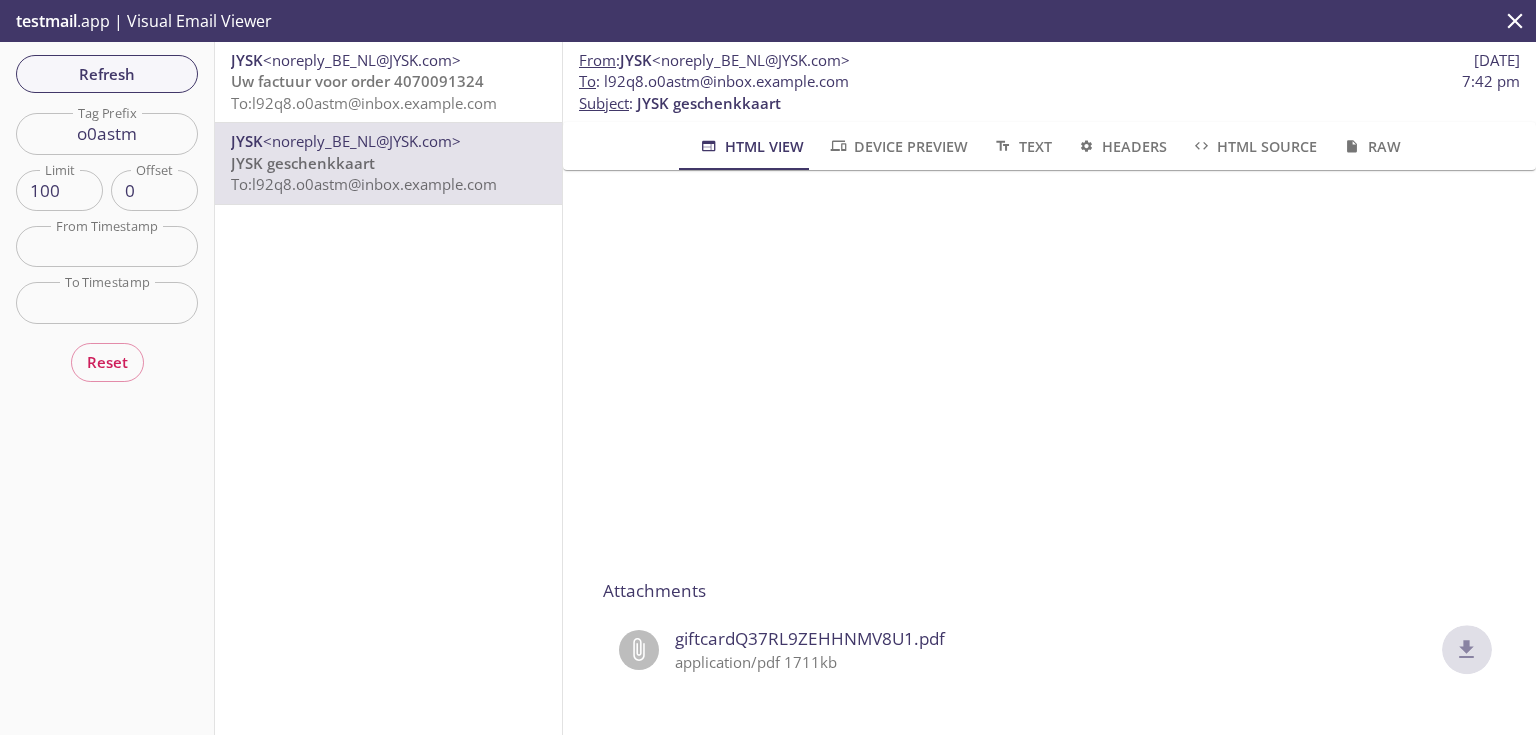 click 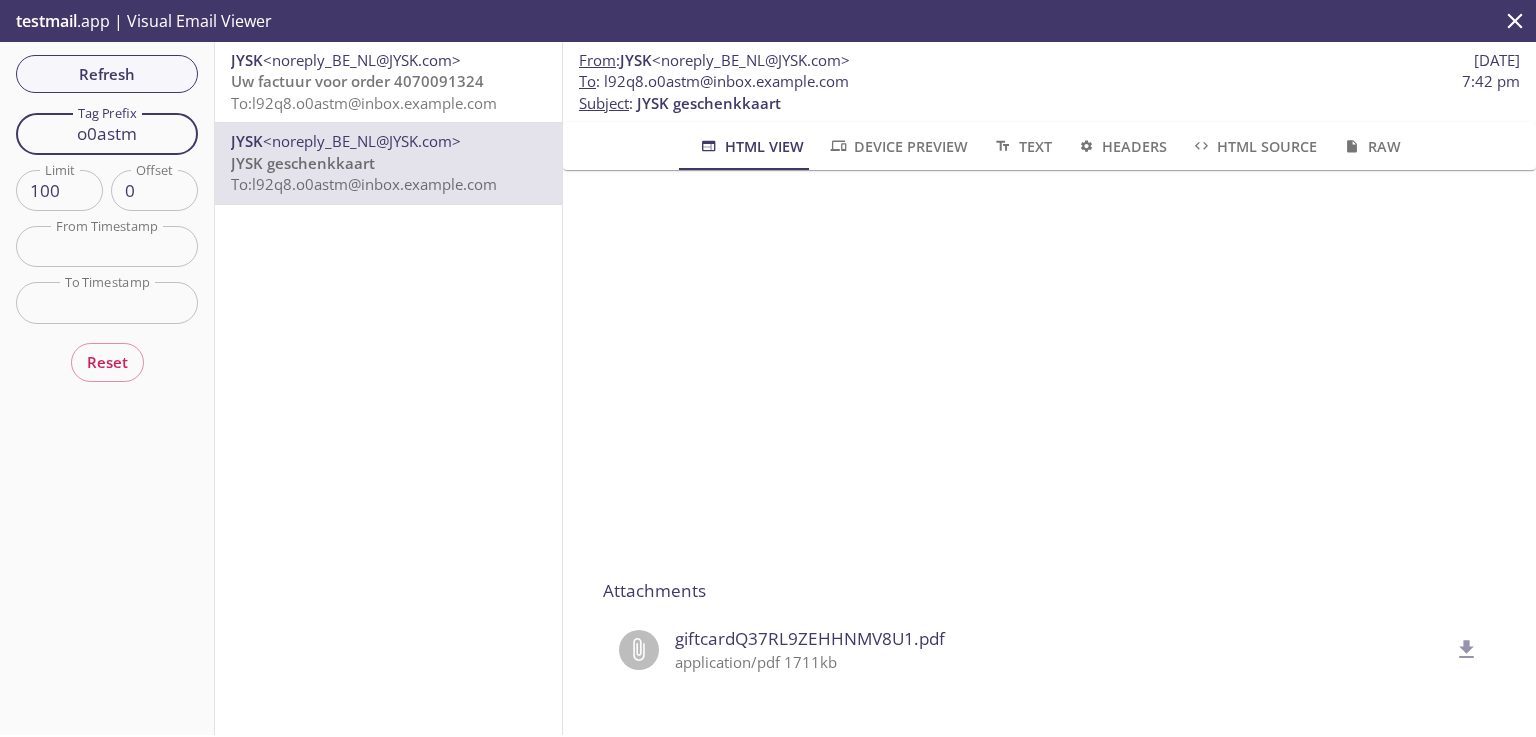 drag, startPoint x: 155, startPoint y: 132, endPoint x: 0, endPoint y: 125, distance: 155.15799 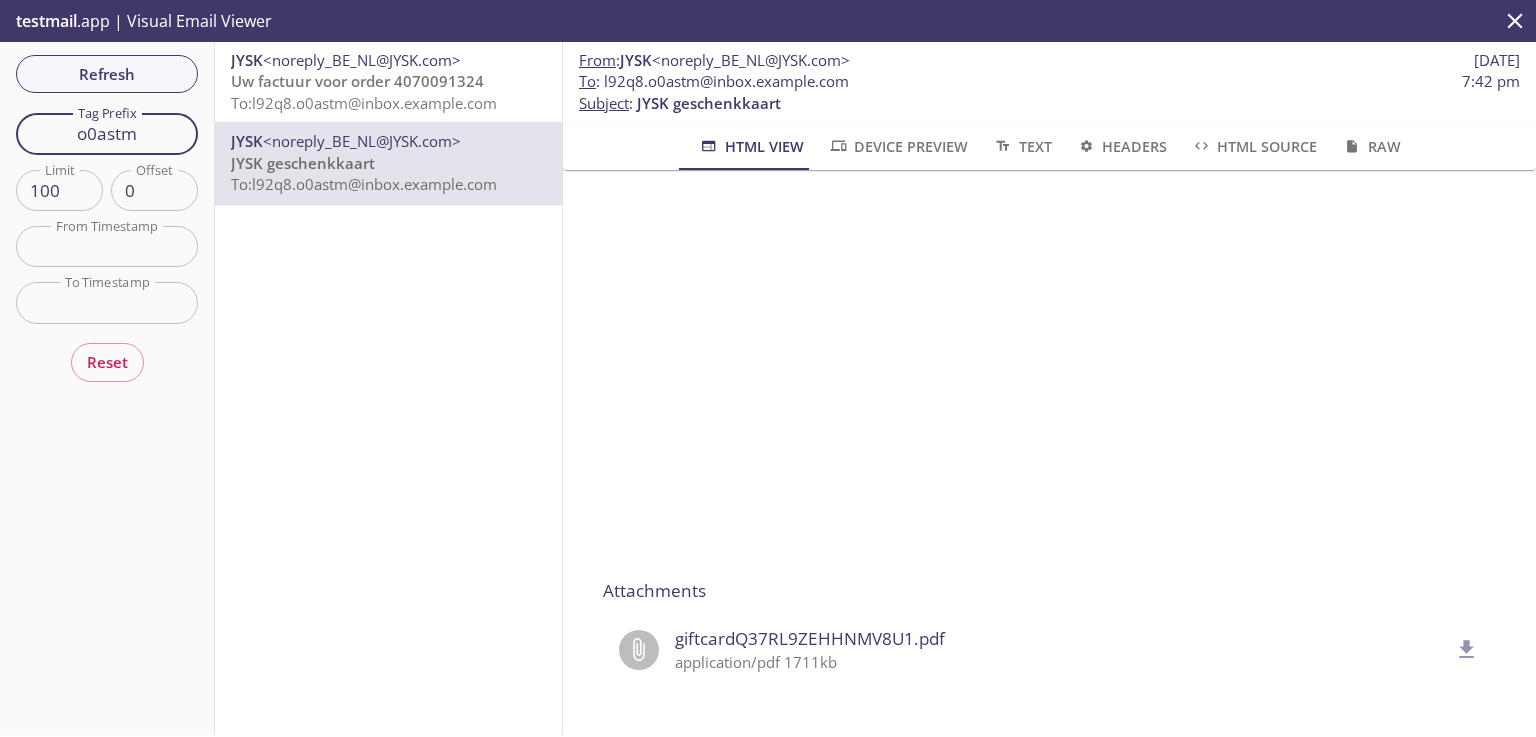 click on "Refresh Filters Tag Prefix o0astm Tag Prefix Limit 100 Limit Offset 0 Offset From Timestamp From Timestamp To Timestamp To Timestamp Reset" at bounding box center [107, 388] 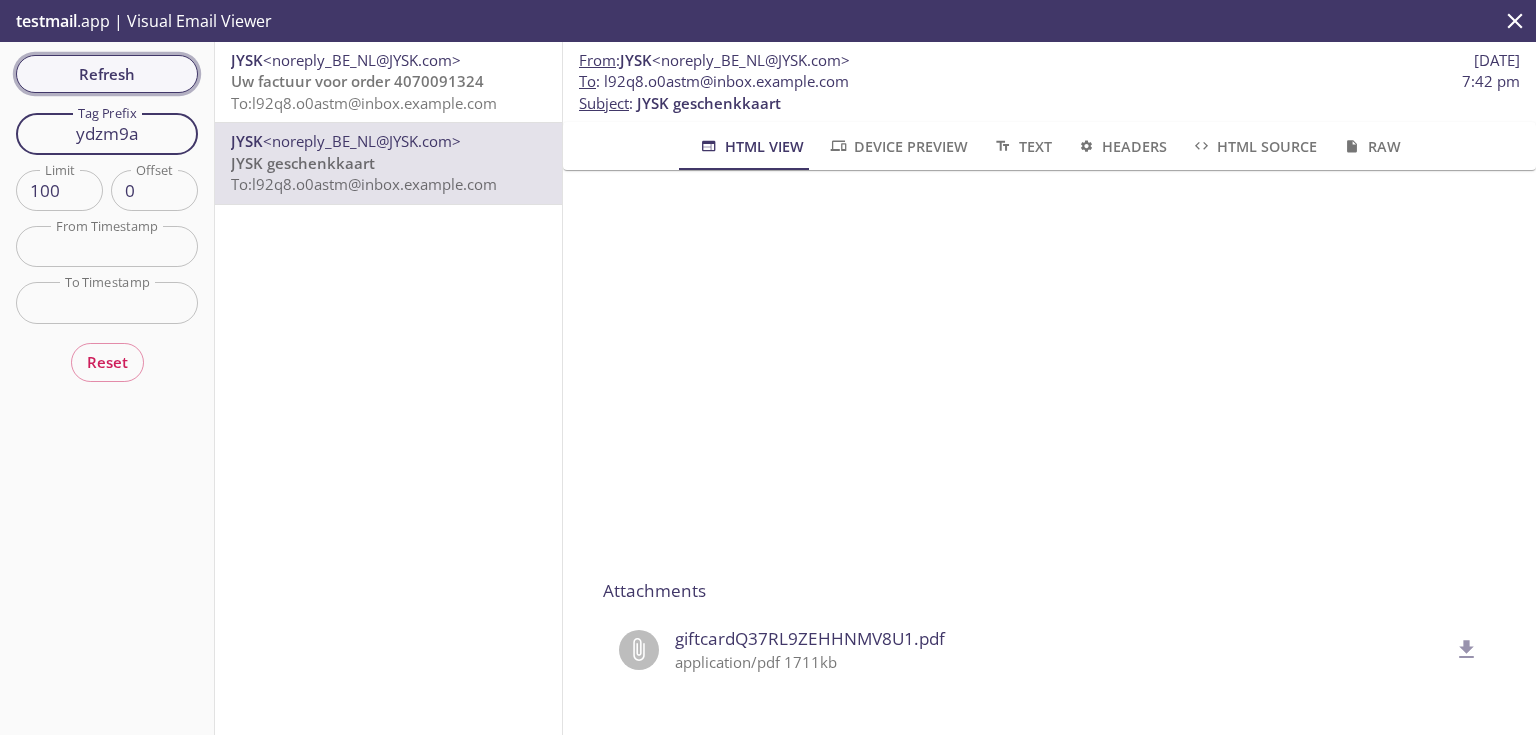 click on "Refresh" at bounding box center [107, 74] 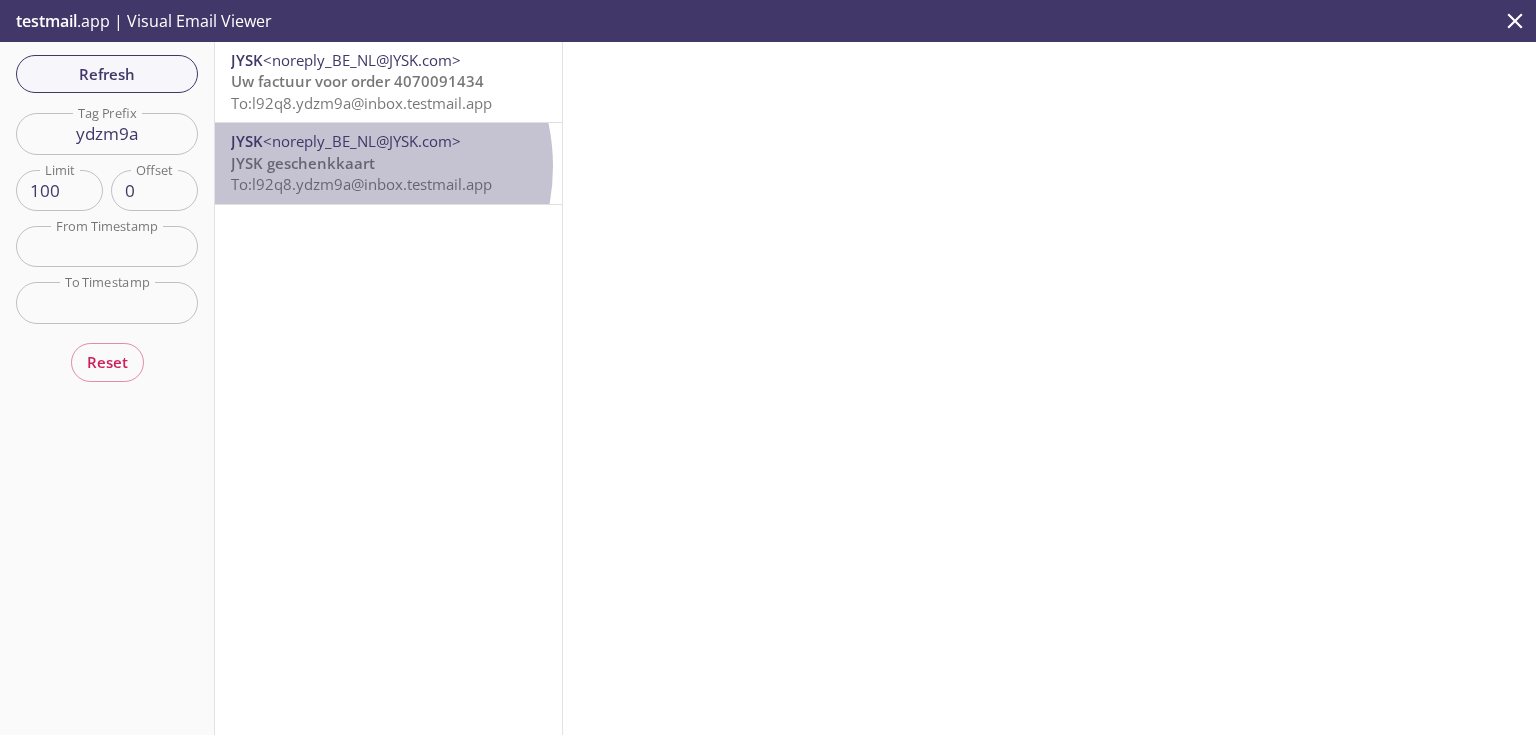 click on "JYSK geschenkkaart" at bounding box center (303, 163) 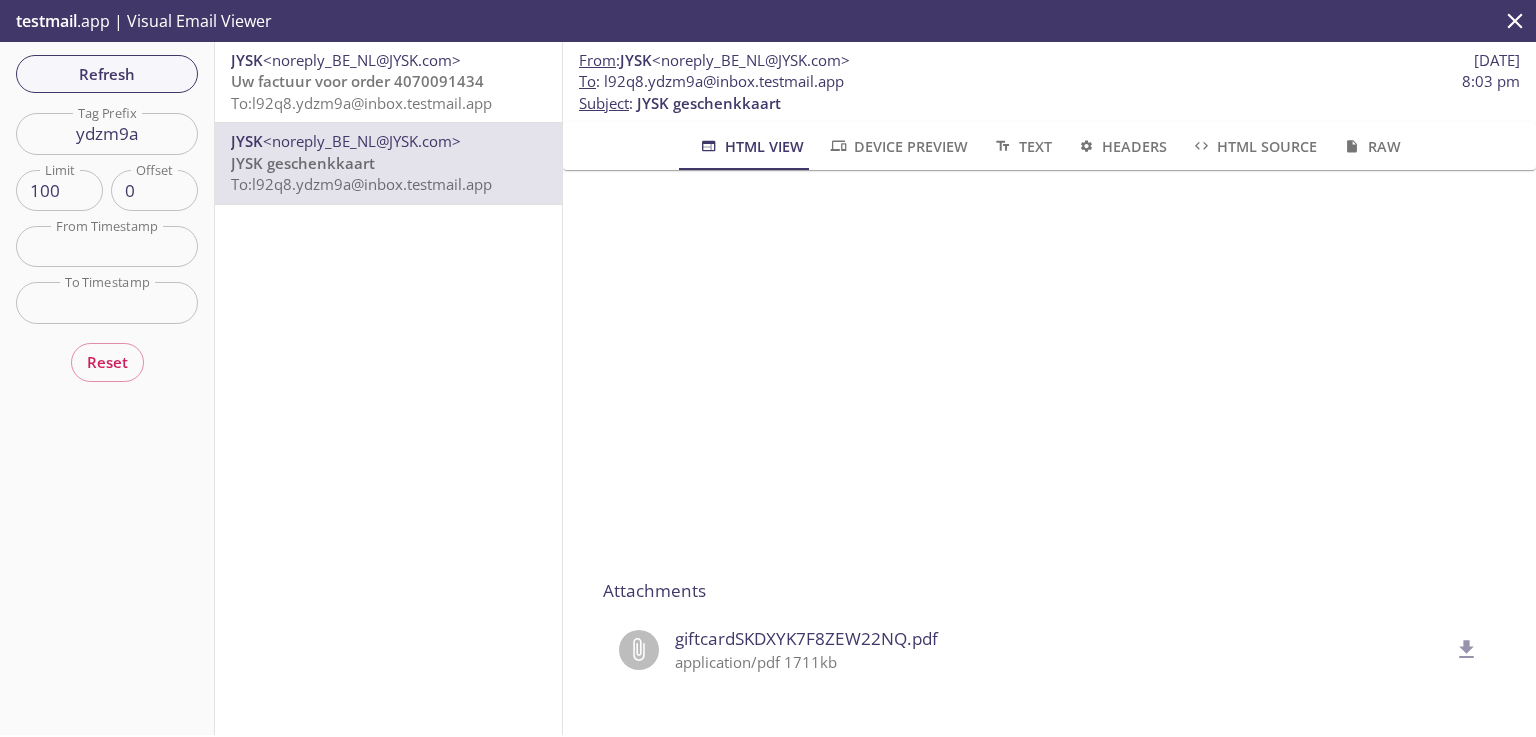 scroll, scrollTop: 320, scrollLeft: 0, axis: vertical 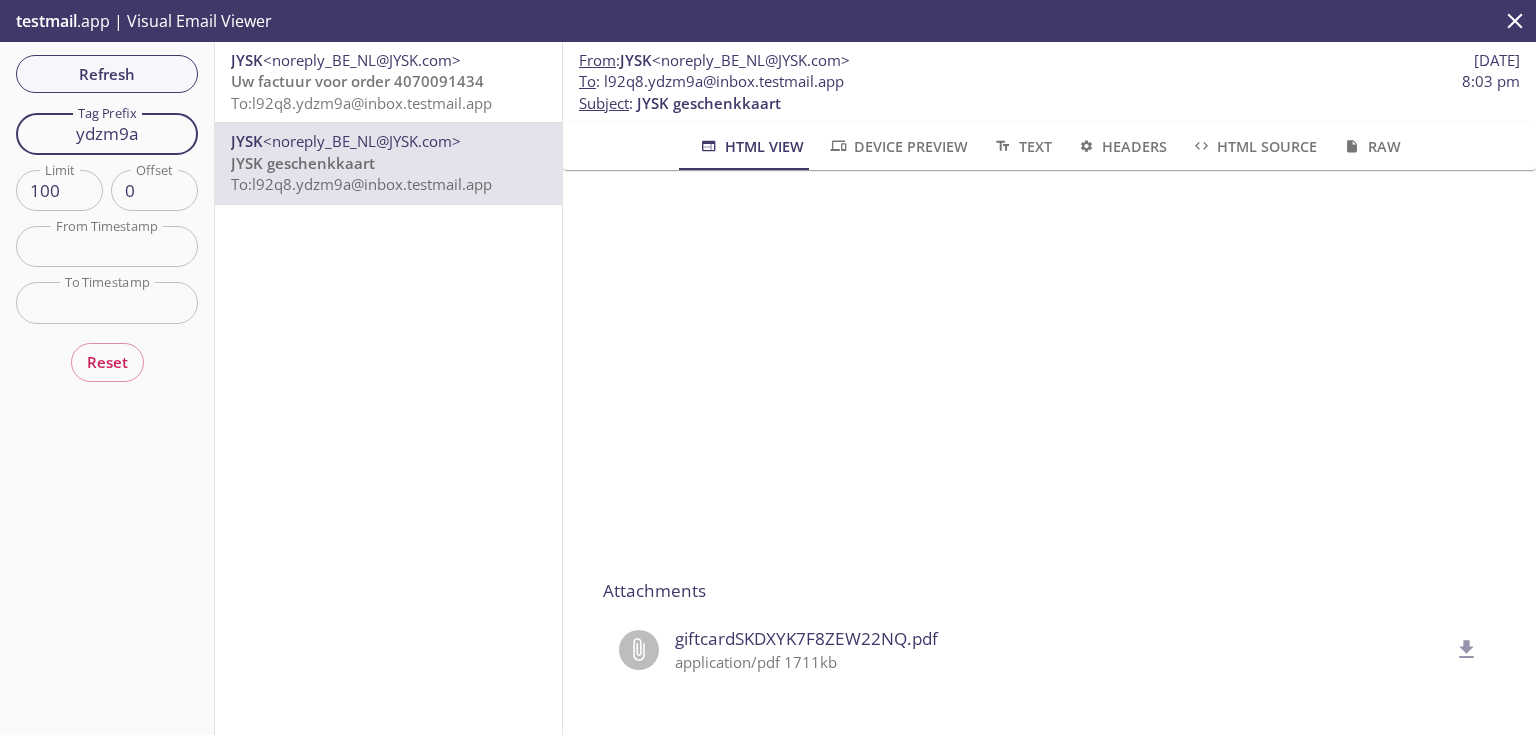 paste on "cxeyuh" 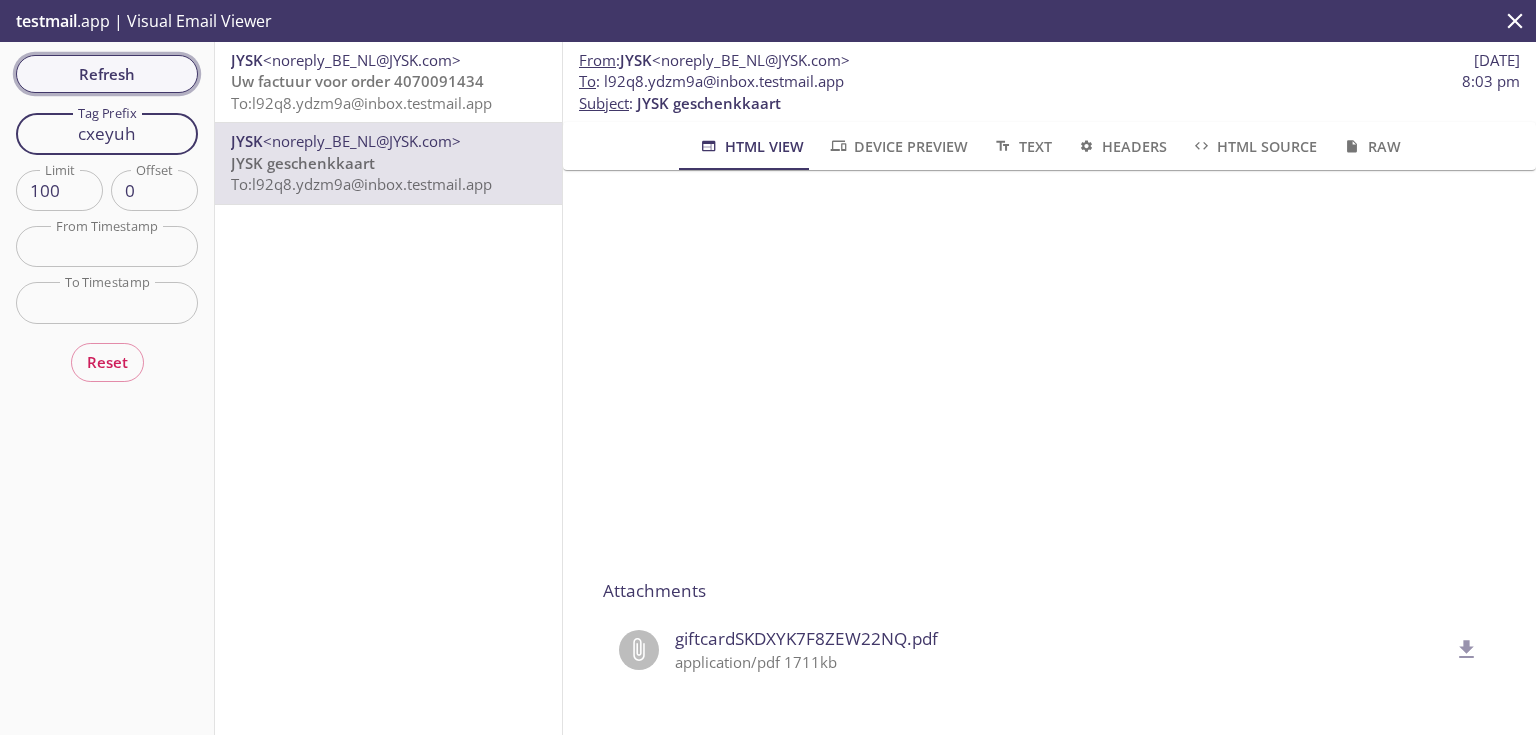 click on "Refresh" at bounding box center [107, 74] 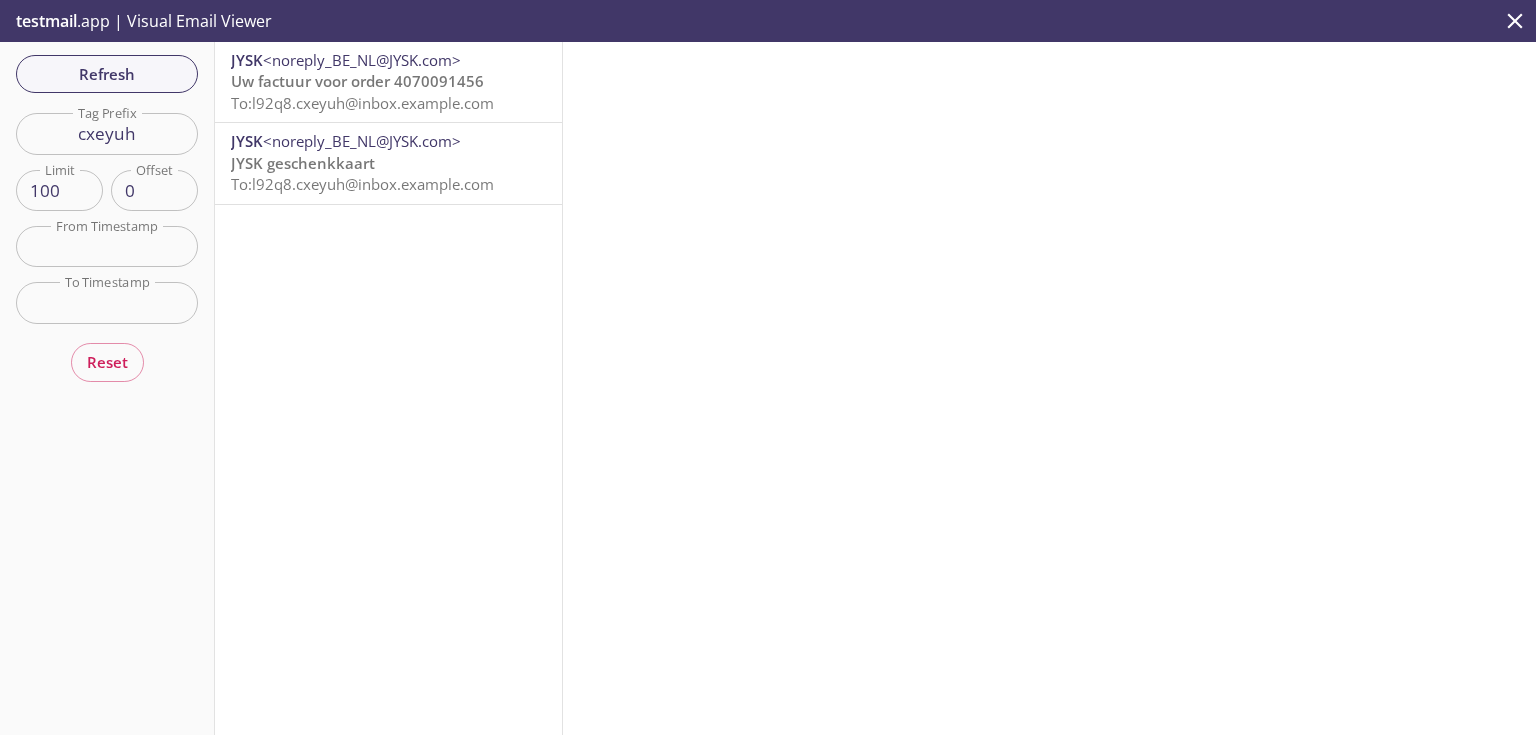 click on "JYSK geschenkkaart To:  l92q8.2dxjzh@example.com" at bounding box center [362, 184] 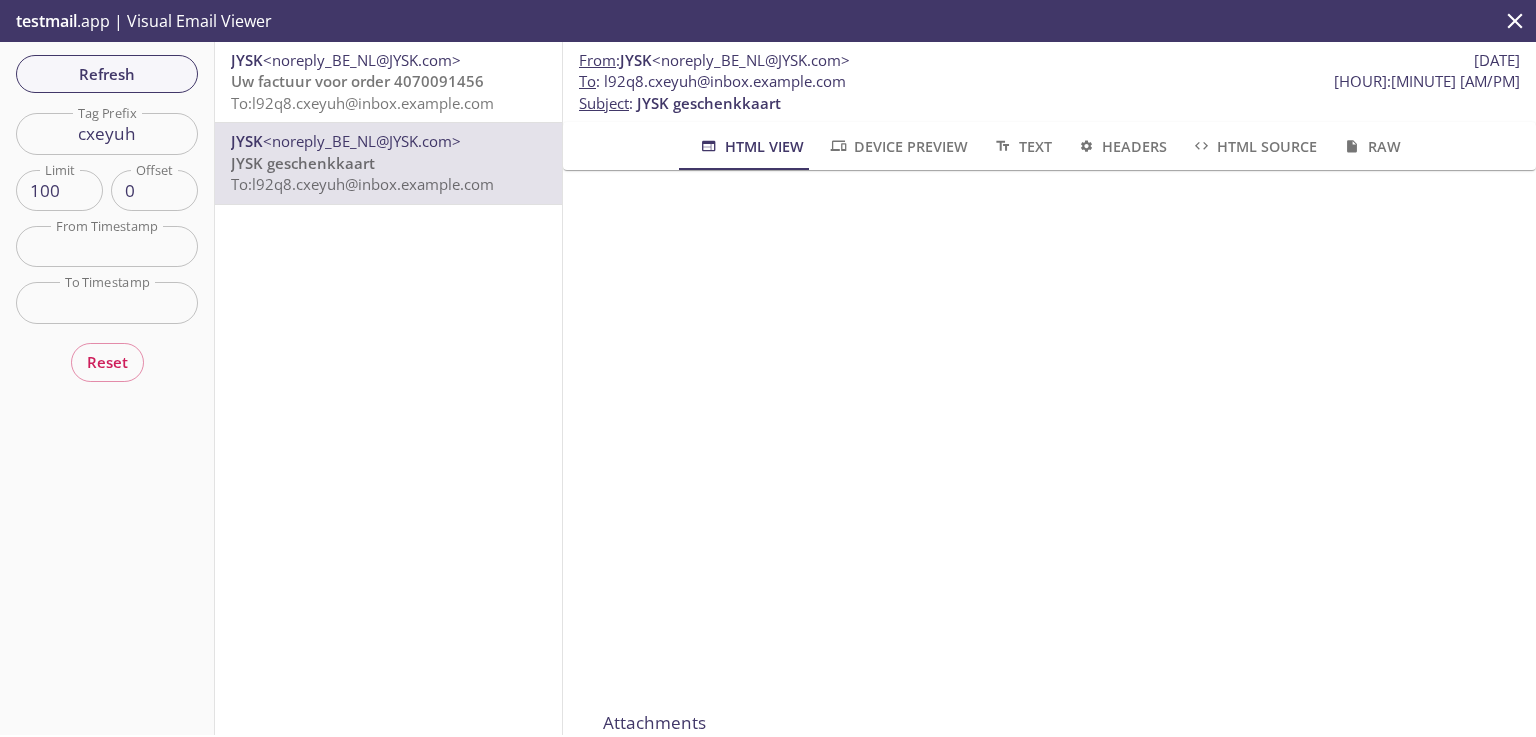 scroll, scrollTop: 320, scrollLeft: 0, axis: vertical 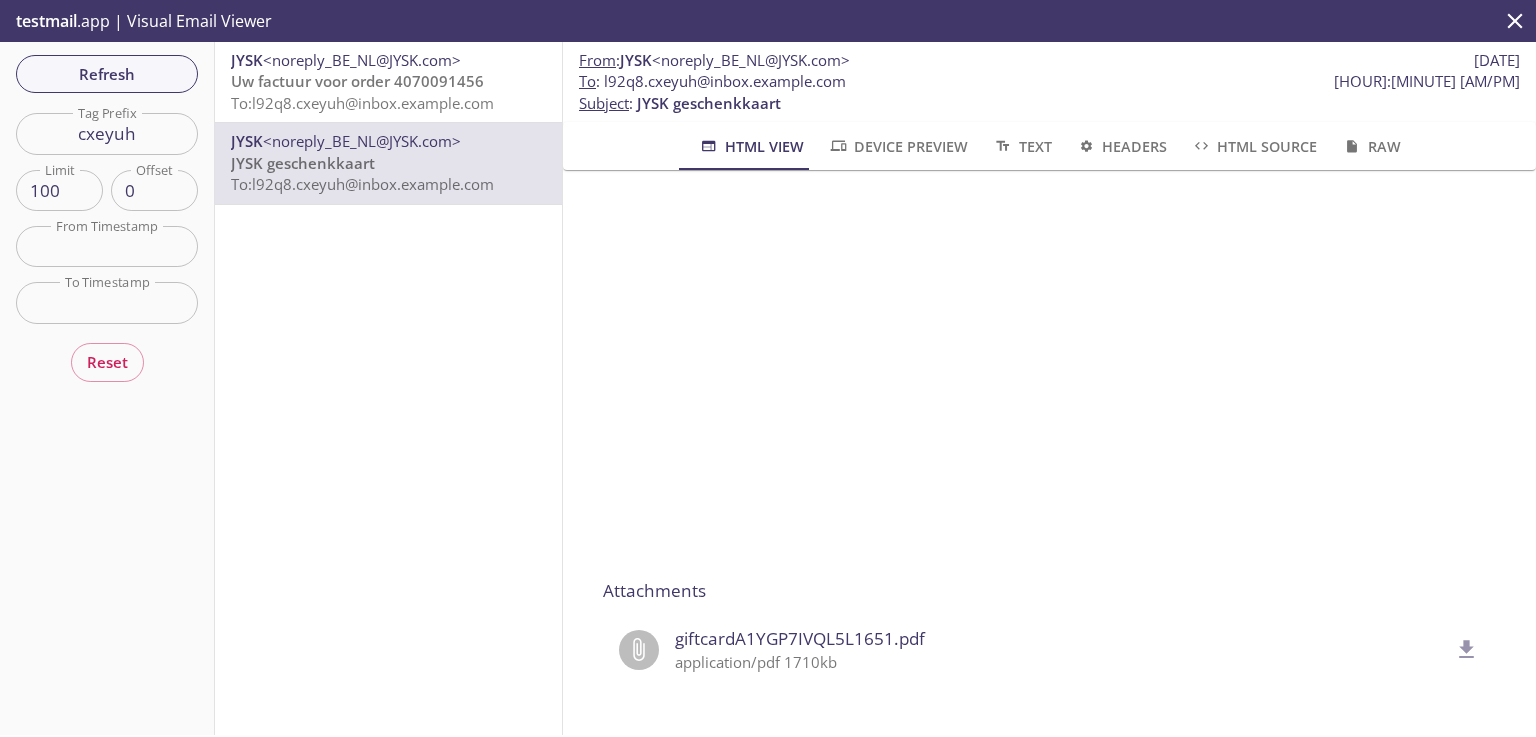 click 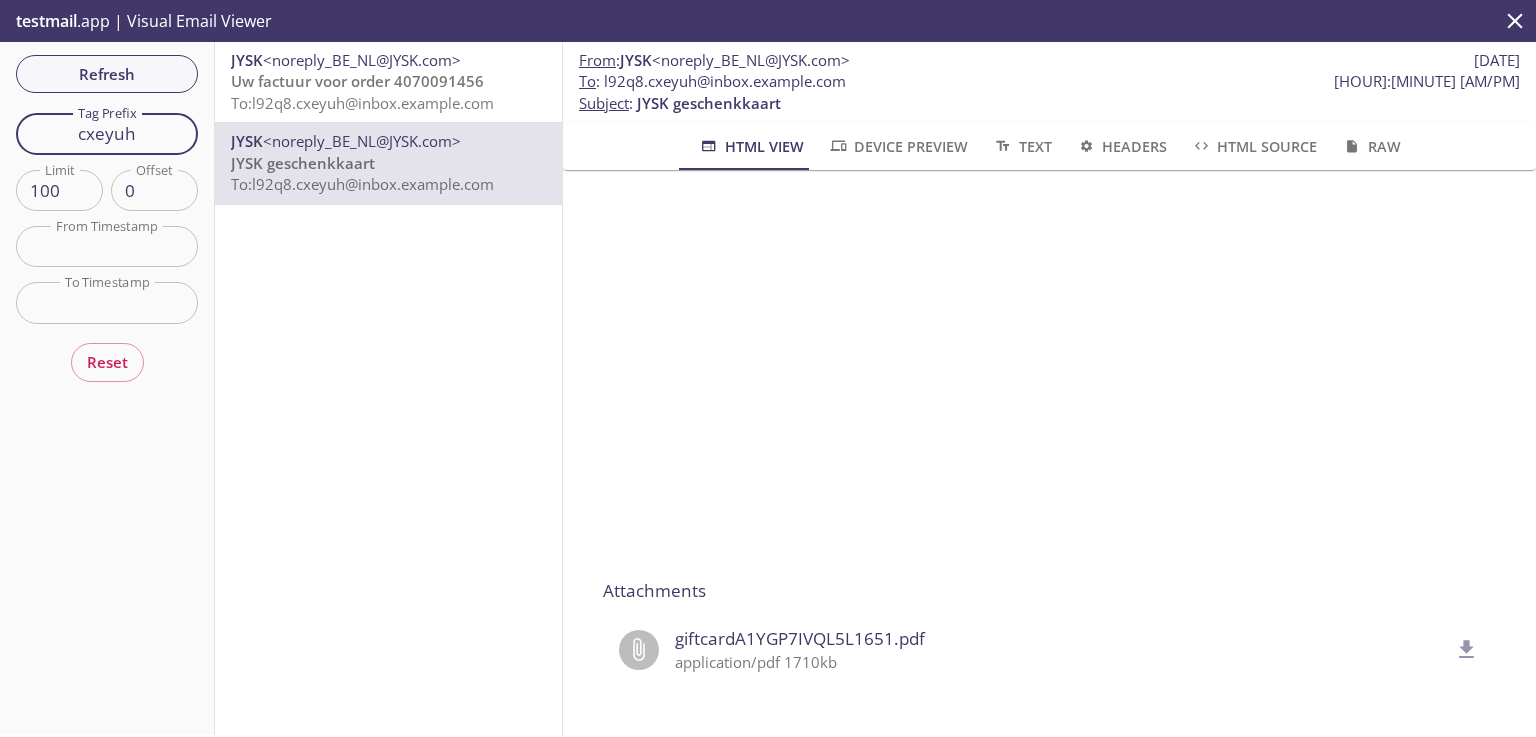 drag, startPoint x: 148, startPoint y: 128, endPoint x: 2, endPoint y: 116, distance: 146.49232 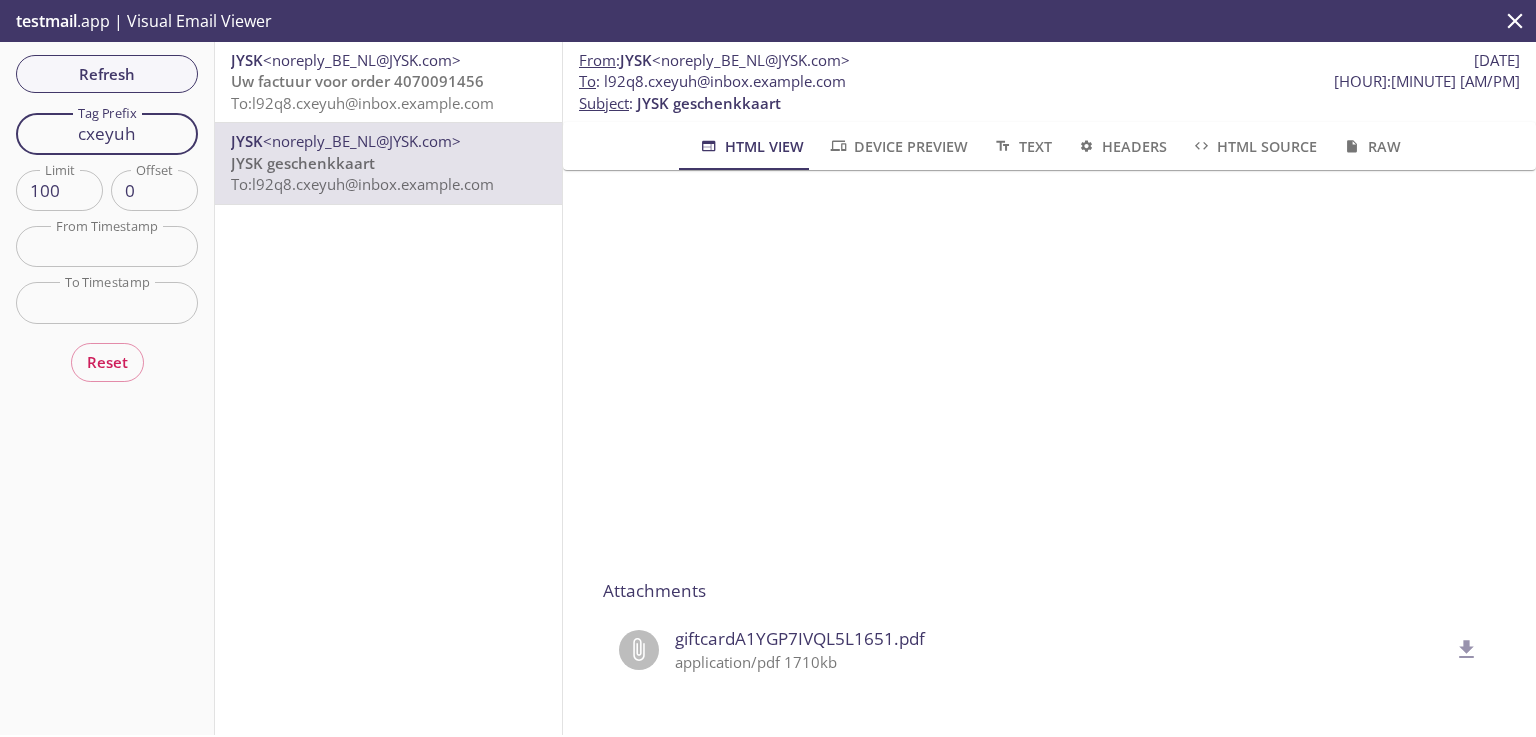 click on "Refresh Filters Tag Prefix cxeyuh Tag Prefix Limit 100 Limit Offset 0 Offset From Timestamp From Timestamp To Timestamp To Timestamp Reset" at bounding box center (107, 388) 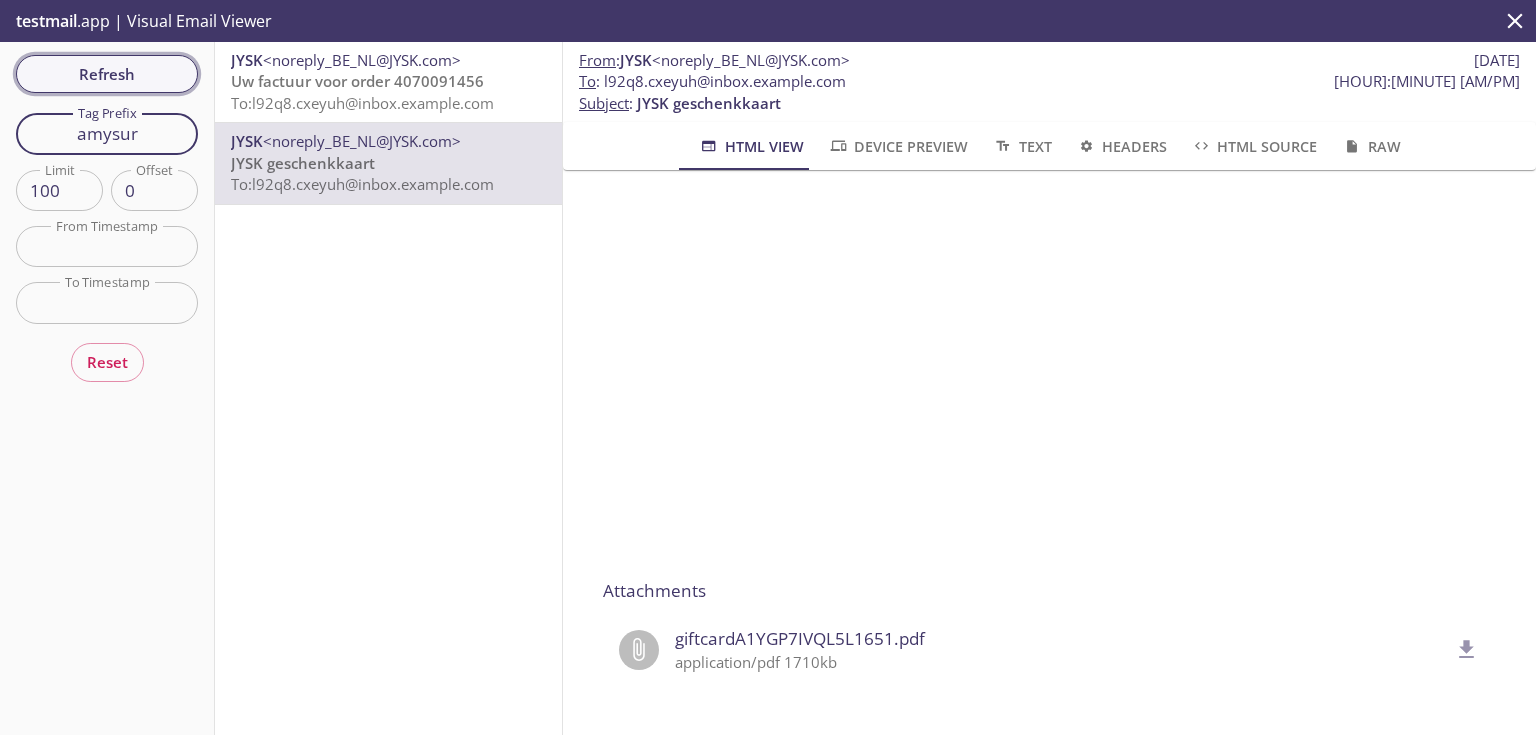click on "Refresh" at bounding box center (107, 74) 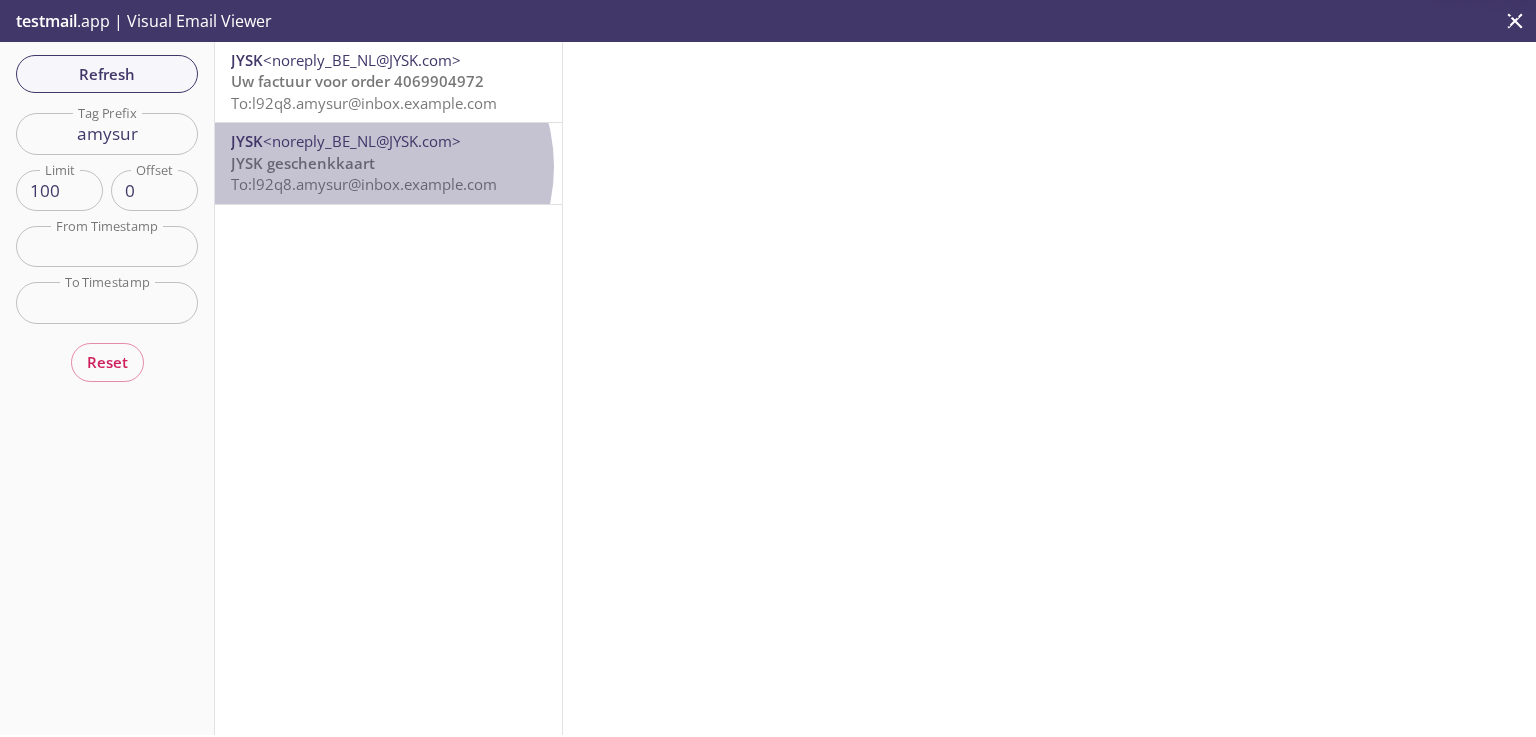 click on "JYSK geschenkkaart To:  l92q8.amysur@inbox.testmail.app" at bounding box center (388, 174) 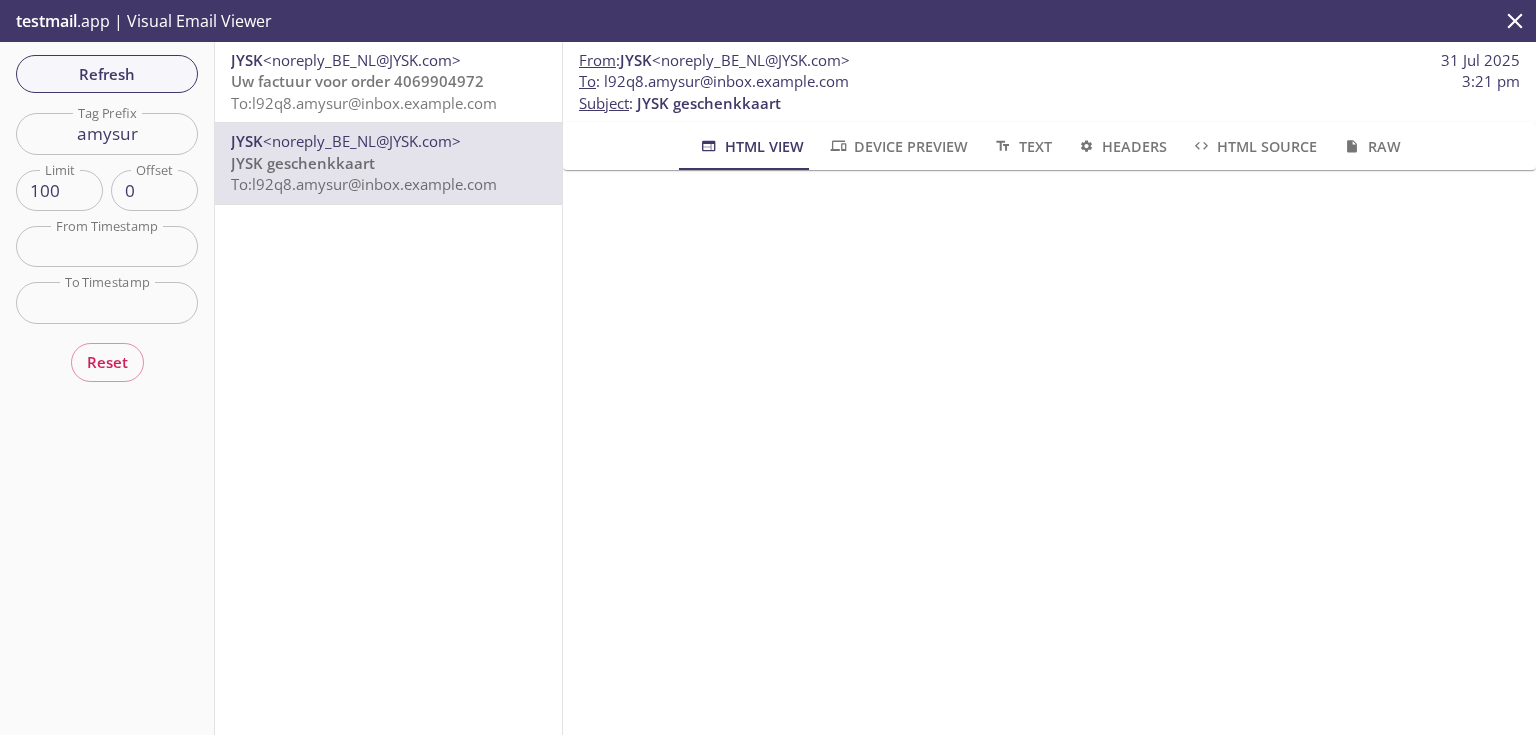 drag, startPoint x: 1502, startPoint y: 270, endPoint x: 1512, endPoint y: 515, distance: 245.204 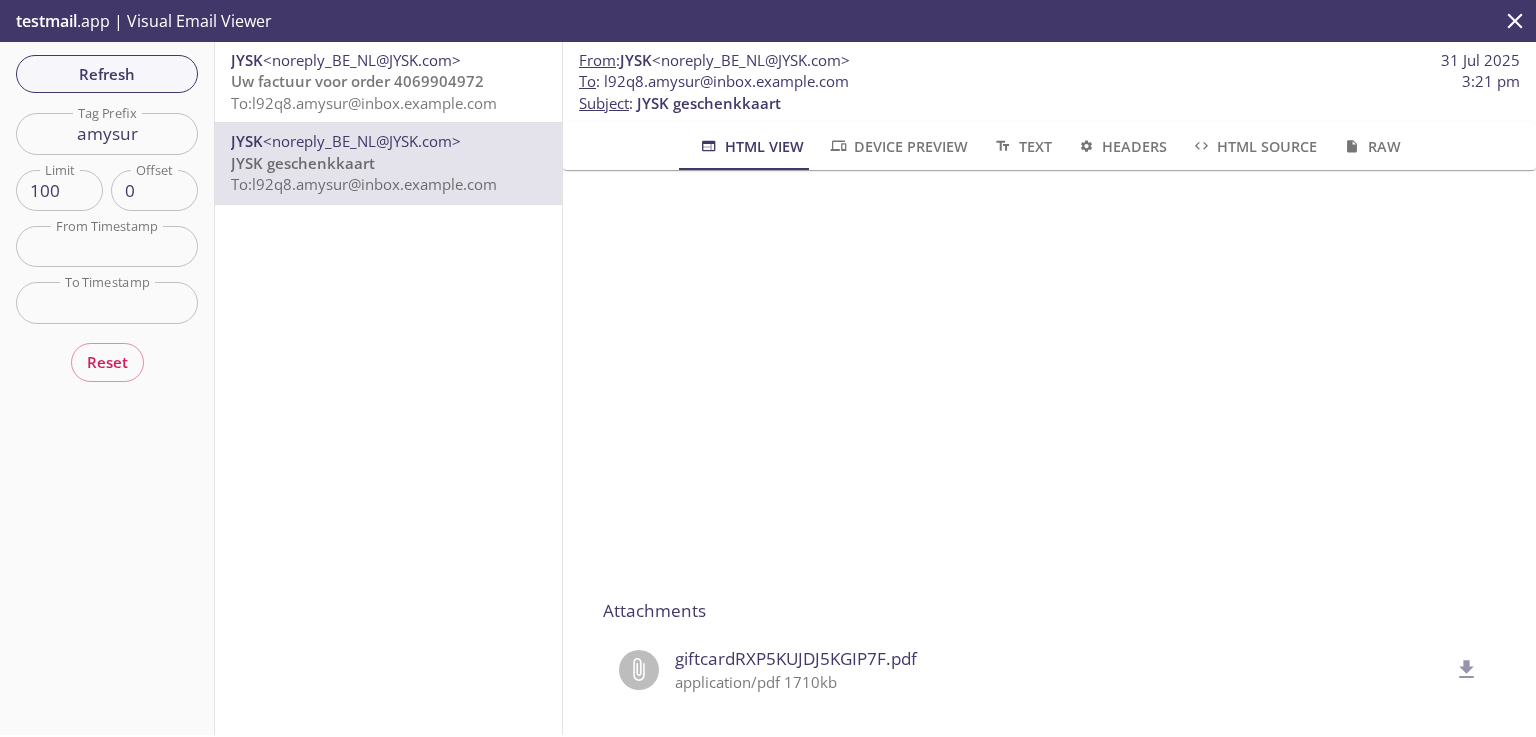 scroll, scrollTop: 320, scrollLeft: 0, axis: vertical 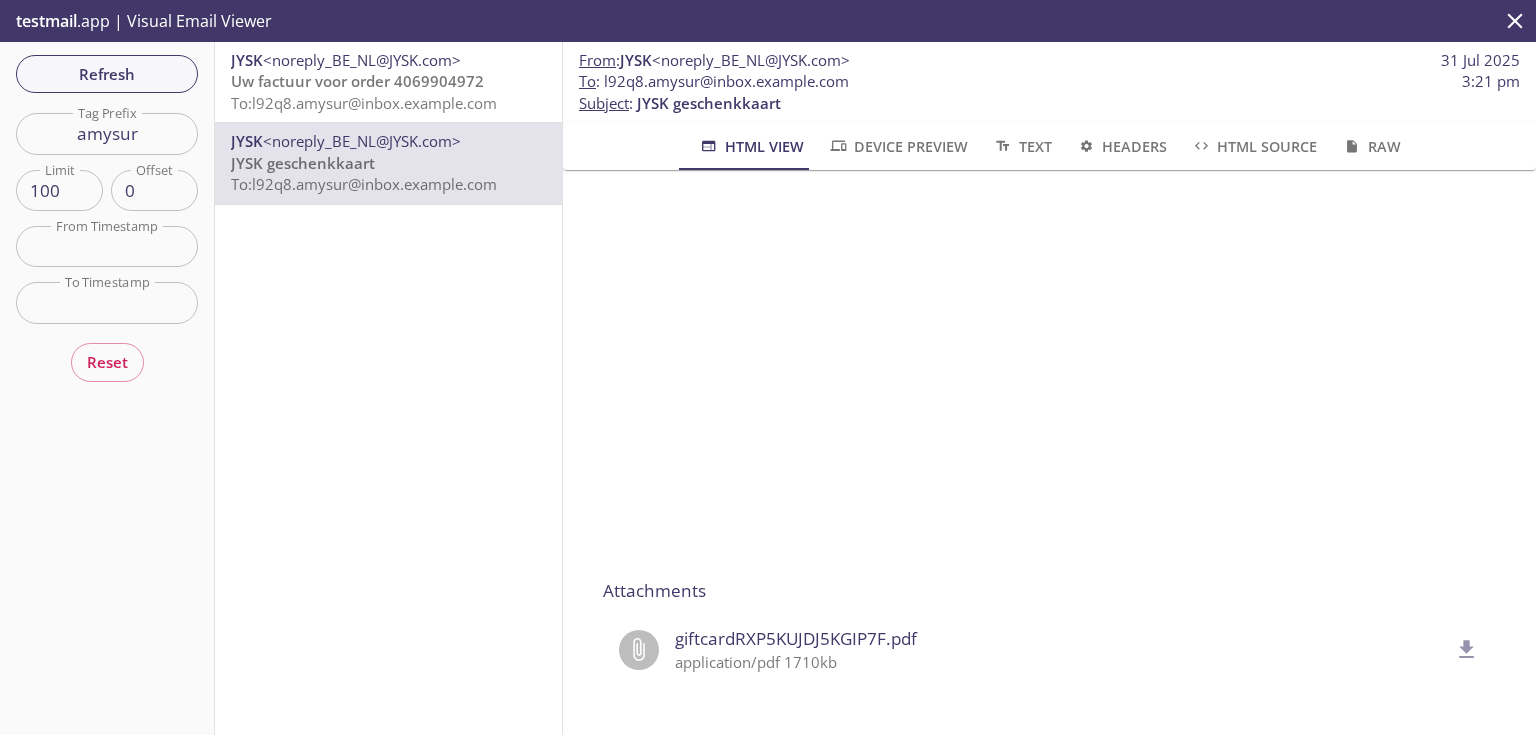 click 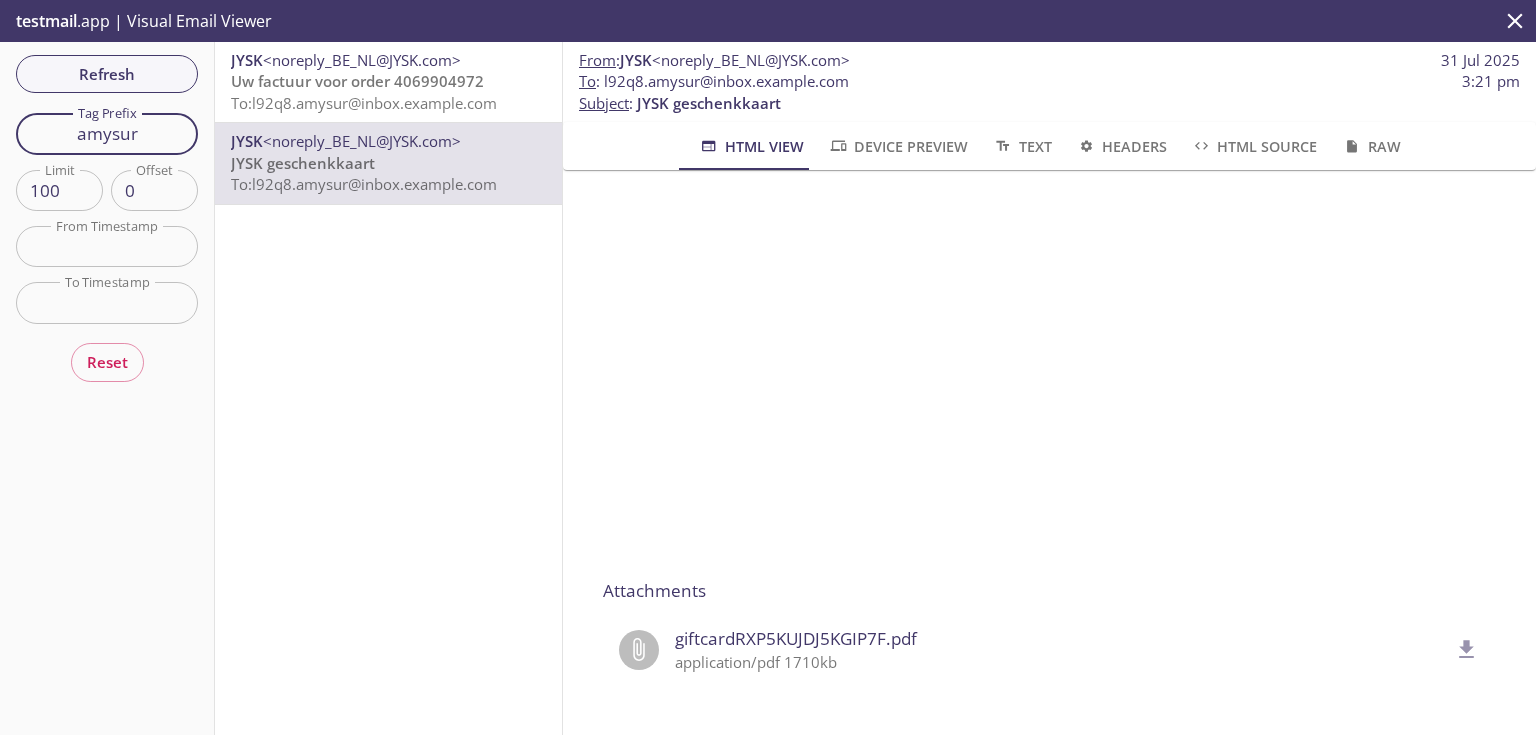 drag, startPoint x: 146, startPoint y: 130, endPoint x: 10, endPoint y: 118, distance: 136.52838 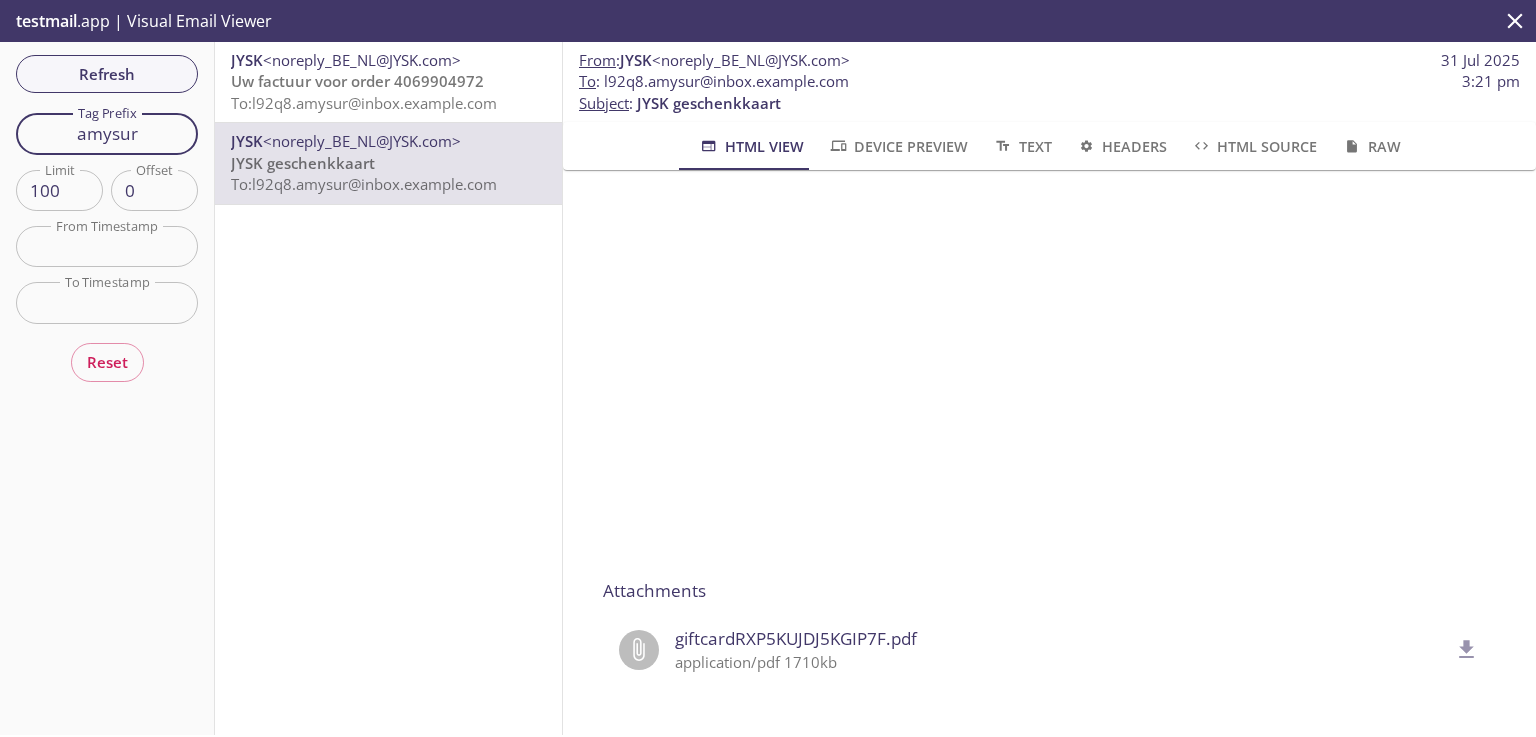 click on "Refresh Filters Tag Prefix amysur Tag Prefix Limit 100 Limit Offset 0 Offset From Timestamp From Timestamp To Timestamp To Timestamp Reset" at bounding box center (107, 388) 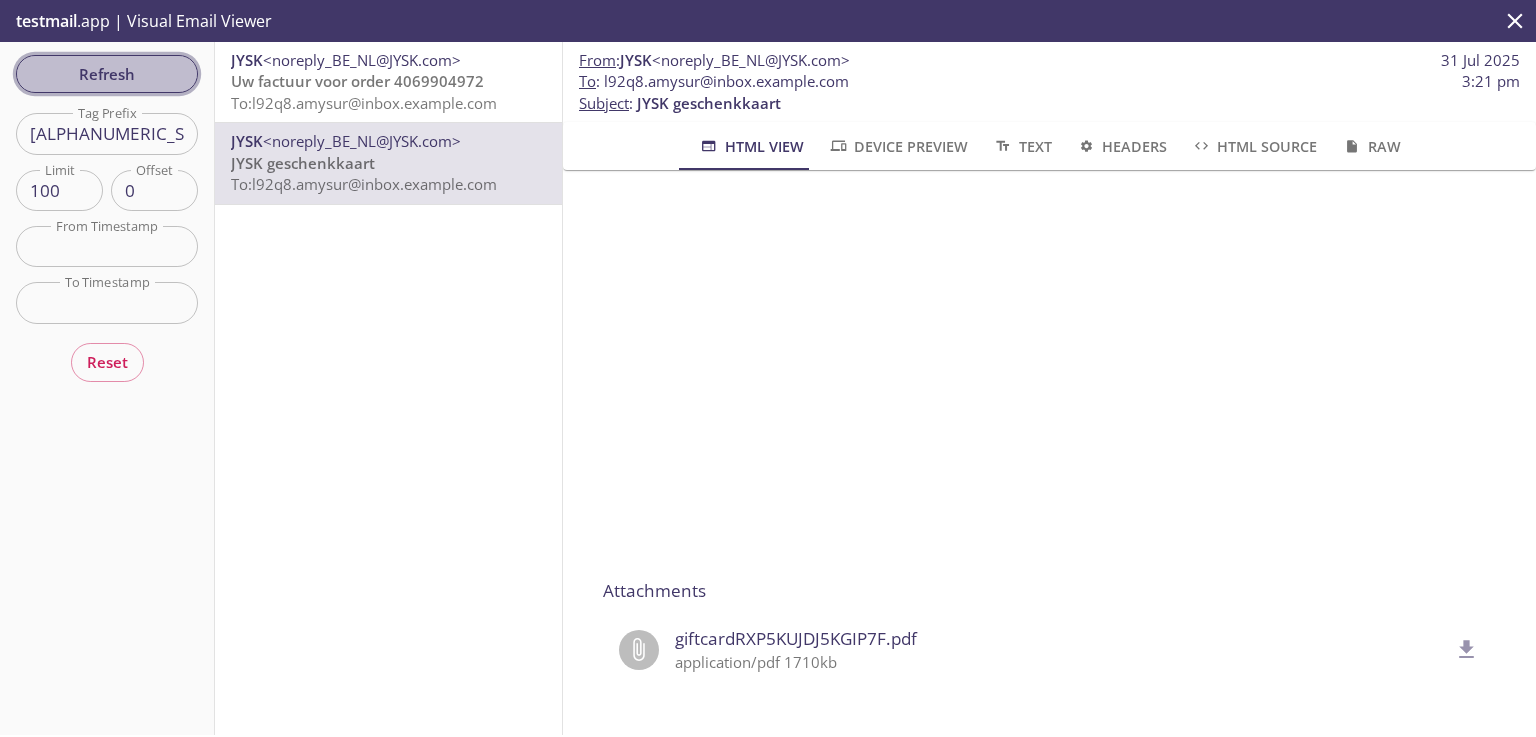 click on "Refresh" at bounding box center [107, 74] 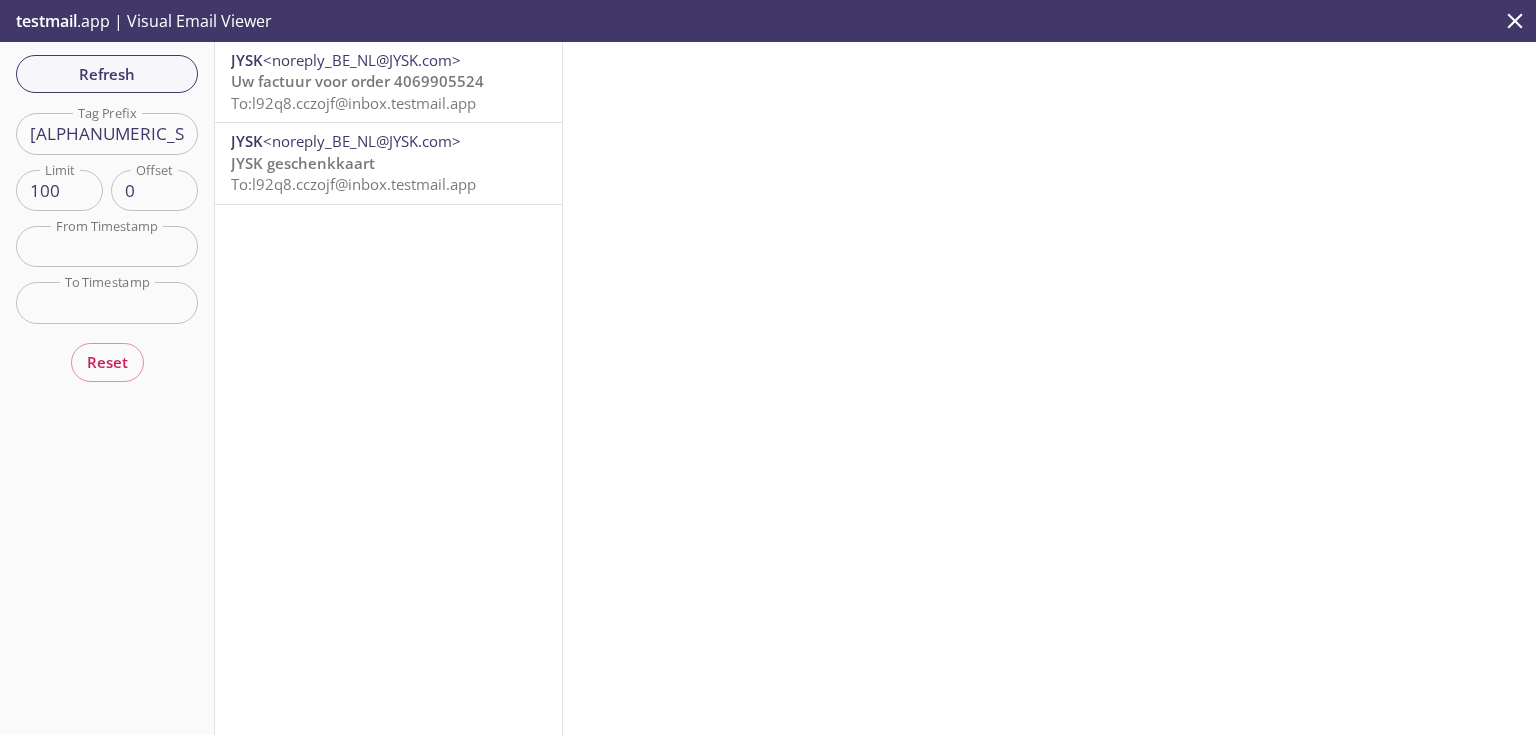 click on "JYSK geschenkkaart" at bounding box center (303, 163) 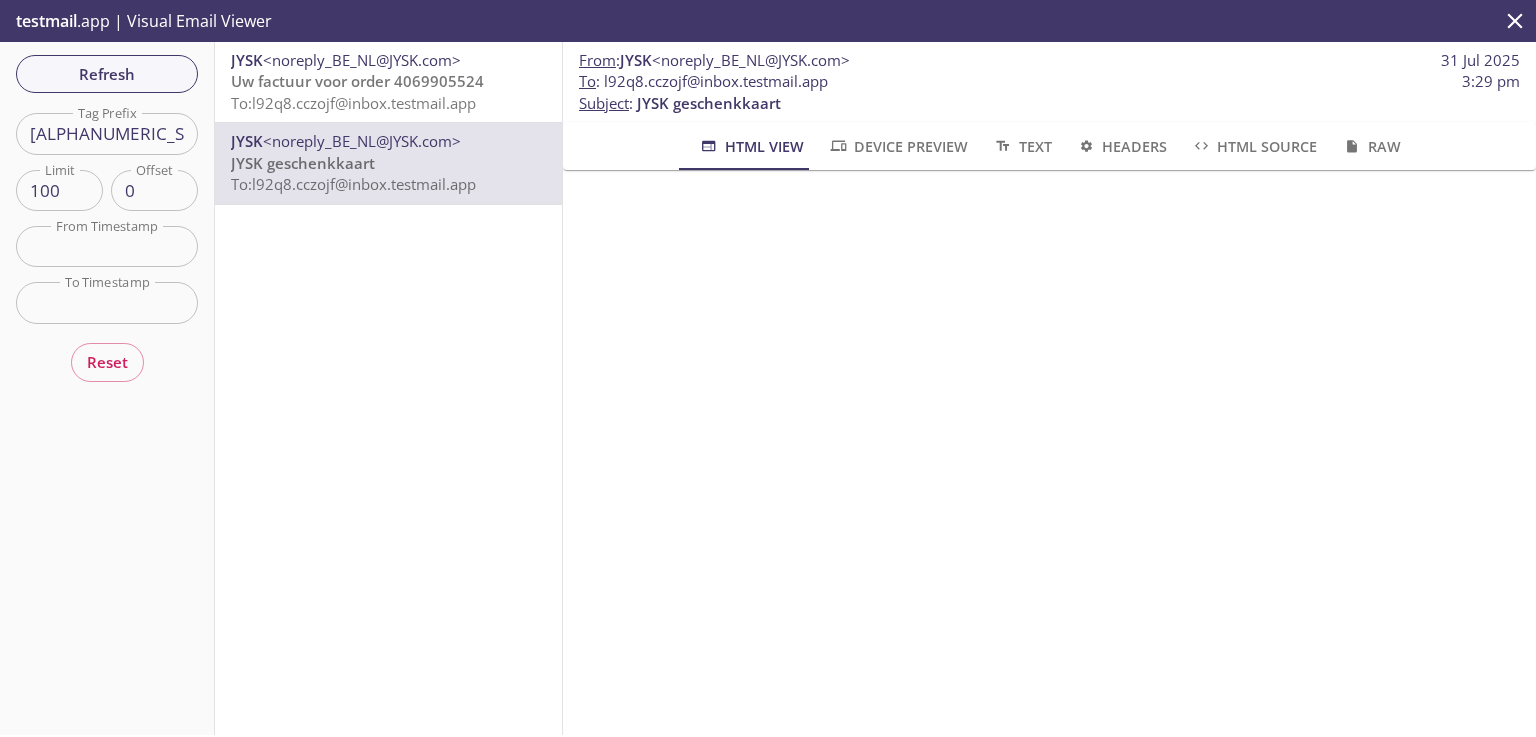 scroll, scrollTop: 320, scrollLeft: 0, axis: vertical 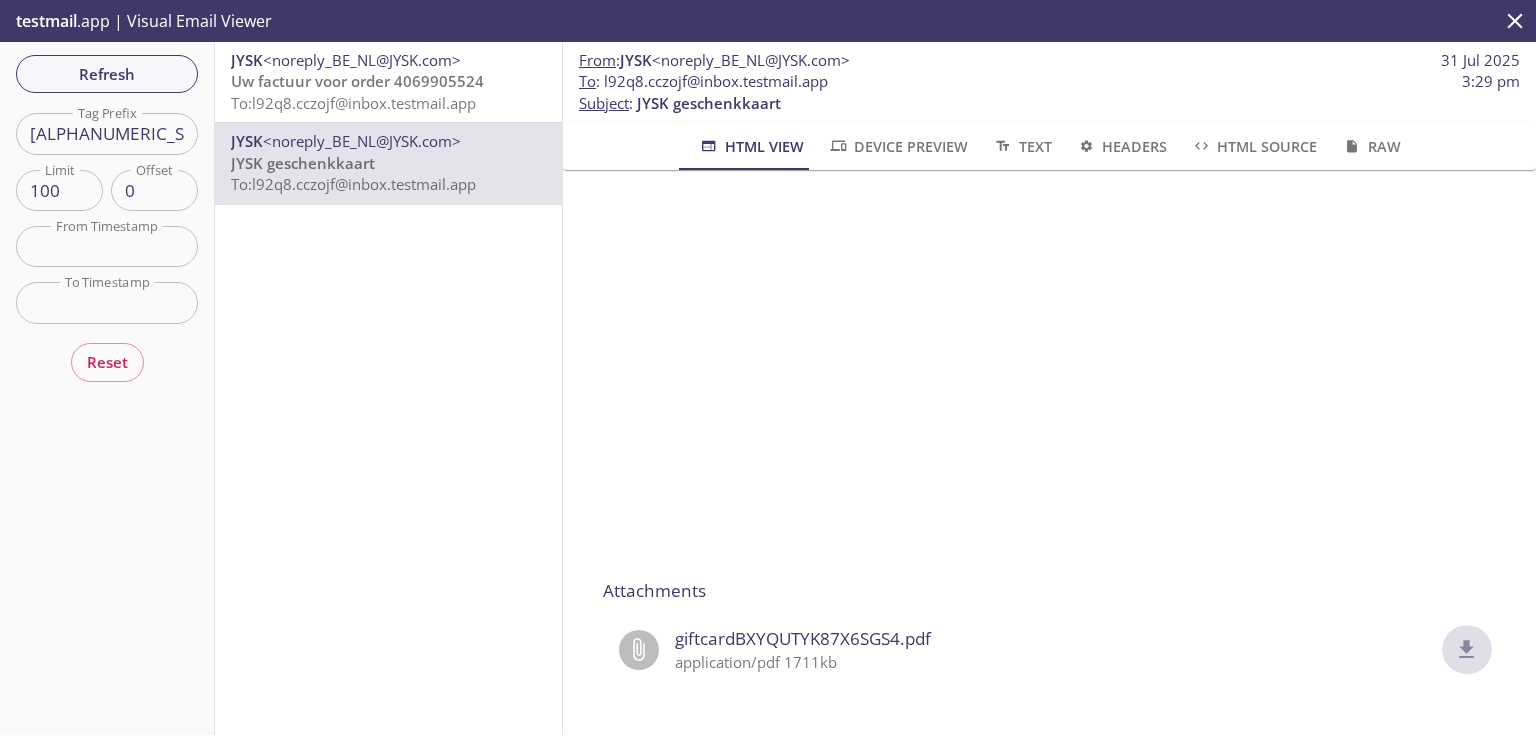 click 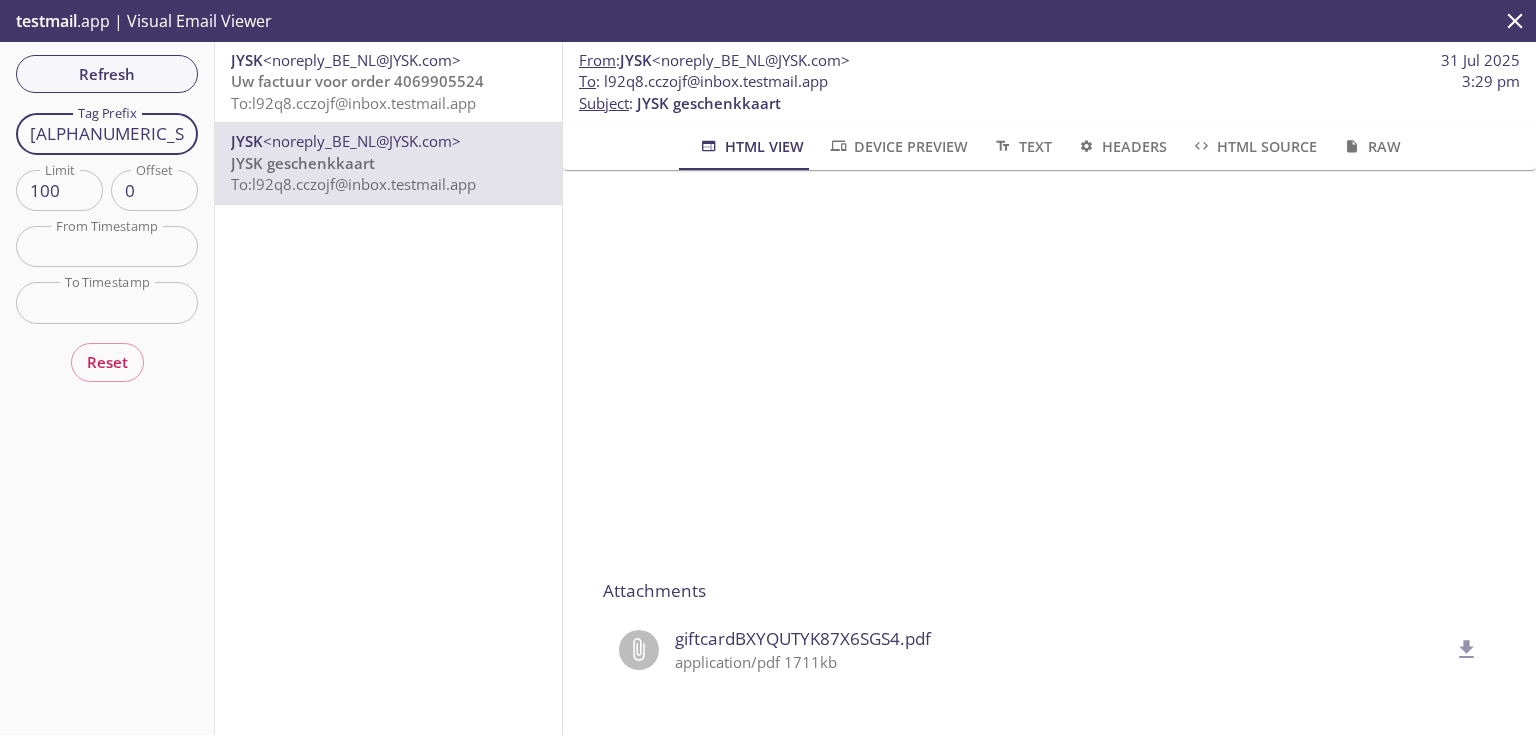 drag, startPoint x: 142, startPoint y: 135, endPoint x: 8, endPoint y: 129, distance: 134.13426 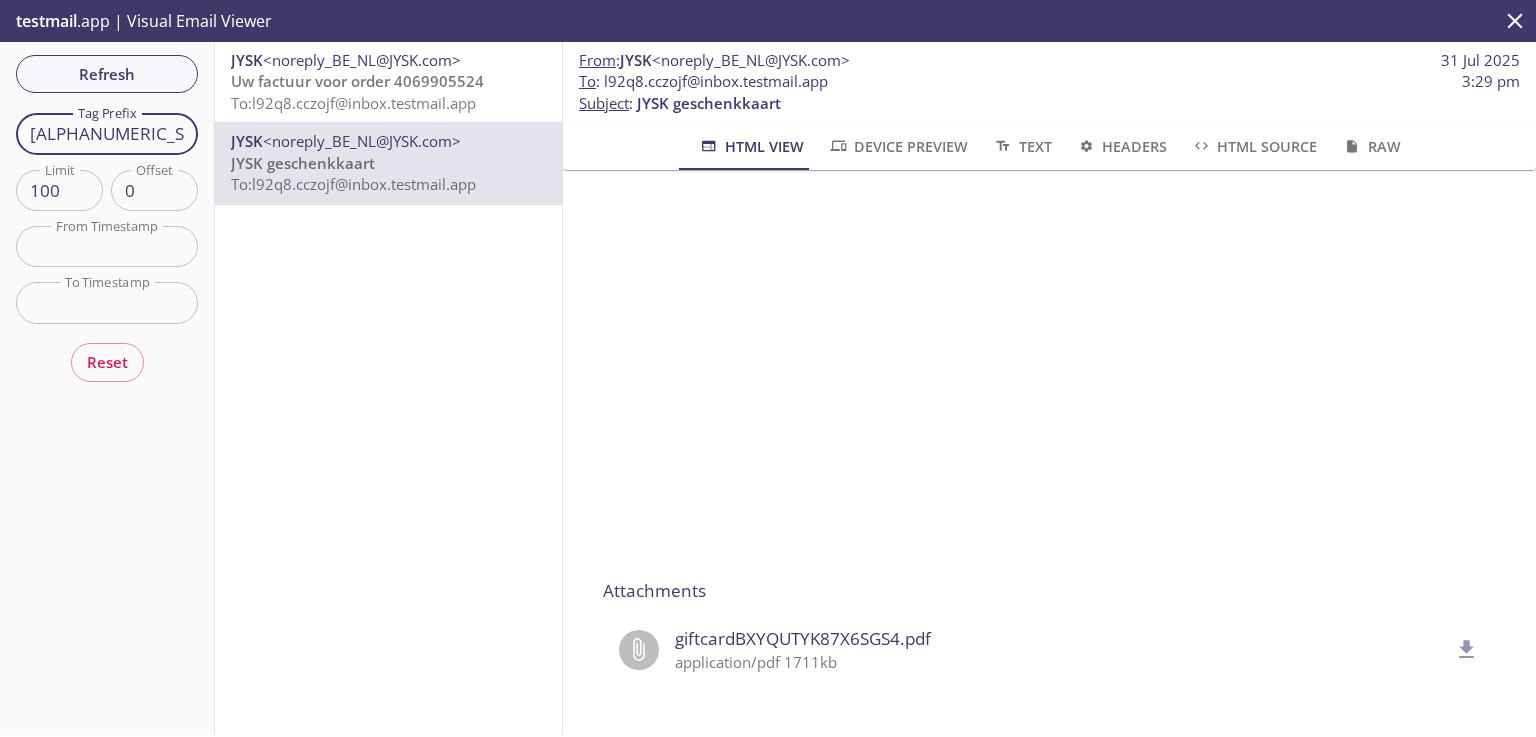 click on "Refresh Filters Tag Prefix cczojf Tag Prefix Limit 100 Limit Offset 0 Offset From Timestamp From Timestamp To Timestamp To Timestamp Reset" at bounding box center [107, 388] 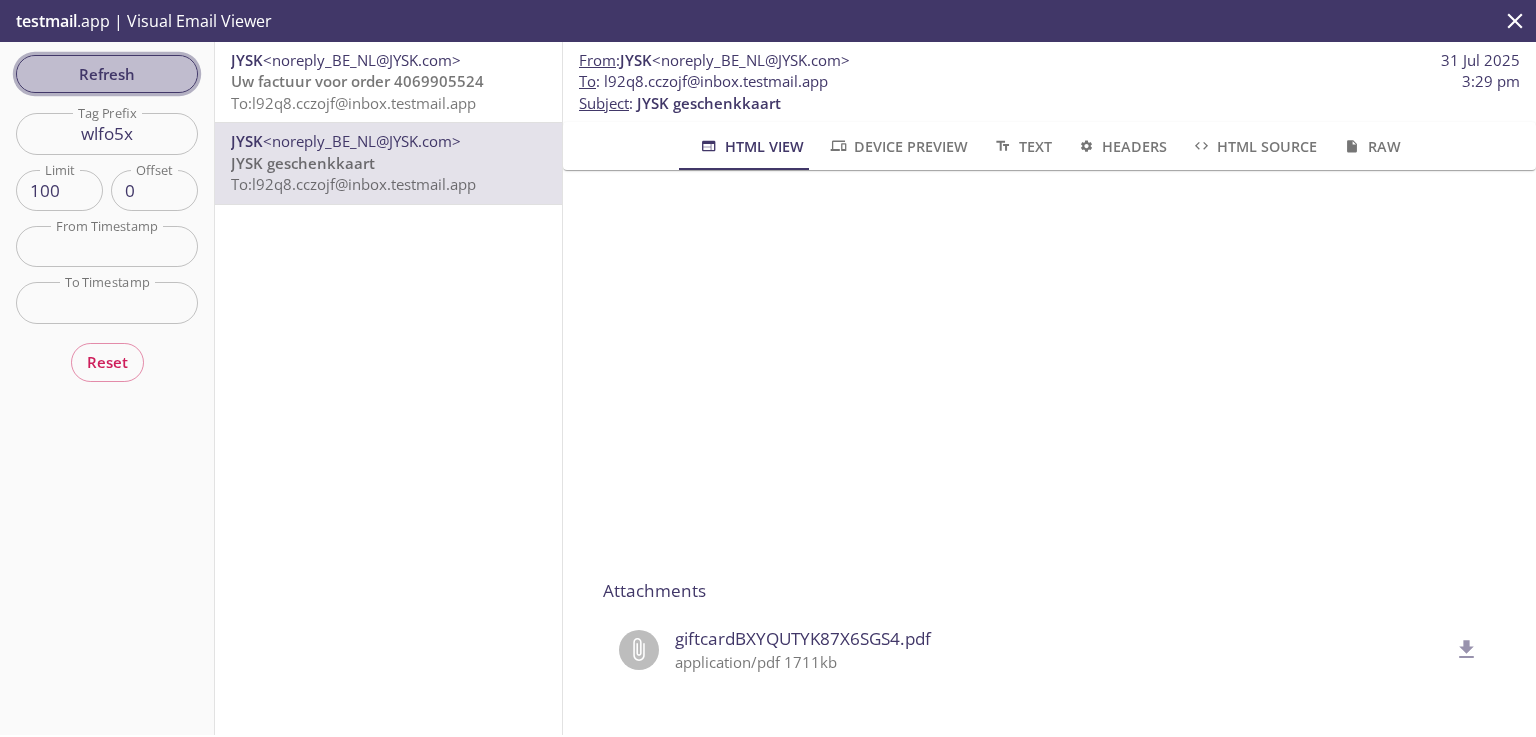 click on "Refresh" at bounding box center [107, 74] 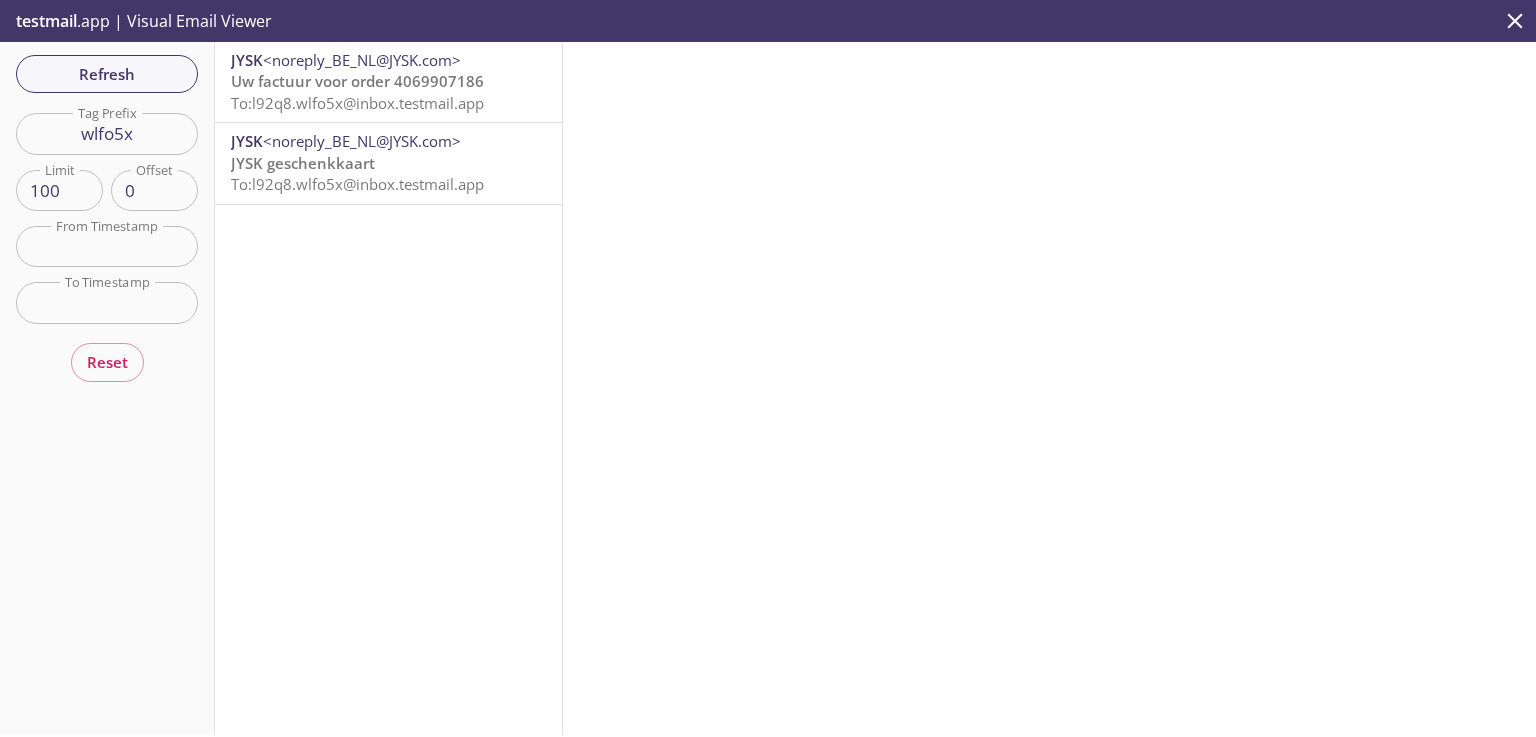 click on "JYSK geschenkkaart" at bounding box center (303, 163) 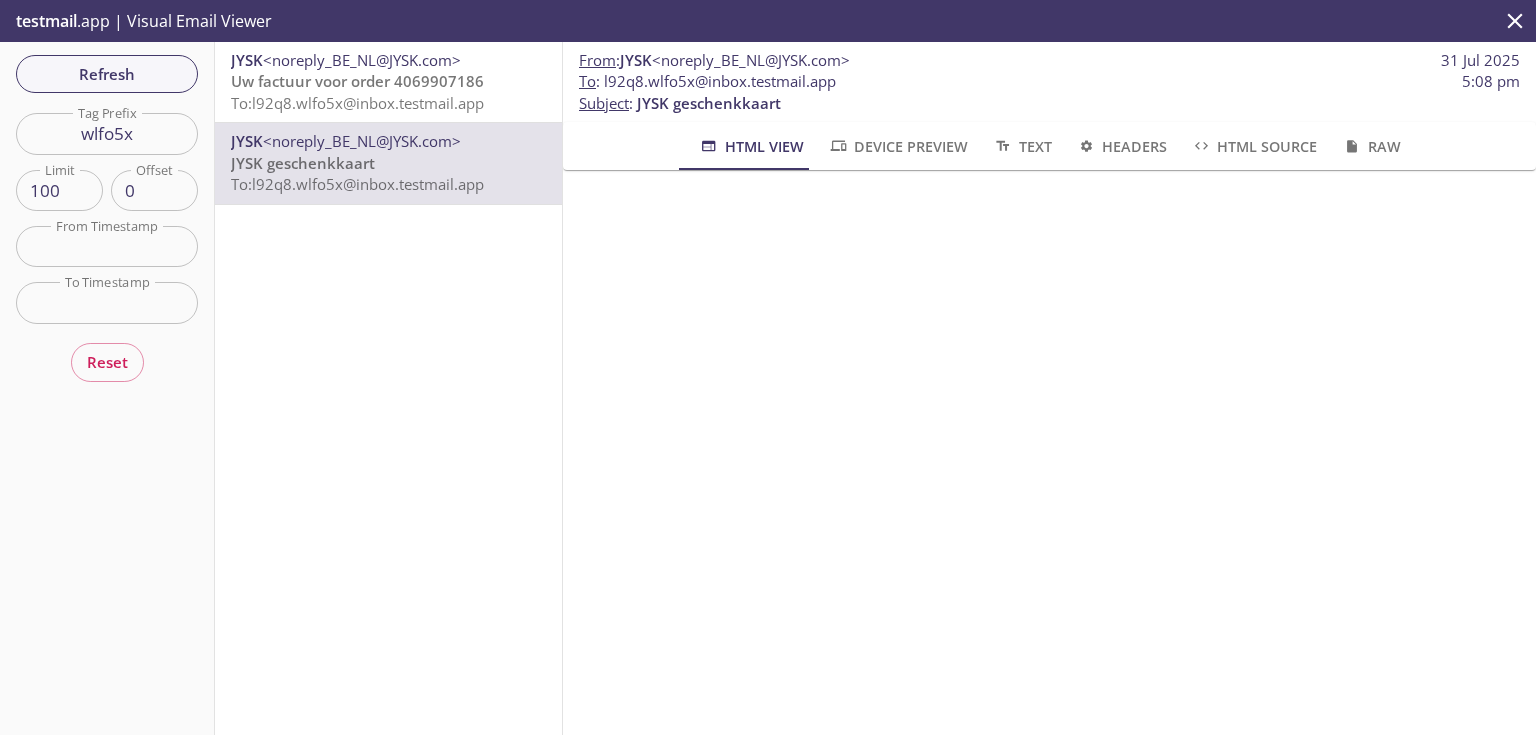 scroll, scrollTop: 320, scrollLeft: 0, axis: vertical 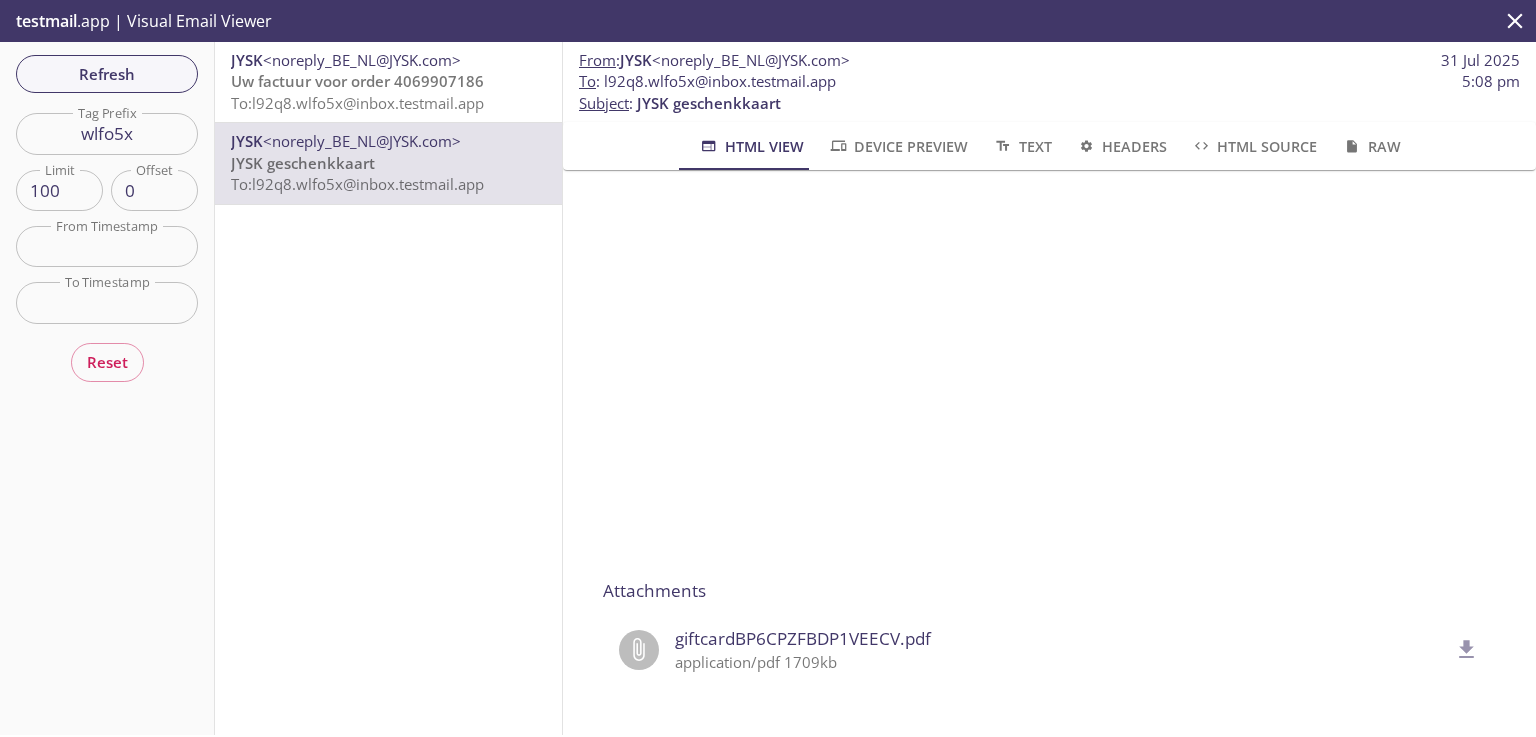 click 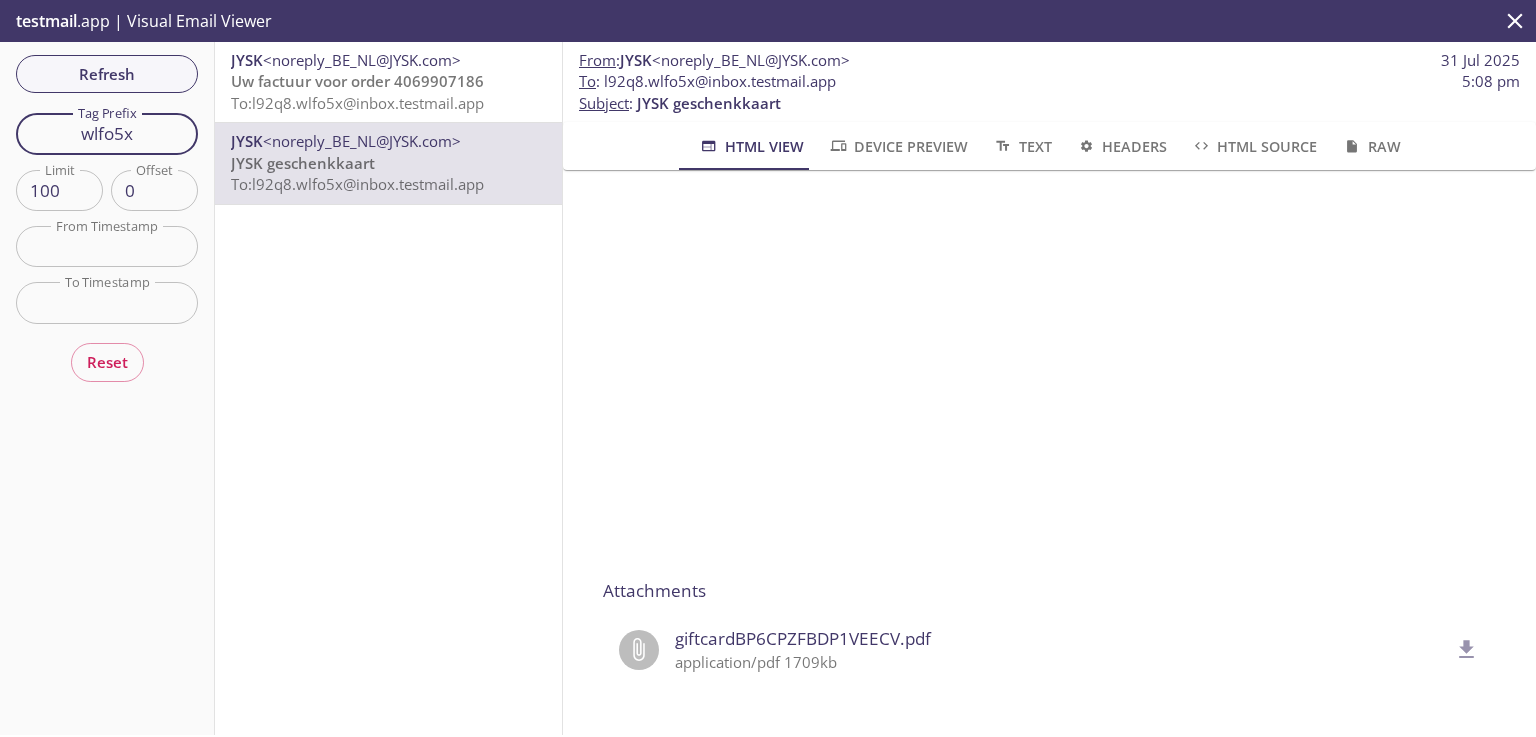 drag, startPoint x: 165, startPoint y: 126, endPoint x: 17, endPoint y: 115, distance: 148.40822 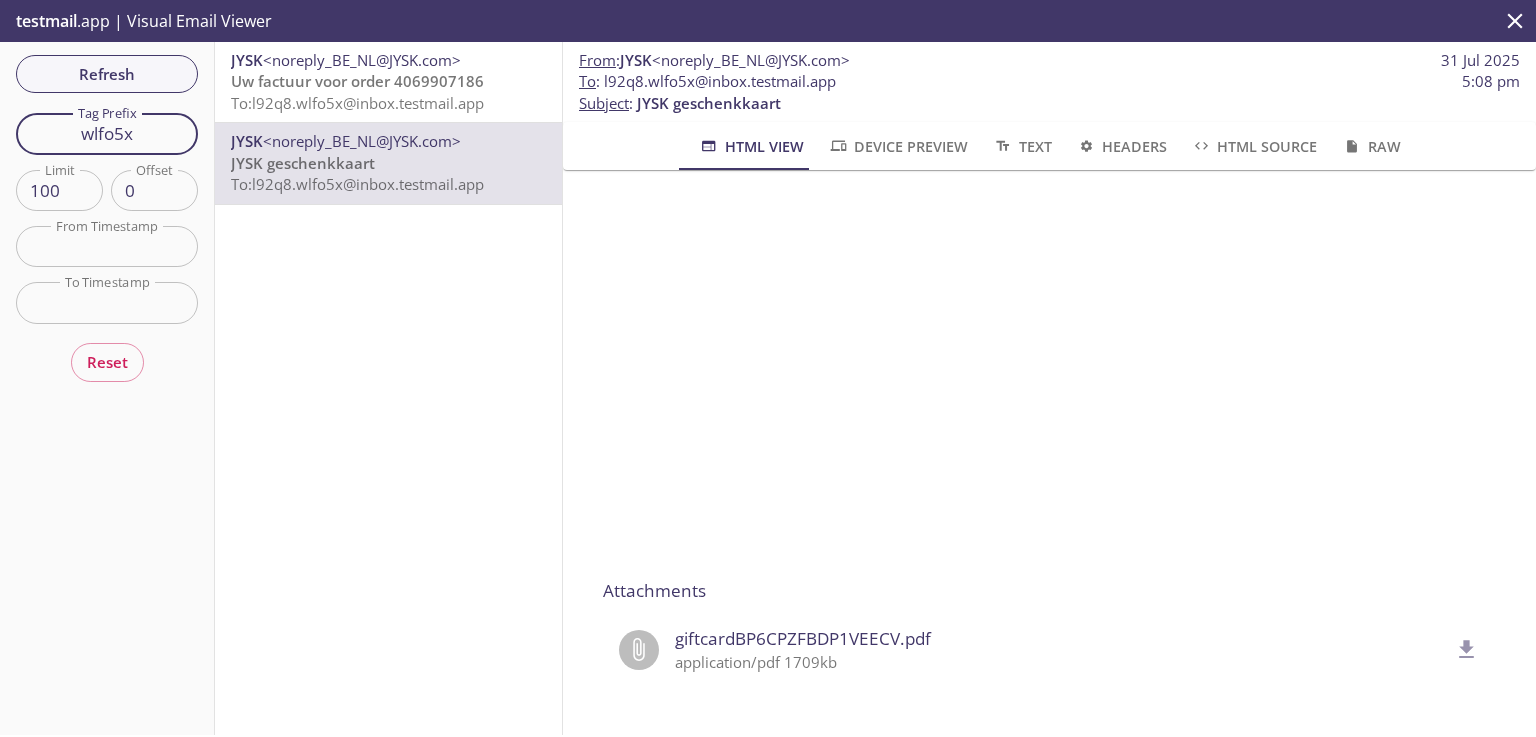 click on "wlfo5x" at bounding box center (107, 133) 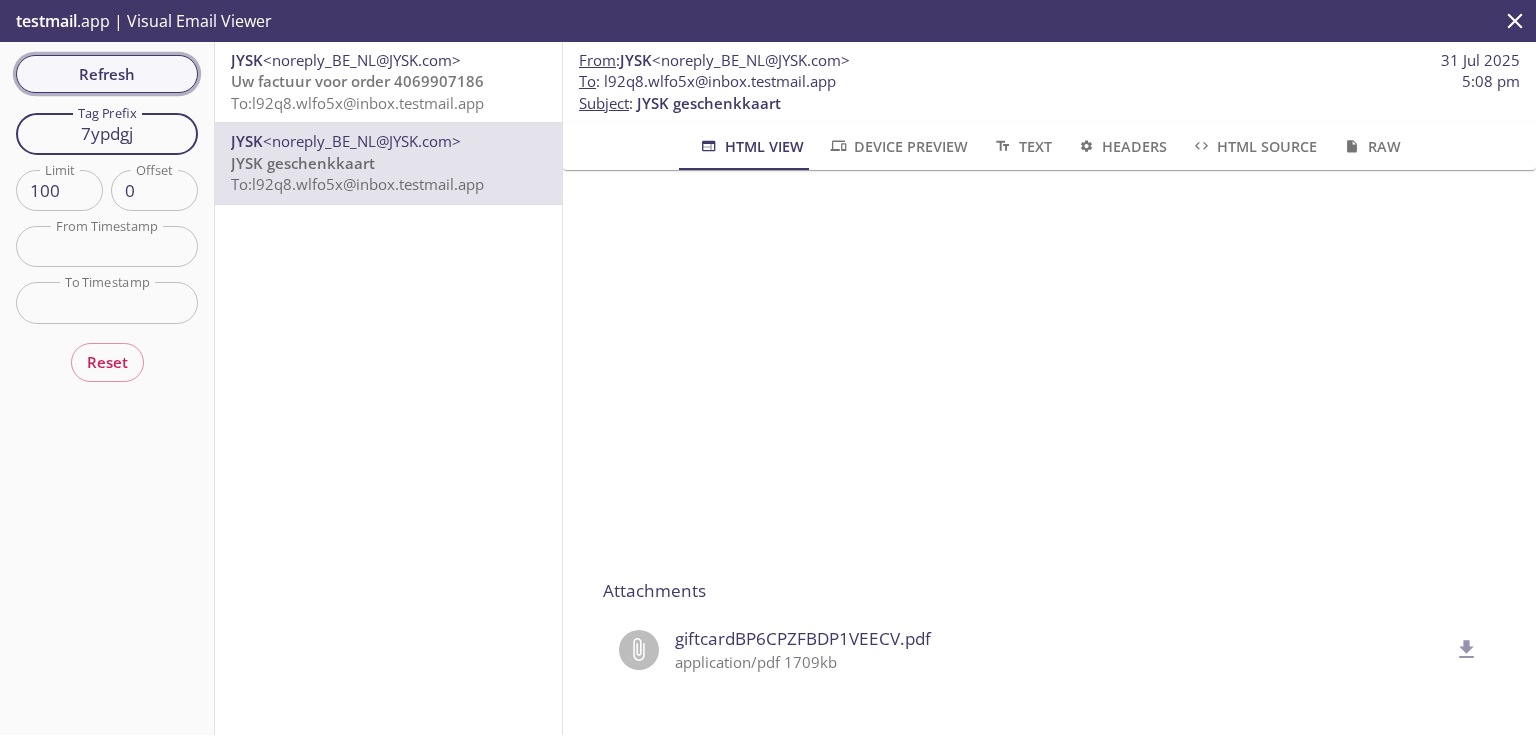 click on "Refresh" at bounding box center [107, 74] 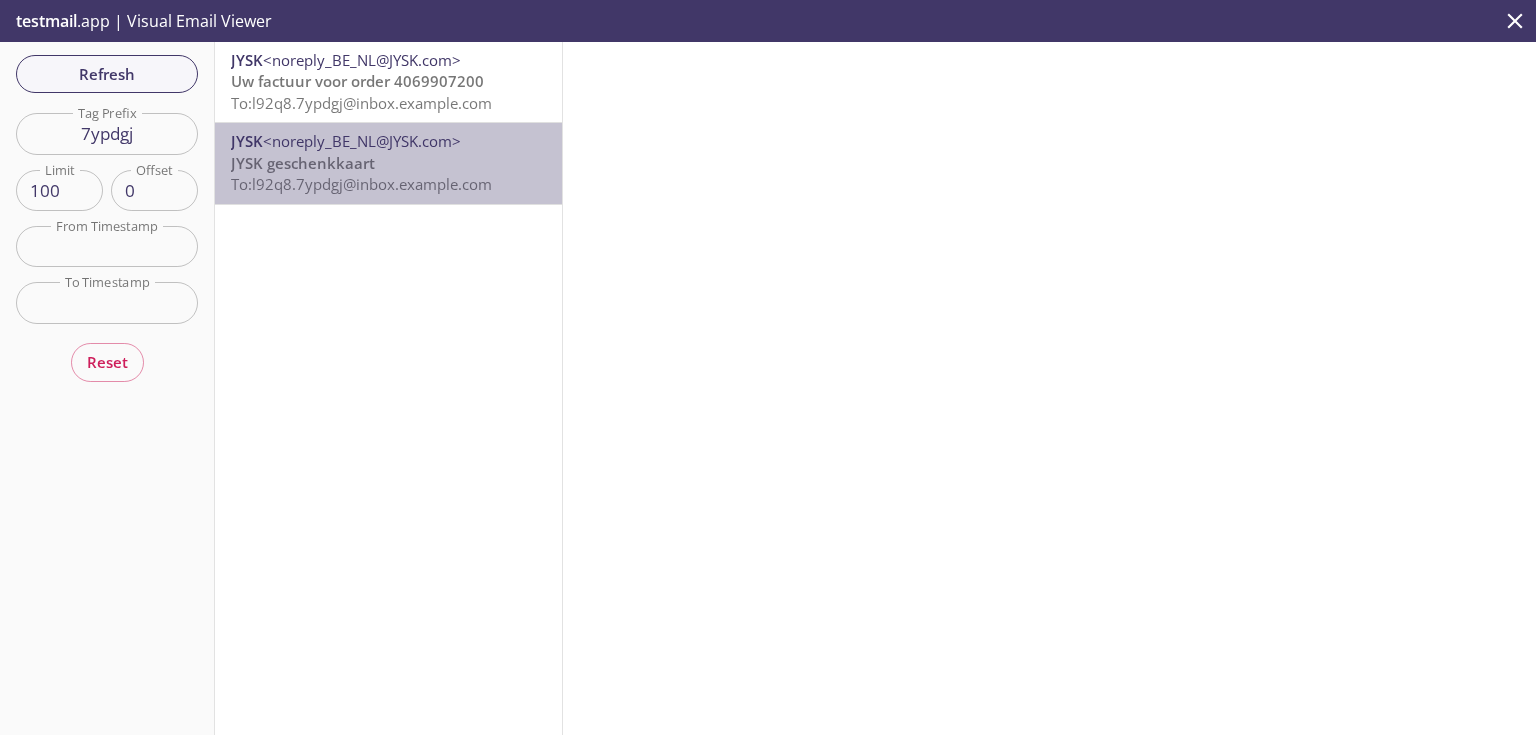 click on "JYSK geschenkkaart To:  [EMAIL]" at bounding box center [388, 174] 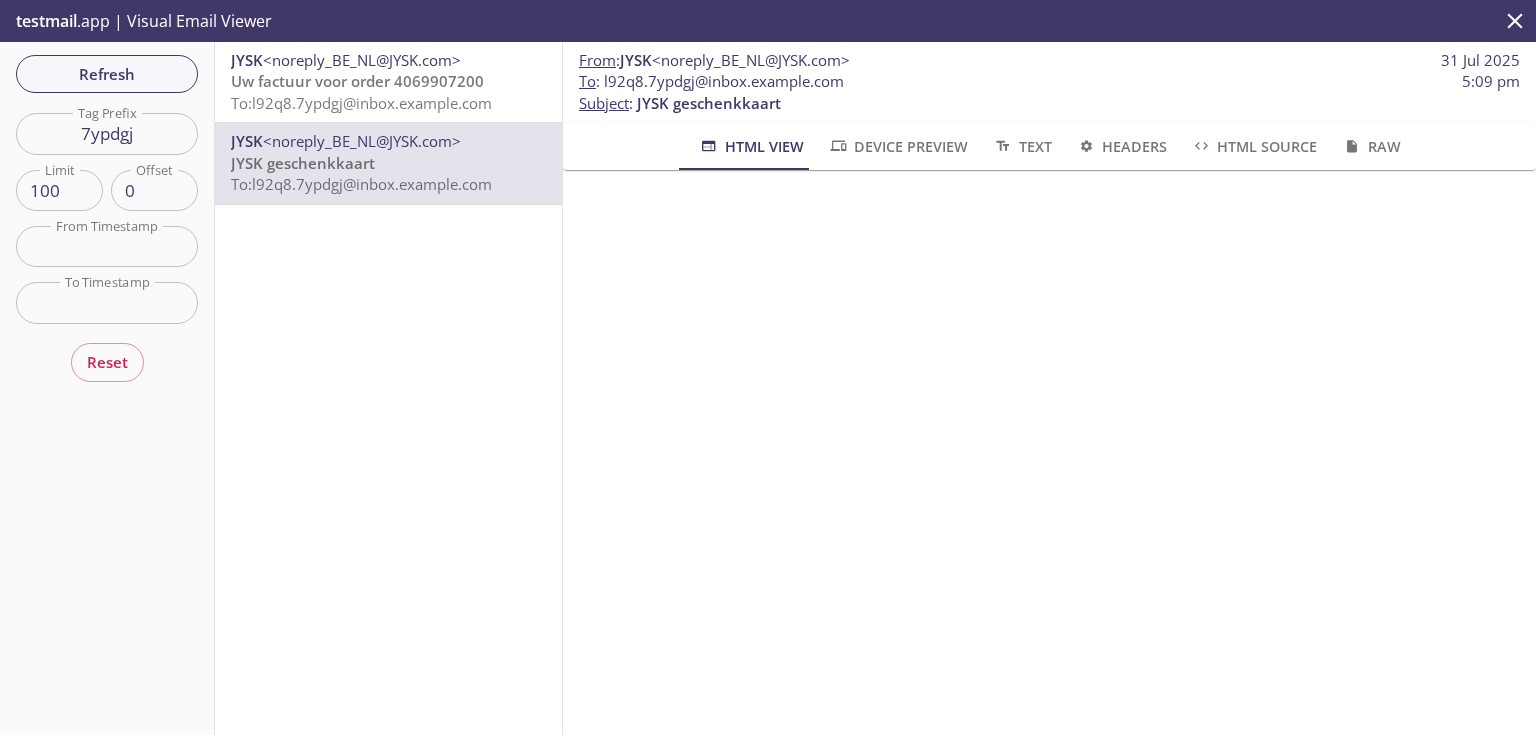 scroll, scrollTop: 320, scrollLeft: 0, axis: vertical 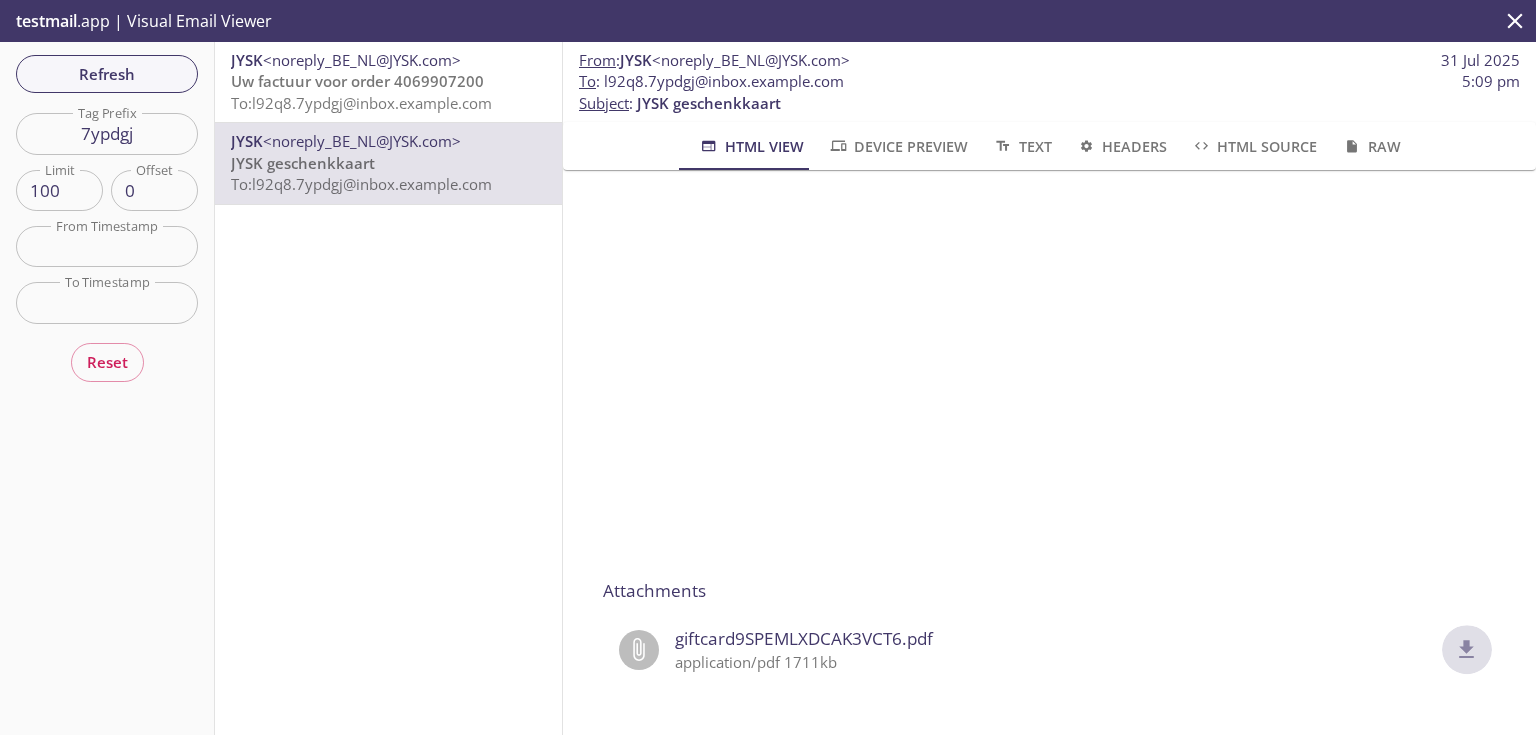 click 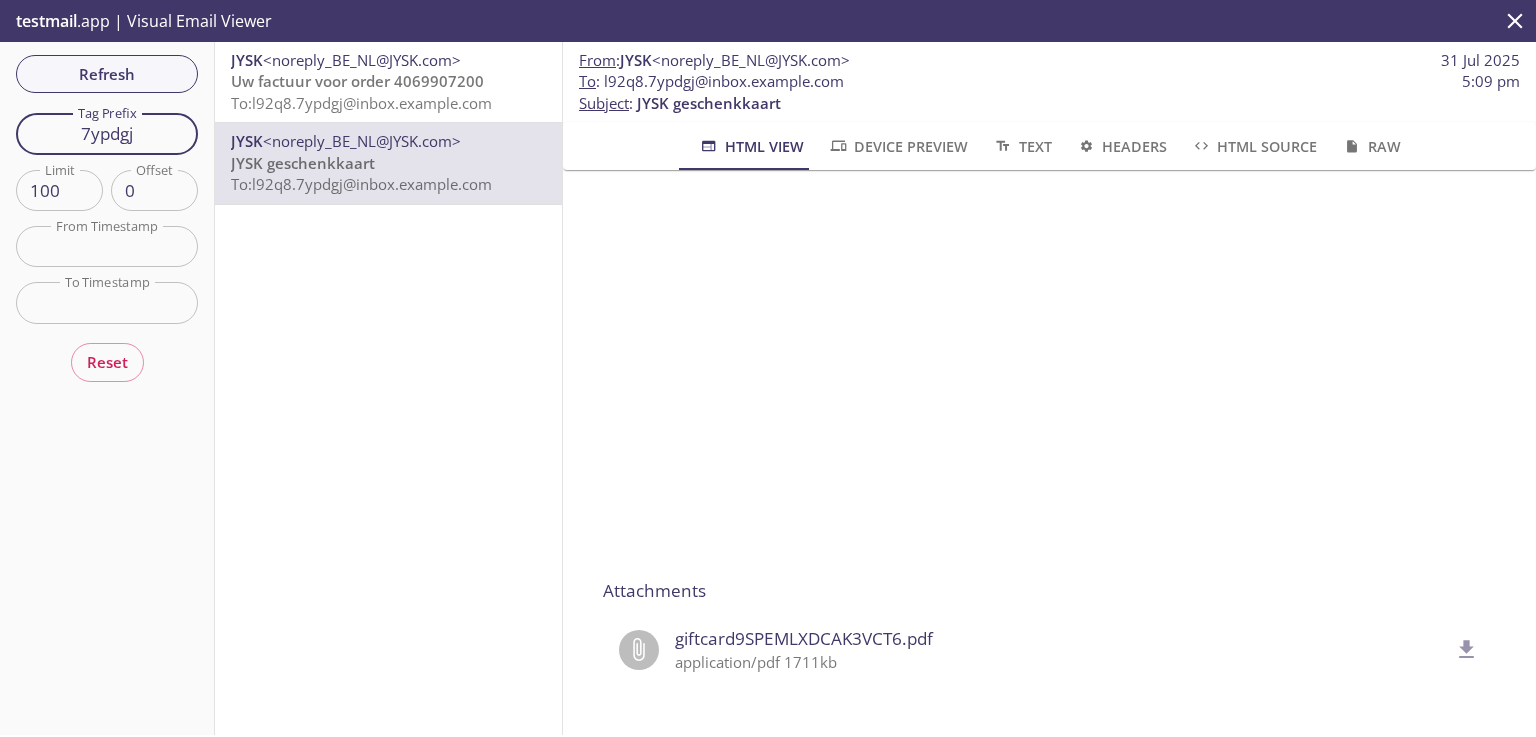 drag, startPoint x: 138, startPoint y: 142, endPoint x: 19, endPoint y: 132, distance: 119.419426 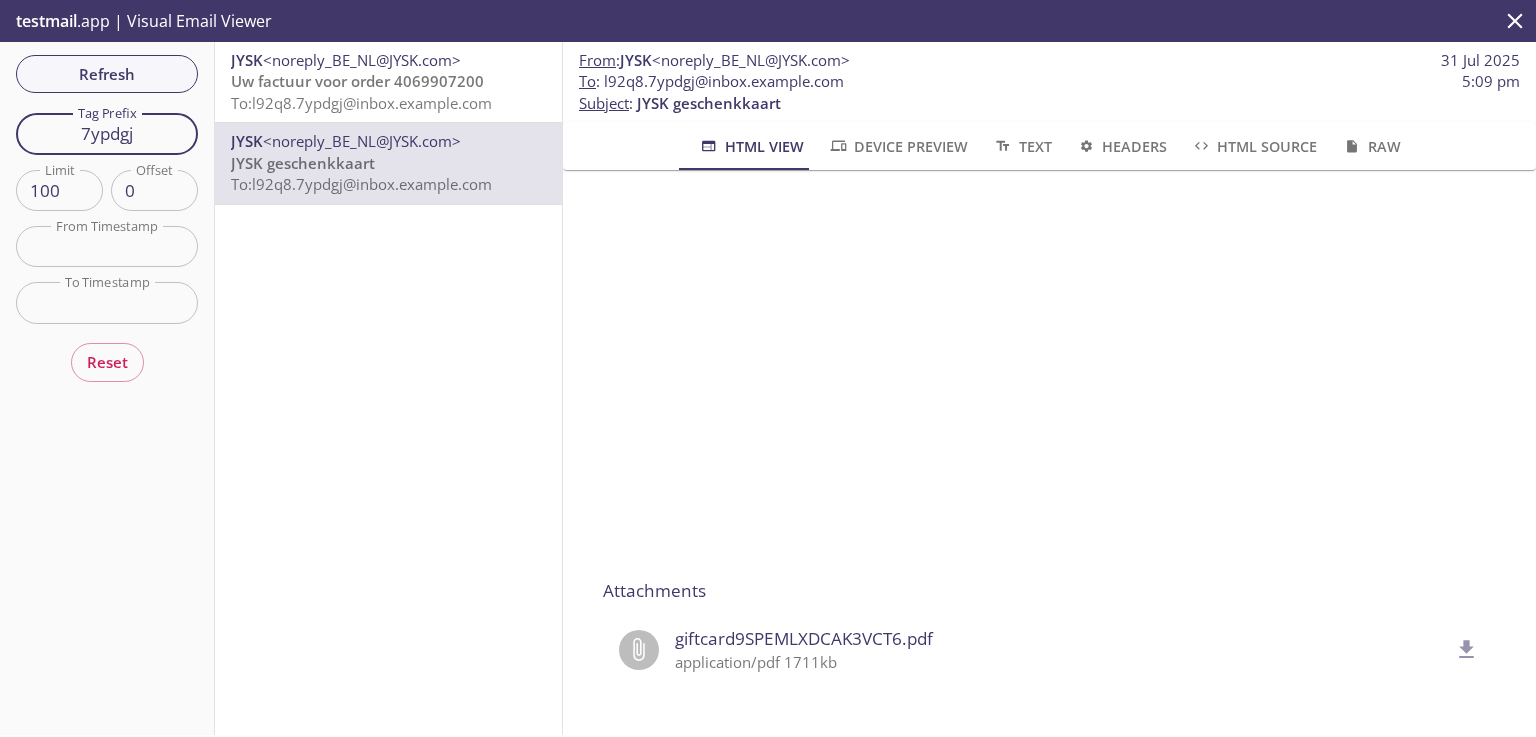 click on "7ypdgj" at bounding box center [107, 133] 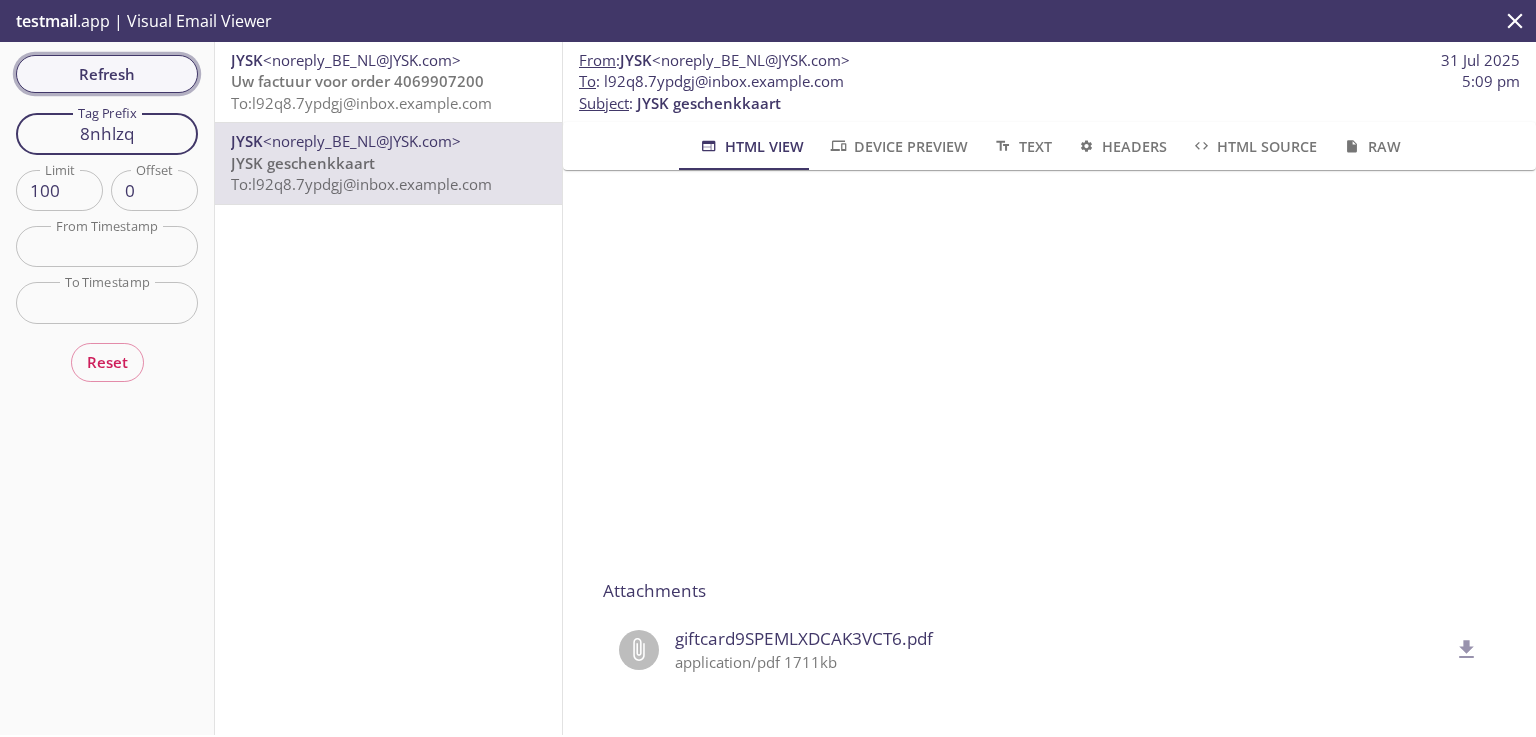 click on "Refresh" at bounding box center (107, 74) 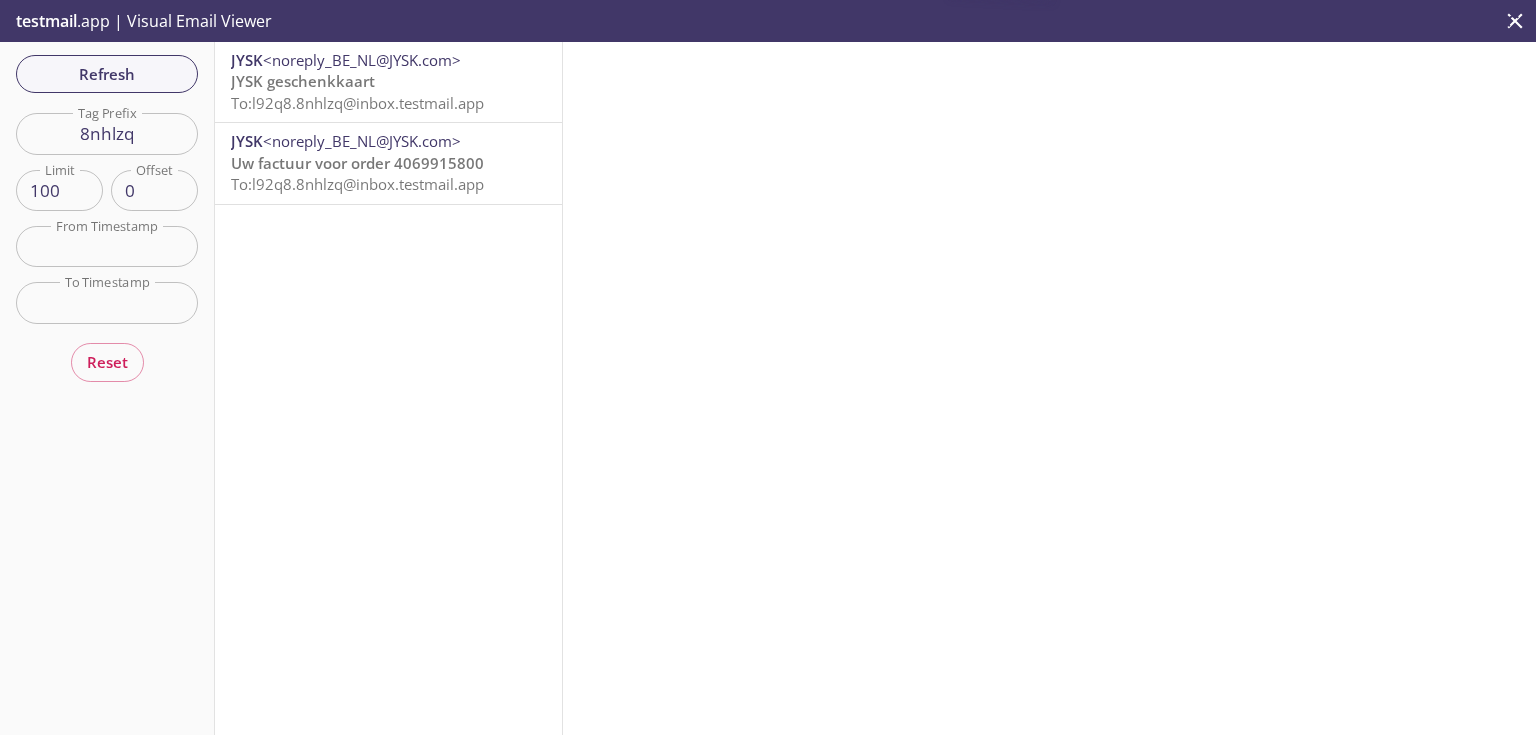 click on "<noreply_BE_NL@JYSK.com>" at bounding box center [362, 141] 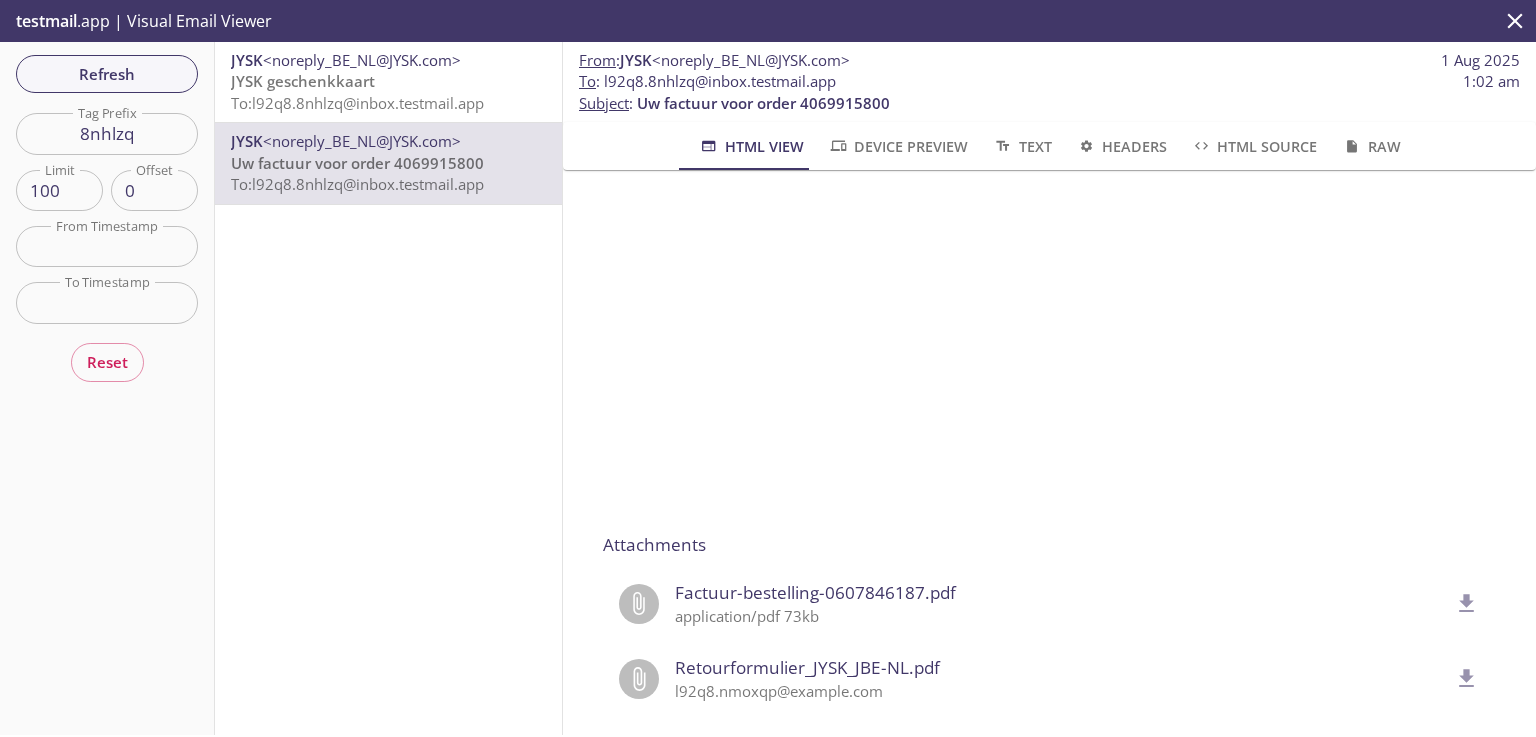 scroll, scrollTop: 771, scrollLeft: 0, axis: vertical 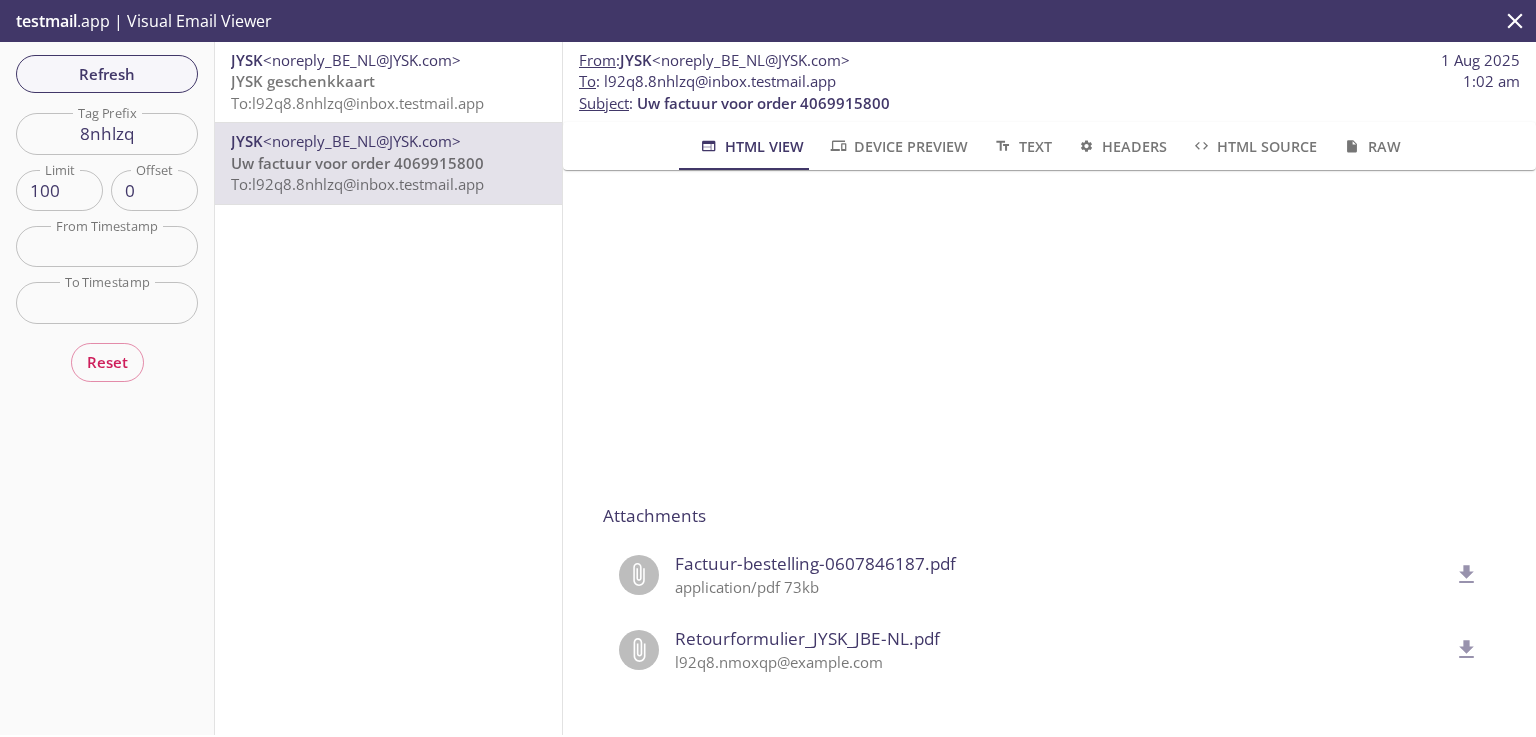 click on "JYSK  <noreply_BE_NL@JYSK.com>" at bounding box center (388, 60) 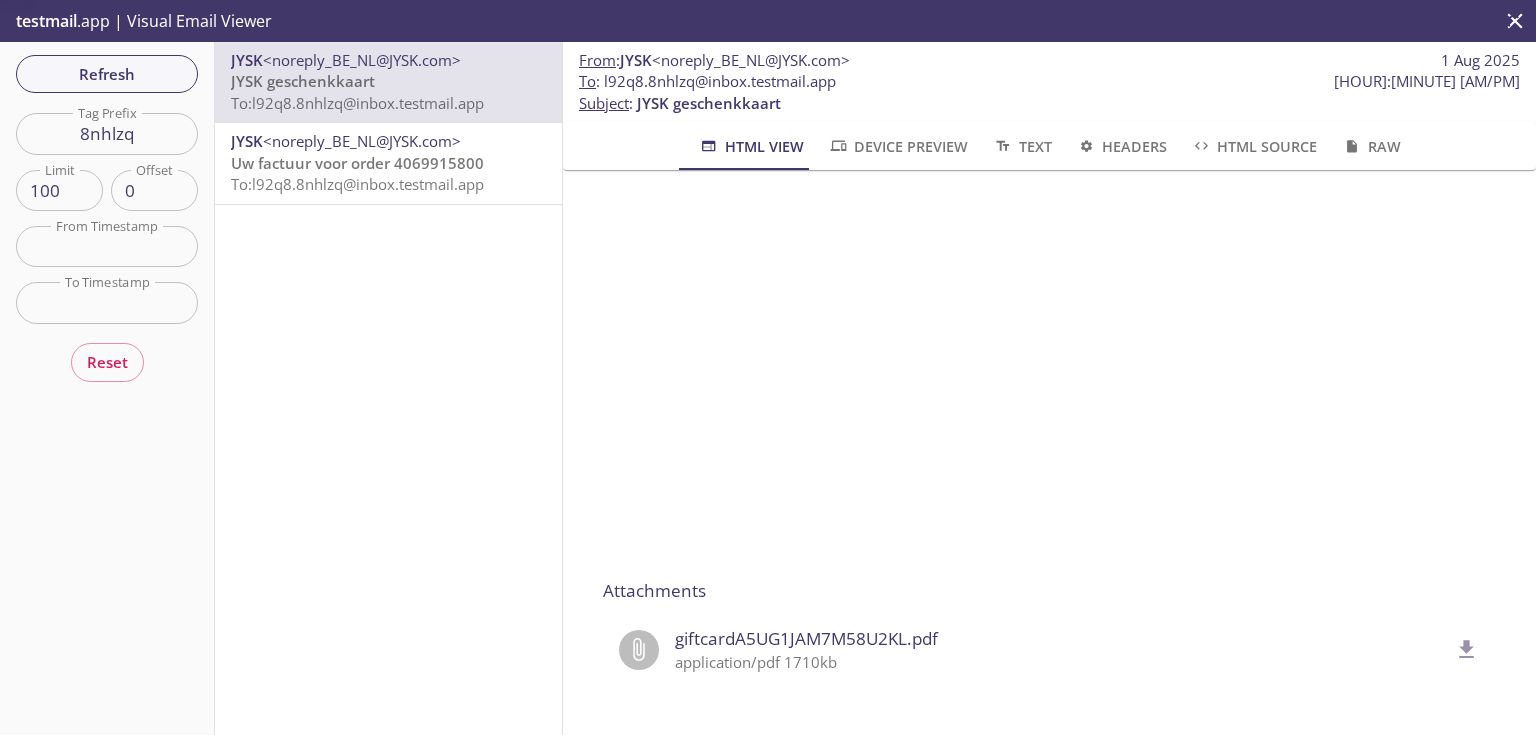scroll, scrollTop: 320, scrollLeft: 0, axis: vertical 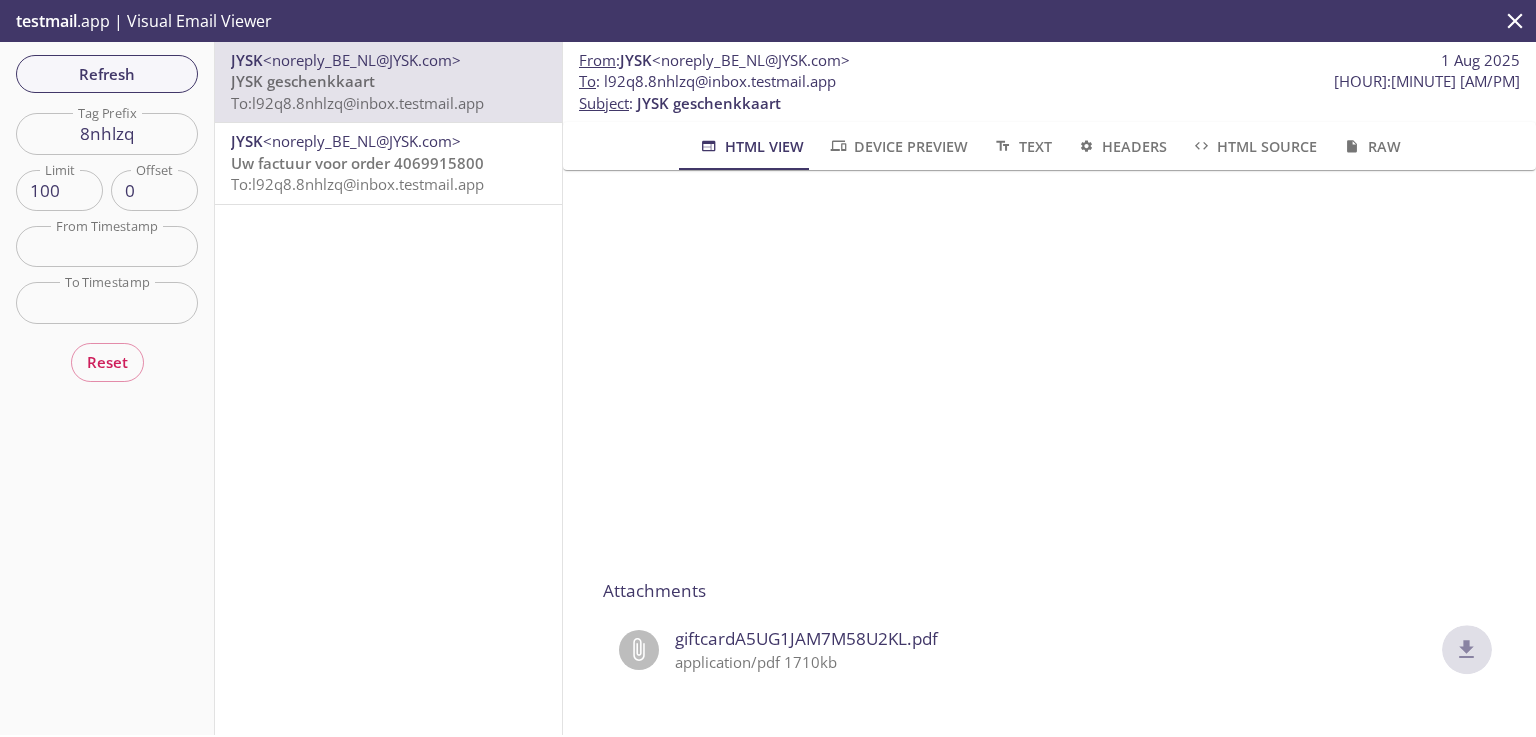 click 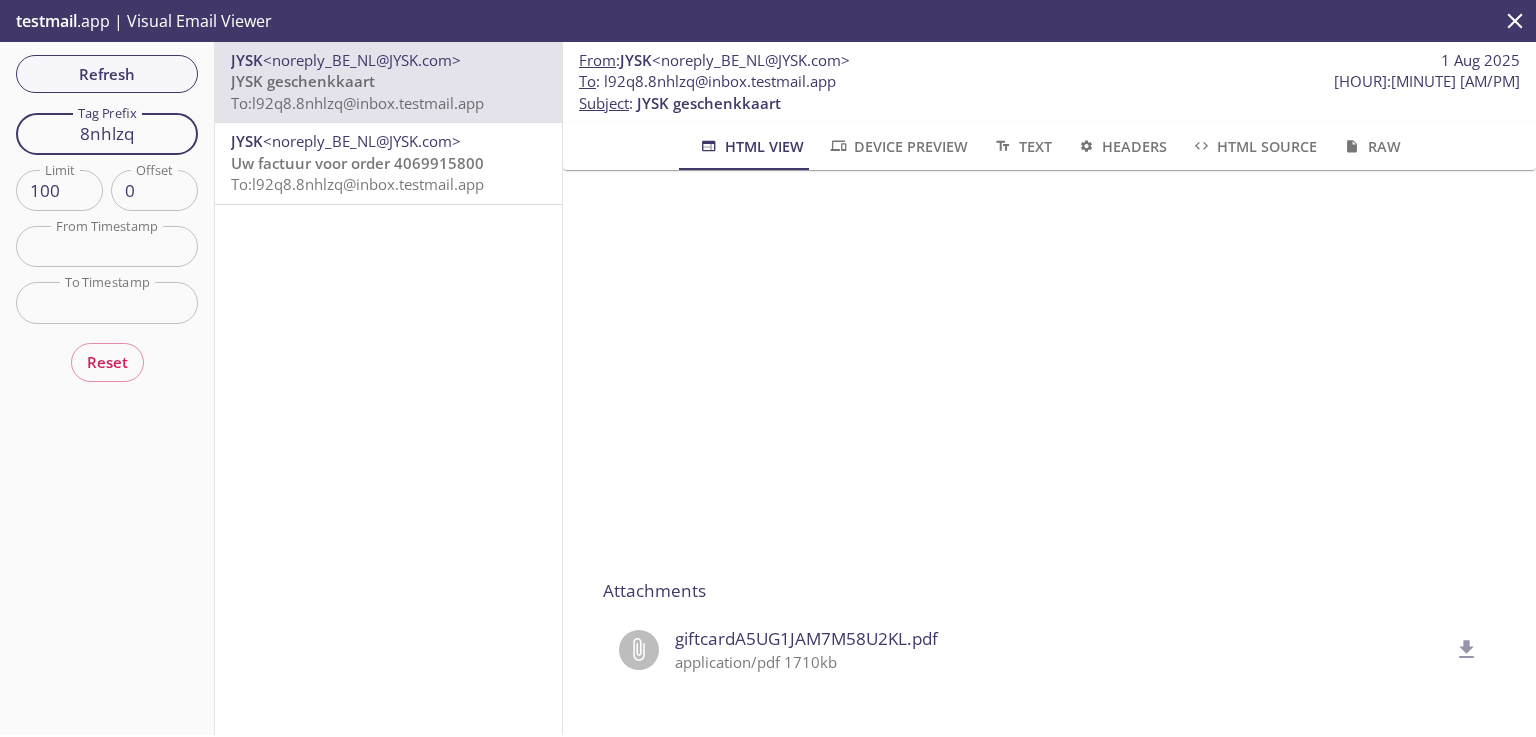 drag, startPoint x: 150, startPoint y: 126, endPoint x: 0, endPoint y: 106, distance: 151.32745 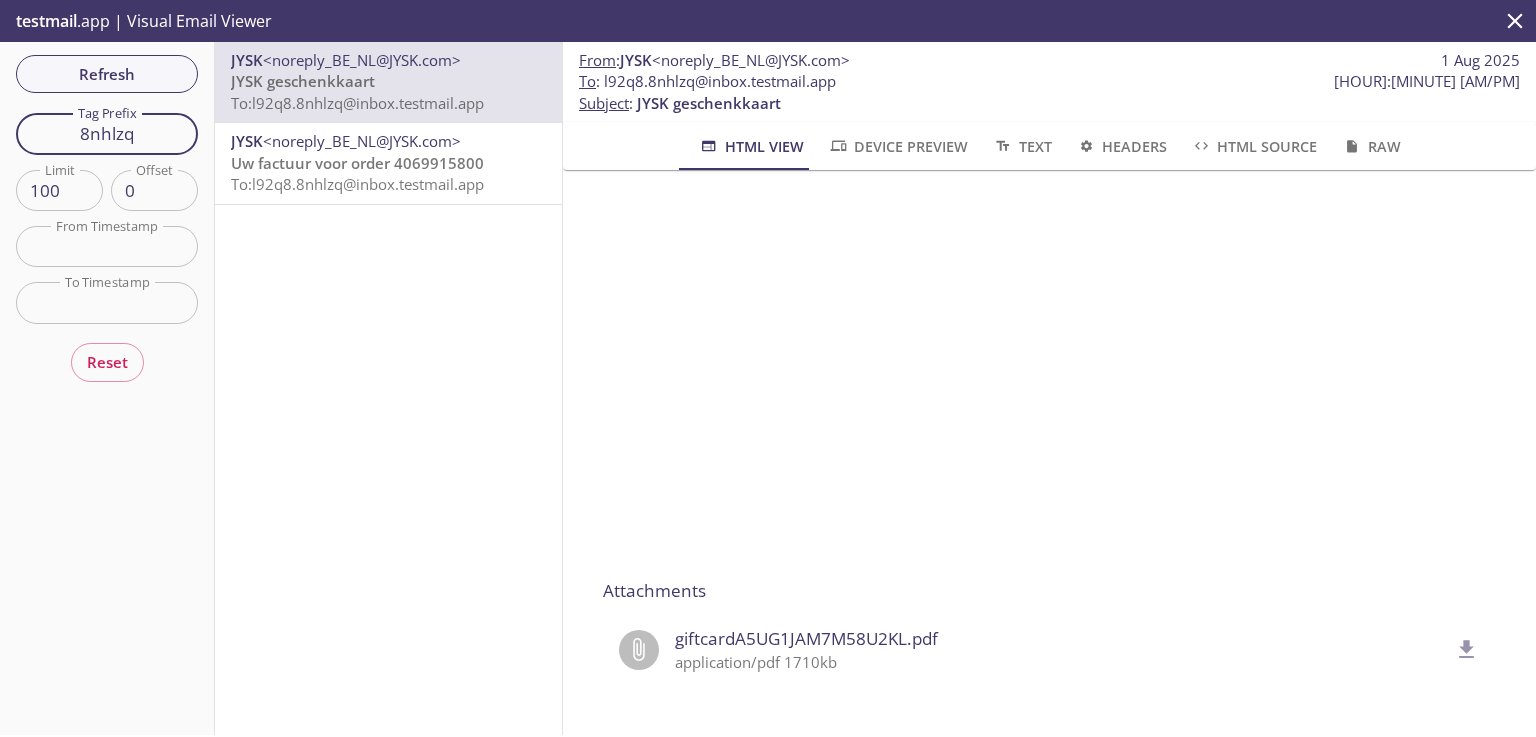 click on "Refresh Filters Tag Prefix 8nhlzq Tag Prefix Limit 100 Limit Offset 0 Offset From Timestamp From Timestamp To Timestamp To Timestamp Reset" at bounding box center (107, 388) 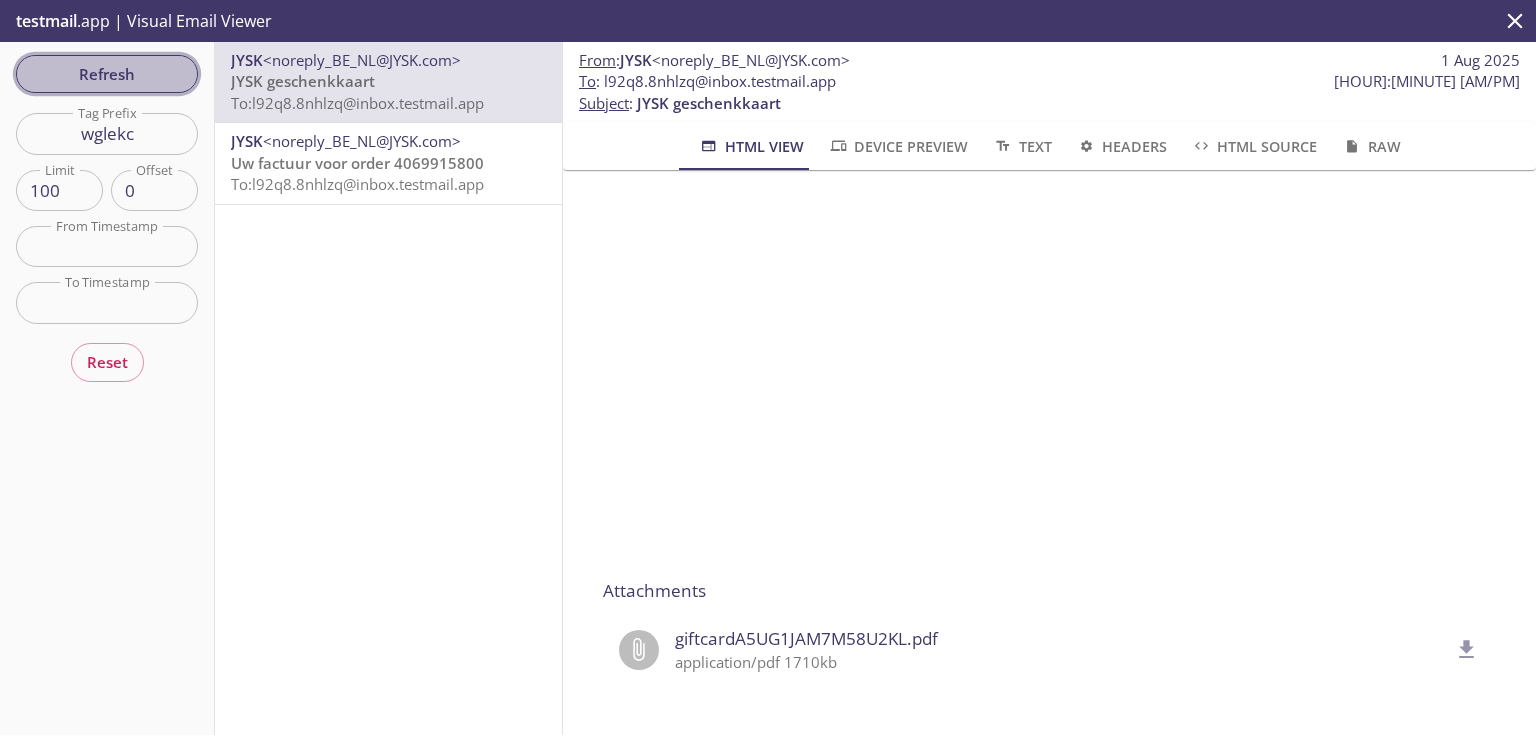 click on "Refresh" at bounding box center [107, 74] 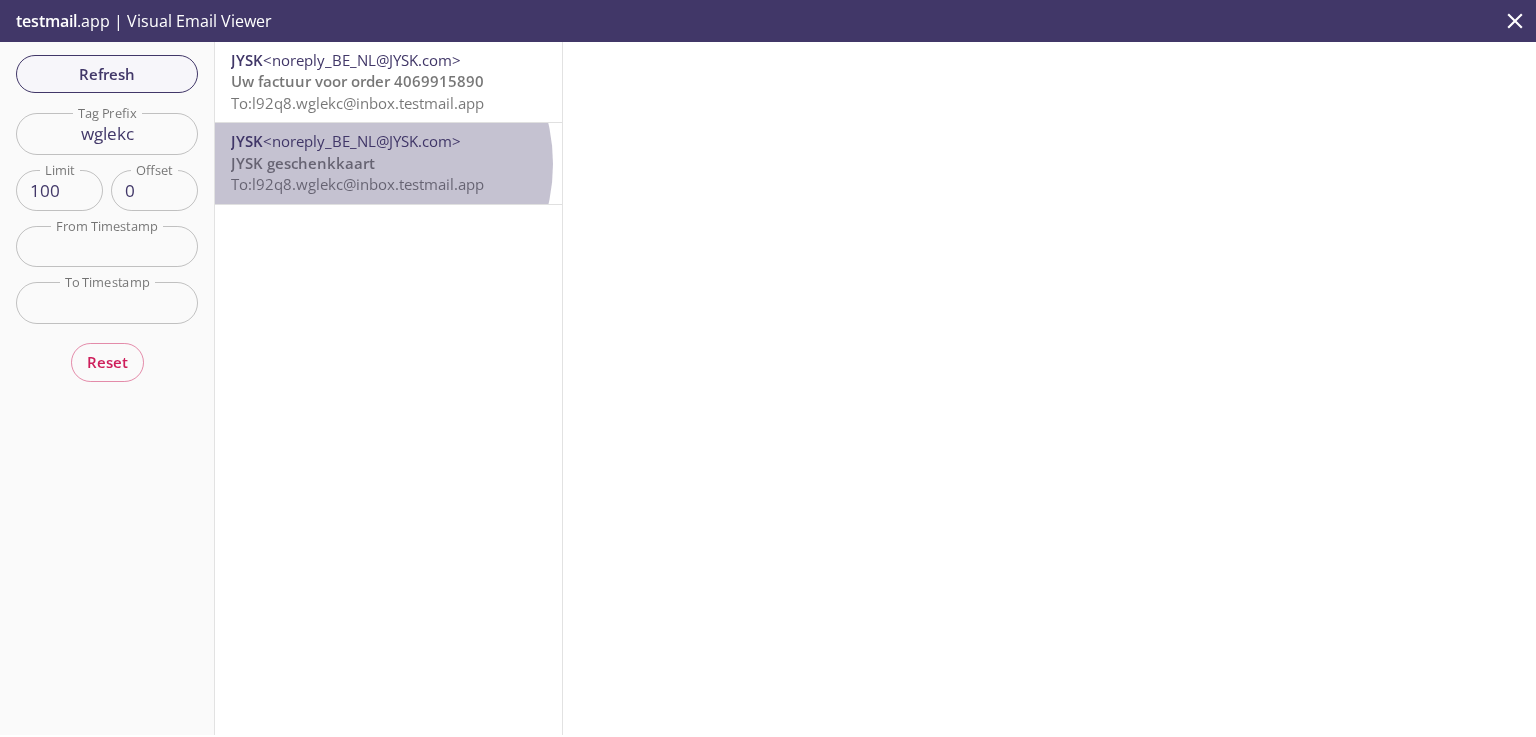 click on "JYSK geschenkkaart To:  l92q8.wglekc@inbox.testmail.app" at bounding box center [388, 174] 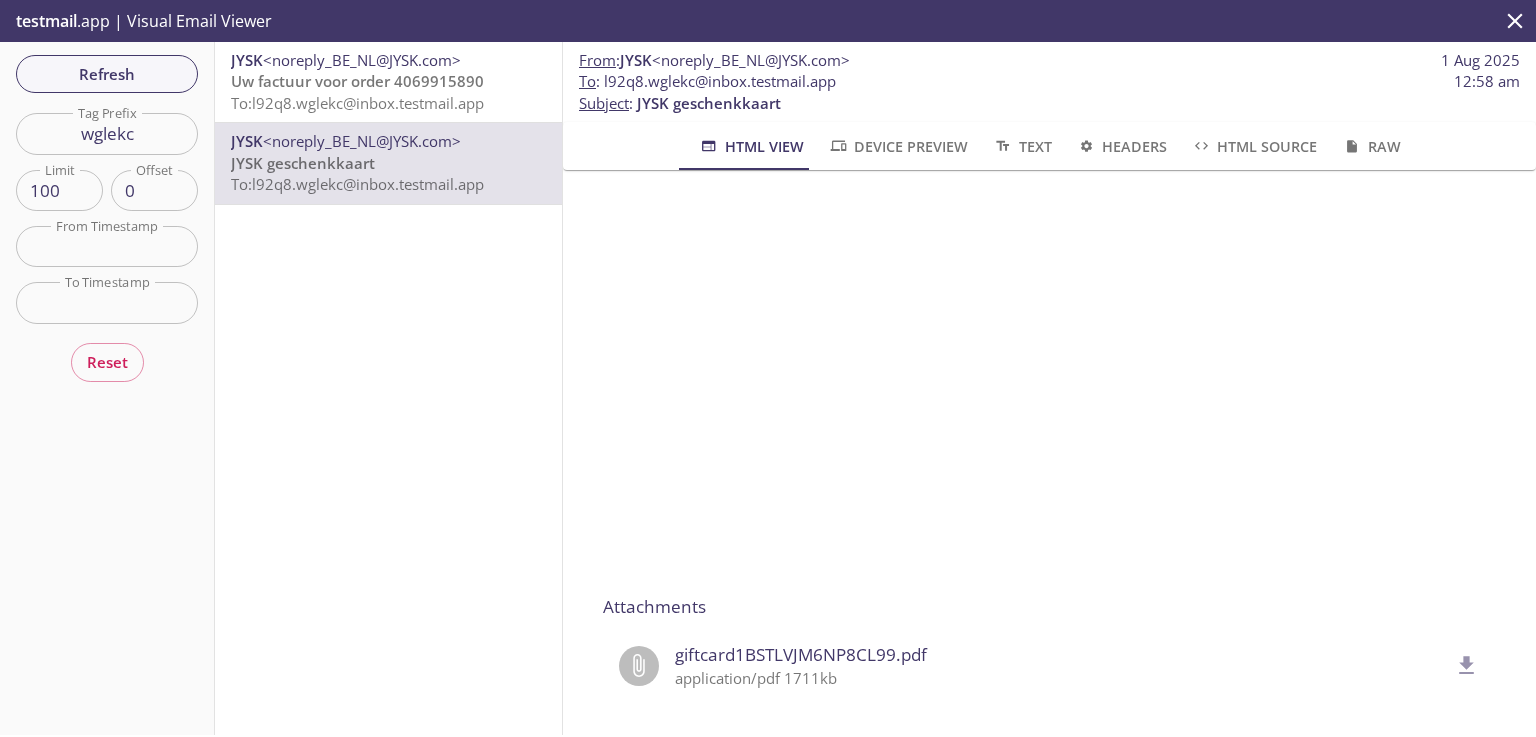scroll, scrollTop: 292, scrollLeft: 0, axis: vertical 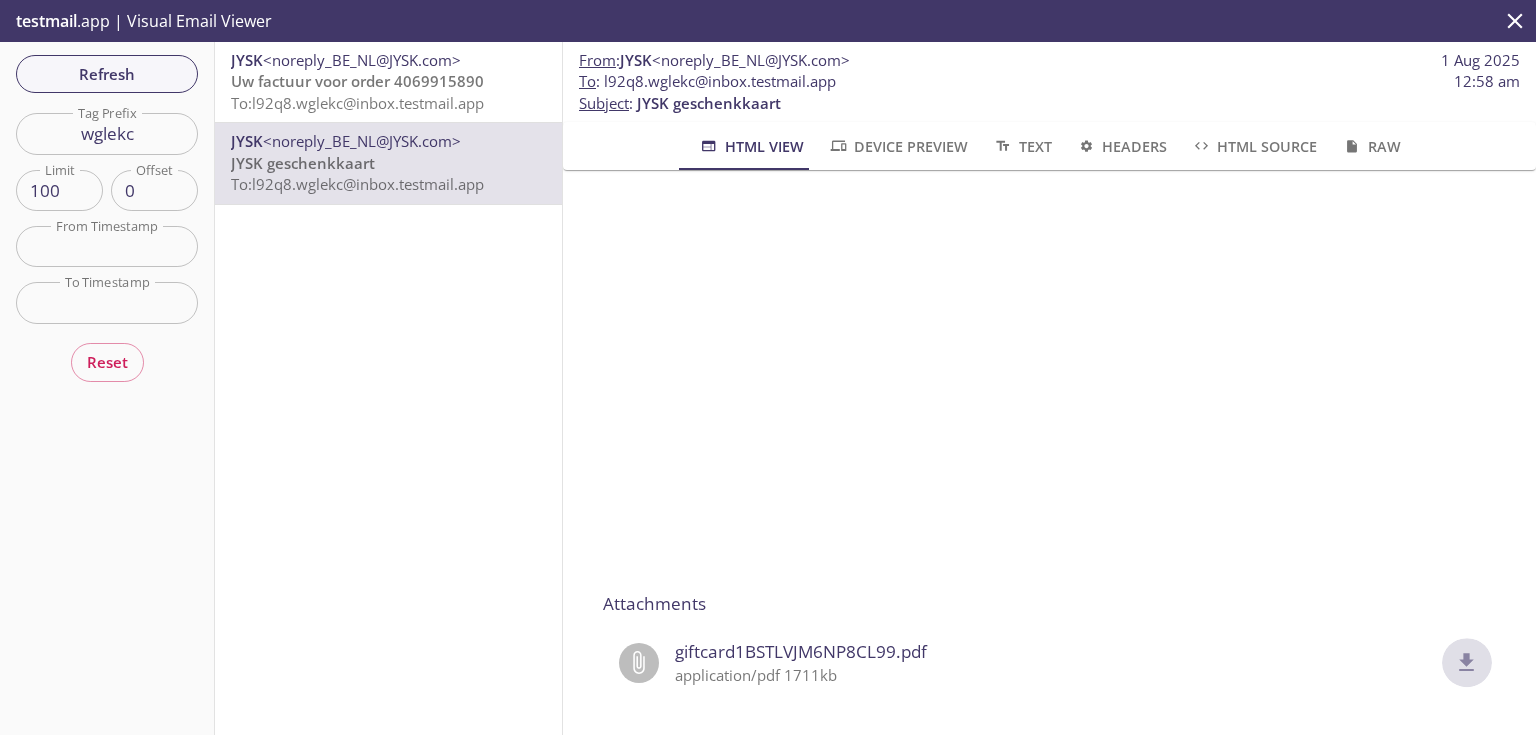 click 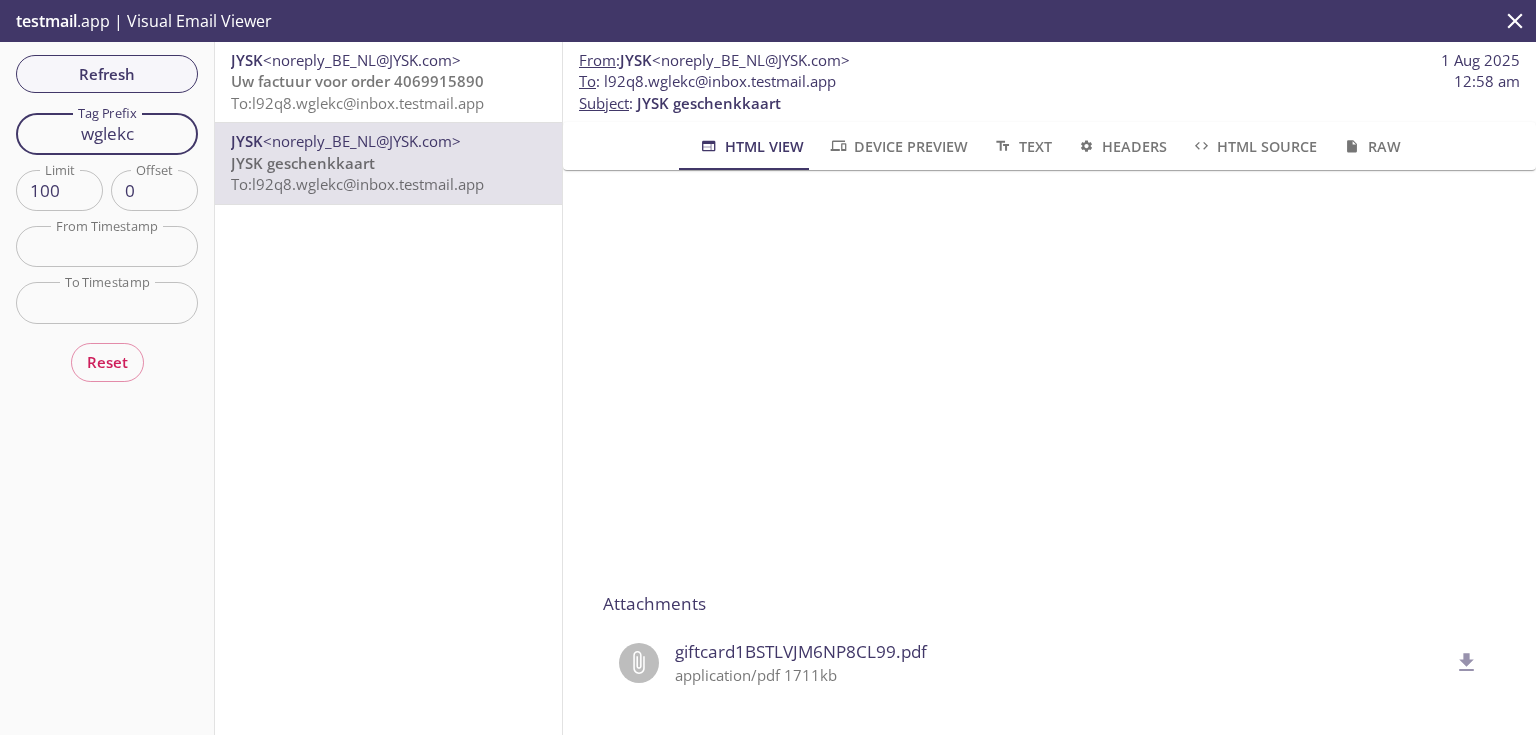 drag, startPoint x: 80, startPoint y: 126, endPoint x: 38, endPoint y: 118, distance: 42.755116 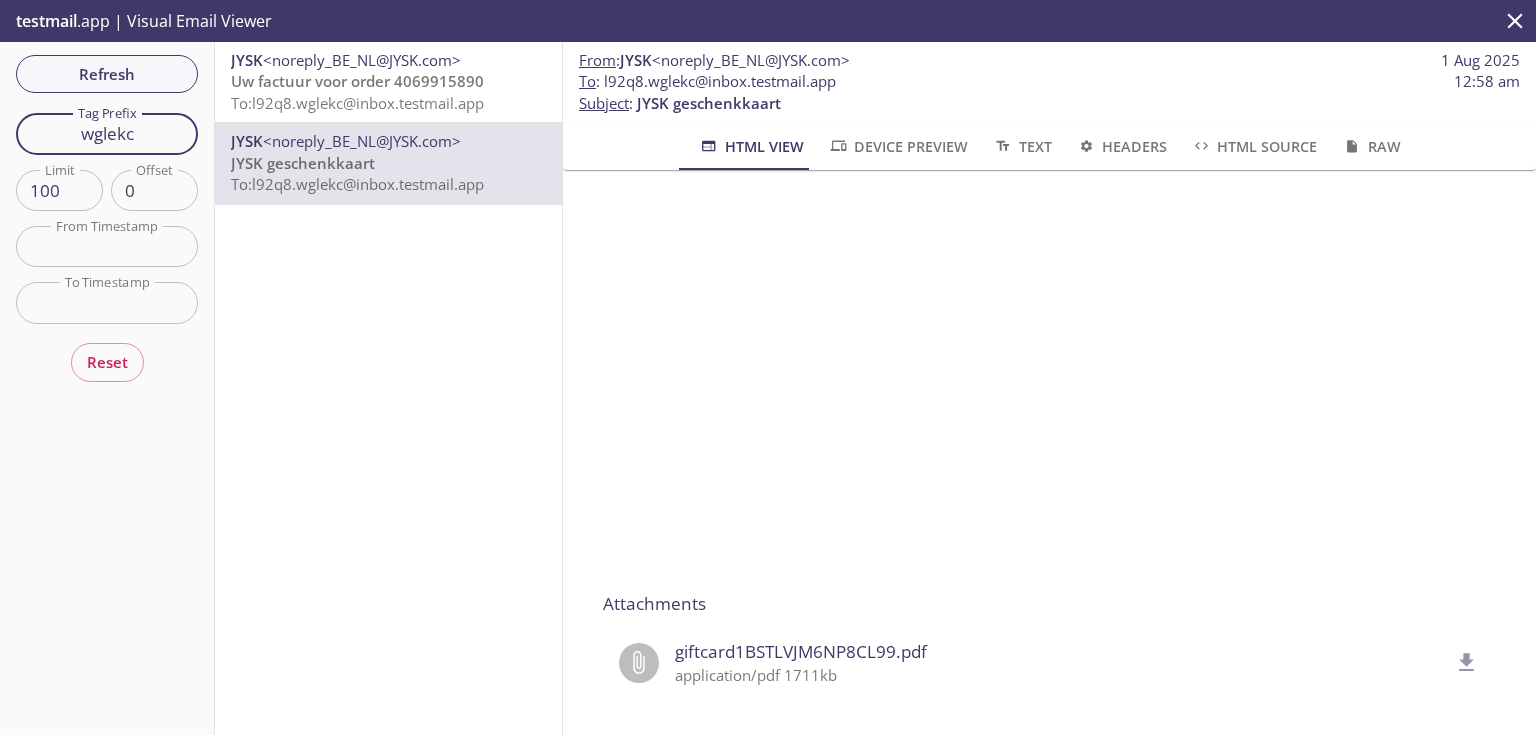 click on "wglekc" at bounding box center (107, 133) 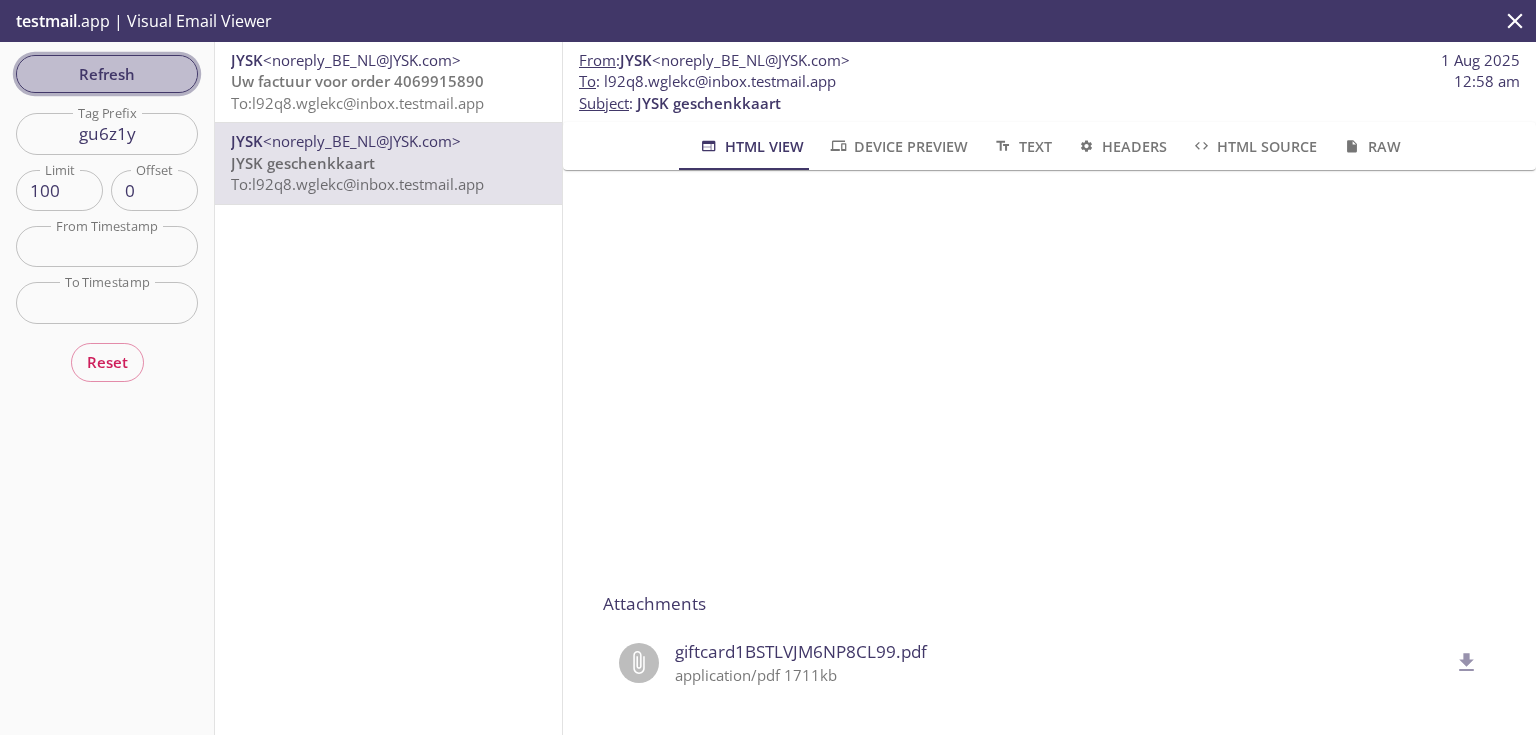 click on "Refresh" at bounding box center (107, 74) 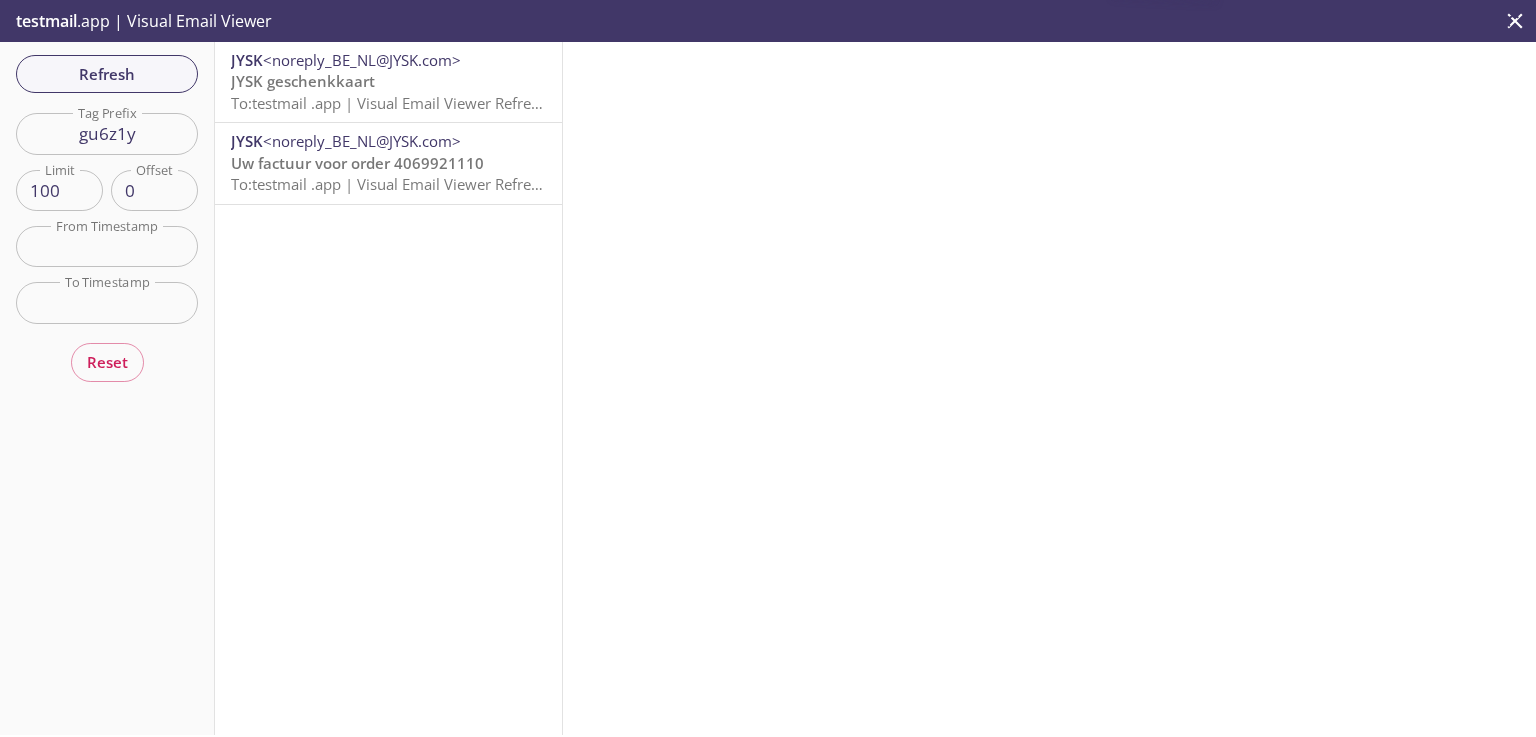 click on "Uw factuur voor order 4069921110" at bounding box center [357, 163] 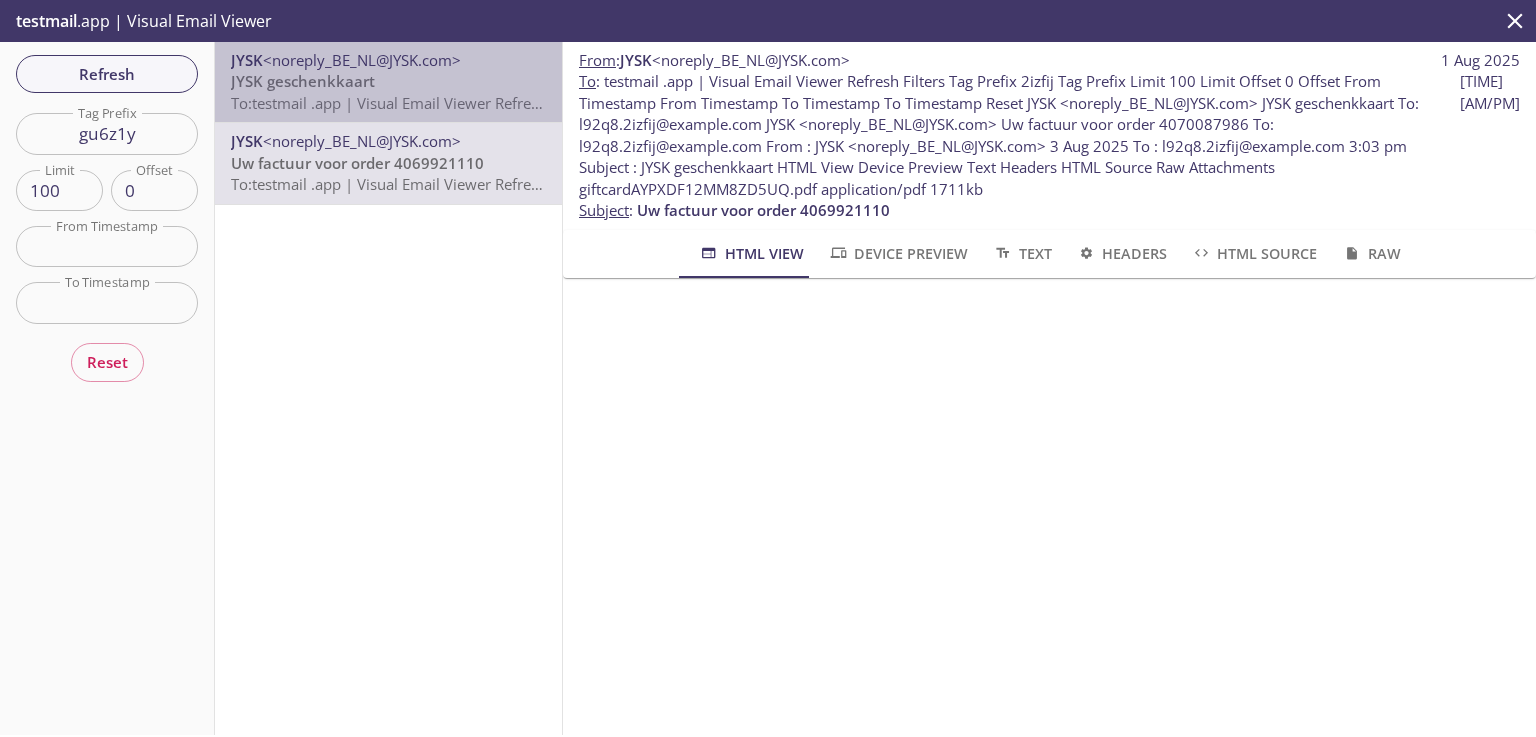 click on "JYSK geschenkkaart To:  [EMAIL]" at bounding box center [388, 92] 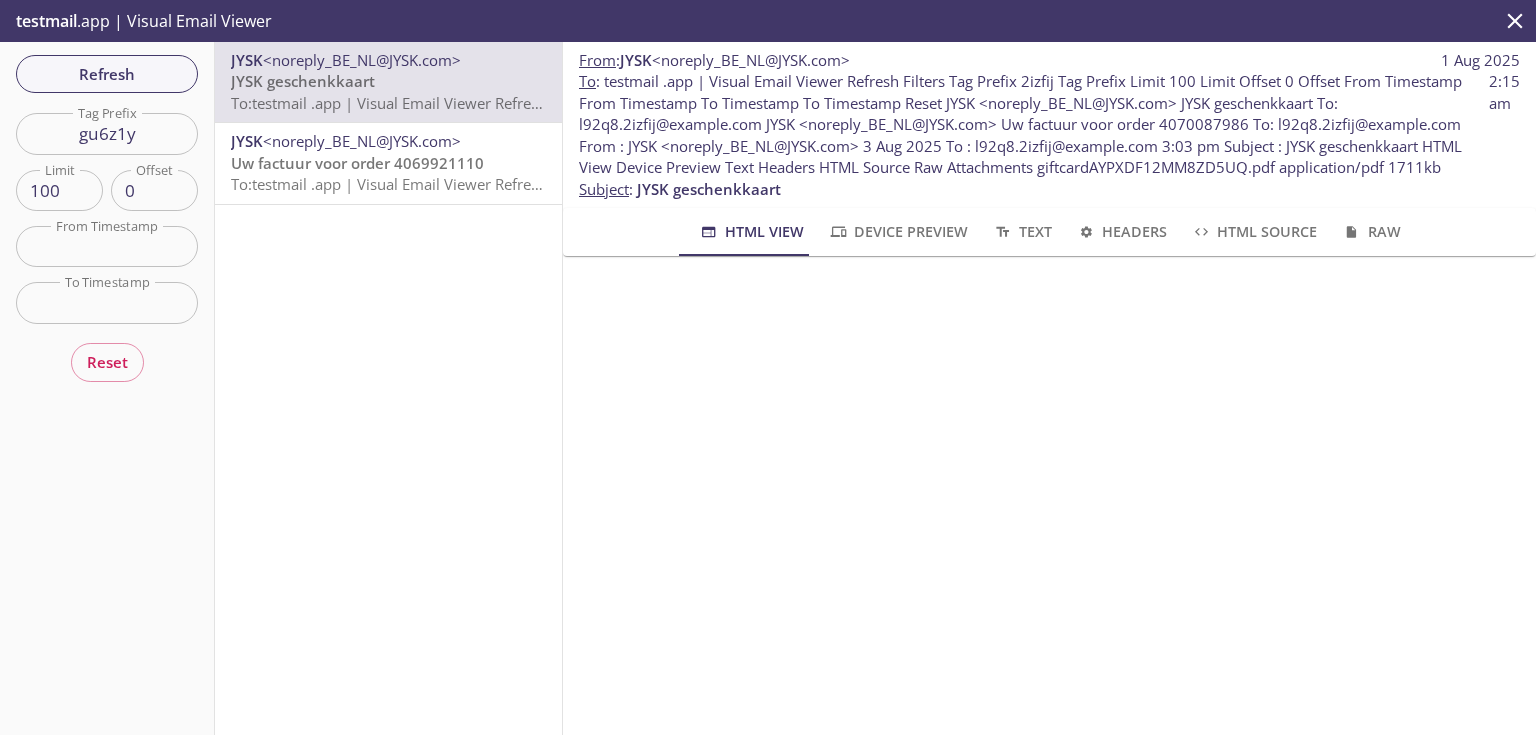 scroll, scrollTop: 320, scrollLeft: 0, axis: vertical 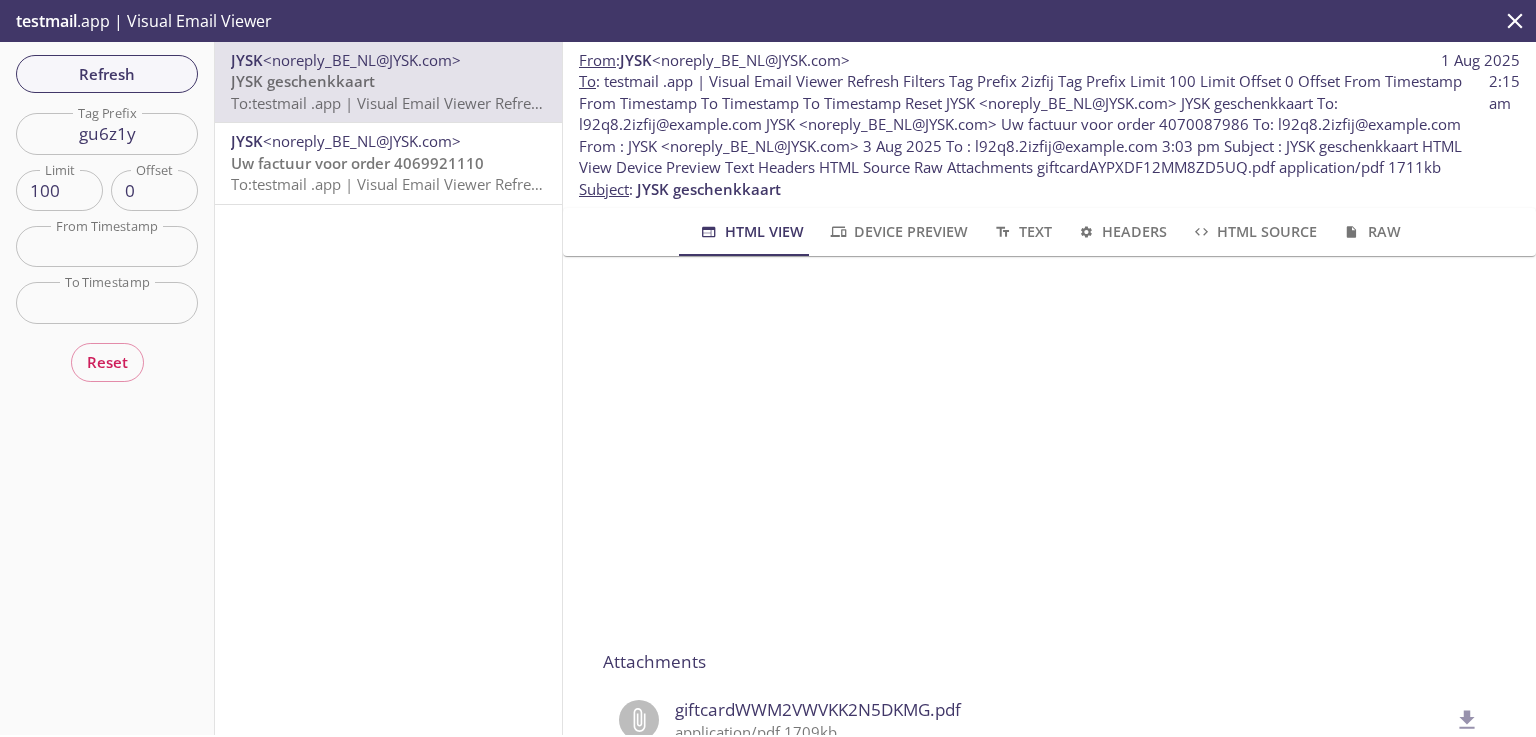 click 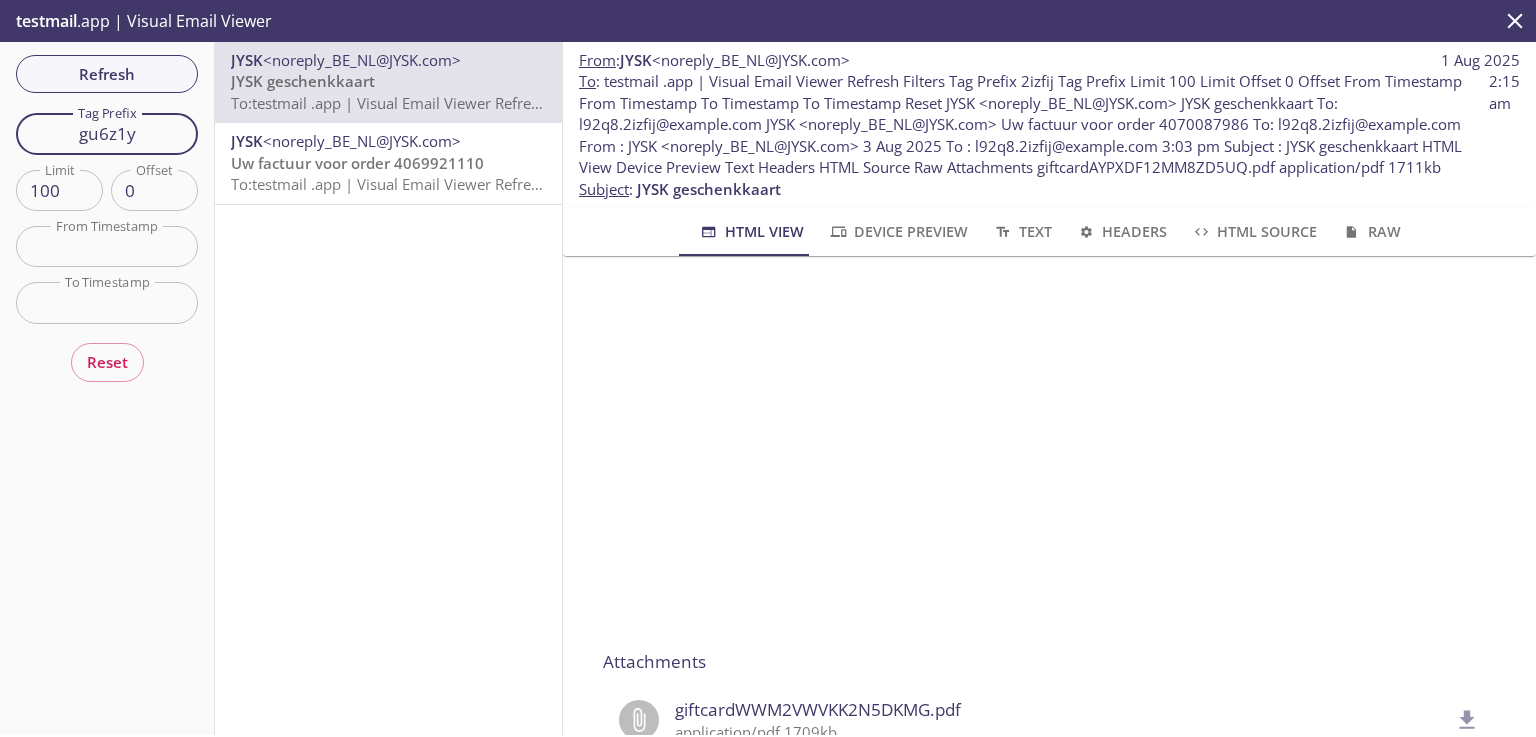 drag, startPoint x: 149, startPoint y: 131, endPoint x: 10, endPoint y: 118, distance: 139.60658 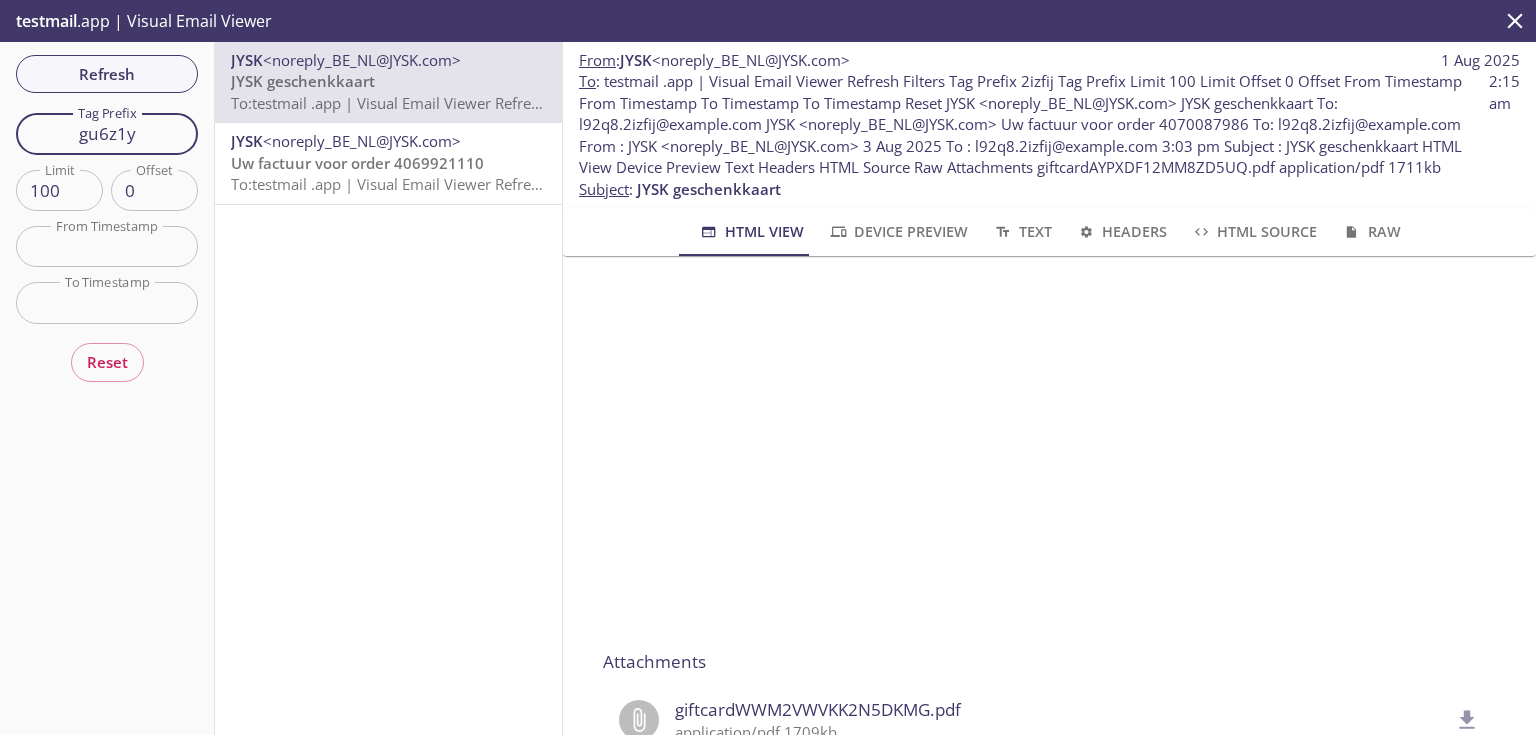 click on "Refresh Filters Tag Prefix gu6z1y Tag Prefix Limit 100 Limit Offset 0 Offset From Timestamp From Timestamp To Timestamp To Timestamp Reset" at bounding box center [107, 388] 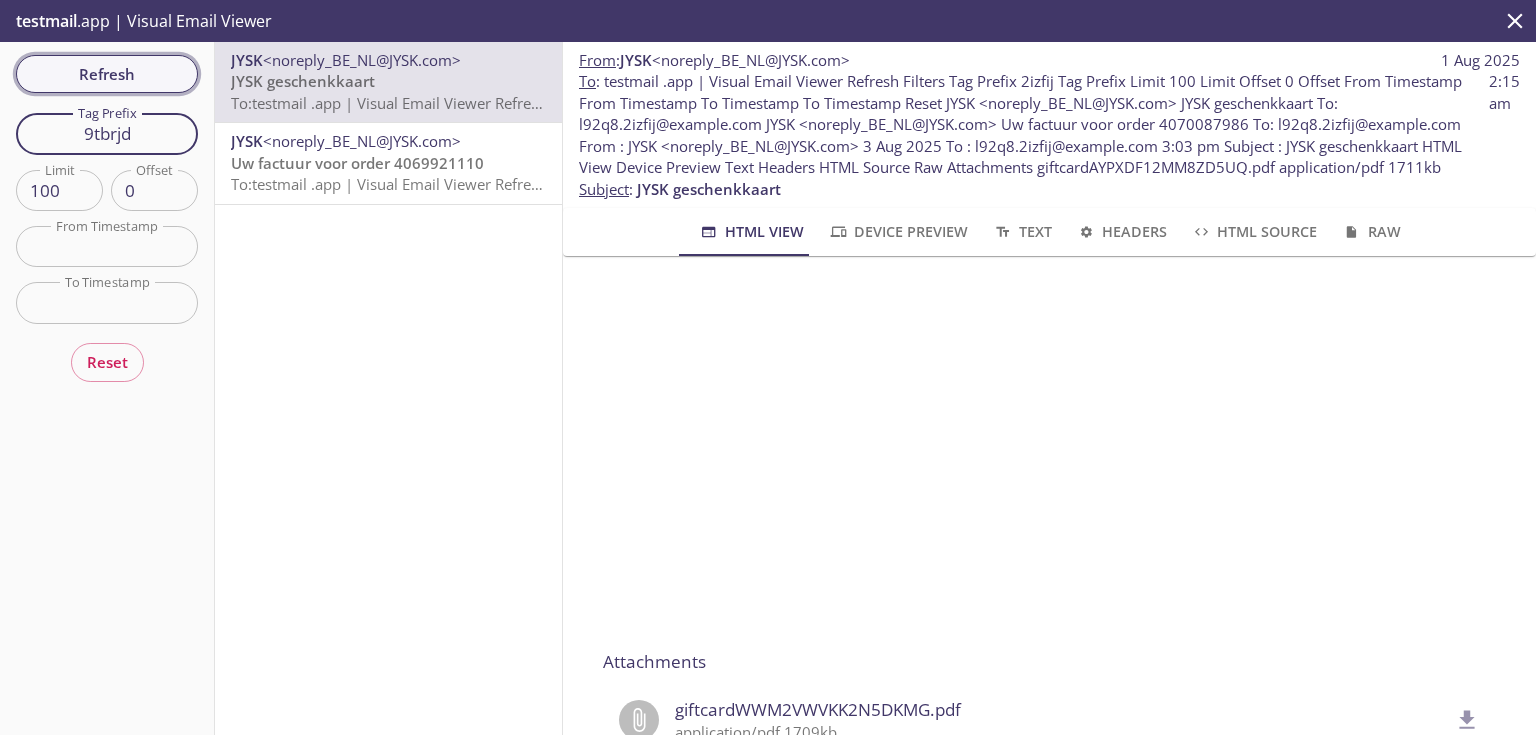 click on "Refresh" at bounding box center [107, 74] 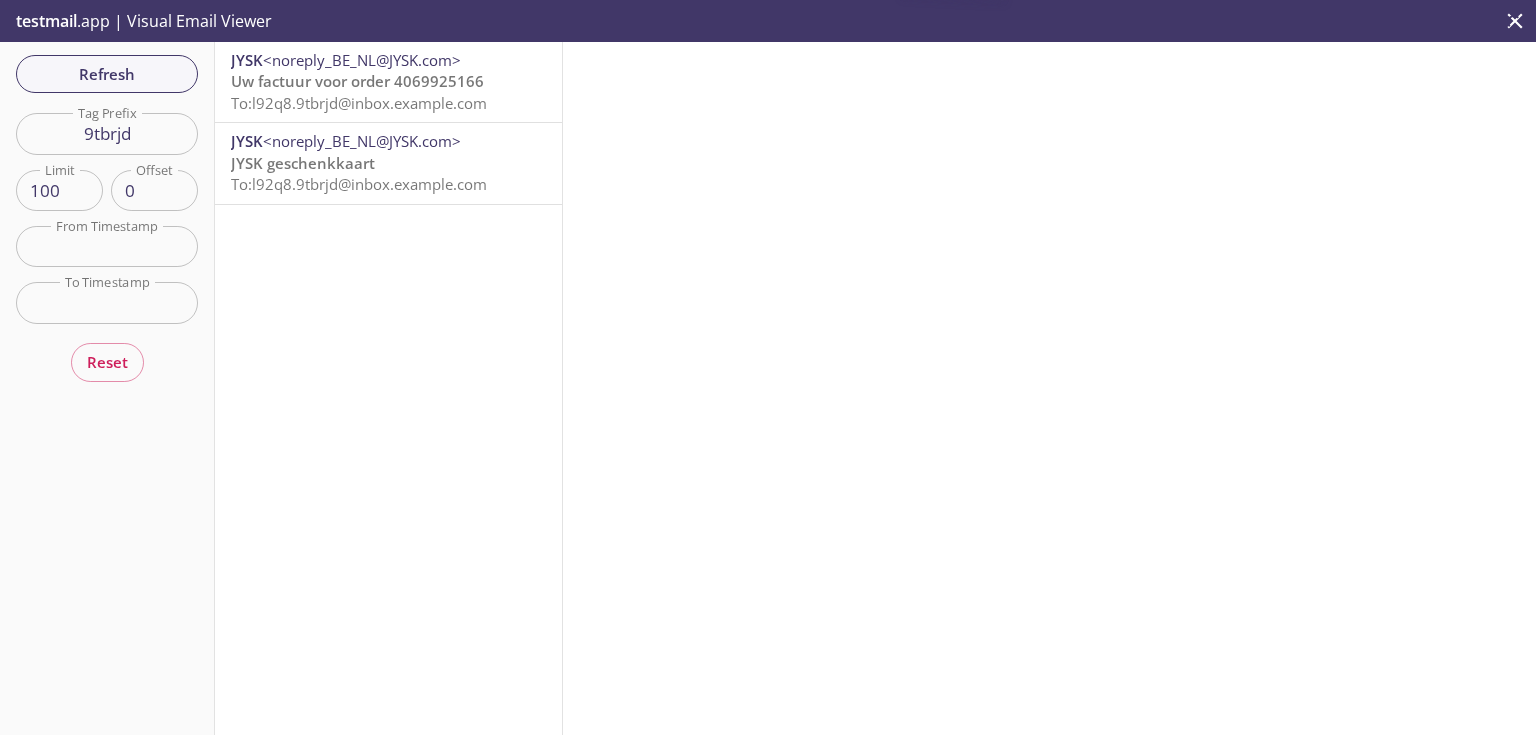 click on "Uw factuur voor order 4069925166" at bounding box center (357, 81) 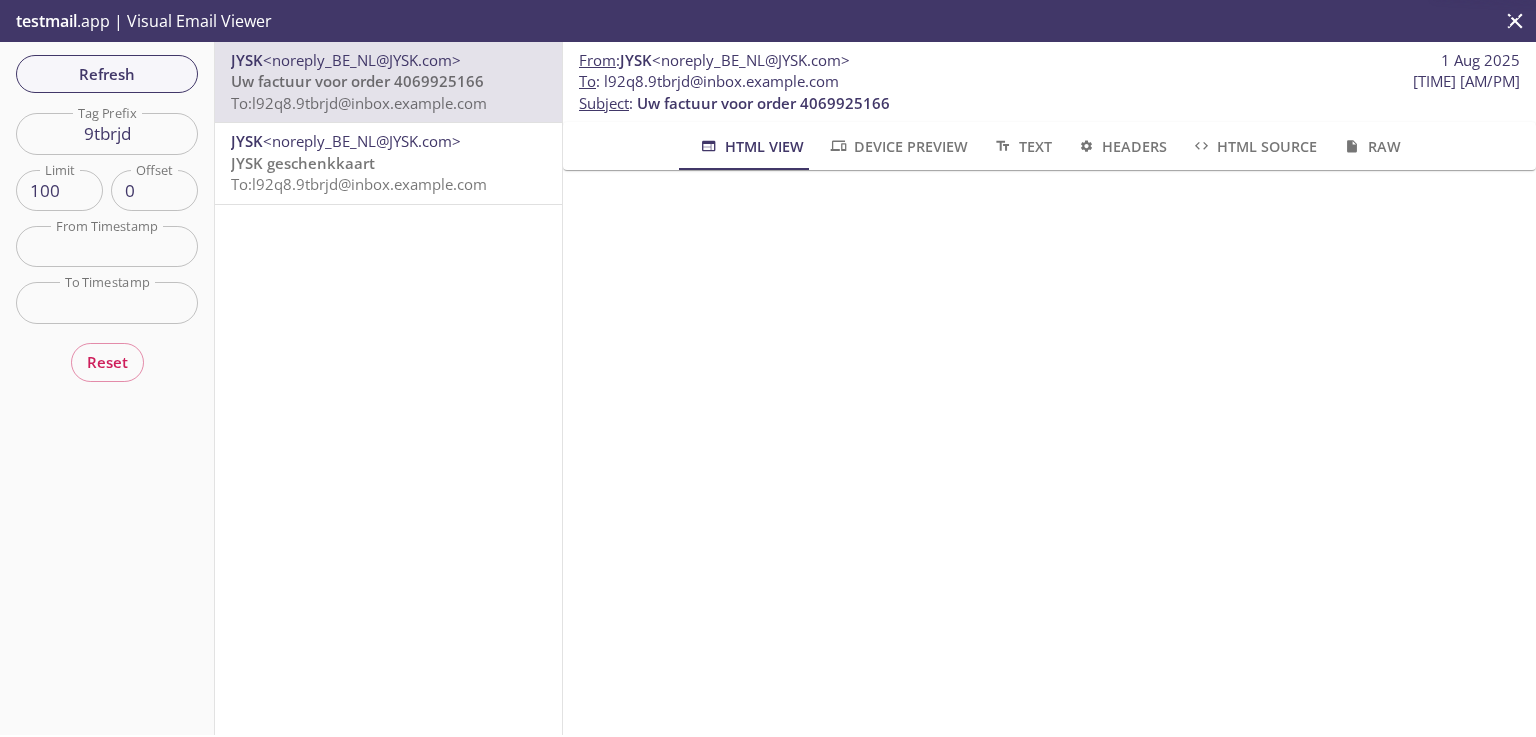 click on "JYSK geschenkkaart" at bounding box center [303, 163] 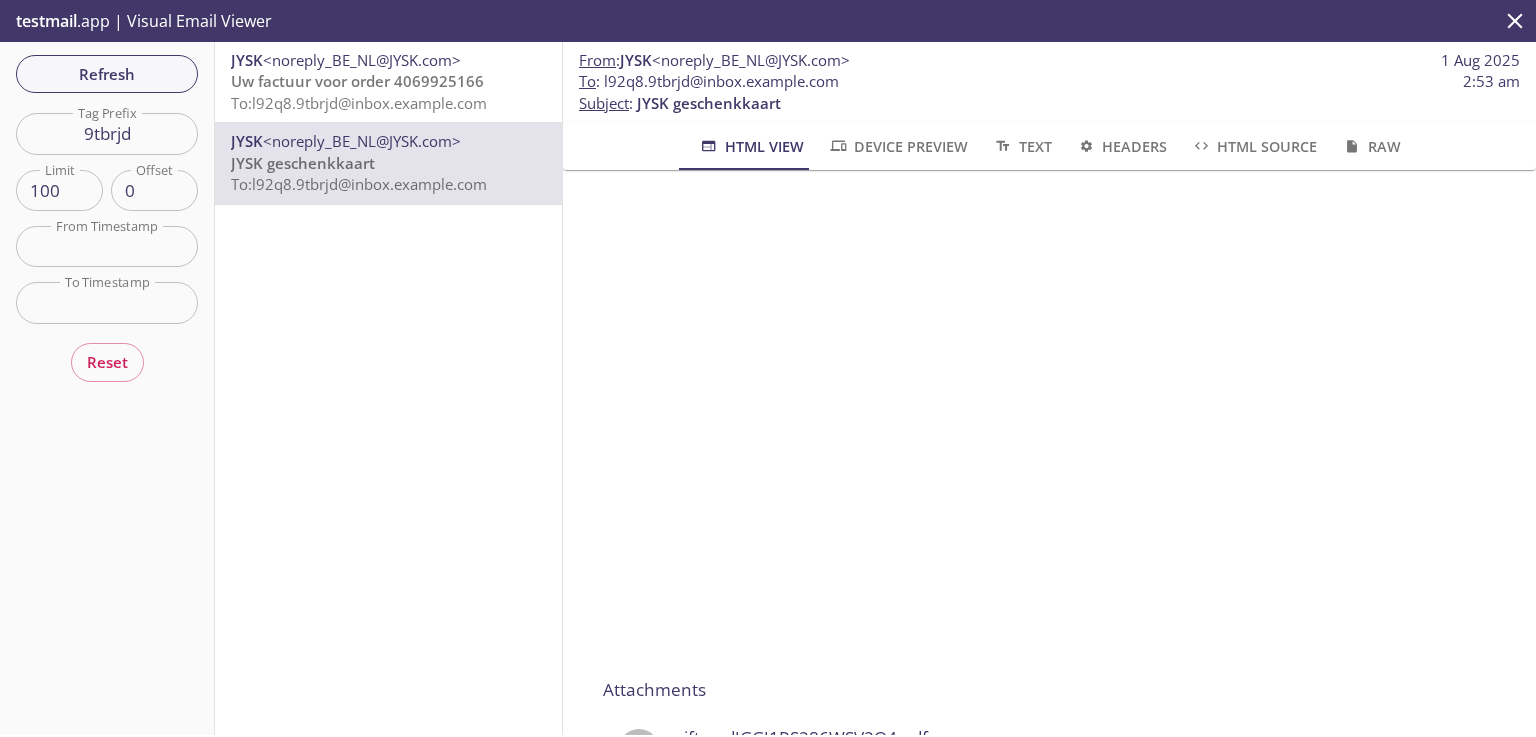 scroll, scrollTop: 320, scrollLeft: 0, axis: vertical 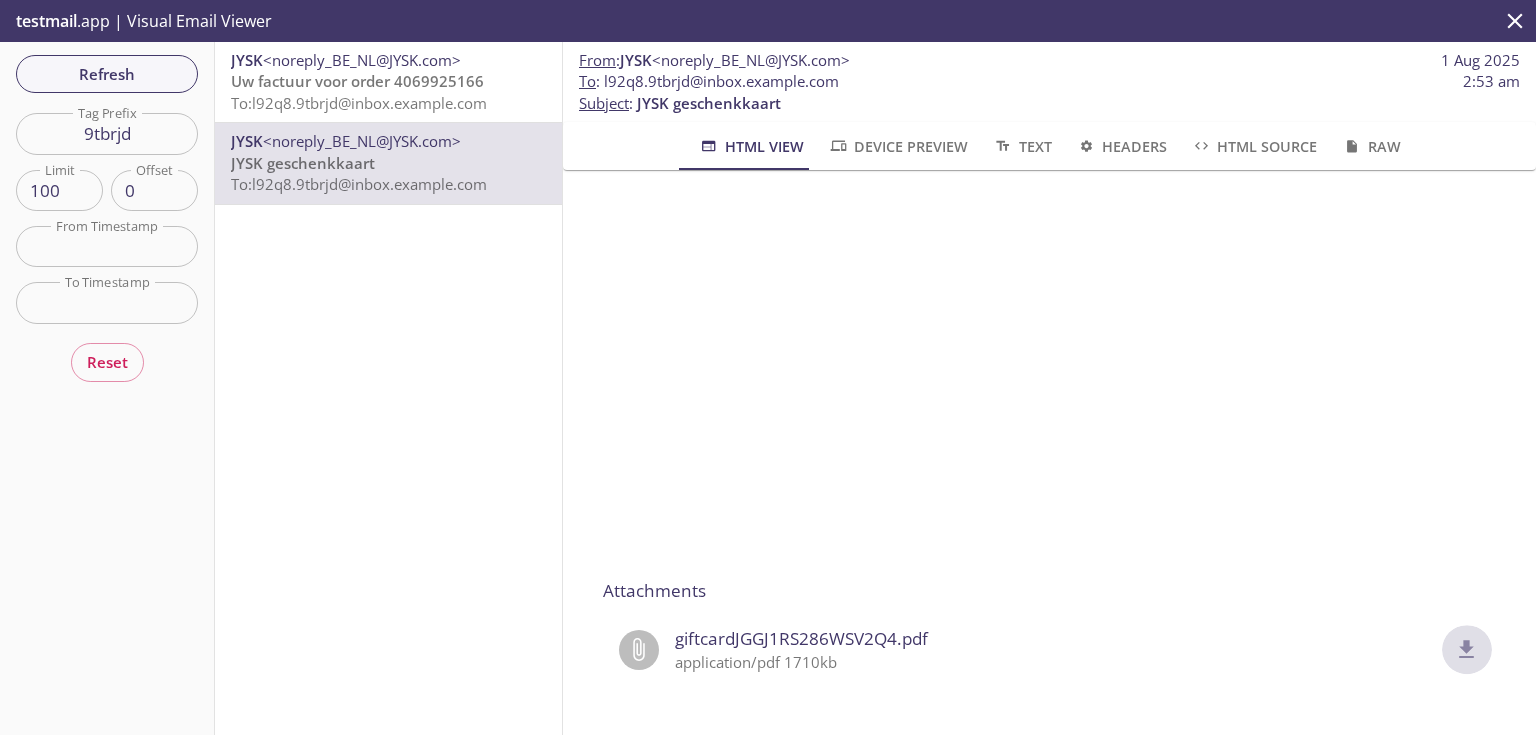 click 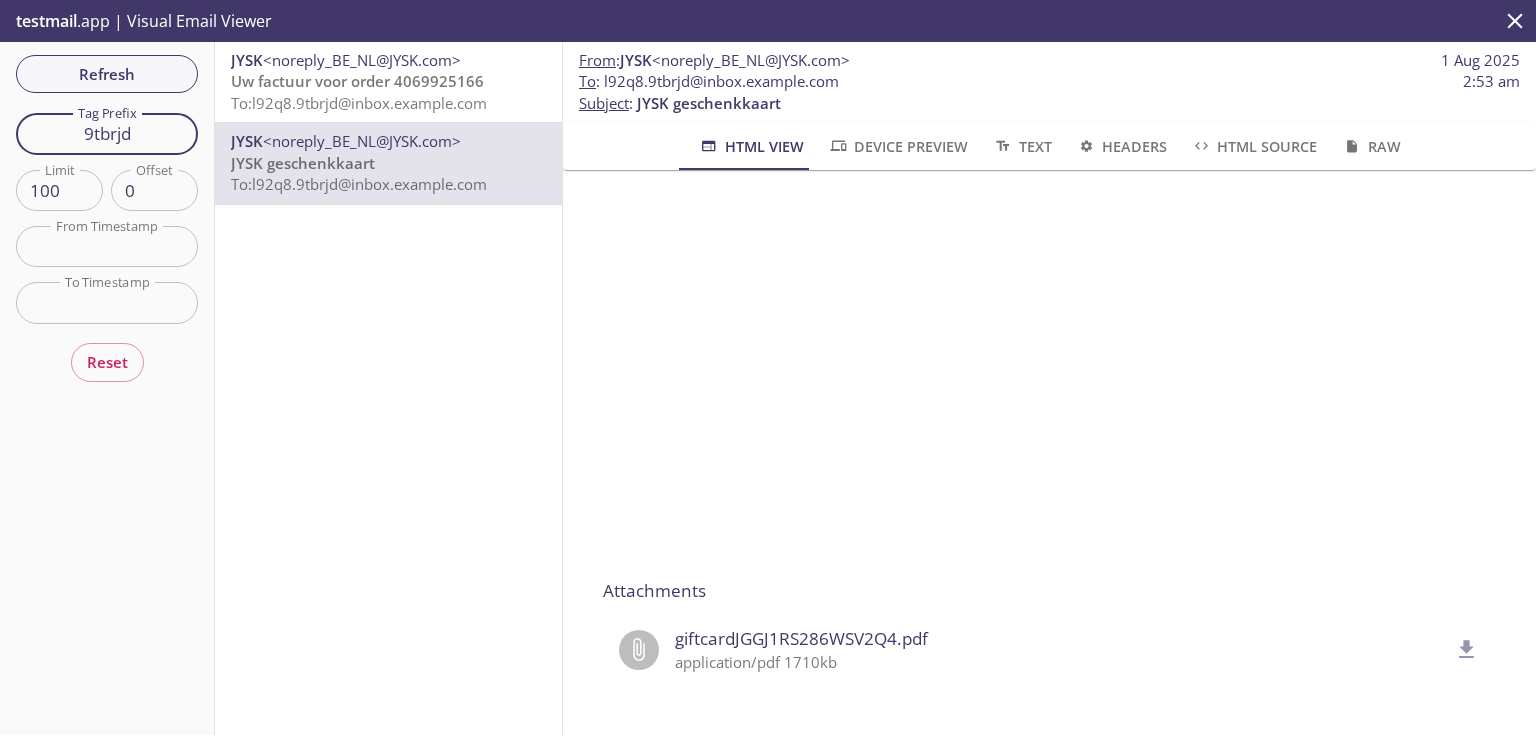 drag, startPoint x: 148, startPoint y: 133, endPoint x: 24, endPoint y: 119, distance: 124.78782 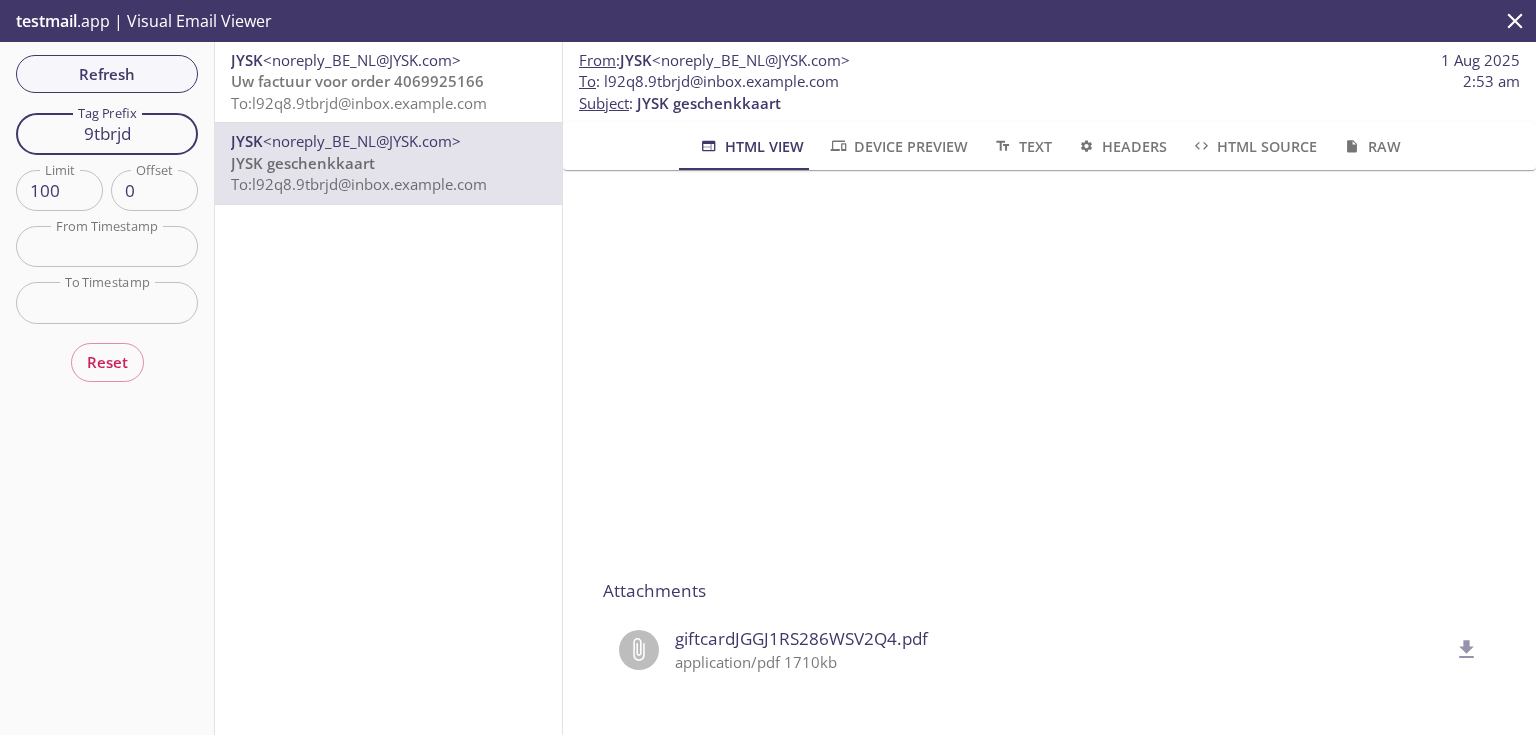 click on "9tbrjd" at bounding box center (107, 133) 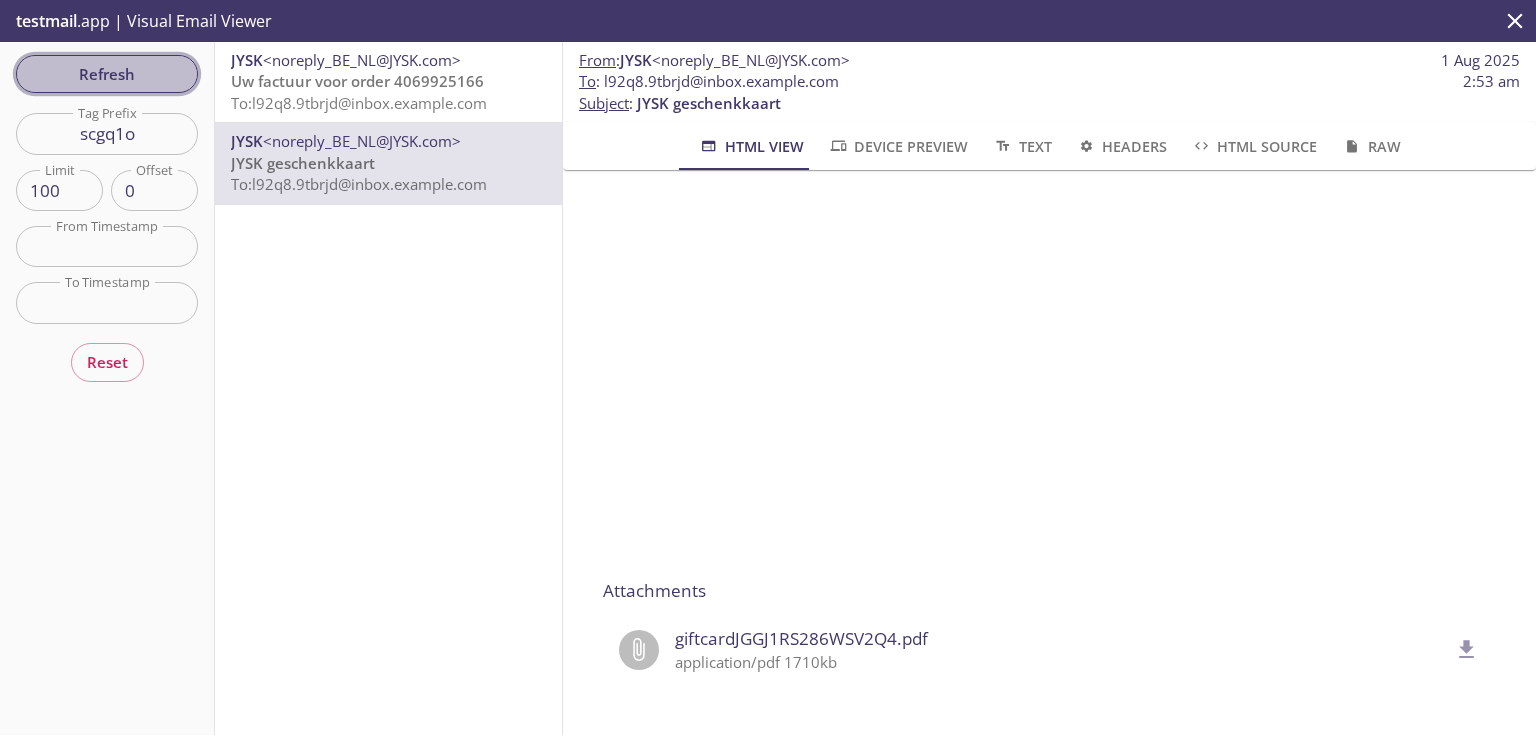 click on "Refresh" at bounding box center (107, 74) 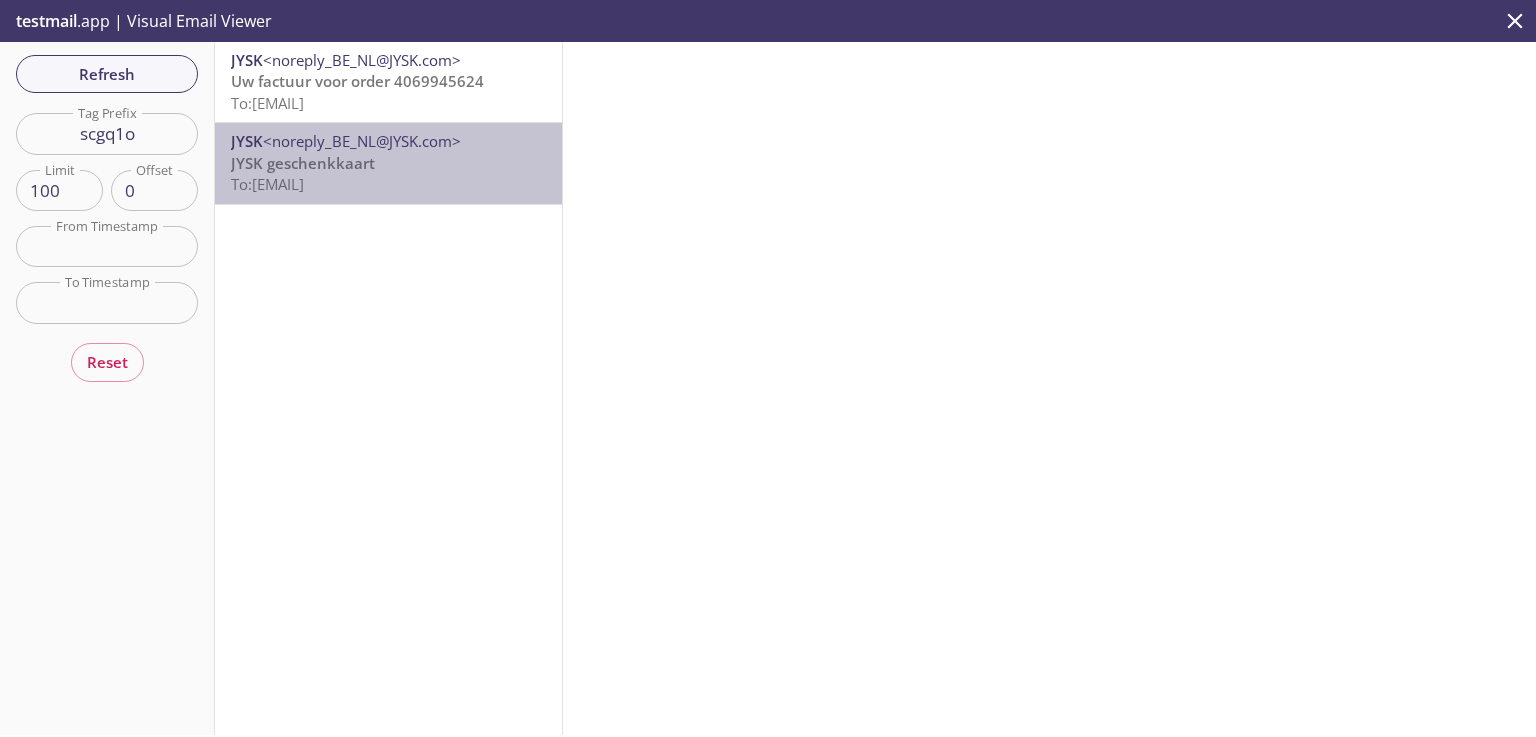 click on "To:  l92q8.zee8vf@example.com" at bounding box center (388, 174) 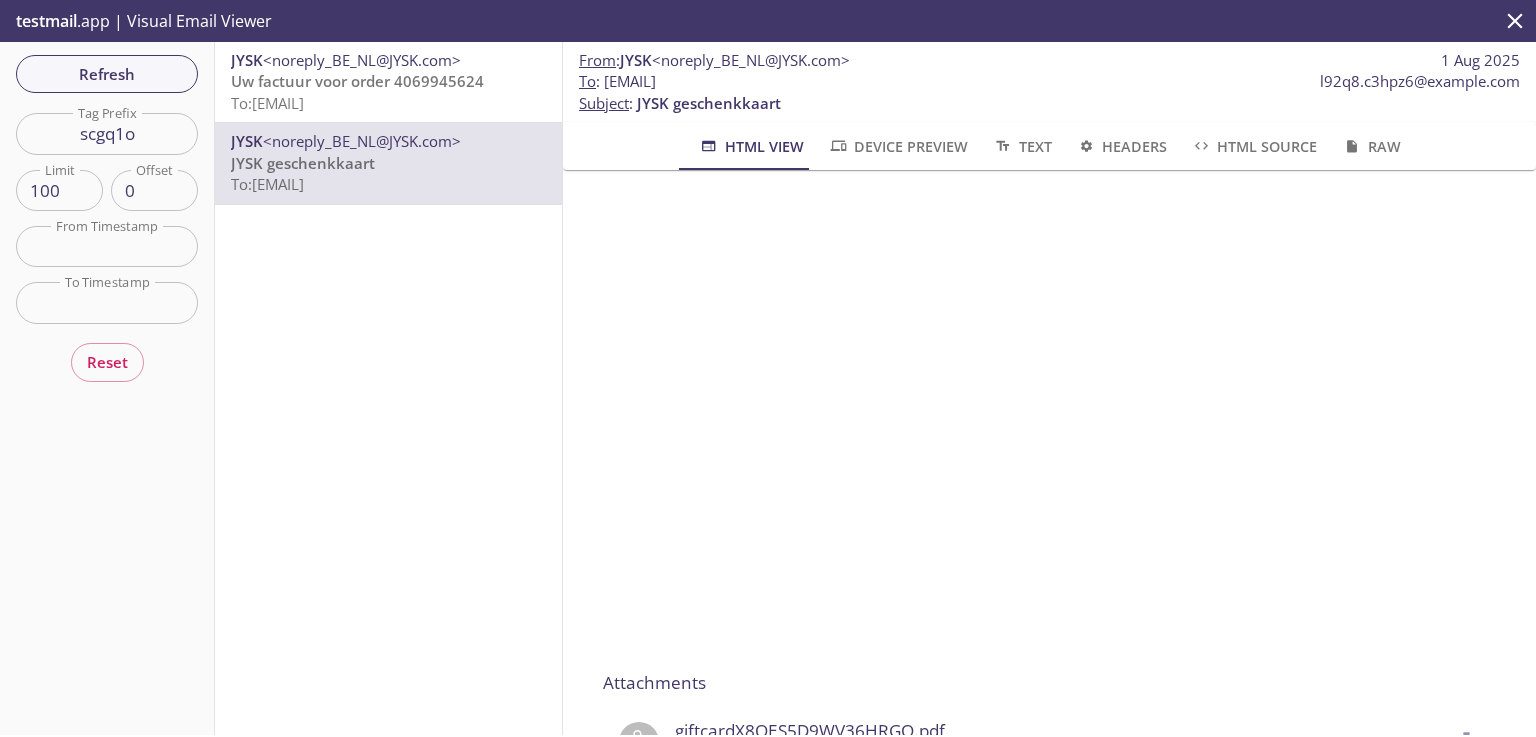 scroll, scrollTop: 320, scrollLeft: 0, axis: vertical 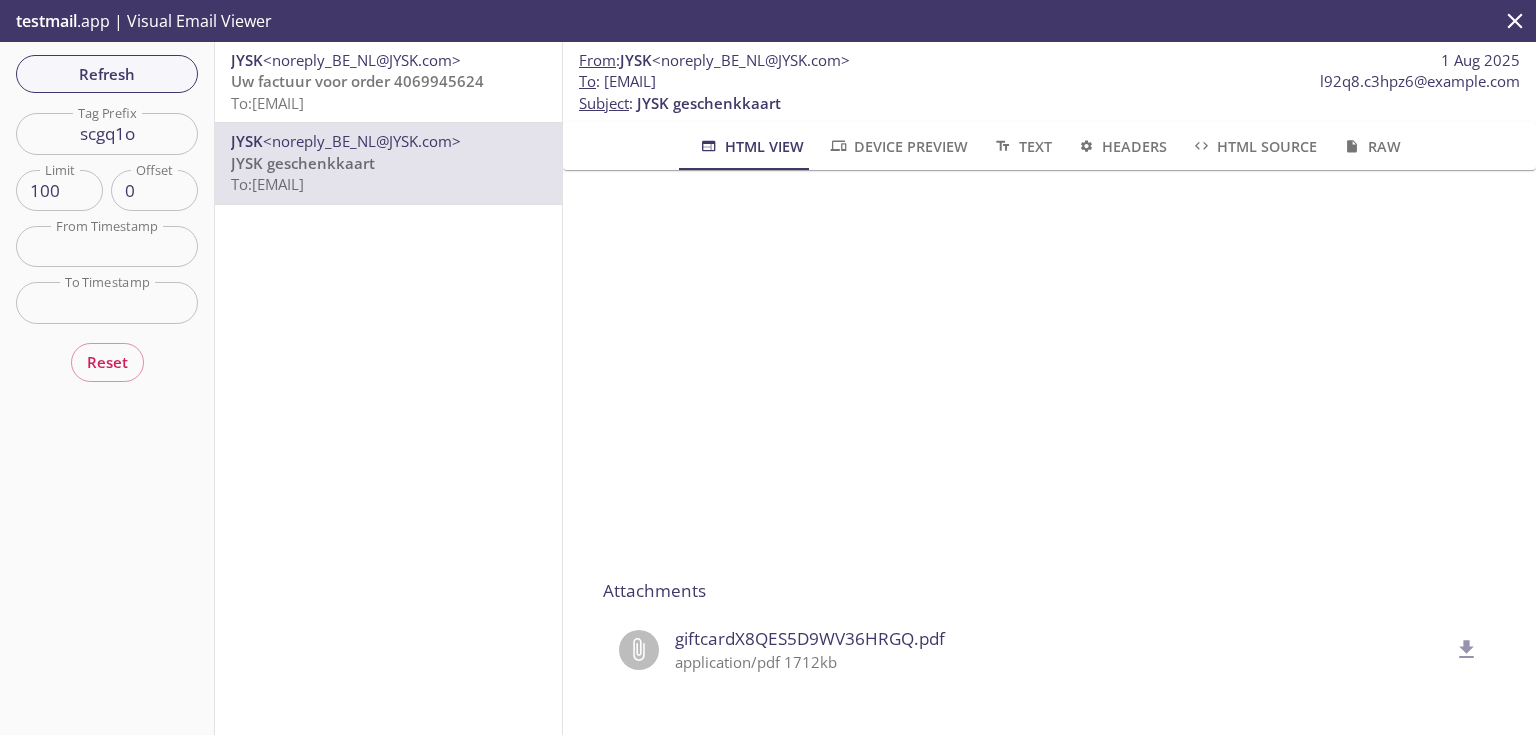 click 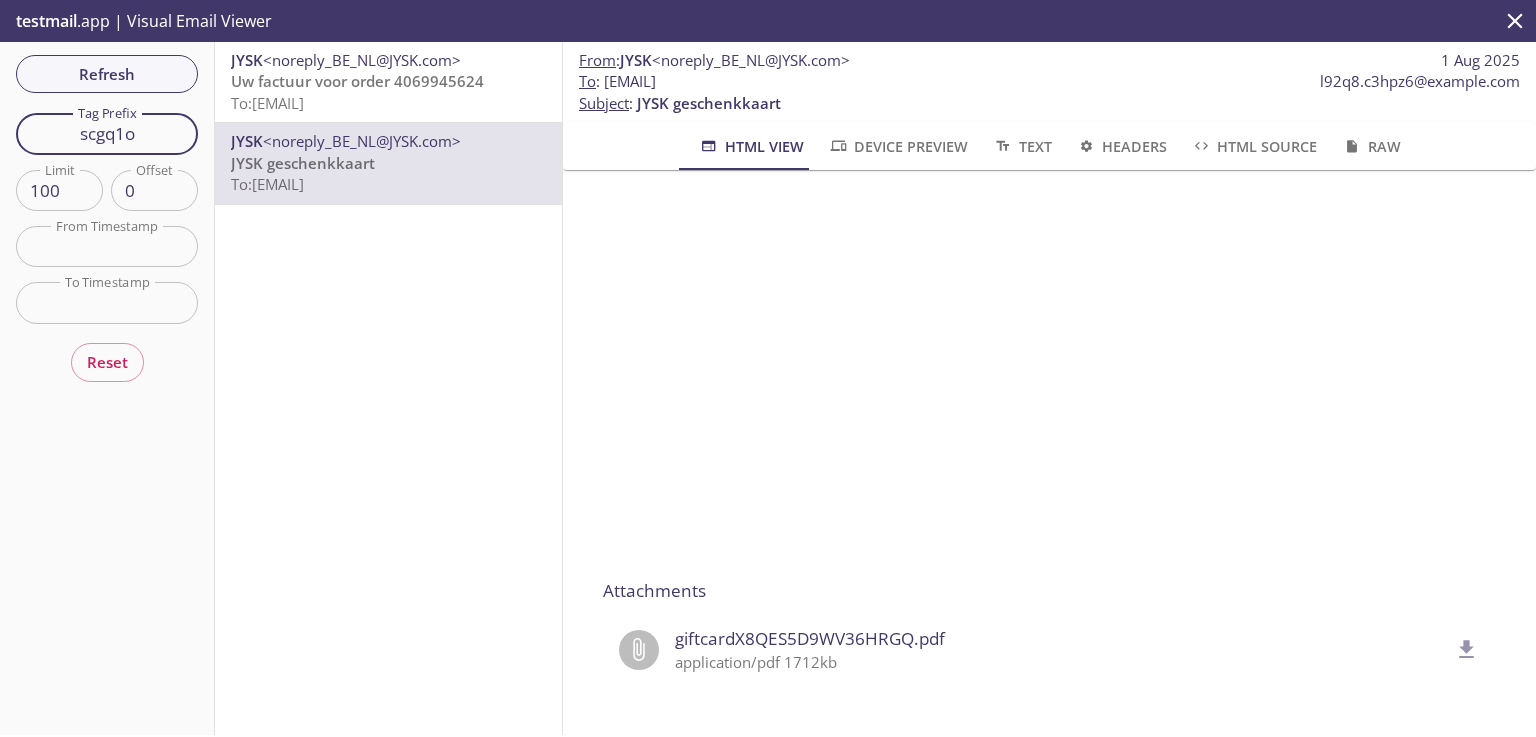 drag, startPoint x: 150, startPoint y: 127, endPoint x: 24, endPoint y: 119, distance: 126.253716 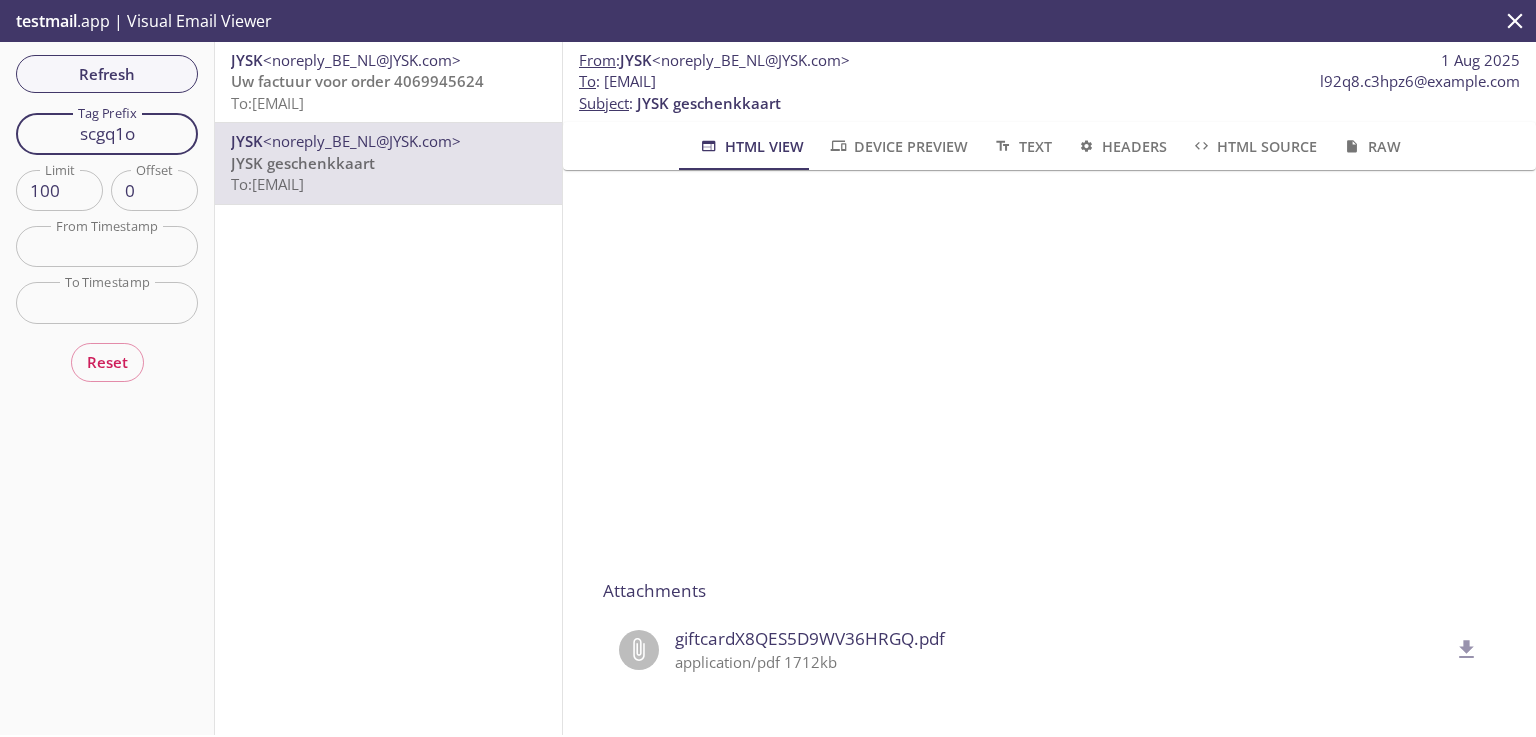click on "scgq1o" at bounding box center [107, 133] 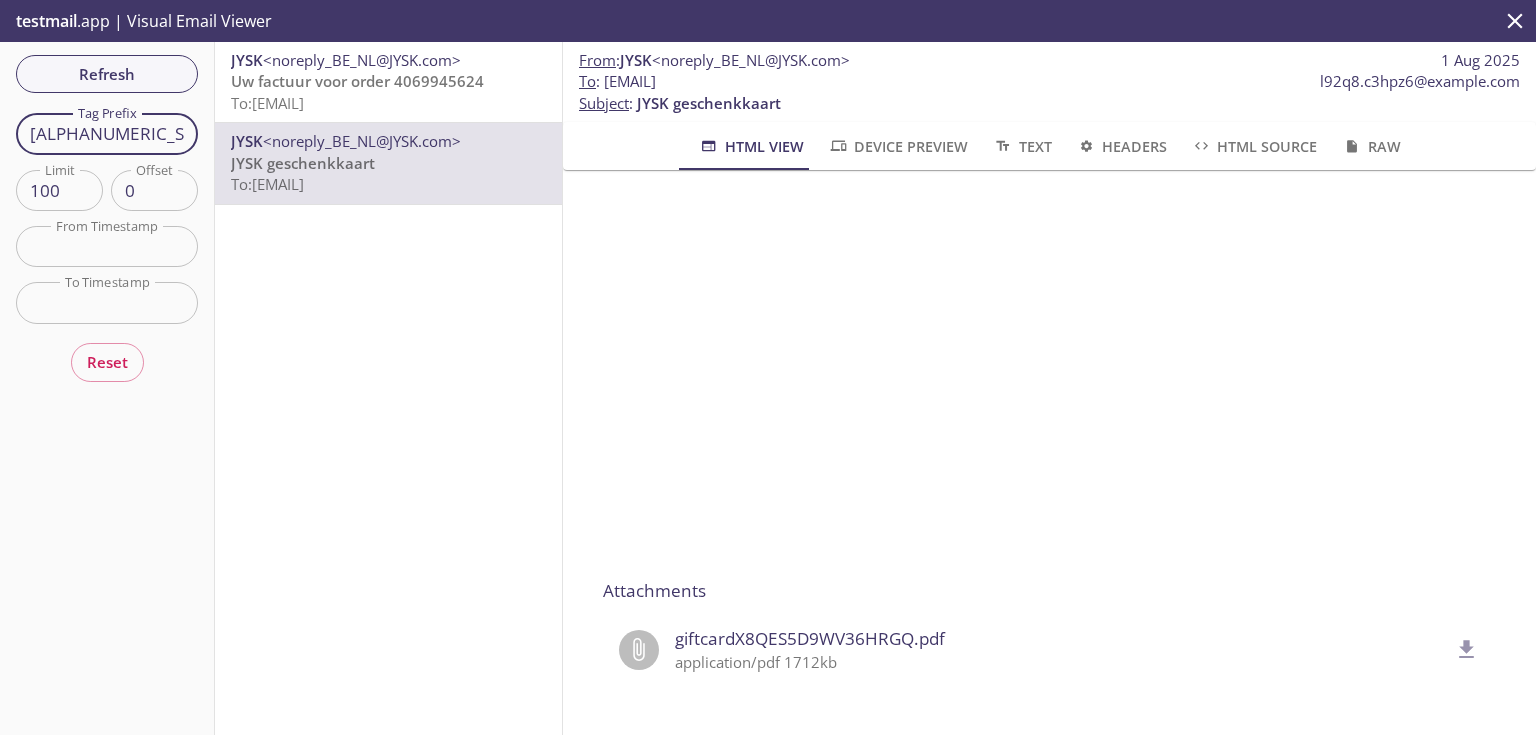 click on "Refresh" at bounding box center [107, 74] 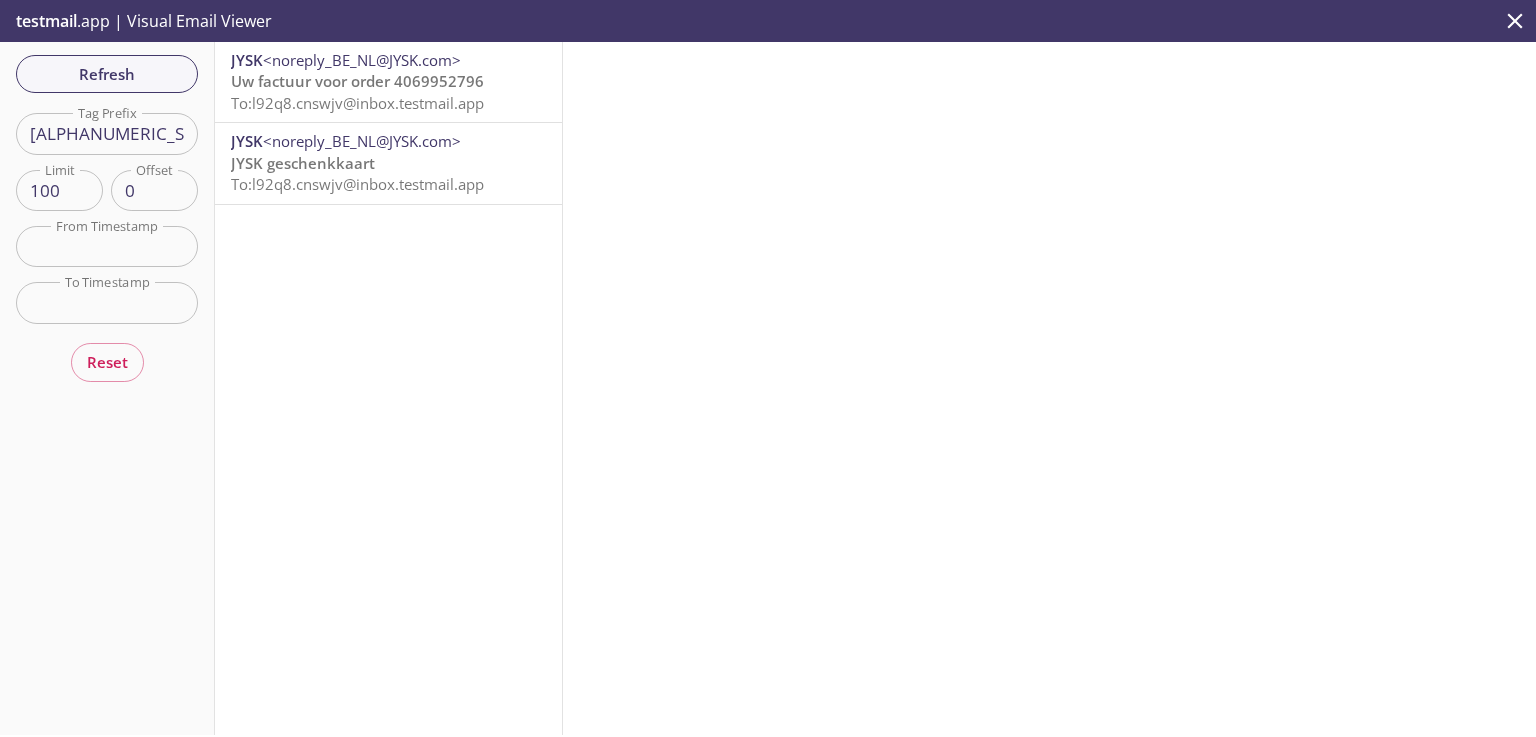 click on "JYSK geschenkkaart To:  l92q8.cnswjv@inbox.testmail.app" at bounding box center [388, 174] 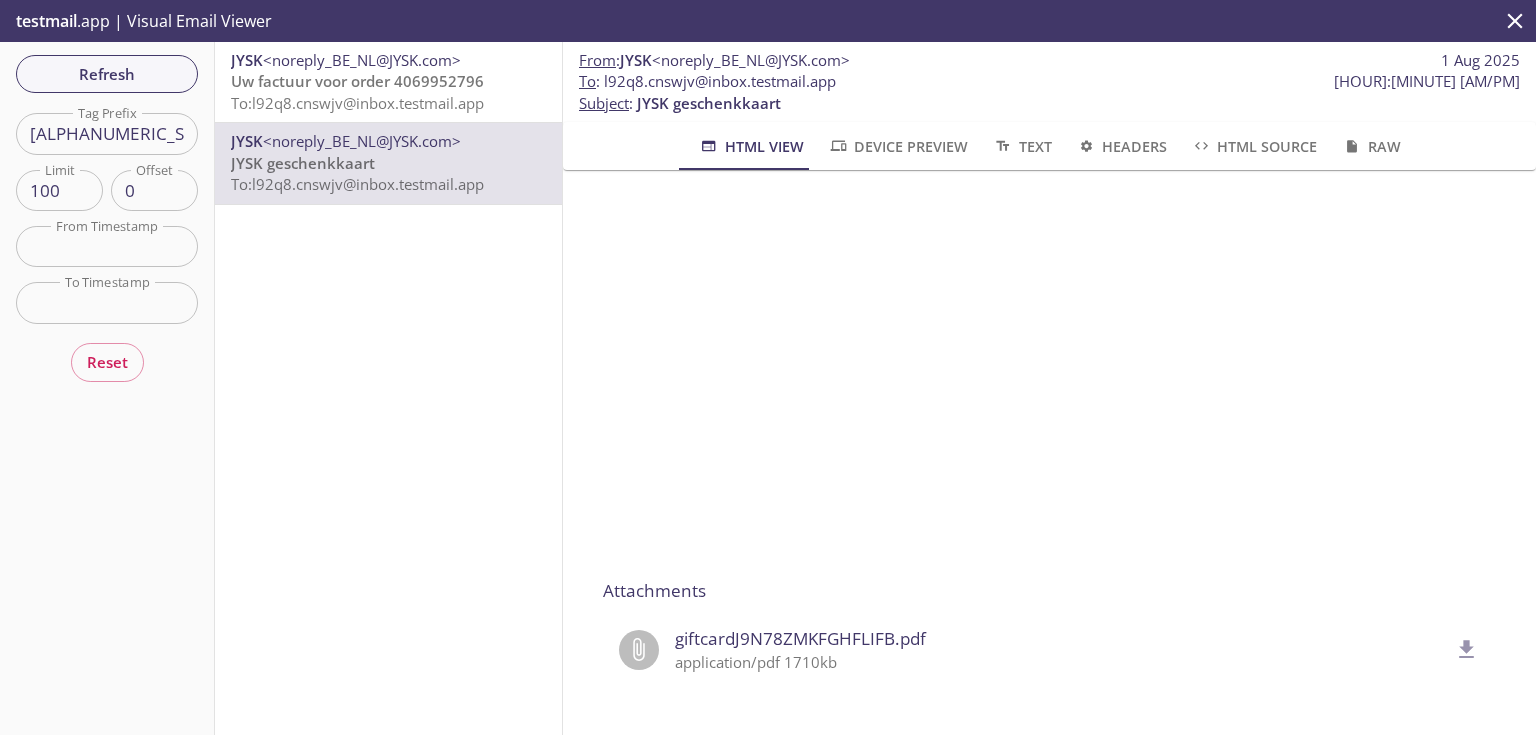 scroll, scrollTop: 320, scrollLeft: 0, axis: vertical 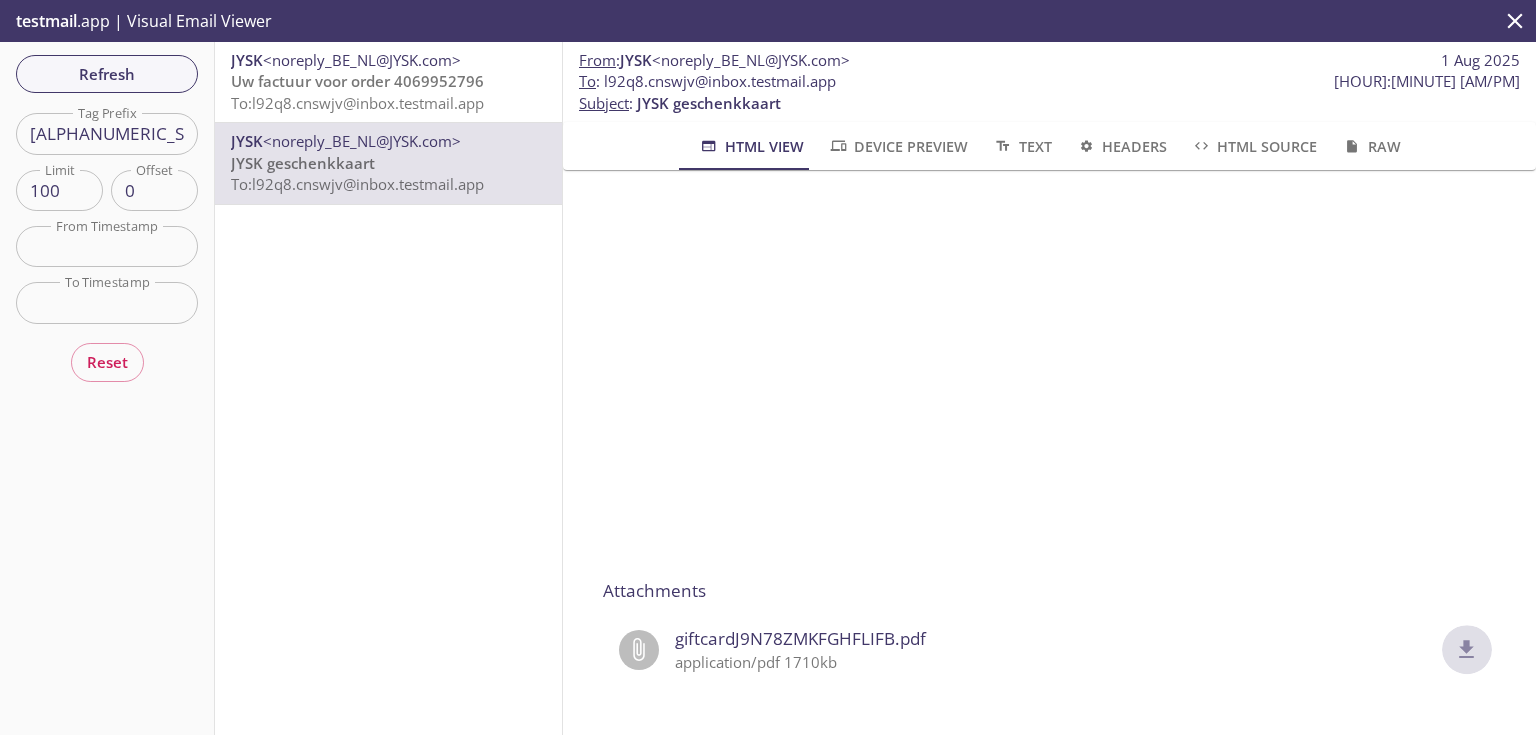 click 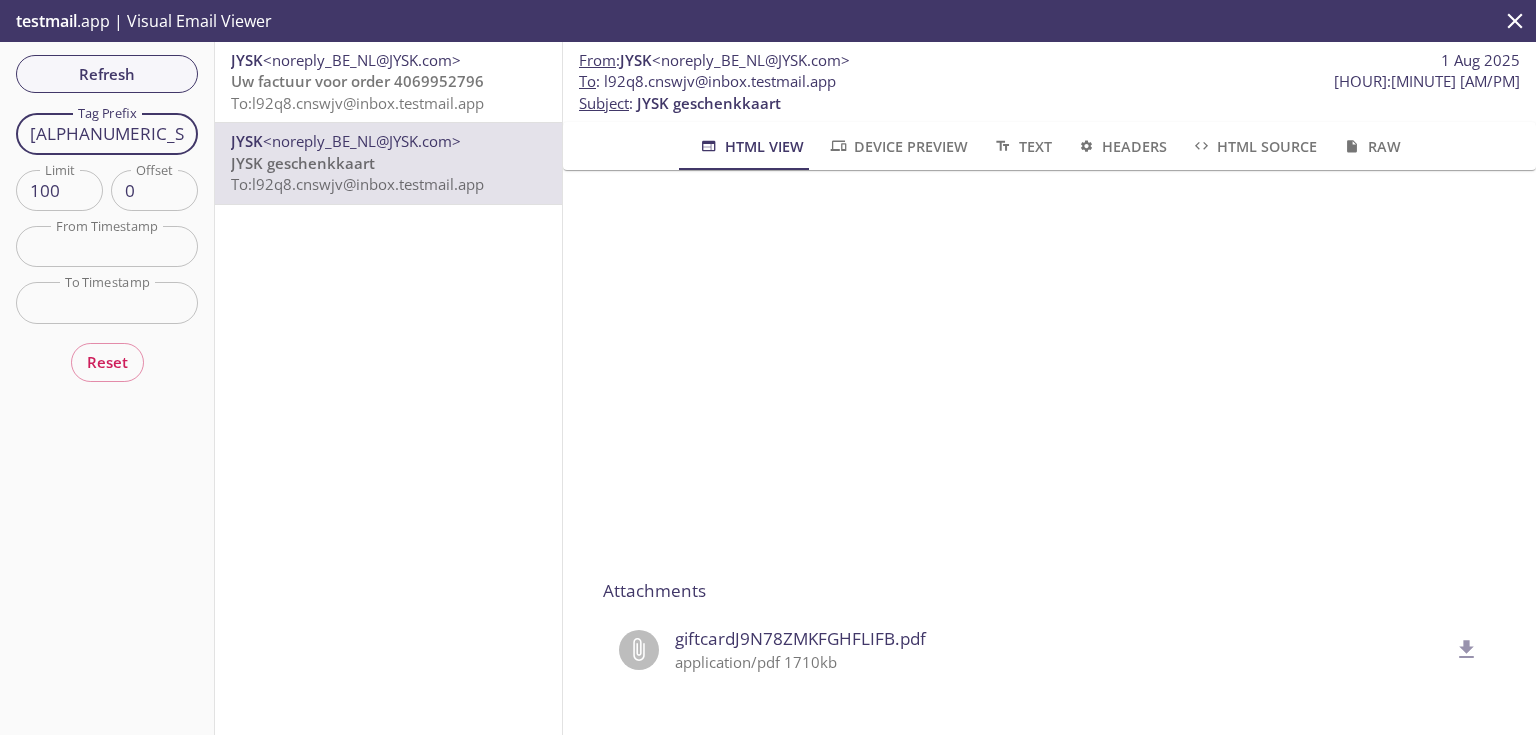 drag, startPoint x: 174, startPoint y: 123, endPoint x: 0, endPoint y: 101, distance: 175.38528 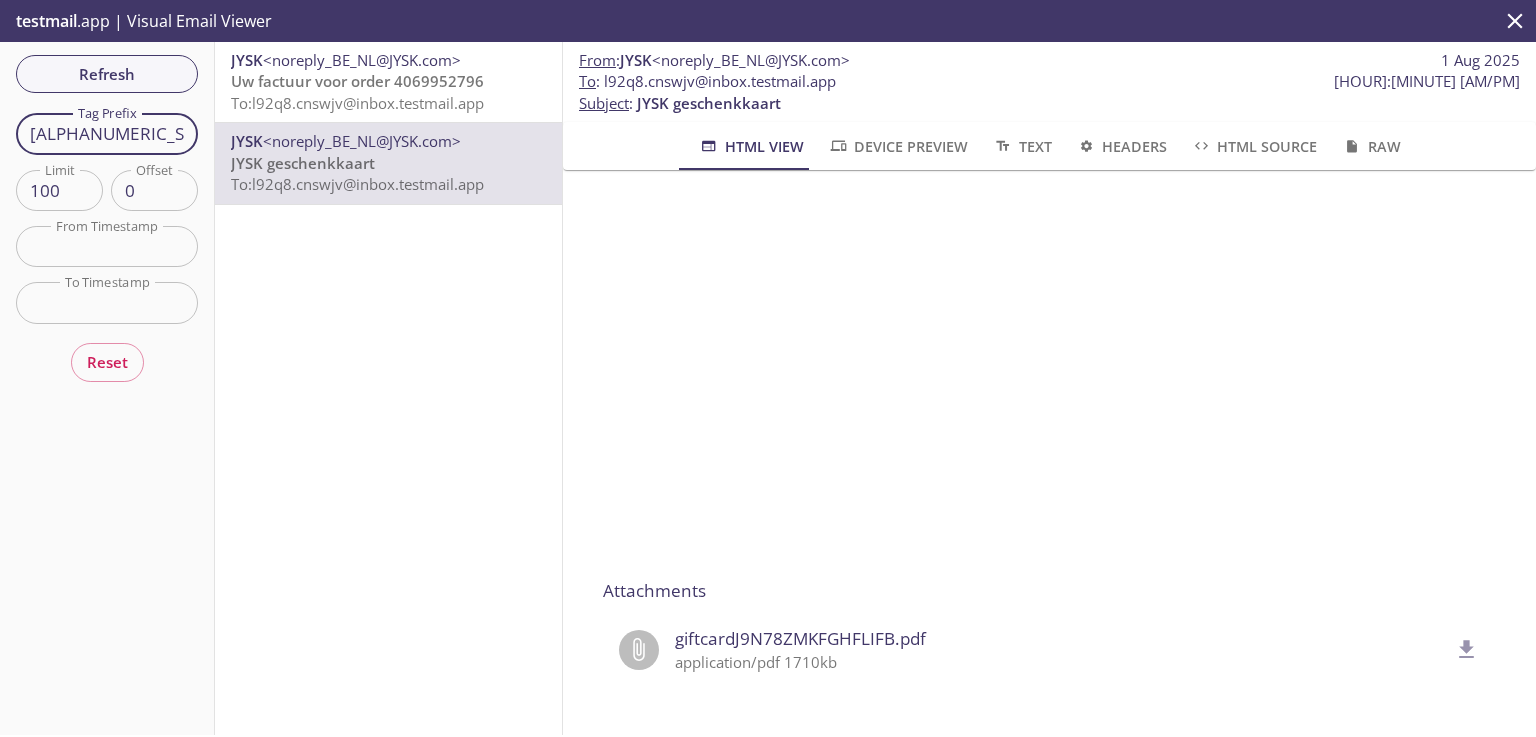 click on "Refresh Filters Tag Prefix cnswjv Tag Prefix Limit 100 Limit Offset 0 Offset From Timestamp From Timestamp To Timestamp To Timestamp Reset" at bounding box center (107, 388) 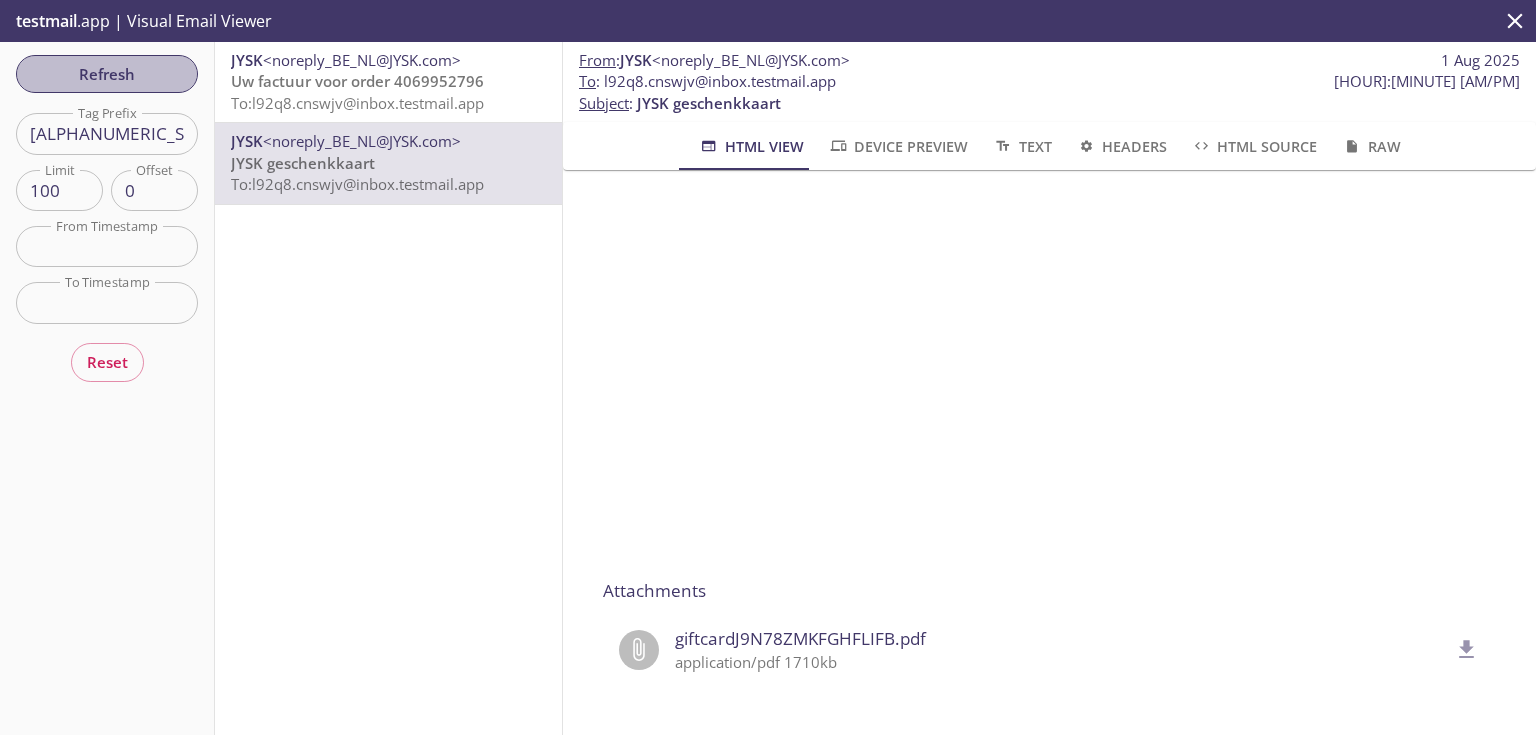click on "Refresh" at bounding box center [107, 74] 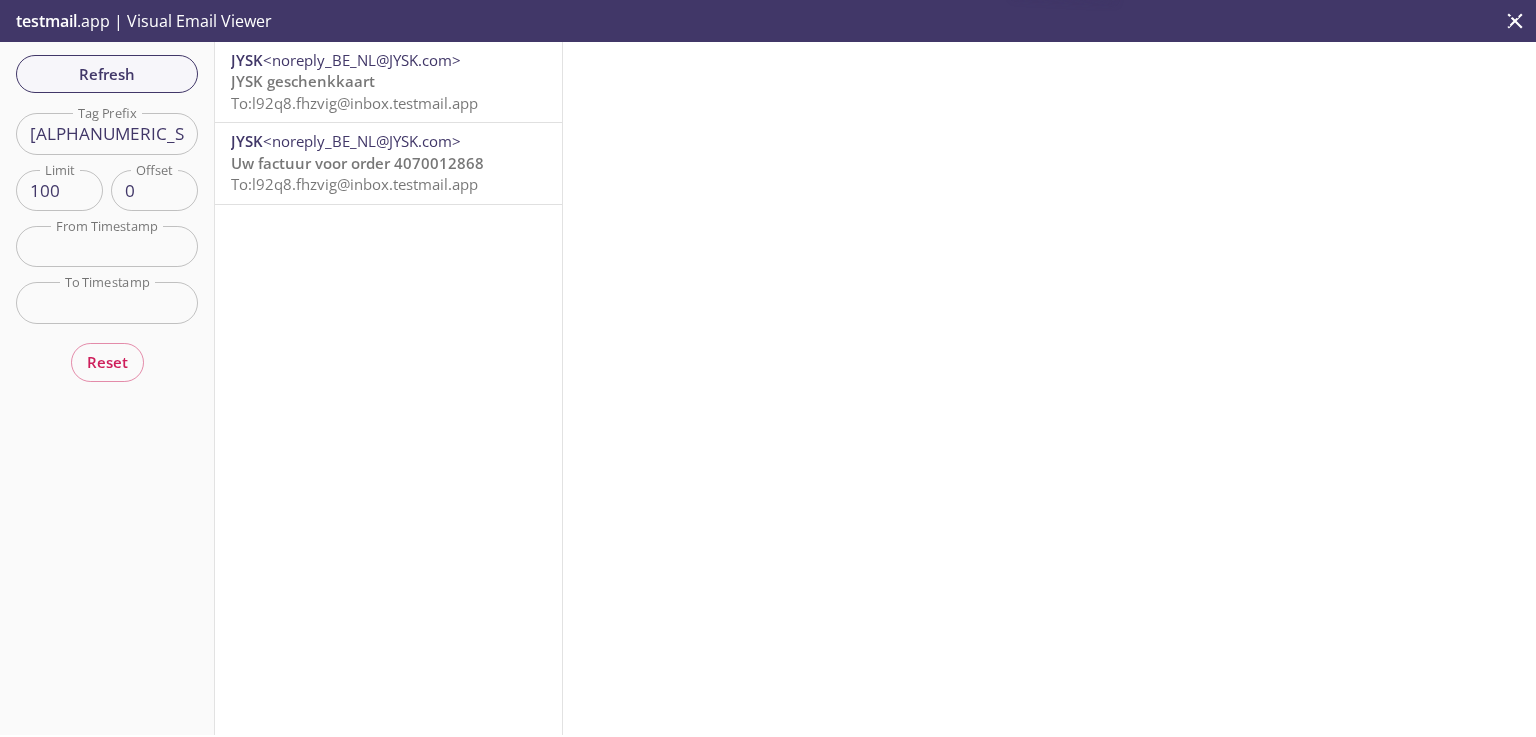 click on "Uw factuur voor order 4070012868" at bounding box center [357, 163] 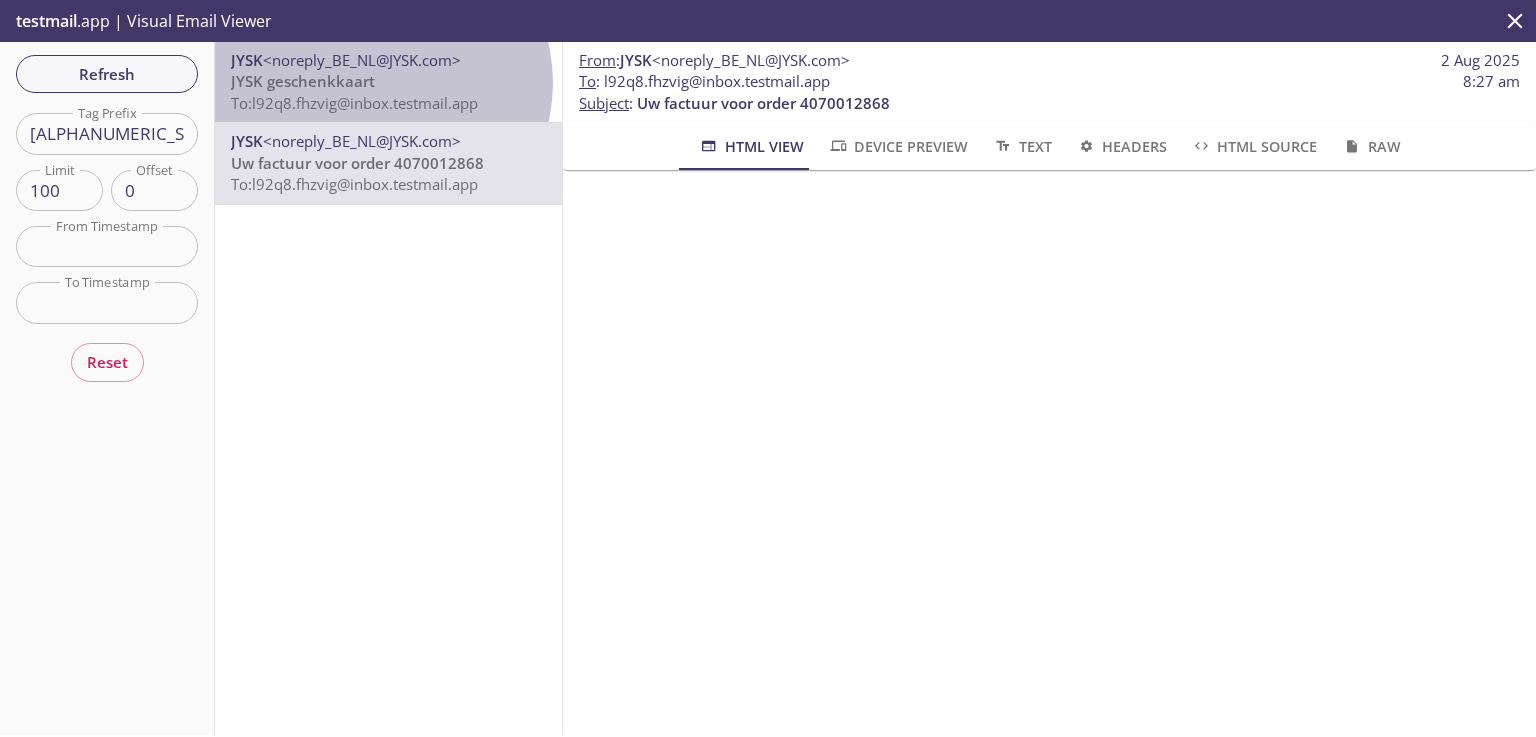 click on "JYSK geschenkkaart To:  l92q8.fhzvig@inbox.testmail.app" at bounding box center [388, 92] 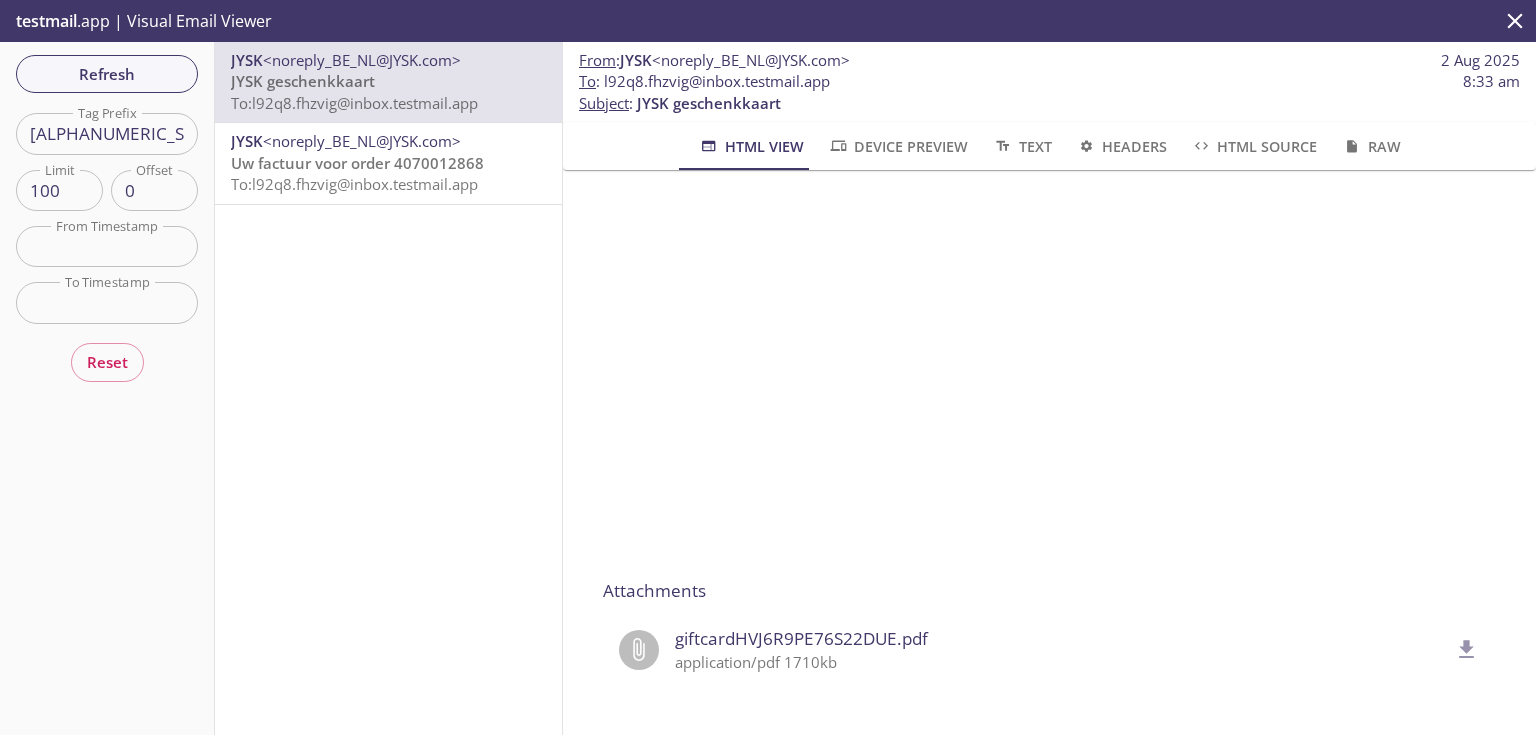 scroll, scrollTop: 316, scrollLeft: 0, axis: vertical 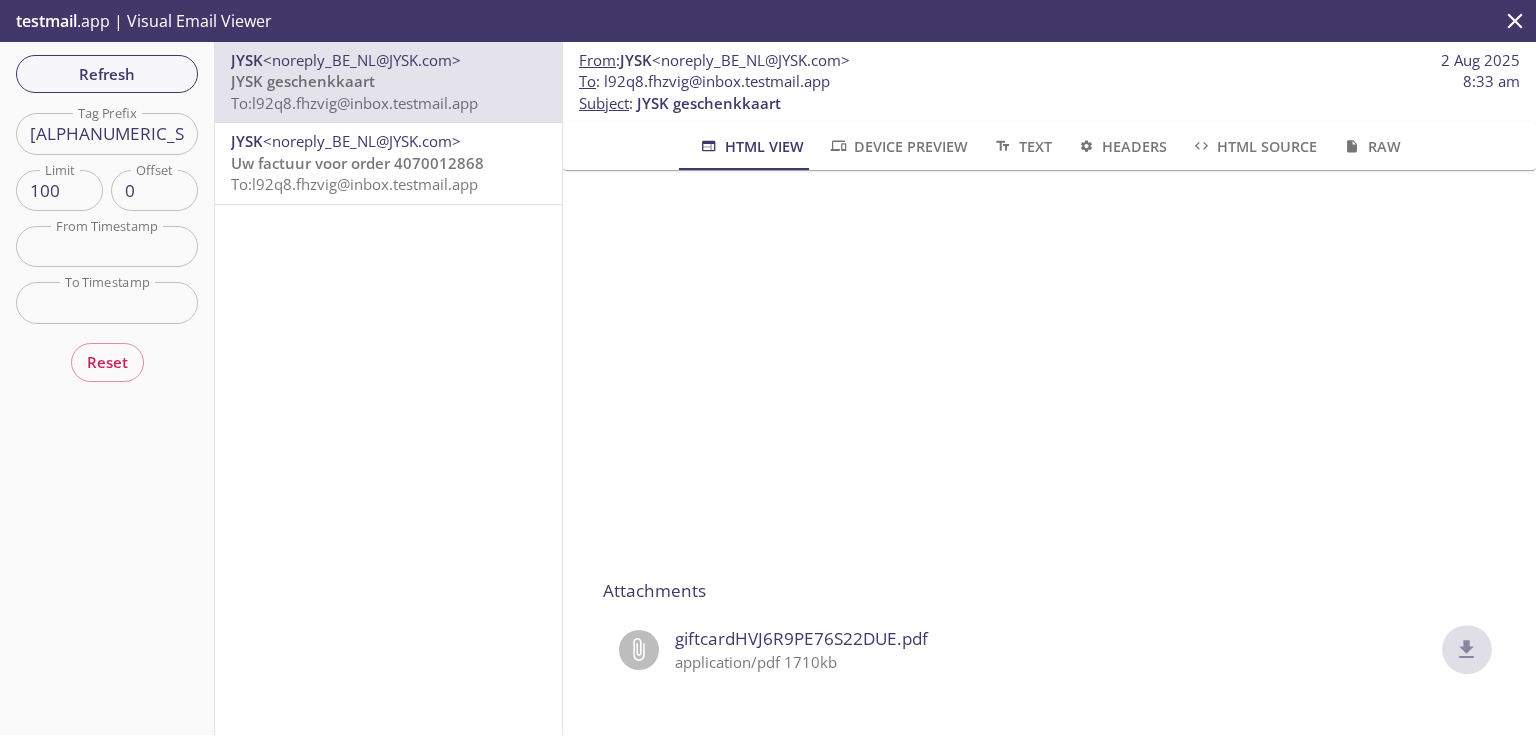 click 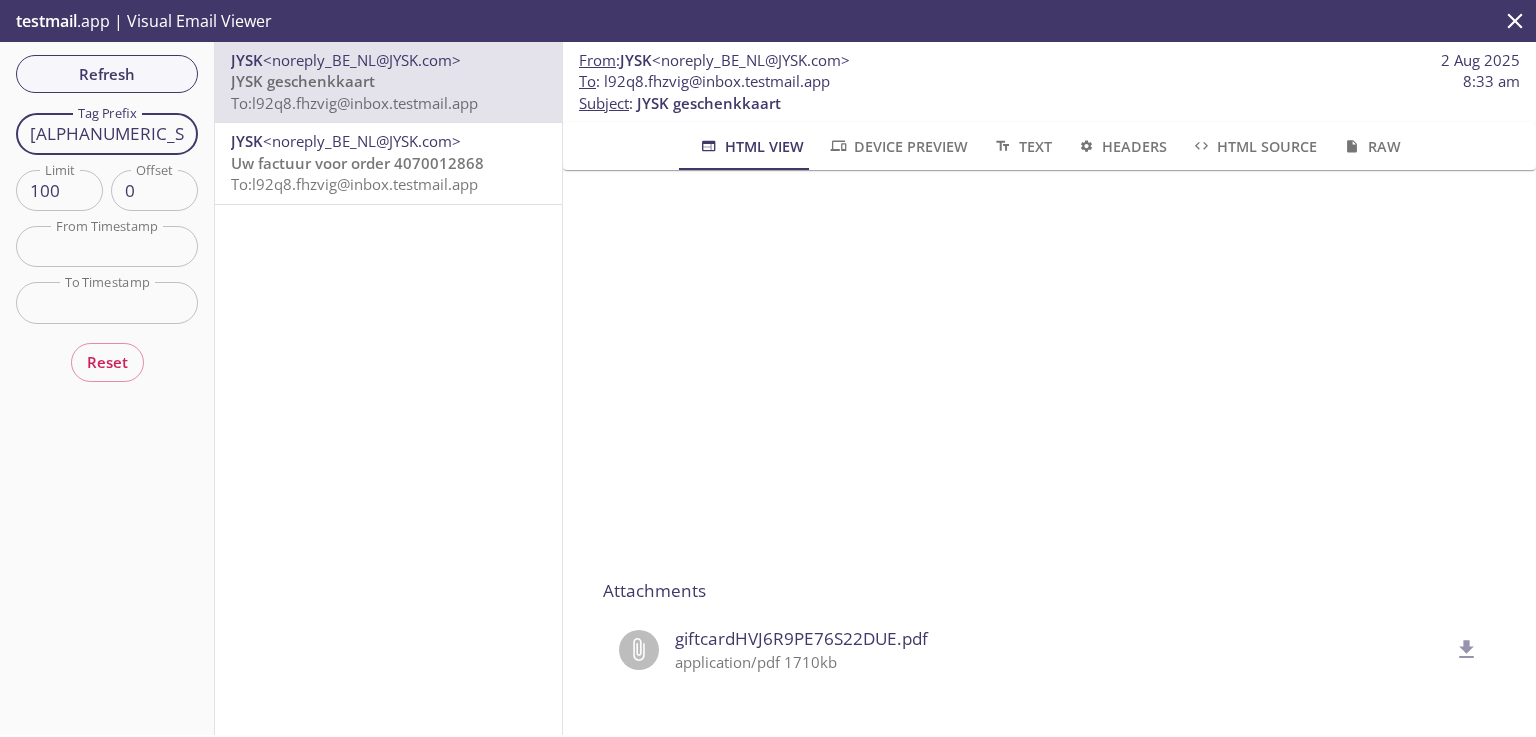 drag, startPoint x: 152, startPoint y: 128, endPoint x: 21, endPoint y: 117, distance: 131.46101 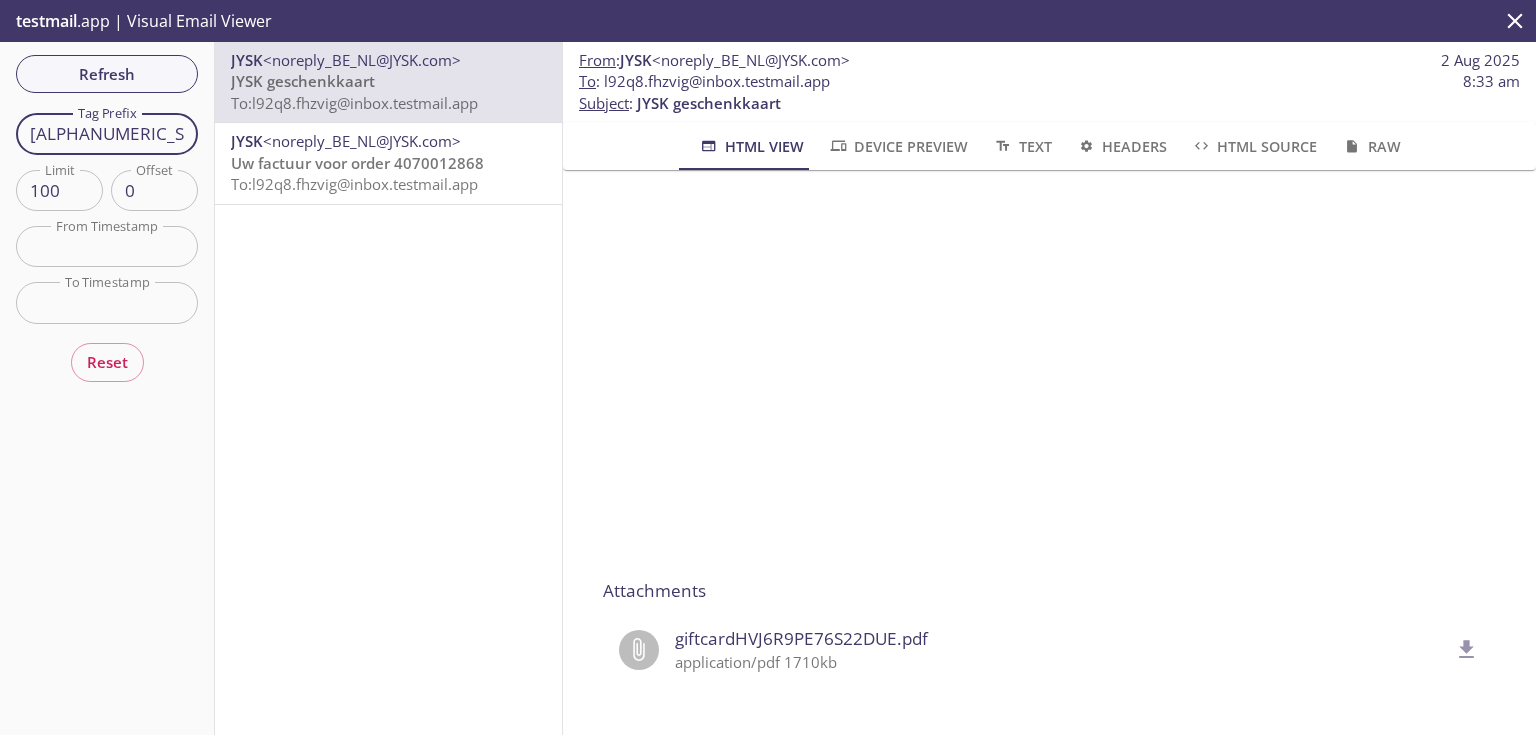 click on "[ALPHANUMERIC_STRING]" at bounding box center [107, 133] 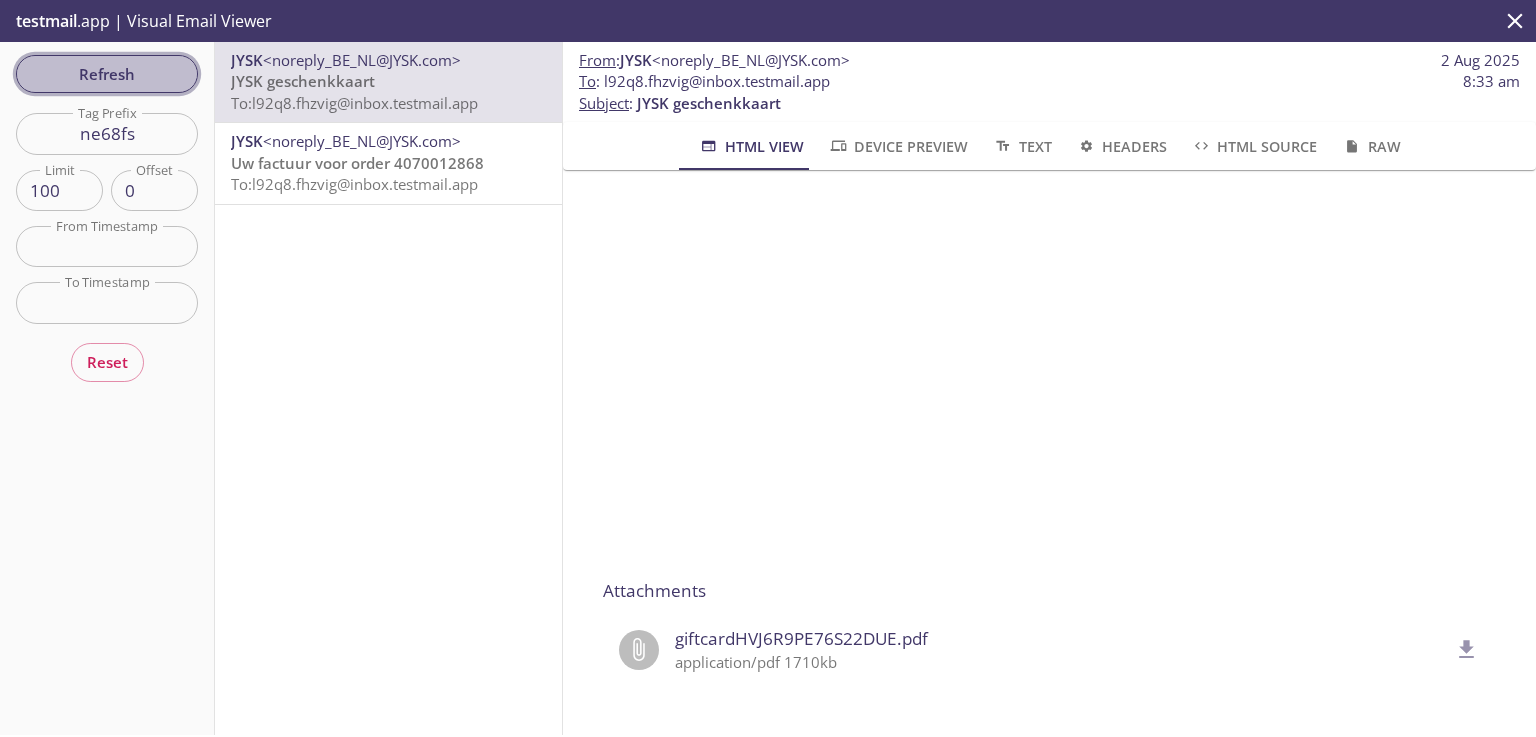 click on "Refresh" at bounding box center (107, 74) 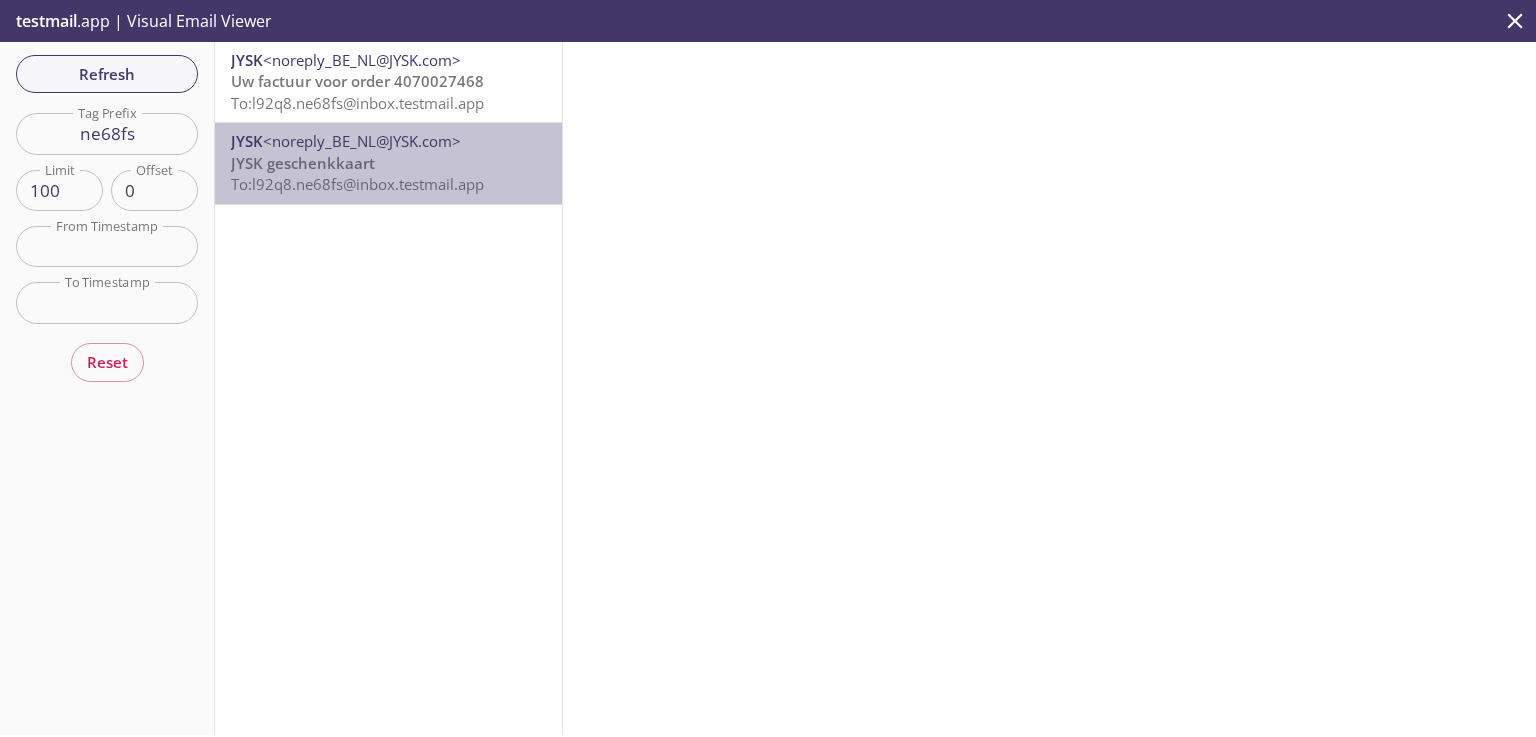 click on "JYSK geschenkkaart To:  l92q8.ne68fs@inbox.testmail.app" at bounding box center [388, 174] 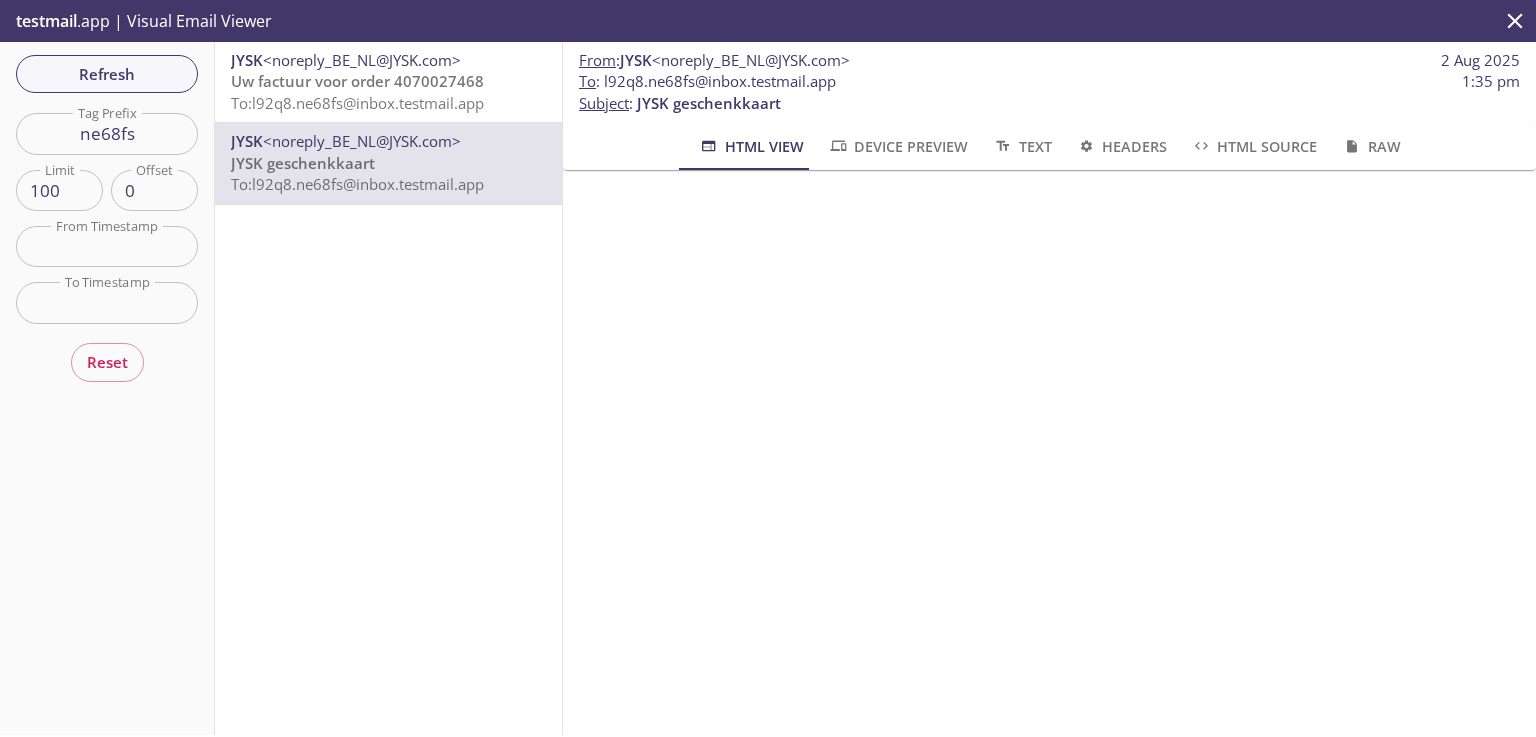 scroll, scrollTop: 320, scrollLeft: 0, axis: vertical 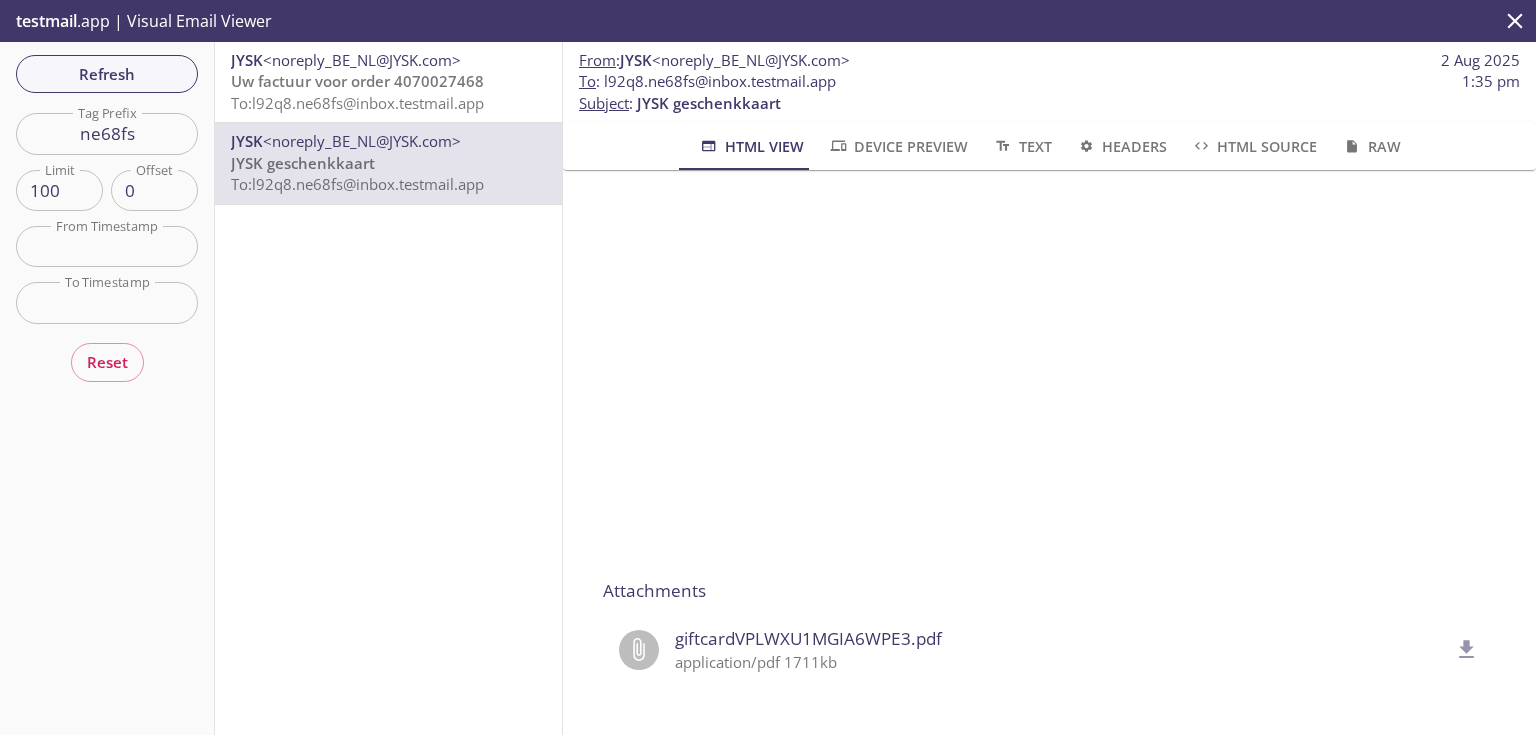 click 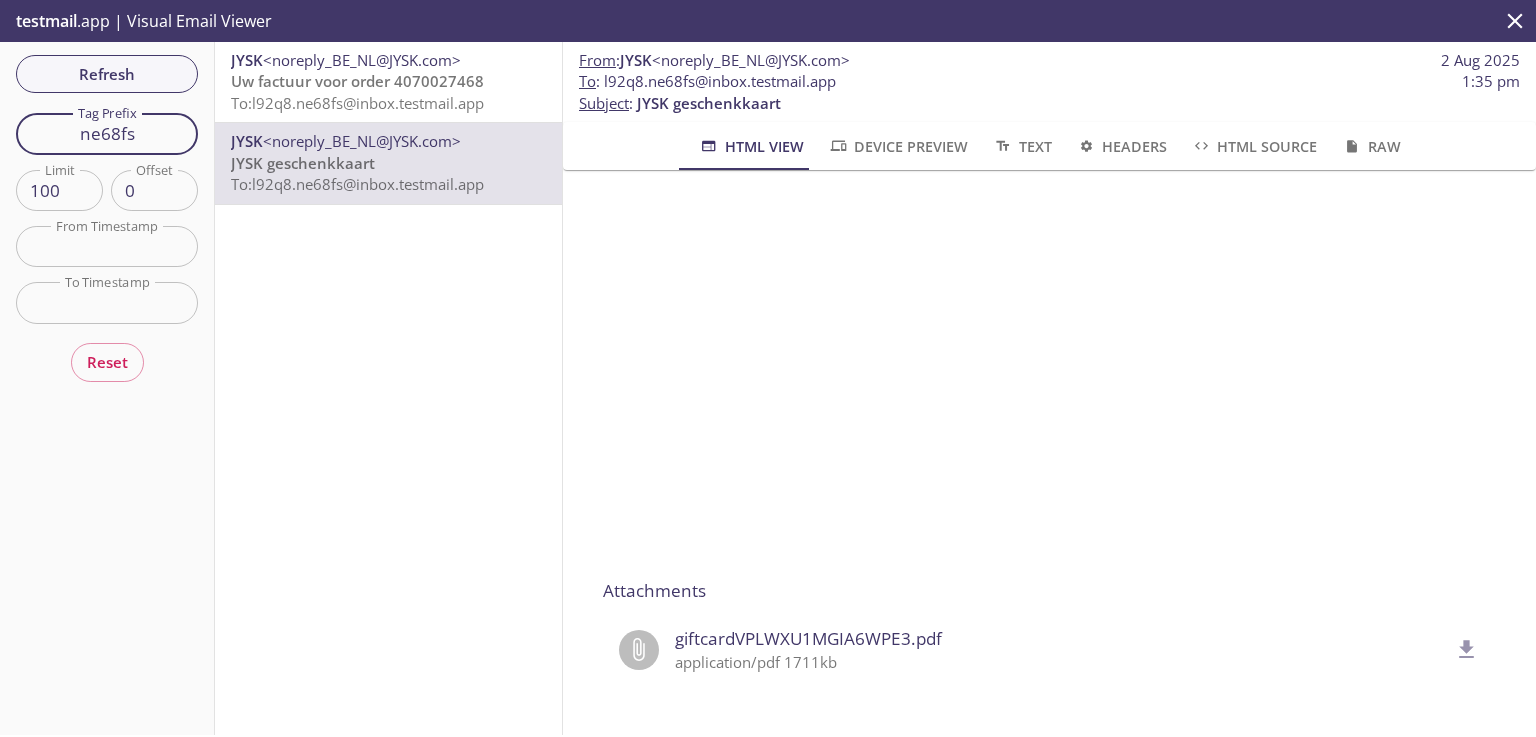 drag, startPoint x: 136, startPoint y: 135, endPoint x: 34, endPoint y: 108, distance: 105.51303 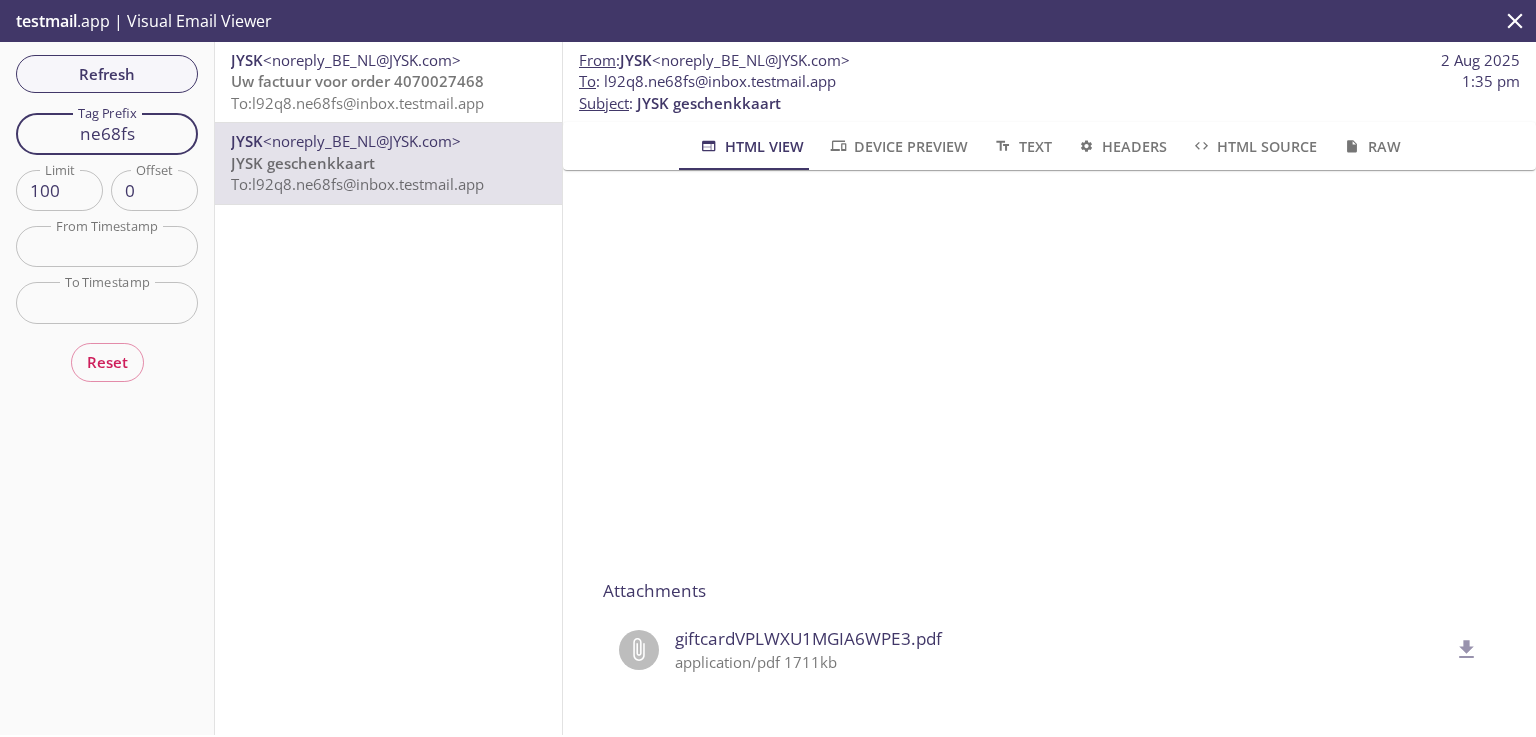 click on "Refresh Filters Tag Prefix ne68fs Tag Prefix Limit 100 Limit Offset 0 Offset From Timestamp From Timestamp To Timestamp To Timestamp Reset" at bounding box center [107, 388] 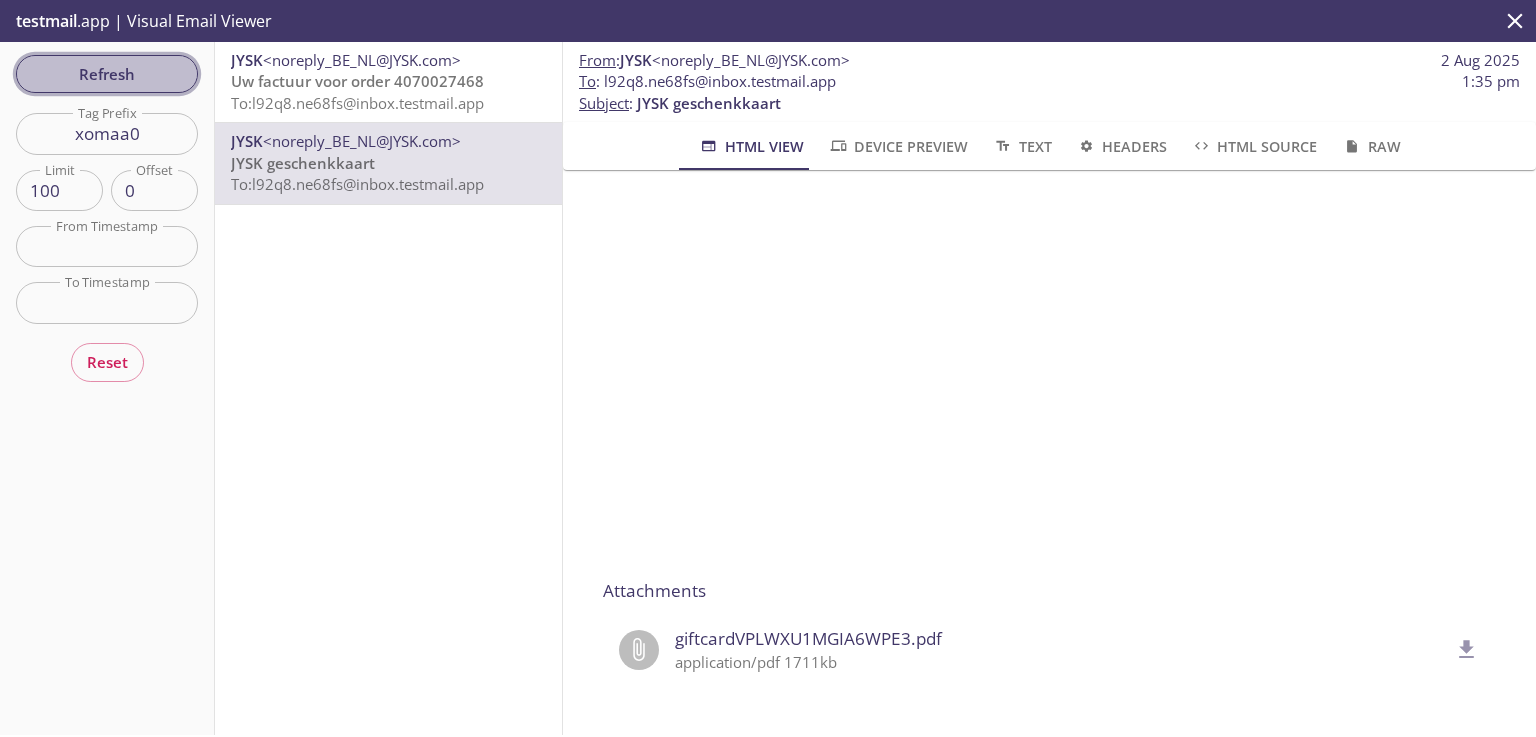 click on "Refresh" at bounding box center (107, 74) 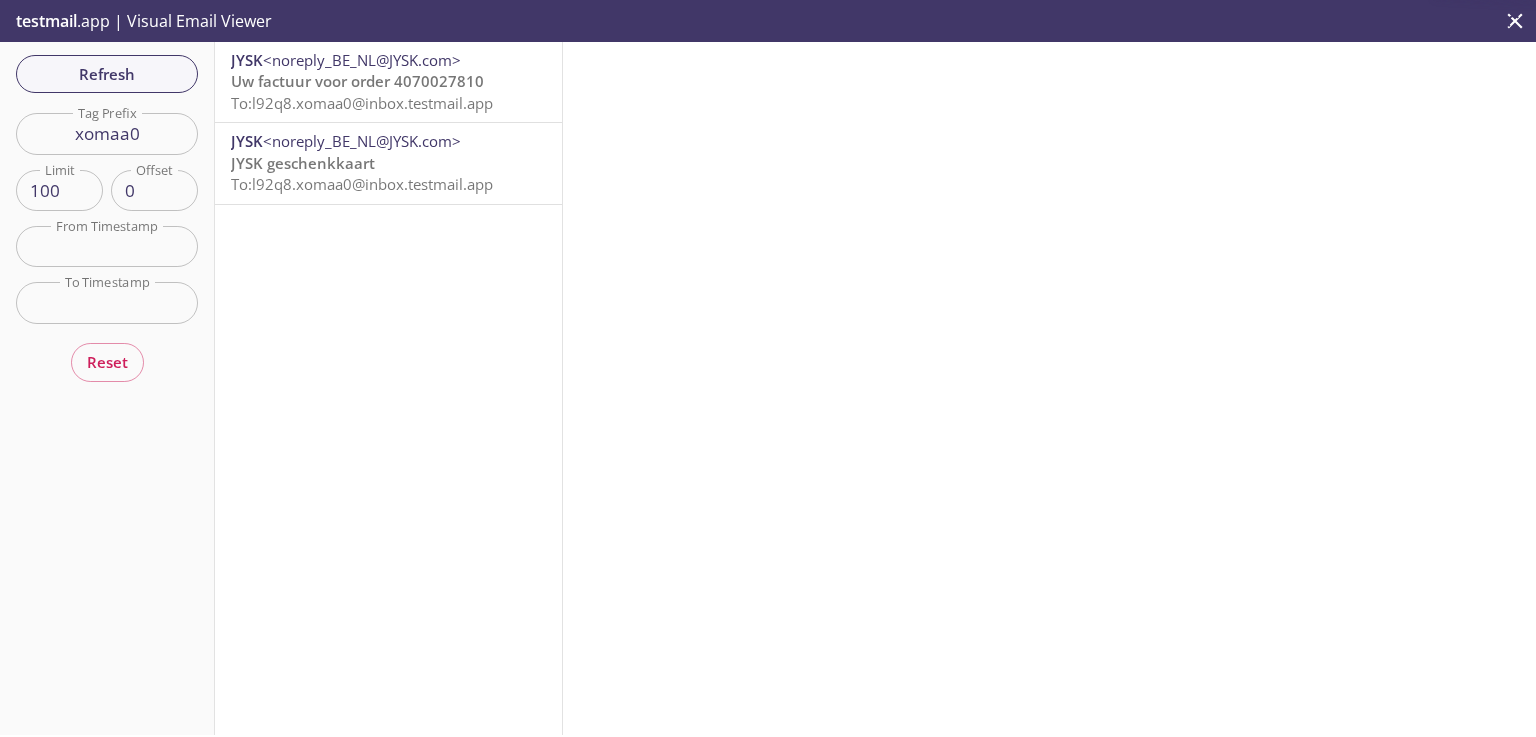 click on "JYSK  <noreply_BE_NL@JYSK.com>" at bounding box center [388, 174] 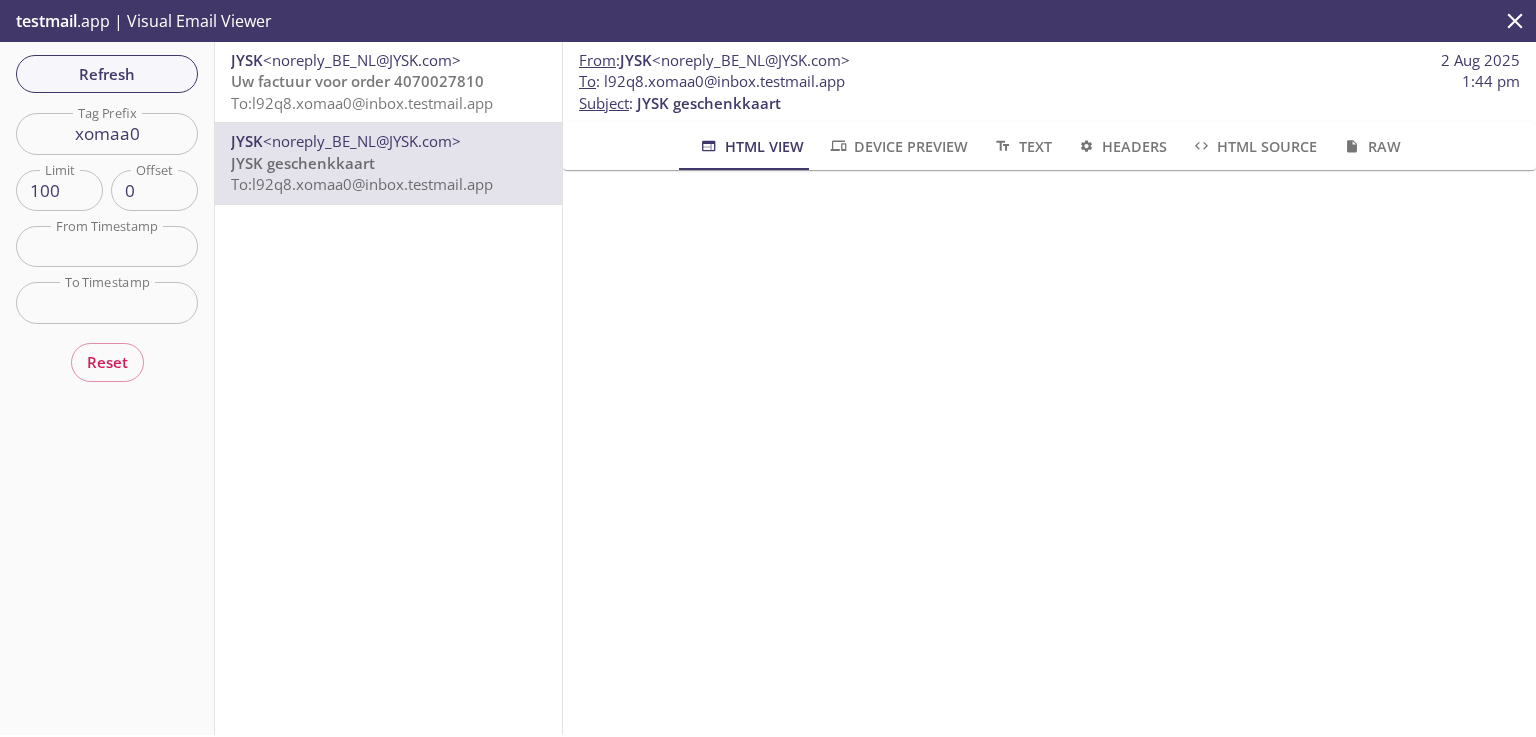 scroll, scrollTop: 320, scrollLeft: 0, axis: vertical 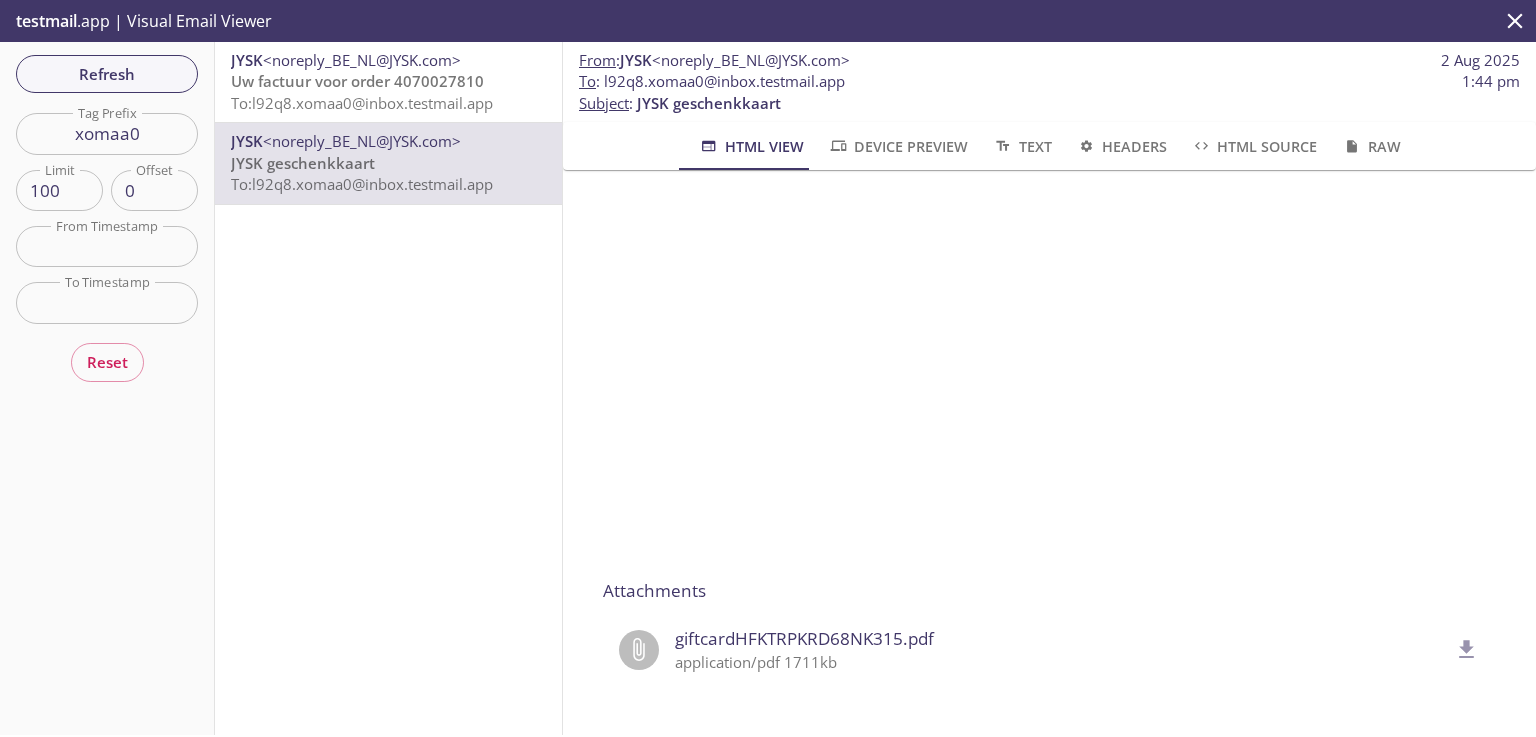 click 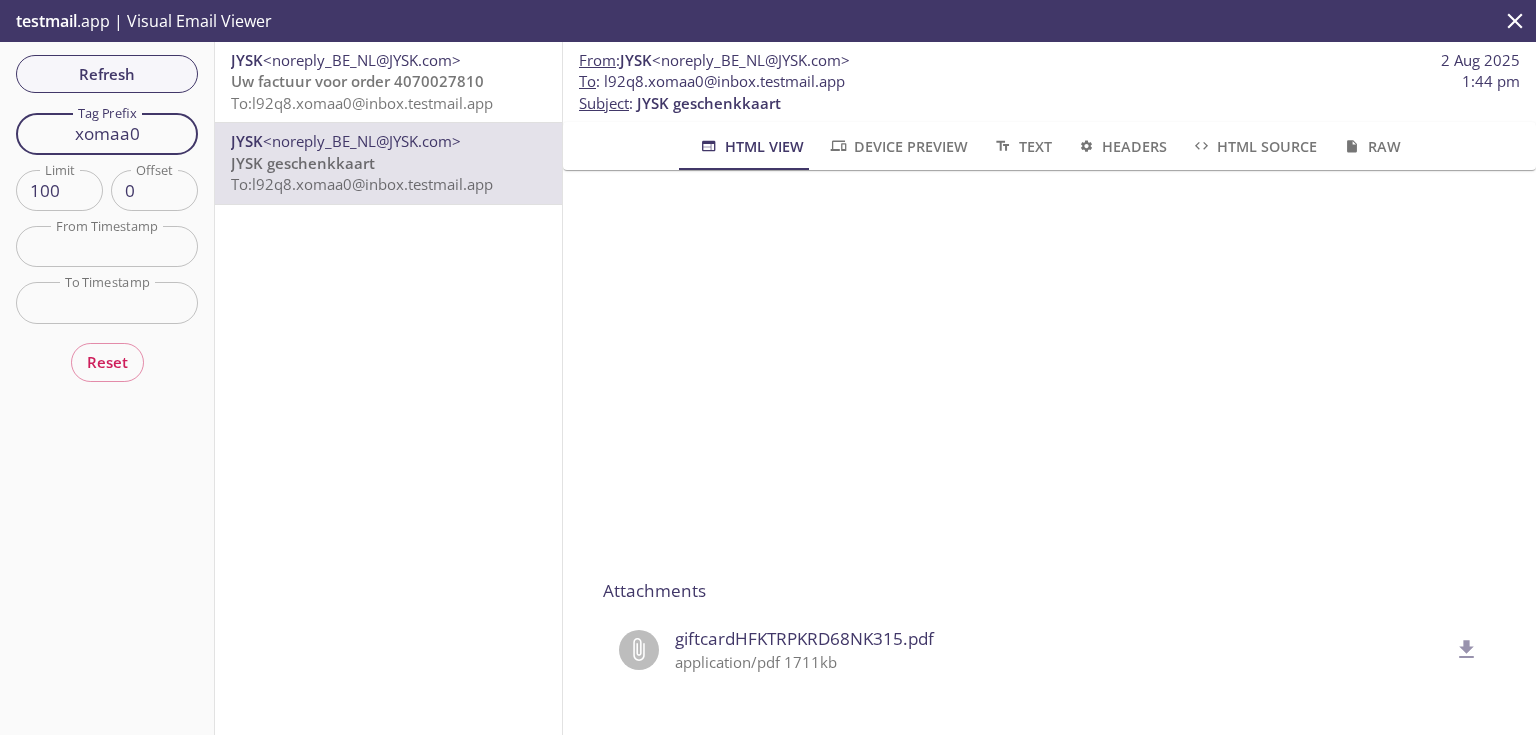 drag, startPoint x: 150, startPoint y: 139, endPoint x: 37, endPoint y: 136, distance: 113.03982 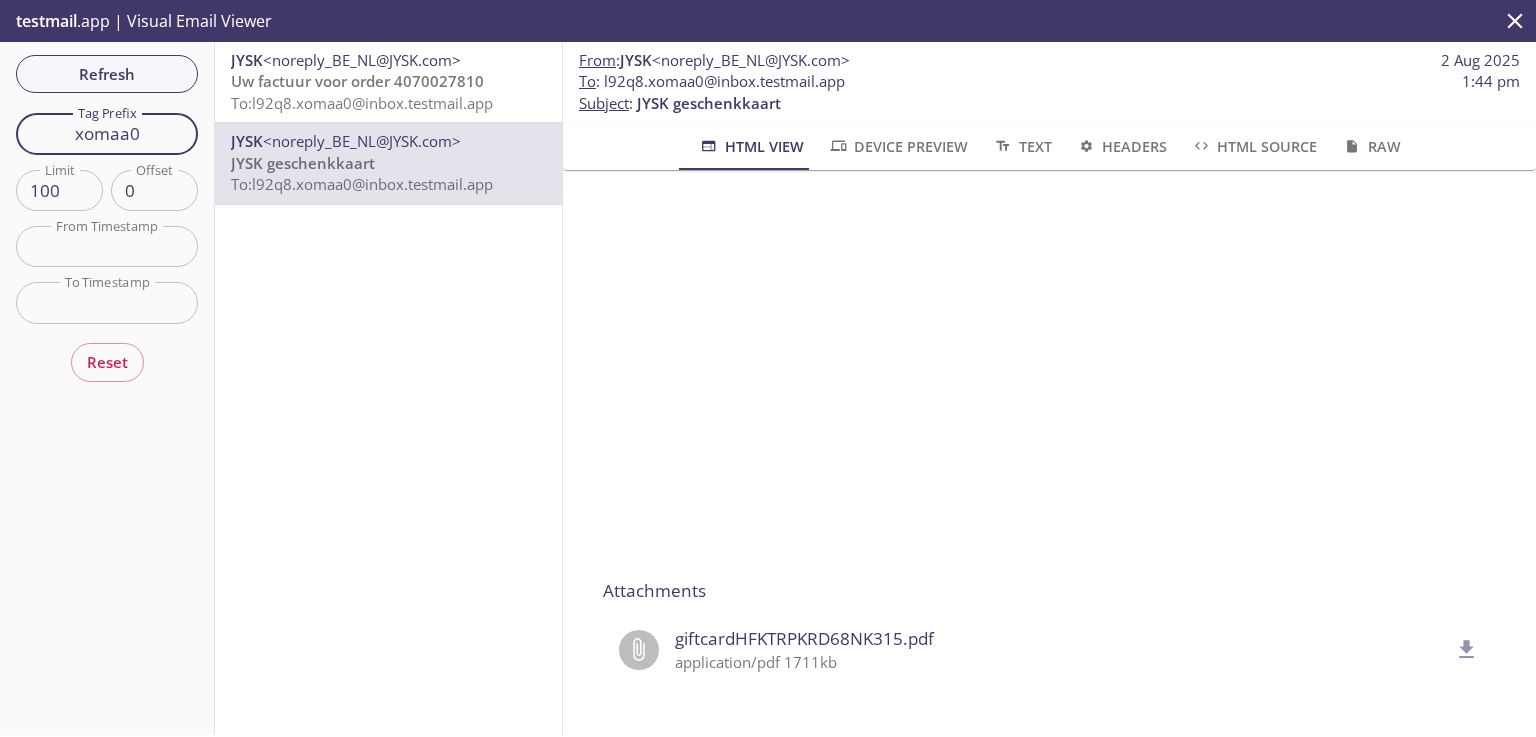 paste on "[ALPHANUMERIC_STRING]" 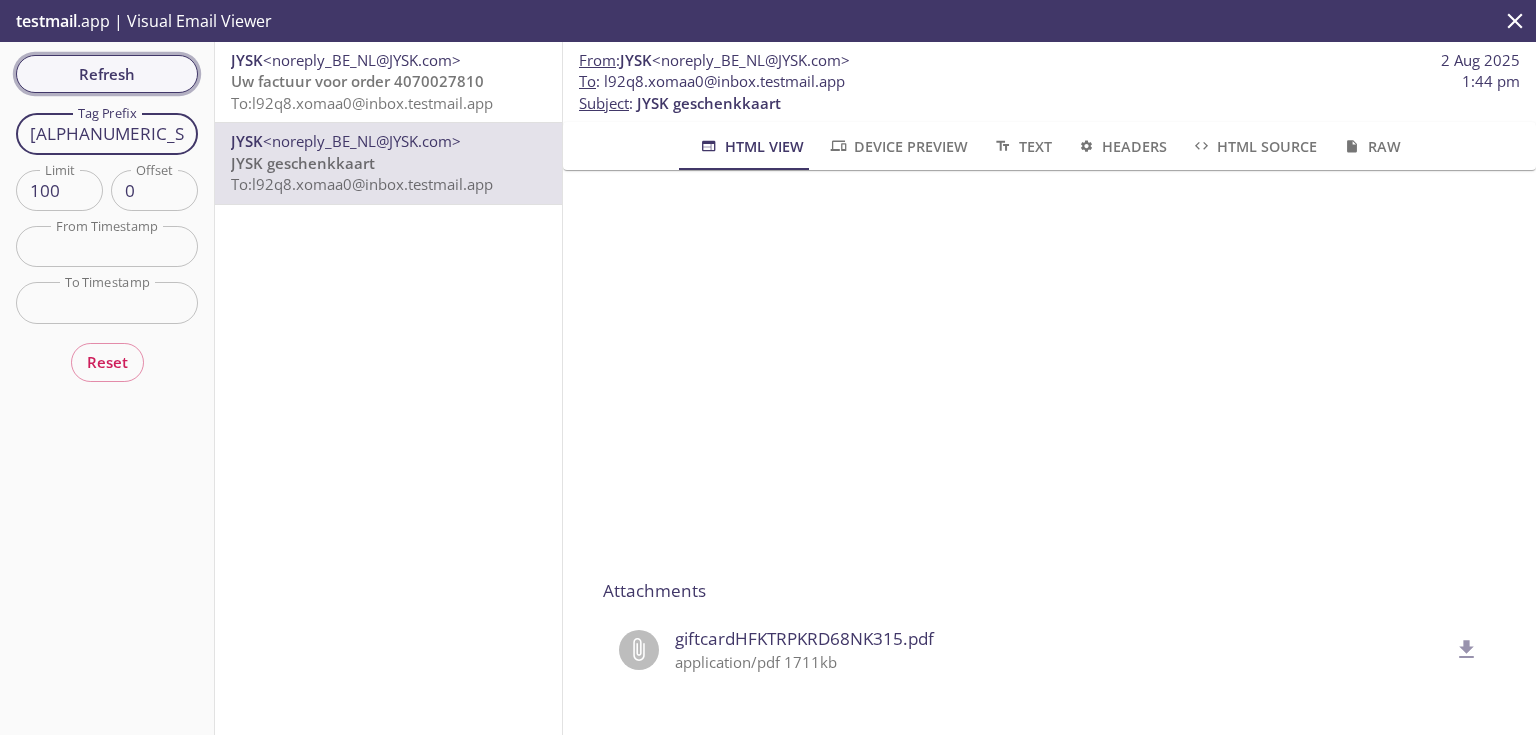 click on "Refresh" at bounding box center [107, 74] 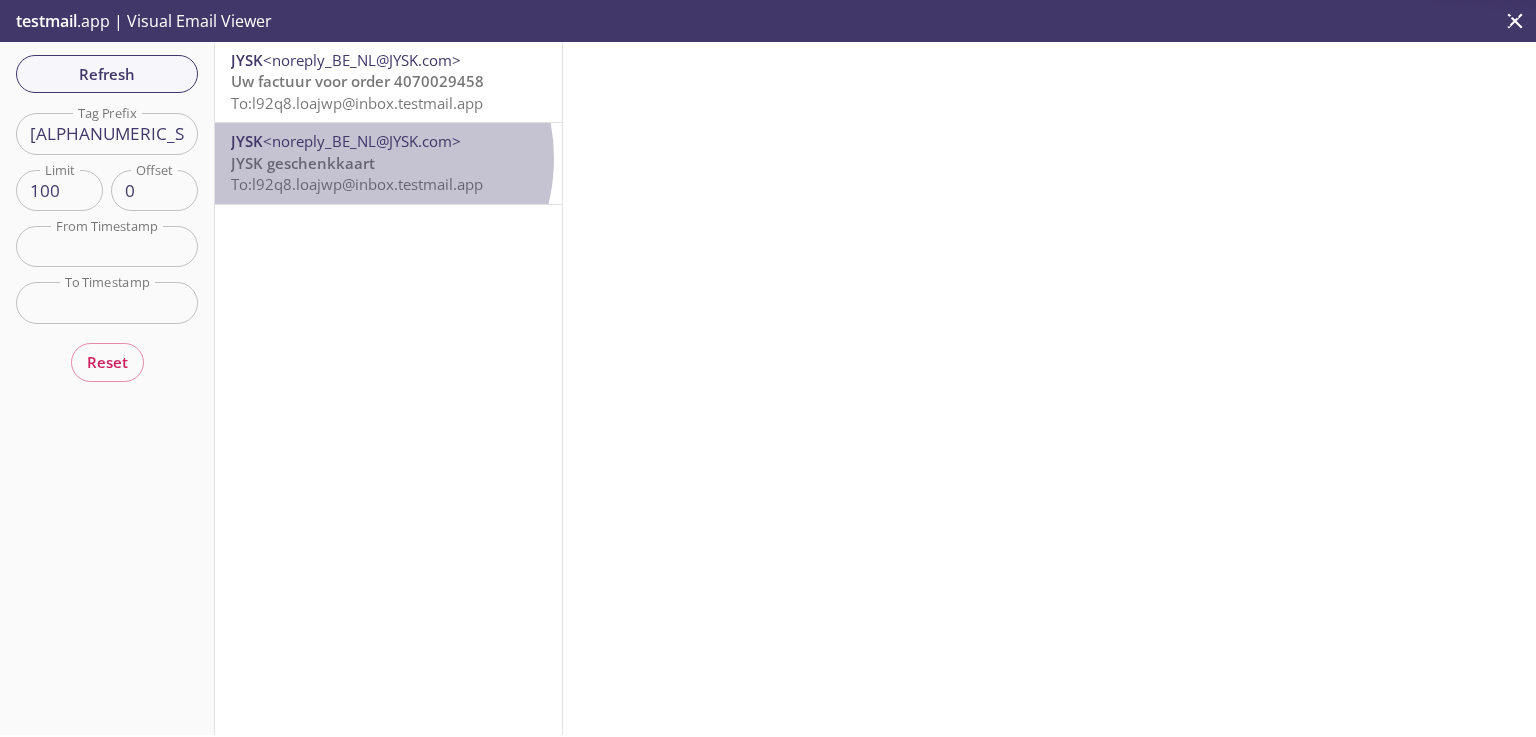 click on "JYSK geschenkkaart" at bounding box center (303, 163) 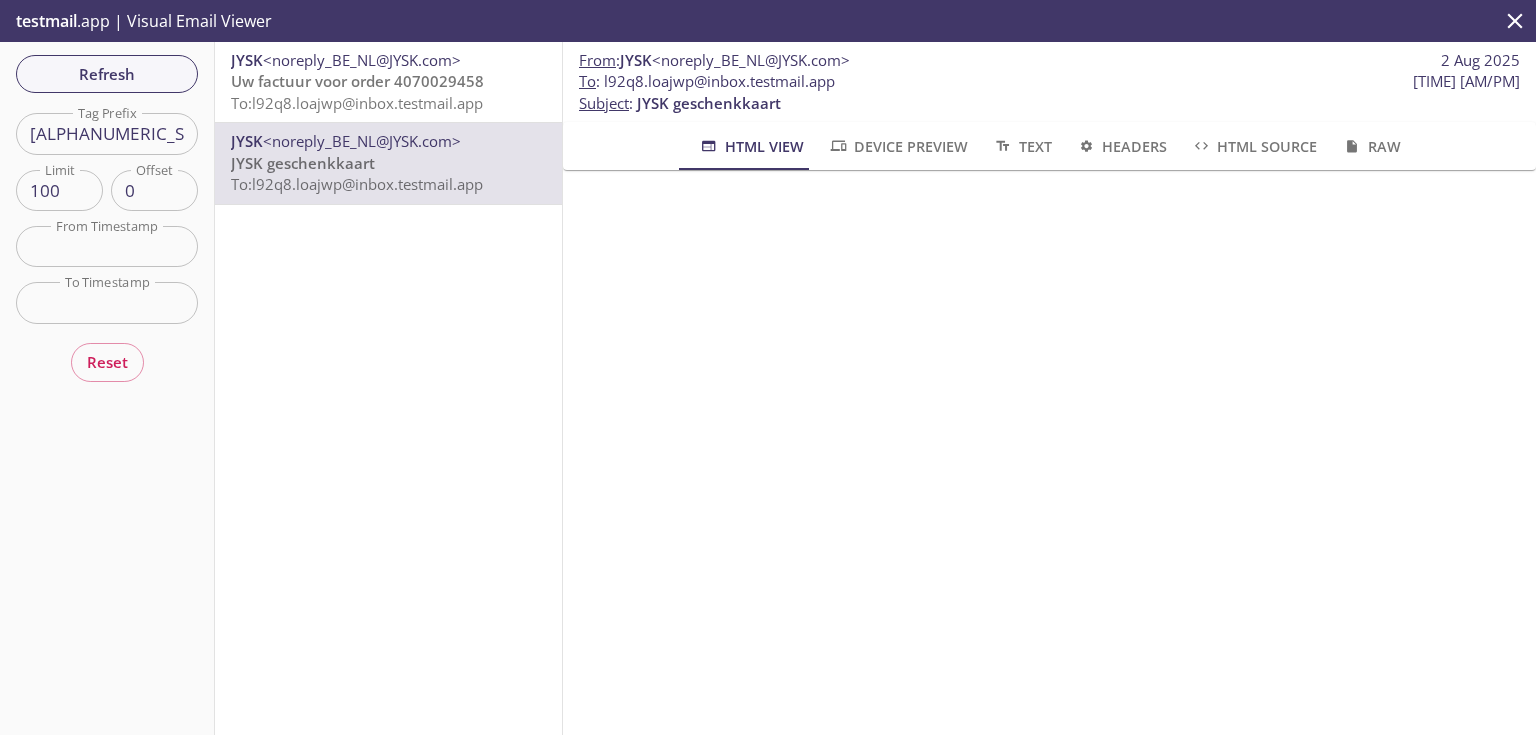 scroll, scrollTop: 320, scrollLeft: 0, axis: vertical 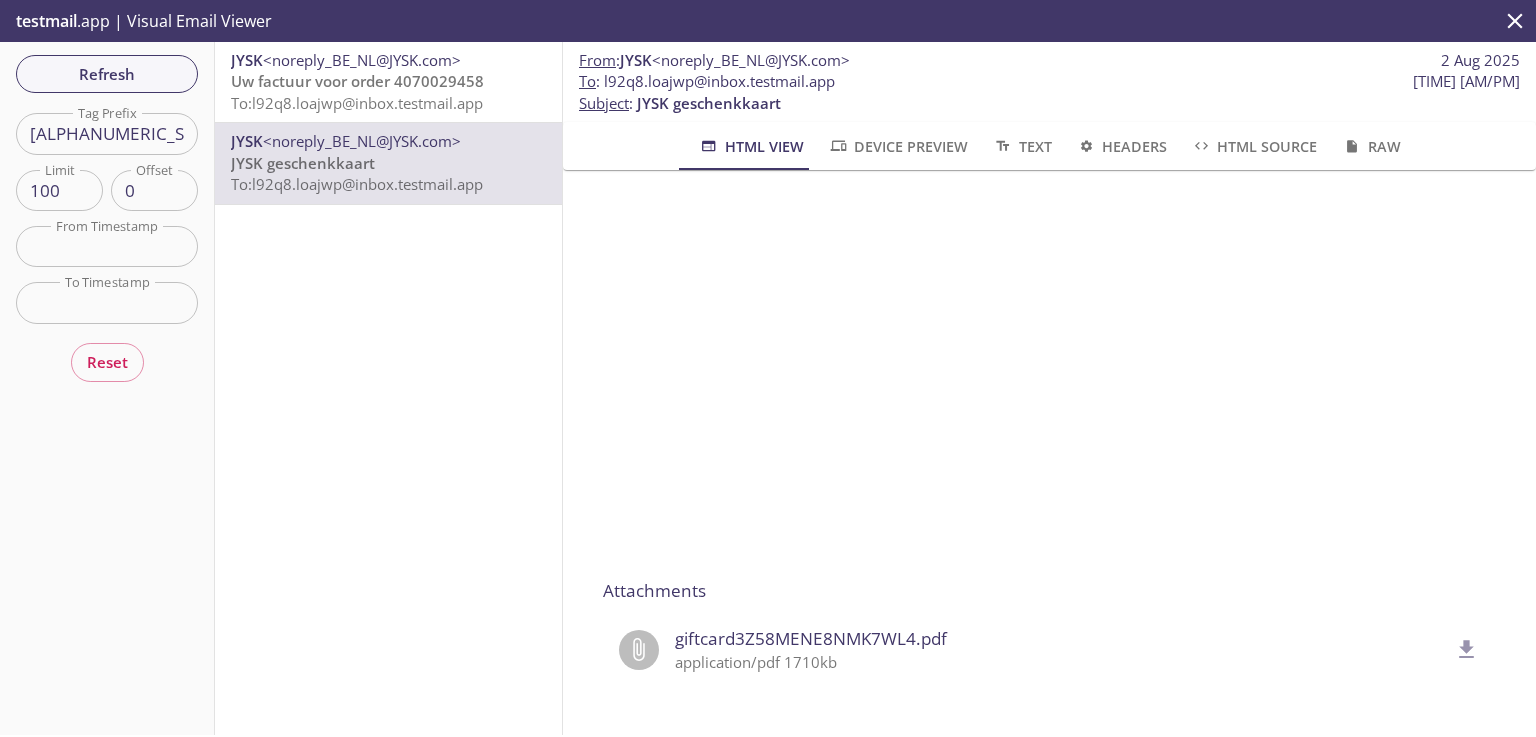 click 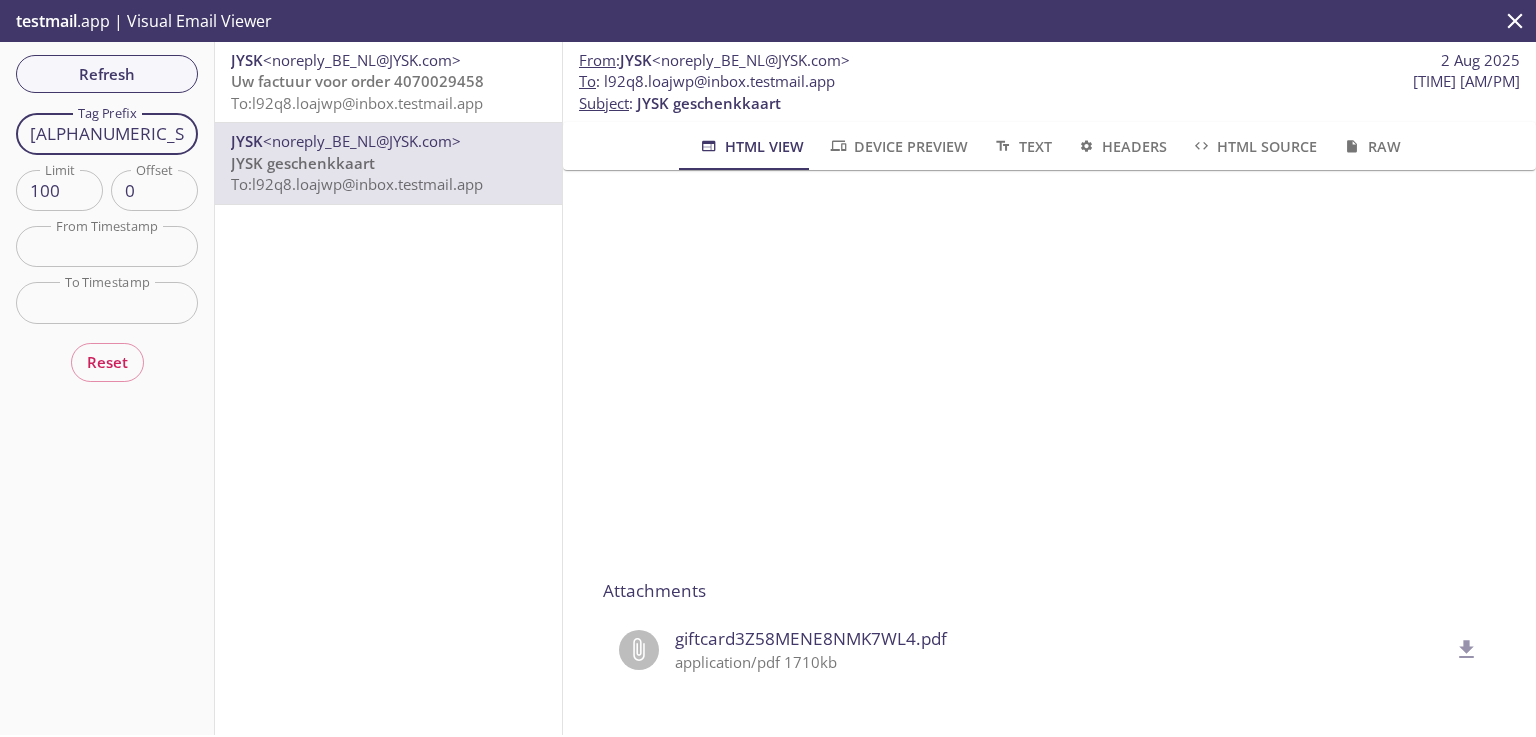 drag, startPoint x: 149, startPoint y: 146, endPoint x: 33, endPoint y: 133, distance: 116.72617 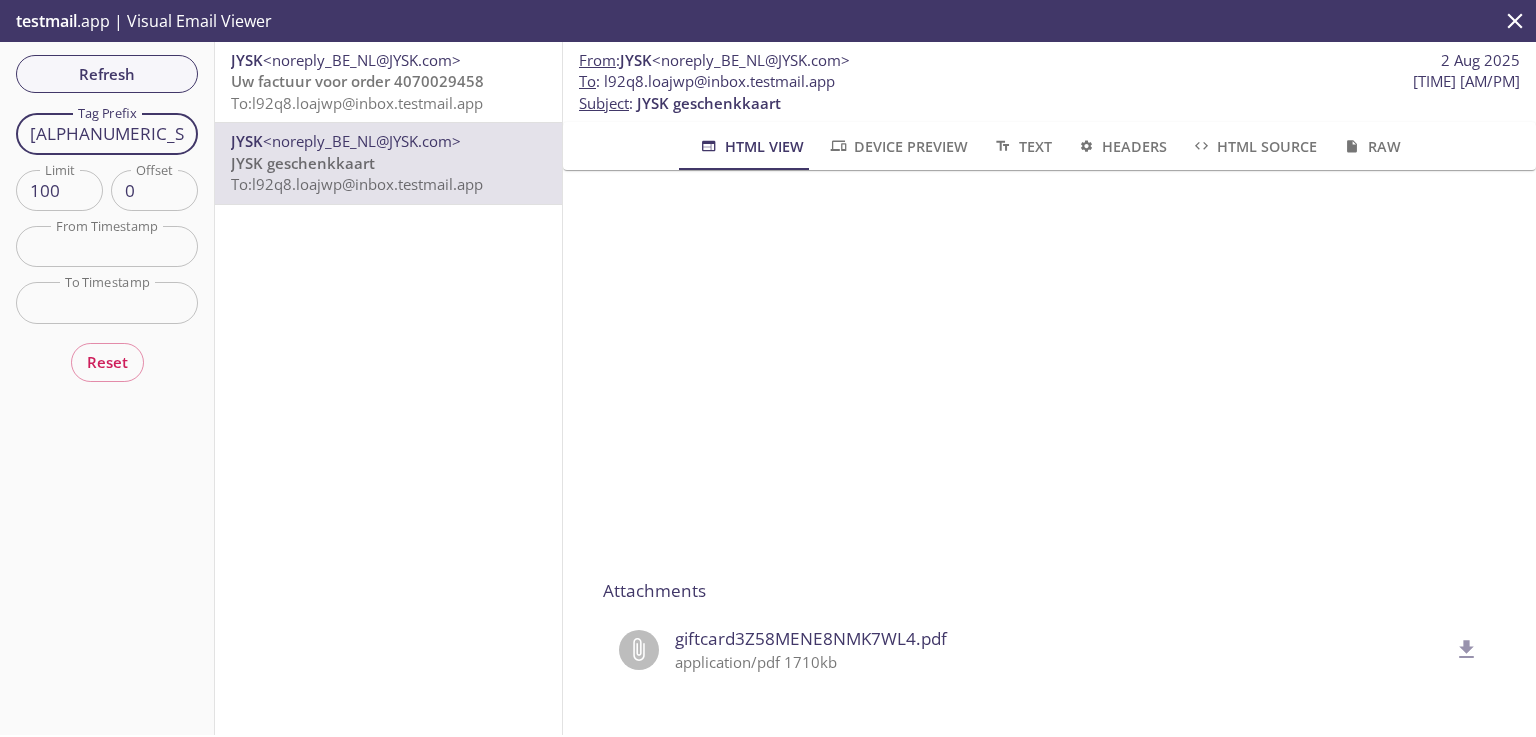 click on "[ALPHANUMERIC_STRING]" at bounding box center (107, 133) 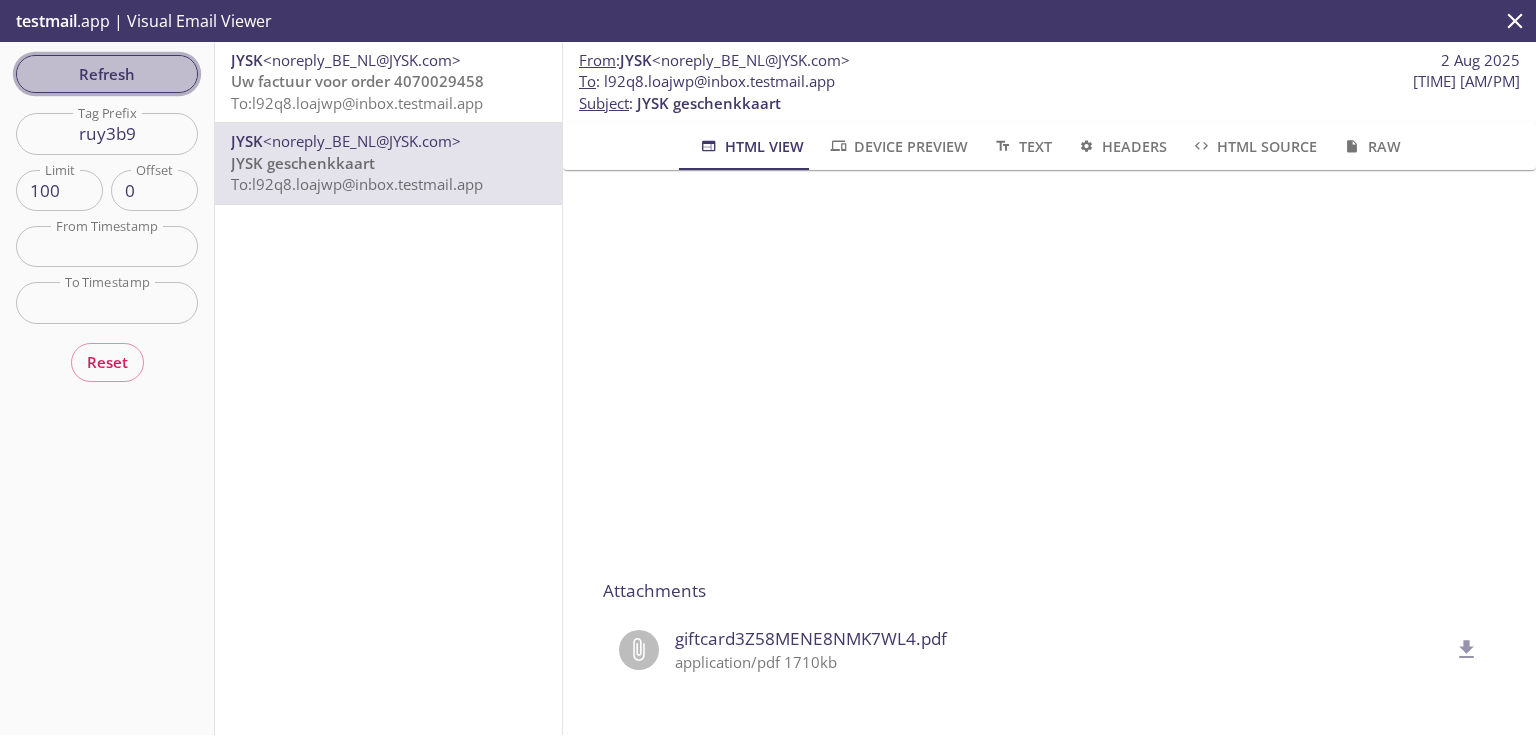 click on "Refresh" at bounding box center [107, 74] 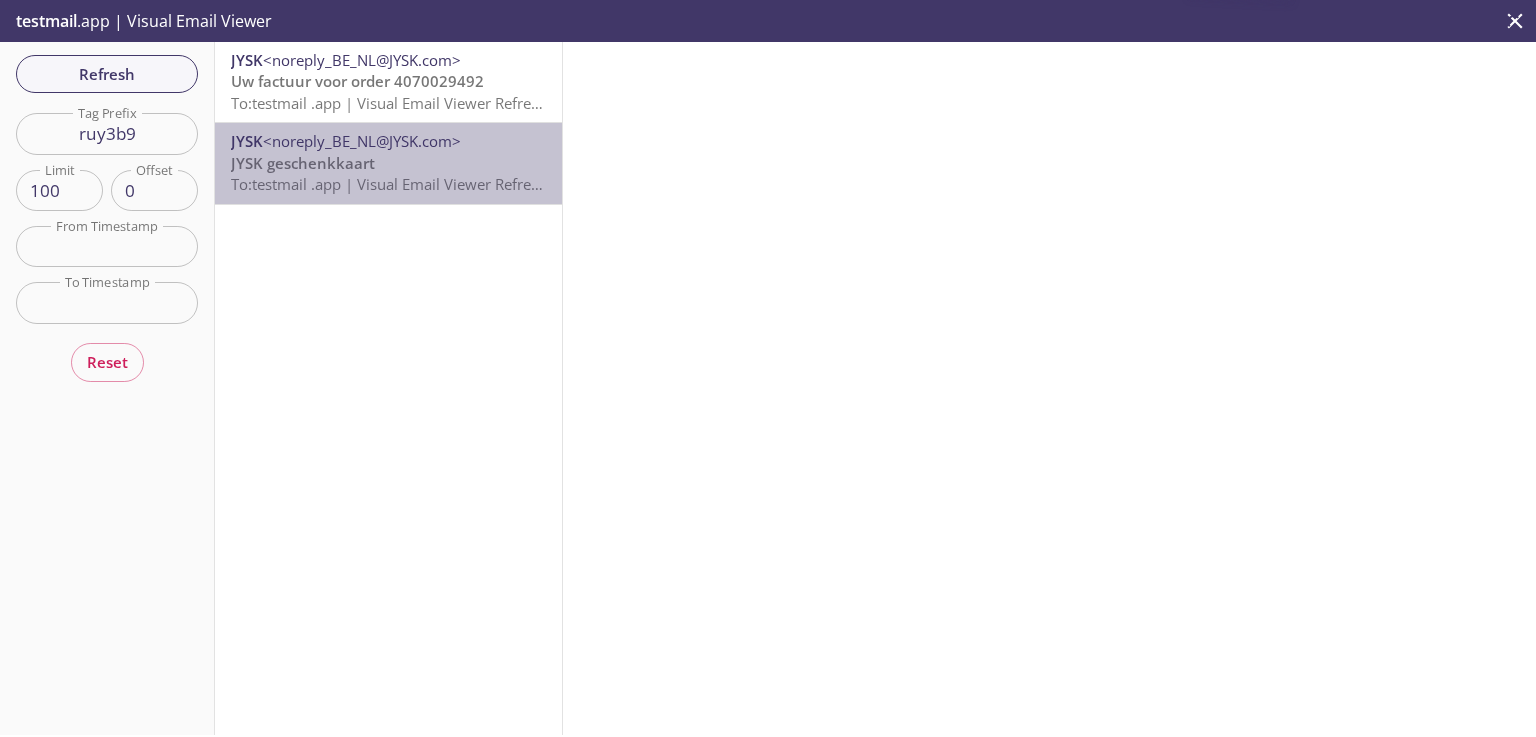 click on "To:  [EMAIL]" at bounding box center (2386, 184) 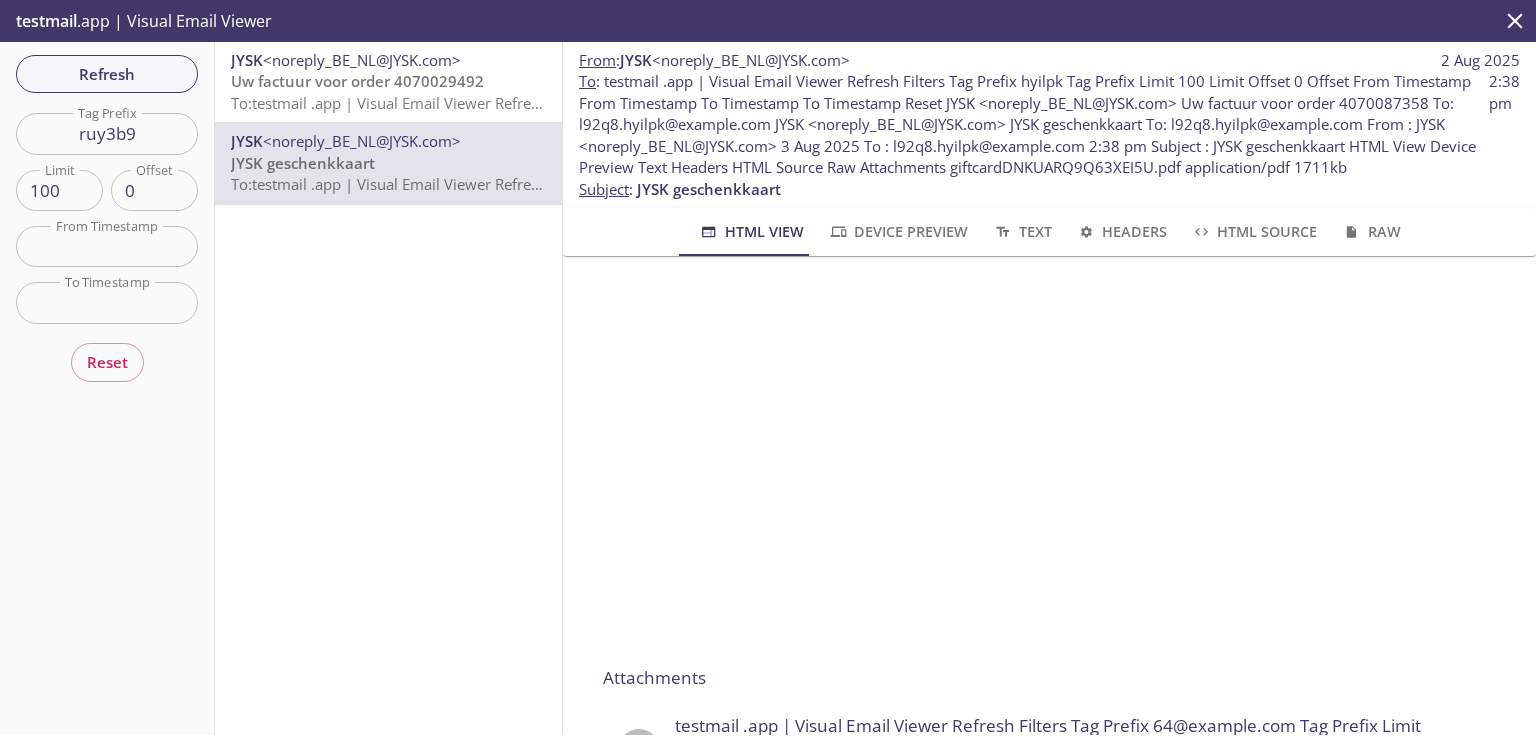 scroll, scrollTop: 320, scrollLeft: 0, axis: vertical 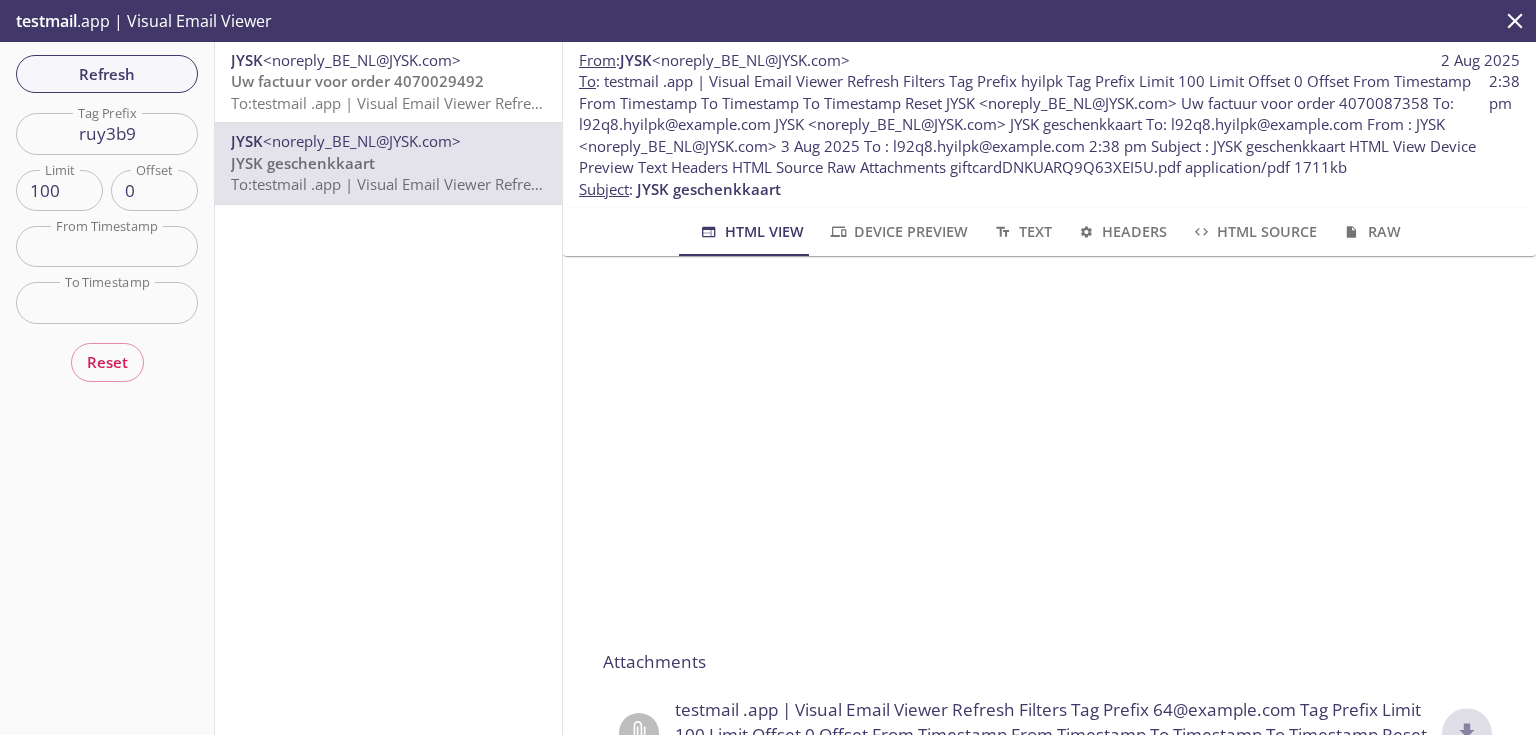 click 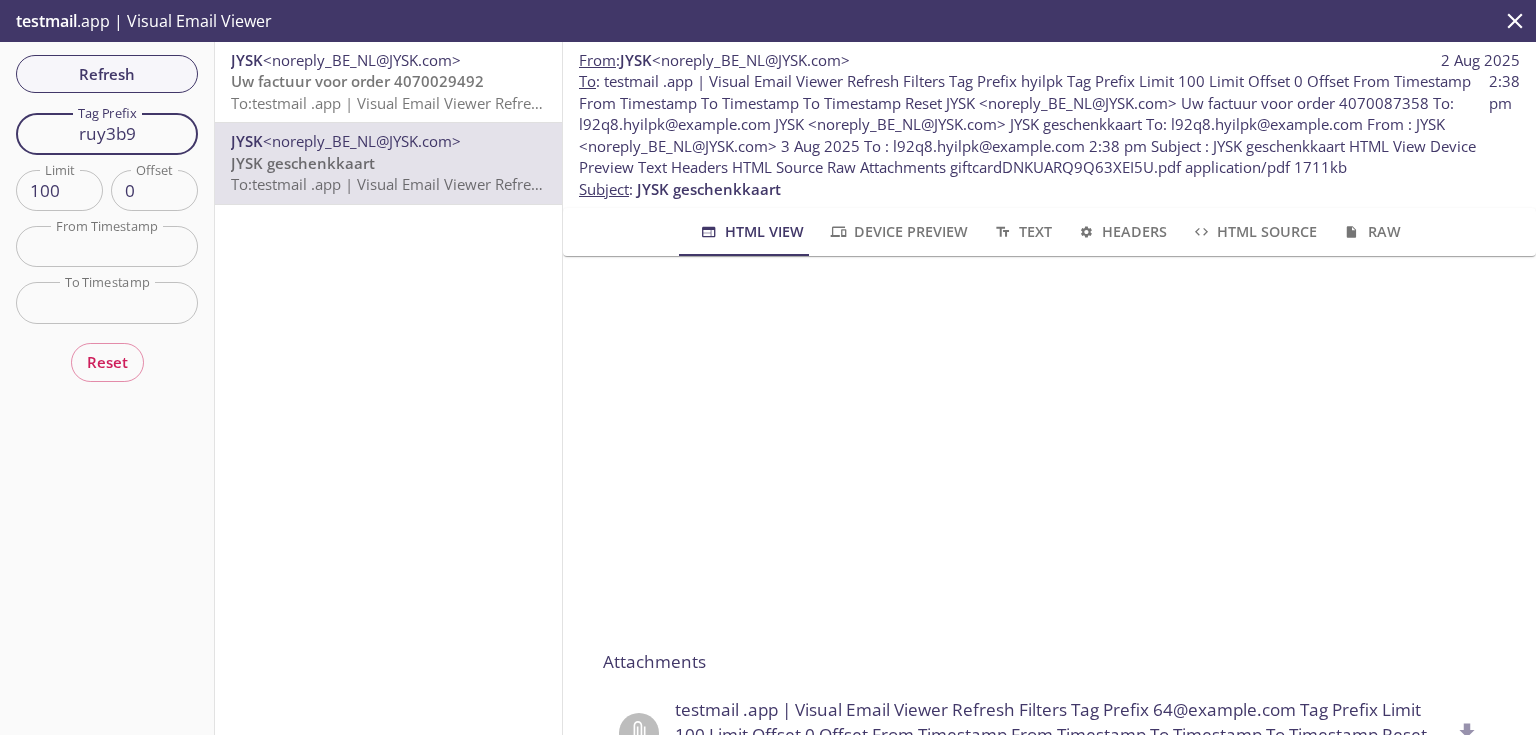 drag, startPoint x: 150, startPoint y: 134, endPoint x: 16, endPoint y: 125, distance: 134.3019 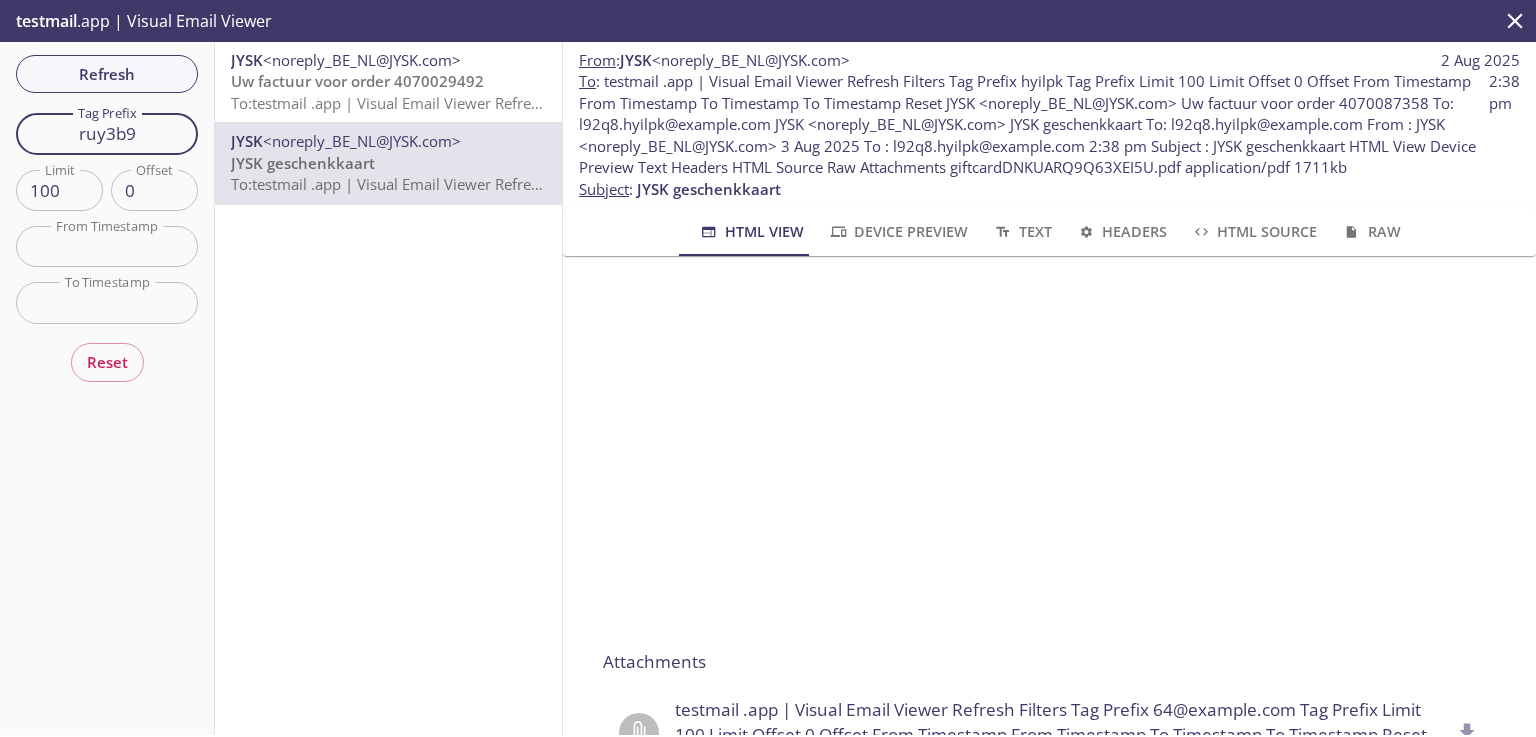 click on "ruy3b9" at bounding box center (107, 133) 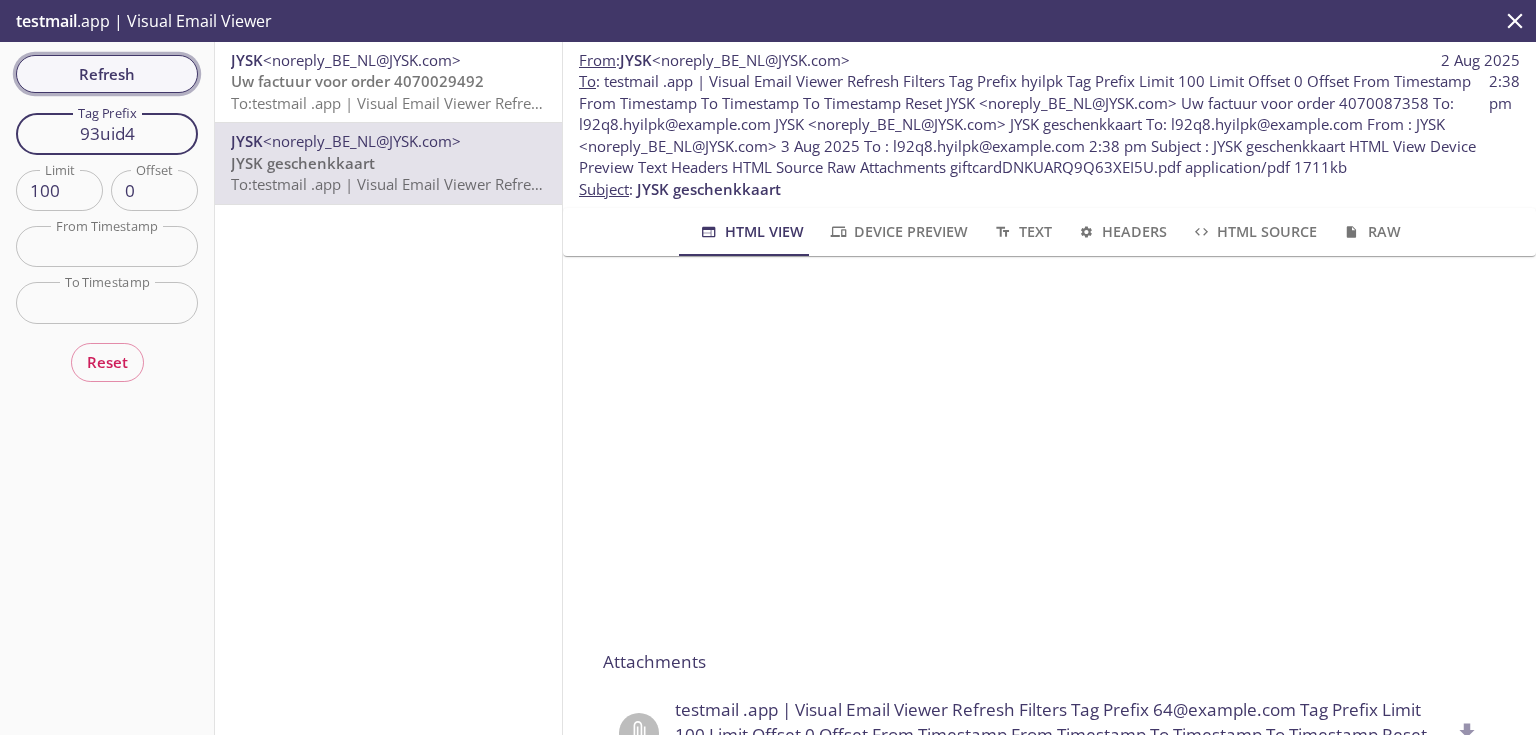 click on "Refresh" at bounding box center (107, 74) 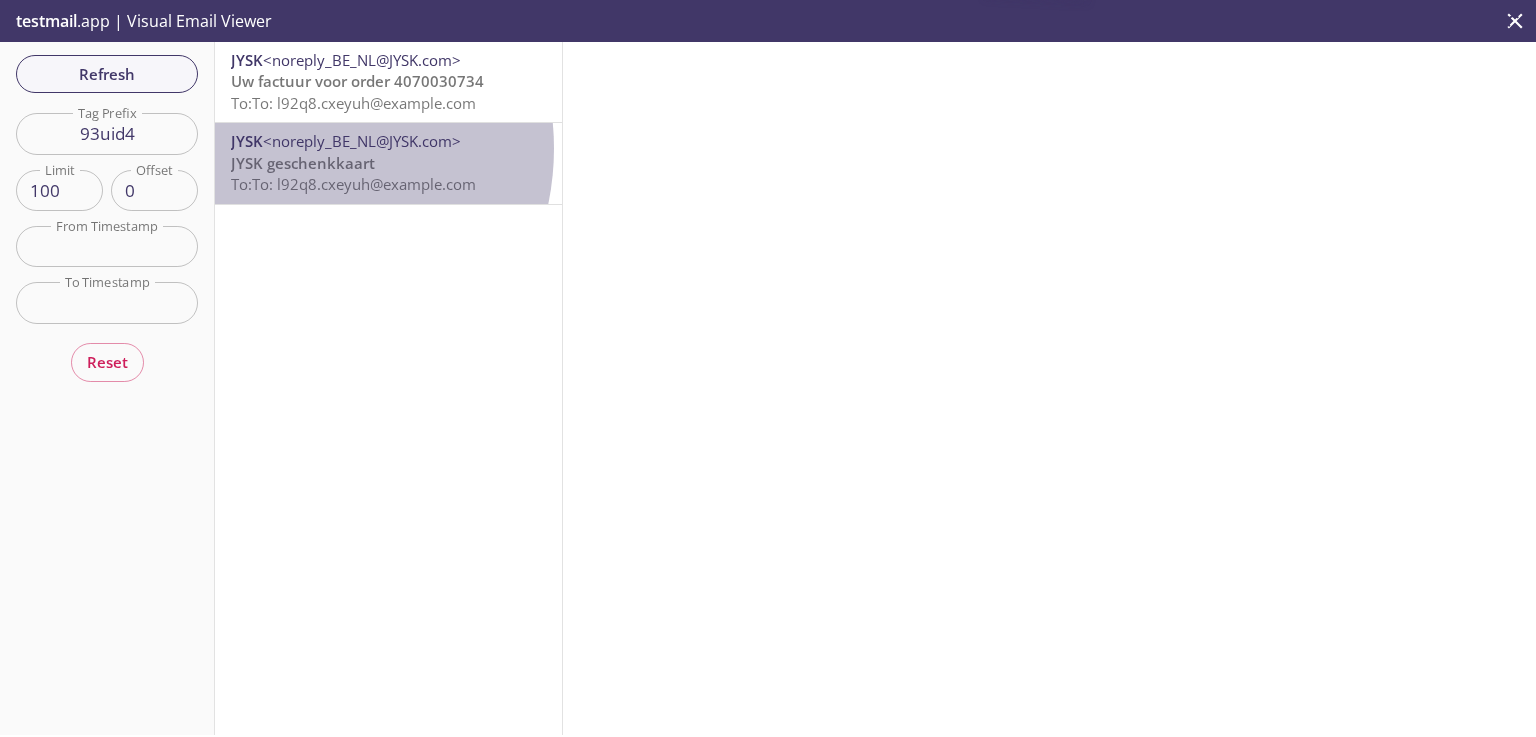 click on "<noreply_BE_NL@JYSK.com>" at bounding box center [362, 141] 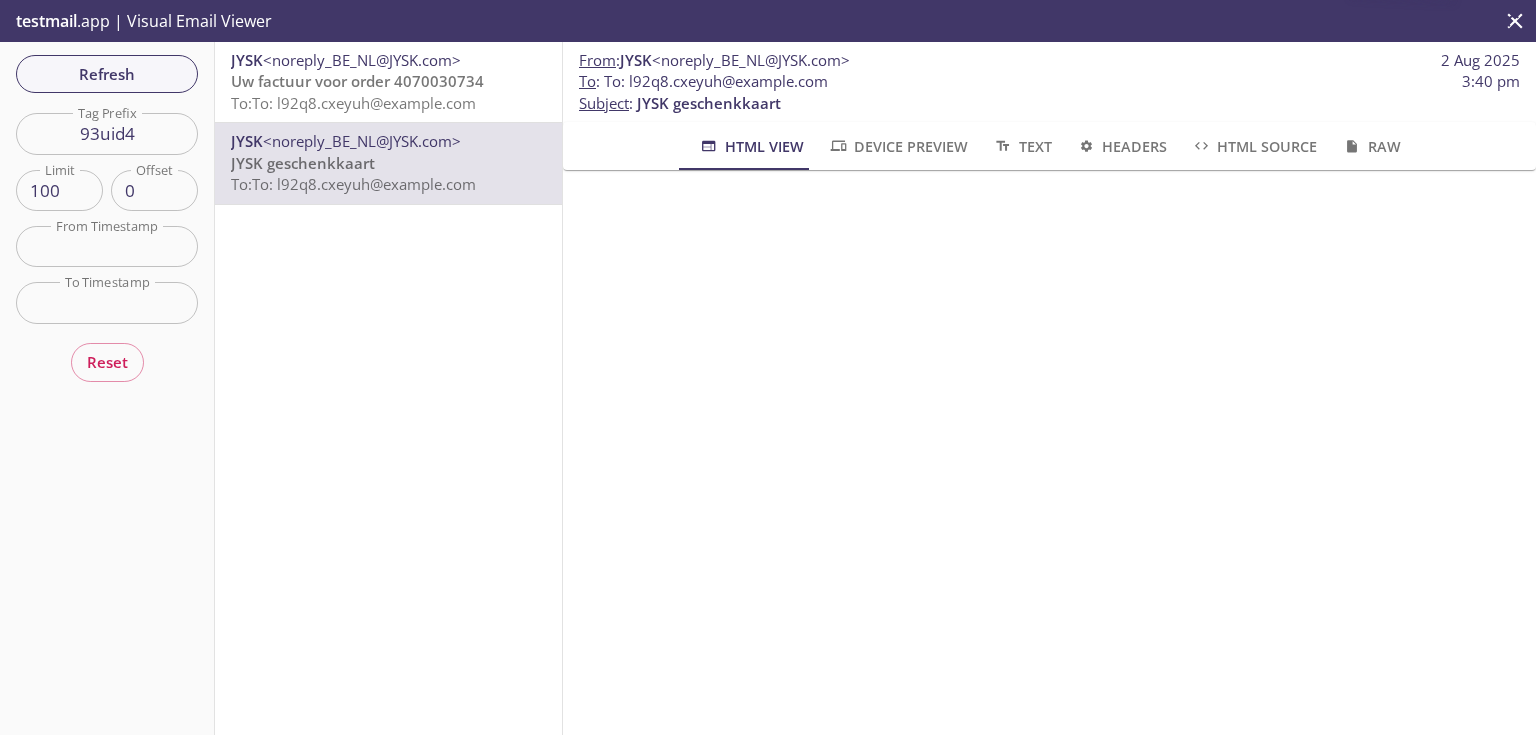 scroll, scrollTop: 320, scrollLeft: 0, axis: vertical 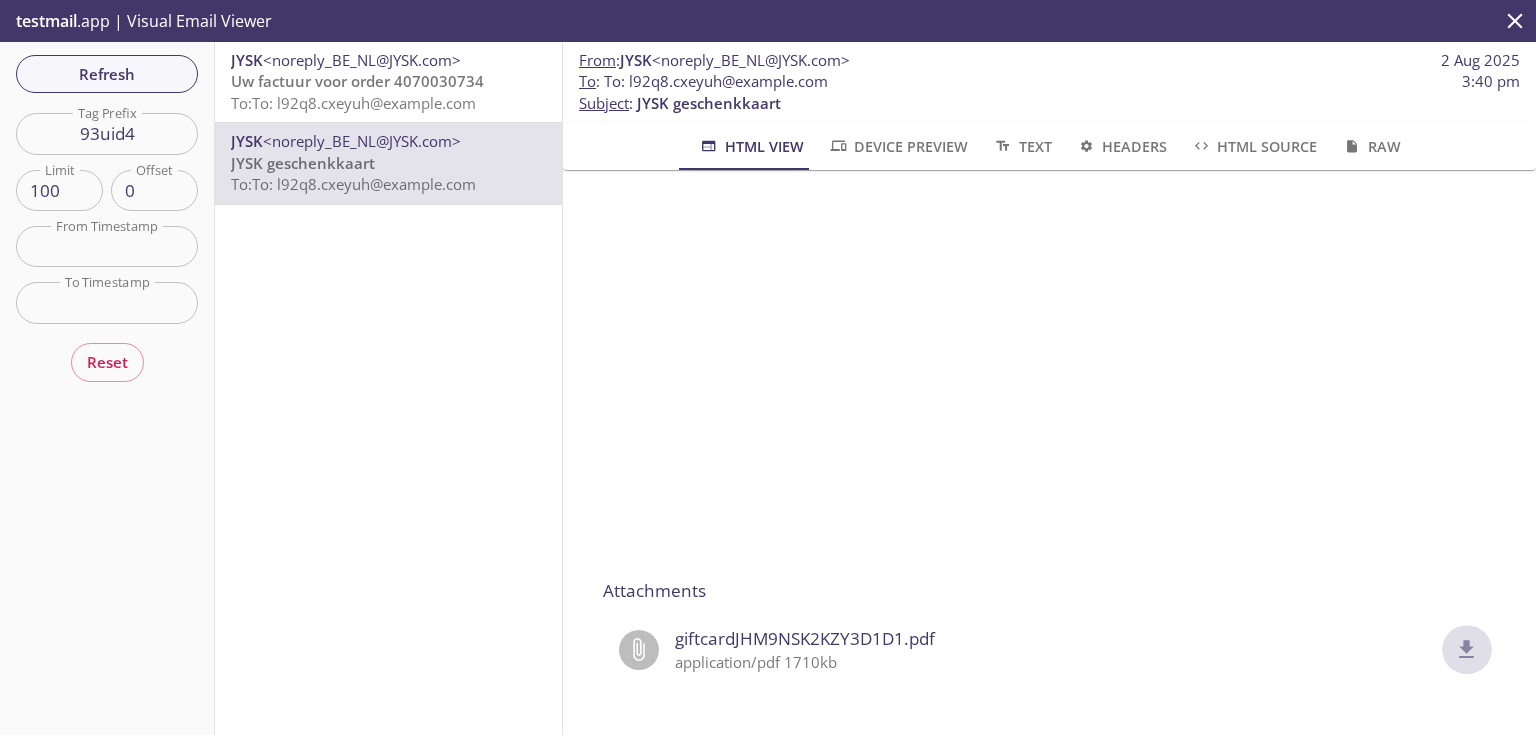 click 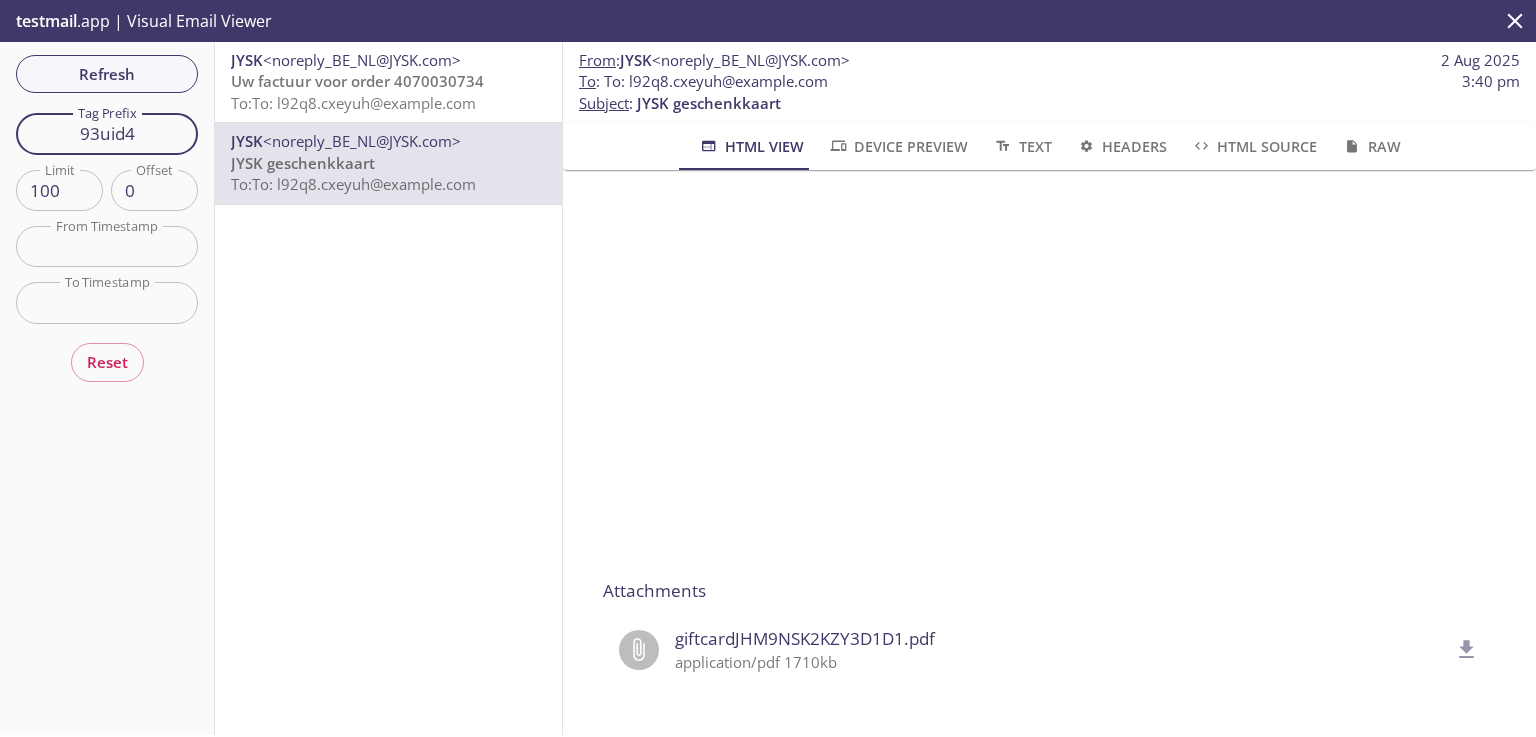 drag, startPoint x: 149, startPoint y: 139, endPoint x: 0, endPoint y: 126, distance: 149.56604 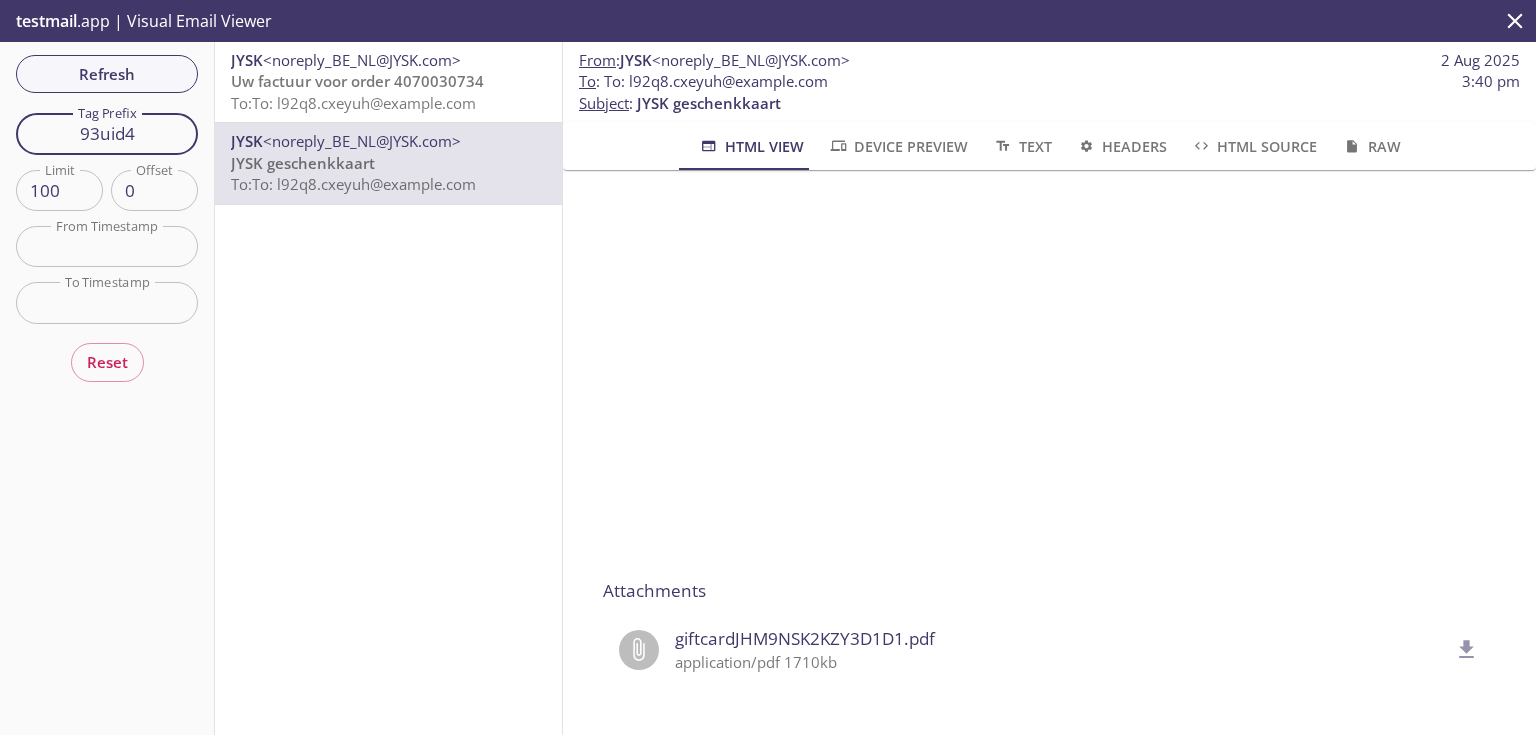 click on "Refresh Filters Tag Prefix 93uid4 Tag Prefix Limit 100 Limit Offset 0 Offset From Timestamp From Timestamp To Timestamp To Timestamp Reset" at bounding box center [107, 388] 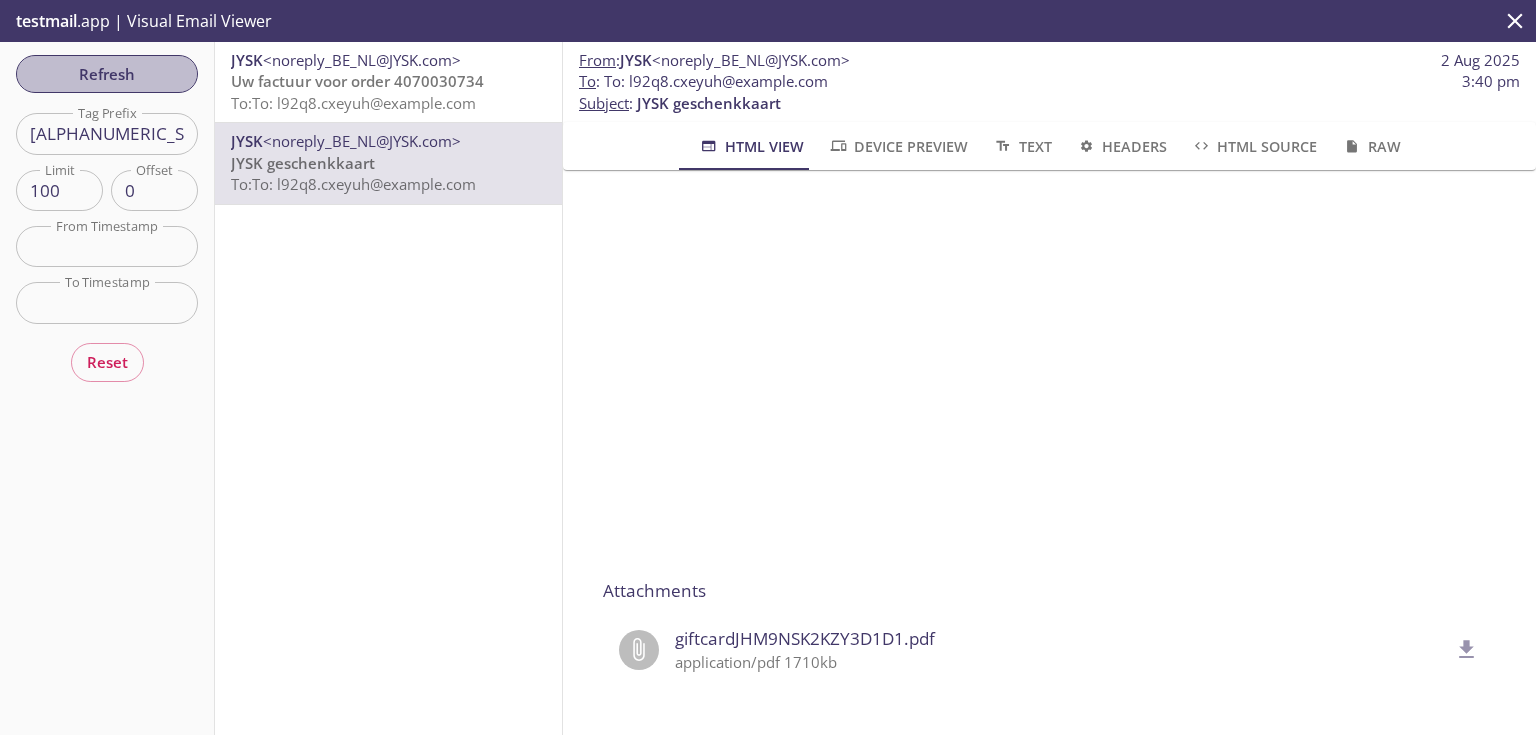 click on "Refresh" at bounding box center (107, 74) 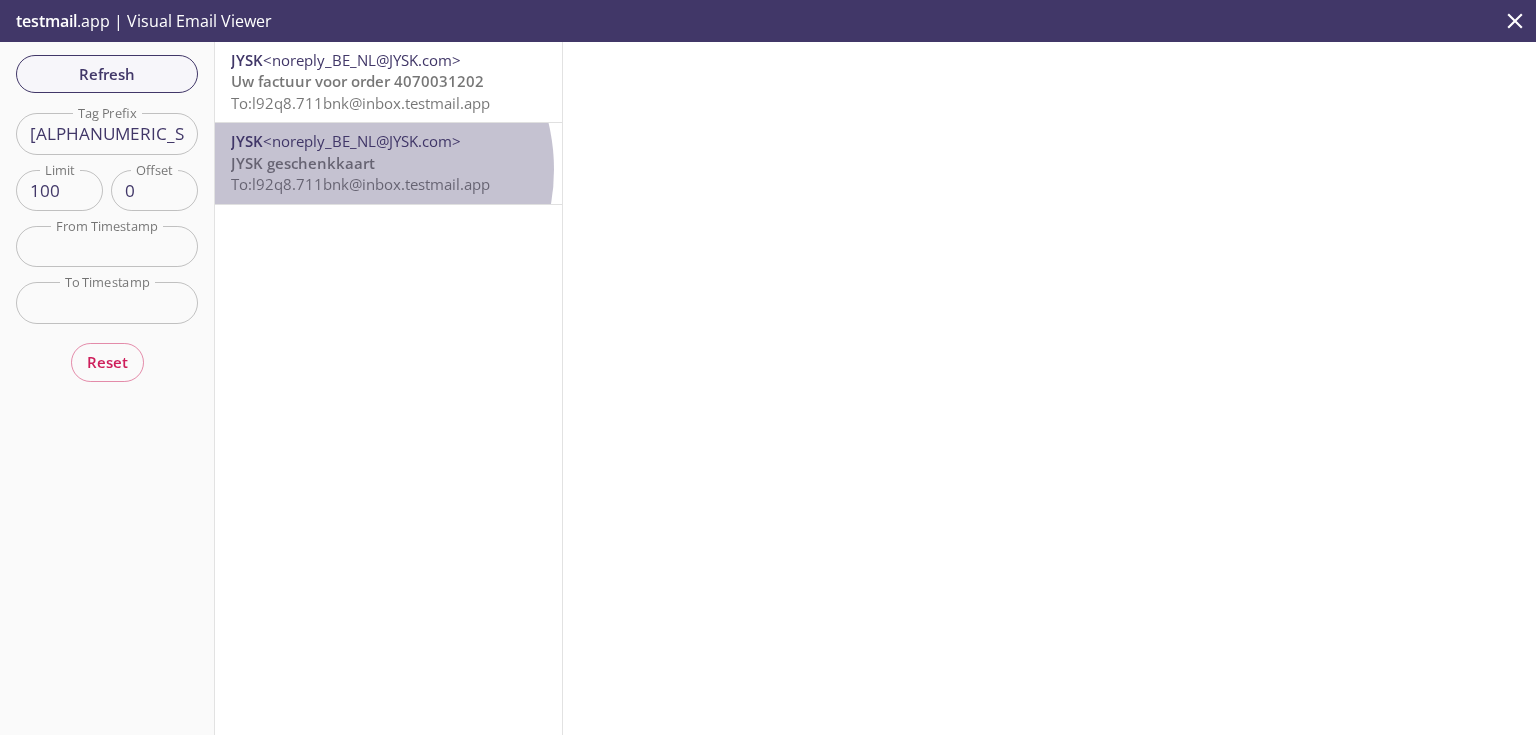 click on "JYSK geschenkkaart" at bounding box center [303, 163] 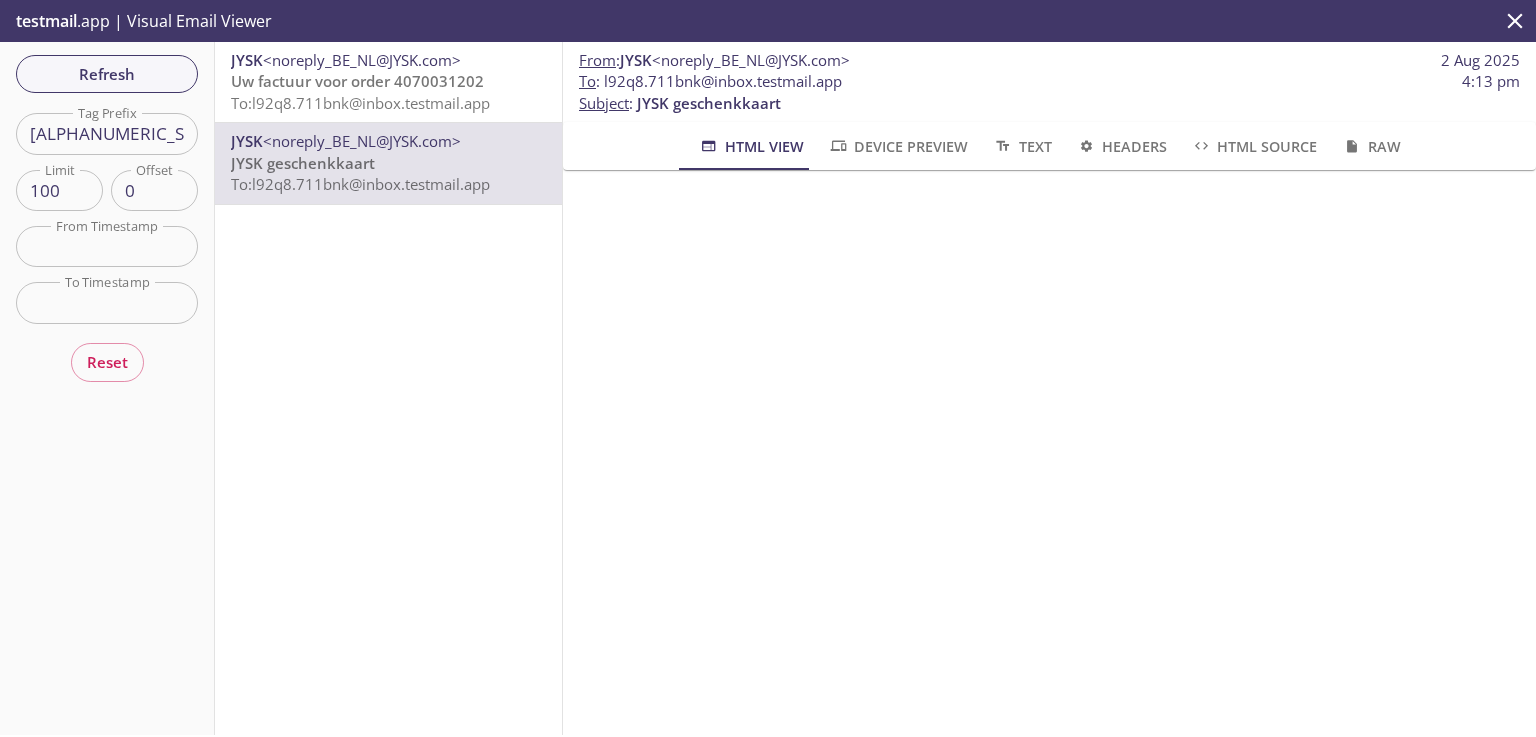 scroll, scrollTop: 320, scrollLeft: 0, axis: vertical 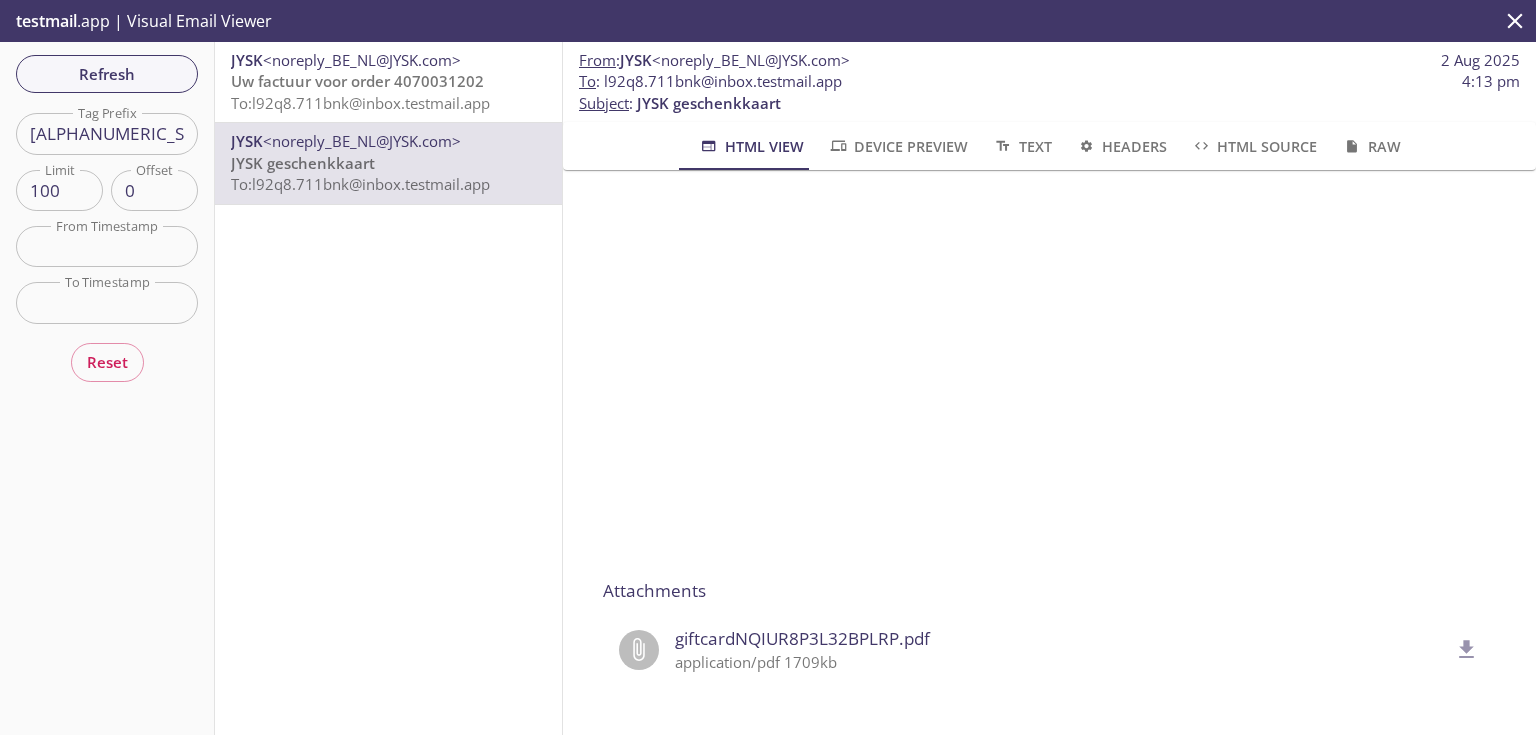 click 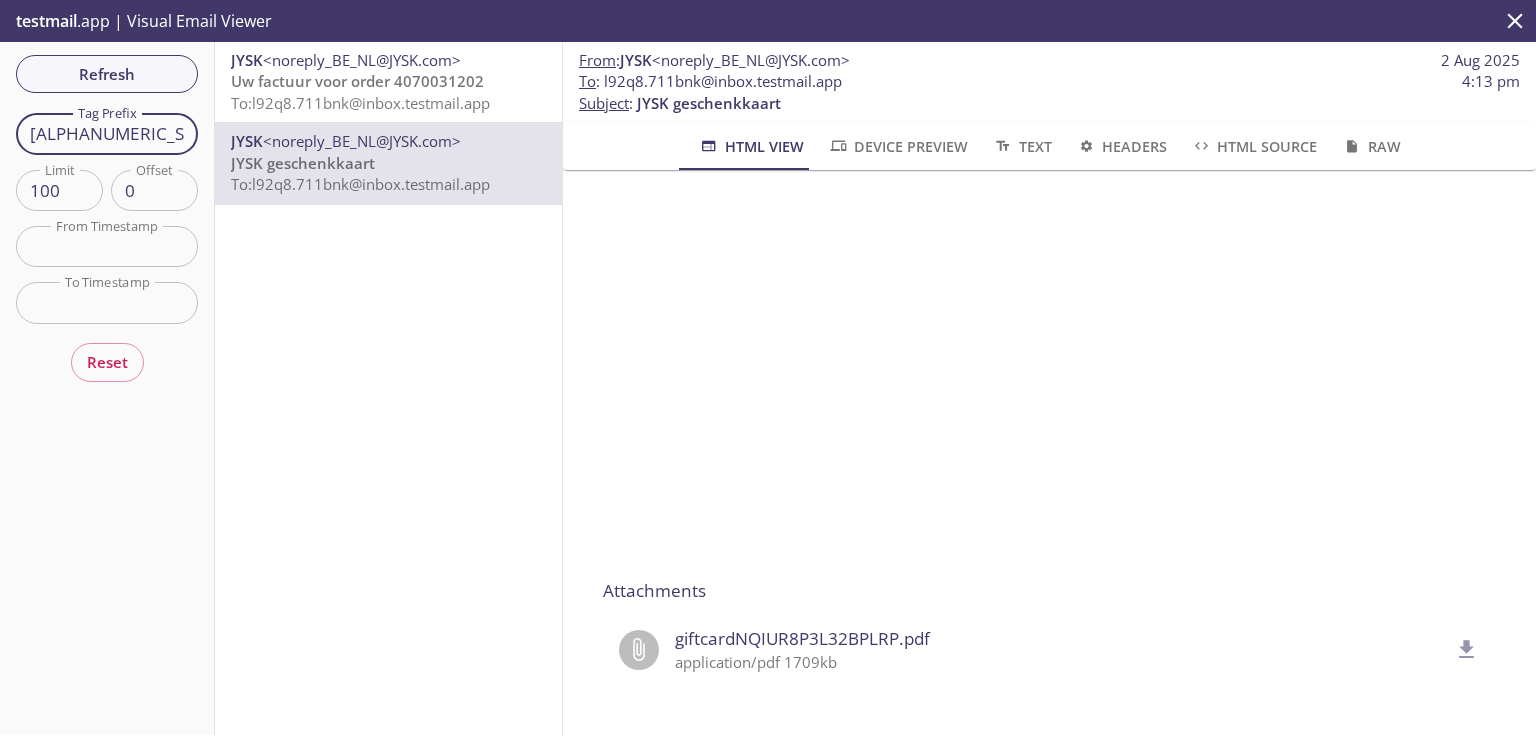 drag, startPoint x: 175, startPoint y: 133, endPoint x: 35, endPoint y: 116, distance: 141.02837 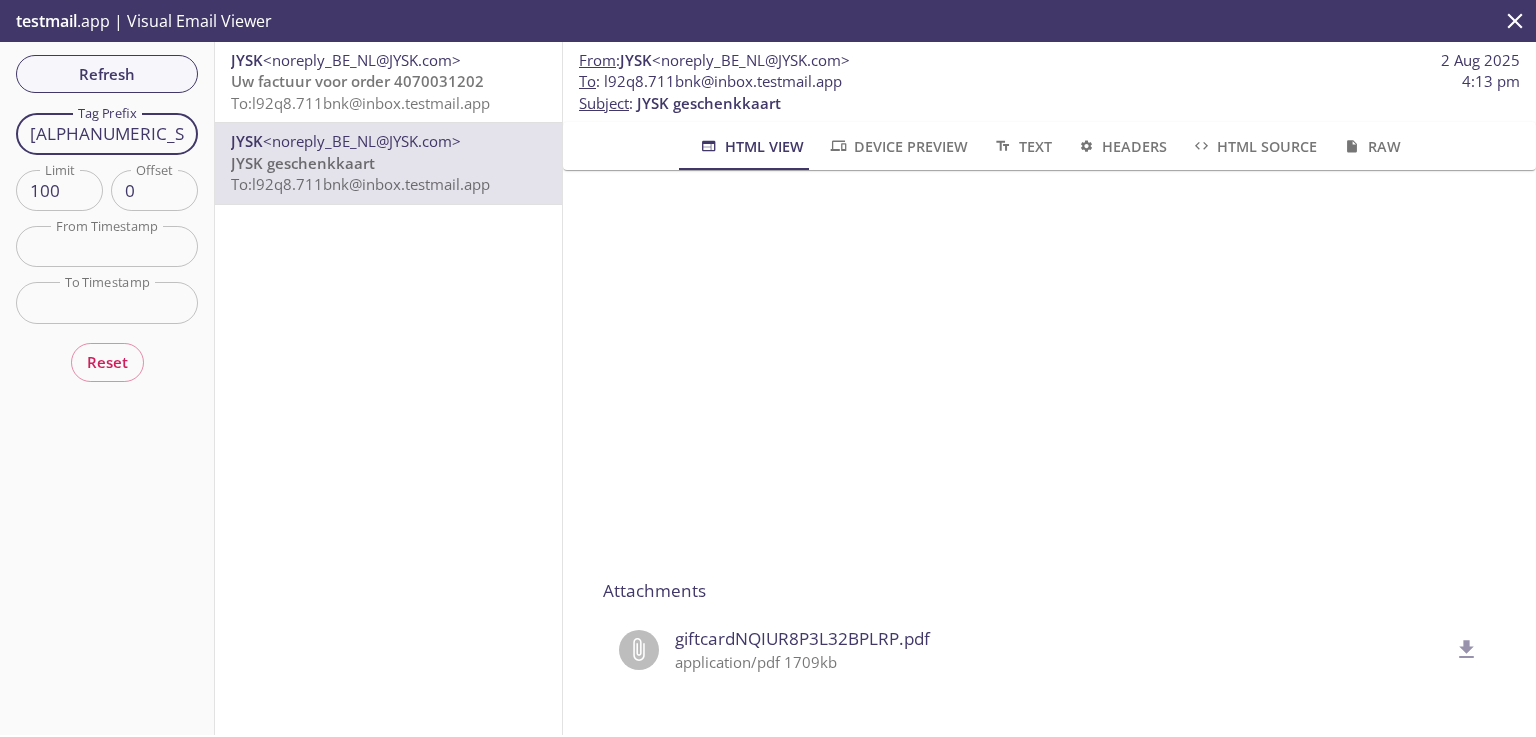 click on "[ALPHANUMERIC_STRING]" at bounding box center [107, 133] 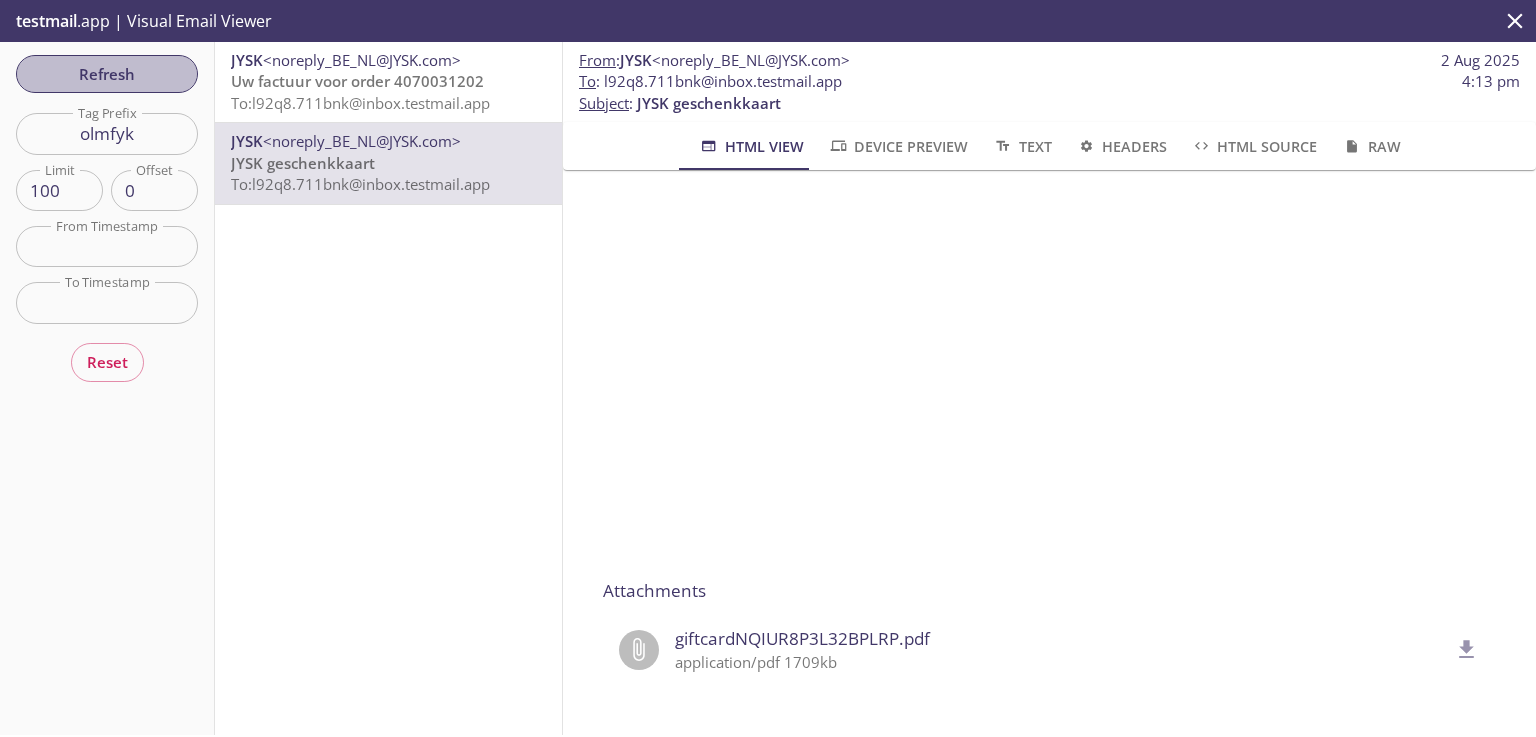 click on "Refresh" at bounding box center [107, 74] 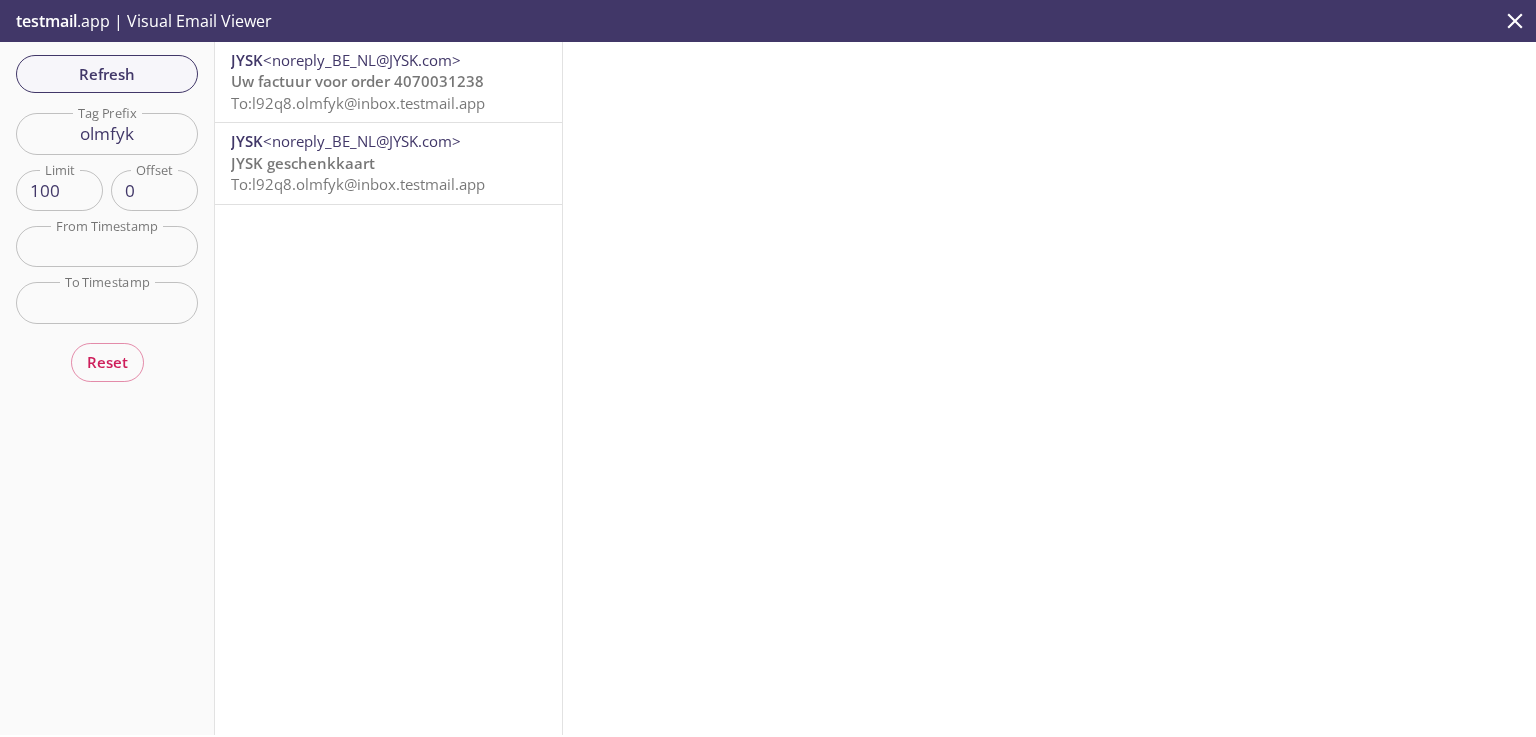 click on "JYSK geschenkkaart" at bounding box center (303, 163) 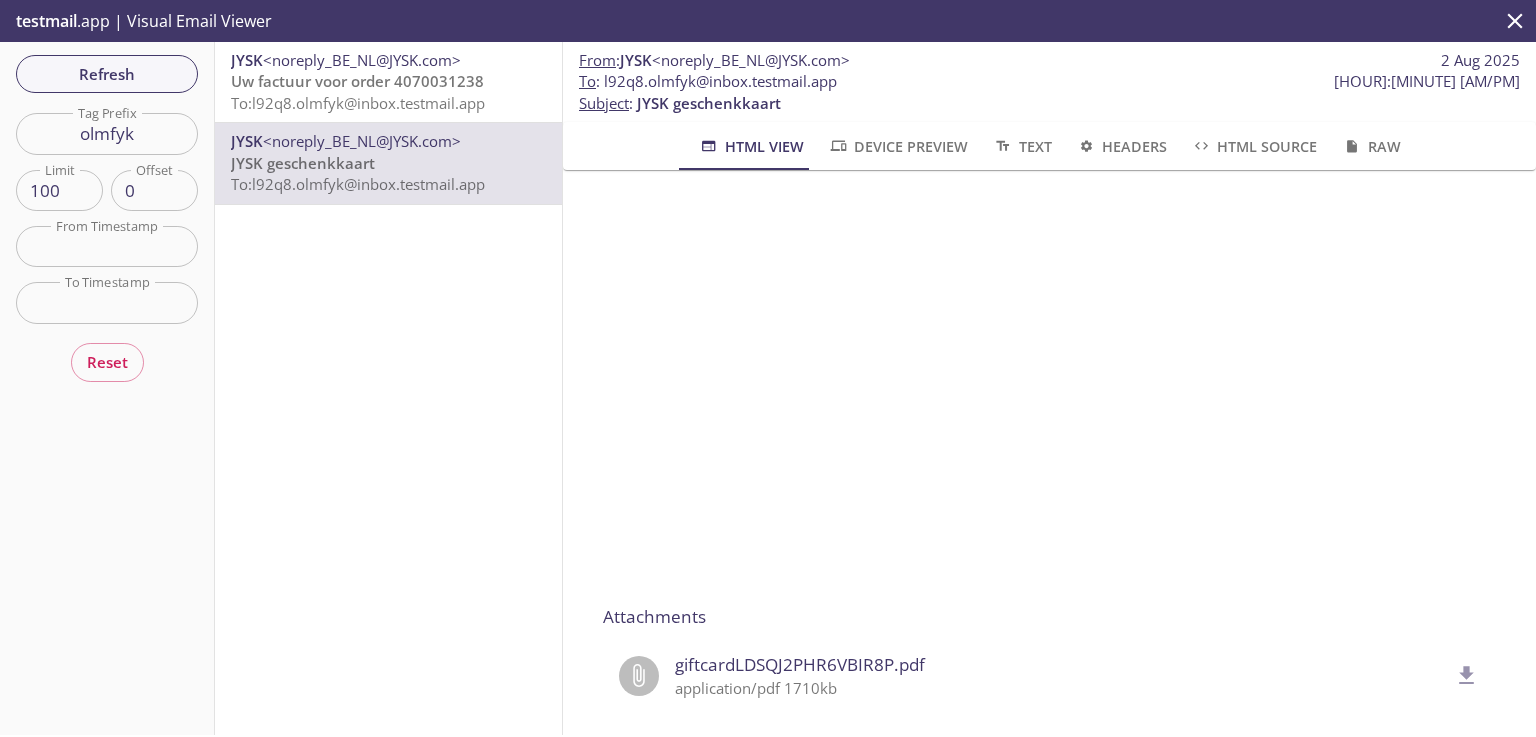 scroll, scrollTop: 320, scrollLeft: 0, axis: vertical 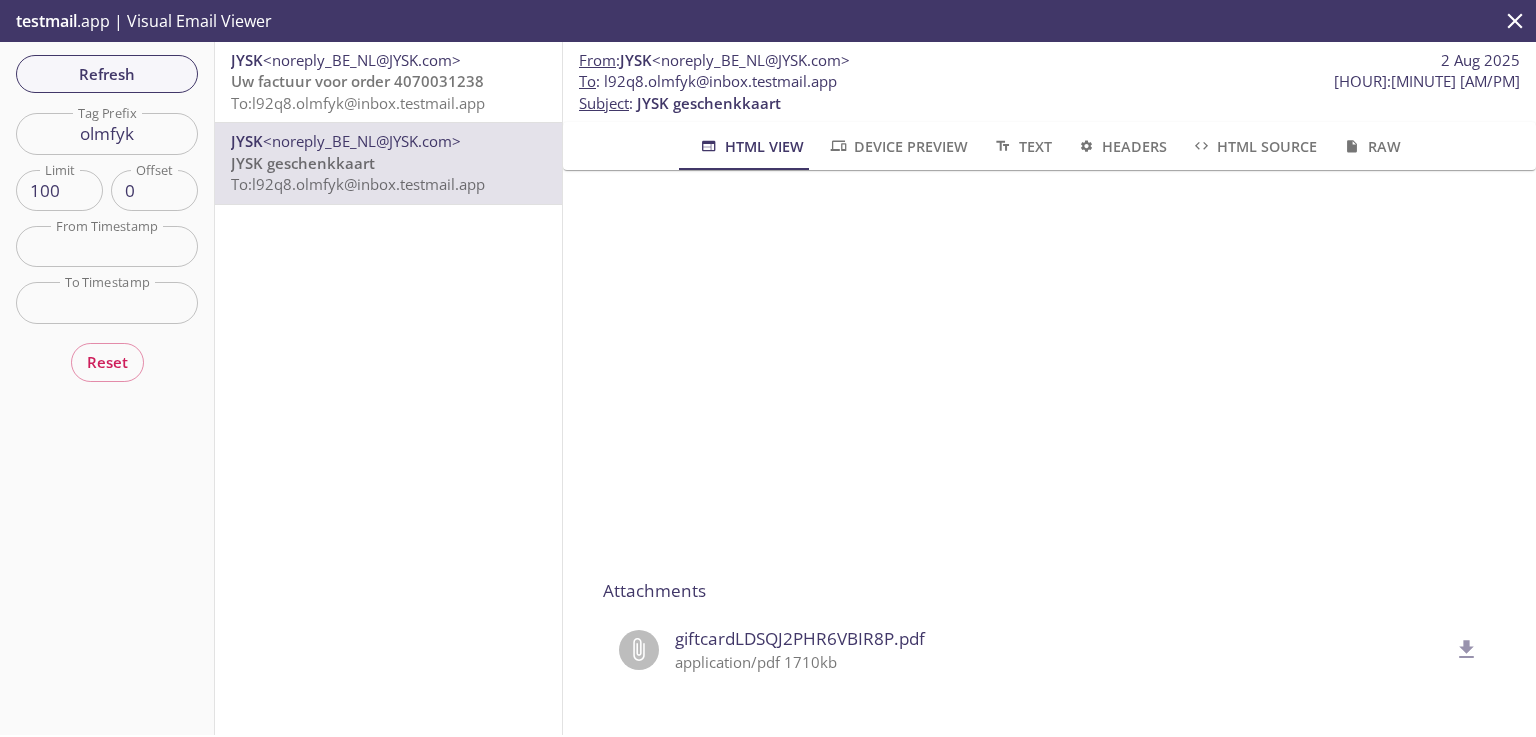 click 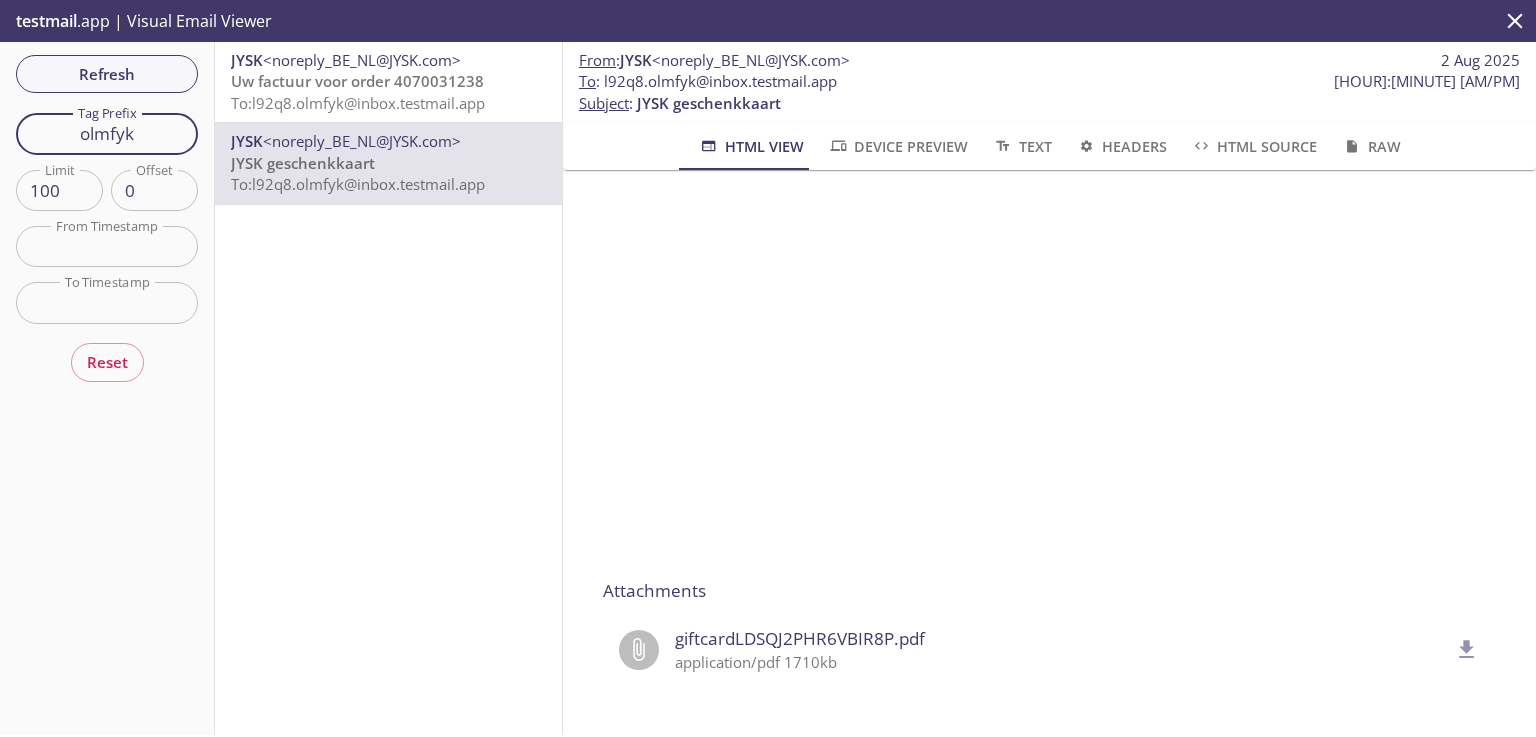 drag, startPoint x: 170, startPoint y: 137, endPoint x: 0, endPoint y: 124, distance: 170.49634 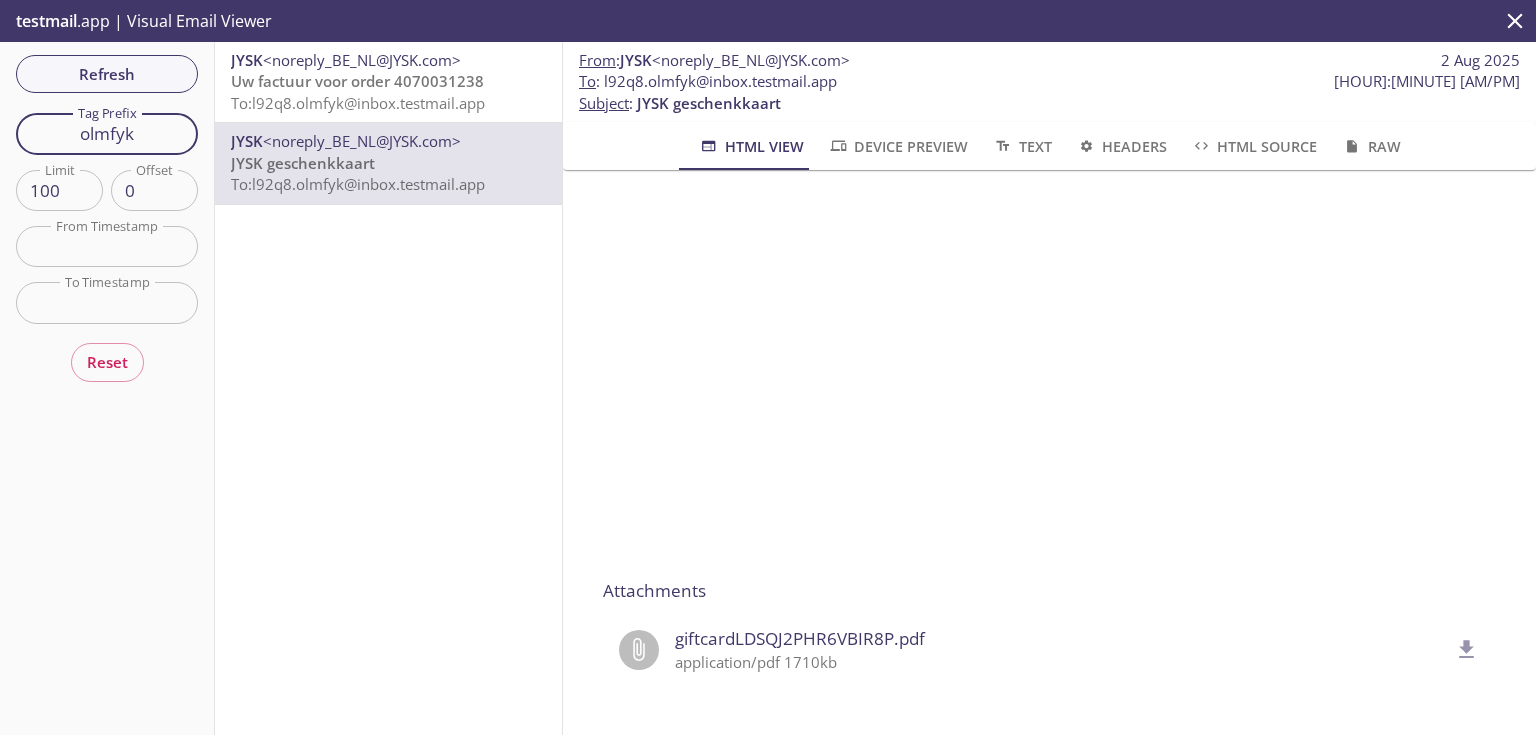 click on "Refresh Filters Tag Prefix olmfyk Tag Prefix Limit 100 Limit Offset 0 Offset From Timestamp From Timestamp To Timestamp To Timestamp Reset" at bounding box center [107, 388] 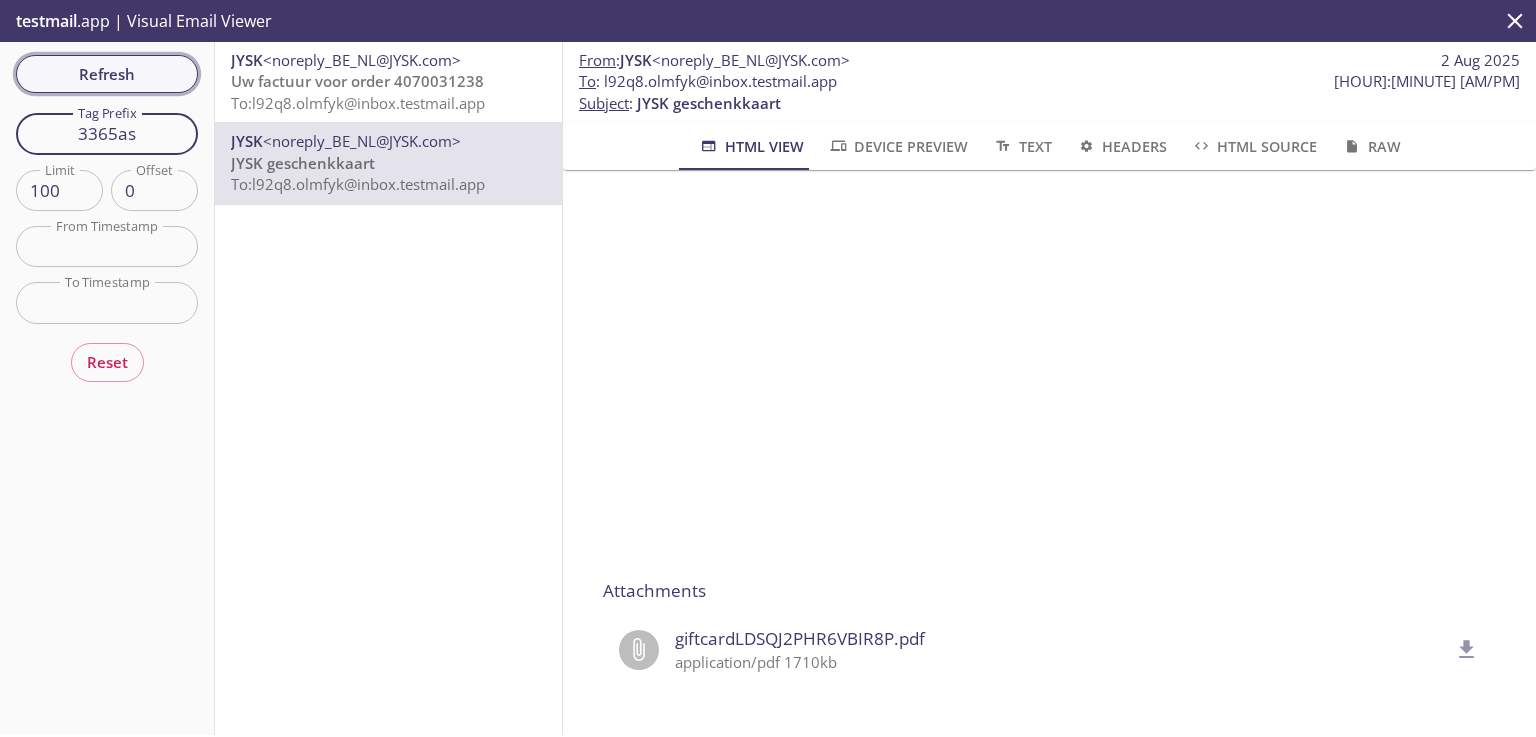 click on "Refresh" at bounding box center [107, 74] 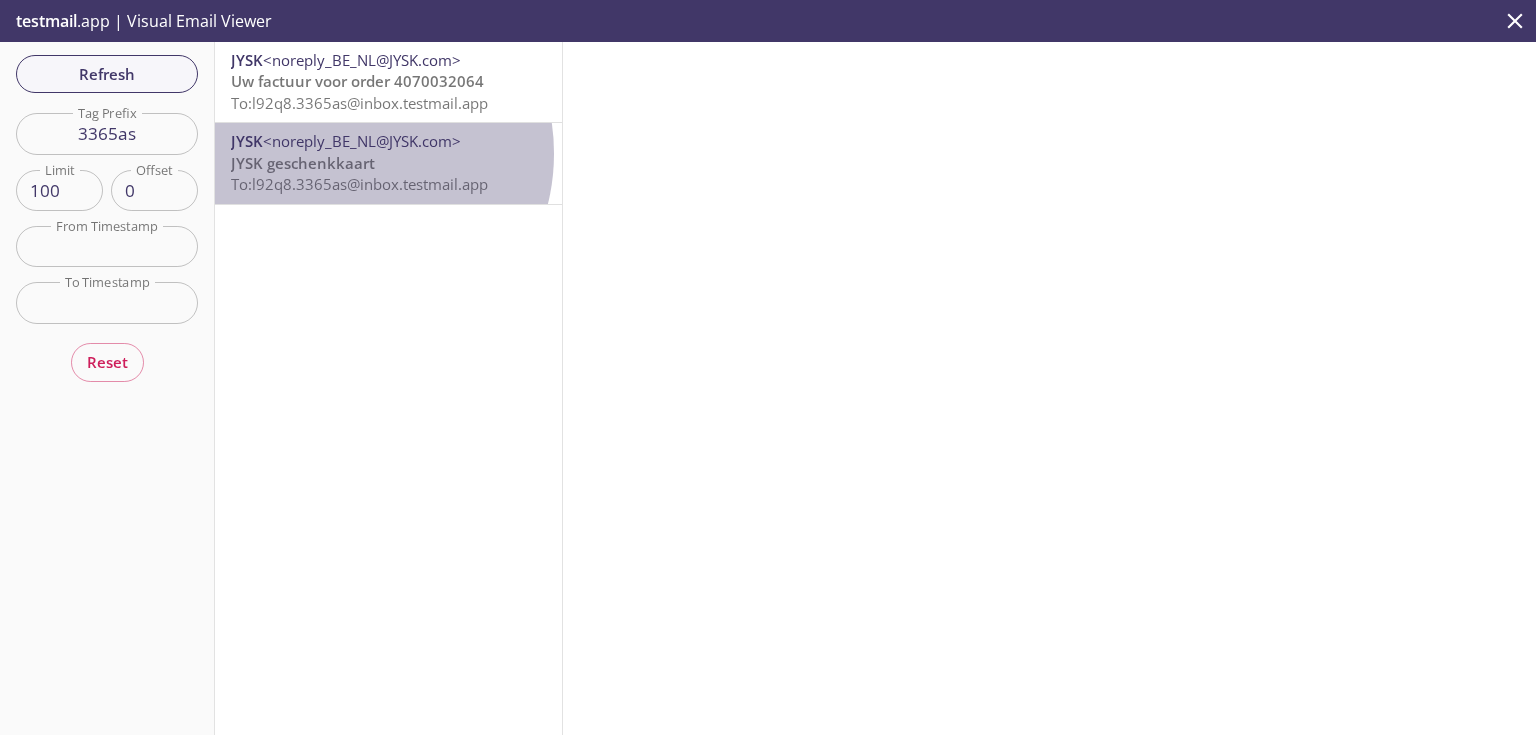 click on "JYSK geschenkkaart" at bounding box center [303, 163] 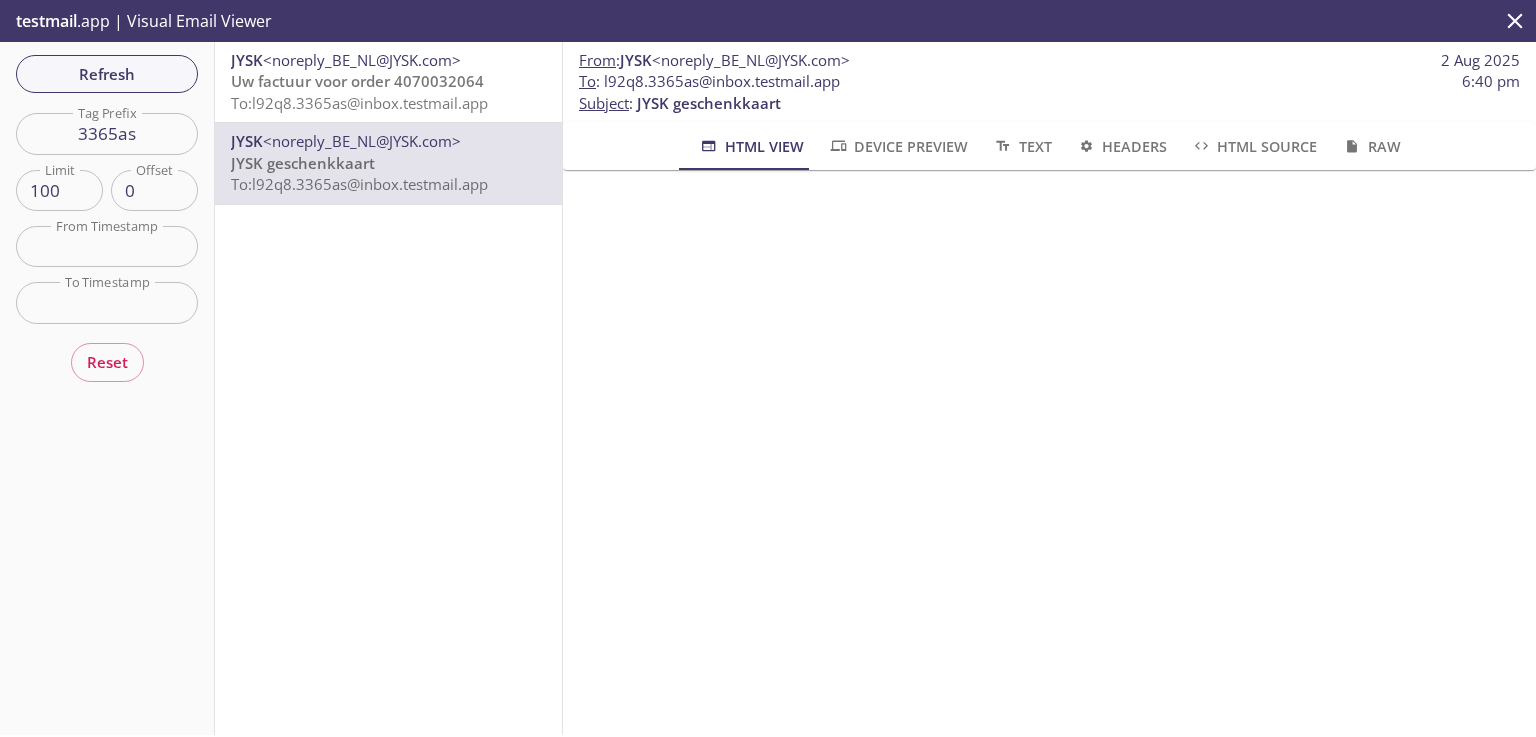scroll, scrollTop: 320, scrollLeft: 0, axis: vertical 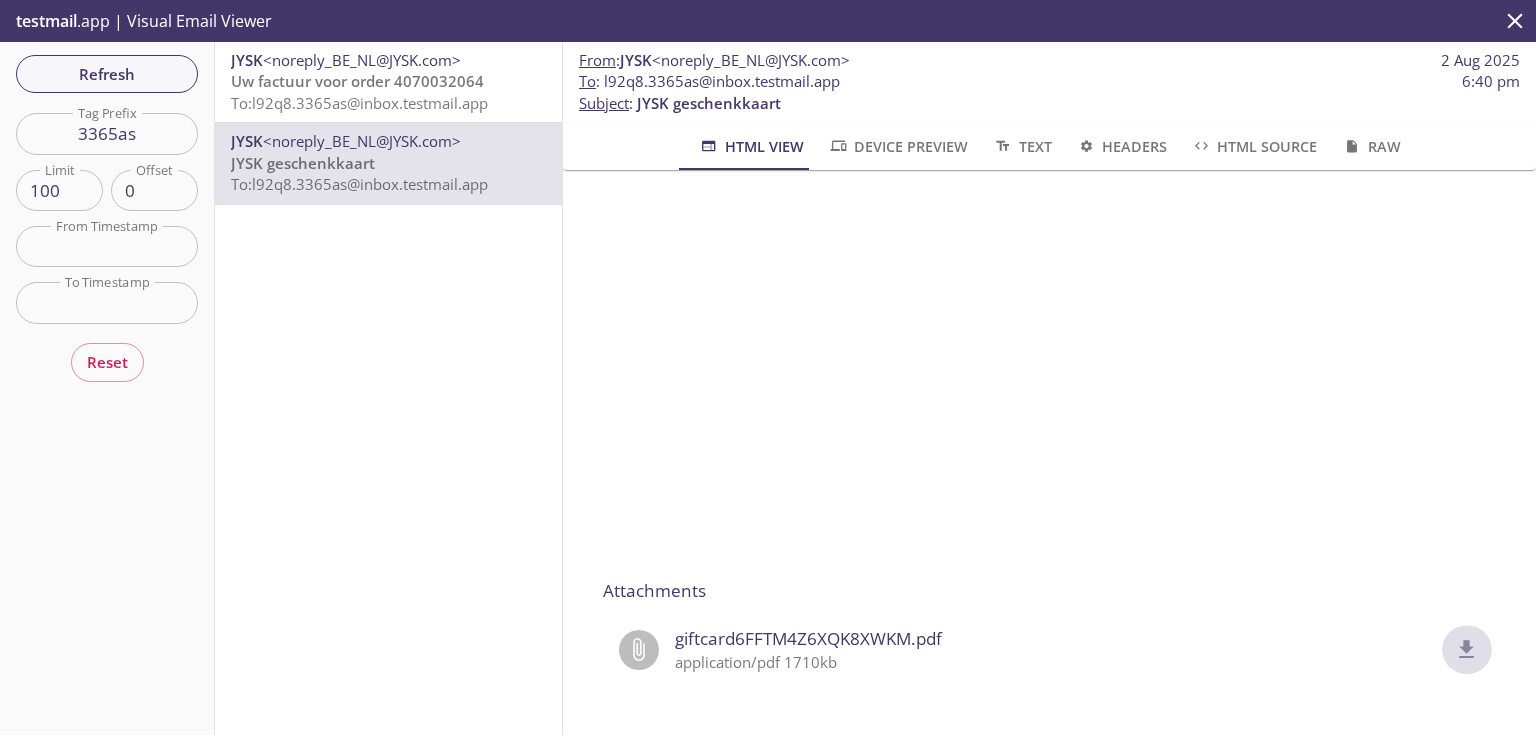 click 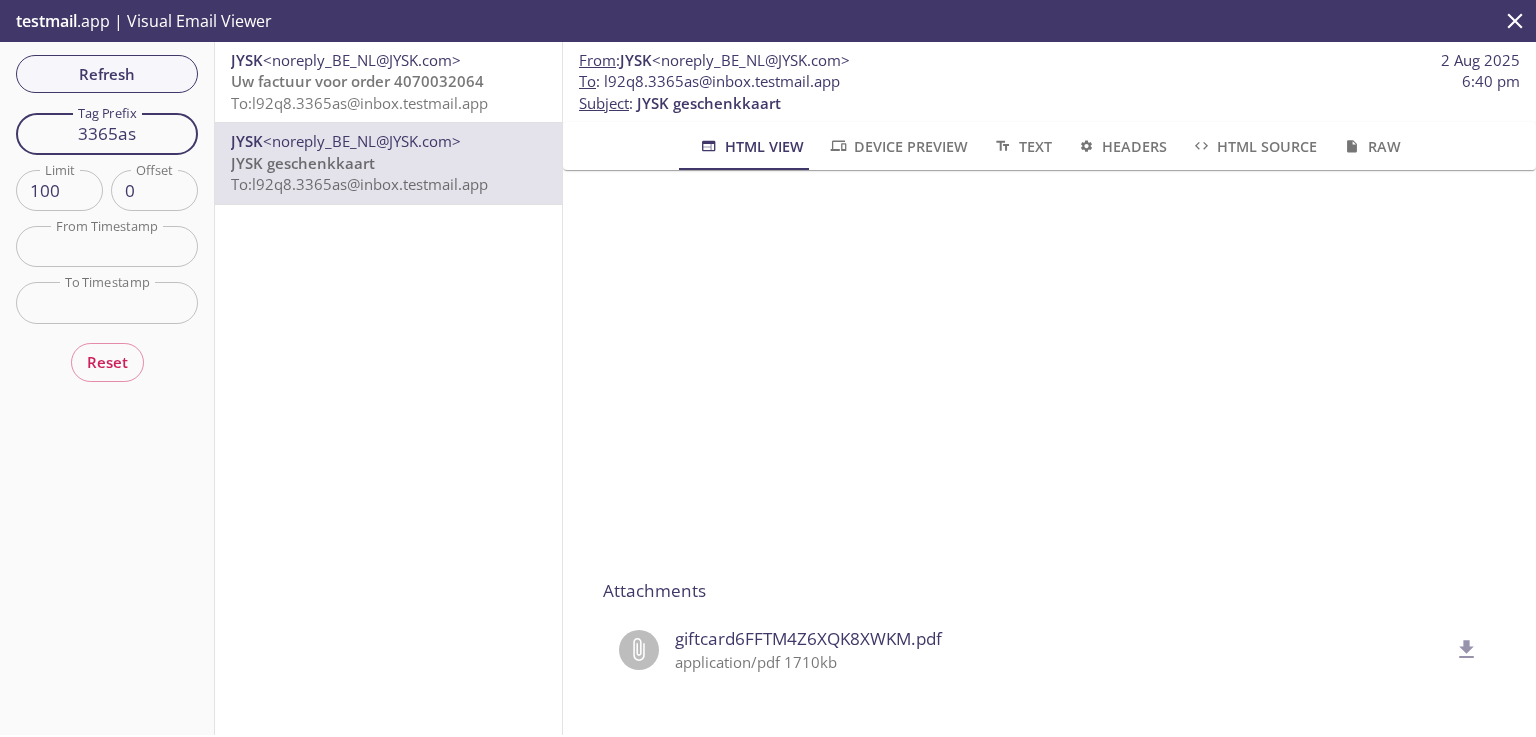 drag, startPoint x: 132, startPoint y: 128, endPoint x: 0, endPoint y: 111, distance: 133.0902 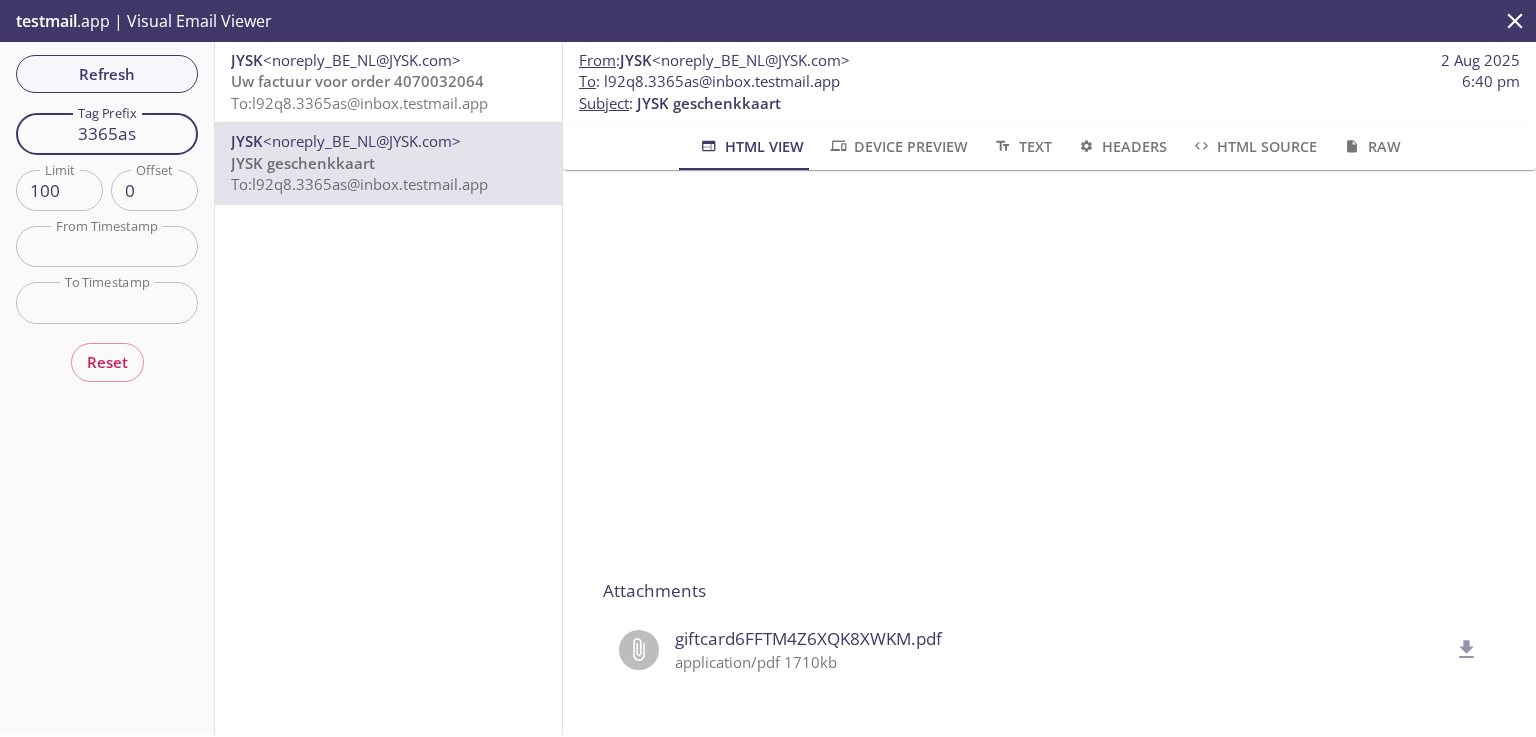 click on "JYSK geschenkkaart To:  l92q8.o0astm@example.com" at bounding box center [107, 388] 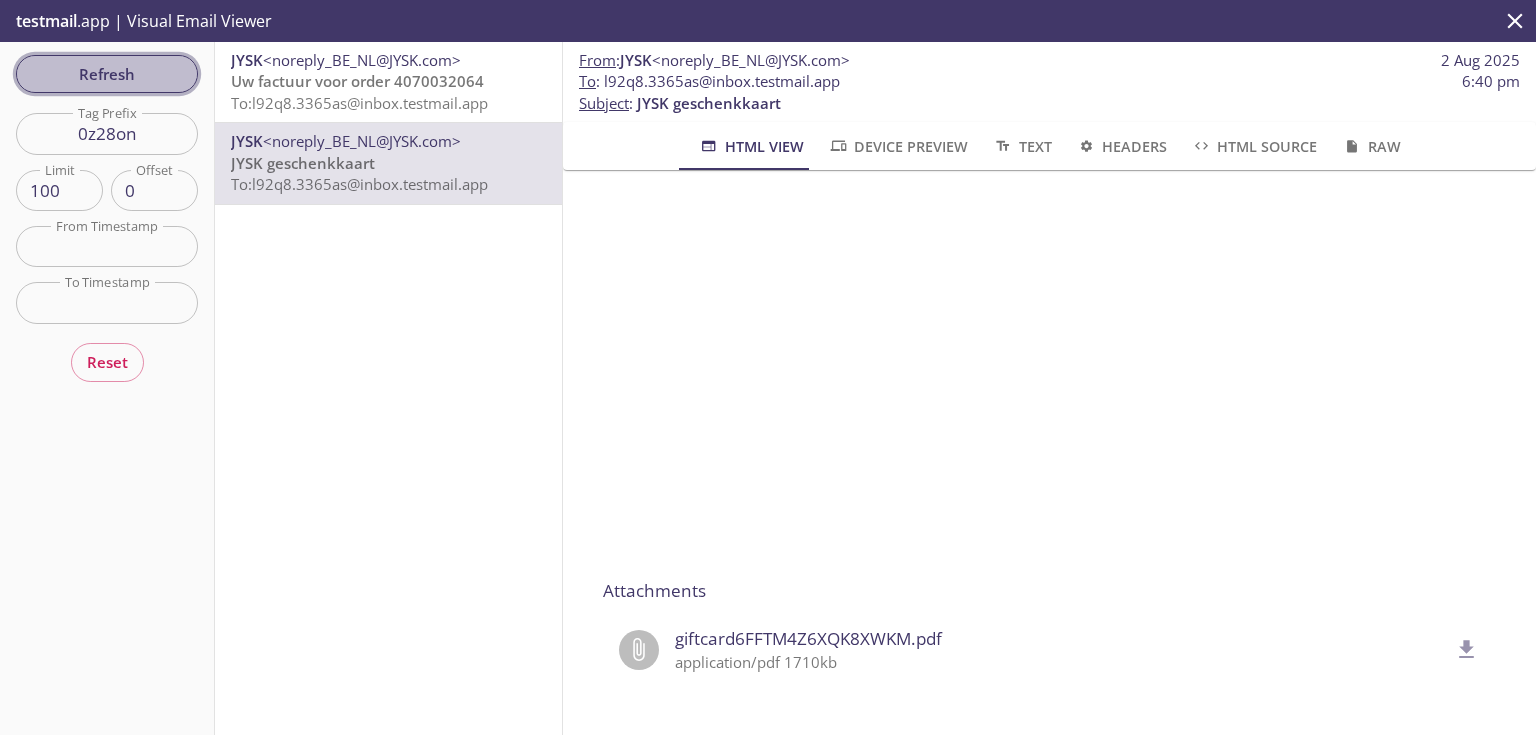 click on "Refresh" at bounding box center [107, 74] 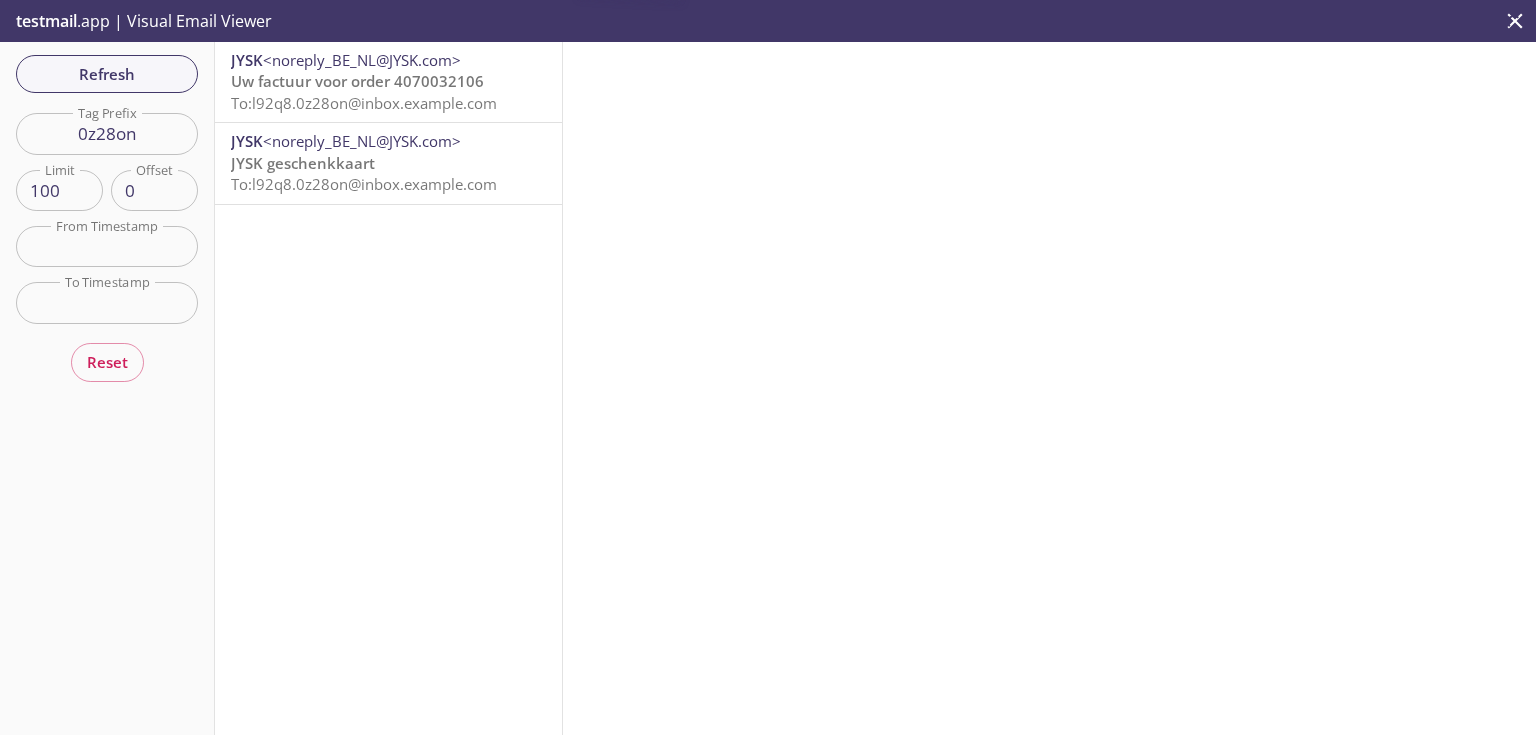 click on "JYSK geschenkkaart To:  l92q8.0z28on@inbox.testmail.app" at bounding box center [388, 174] 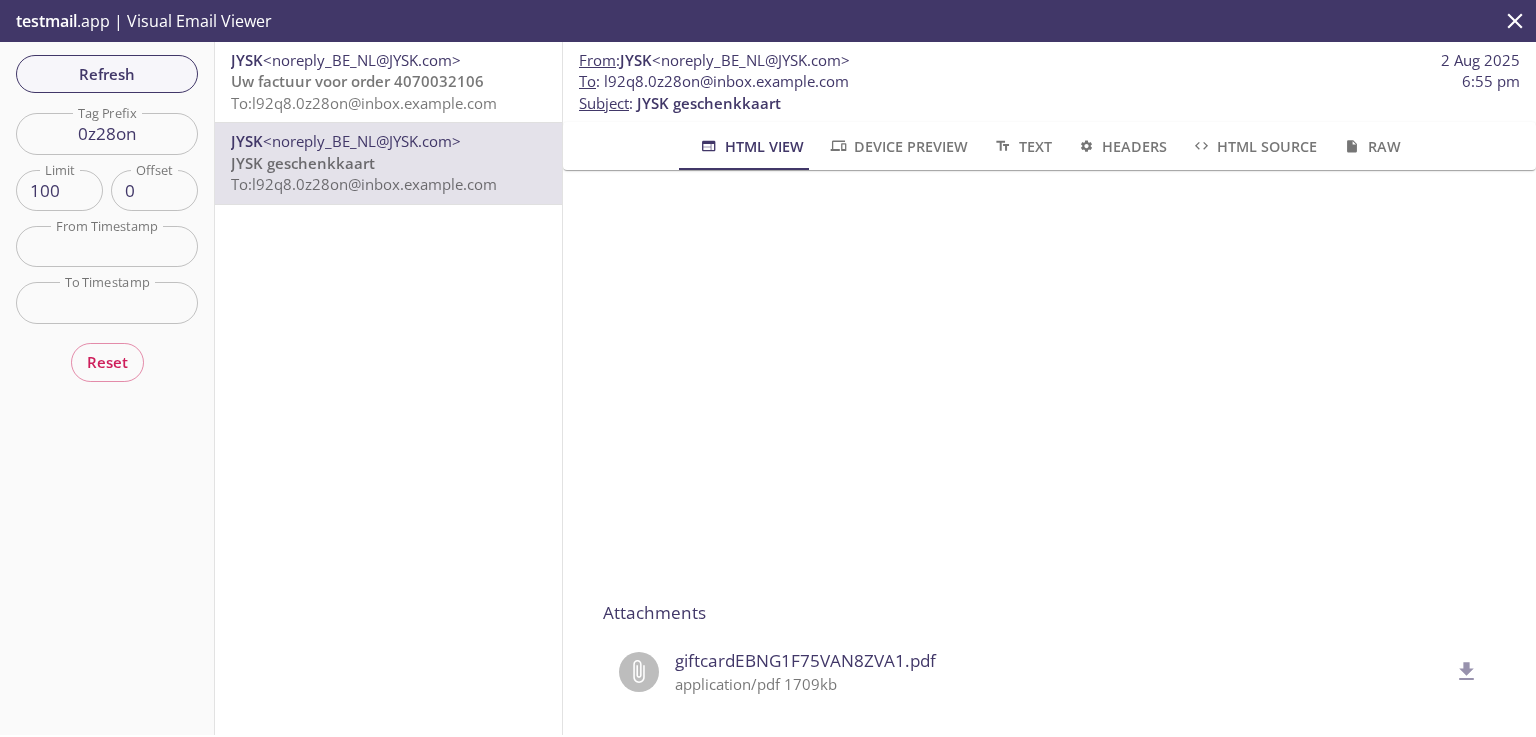 scroll, scrollTop: 320, scrollLeft: 0, axis: vertical 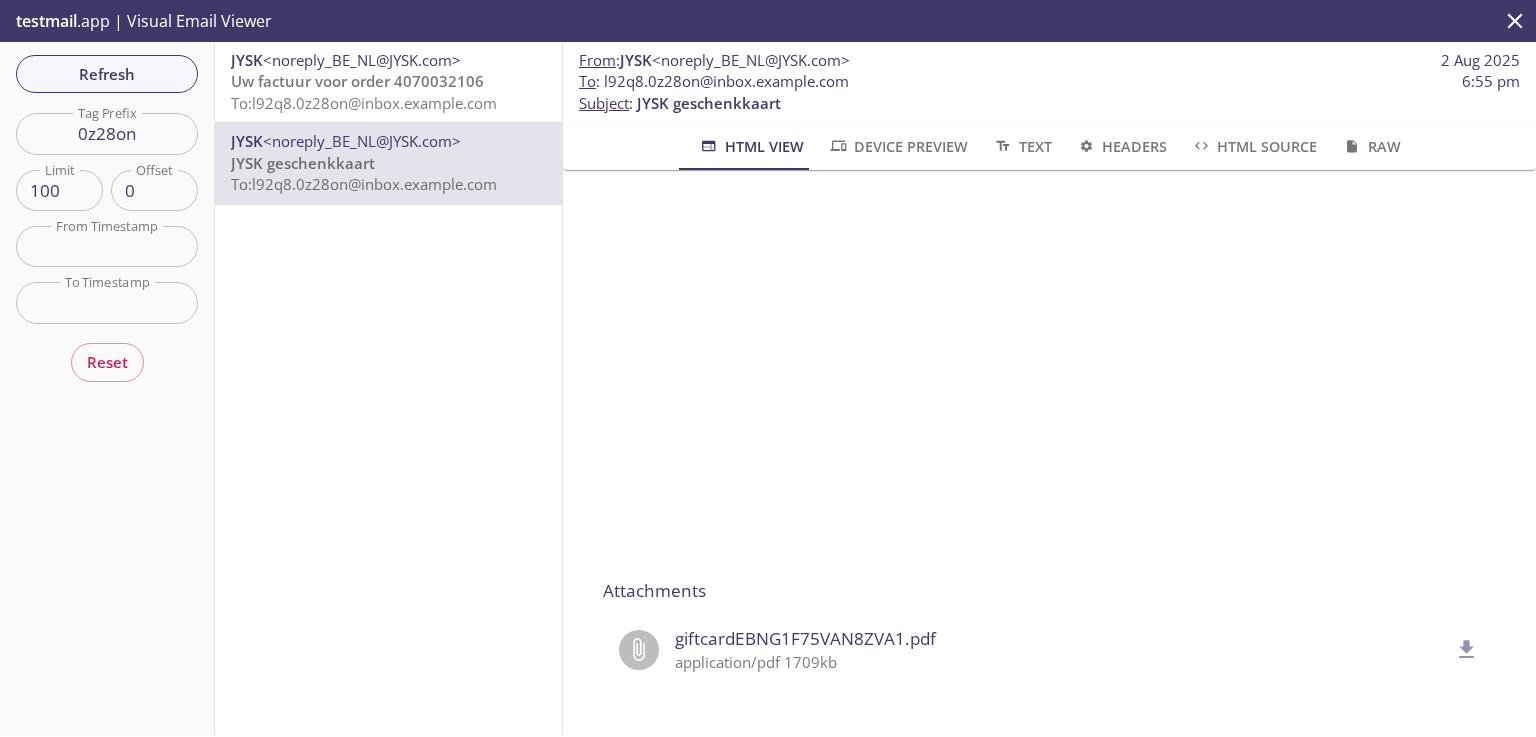 click 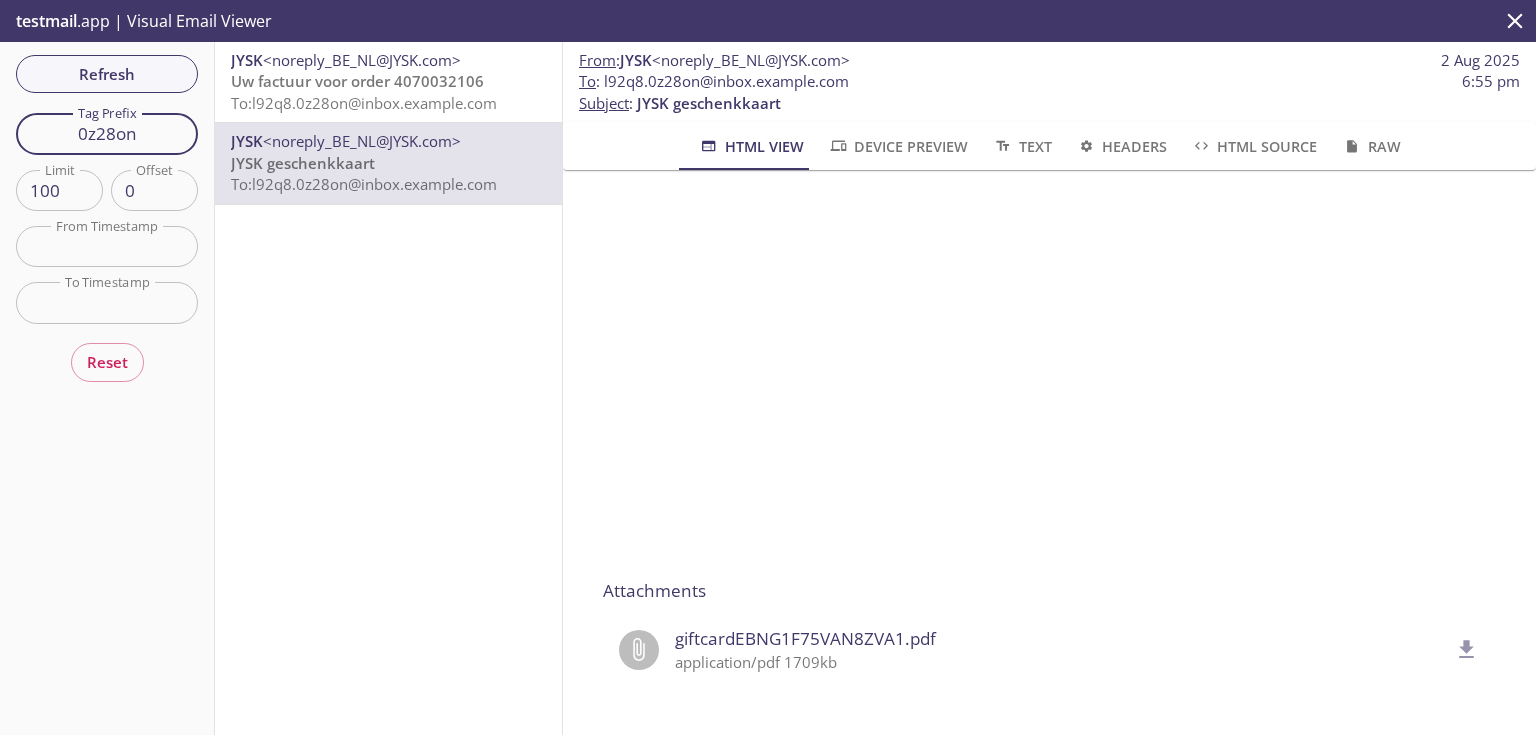 drag, startPoint x: 166, startPoint y: 129, endPoint x: 0, endPoint y: 123, distance: 166.1084 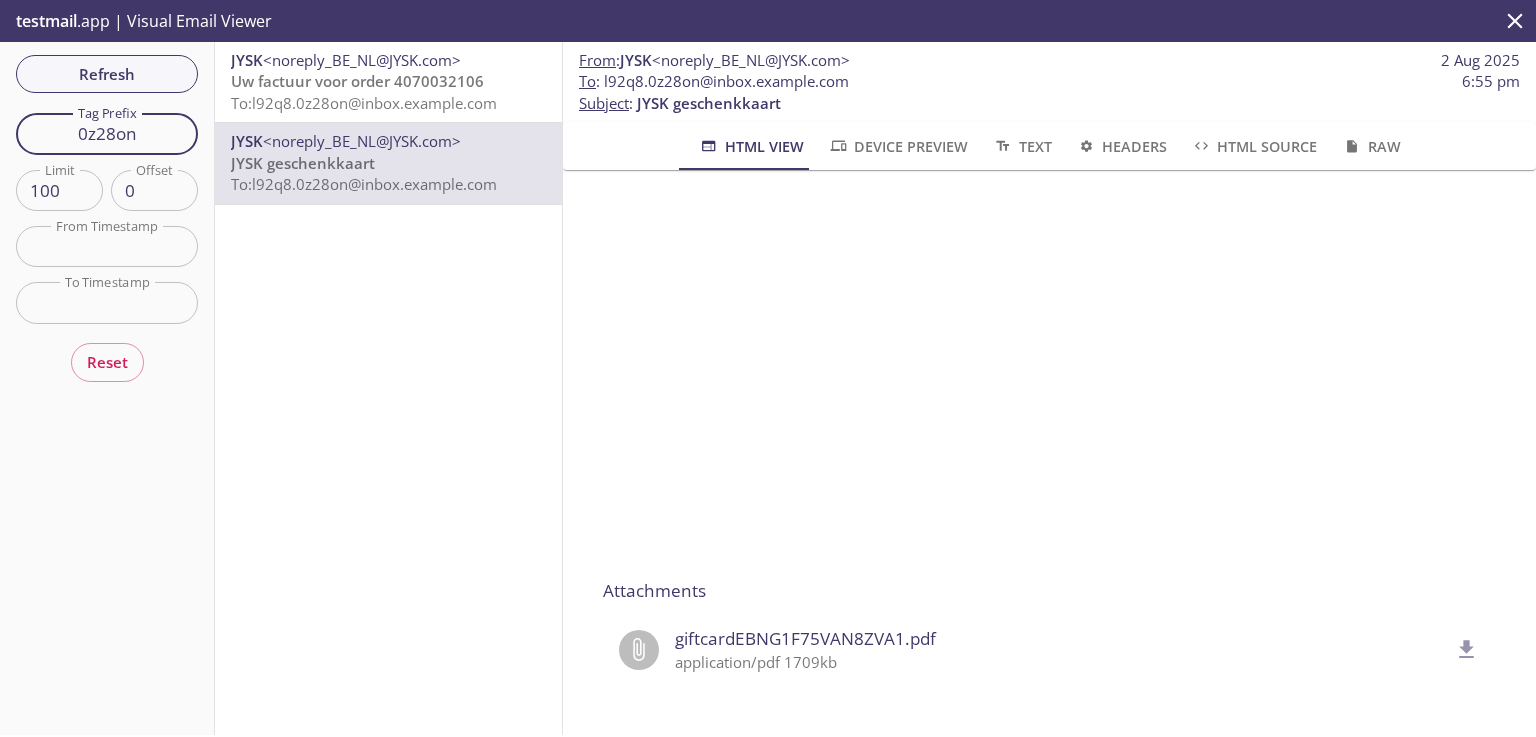 click on "Refresh Filters Tag Prefix 0z28on Tag Prefix Limit 100 Limit Offset 0 Offset From Timestamp From Timestamp To Timestamp To Timestamp Reset" at bounding box center (107, 388) 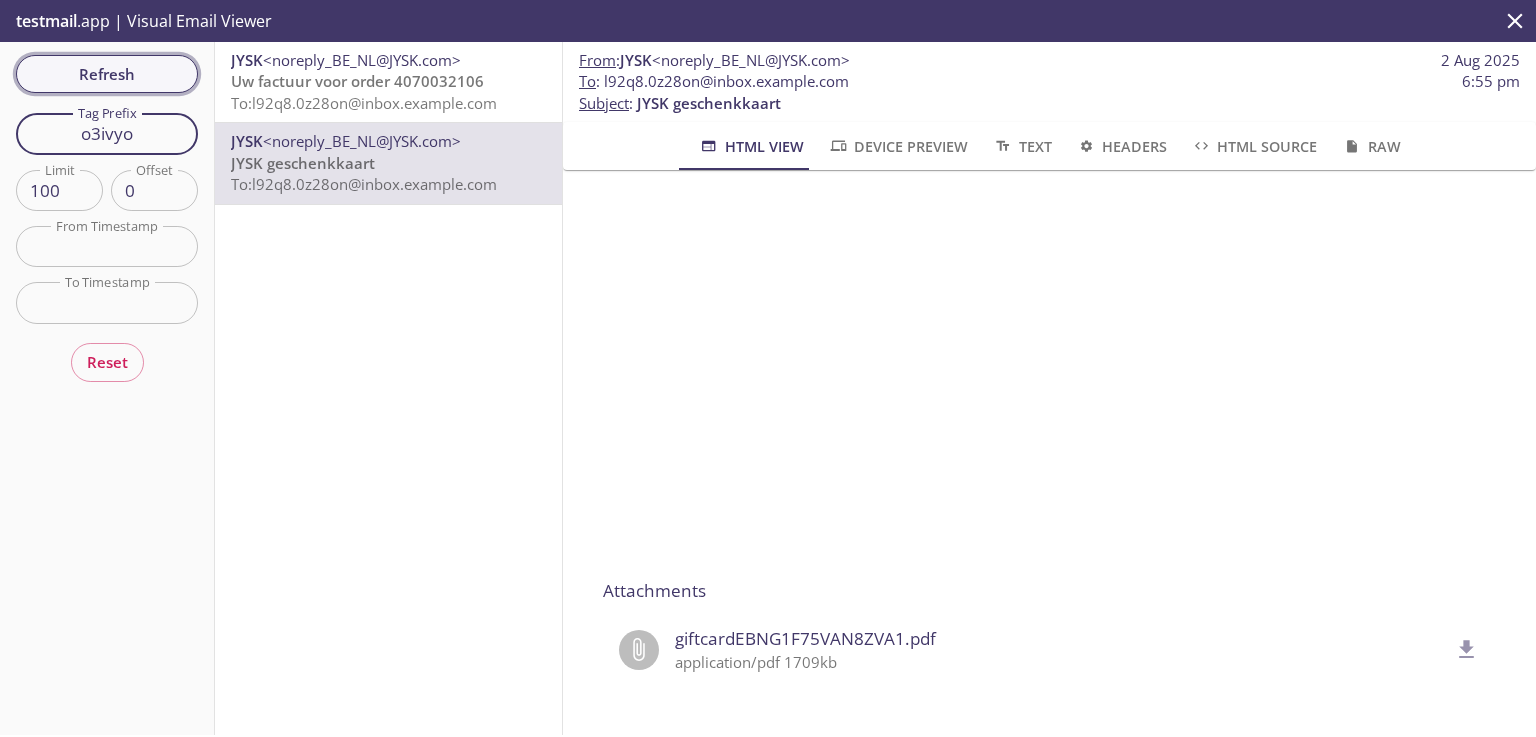 click on "Refresh" at bounding box center [107, 74] 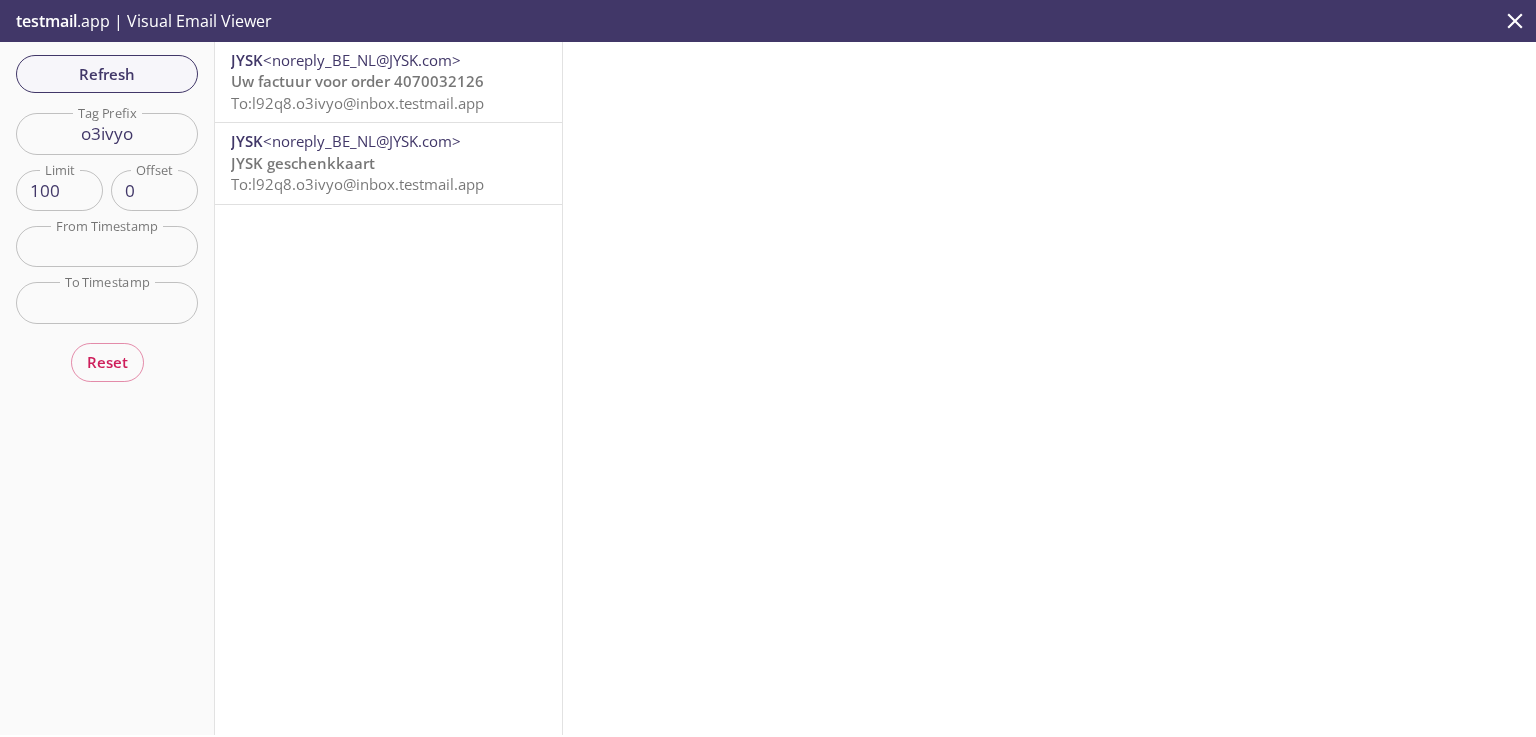 click on "JYSK geschenkkaart" at bounding box center [303, 163] 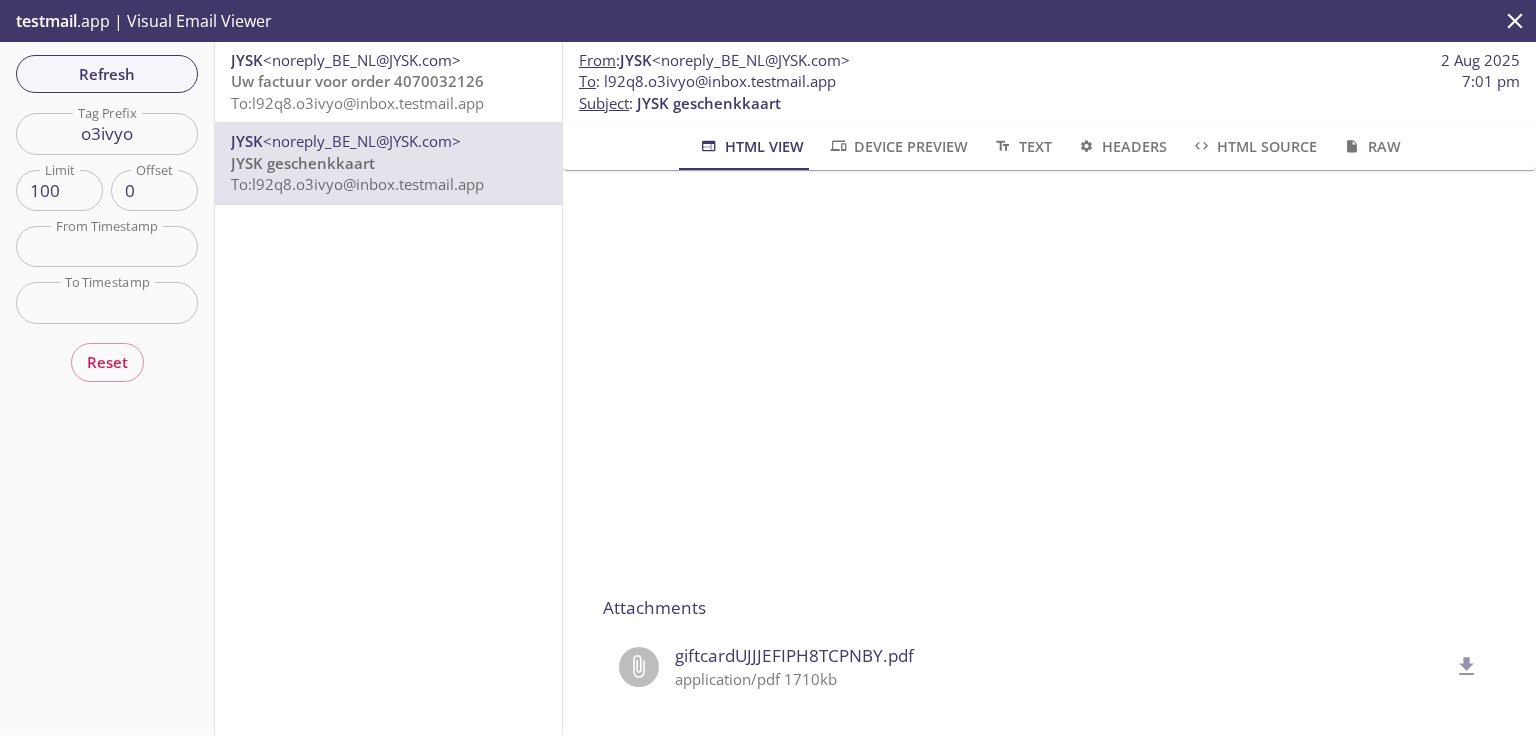 scroll, scrollTop: 320, scrollLeft: 0, axis: vertical 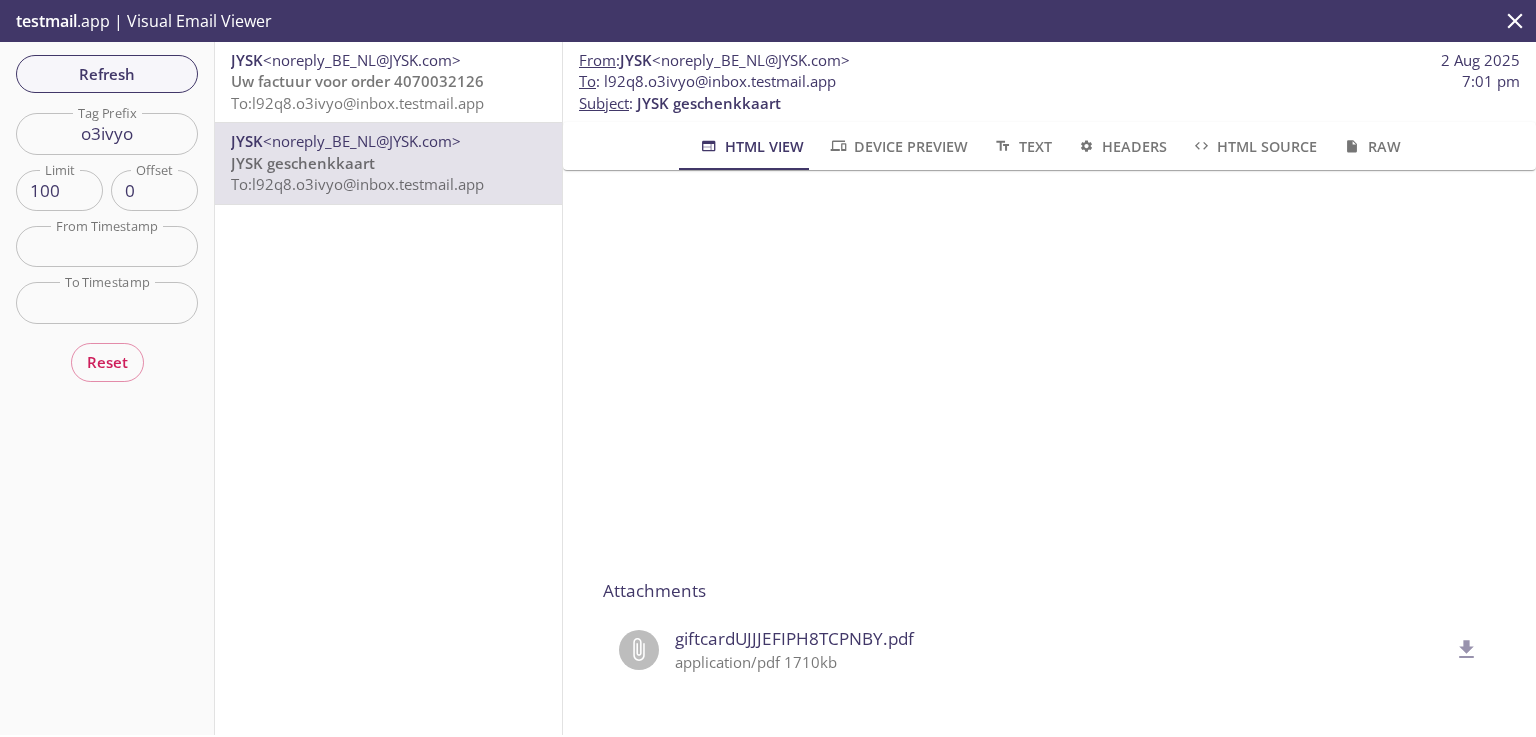 click 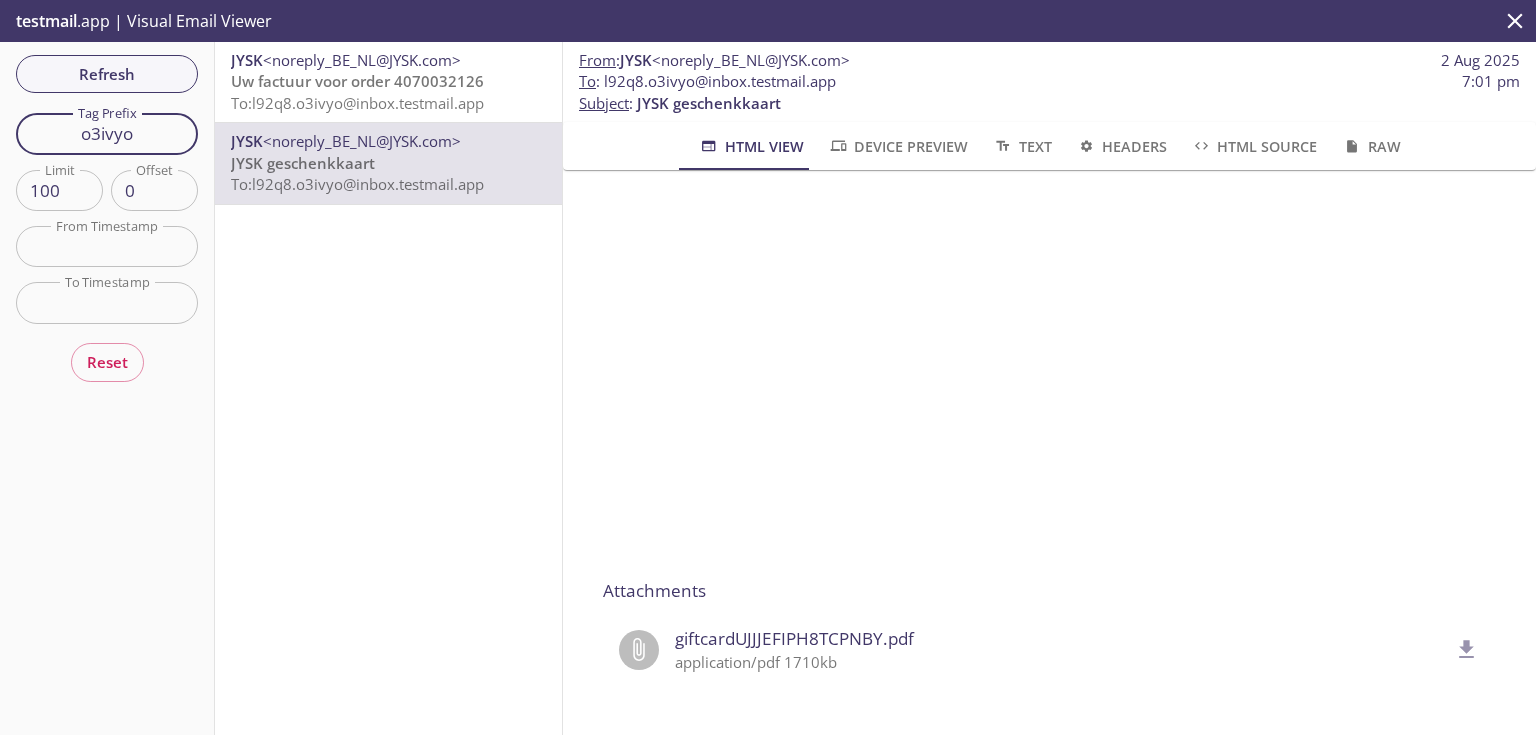 drag, startPoint x: 150, startPoint y: 141, endPoint x: 0, endPoint y: 128, distance: 150.56229 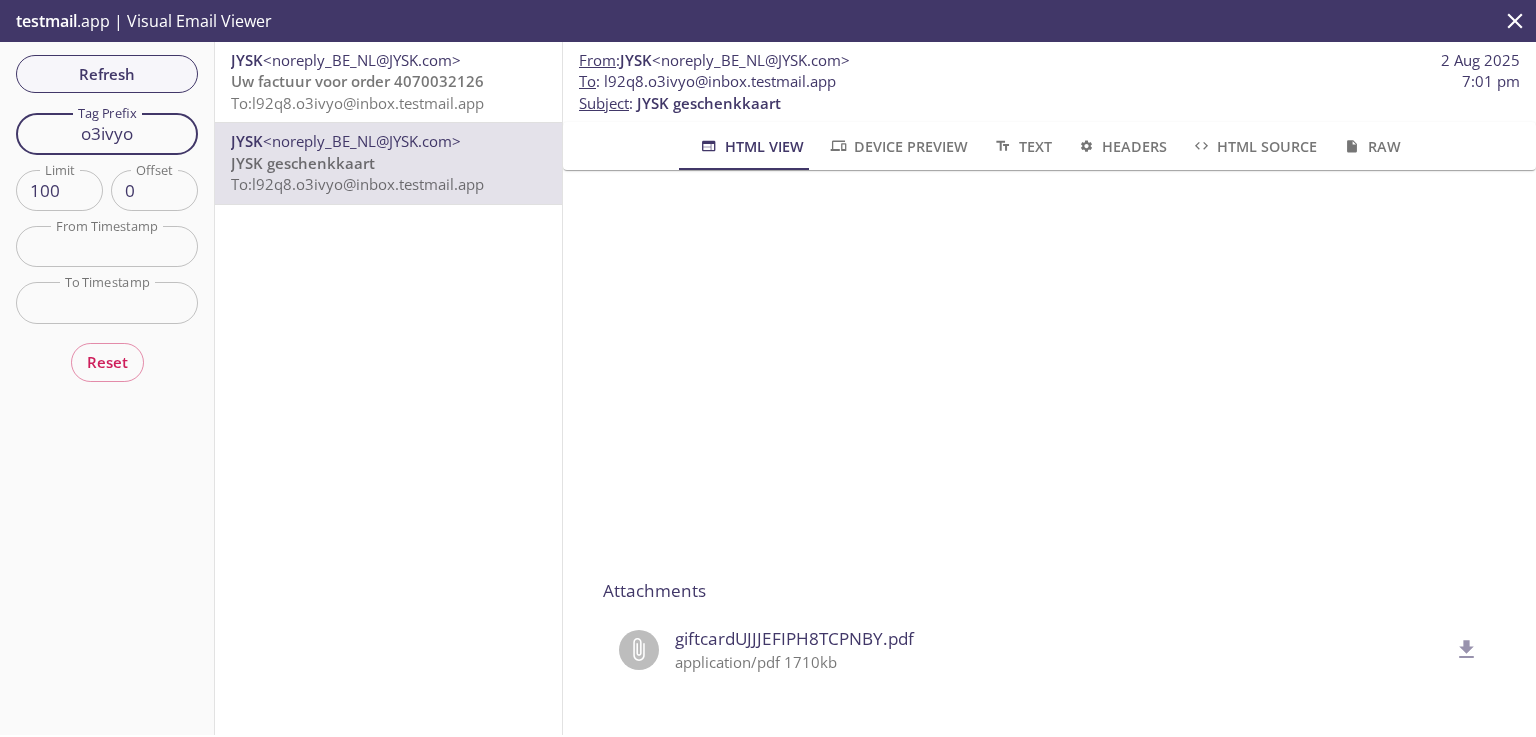 click on "testmail .app | Visual Email Viewer Refresh Filters Tag Prefix ggfton Tag Prefix Limit 100 Limit Offset 0 Offset From Timestamp From Timestamp To Timestamp To Timestamp Reset JYSK  <noreply_BE_NL@JYSK.com> Uw factuur voor order 4070052154 To:  l92q8.axvgf2@example.com JYSK  <noreply_BE_NL@JYSK.com> JYSK geschenkkaart To:  l92q8.axvgf2@example.com From :    JYSK  <noreply_BE_NL@JYSK.com> 3 Aug 2025   To :   l92q8.axvgf2@example.com 5:02 am Subject :   JYSK geschenkkaart HTML View Device Preview Text Headers HTML Source Raw Attachments giftcardWQTAWTU3EIAR6FEX.pdf application/pdf 1710kb" at bounding box center (107, 388) 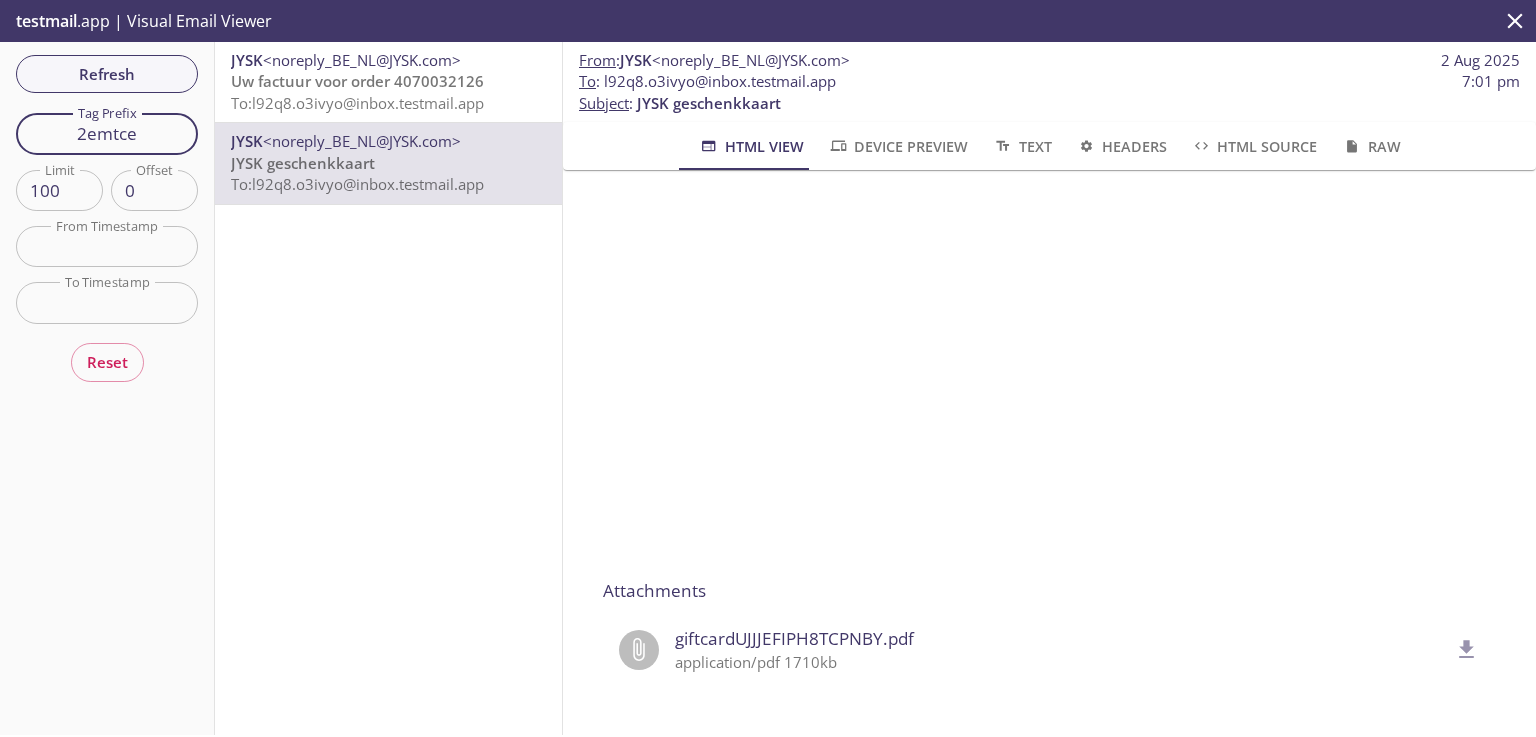 click on "Refresh" at bounding box center [107, 74] 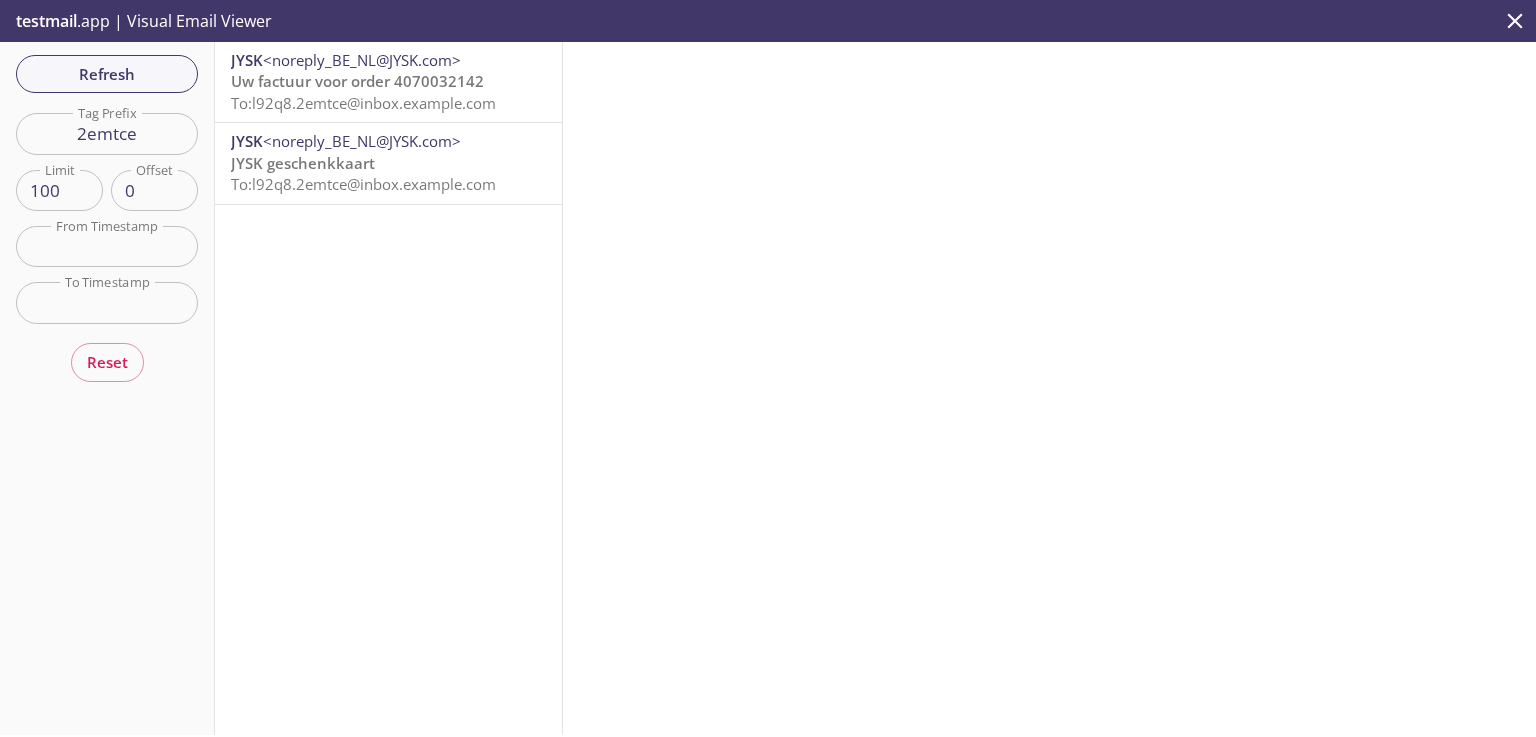 click on "JYSK geschenkkaart" at bounding box center [303, 163] 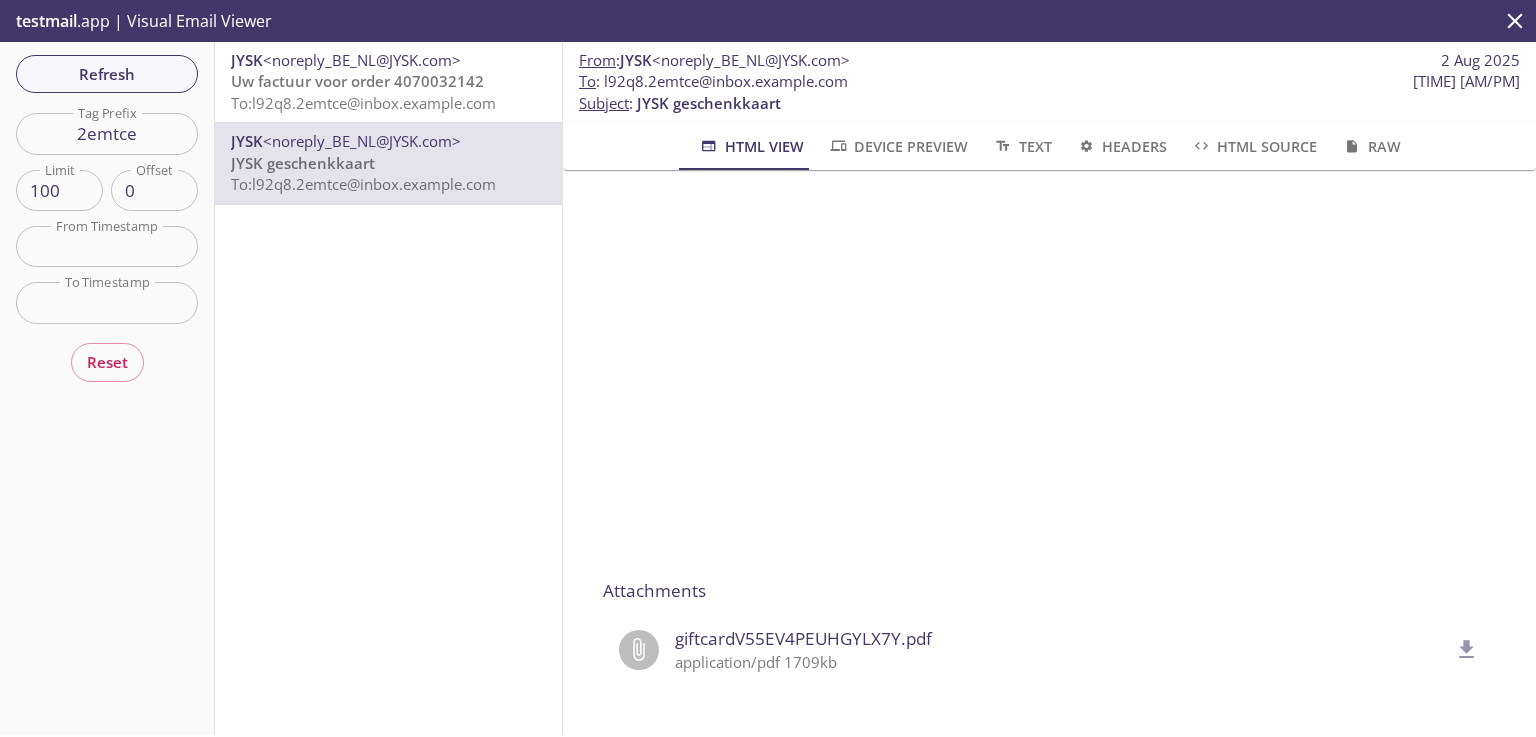 scroll, scrollTop: 320, scrollLeft: 0, axis: vertical 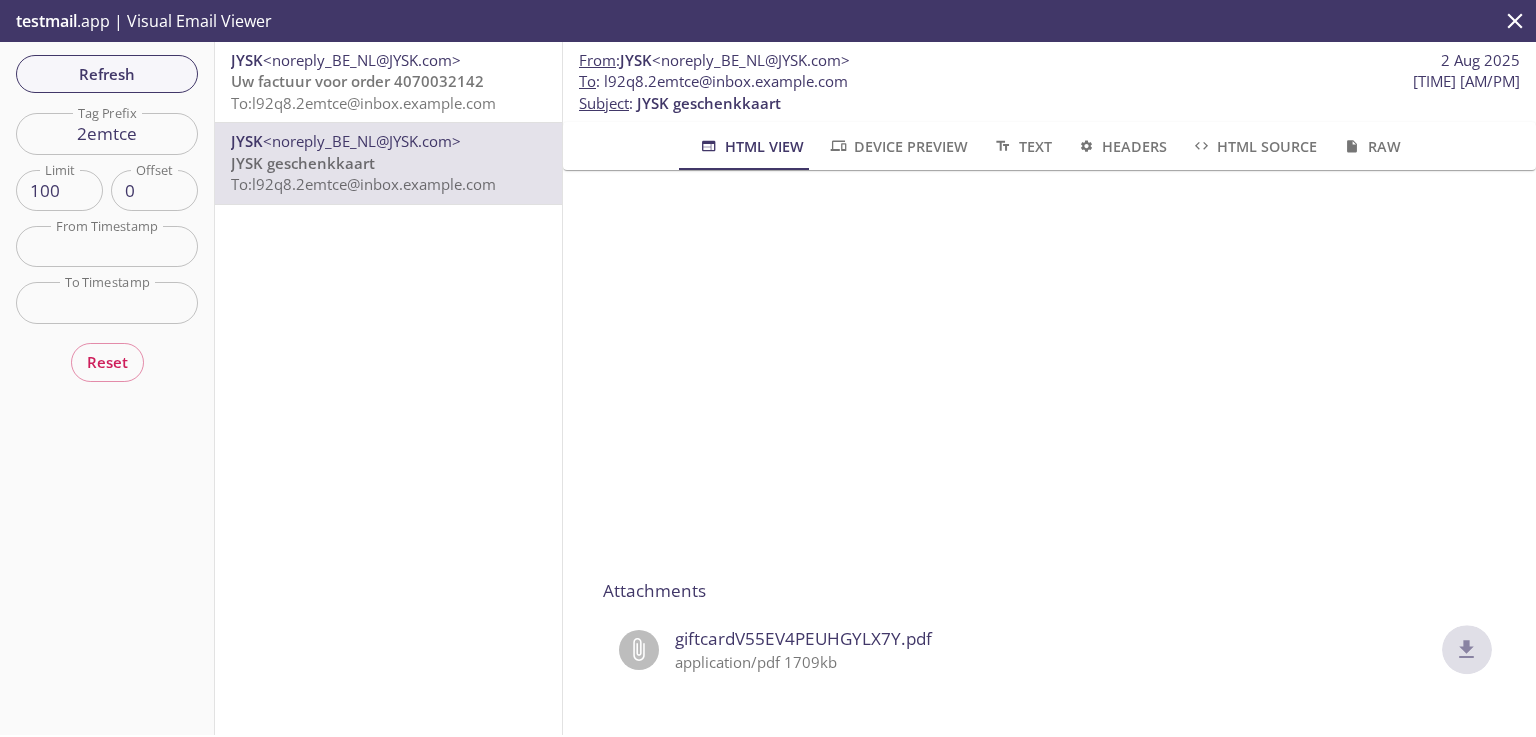 click 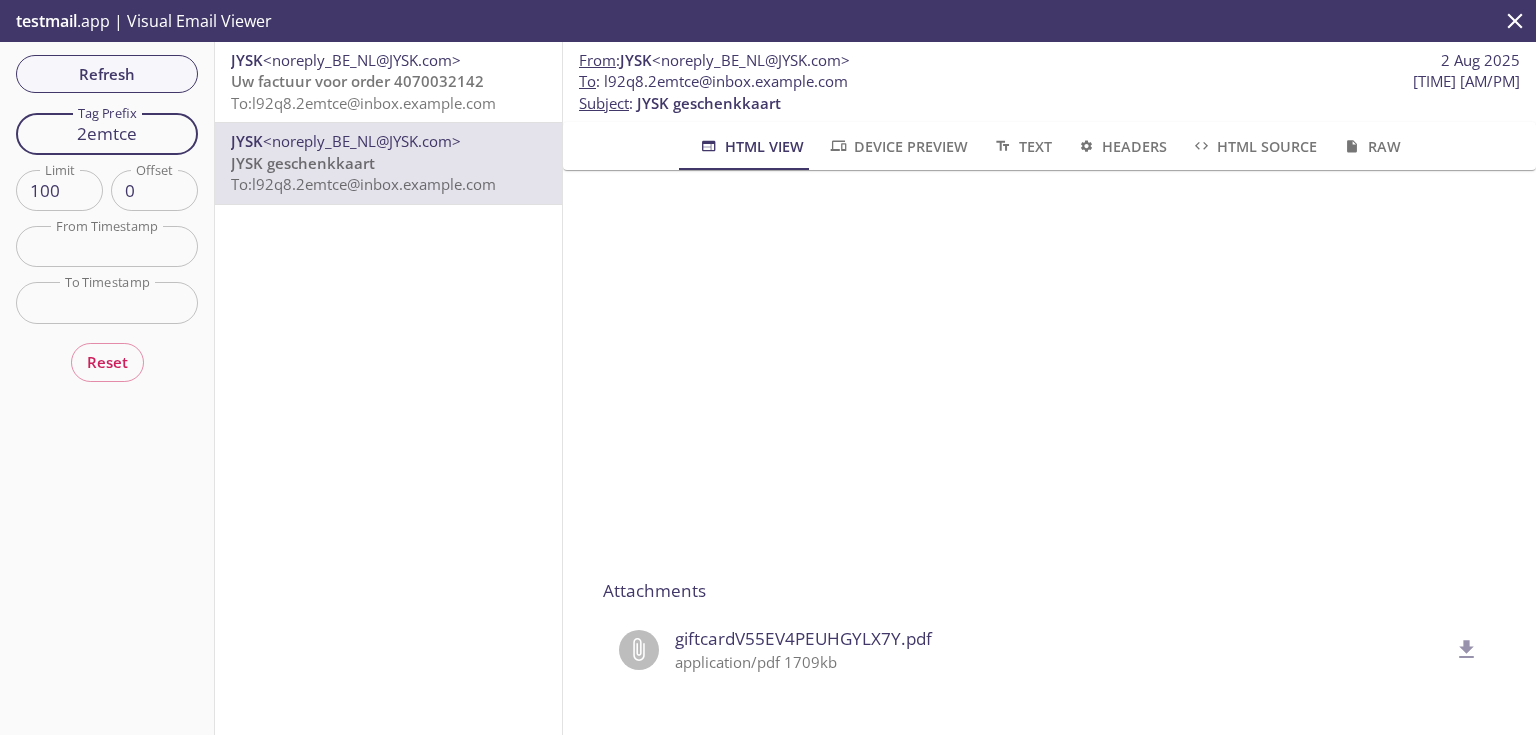 drag, startPoint x: 168, startPoint y: 141, endPoint x: 0, endPoint y: 125, distance: 168.76018 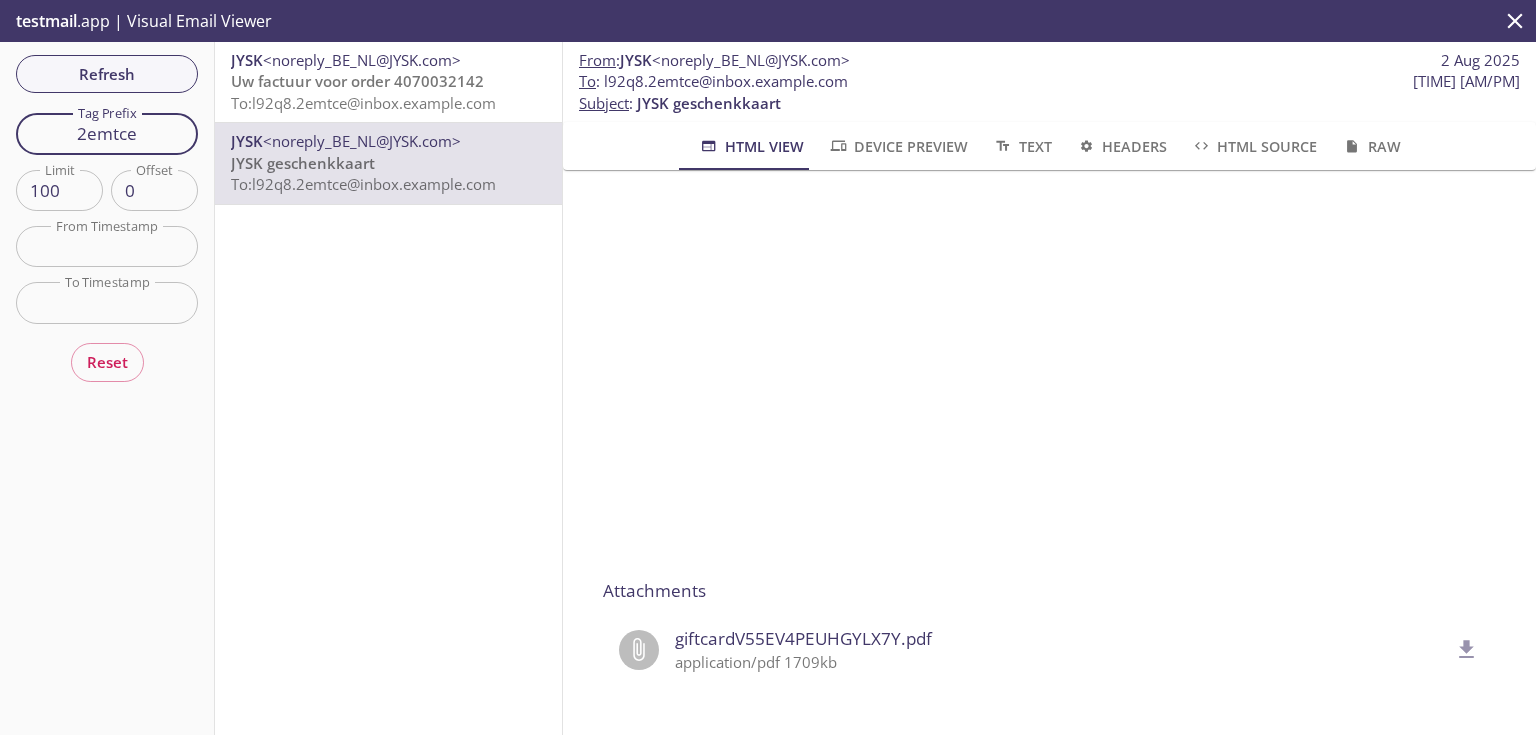 click on "Refresh Filters Tag Prefix 2emtce Tag Prefix Limit 100 Limit Offset 0 Offset From Timestamp From Timestamp To Timestamp To Timestamp Reset" at bounding box center (107, 388) 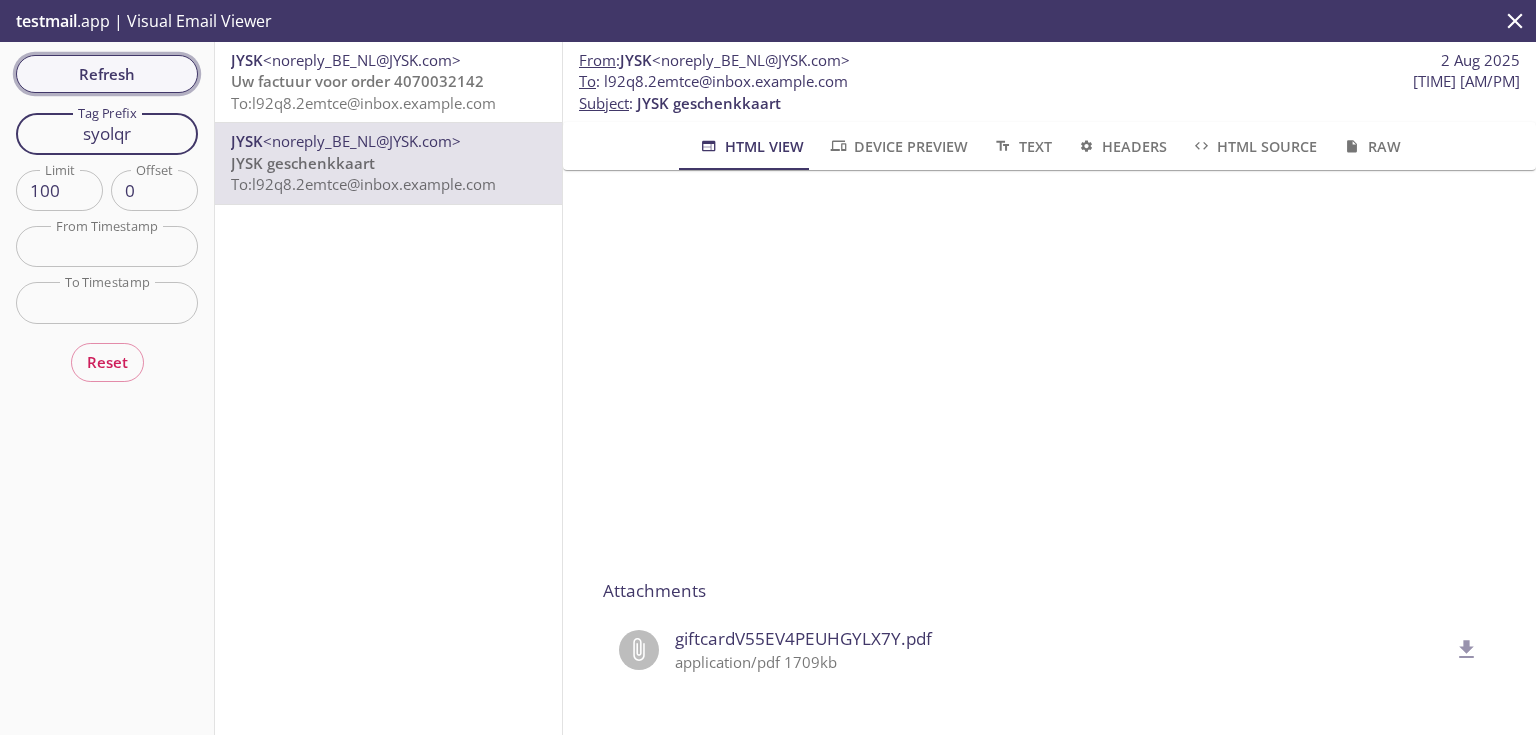 click on "Refresh" at bounding box center (107, 74) 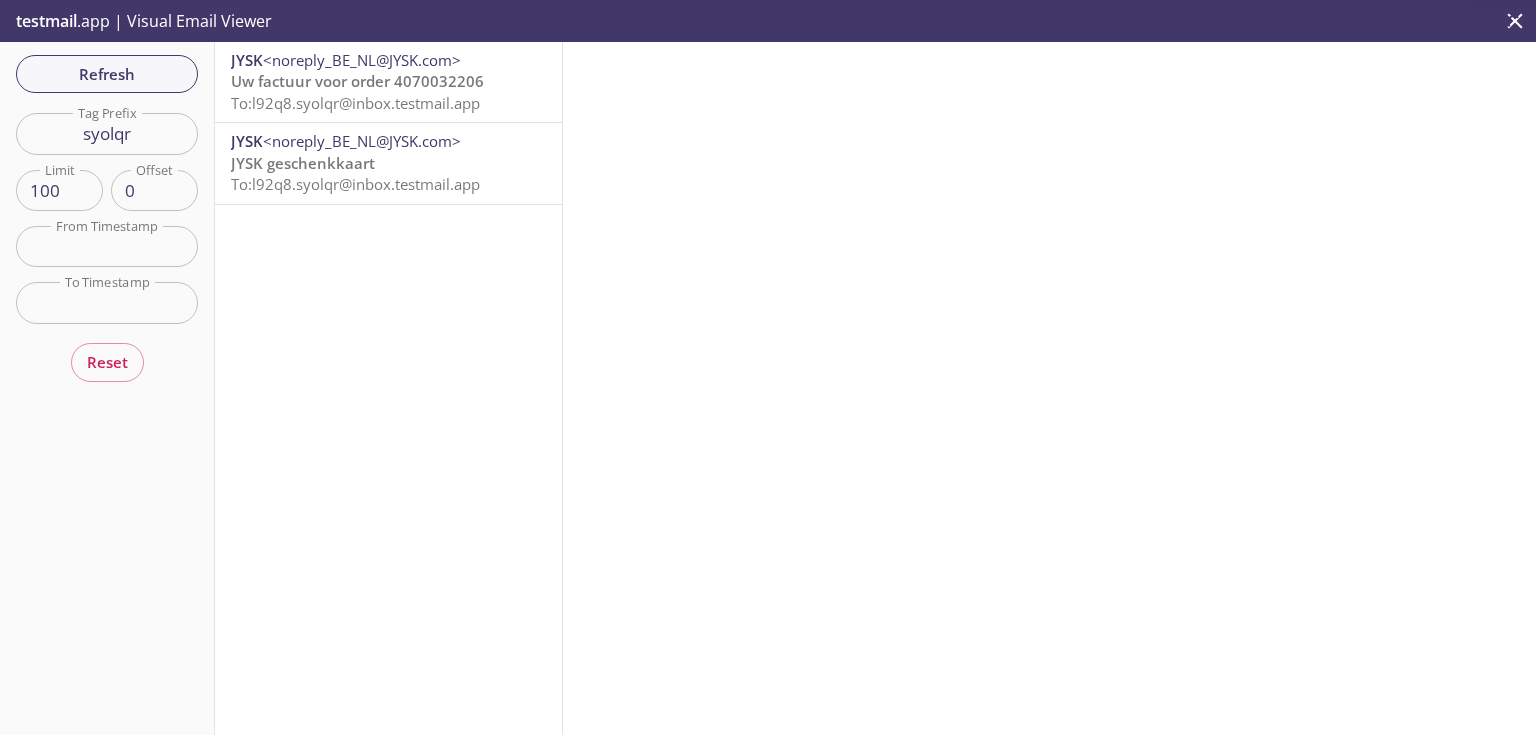 click on "To:  l92q8.syolqr@inbox.example.com" at bounding box center [355, 184] 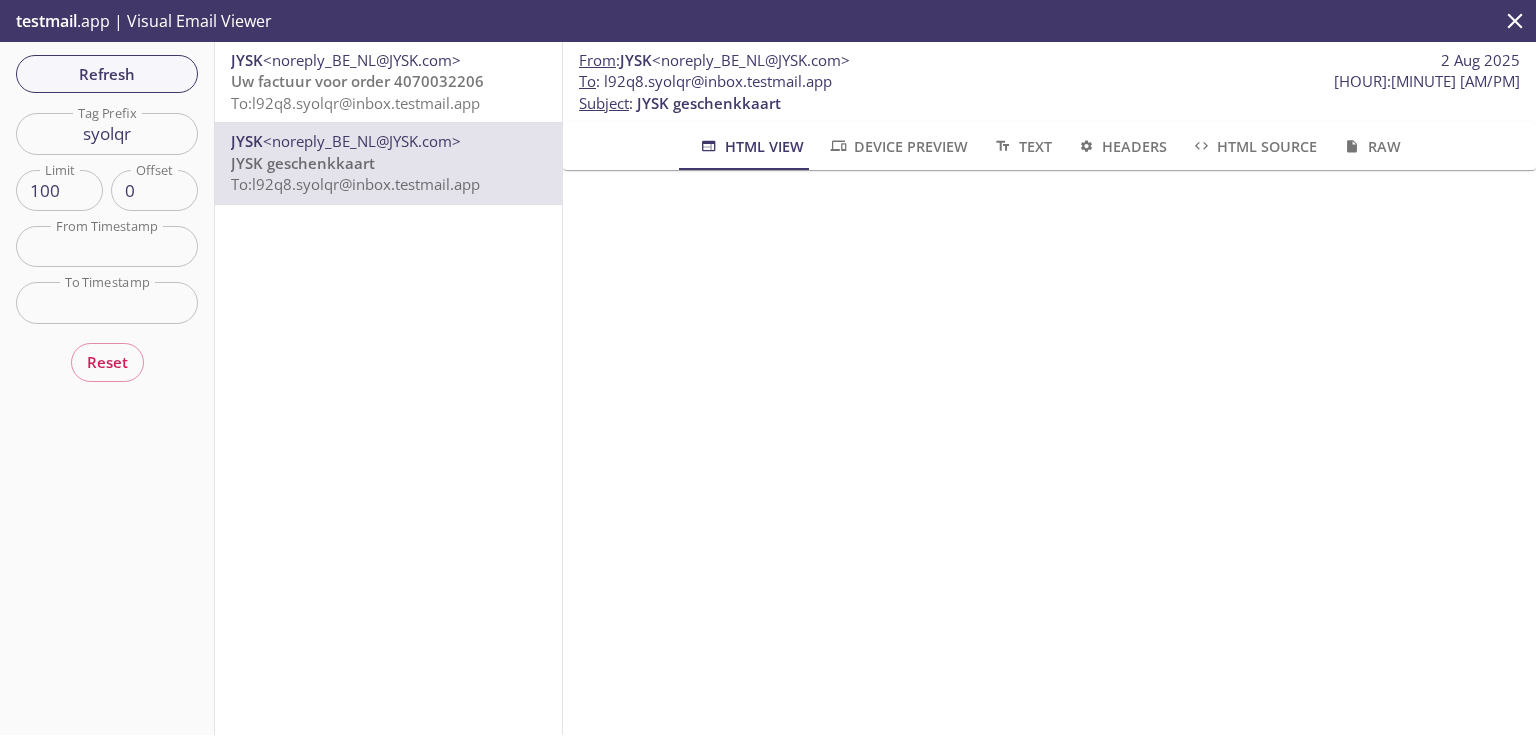 scroll, scrollTop: 320, scrollLeft: 0, axis: vertical 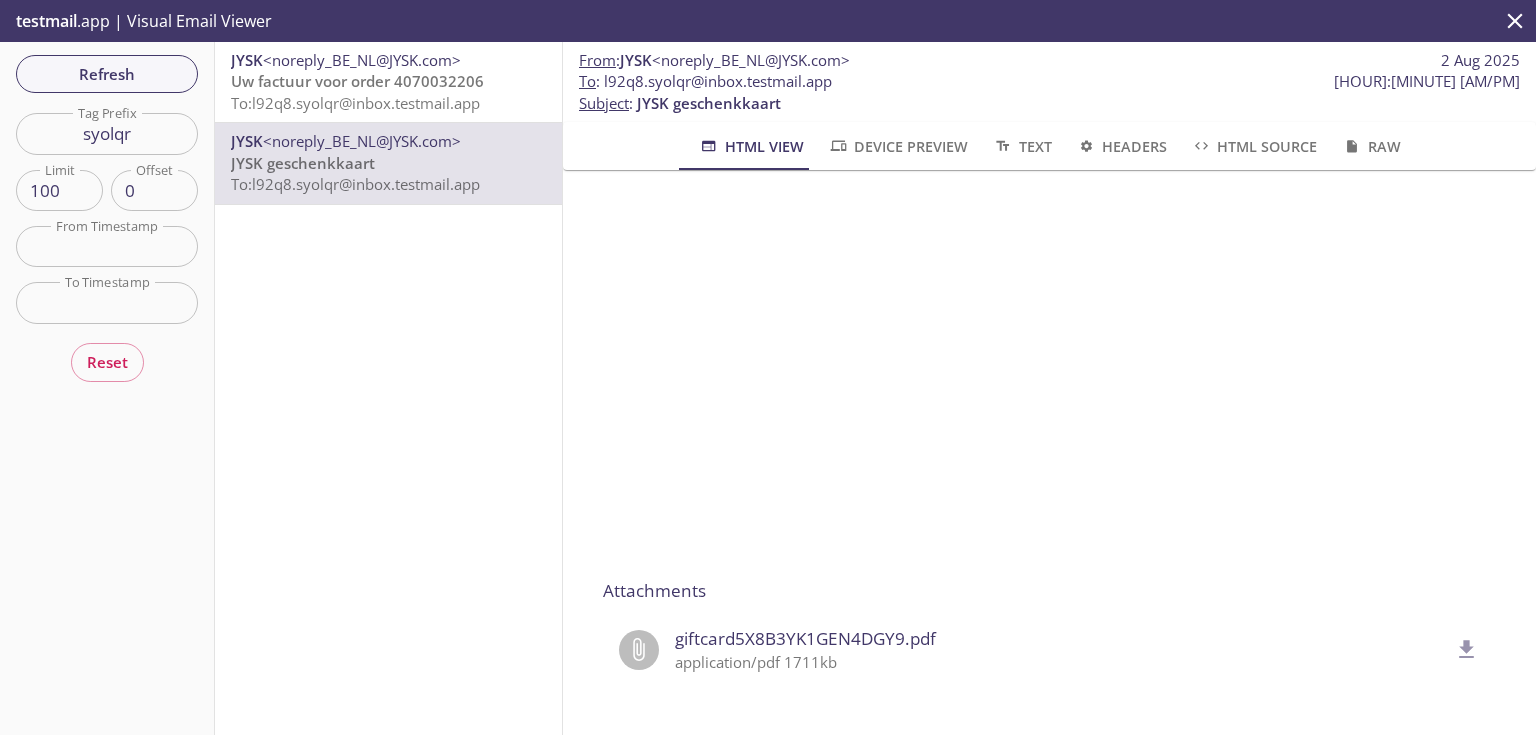 click 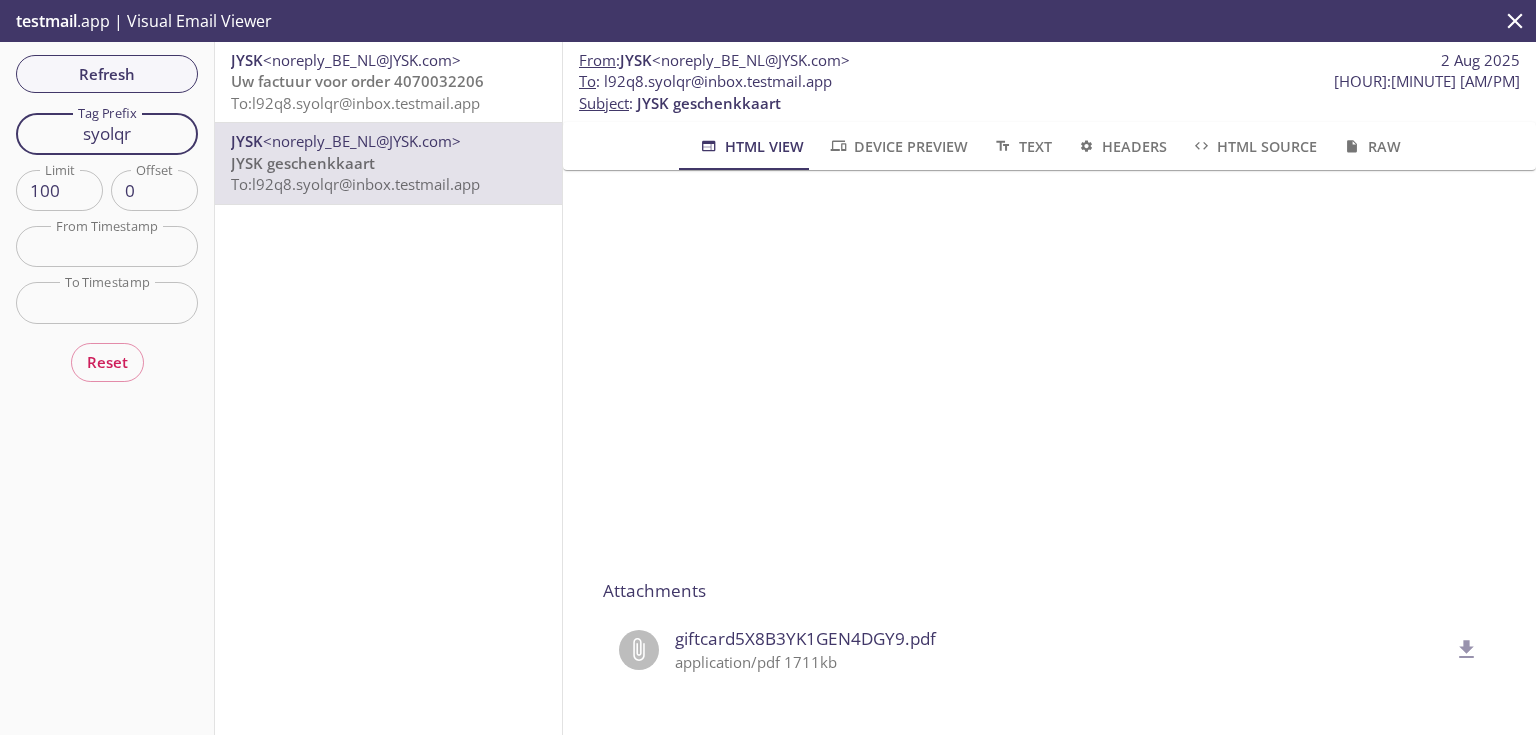 drag, startPoint x: 119, startPoint y: 134, endPoint x: 0, endPoint y: 63, distance: 138.57127 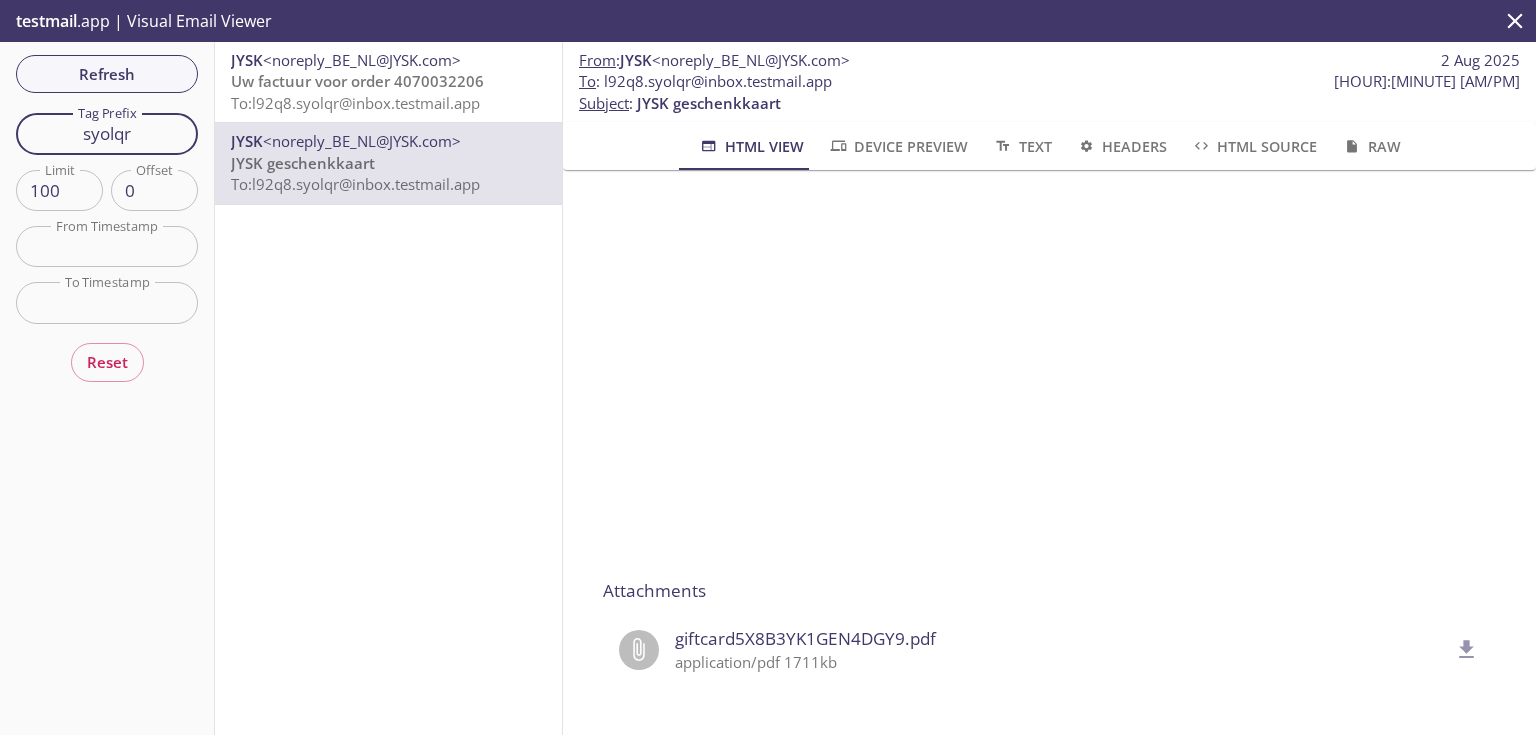 click on "Refresh Filters Tag Prefix syolqr Tag Prefix Limit 100 Limit Offset 0 Offset From Timestamp From Timestamp To Timestamp To Timestamp Reset" at bounding box center (107, 388) 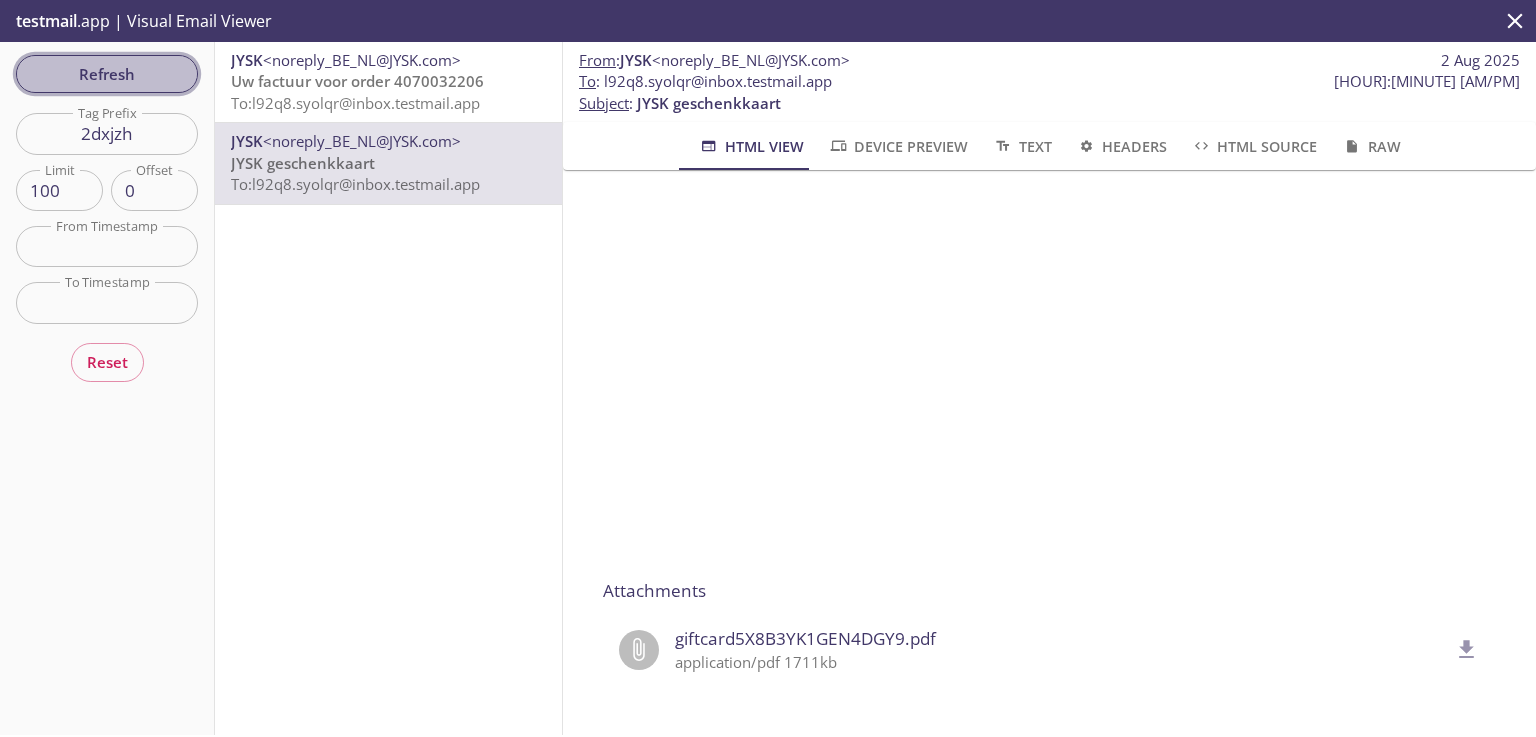 click on "Refresh" at bounding box center [107, 74] 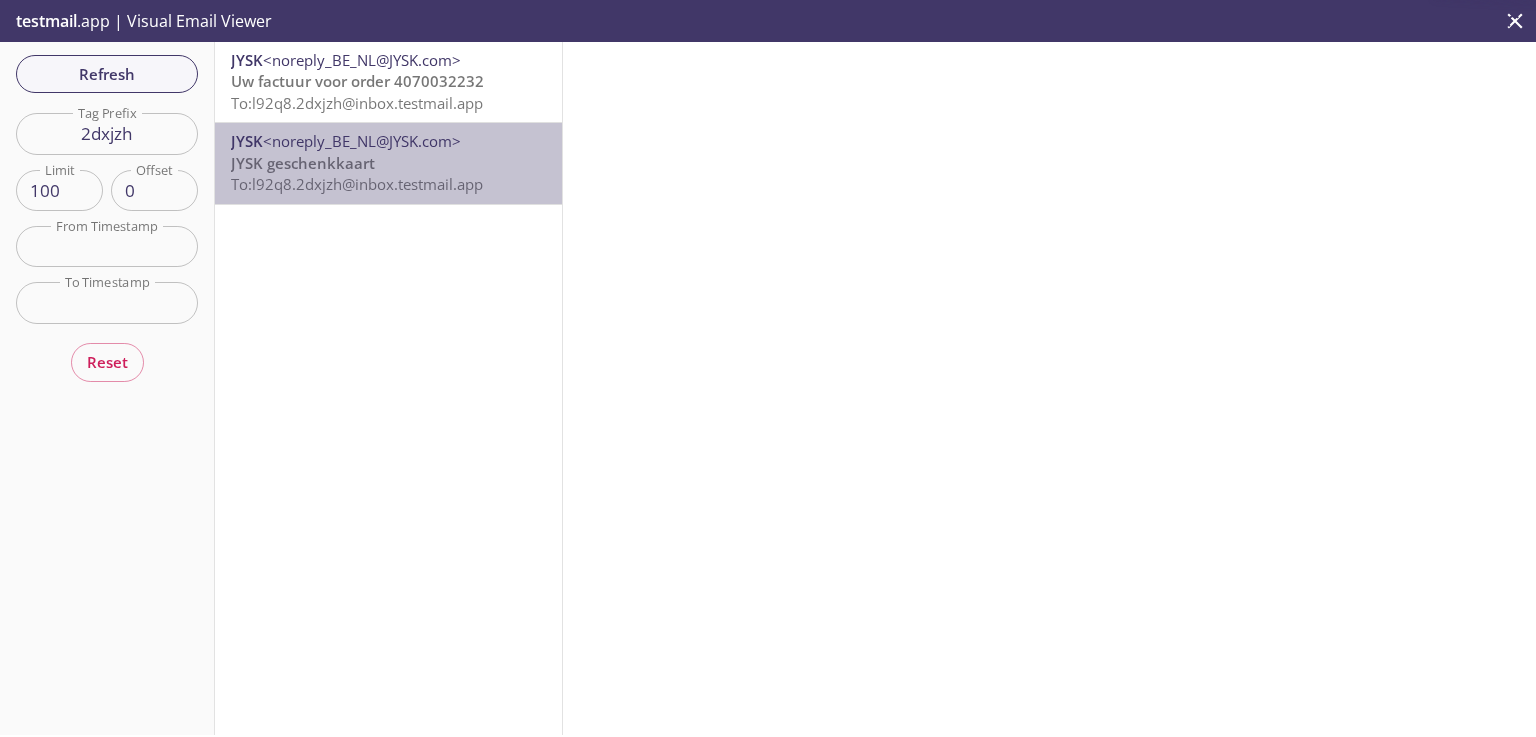click on "testmail .app | Visual Email Viewer Refresh Filters Tag Prefix gngu7k Tag Prefix Limit 100 Limit Offset 0 Offset From Timestamp From Timestamp To Timestamp To Timestamp Reset JYSK  <noreply_BE_NL@JYSK.com> Uw factuur voor order 4070090366 To:  l92q8.gngu7k@example.com JYSK  <noreply_BE_NL@JYSK.com> JYSK geschenkkaart To:  l92q8.gngu7k@example.com From :    JYSK  <noreply_BE_NL@JYSK.com> 3 Aug 2025   To :   l92q8.gngu7k@example.com 4:56 pm Subject :   JYSK geschenkkaart HTML View Device Preview Text Headers HTML Source Raw Attachments giftcard9LLZ4HM881I1DVBI.pdf application/pdf 1710kb" at bounding box center [388, 174] 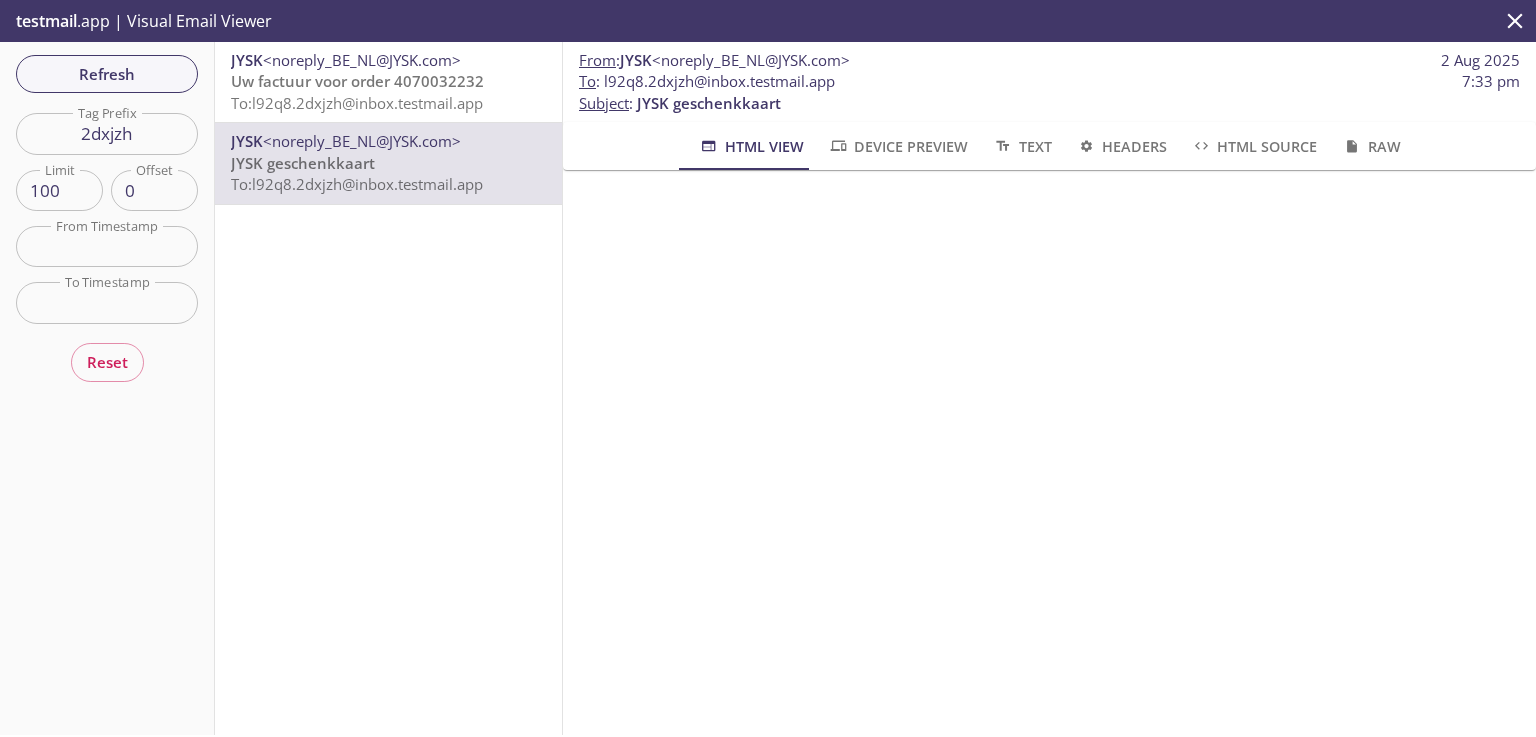 scroll, scrollTop: 320, scrollLeft: 0, axis: vertical 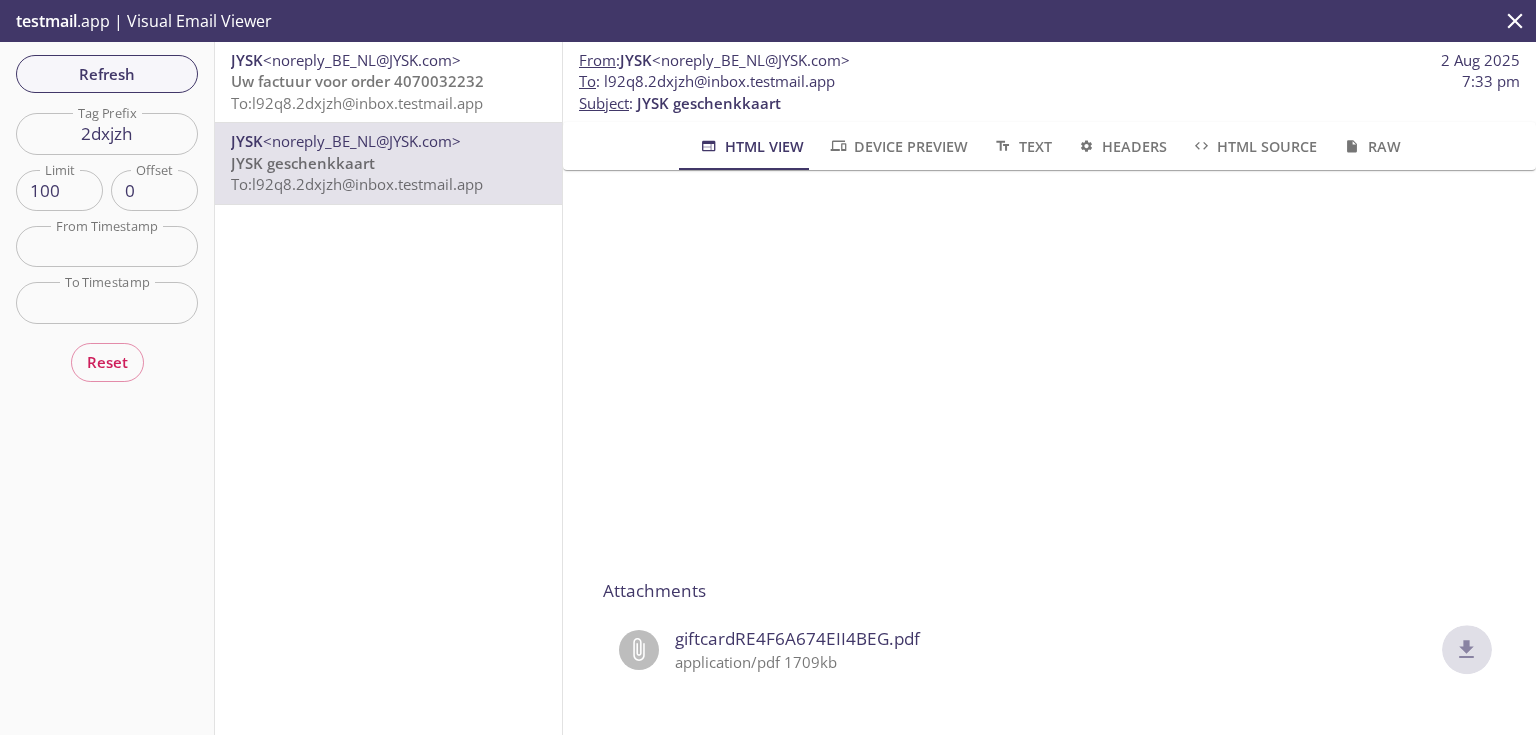 click 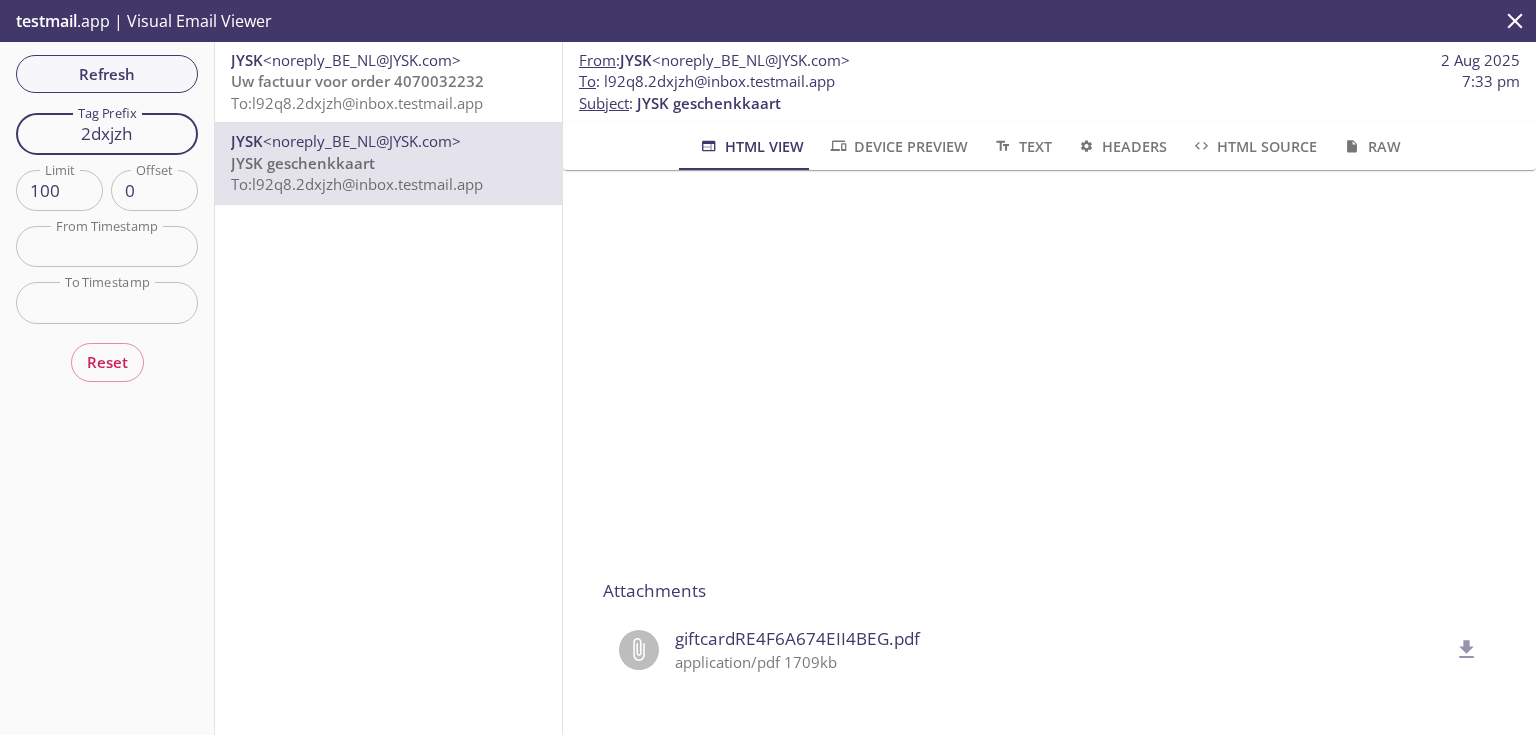 drag, startPoint x: 138, startPoint y: 137, endPoint x: 14, endPoint y: 126, distance: 124.486946 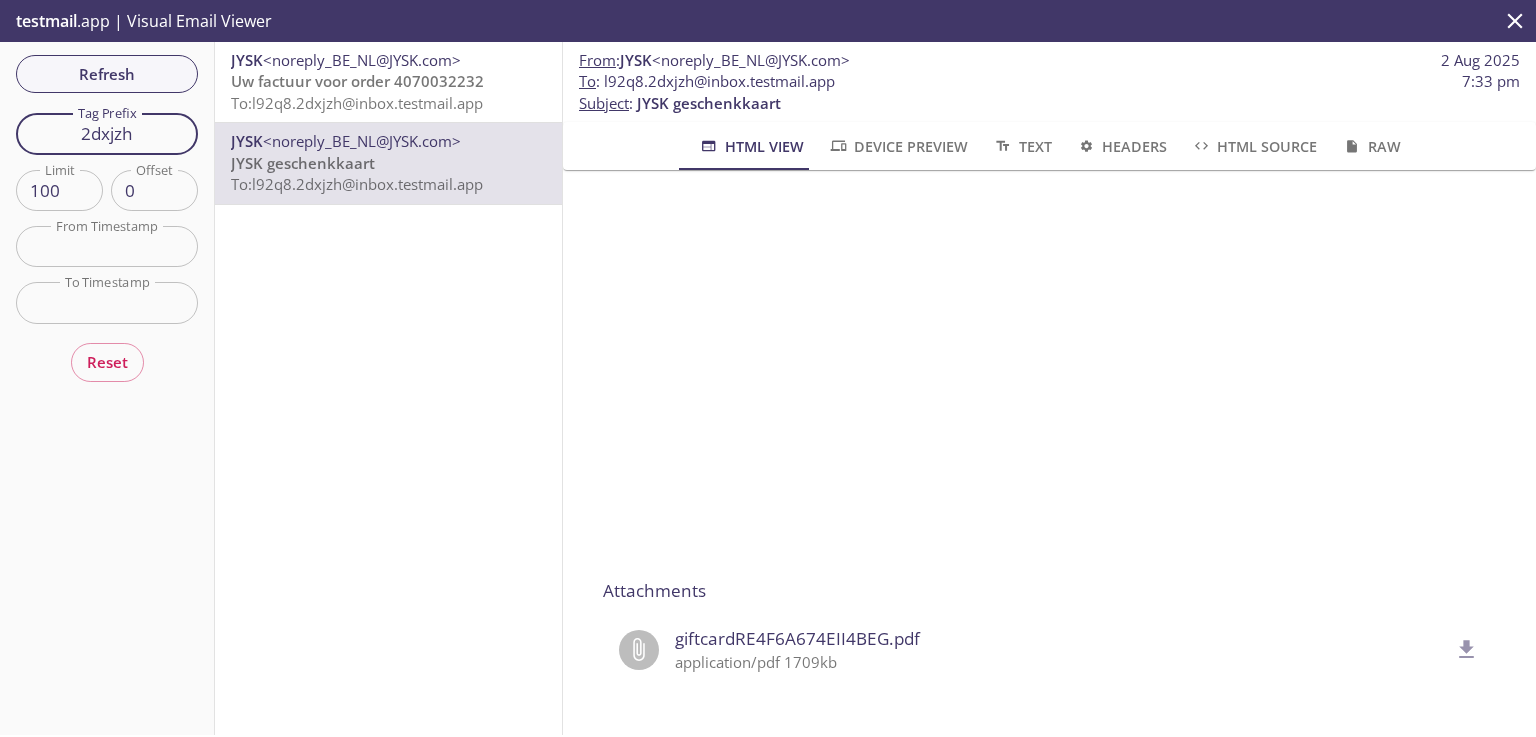 click on "Refresh Filters Tag Prefix 2dxjzh Tag Prefix Limit 100 Limit Offset 0 Offset From Timestamp From Timestamp To Timestamp To Timestamp Reset" at bounding box center [107, 388] 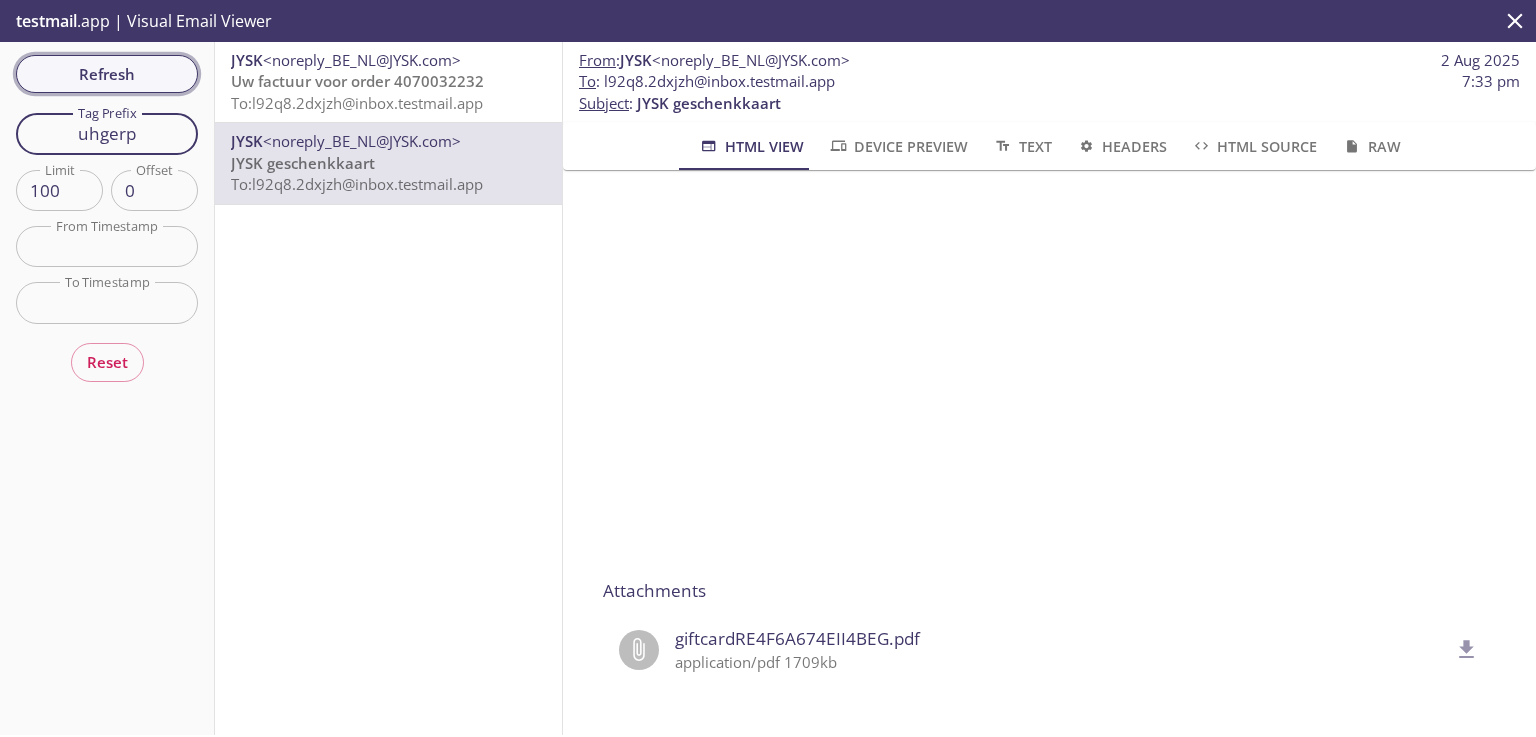 type on "uhgerp" 